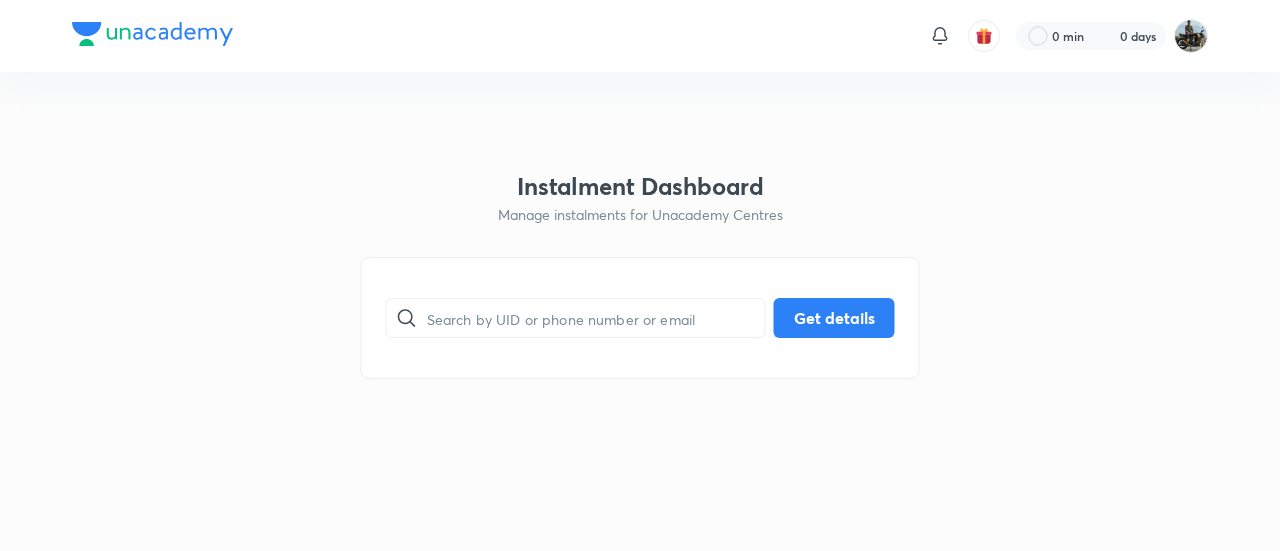 scroll, scrollTop: 0, scrollLeft: 0, axis: both 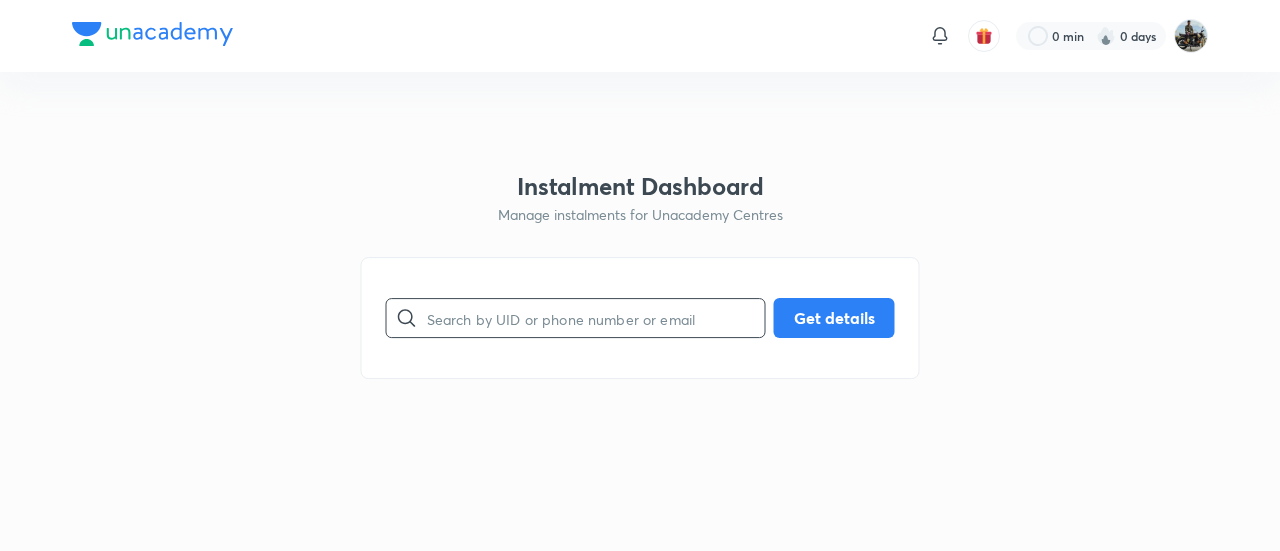 click at bounding box center (596, 318) 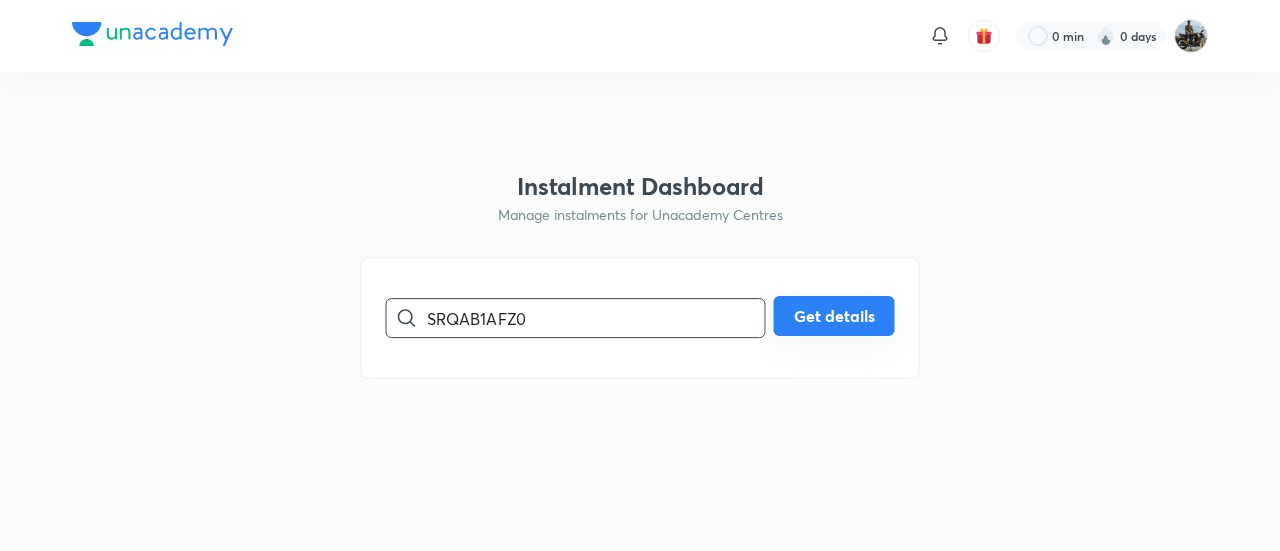 type on "SRQAB1AFZ0" 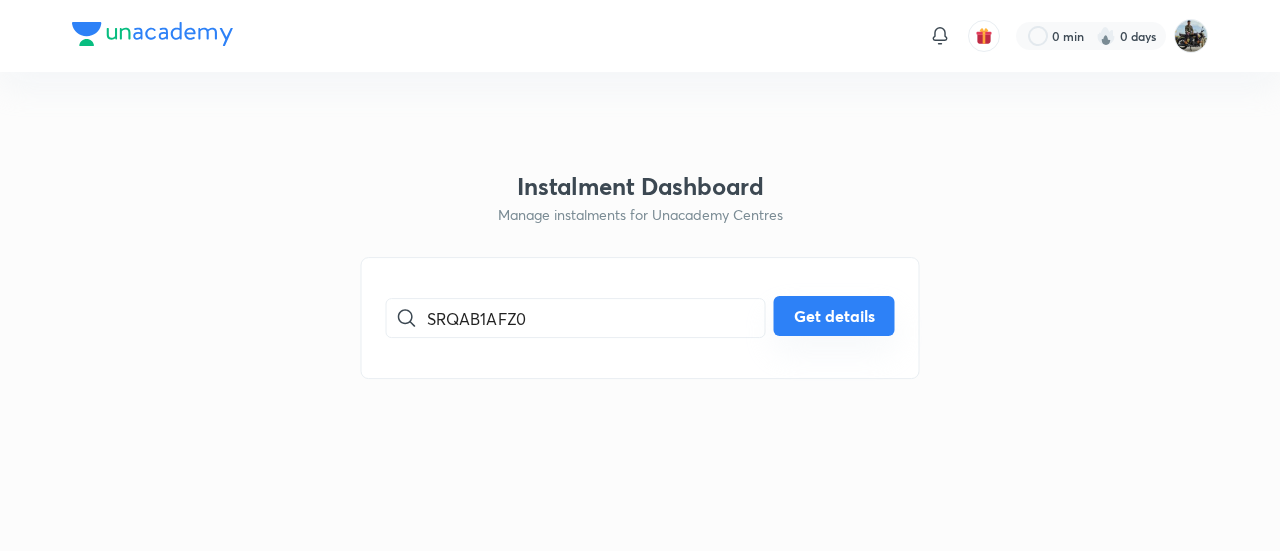 click on "Get details" at bounding box center [834, 316] 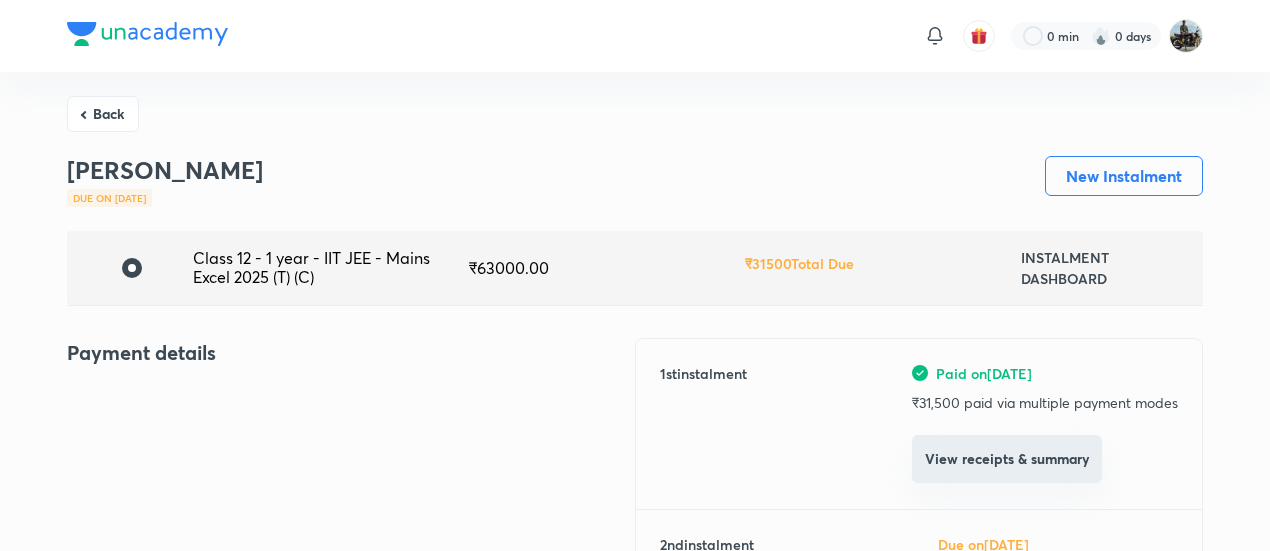 click on "View receipts & summary" at bounding box center (1007, 459) 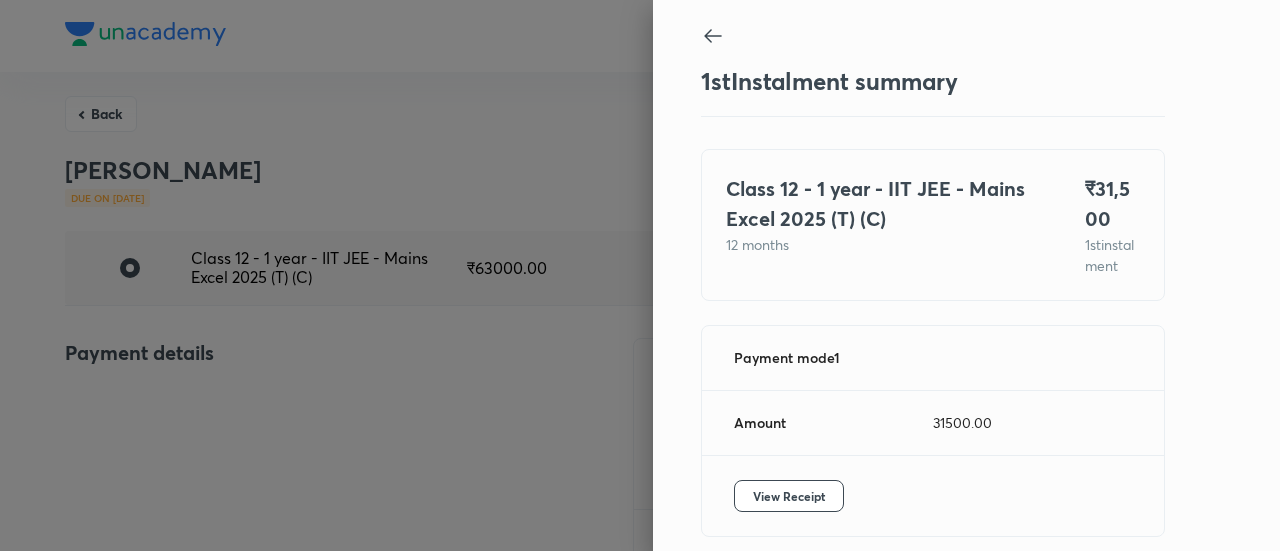 scroll, scrollTop: 109, scrollLeft: 0, axis: vertical 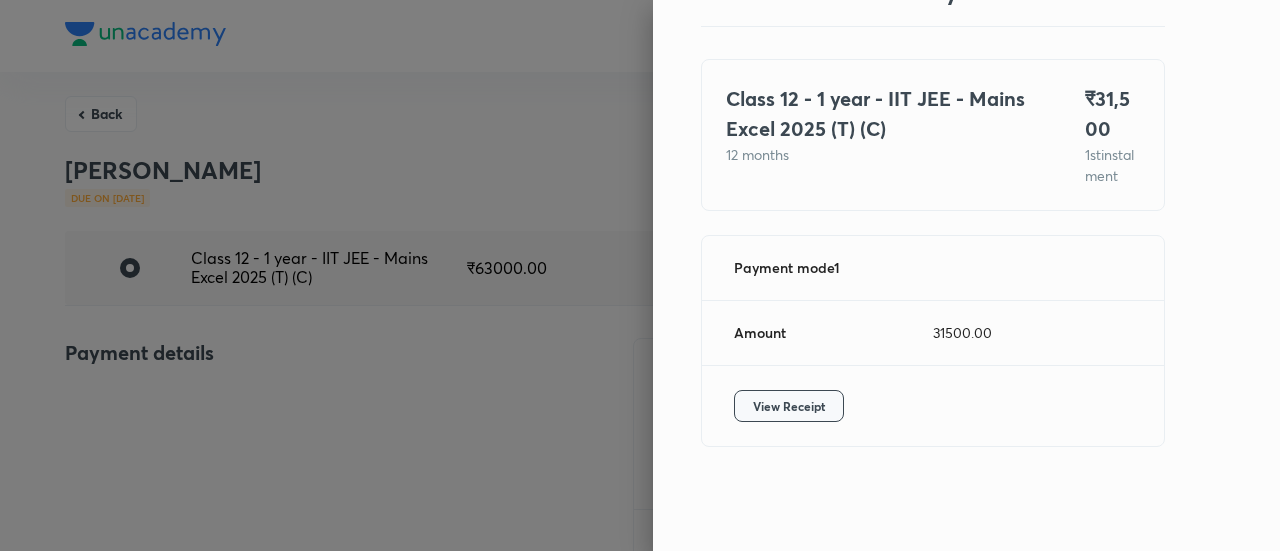 click on "View Receipt" at bounding box center (789, 406) 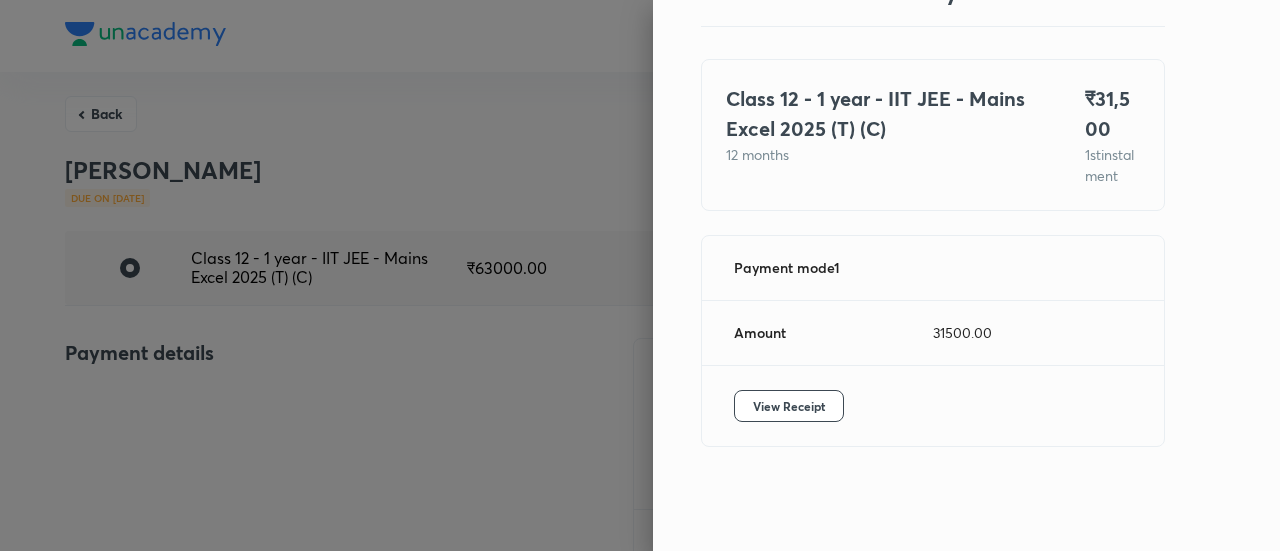 click at bounding box center [640, 275] 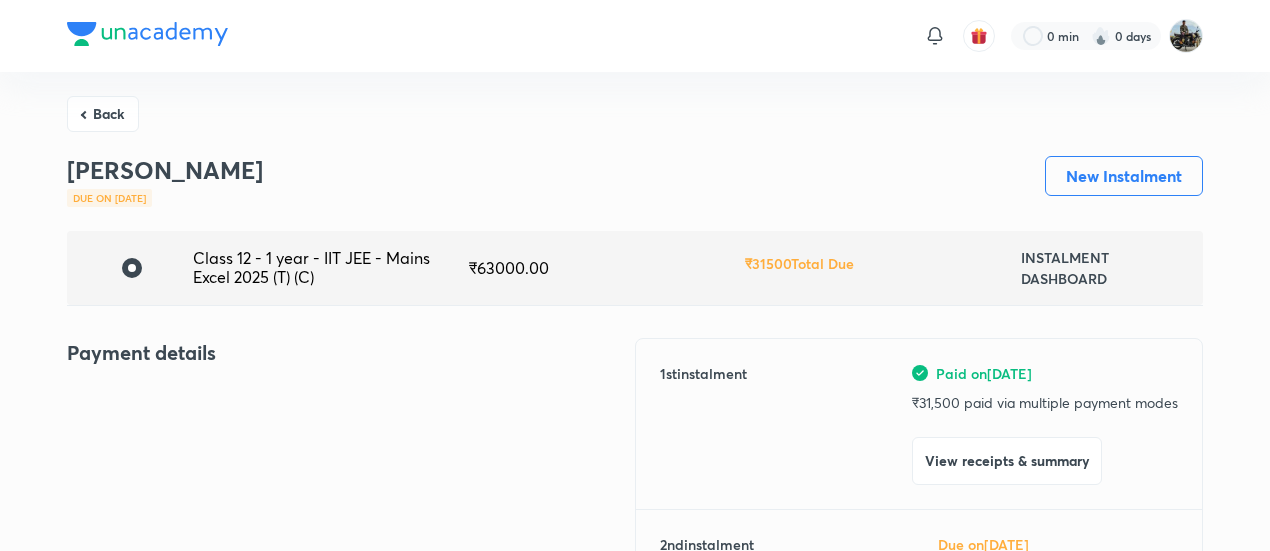 click on "Back" at bounding box center [103, 114] 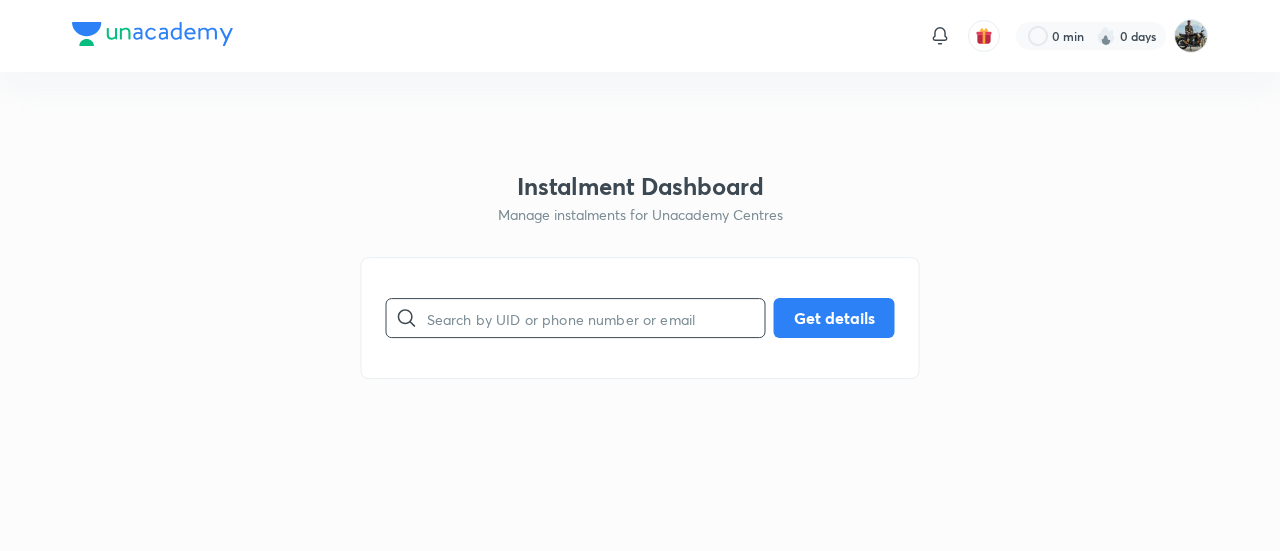 click at bounding box center (596, 318) 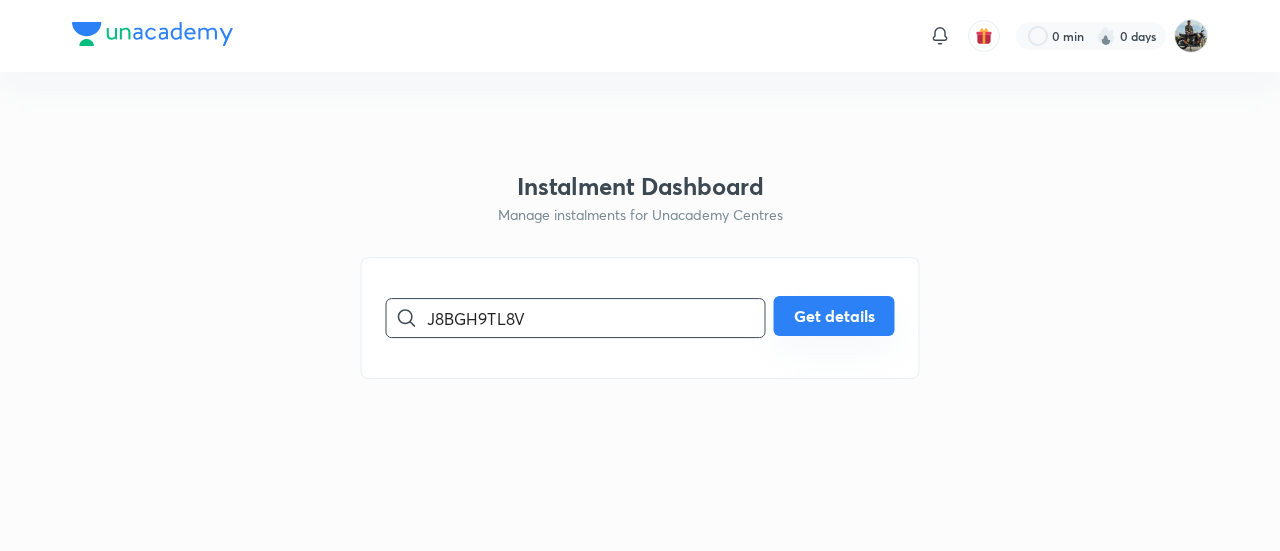 type on "J8BGH9TL8V" 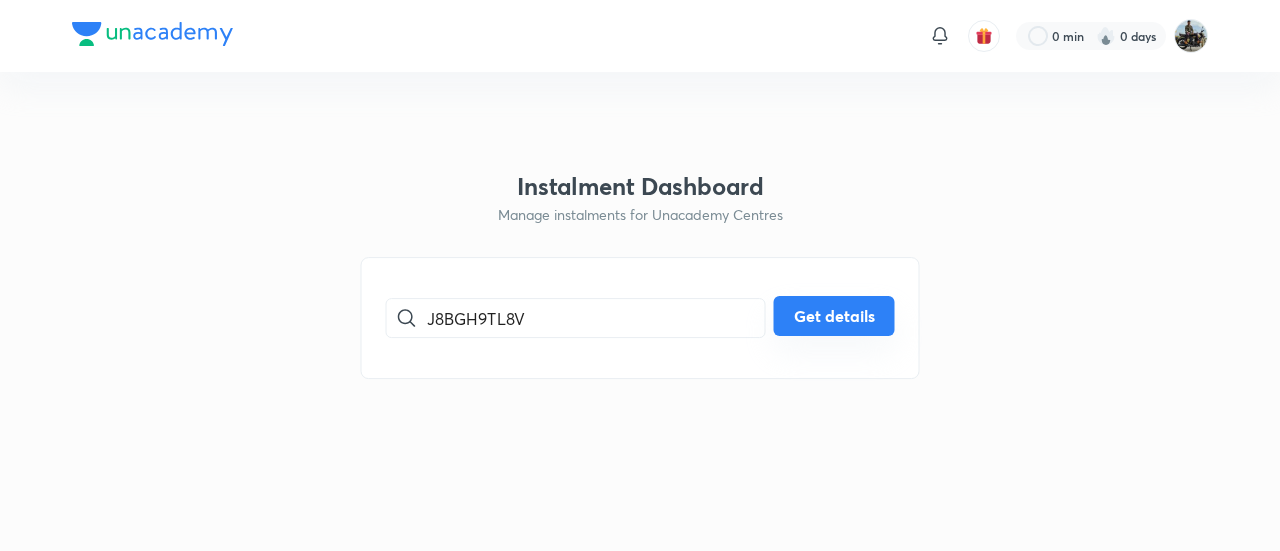 click on "Get details" at bounding box center [834, 316] 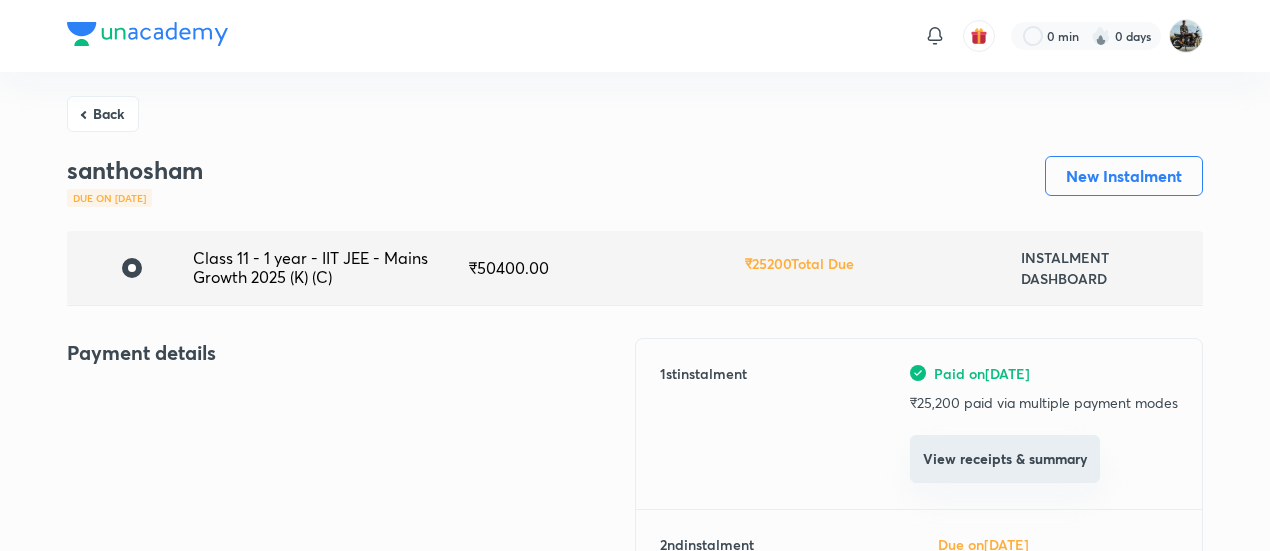 click on "View receipts & summary" at bounding box center [1005, 459] 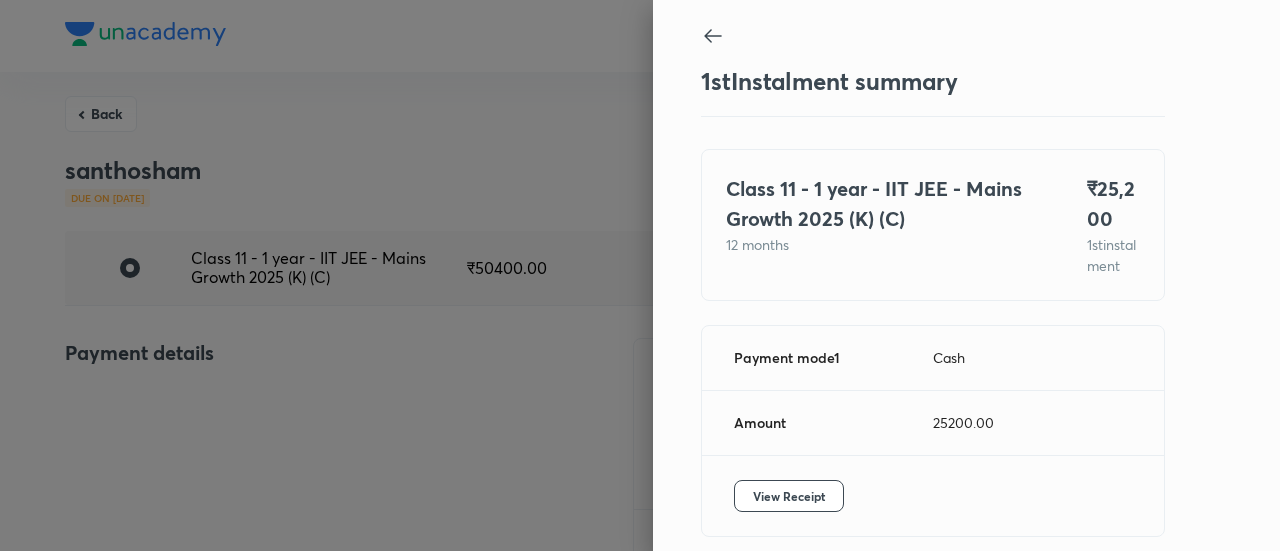 scroll, scrollTop: 109, scrollLeft: 0, axis: vertical 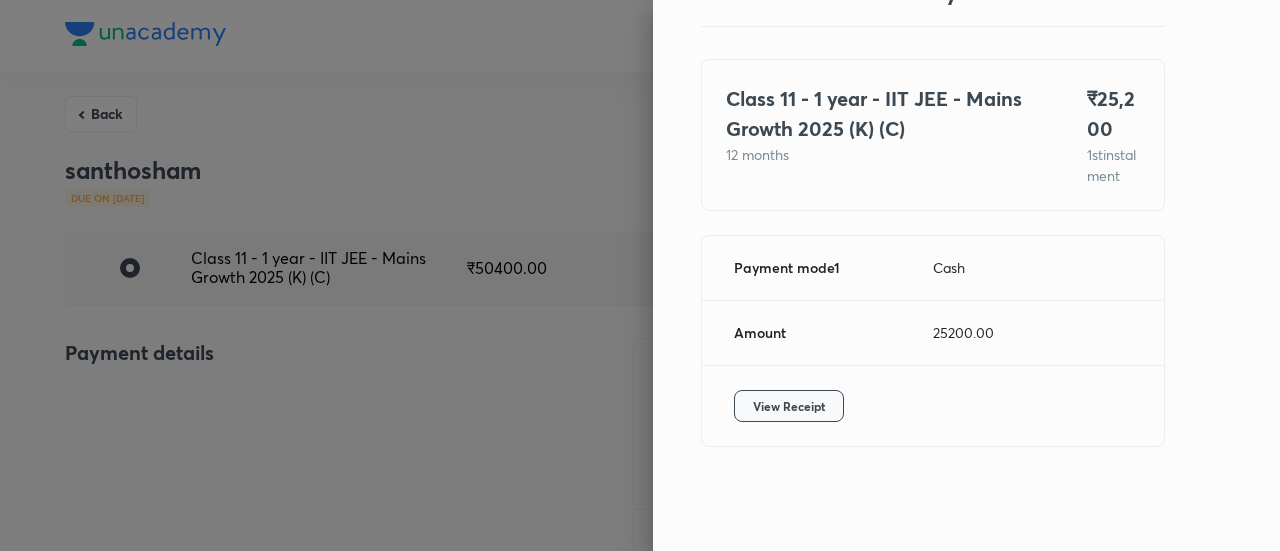 click on "View Receipt" at bounding box center [789, 406] 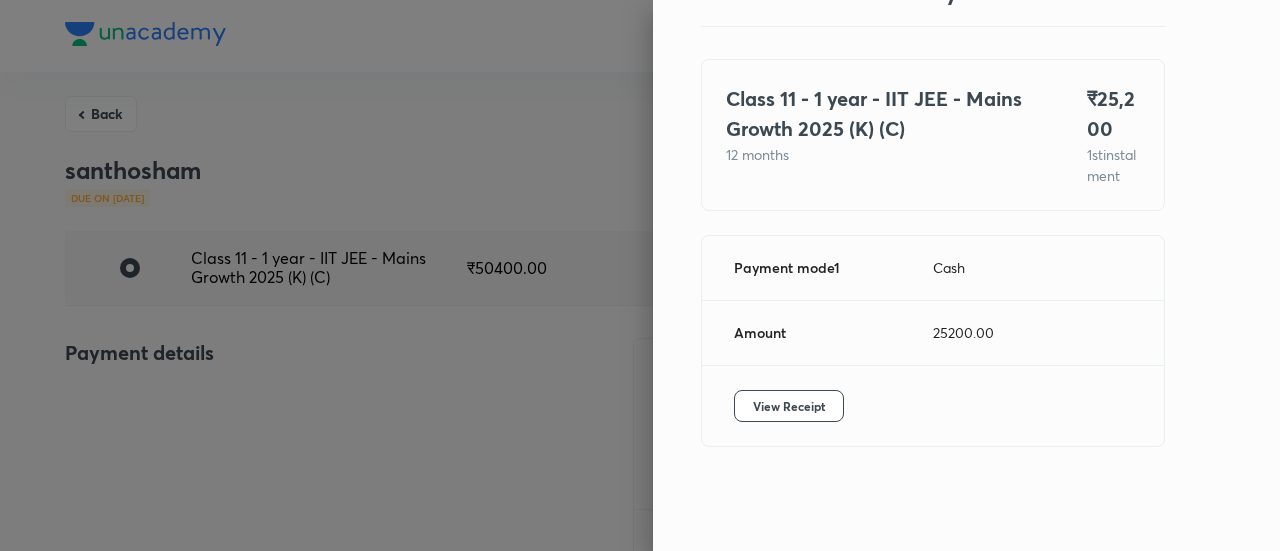 click at bounding box center (640, 275) 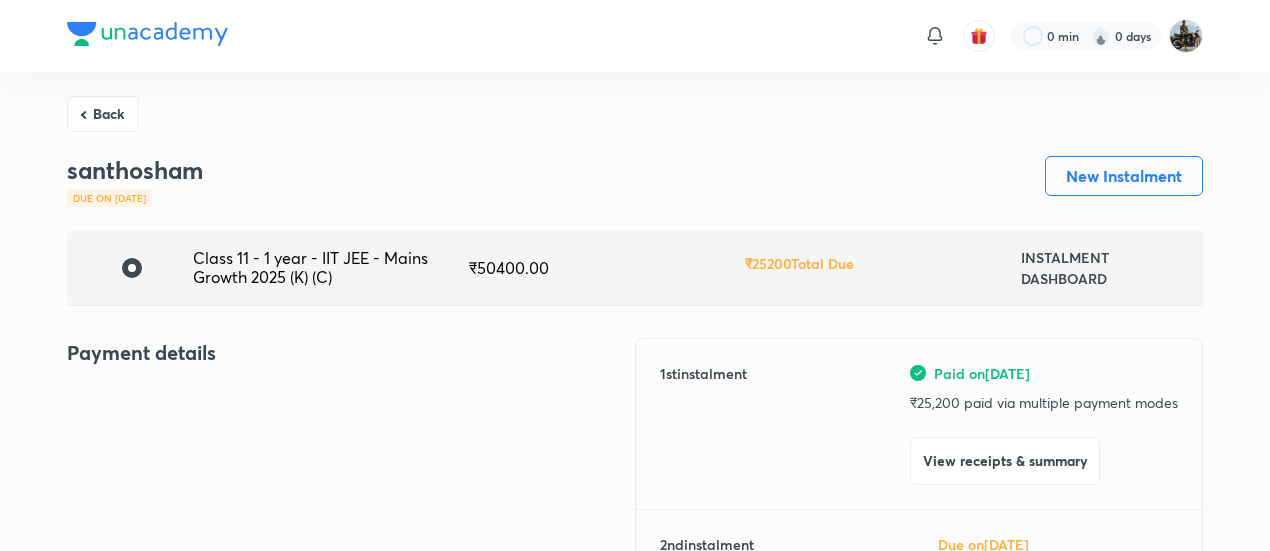 click on "Back" at bounding box center (103, 114) 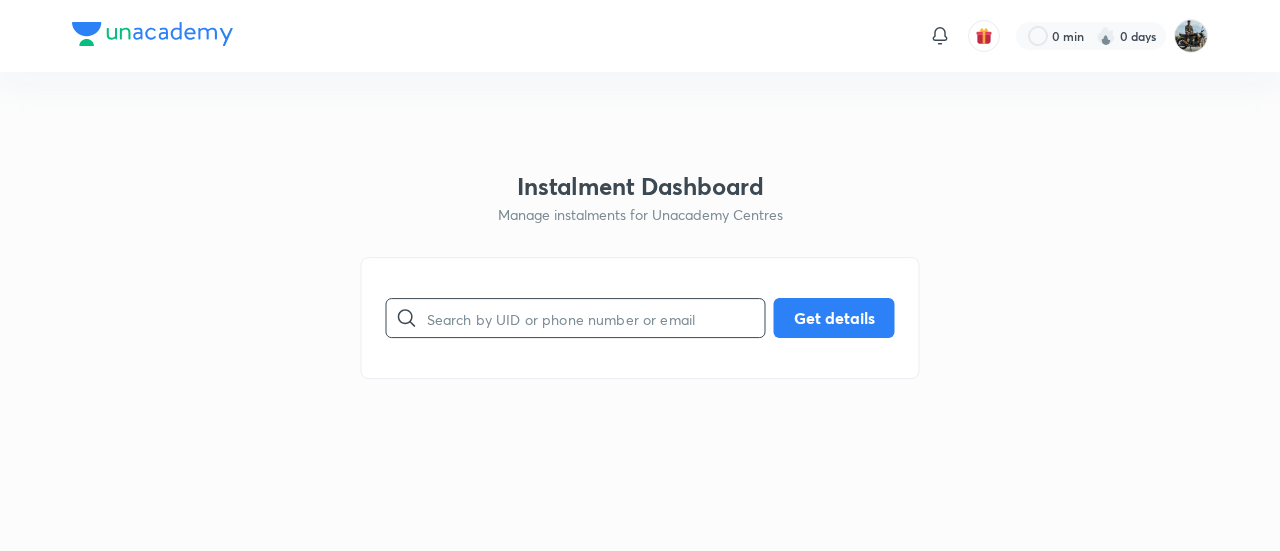 click at bounding box center (596, 318) 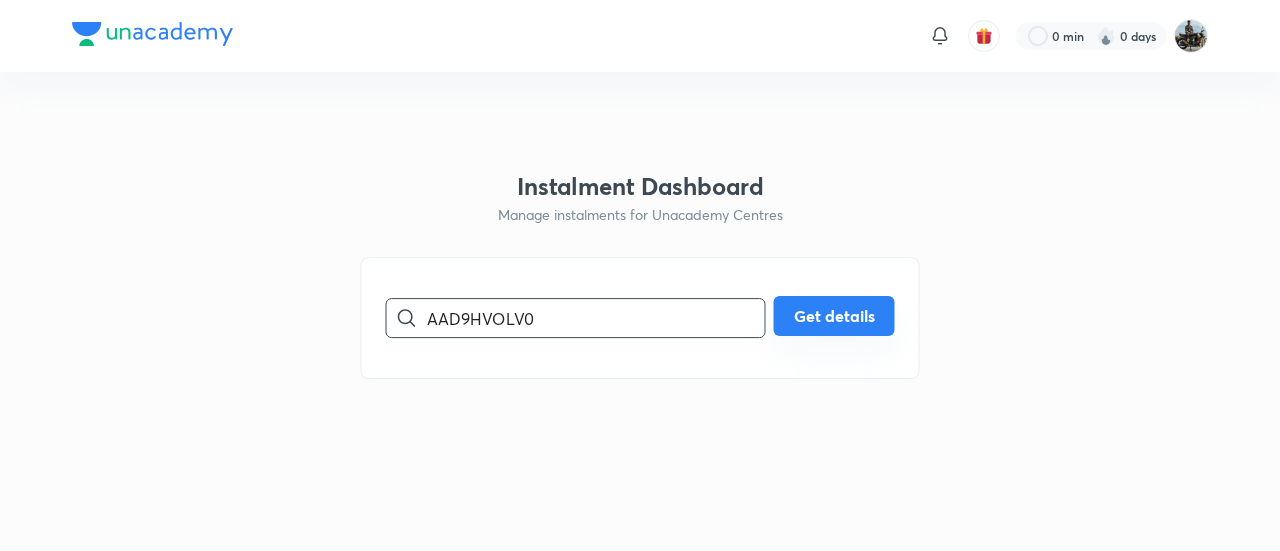 type on "AAD9HVOLV0" 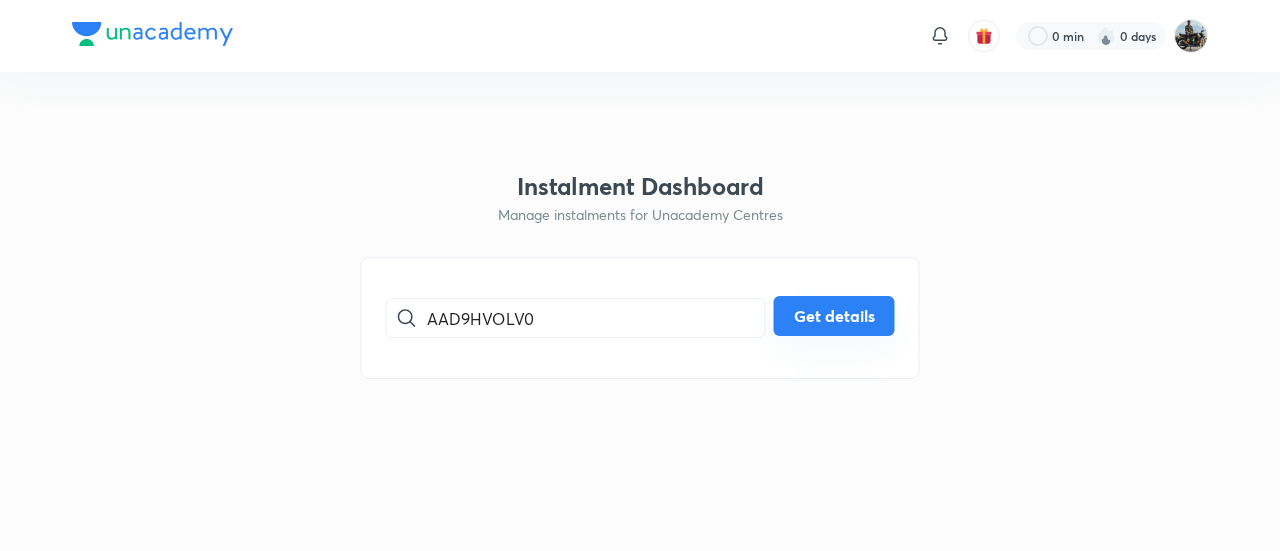 click on "Get details" at bounding box center (834, 316) 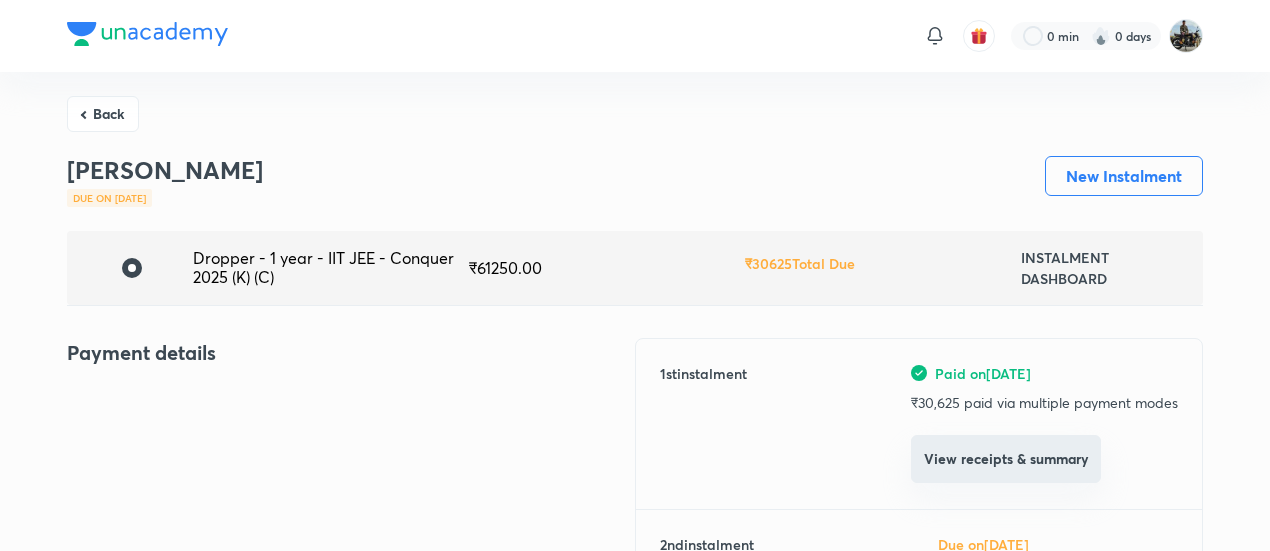 click on "View receipts & summary" at bounding box center (1006, 459) 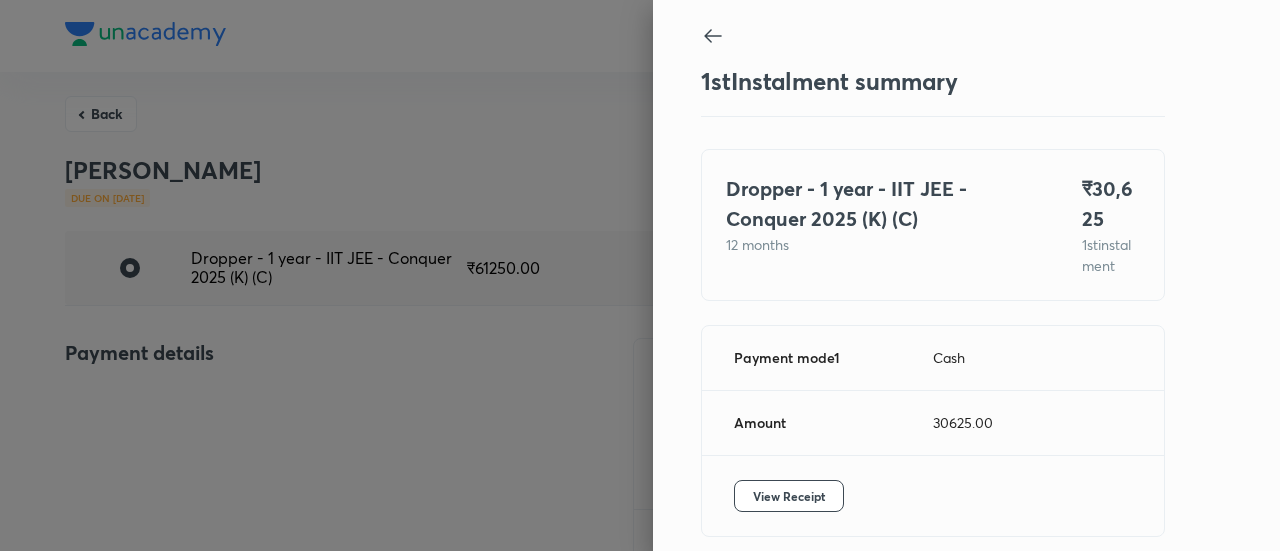 scroll, scrollTop: 109, scrollLeft: 0, axis: vertical 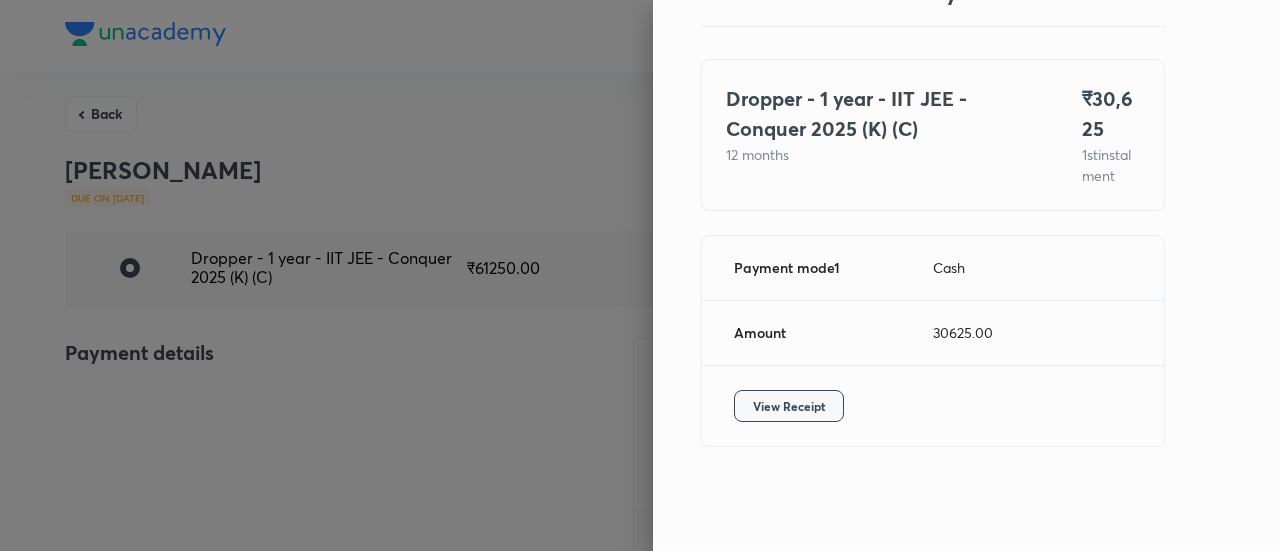 click on "View Receipt" at bounding box center [789, 406] 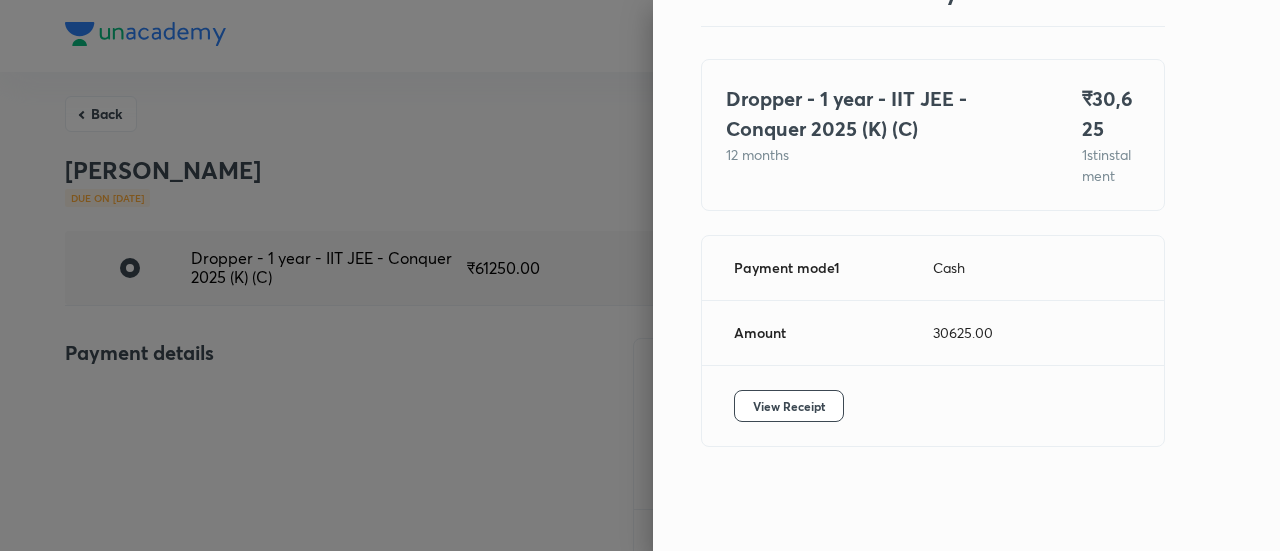 click at bounding box center (640, 275) 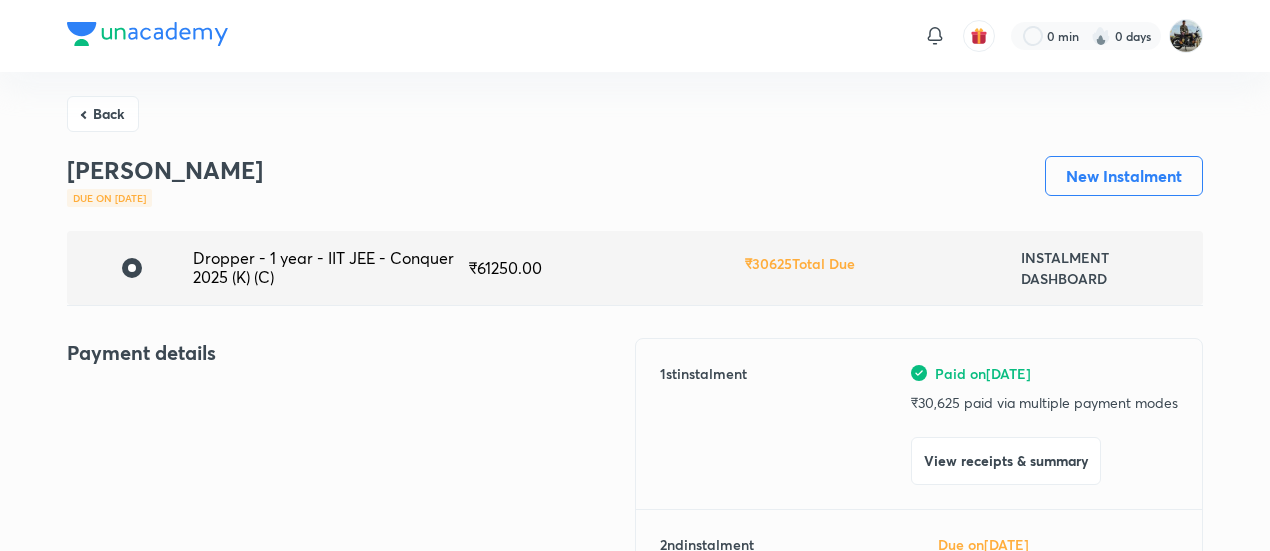click on "Back" at bounding box center [103, 114] 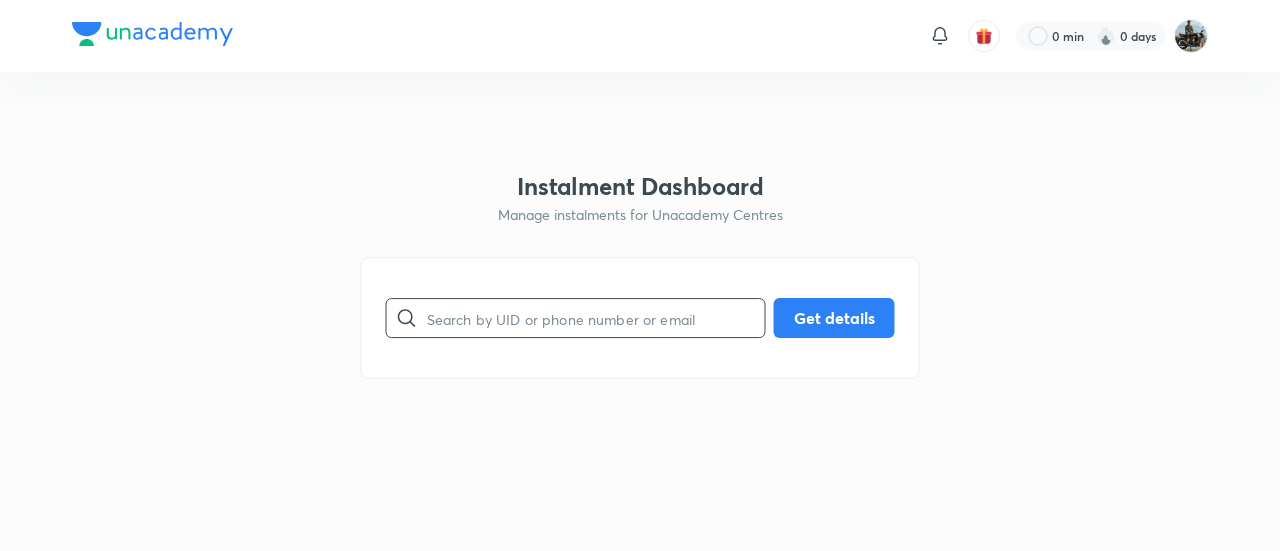 click at bounding box center [596, 318] 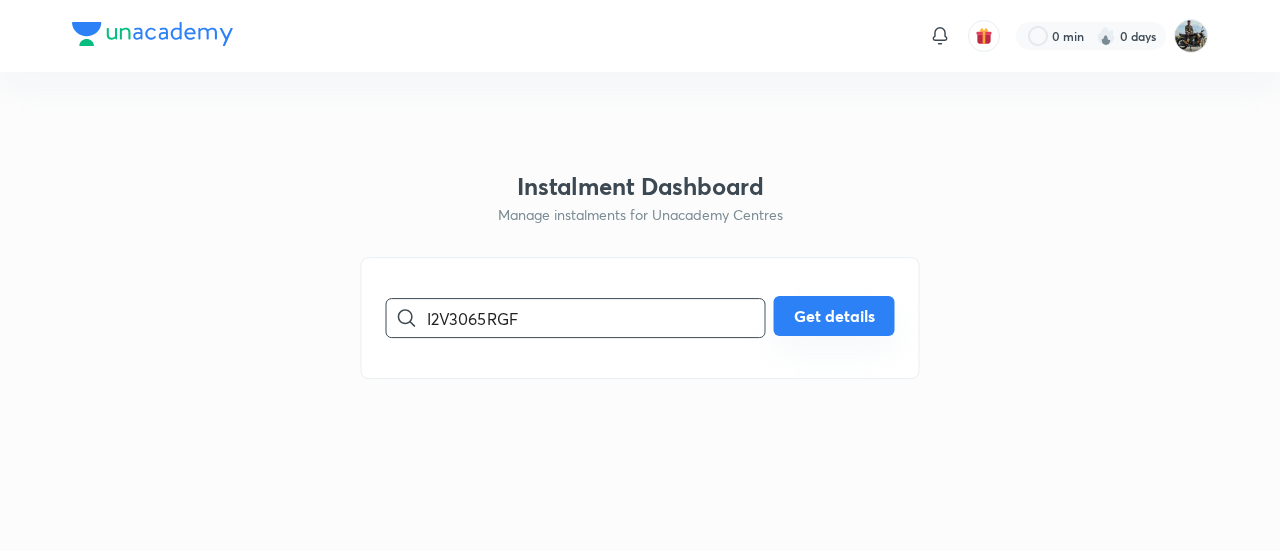 type on "I2V3065RGF" 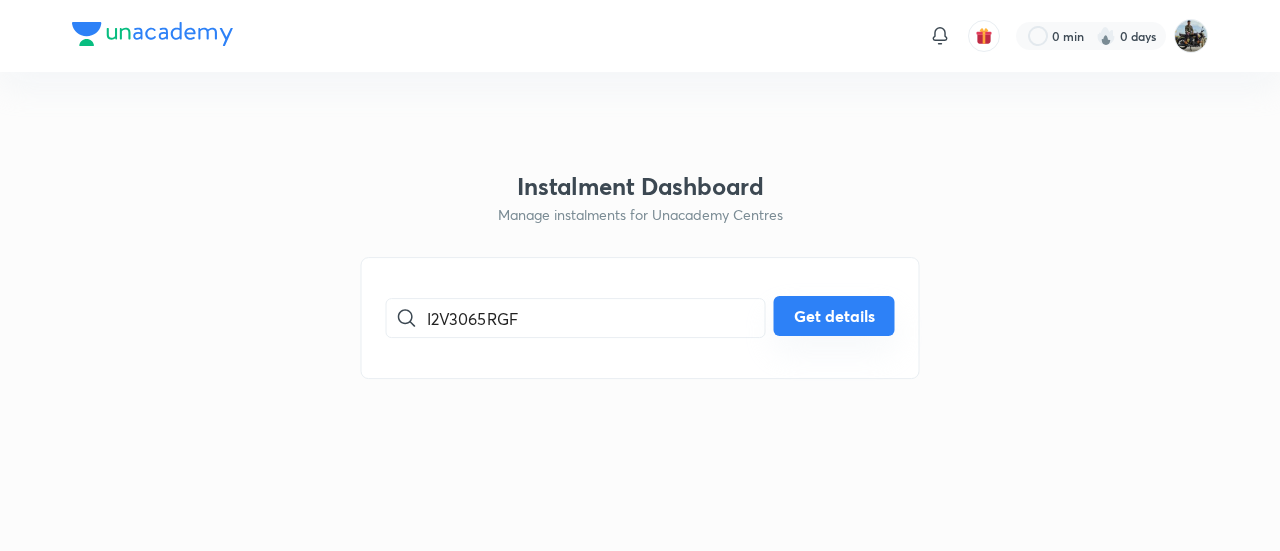 click on "Get details" at bounding box center [834, 316] 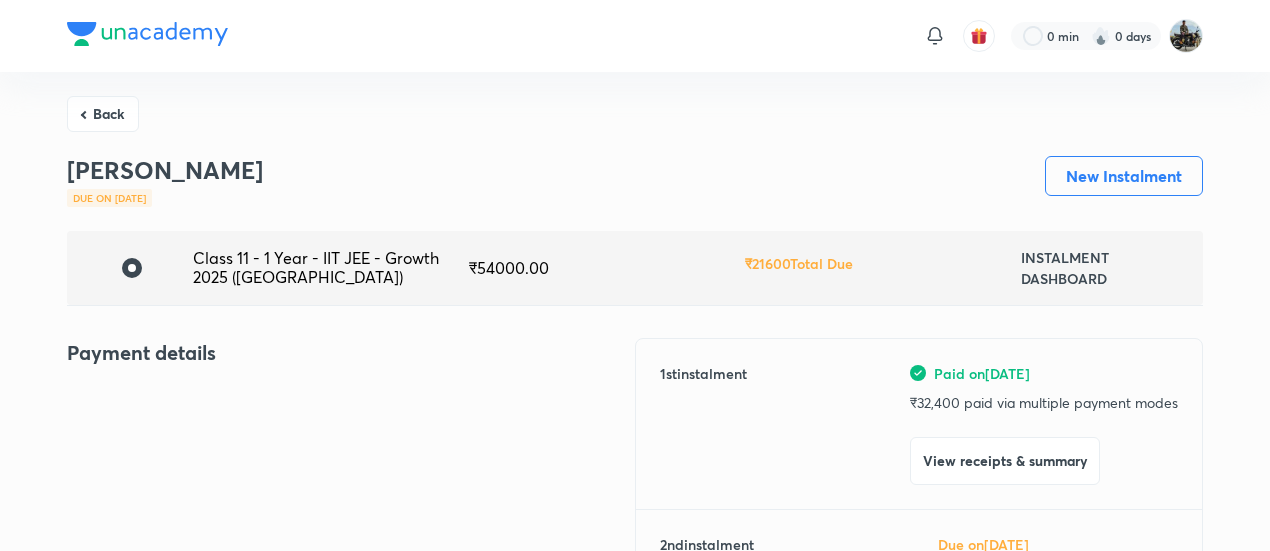 click on "View receipts & summary" at bounding box center [1005, 461] 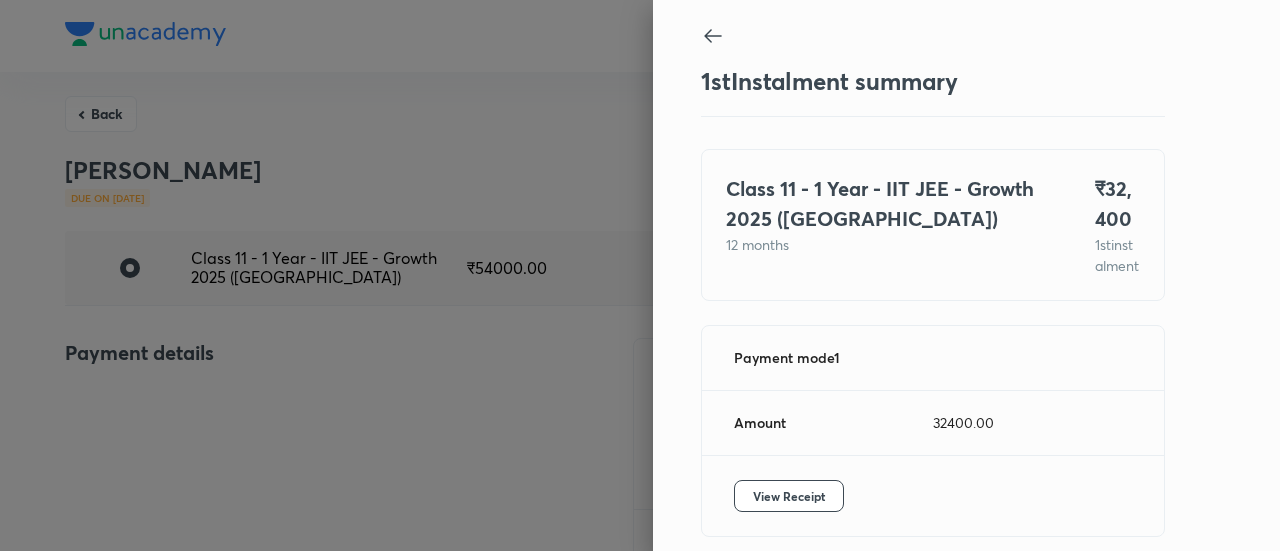 scroll, scrollTop: 109, scrollLeft: 0, axis: vertical 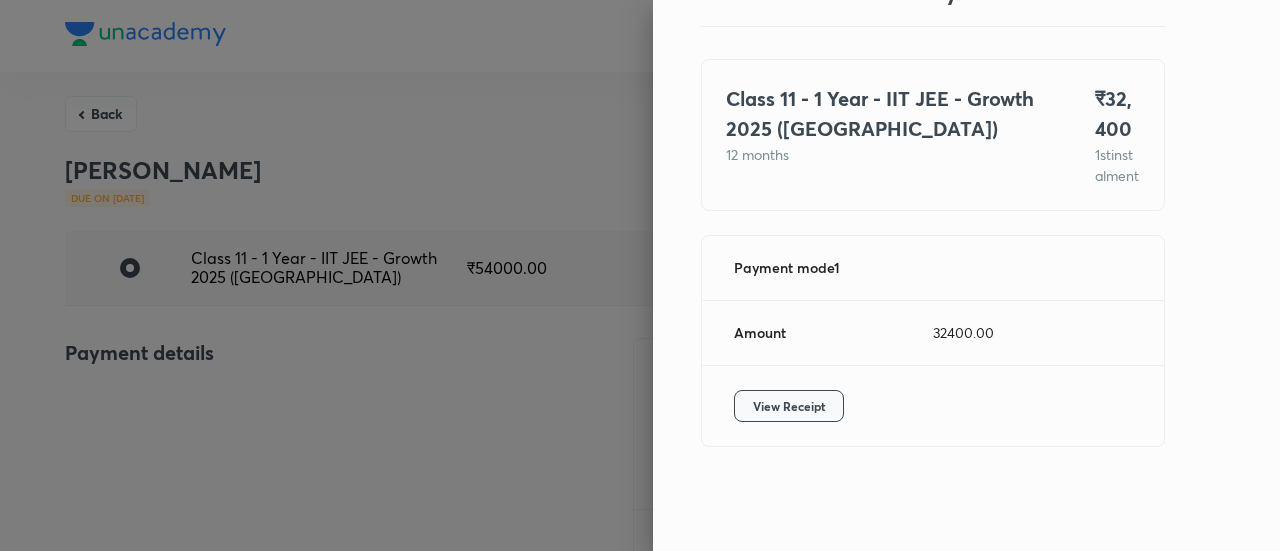 click on "View Receipt" at bounding box center (789, 406) 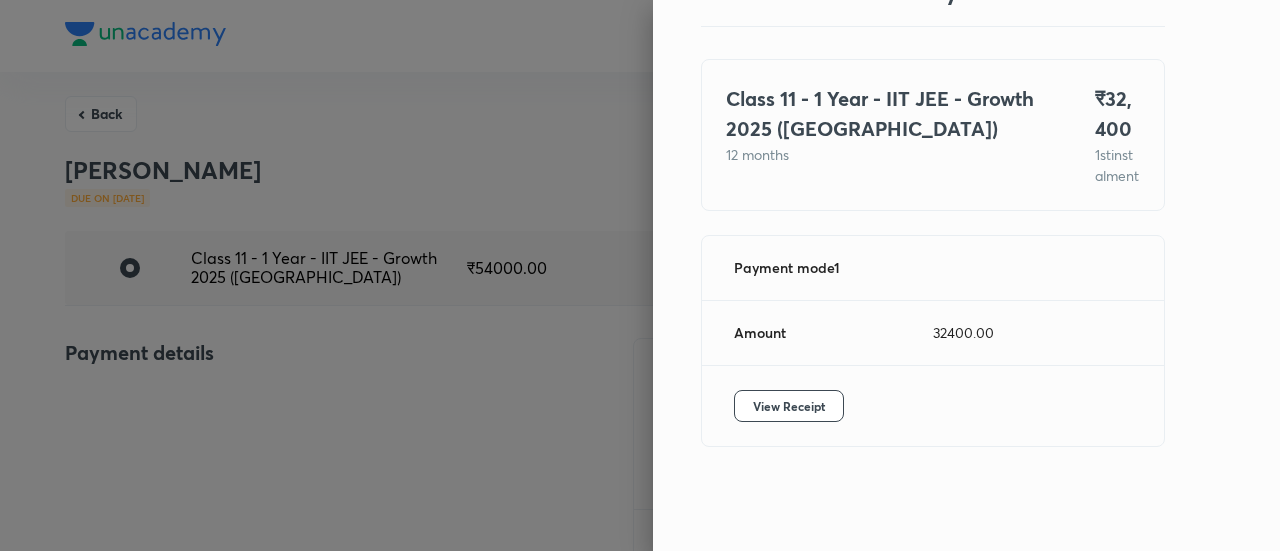 click at bounding box center (640, 275) 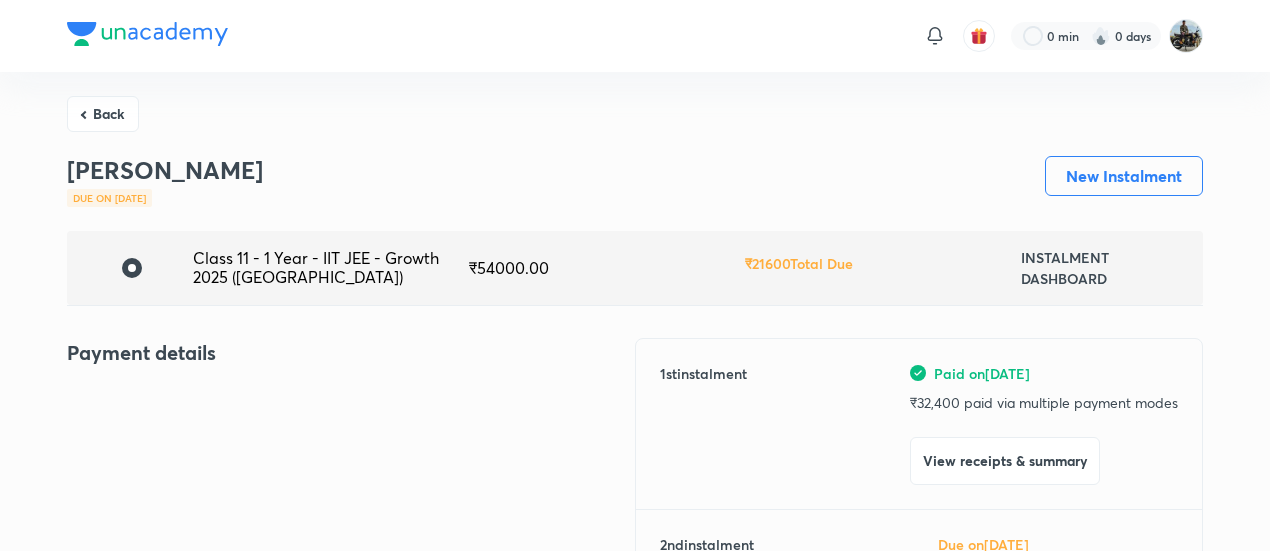 click on "Back" at bounding box center [103, 114] 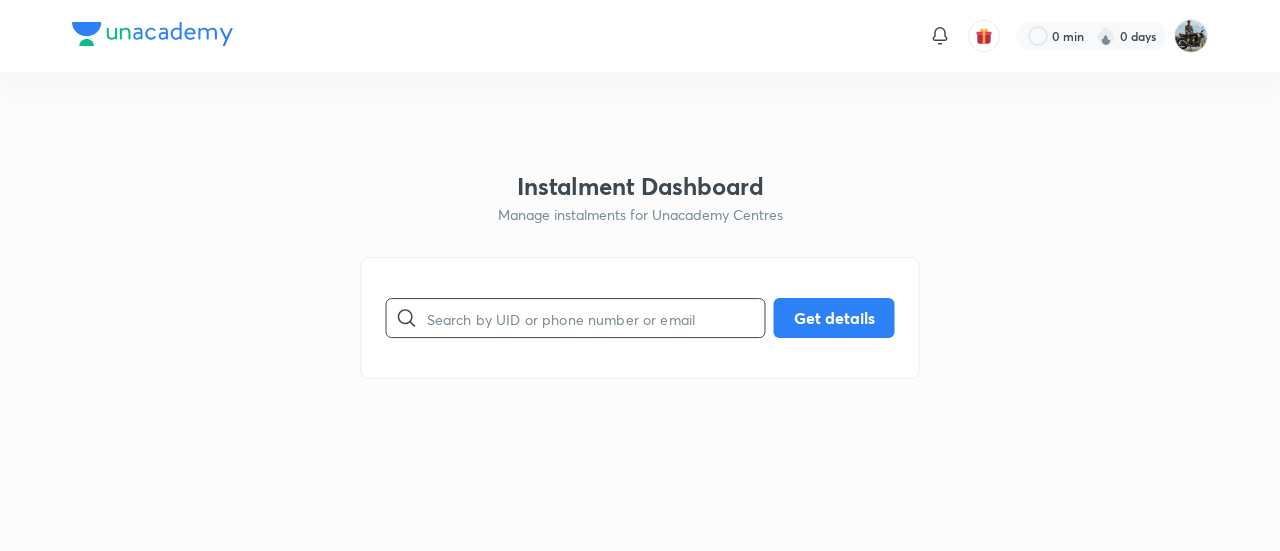 click at bounding box center (596, 318) 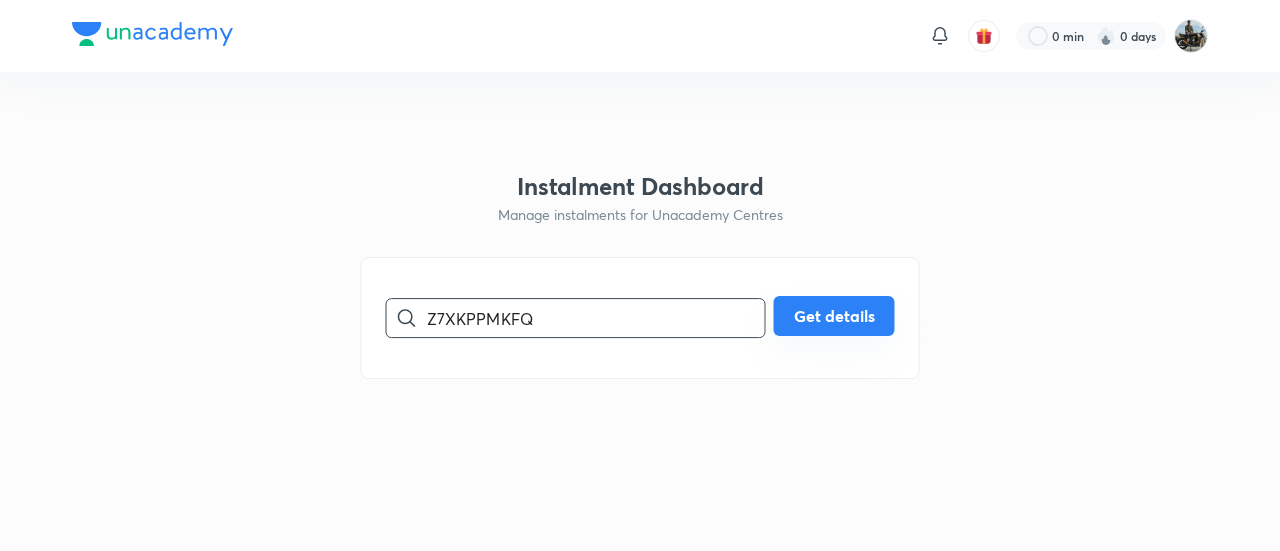 type on "Z7XKPPMKFQ" 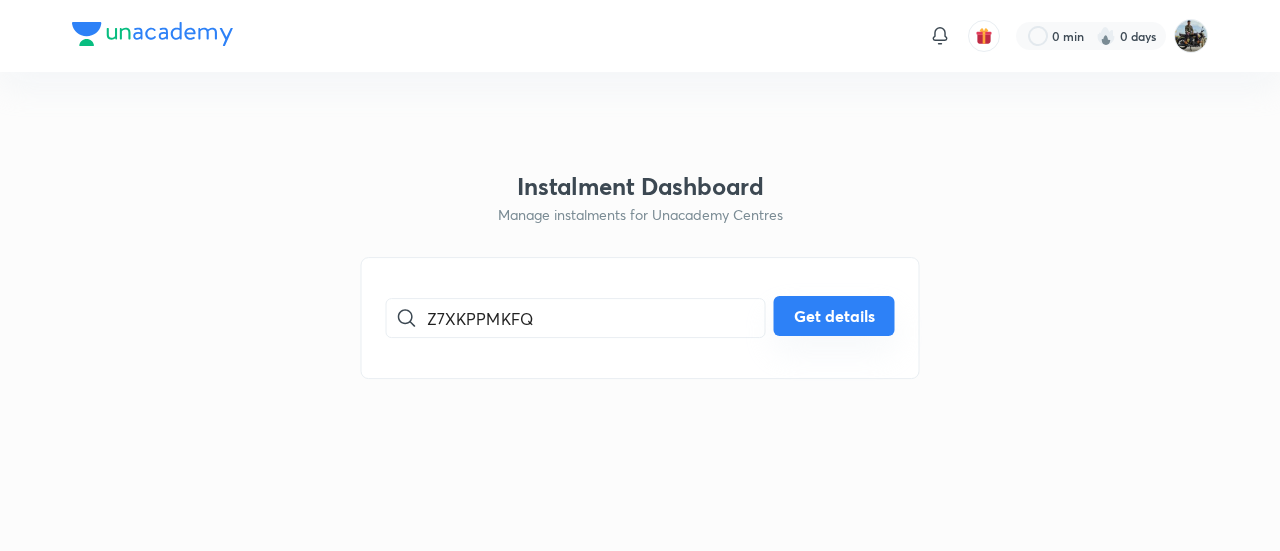 click on "Get details" at bounding box center [834, 316] 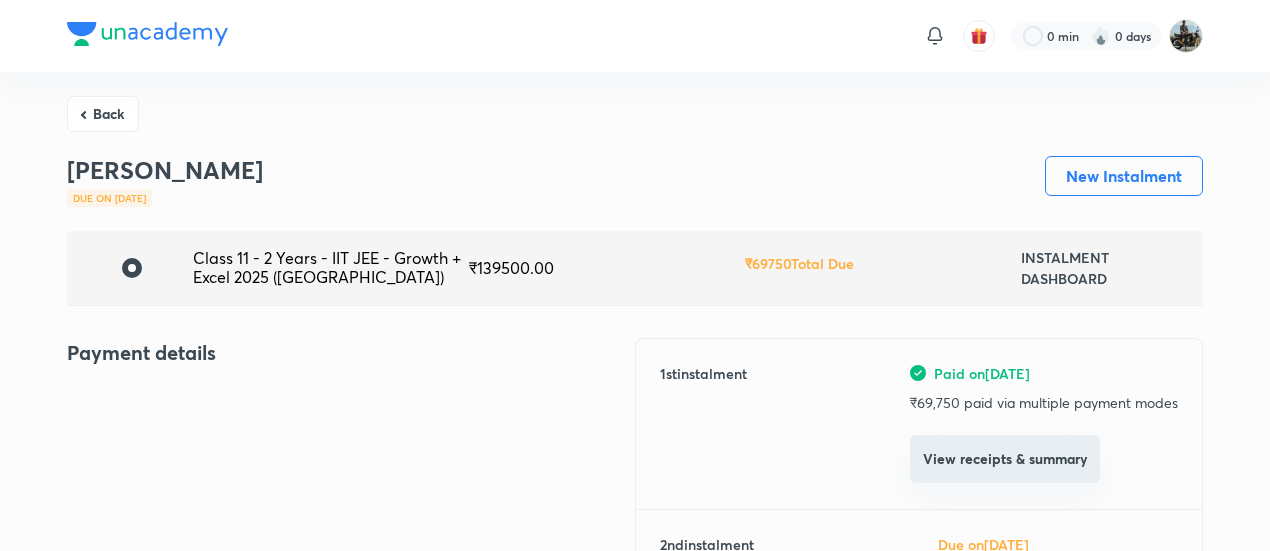 click on "View receipts & summary" at bounding box center (1005, 459) 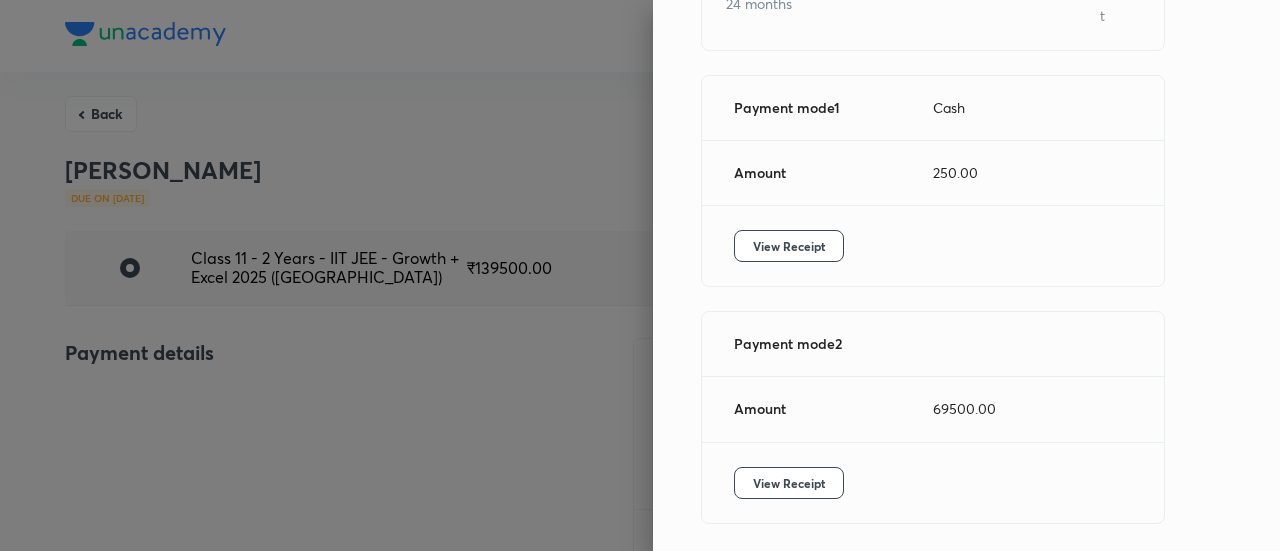 scroll, scrollTop: 344, scrollLeft: 0, axis: vertical 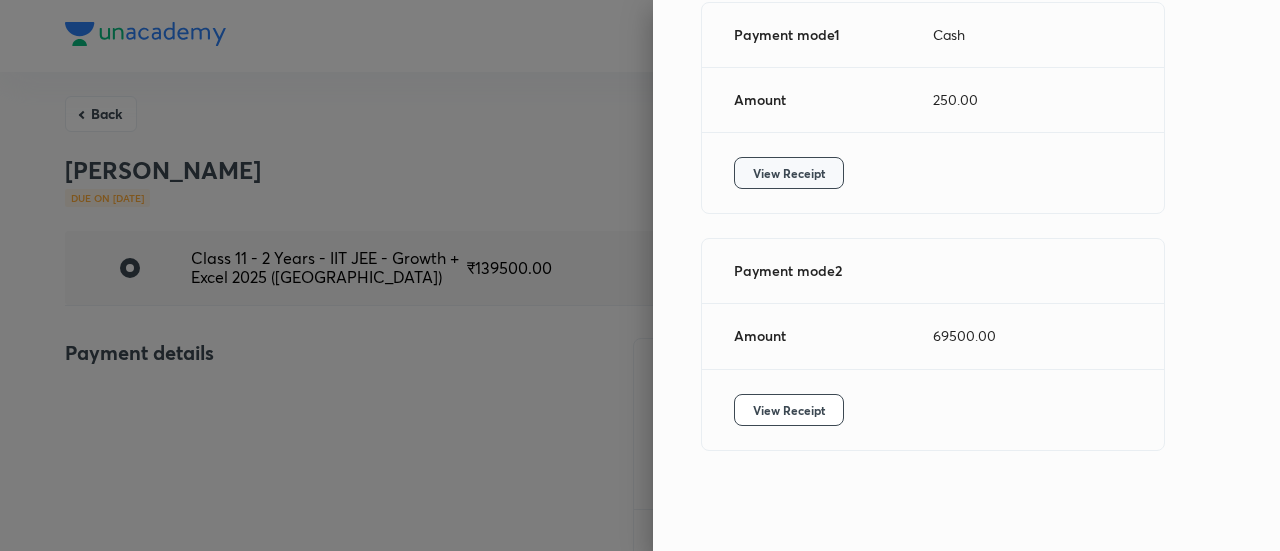 click on "View Receipt" at bounding box center (789, 173) 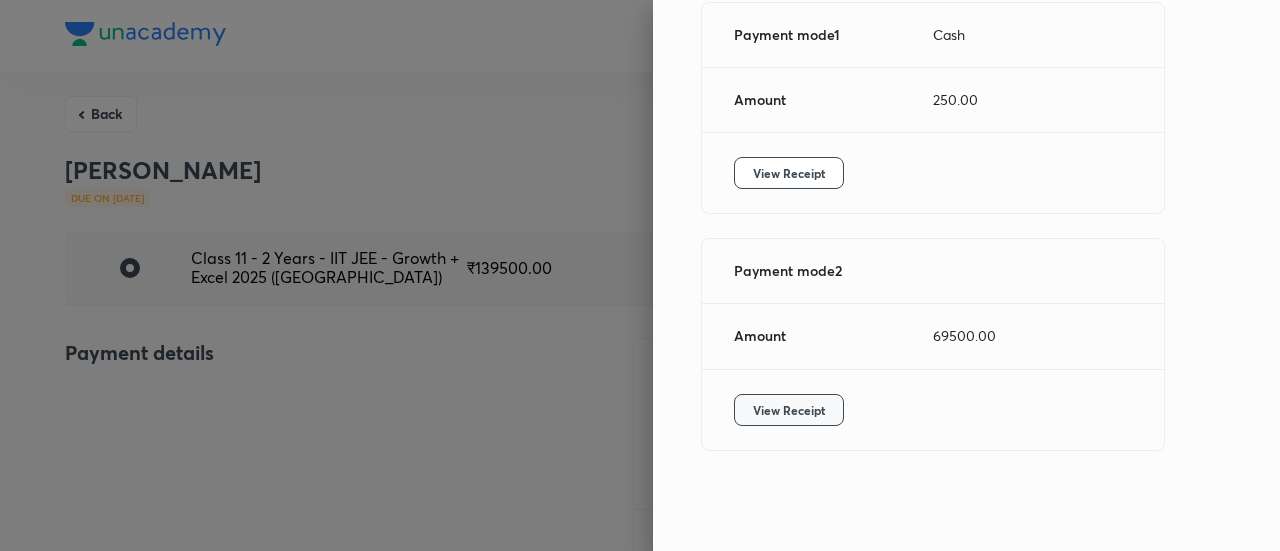 click on "View Receipt" at bounding box center [789, 410] 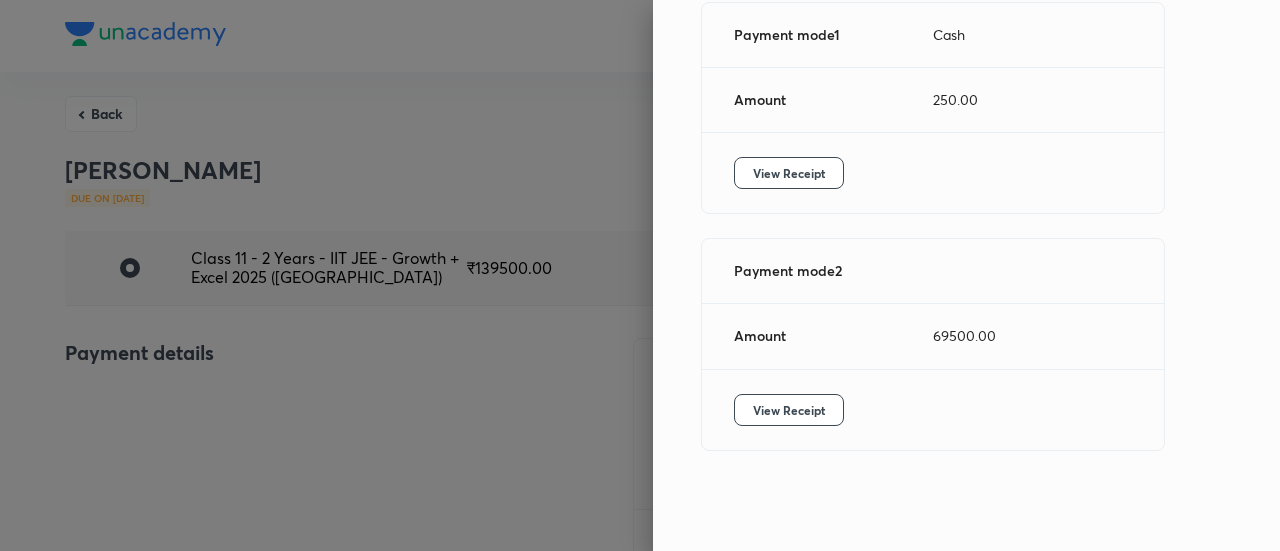 click at bounding box center [640, 275] 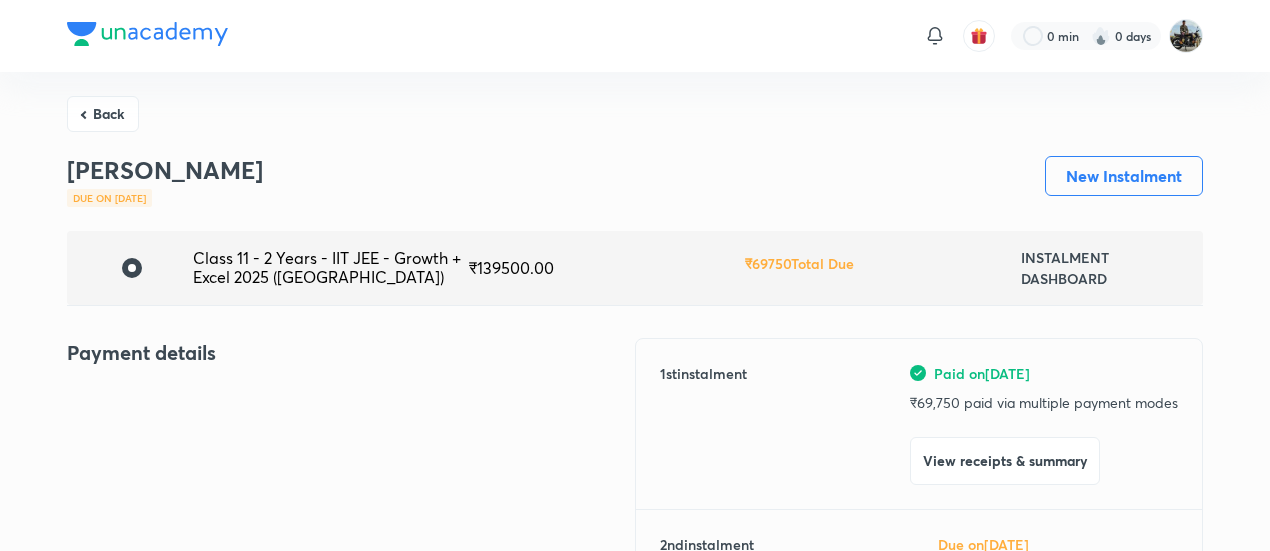 click on "Back" at bounding box center (103, 114) 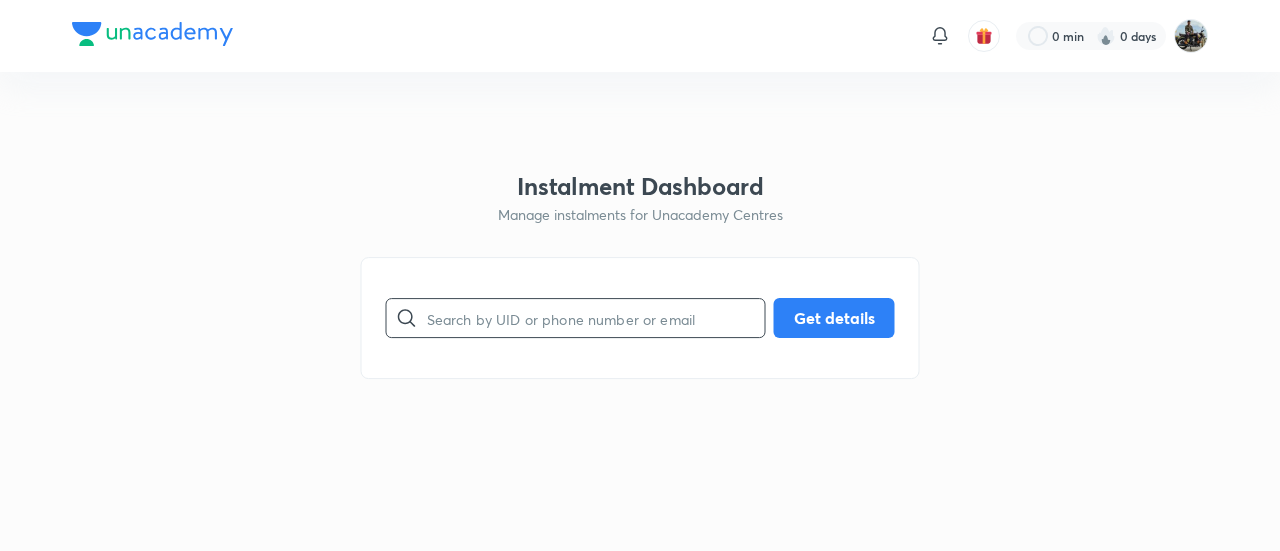 drag, startPoint x: 539, startPoint y: 277, endPoint x: 493, endPoint y: 323, distance: 65.053825 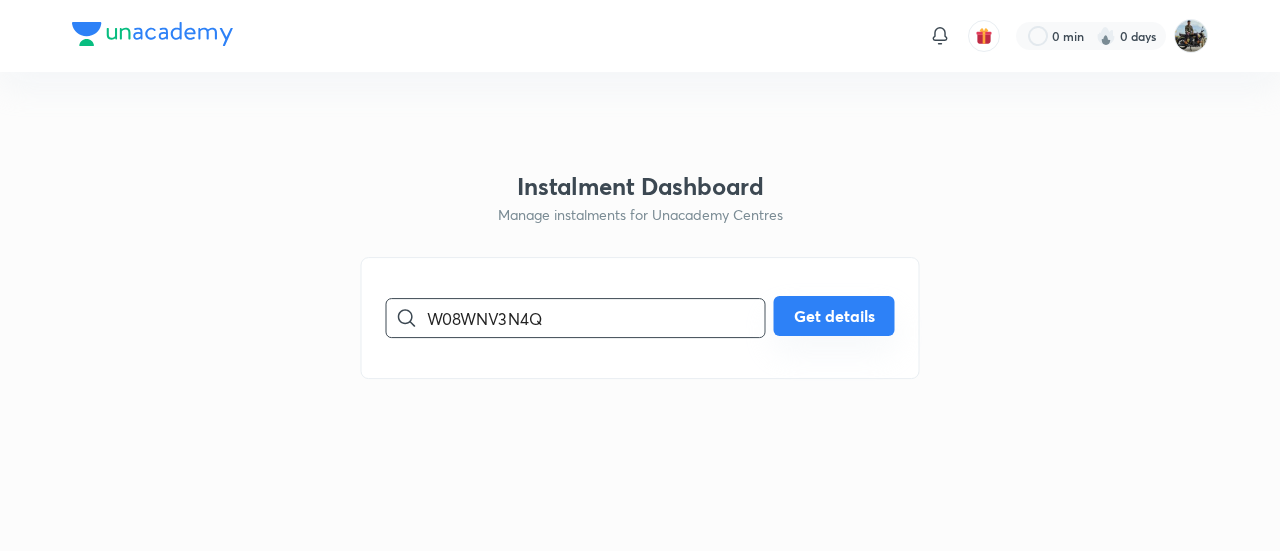 type on "W08WNV3N4Q" 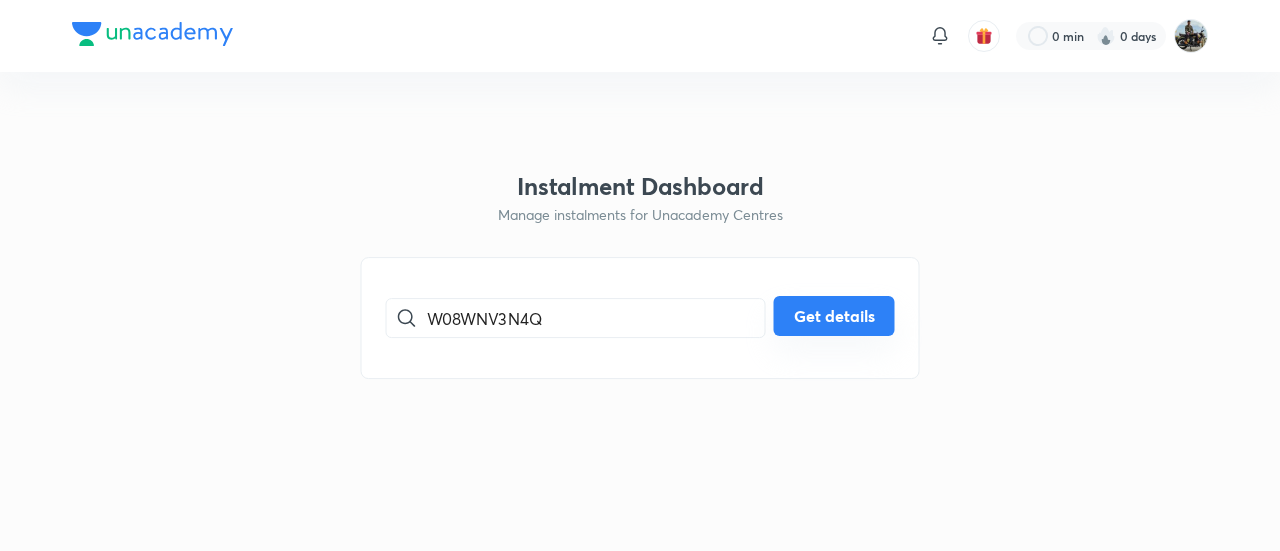 click on "Get details" at bounding box center (834, 316) 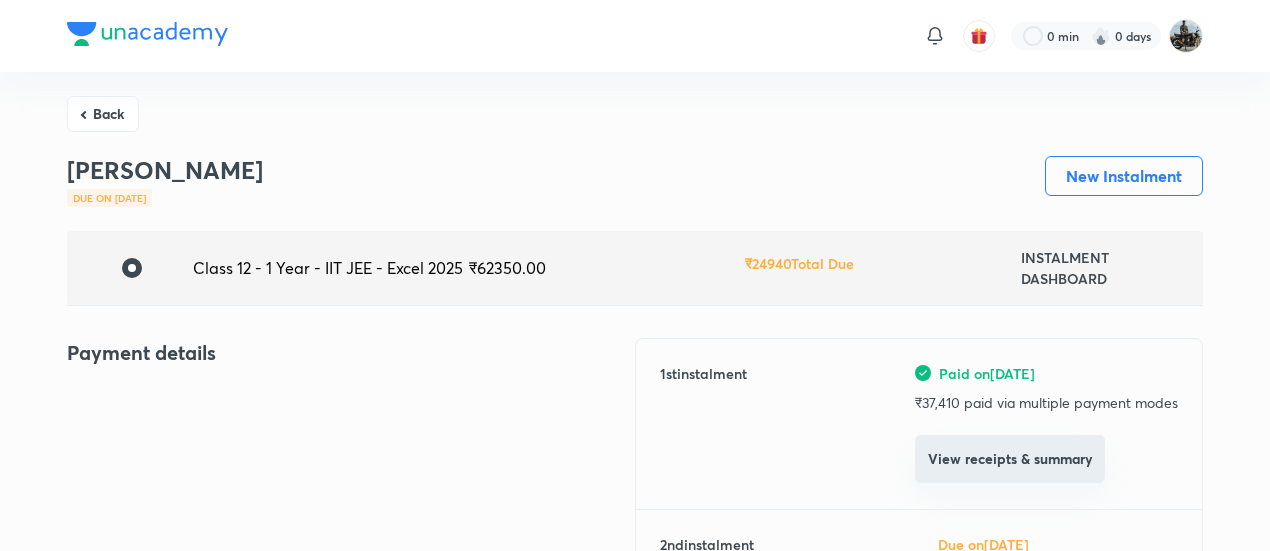 click on "View receipts & summary" at bounding box center (1010, 459) 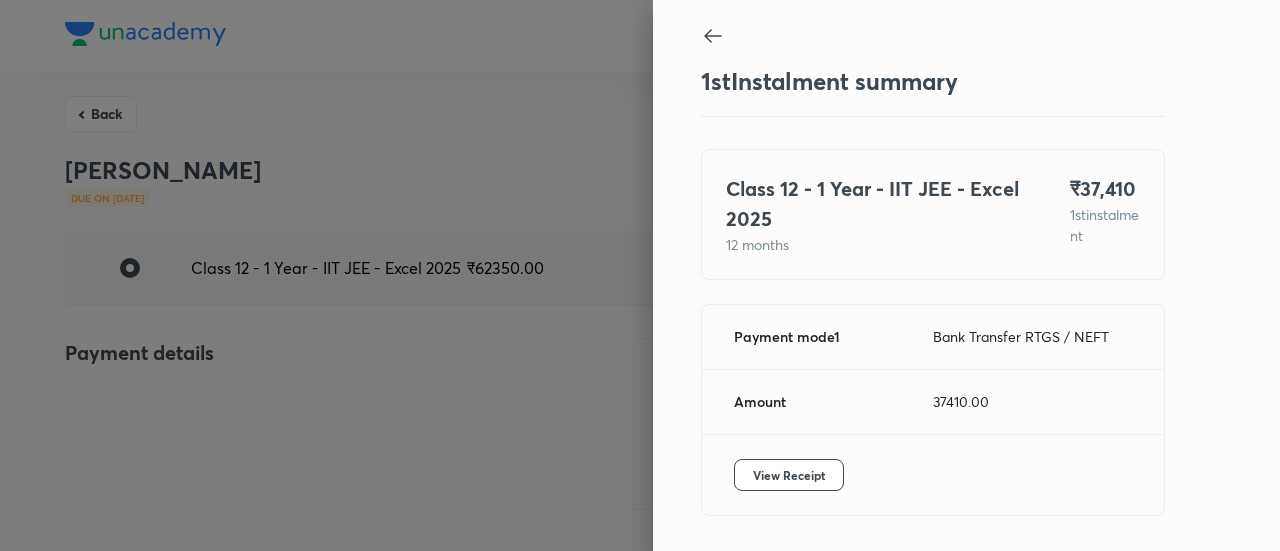 scroll, scrollTop: 67, scrollLeft: 0, axis: vertical 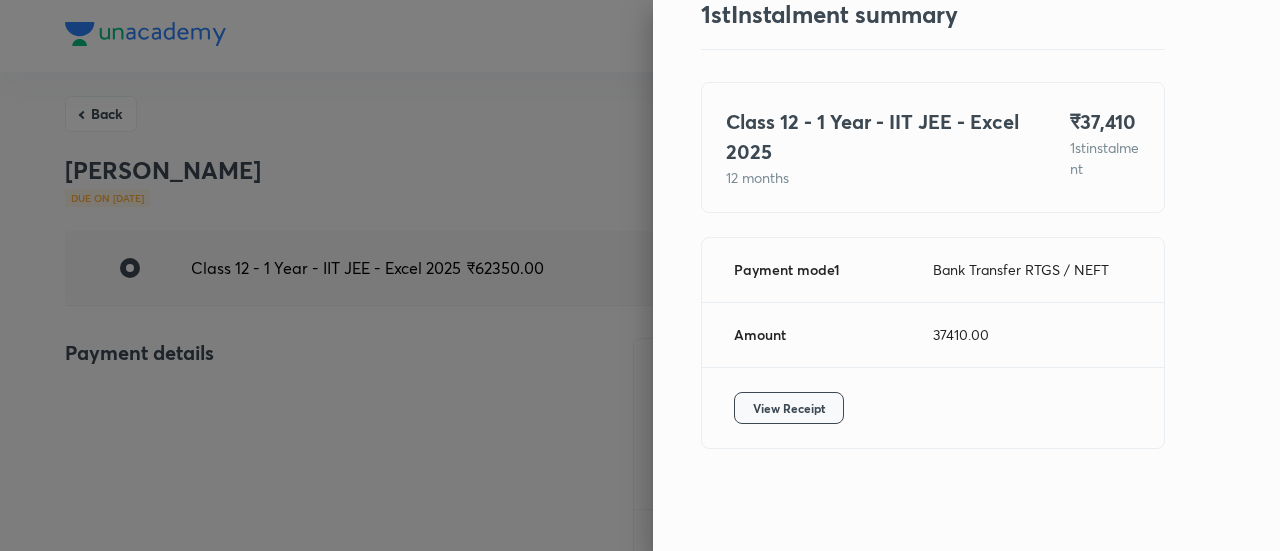 click on "View Receipt" at bounding box center (789, 408) 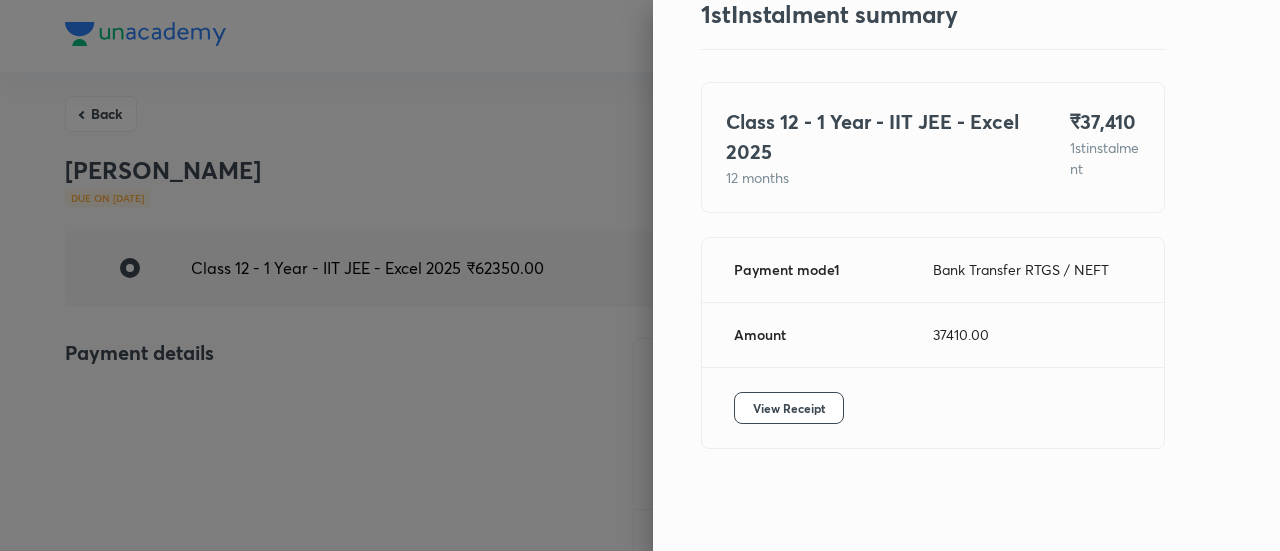 click at bounding box center [640, 275] 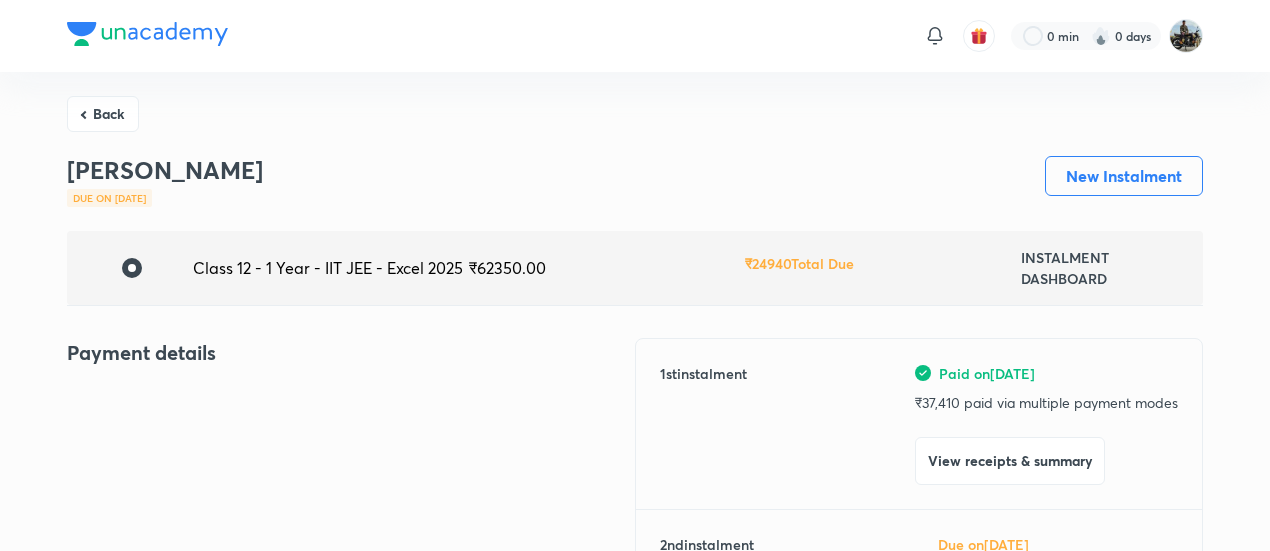 click on "Back" at bounding box center [103, 114] 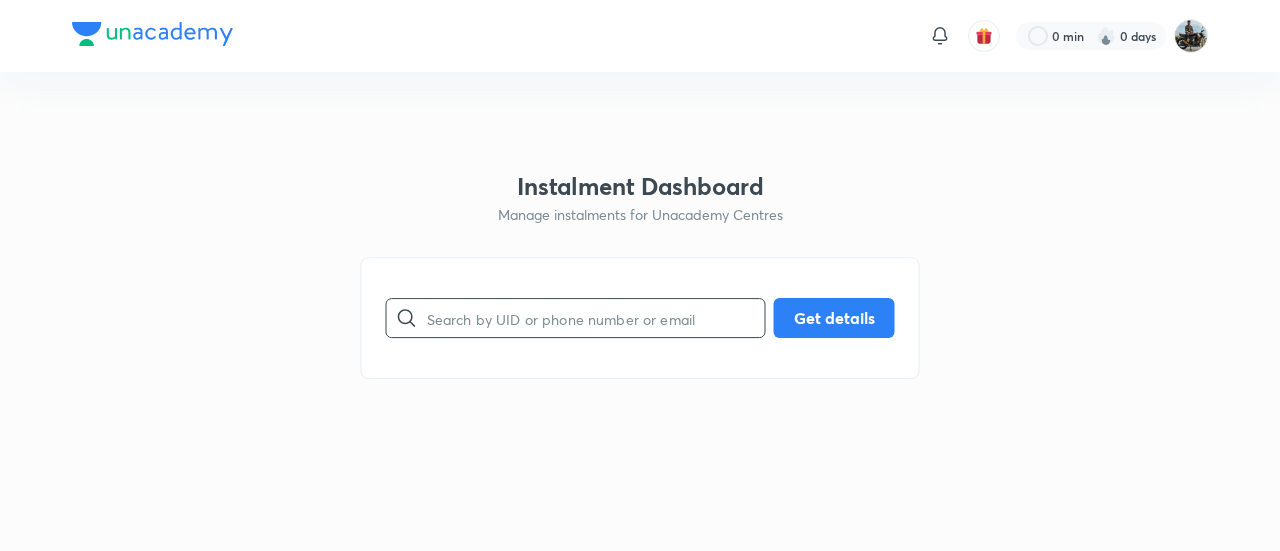 click at bounding box center [596, 318] 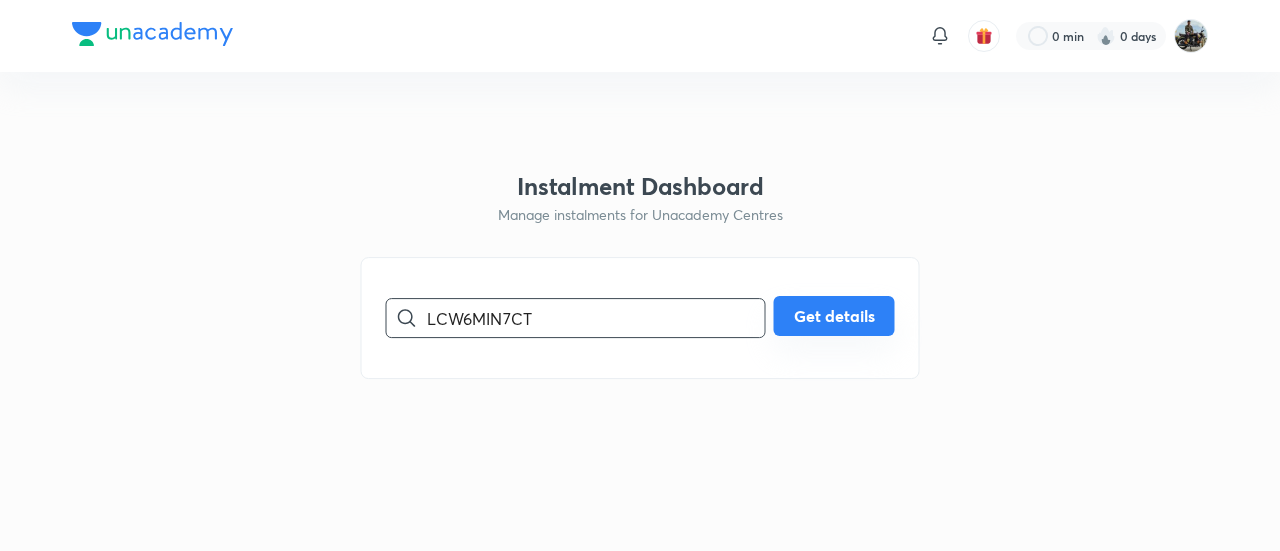 type on "LCW6MIN7CT" 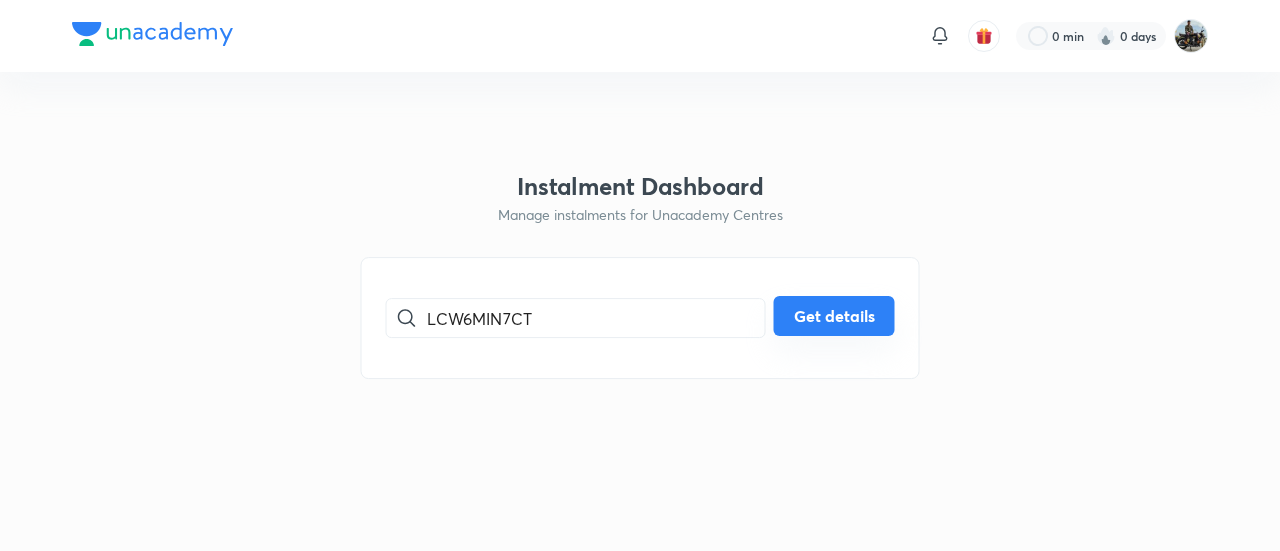 click on "Get details" at bounding box center (834, 316) 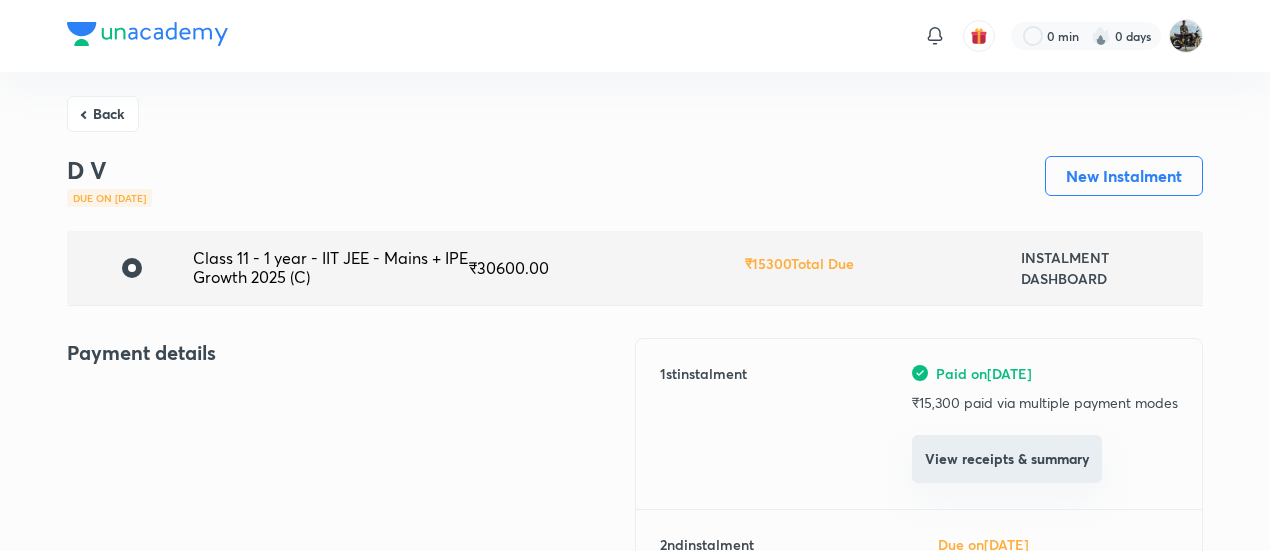 click on "View receipts & summary" at bounding box center [1007, 459] 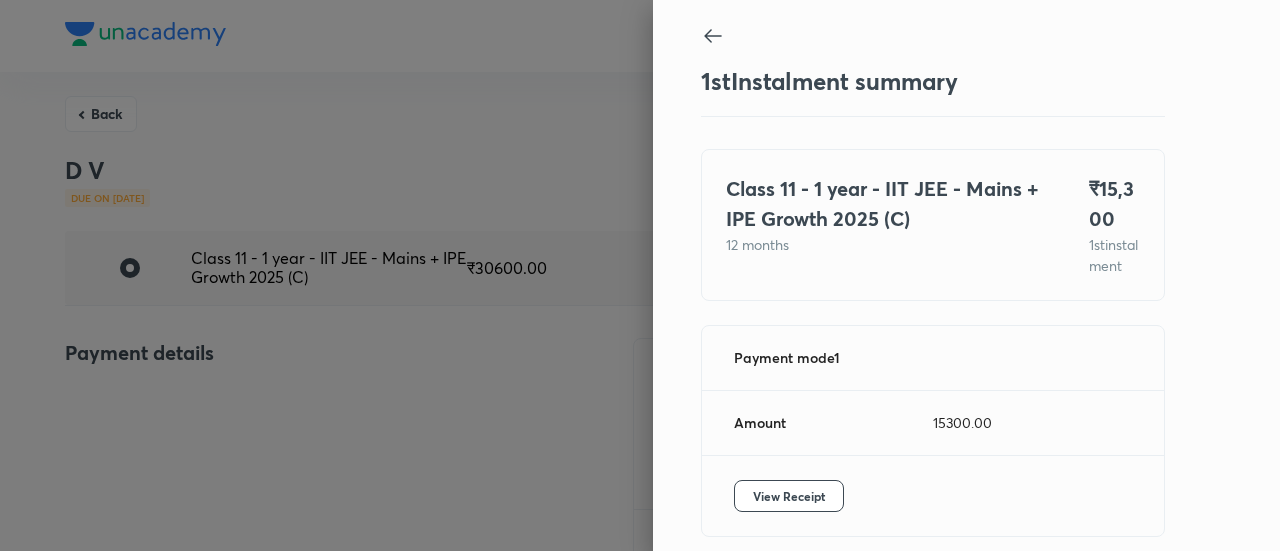 scroll, scrollTop: 109, scrollLeft: 0, axis: vertical 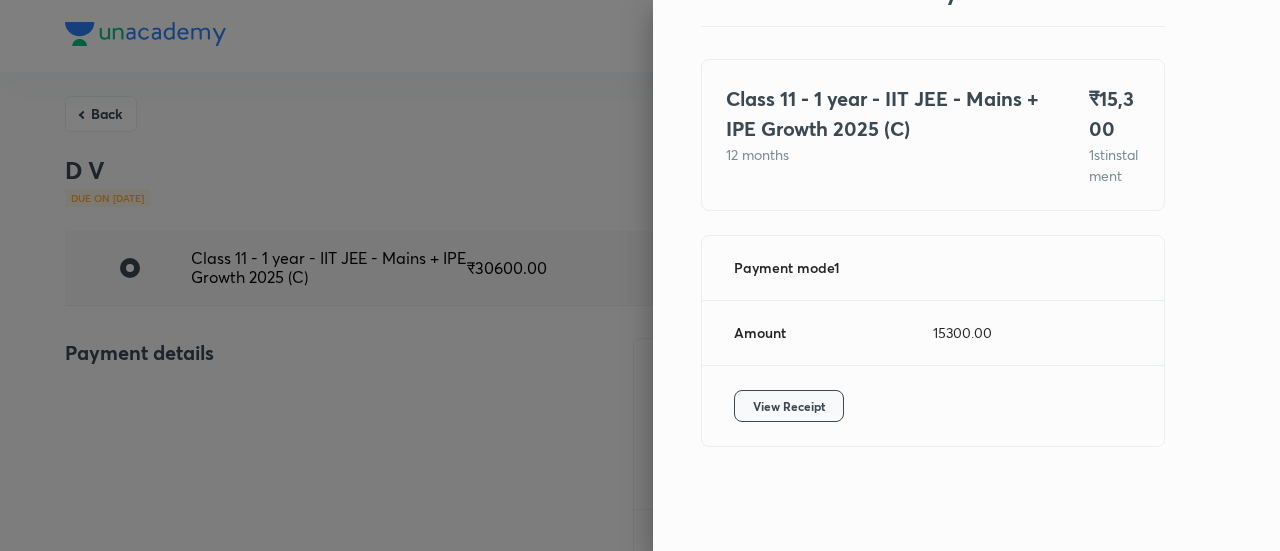 click on "View Receipt" at bounding box center [789, 406] 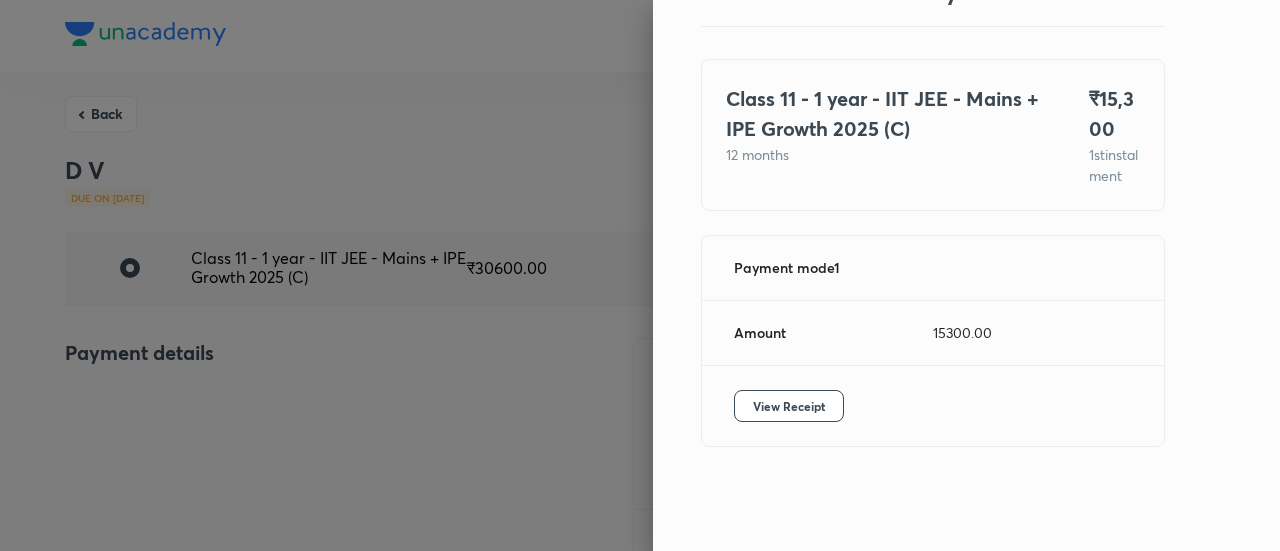 click at bounding box center [640, 275] 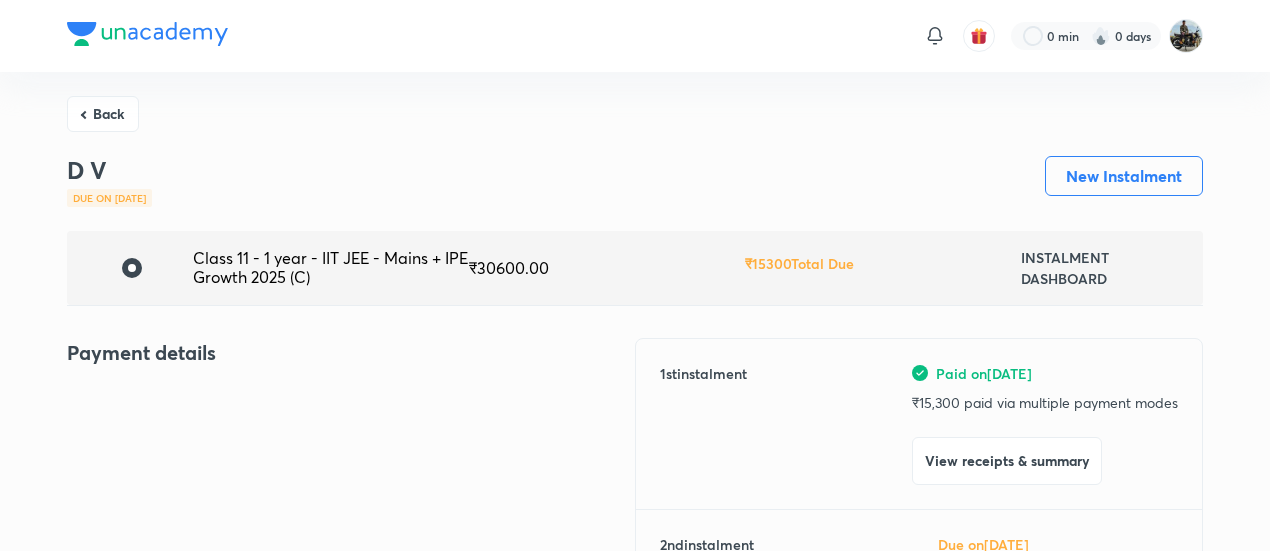 click on "Back" at bounding box center (103, 114) 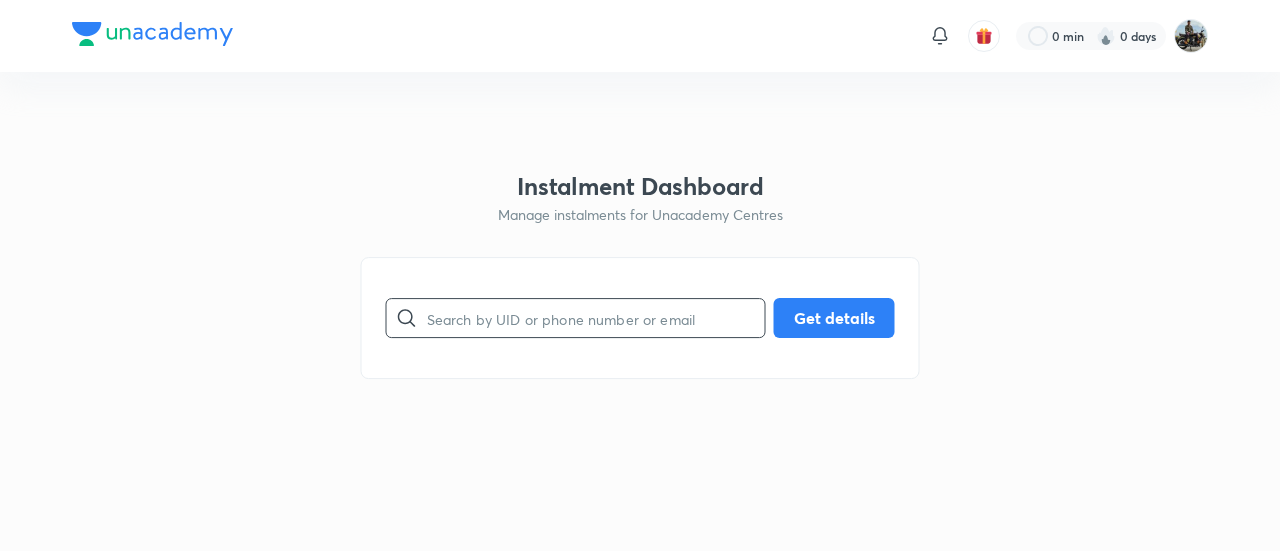 click at bounding box center [596, 318] 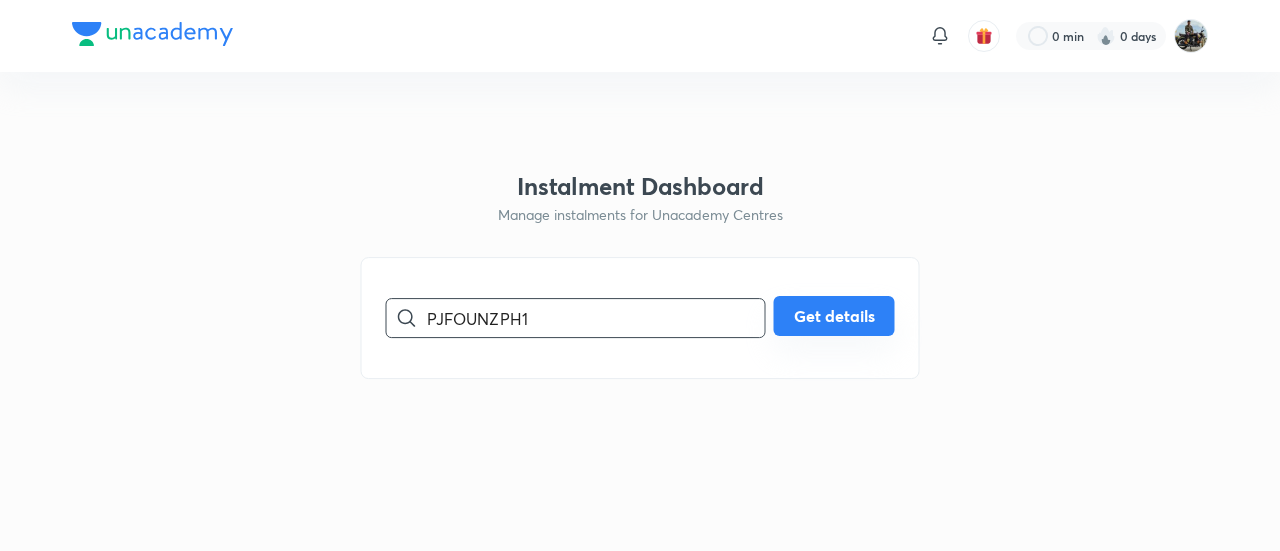 type on "PJFOUNZPH1" 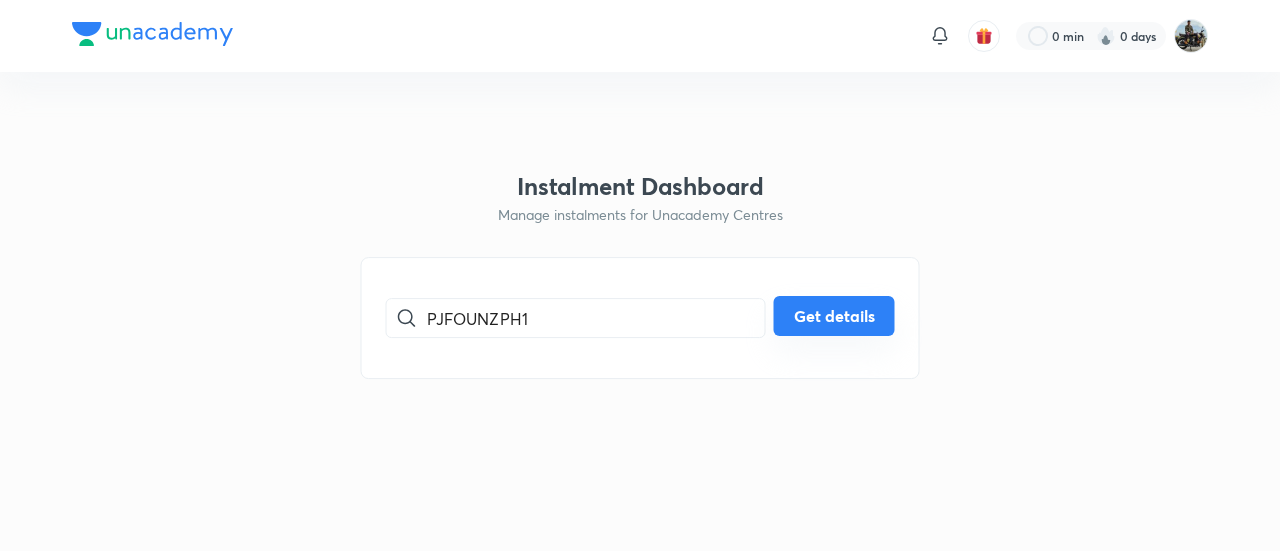 click on "Get details" at bounding box center (834, 316) 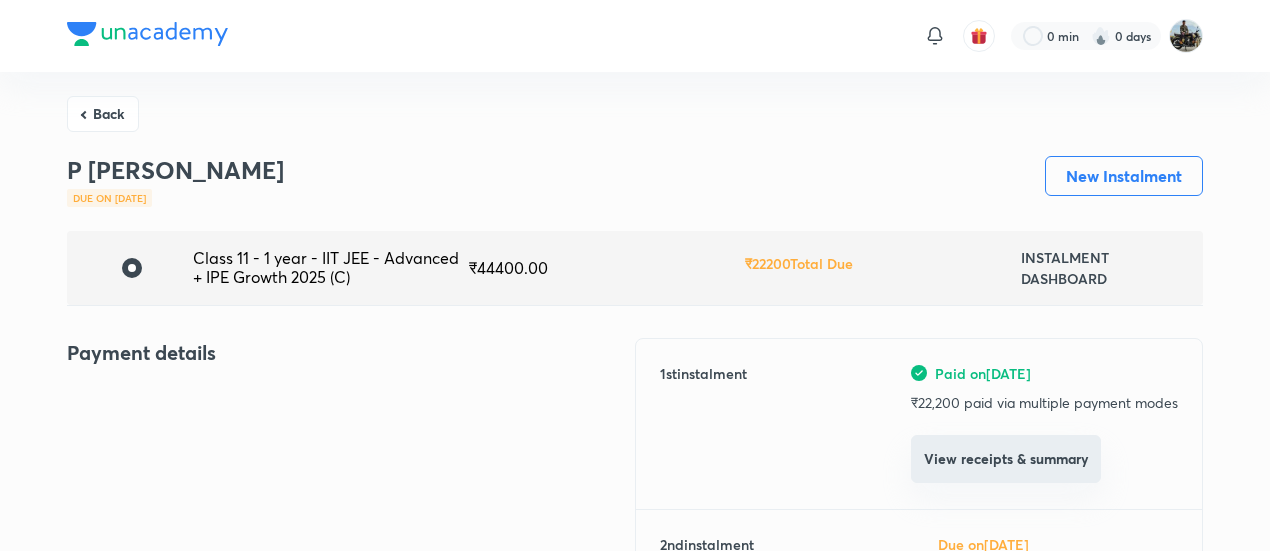 click on "View receipts & summary" at bounding box center (1006, 459) 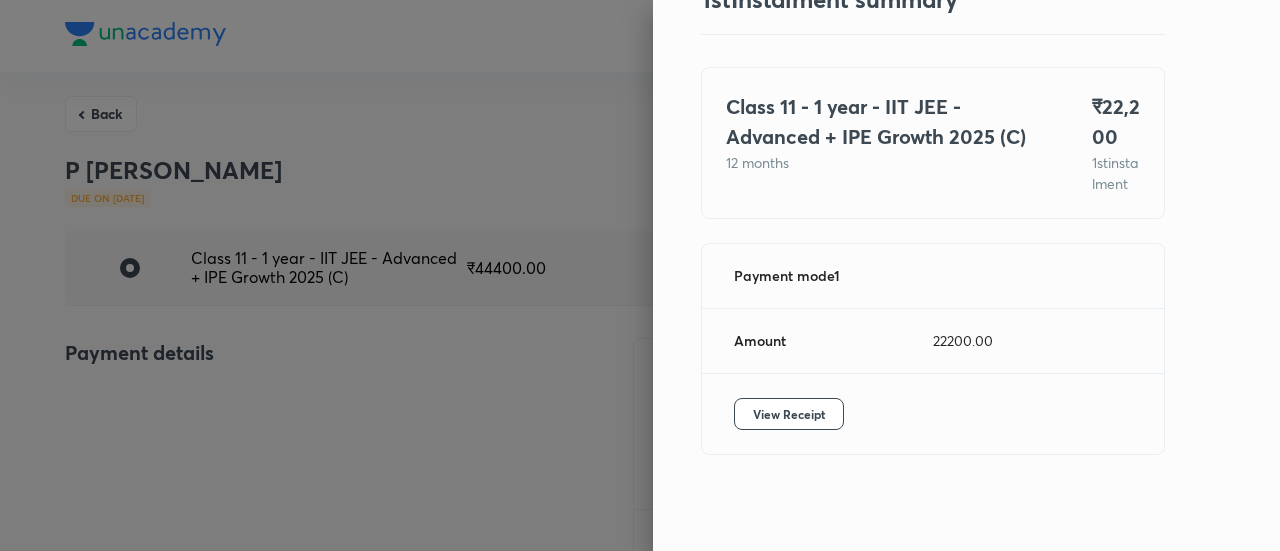 scroll, scrollTop: 109, scrollLeft: 0, axis: vertical 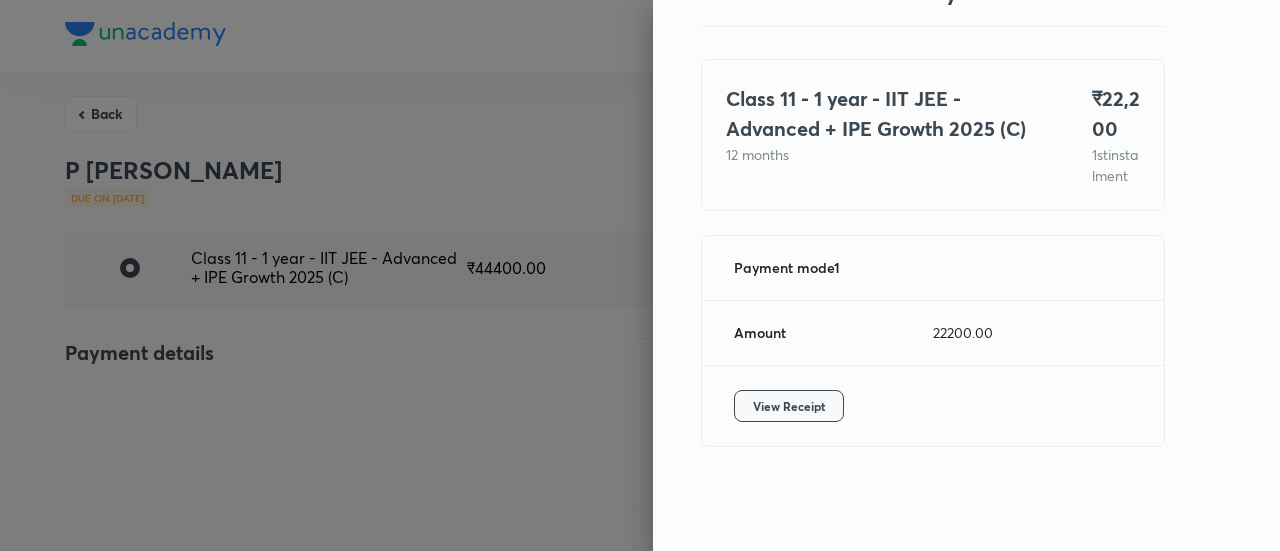 click on "View Receipt" at bounding box center (789, 406) 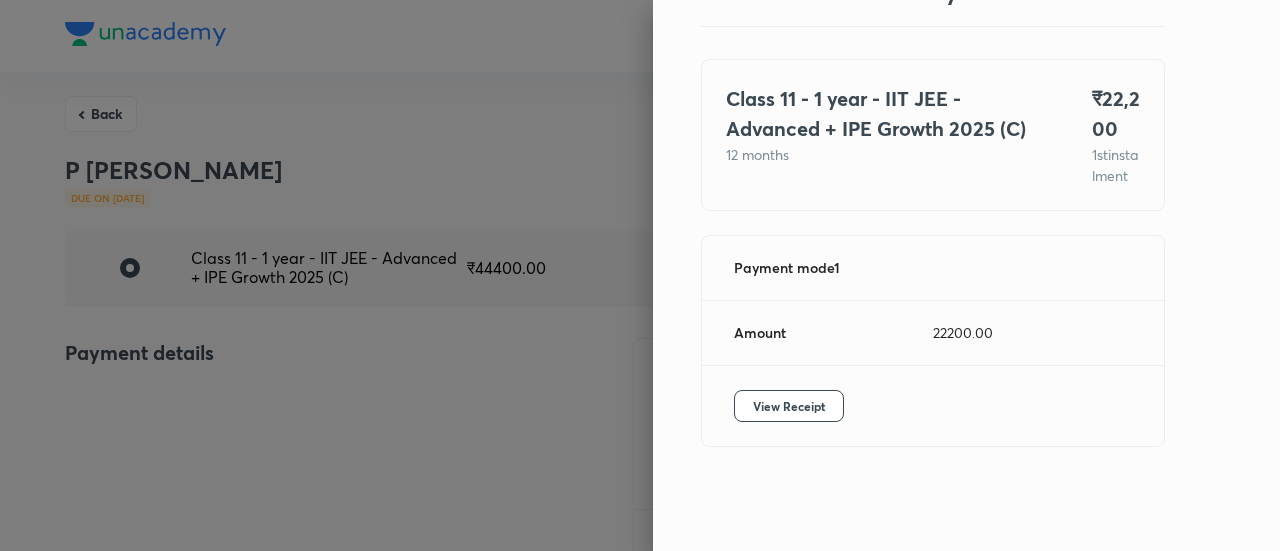click at bounding box center (640, 275) 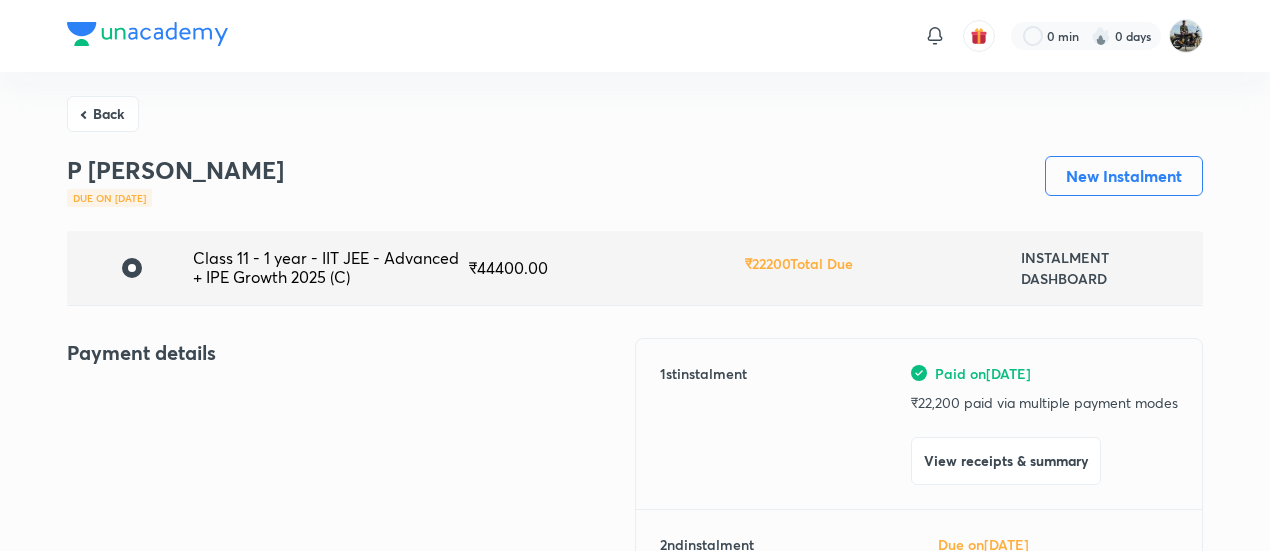 click on "Back" at bounding box center [103, 114] 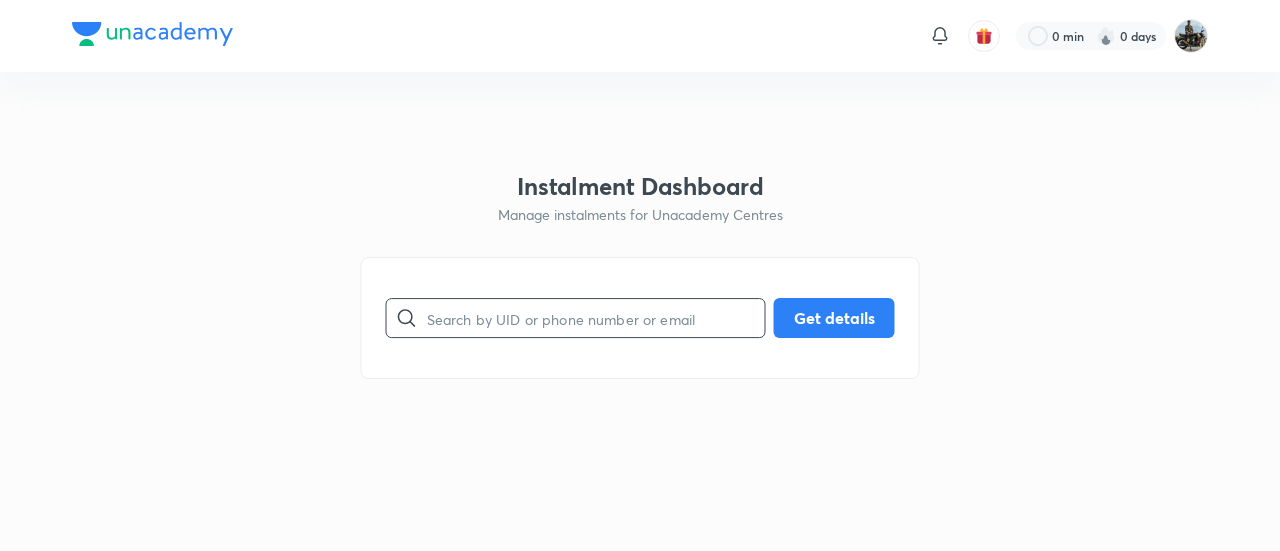 click at bounding box center (596, 318) 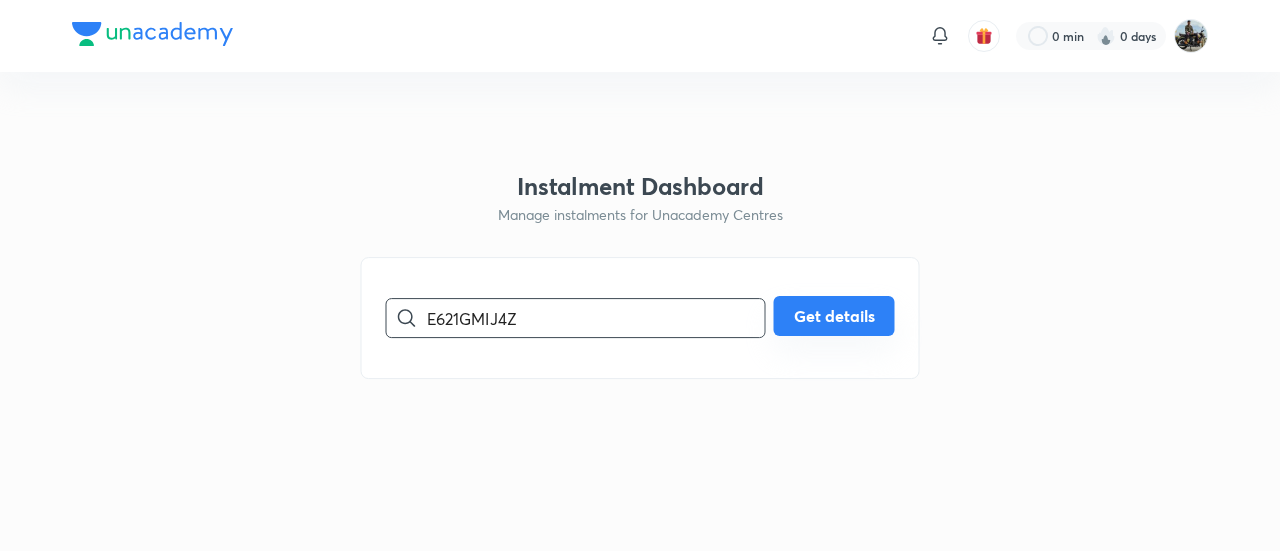 type on "E621GMIJ4Z" 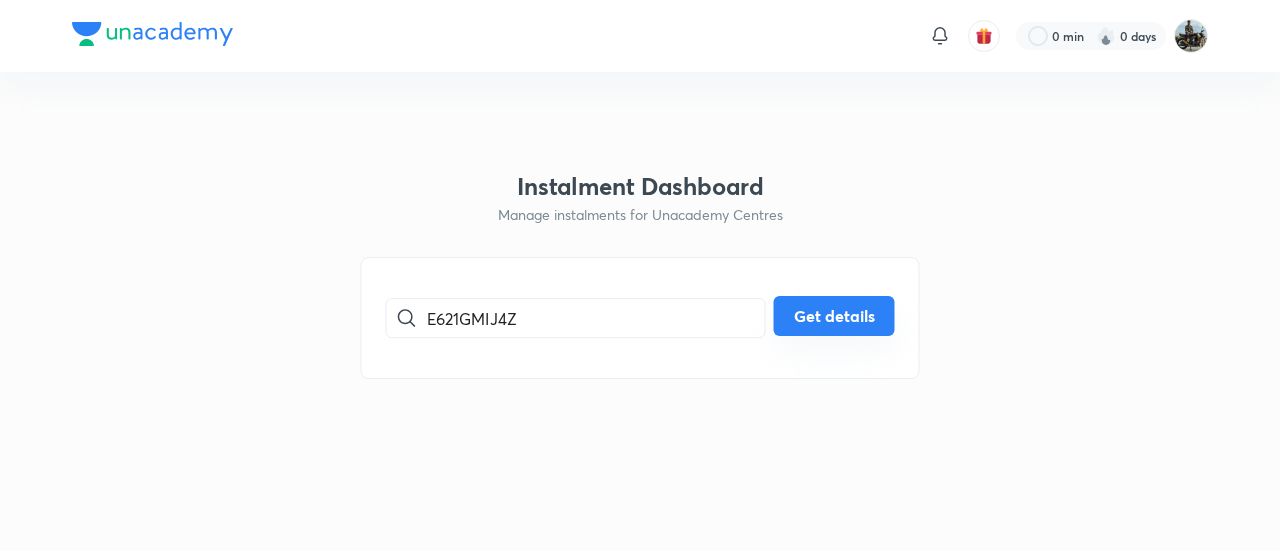 click on "Get details" at bounding box center (834, 316) 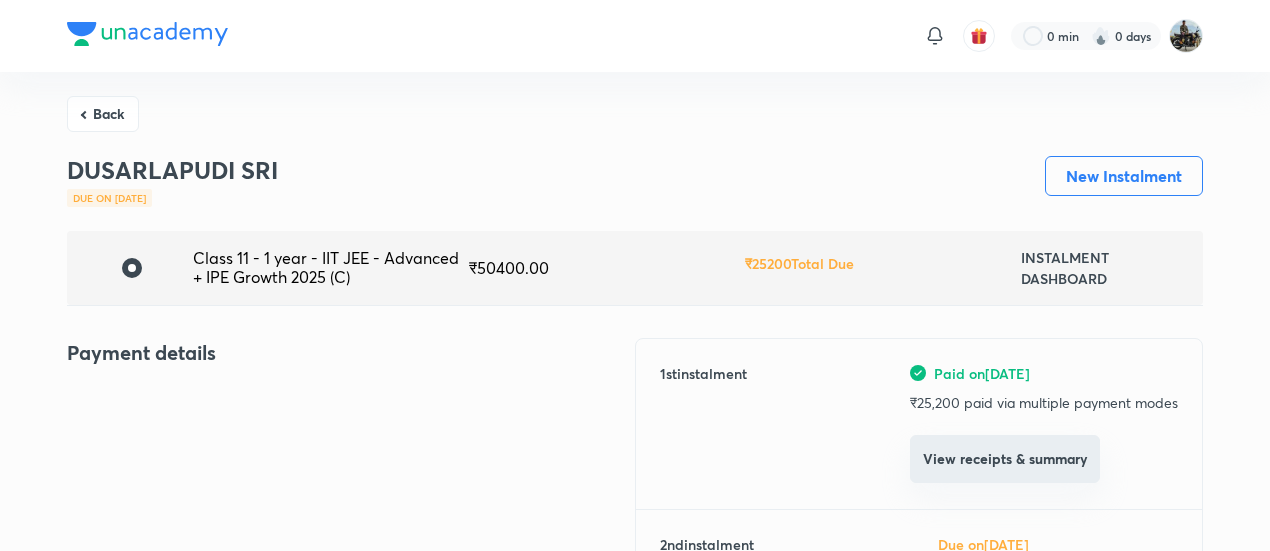 click on "View receipts & summary" at bounding box center [1005, 459] 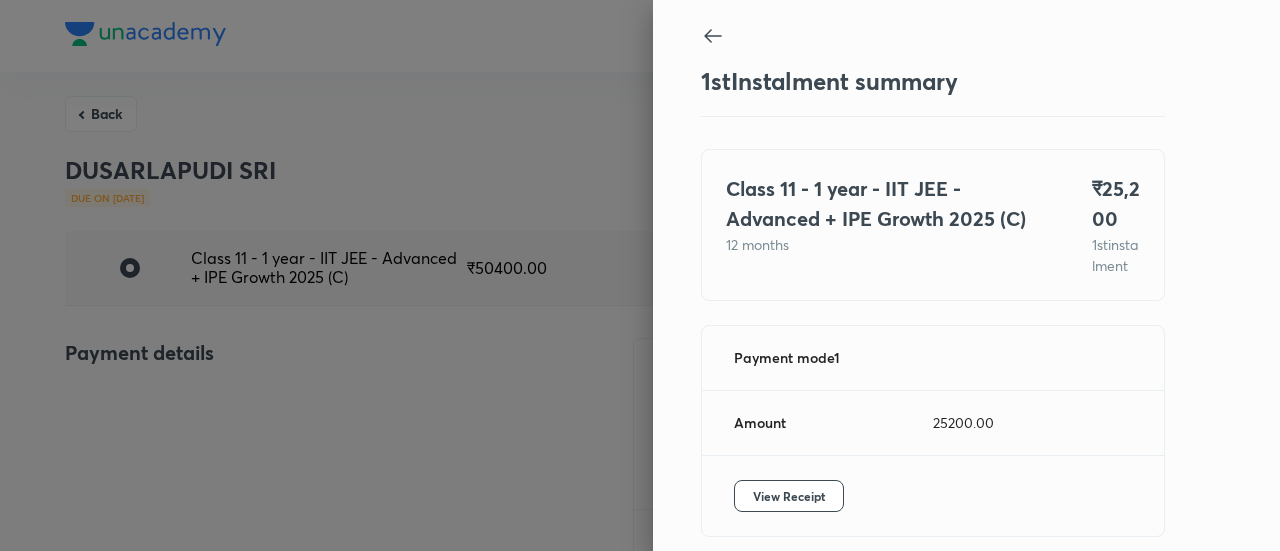 scroll, scrollTop: 109, scrollLeft: 0, axis: vertical 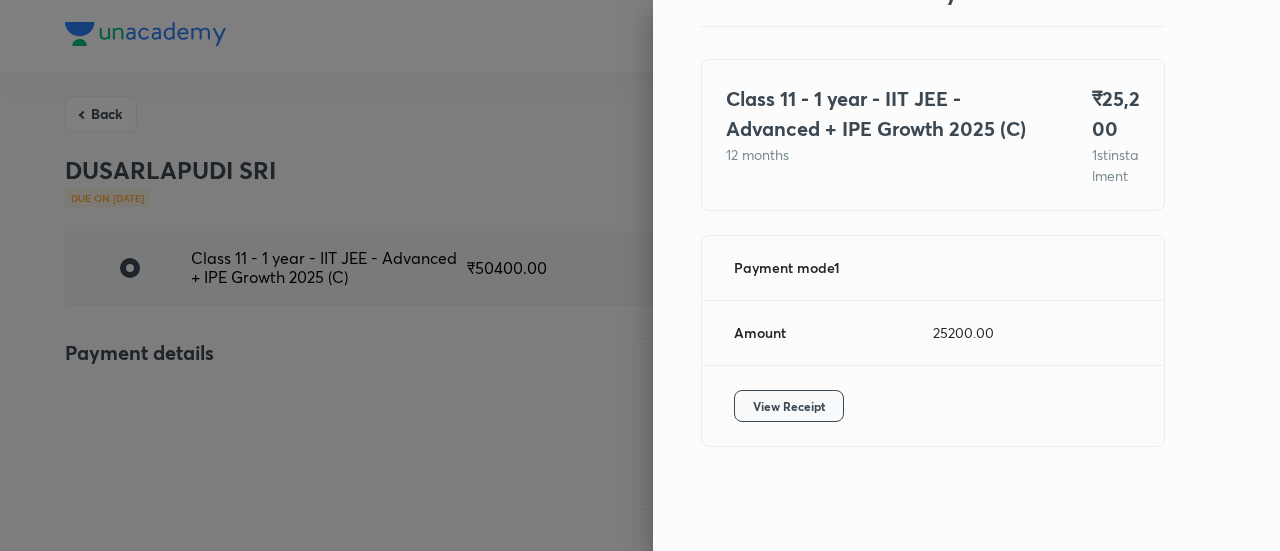click on "View Receipt" at bounding box center (789, 406) 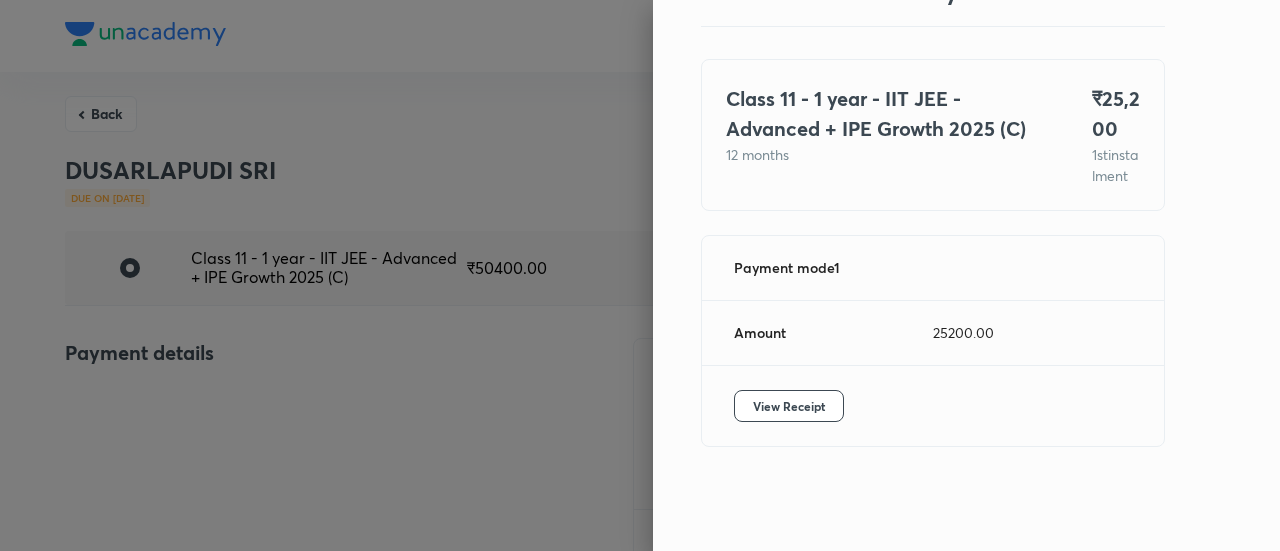 click at bounding box center [640, 275] 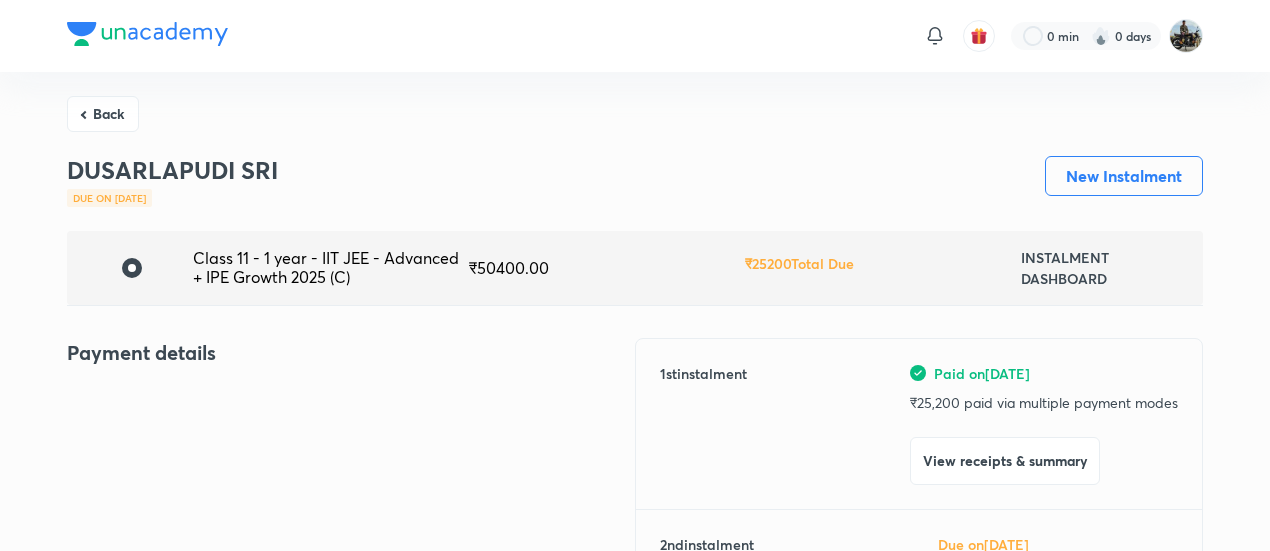 click on "Back" at bounding box center (103, 114) 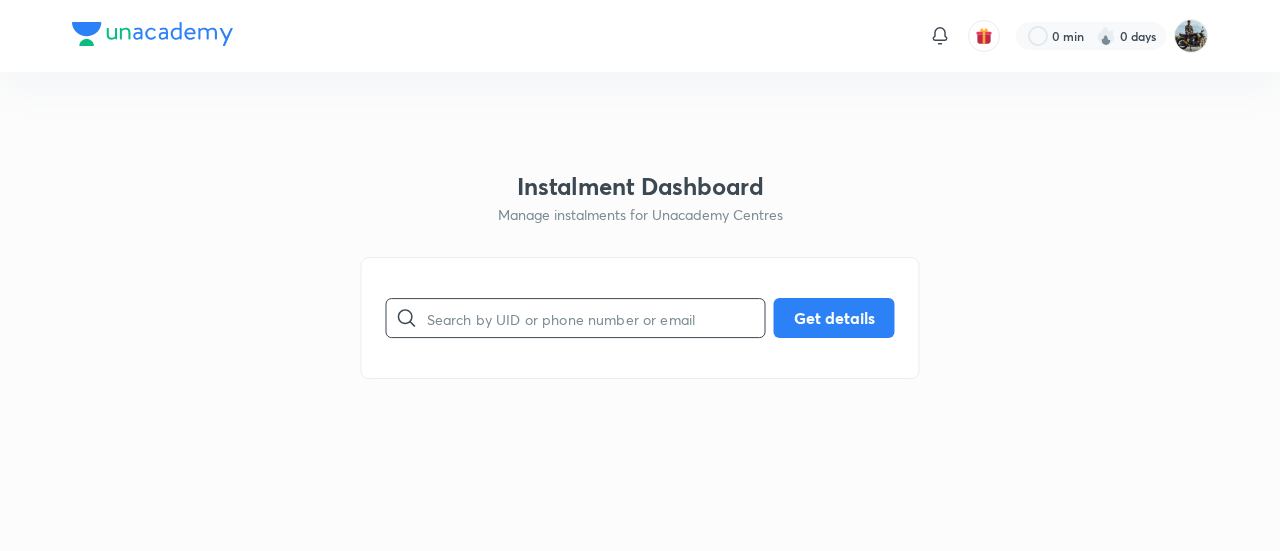click at bounding box center [596, 318] 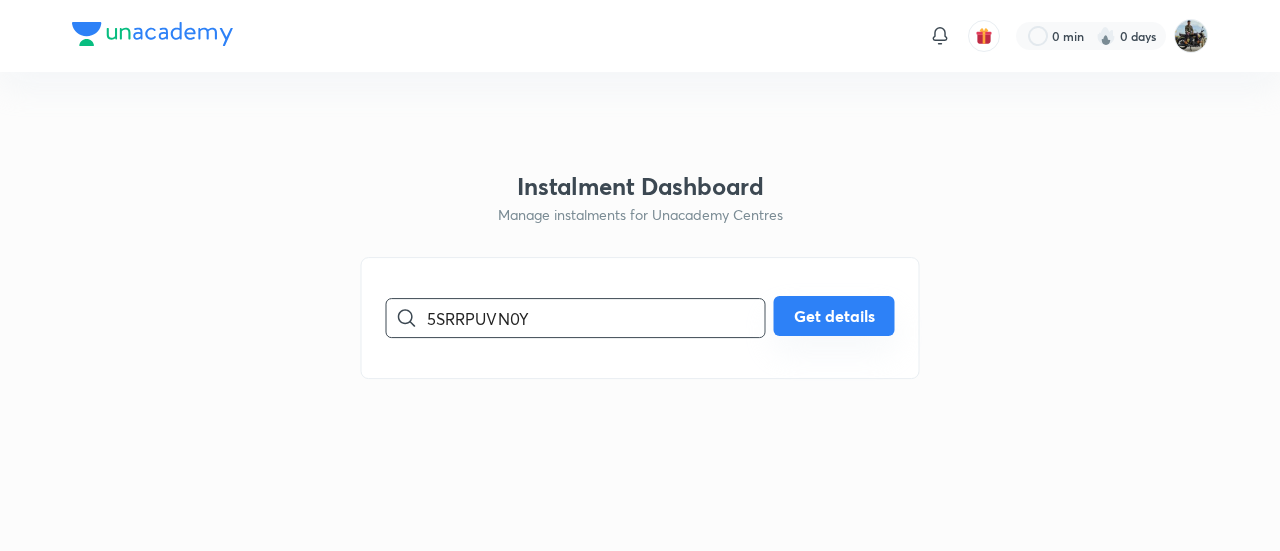 type on "5SRRPUVN0Y" 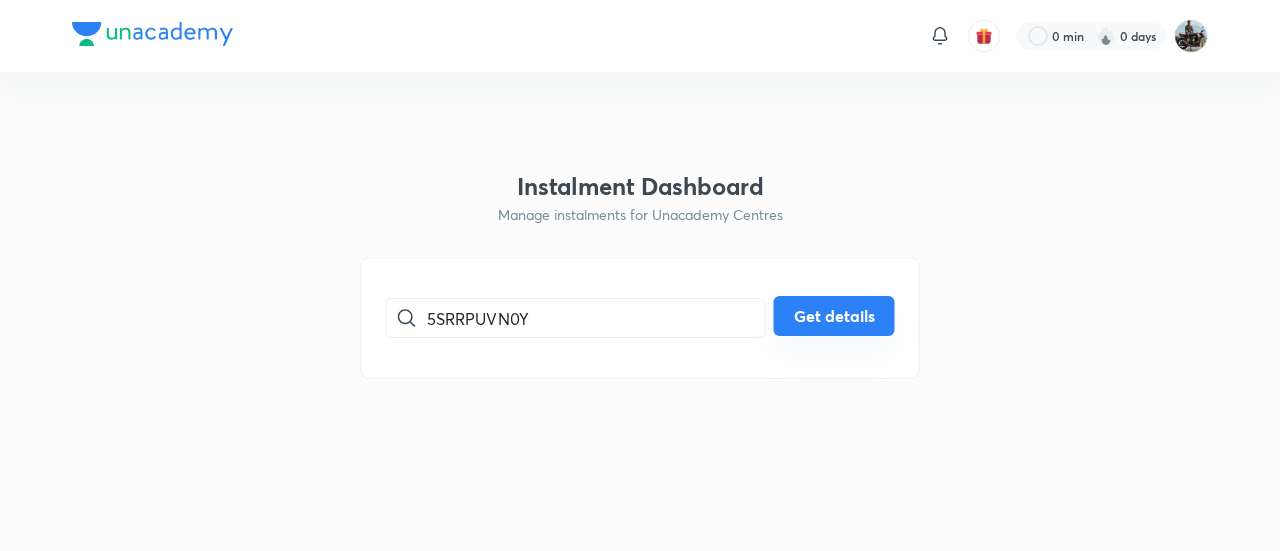 click on "Get details" at bounding box center [834, 316] 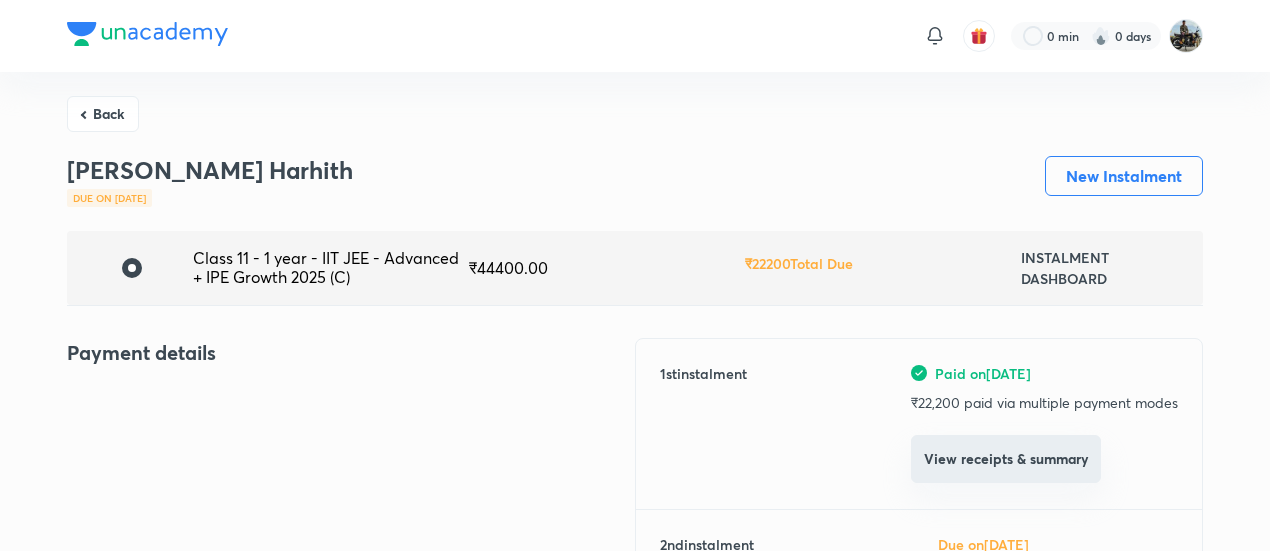 click on "View receipts & summary" at bounding box center (1006, 459) 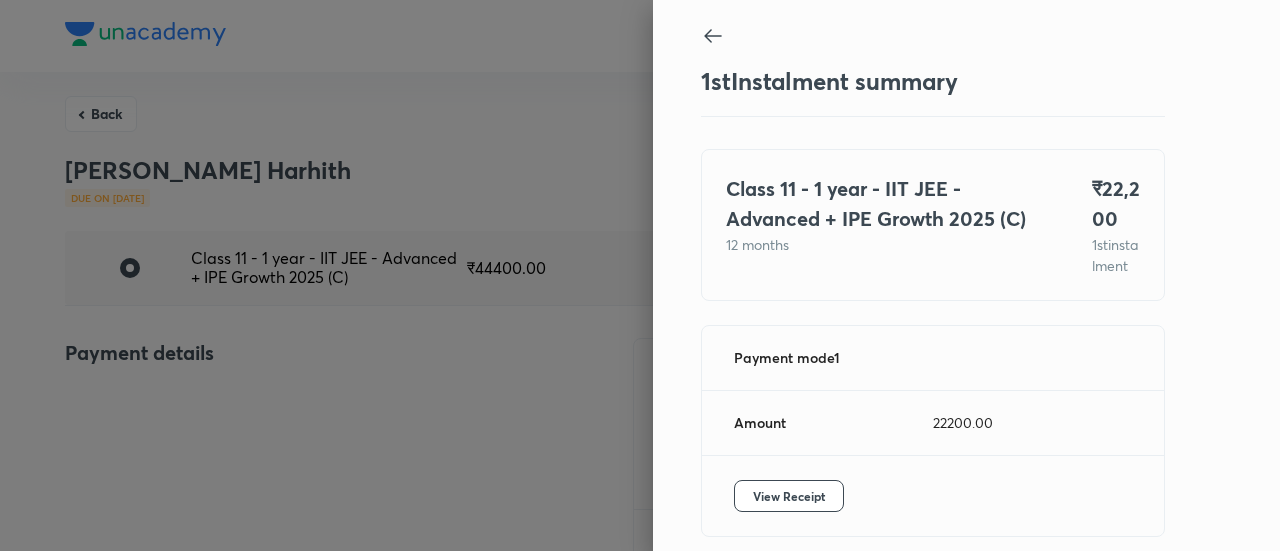 scroll, scrollTop: 109, scrollLeft: 0, axis: vertical 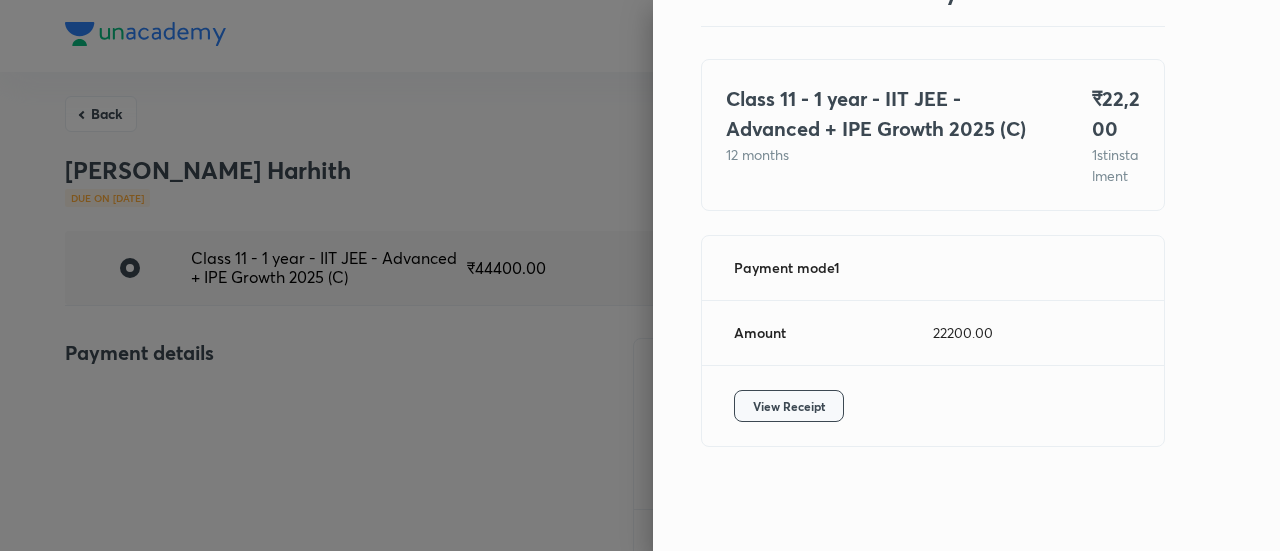 click on "View Receipt" at bounding box center [789, 406] 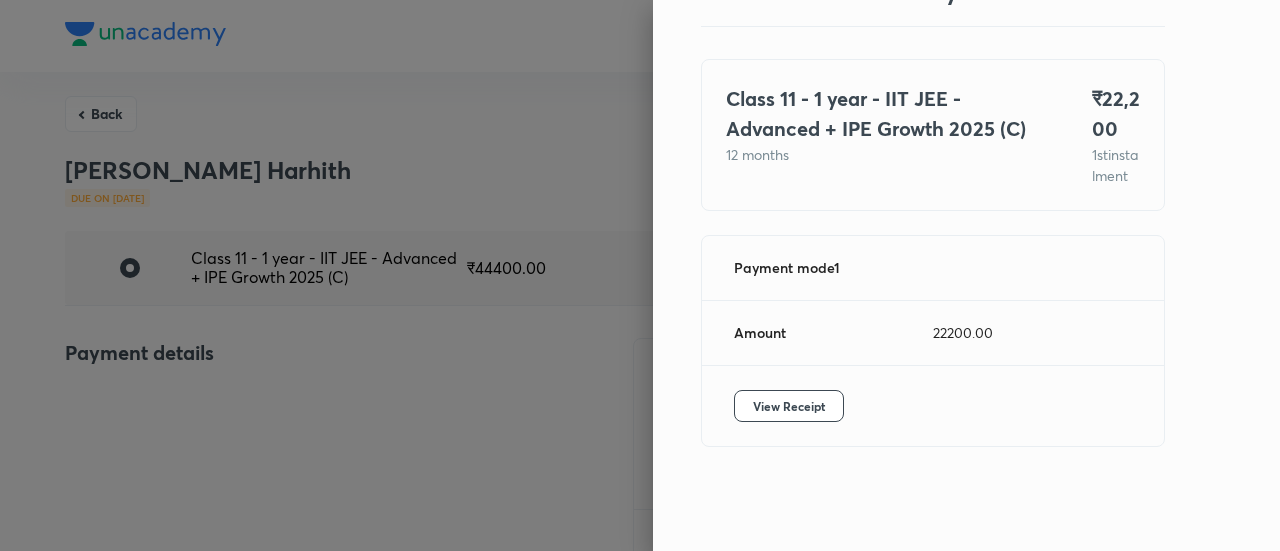 click at bounding box center (640, 275) 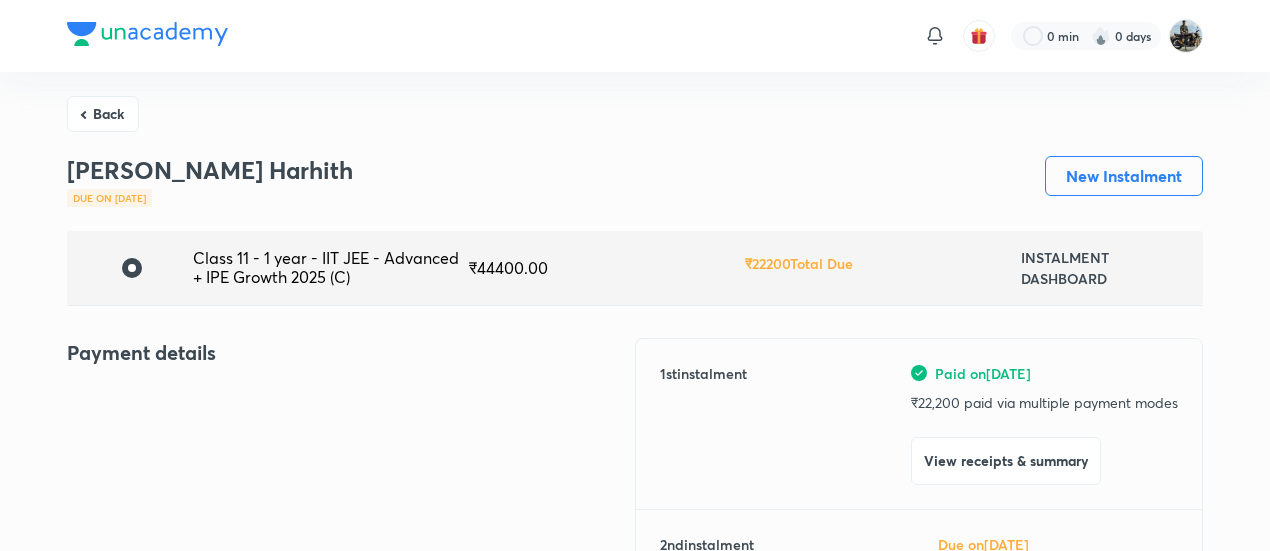 click on "Back" at bounding box center (103, 114) 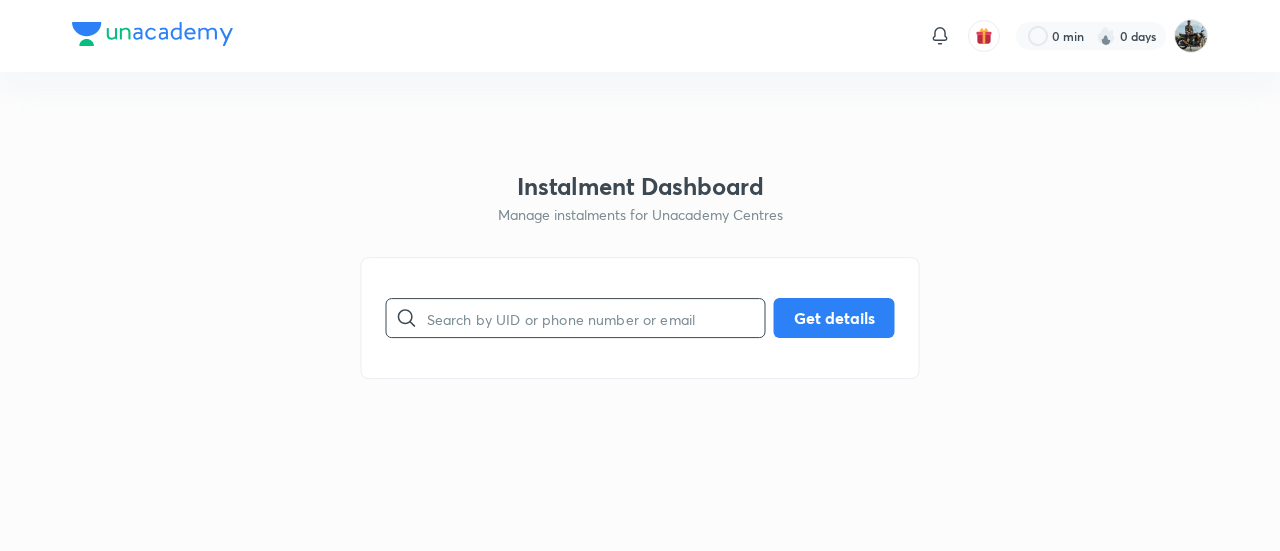 click at bounding box center [596, 318] 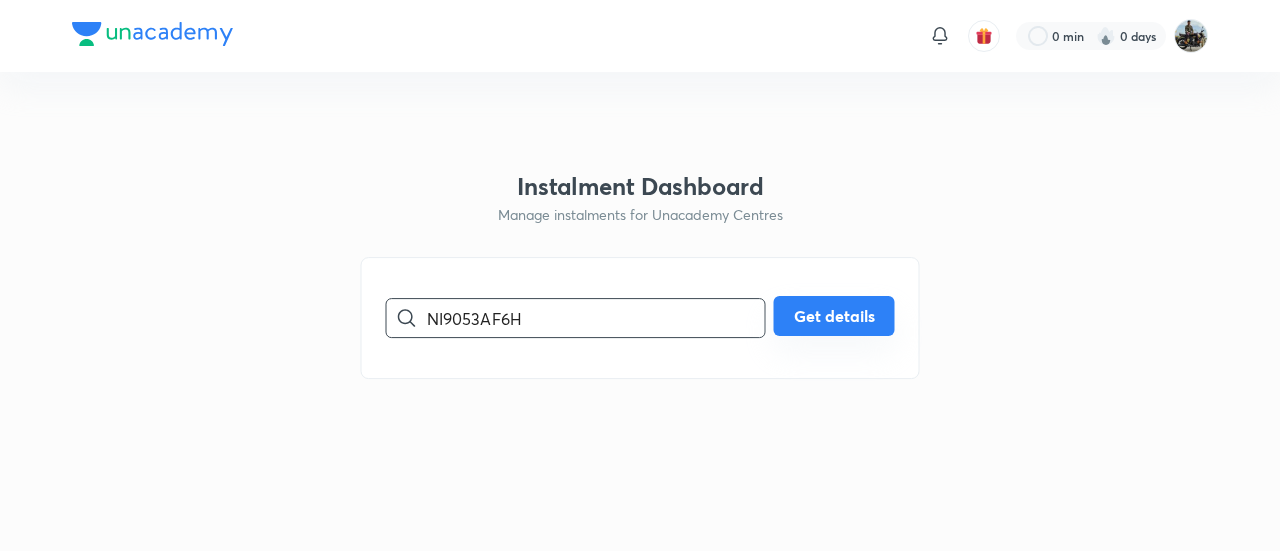 type on "NI9053AF6H" 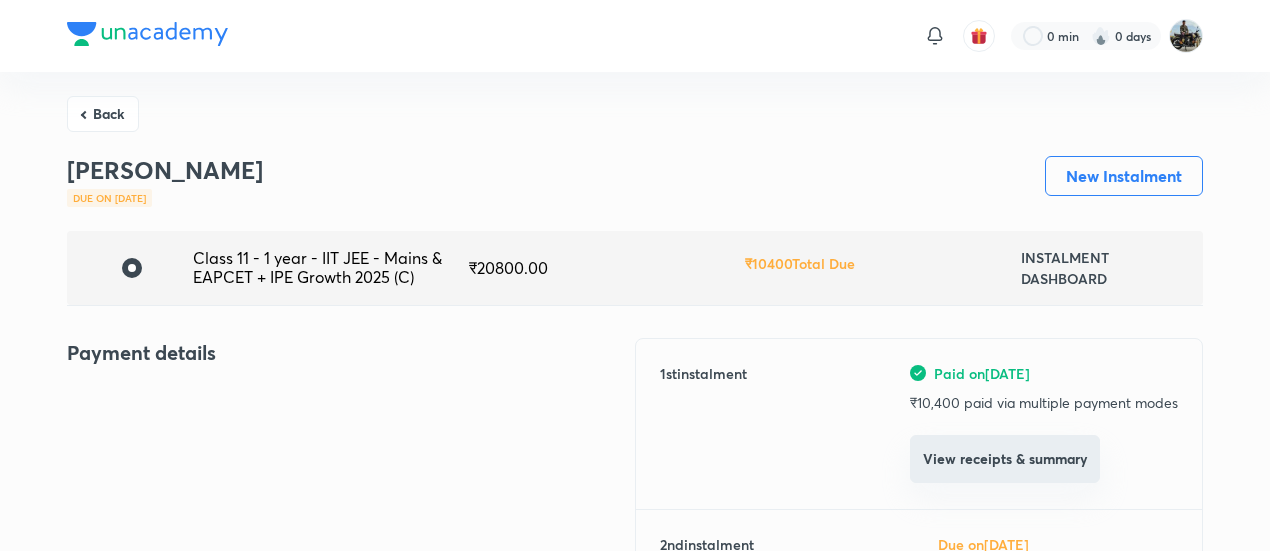 click on "View receipts & summary" at bounding box center [1005, 459] 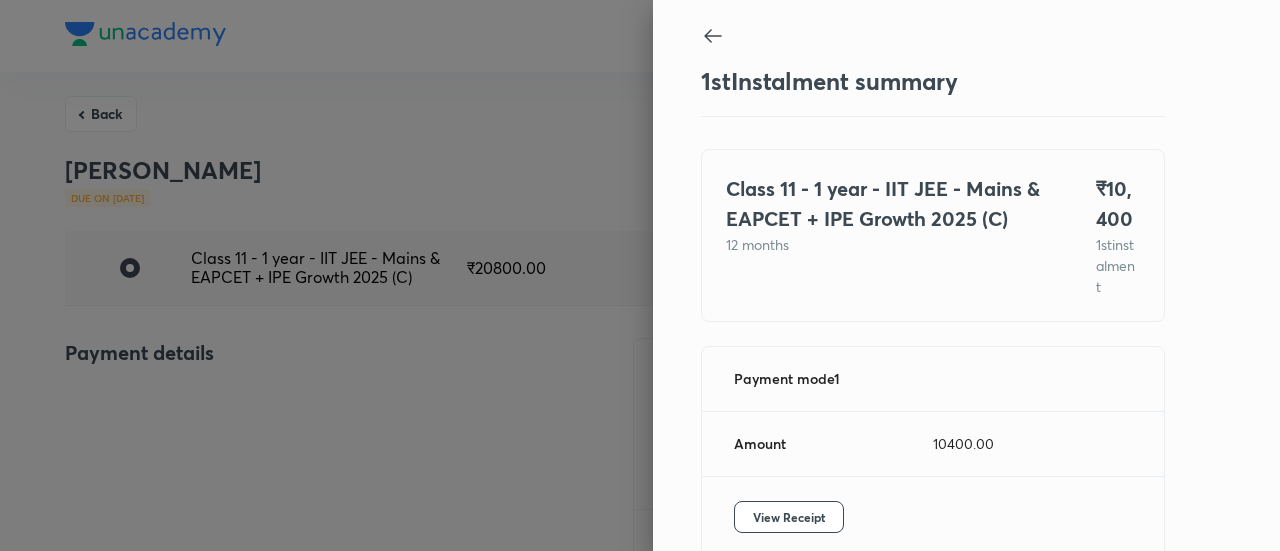 scroll, scrollTop: 109, scrollLeft: 0, axis: vertical 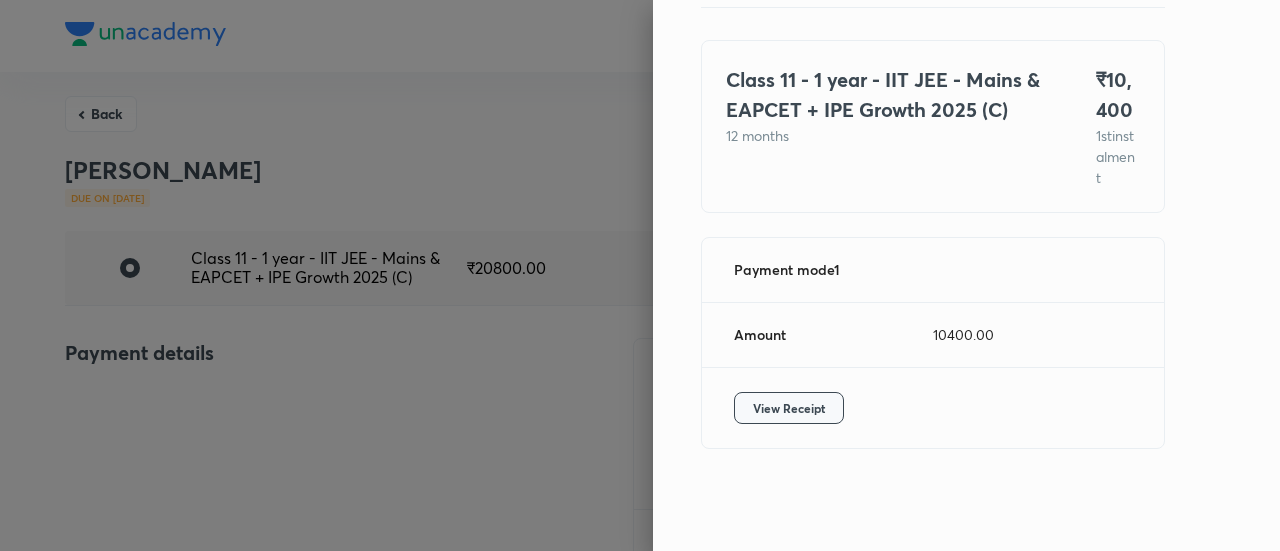 click on "View Receipt" at bounding box center (789, 408) 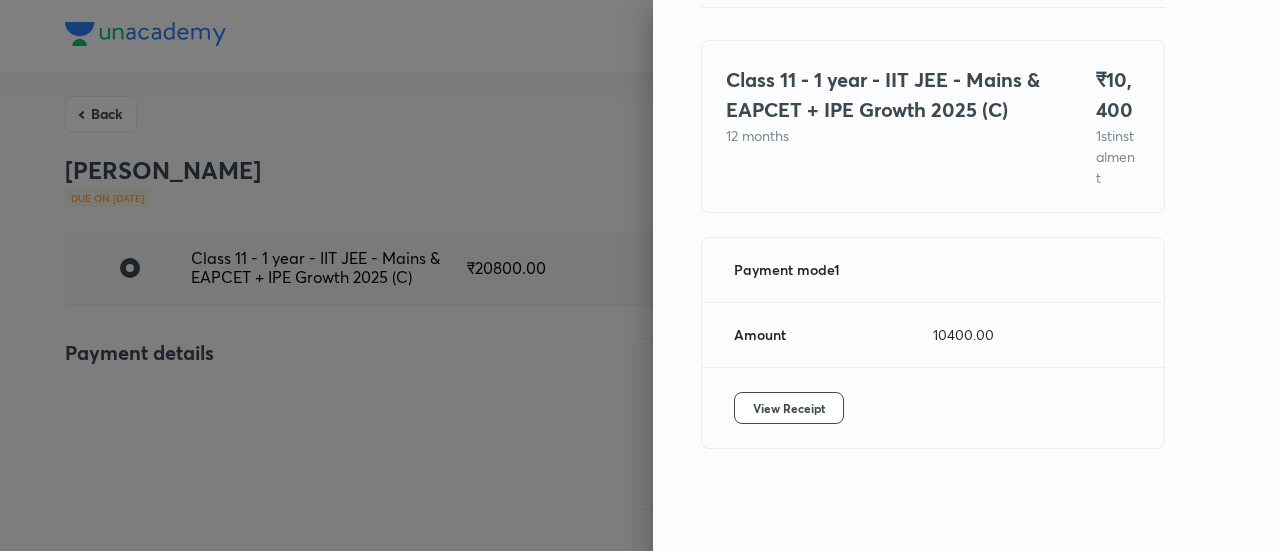 click at bounding box center (640, 275) 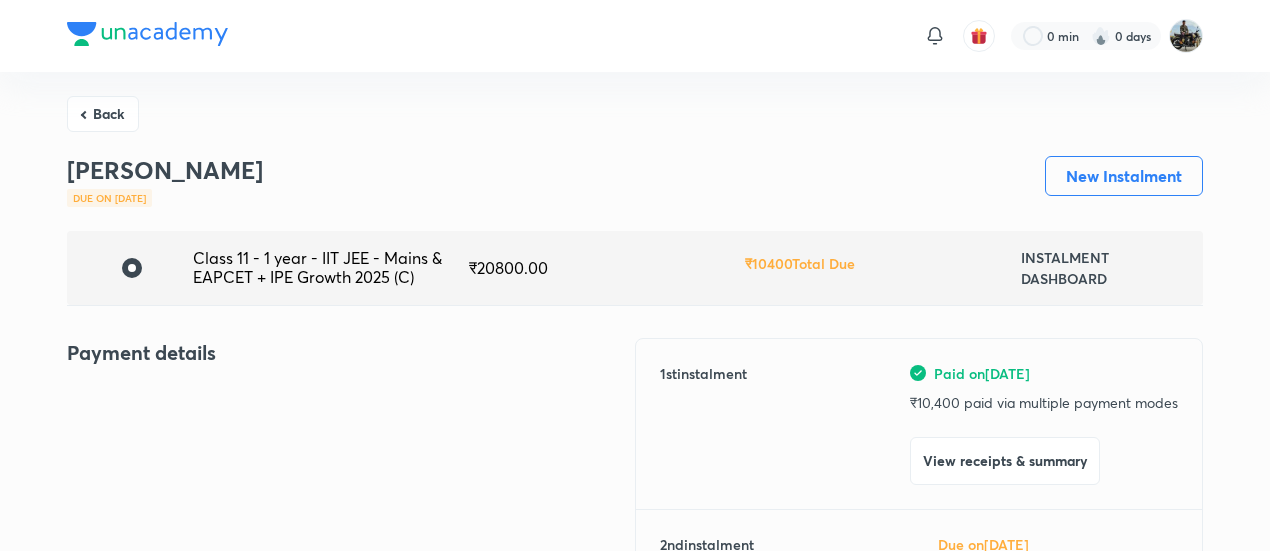 click on "Back" at bounding box center [103, 114] 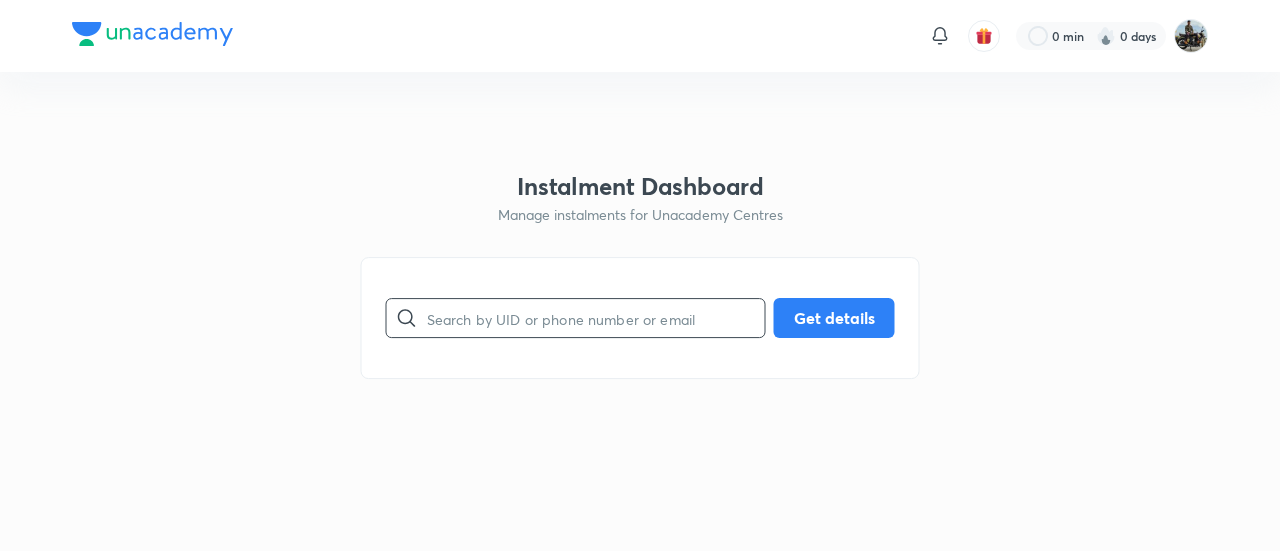 click at bounding box center (596, 318) 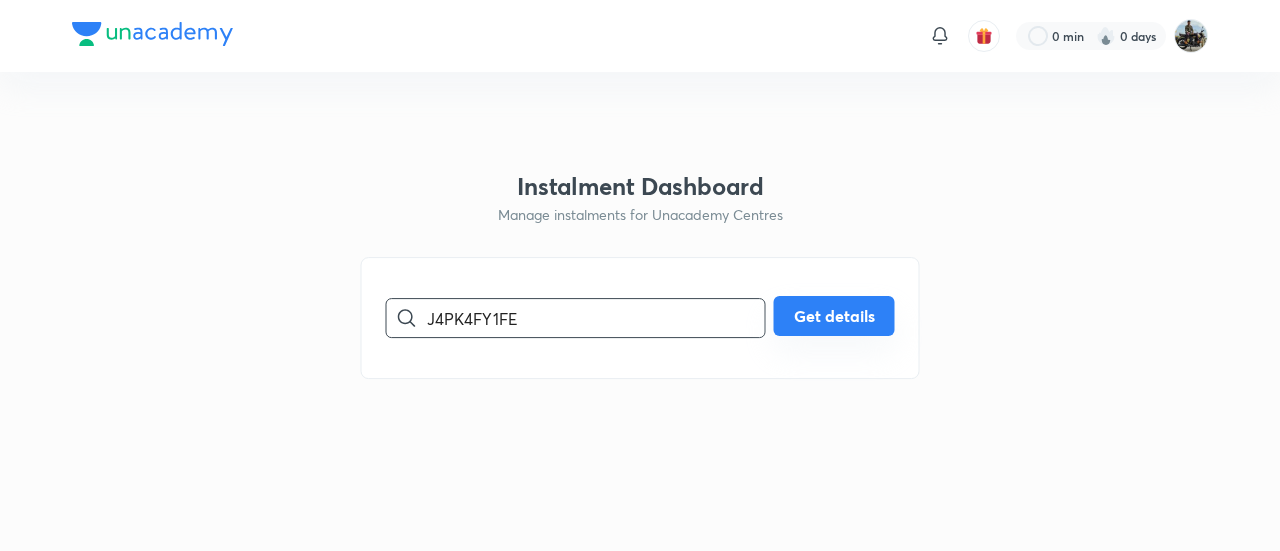 type on "J4PK4FY1FE" 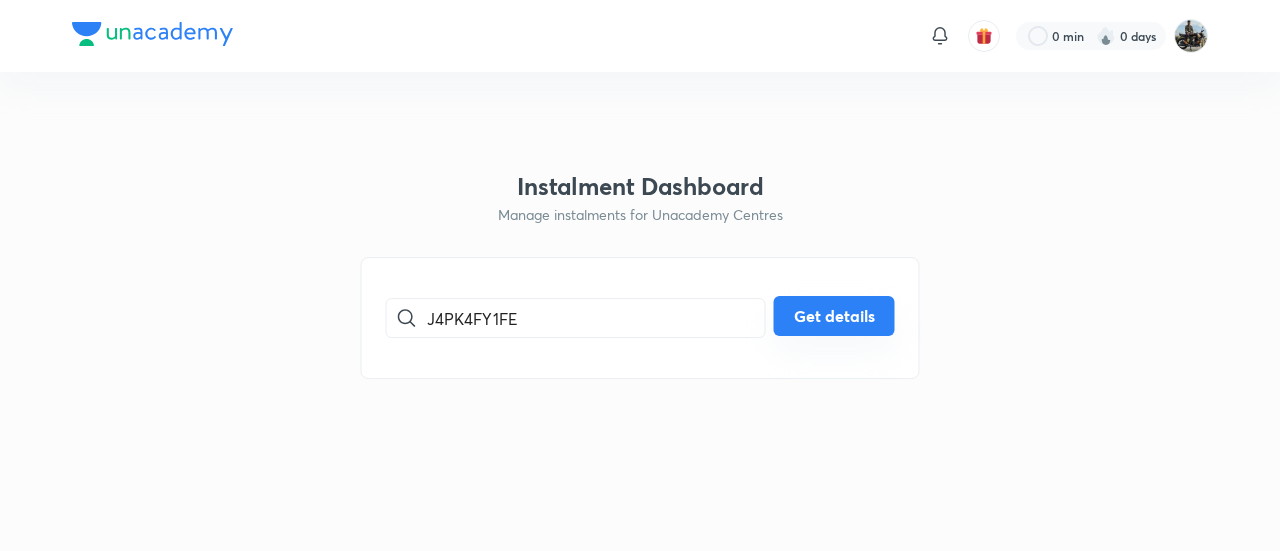 click on "Get details" at bounding box center (834, 316) 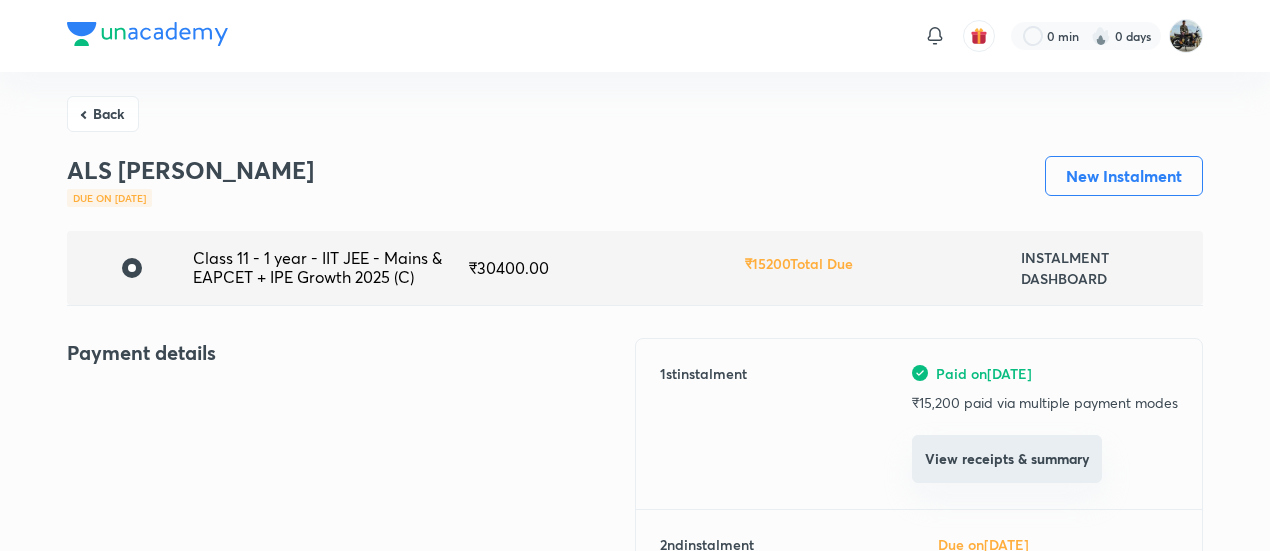 click on "View receipts & summary" at bounding box center (1007, 459) 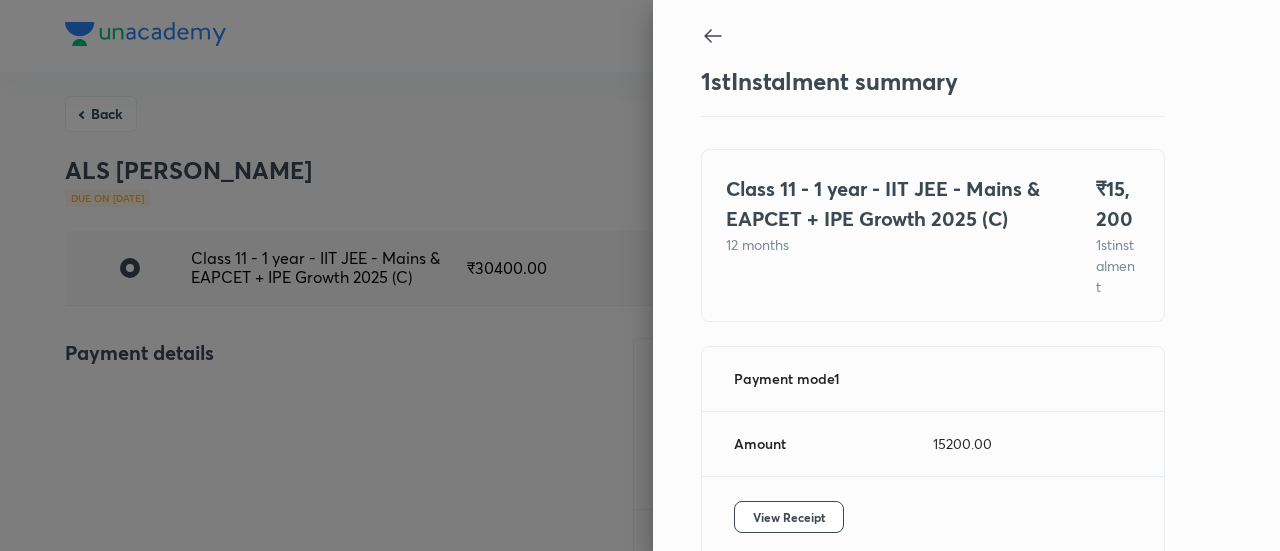 scroll, scrollTop: 109, scrollLeft: 0, axis: vertical 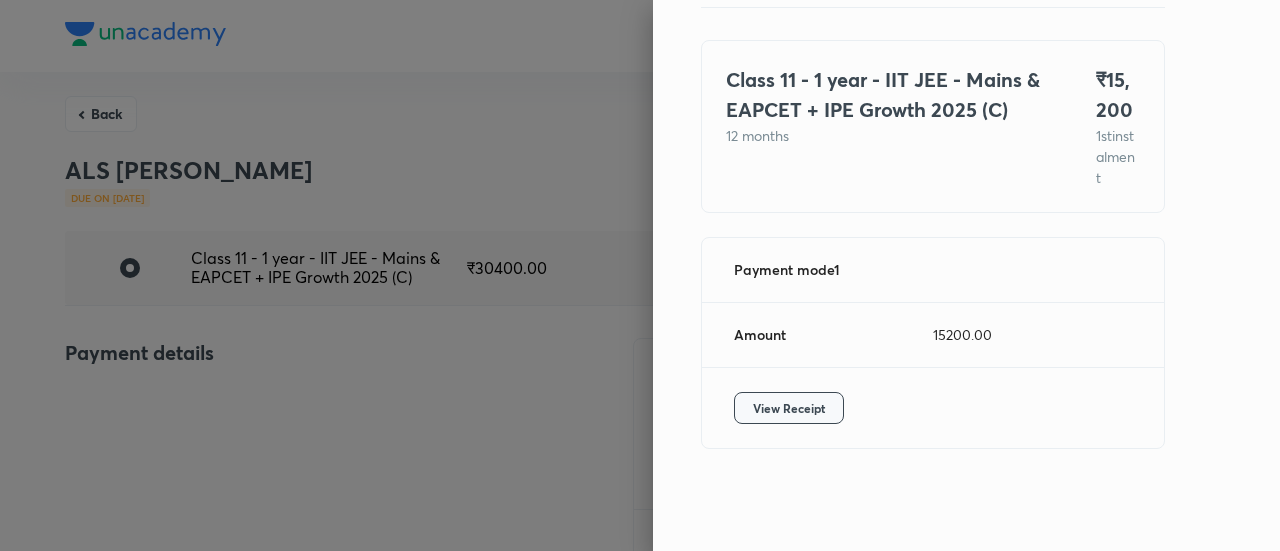 click on "View Receipt" at bounding box center (789, 408) 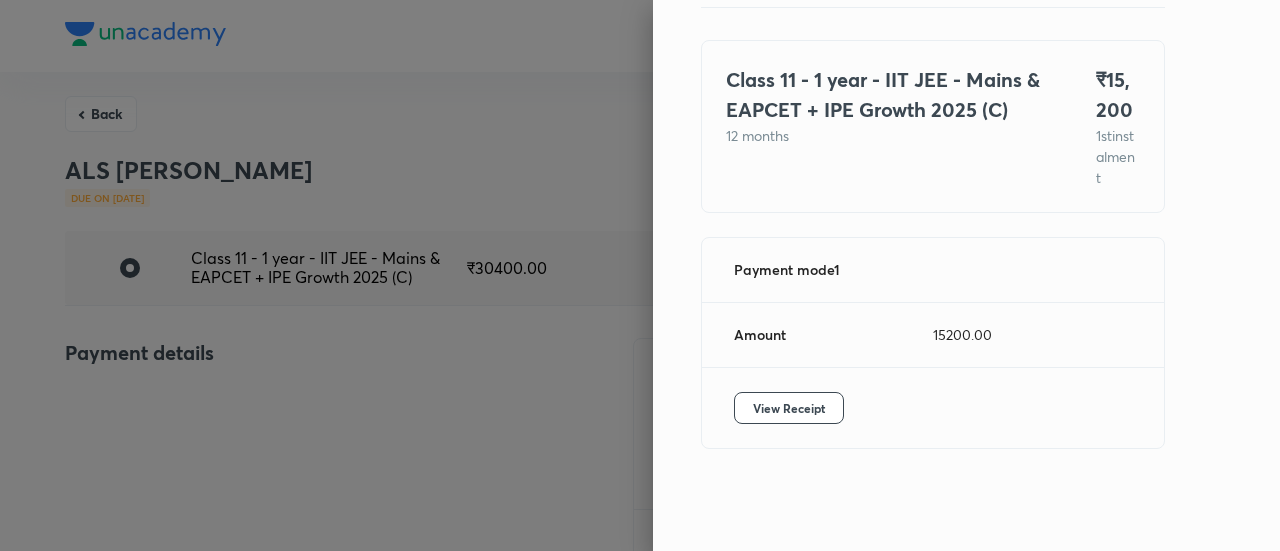 click at bounding box center (640, 275) 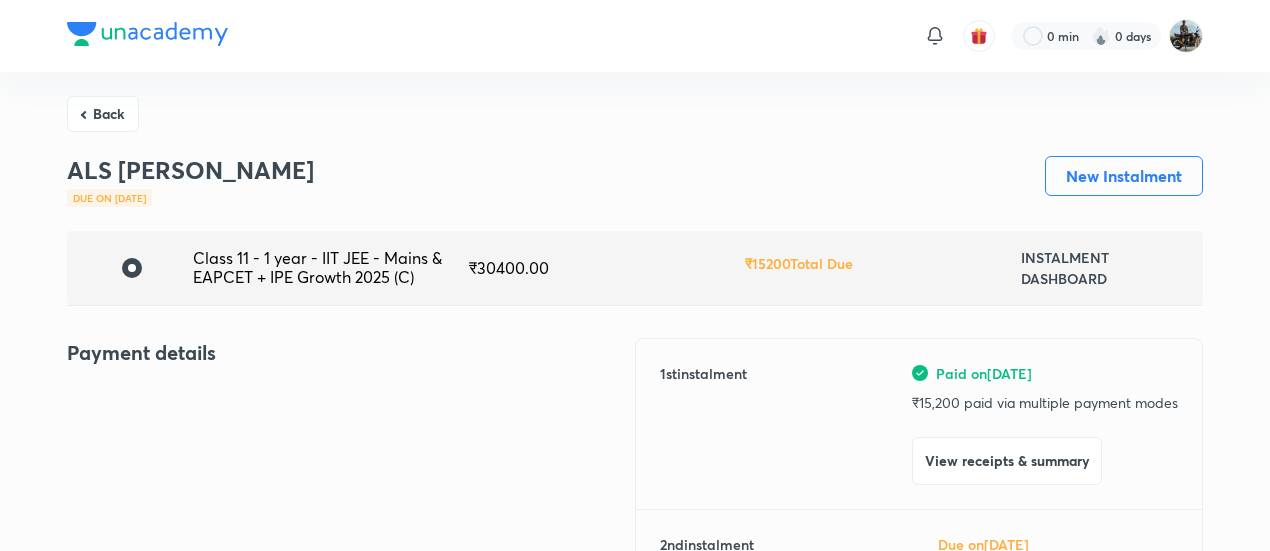 click on "Back" at bounding box center [103, 114] 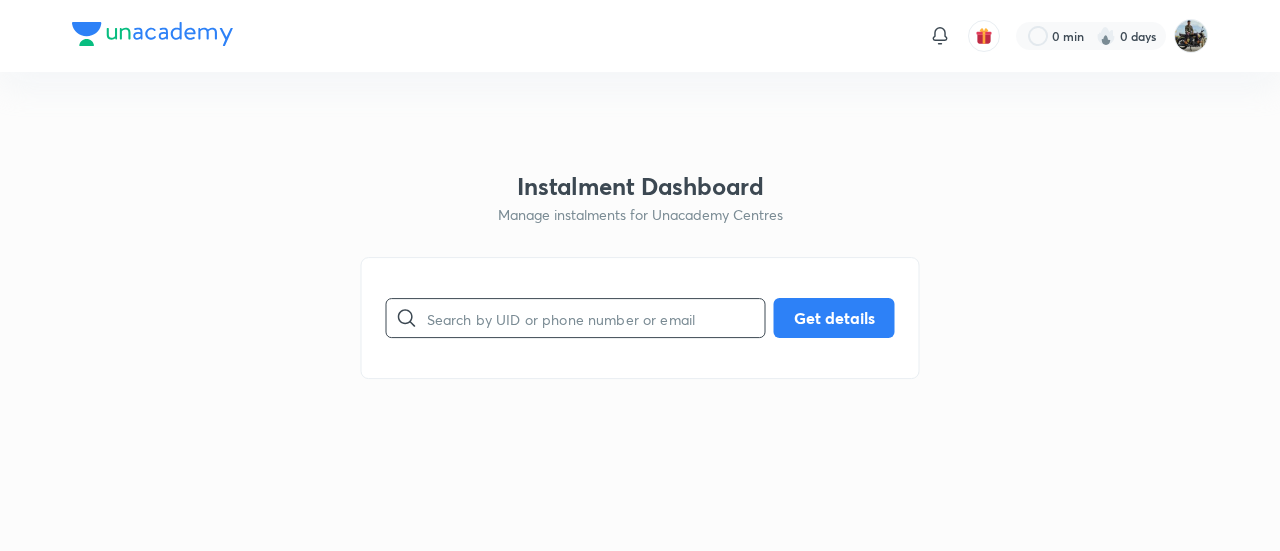 click at bounding box center [596, 318] 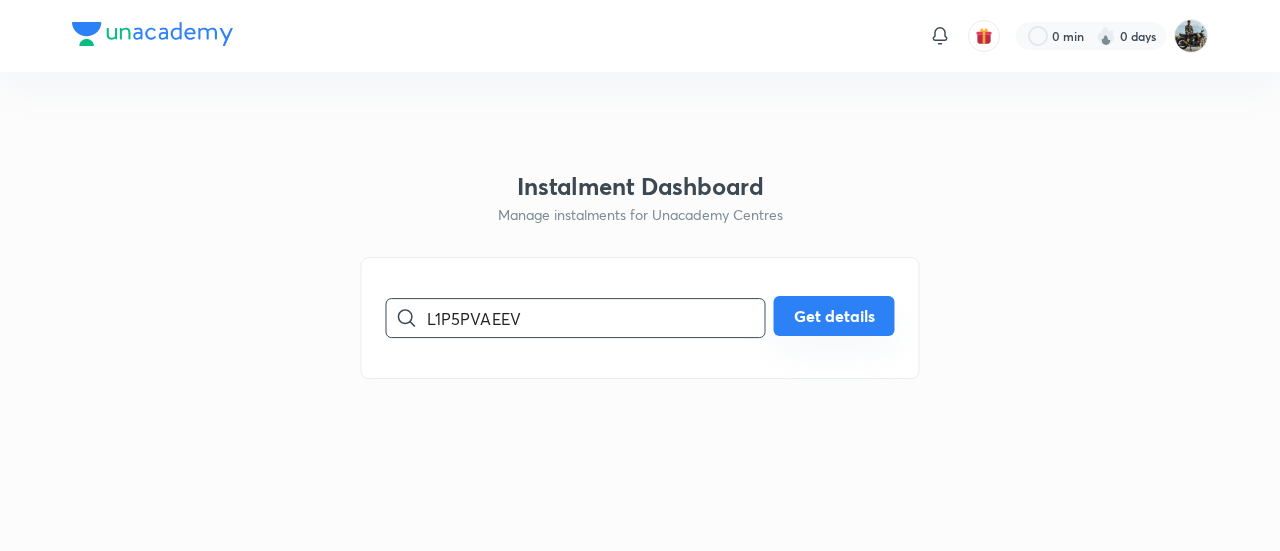 type on "L1P5PVAEEV" 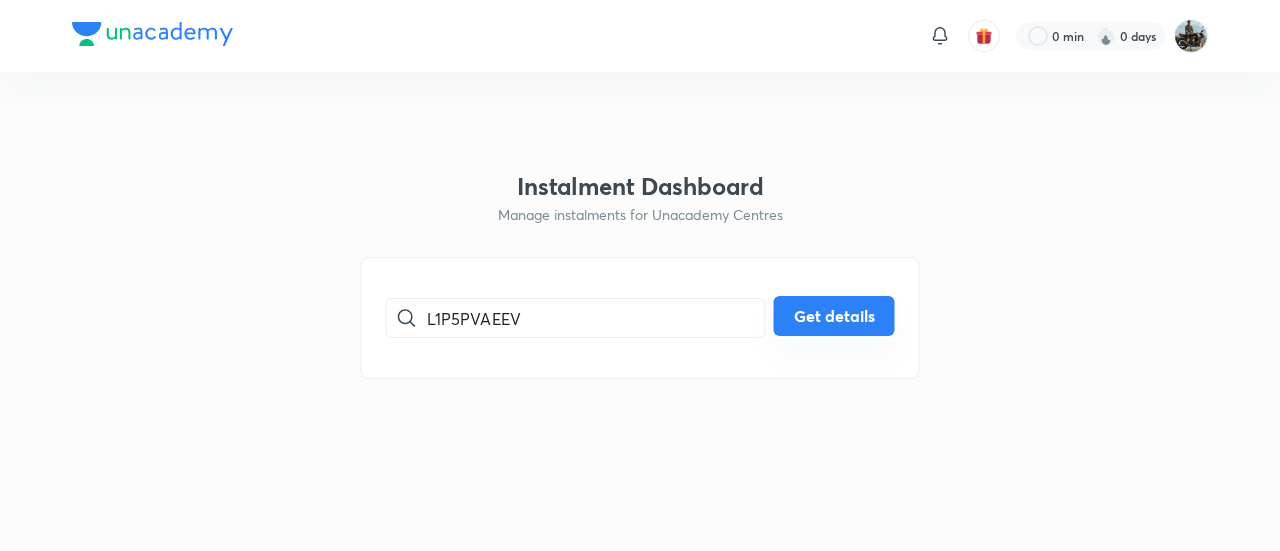 click on "Get details" at bounding box center (834, 316) 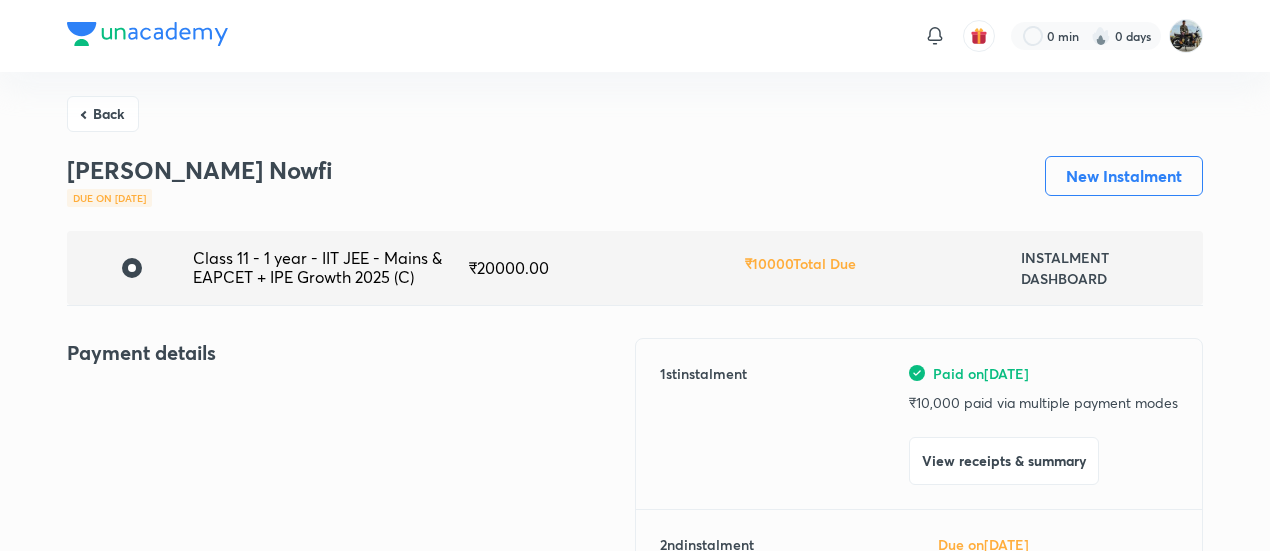 click on "View receipts & summary" at bounding box center (1004, 461) 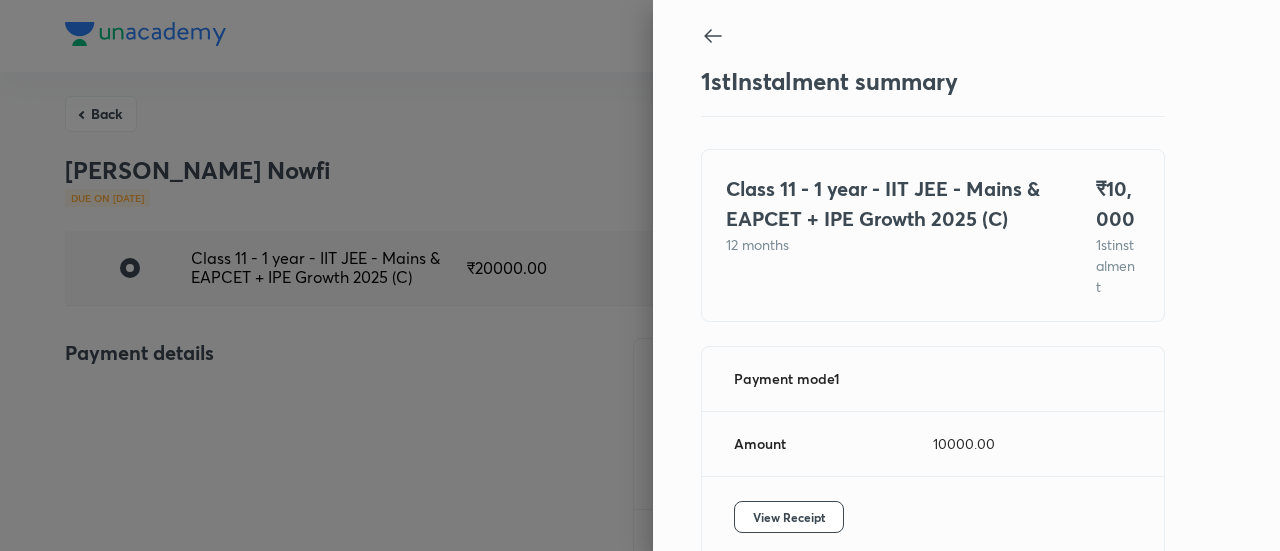 scroll, scrollTop: 109, scrollLeft: 0, axis: vertical 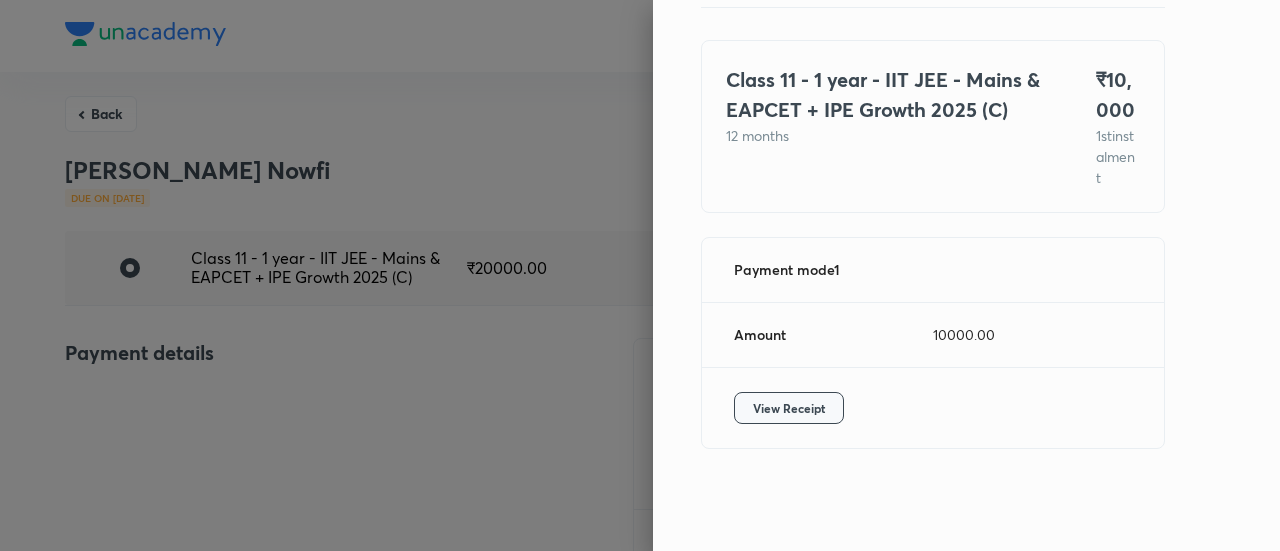 click on "View Receipt" at bounding box center [789, 408] 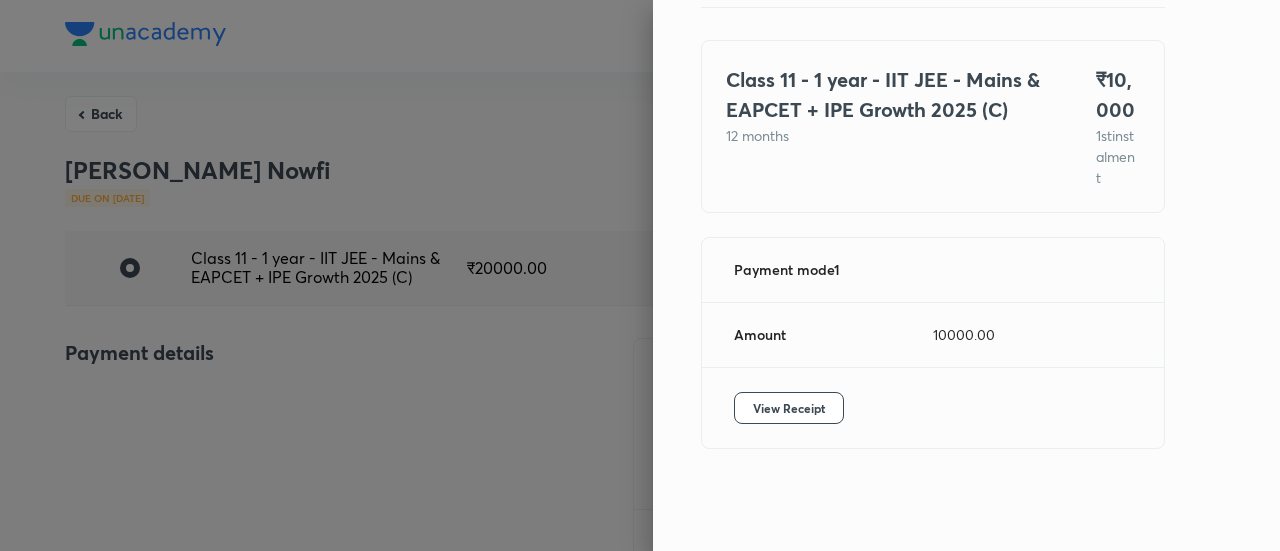 click at bounding box center (640, 275) 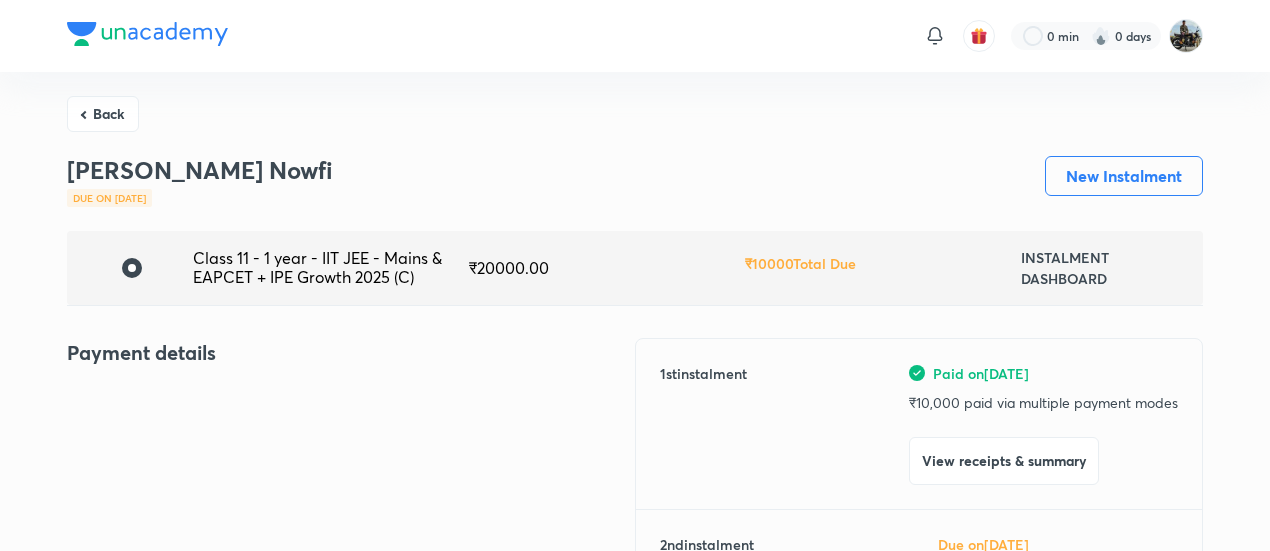 click on "Back" at bounding box center (103, 114) 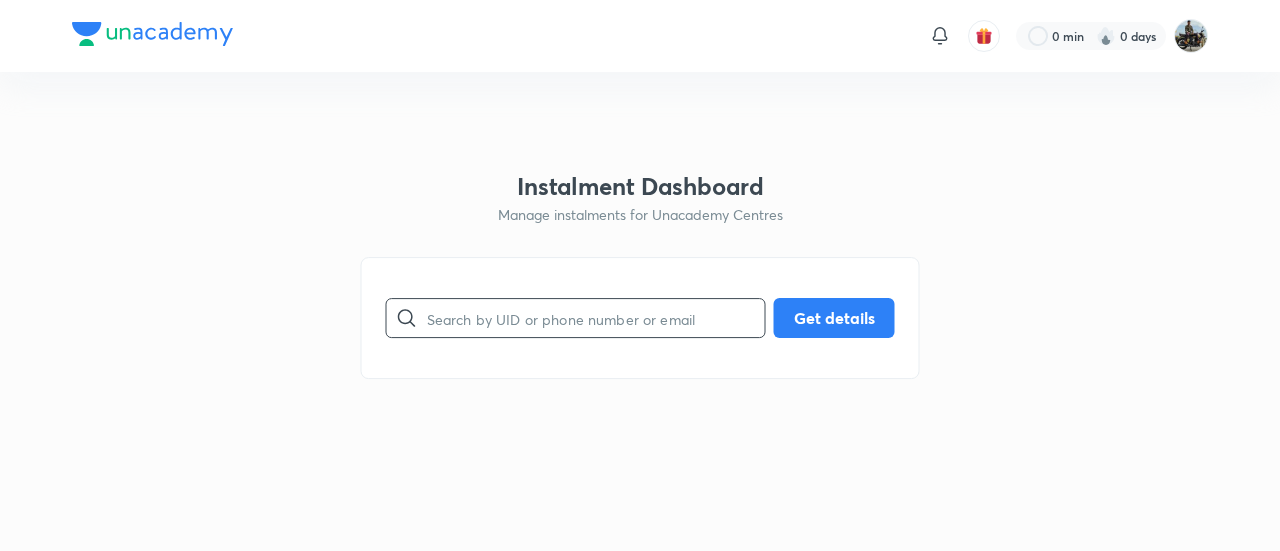 click at bounding box center (596, 318) 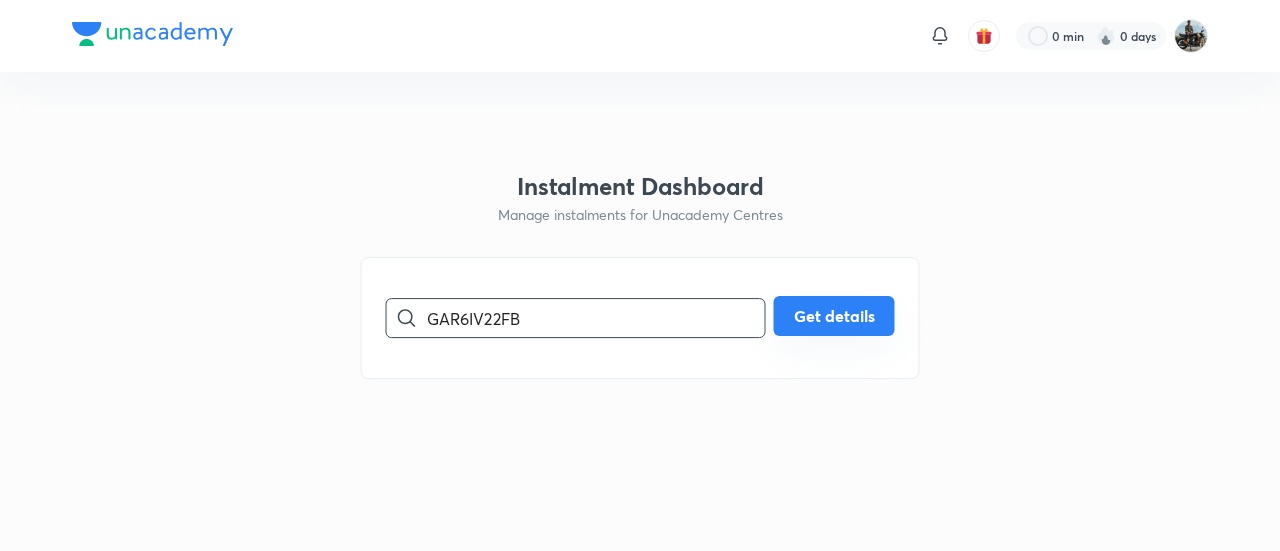 type on "GAR6IV22FB" 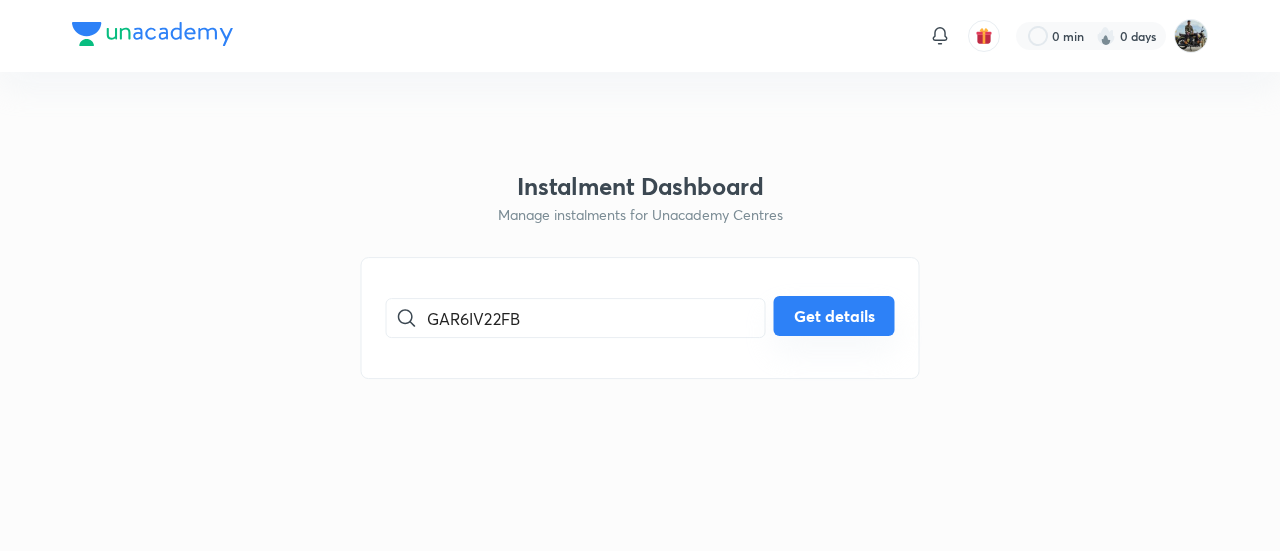click on "Get details" at bounding box center (834, 316) 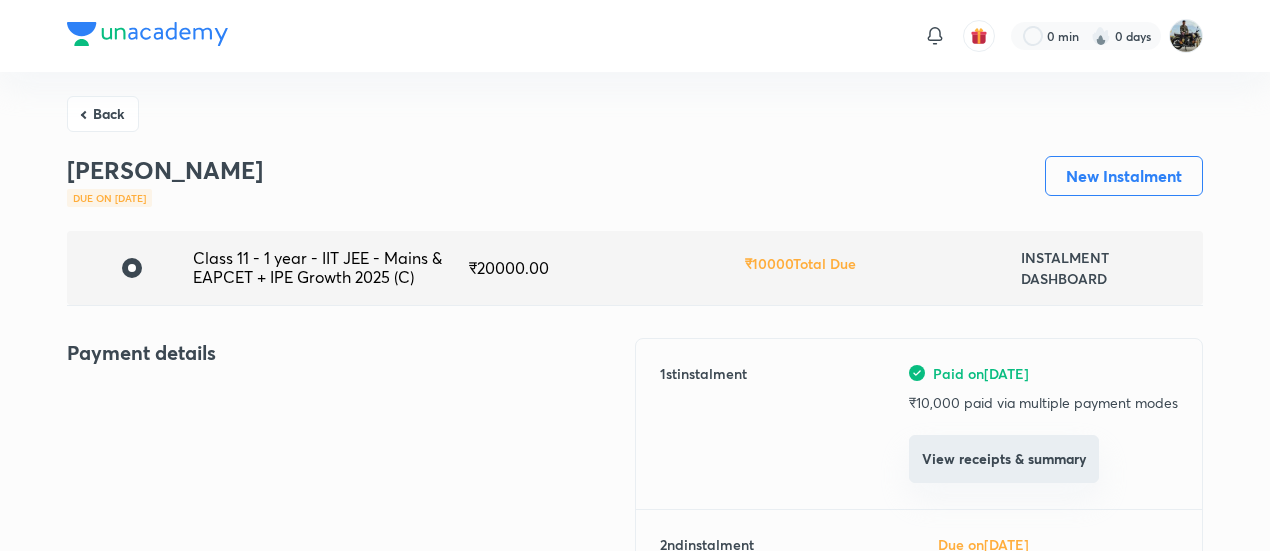 click on "View receipts & summary" at bounding box center [1004, 459] 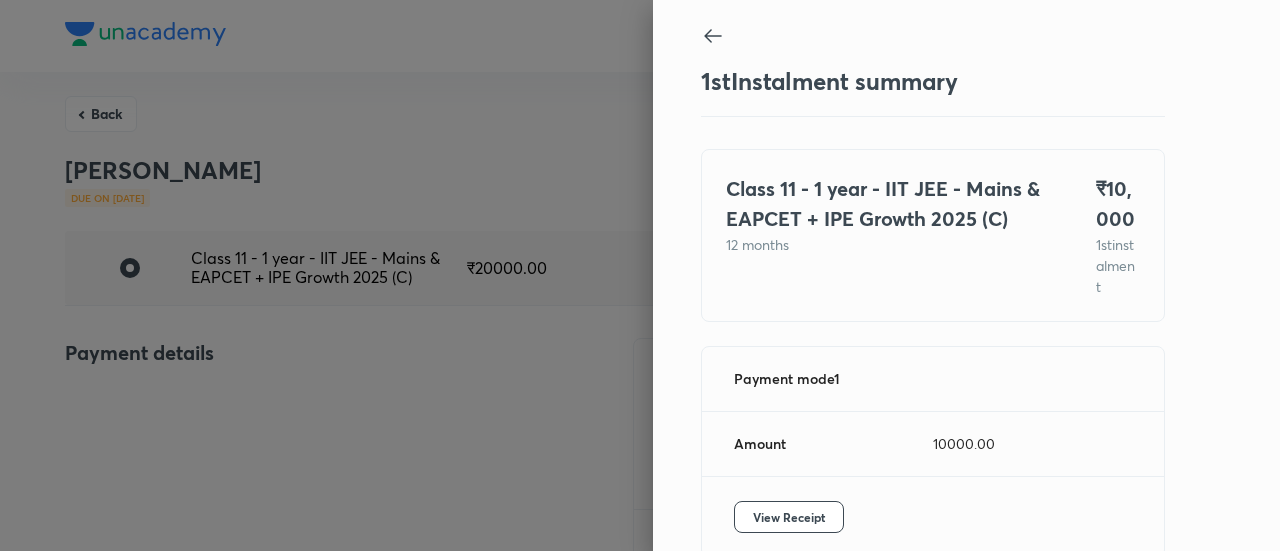scroll, scrollTop: 109, scrollLeft: 0, axis: vertical 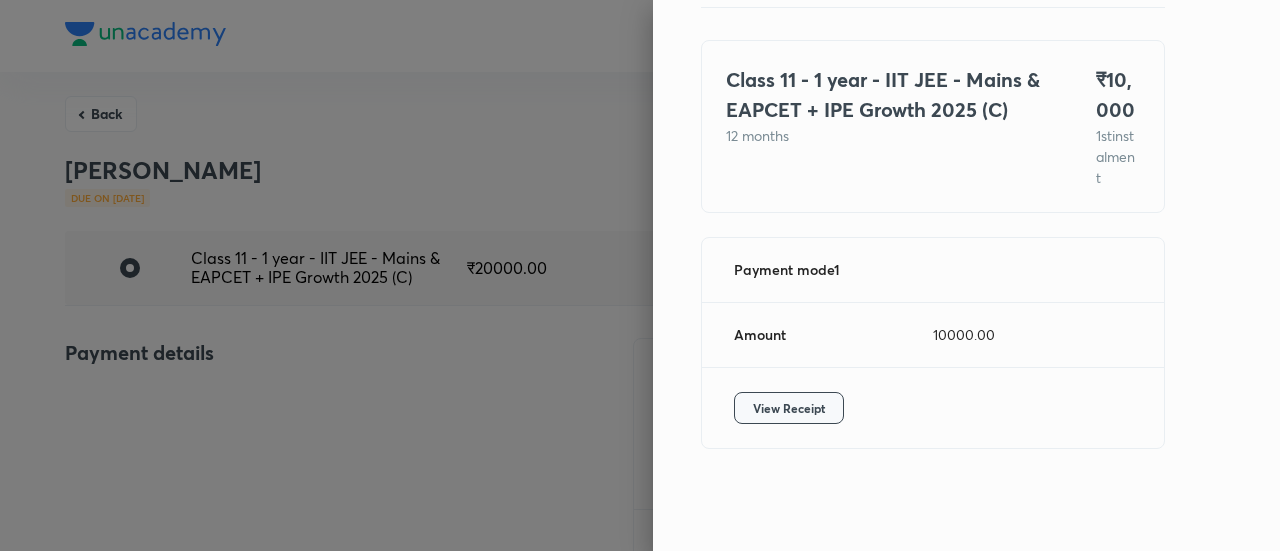 click on "View Receipt" at bounding box center [789, 408] 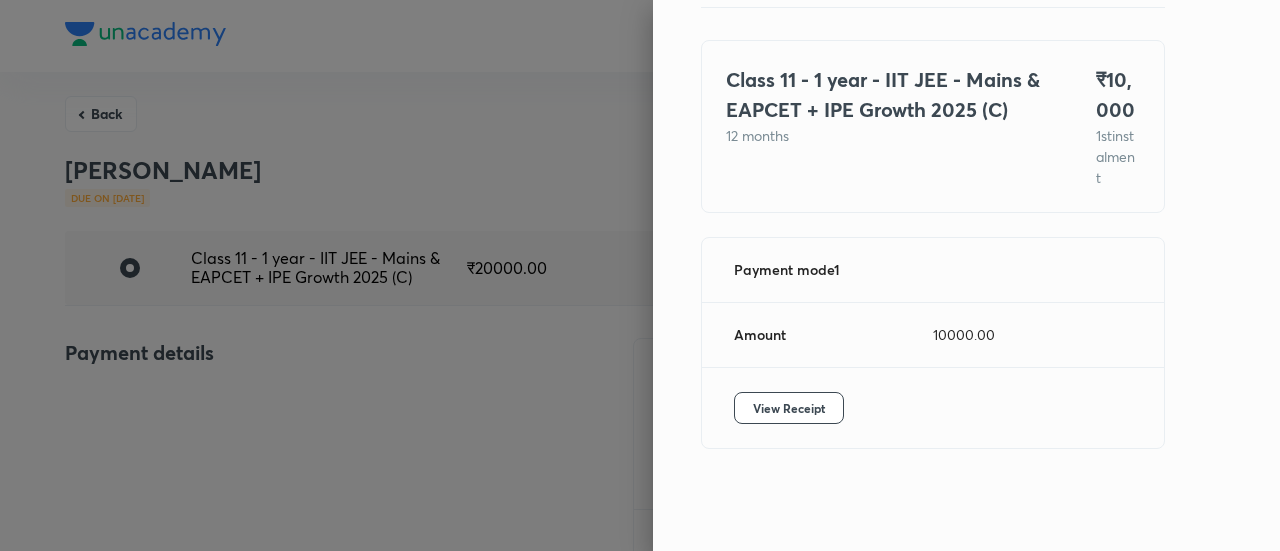 click at bounding box center [640, 275] 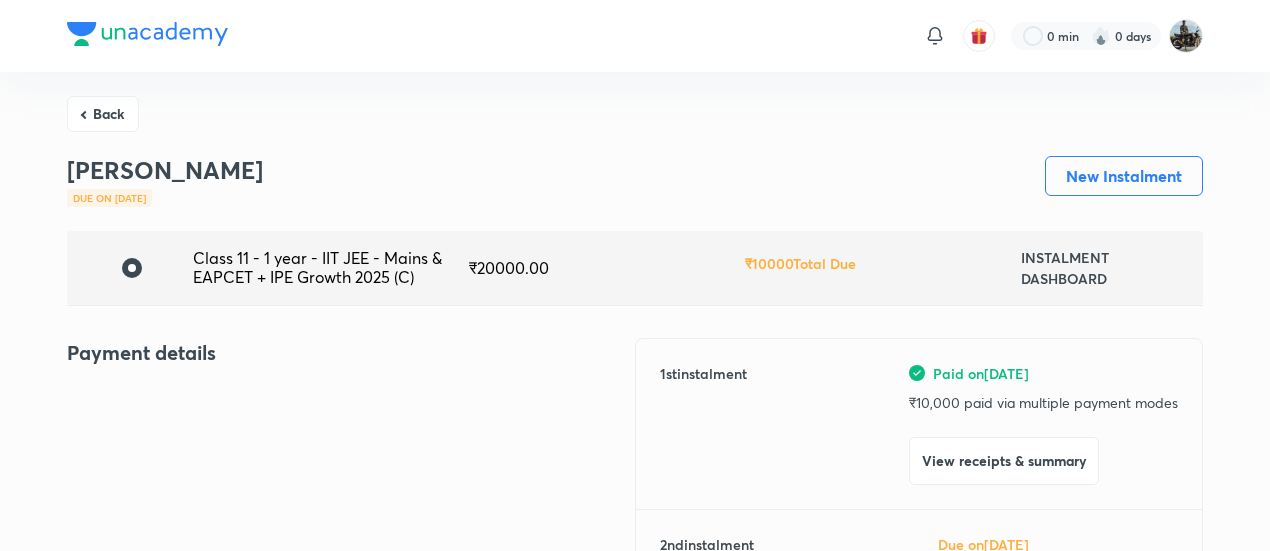 click on "Back" at bounding box center (103, 114) 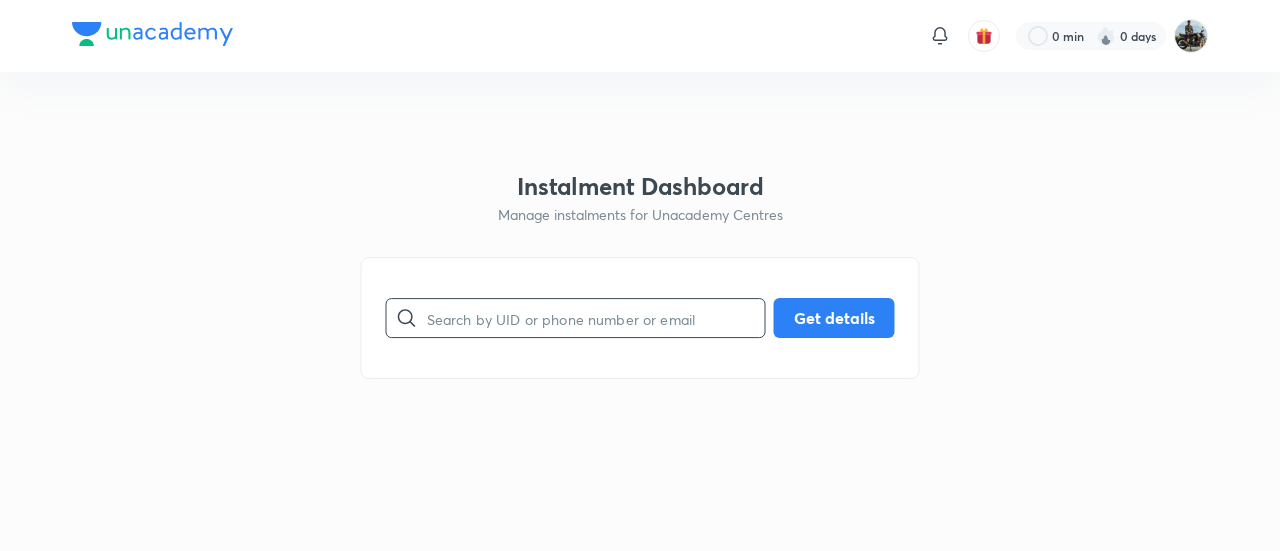 click at bounding box center (596, 318) 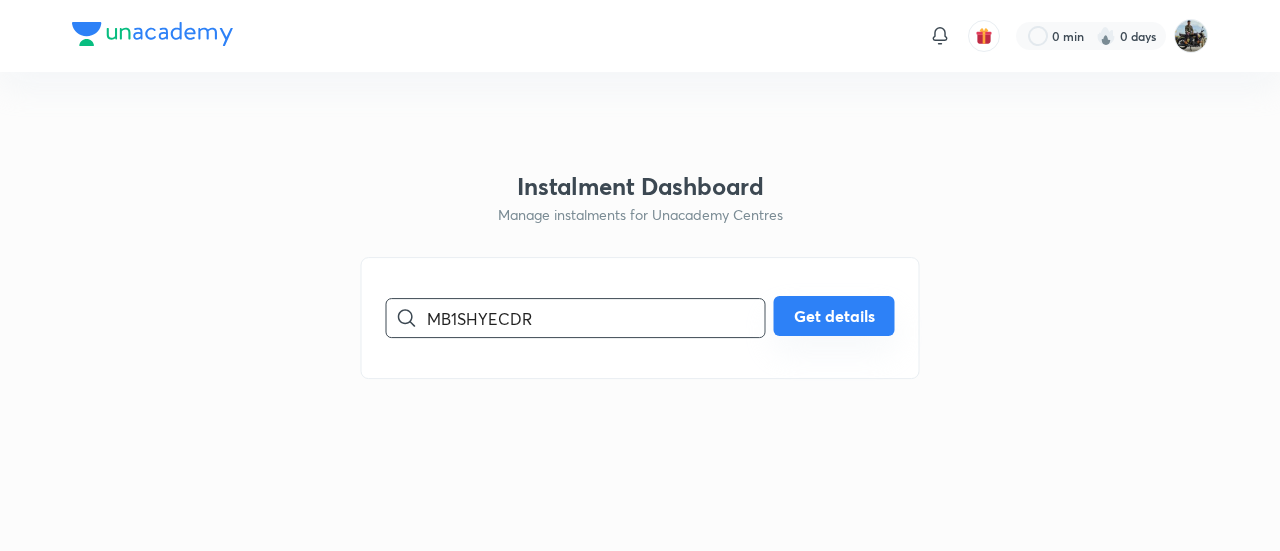 type on "MB1SHYECDR" 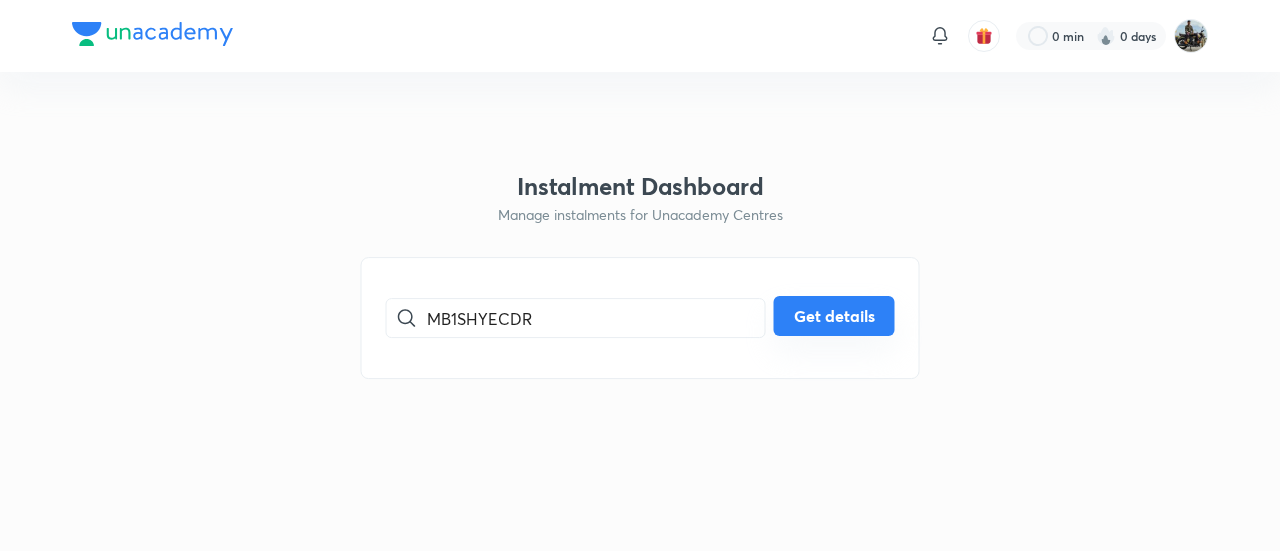 click on "Get details" at bounding box center (834, 316) 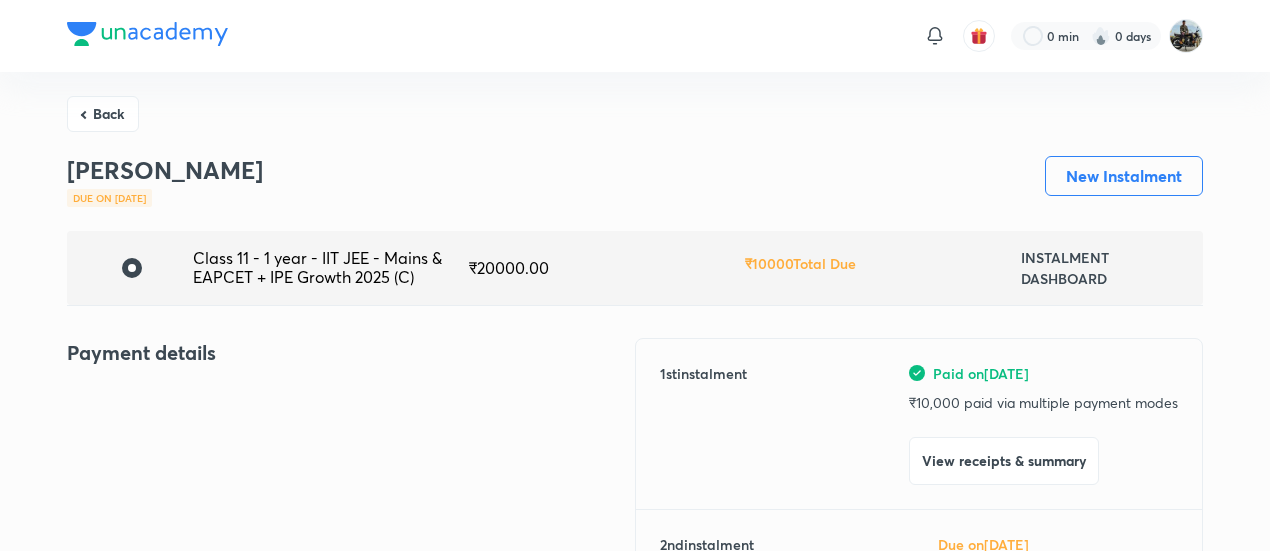 click on "View receipts & summary" at bounding box center (1004, 461) 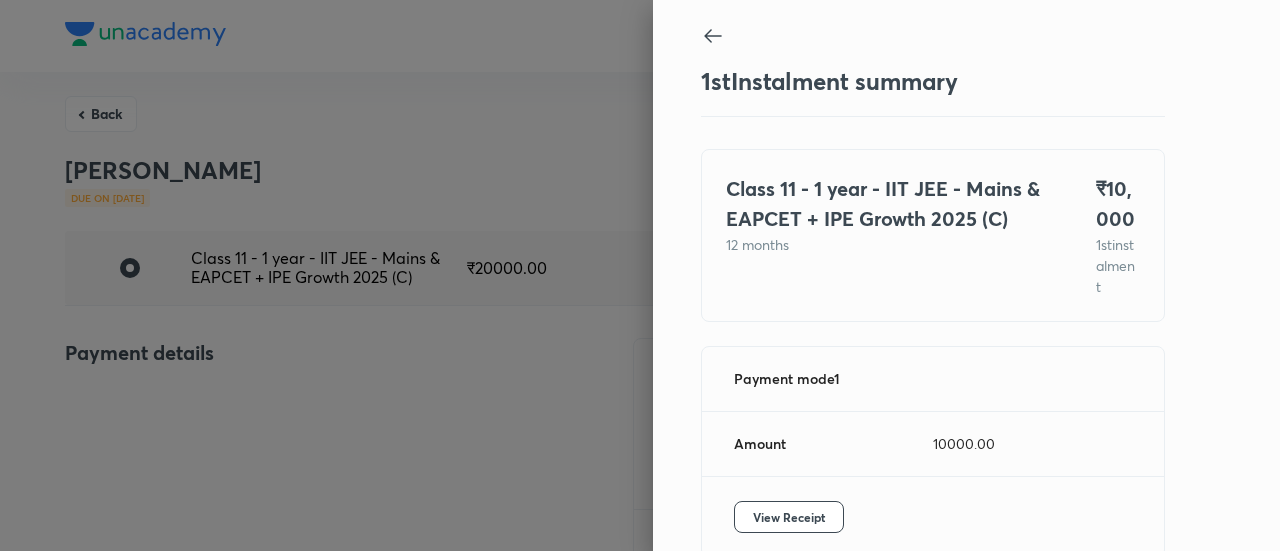 scroll, scrollTop: 109, scrollLeft: 0, axis: vertical 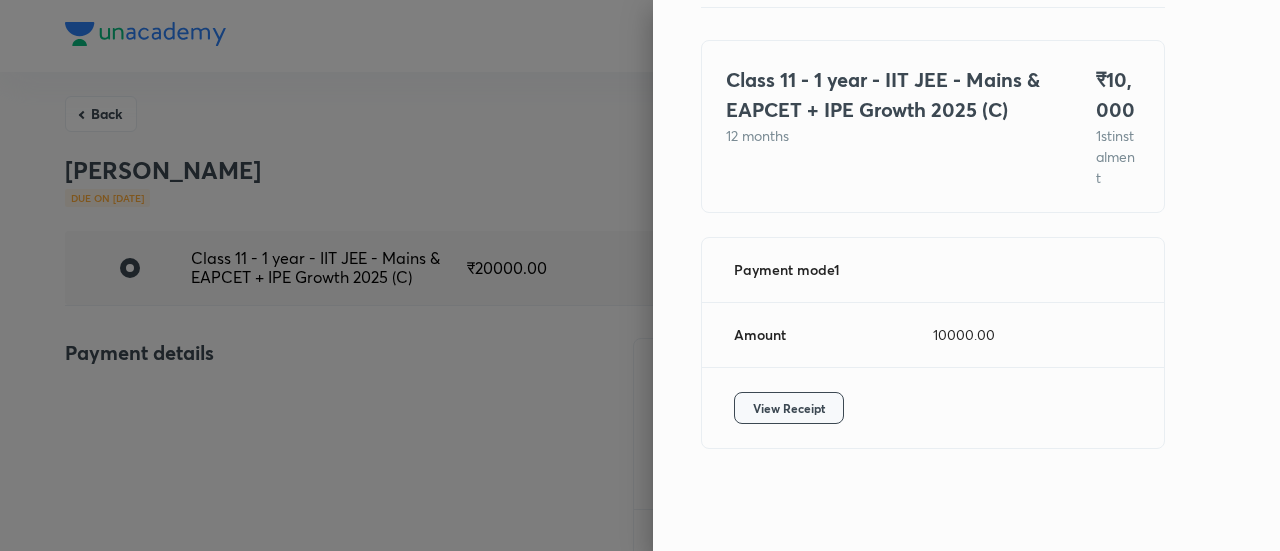 click on "View Receipt" at bounding box center (789, 408) 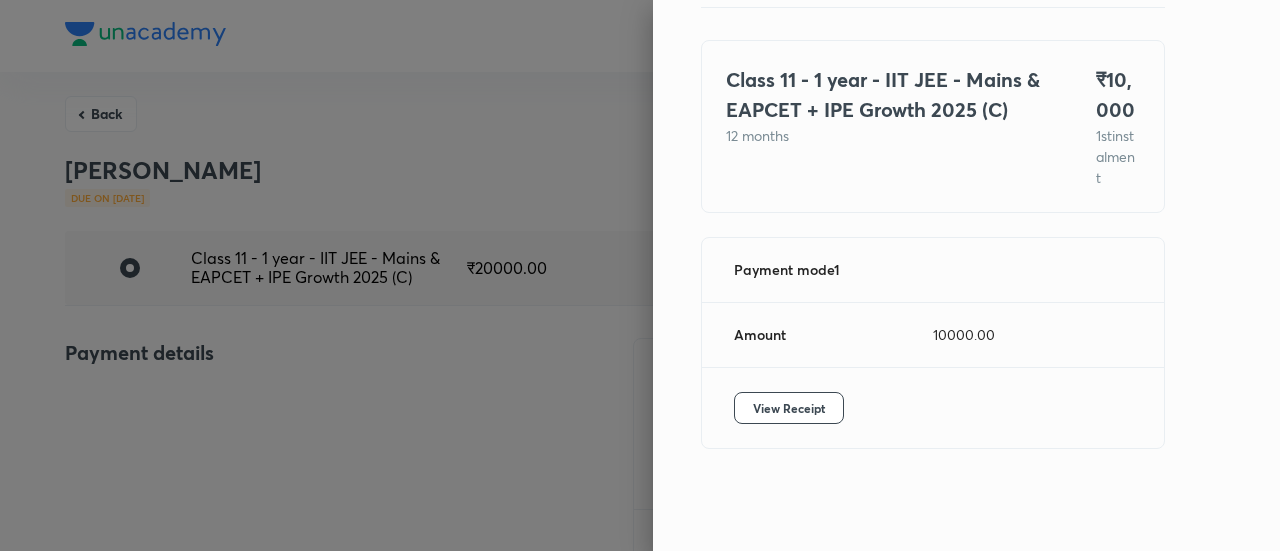 click at bounding box center (640, 275) 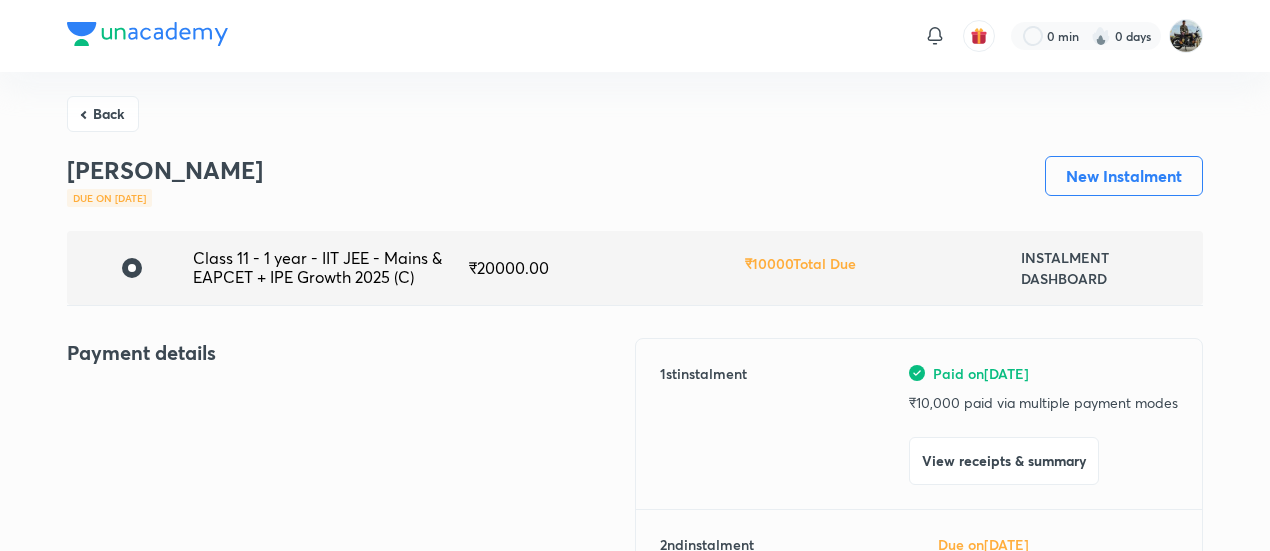 click on "Back" at bounding box center [103, 114] 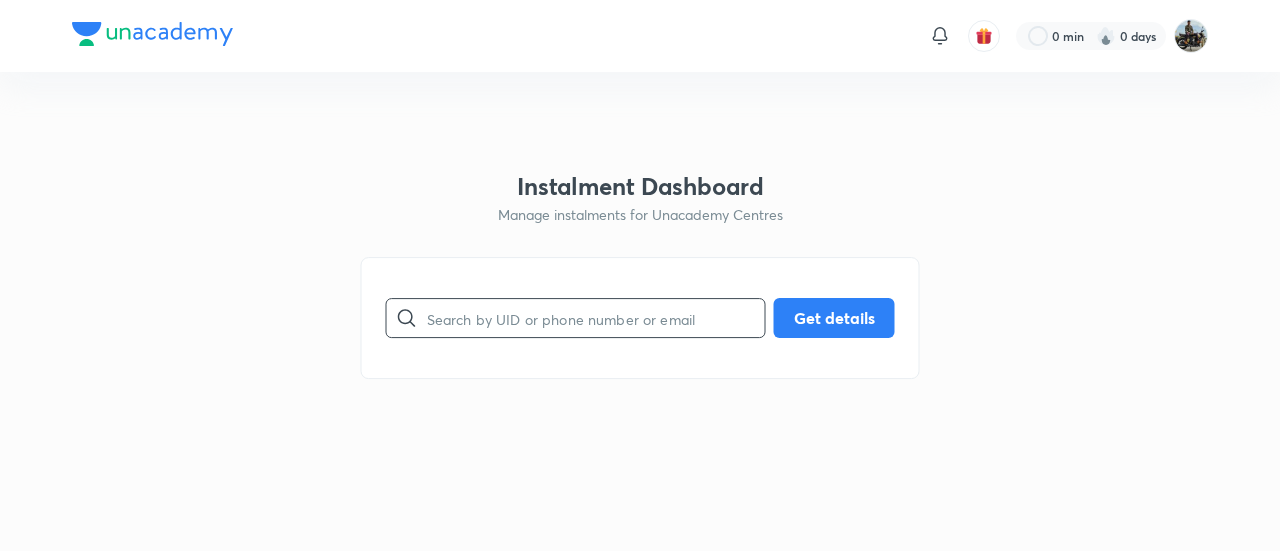 click at bounding box center [596, 318] 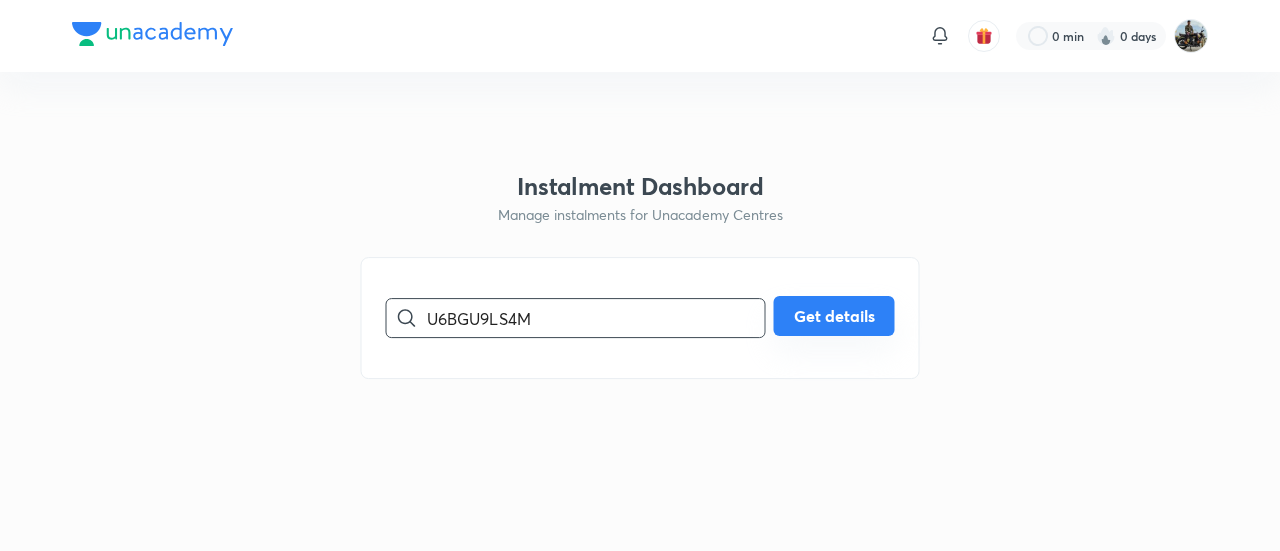 type on "U6BGU9LS4M" 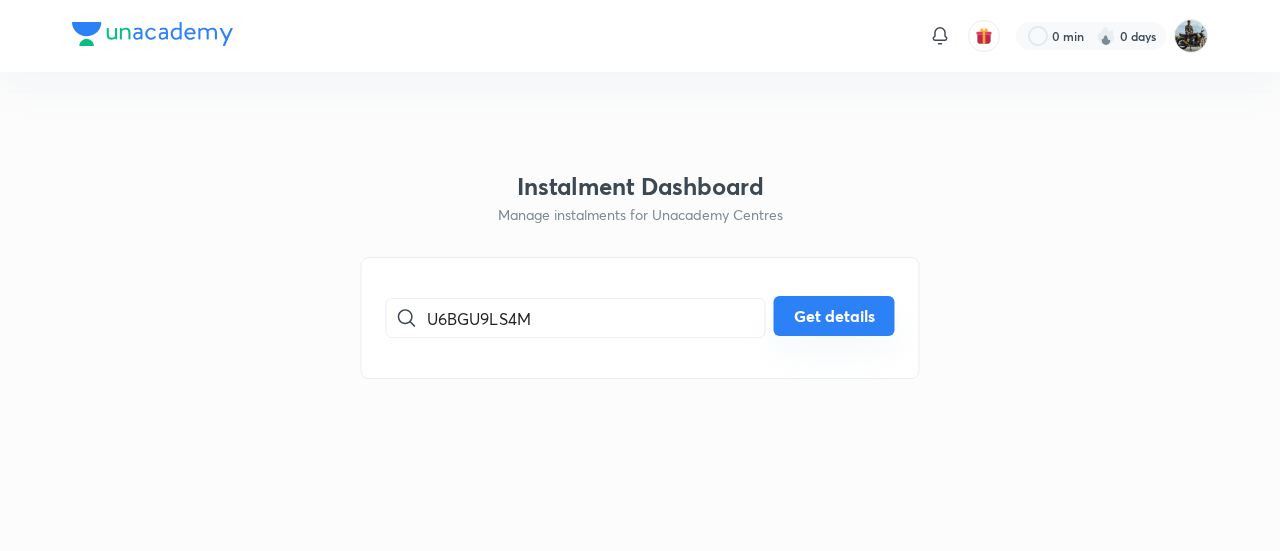 click on "Get details" at bounding box center (834, 316) 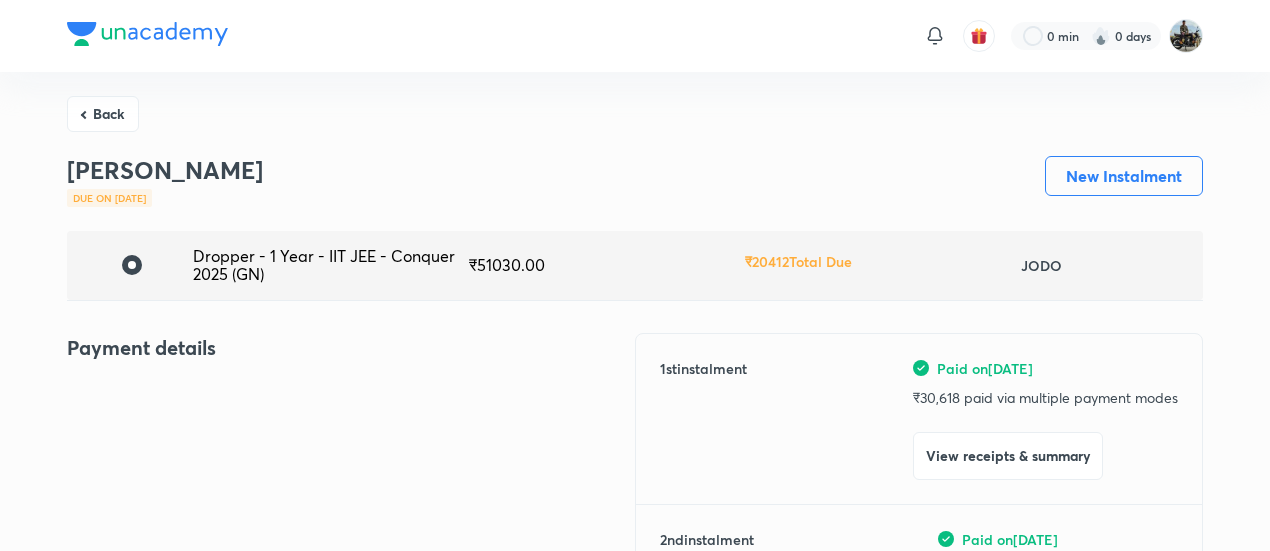 click on "View receipts & summary" at bounding box center [1008, 456] 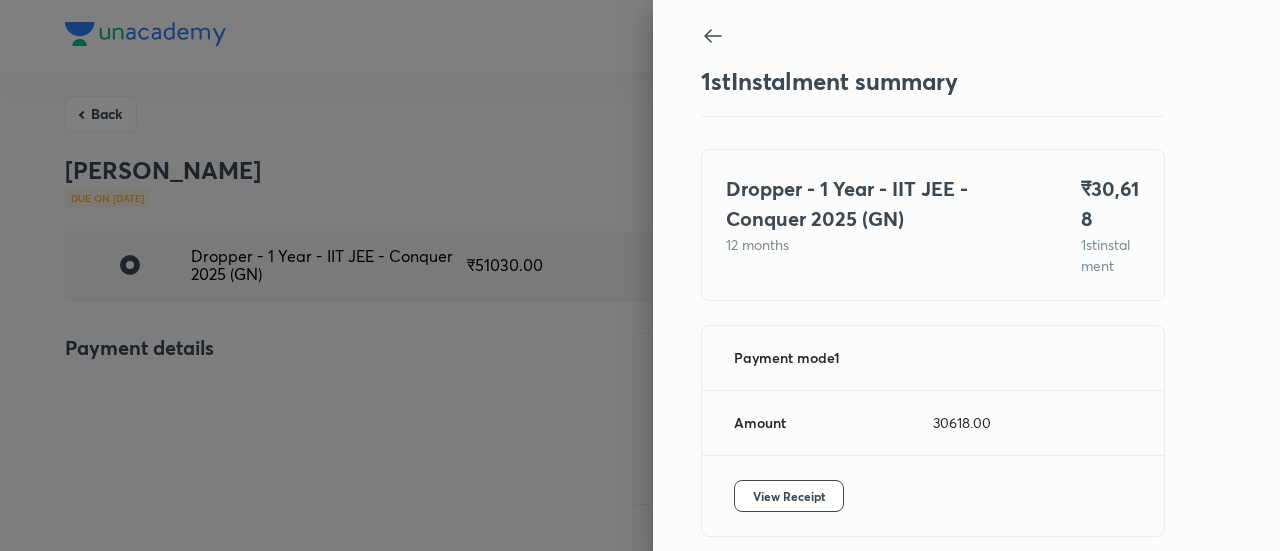 scroll, scrollTop: 109, scrollLeft: 0, axis: vertical 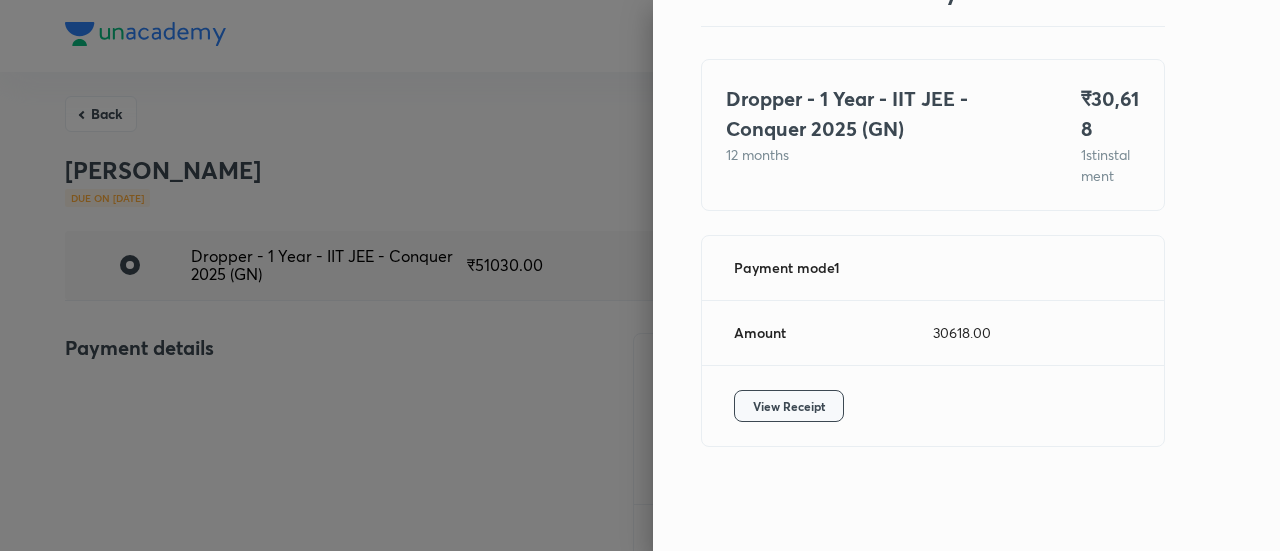 click on "View Receipt" at bounding box center [789, 406] 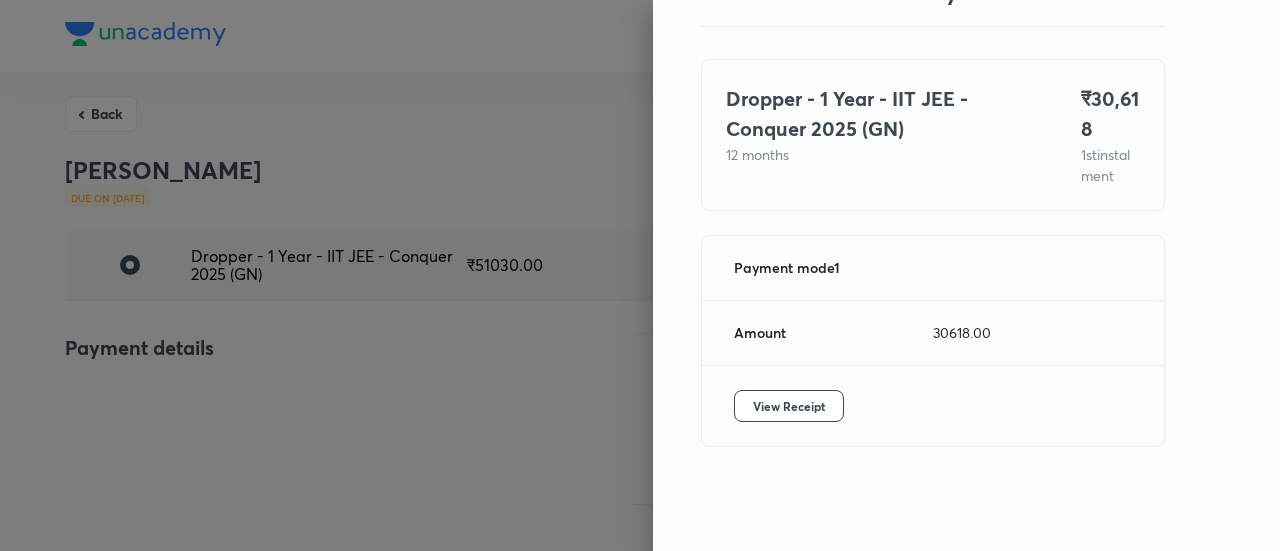 click at bounding box center (640, 275) 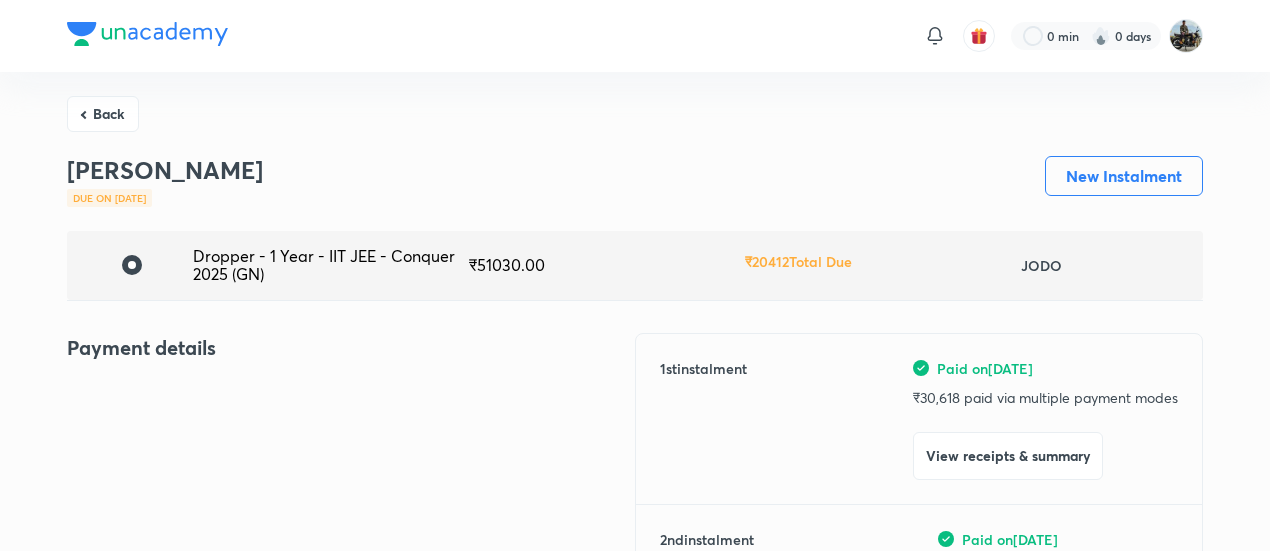 click on "Back" at bounding box center (103, 114) 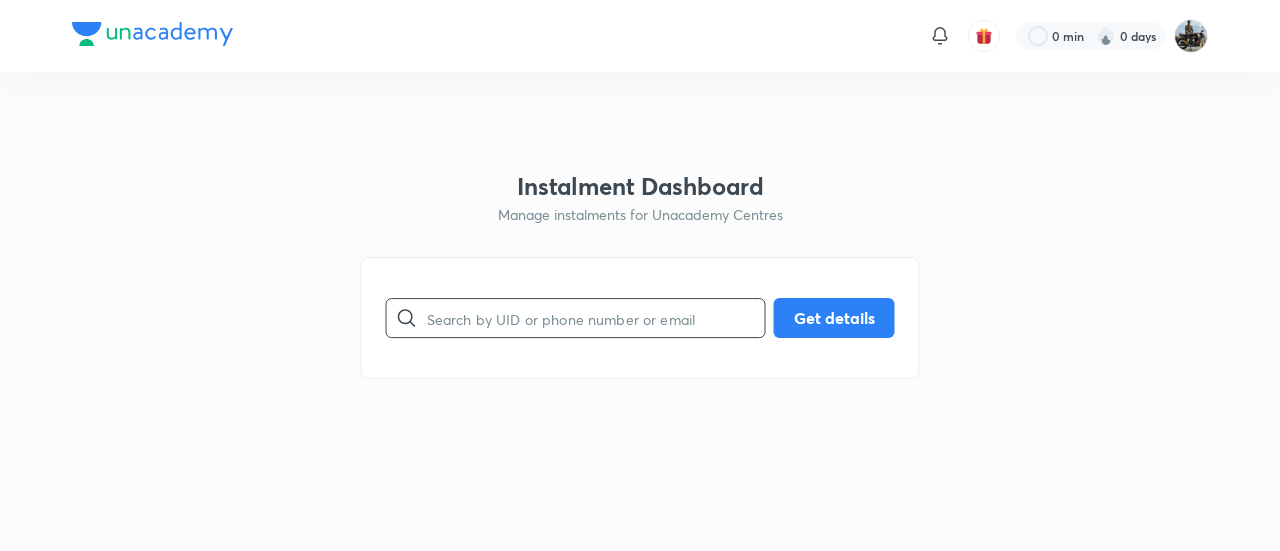 click at bounding box center [596, 318] 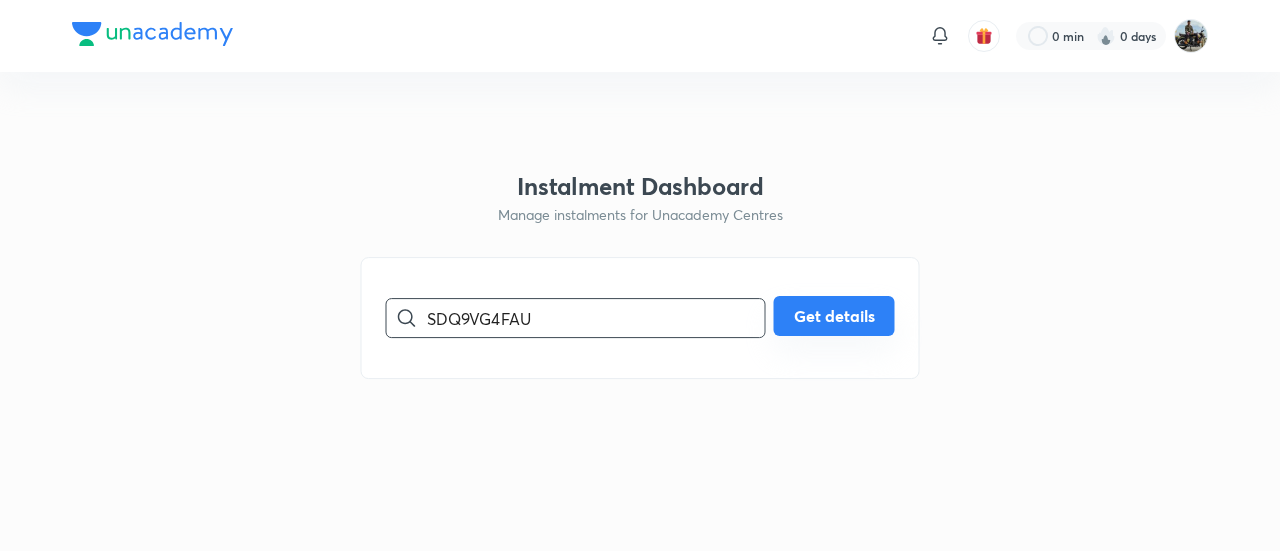type on "SDQ9VG4FAU" 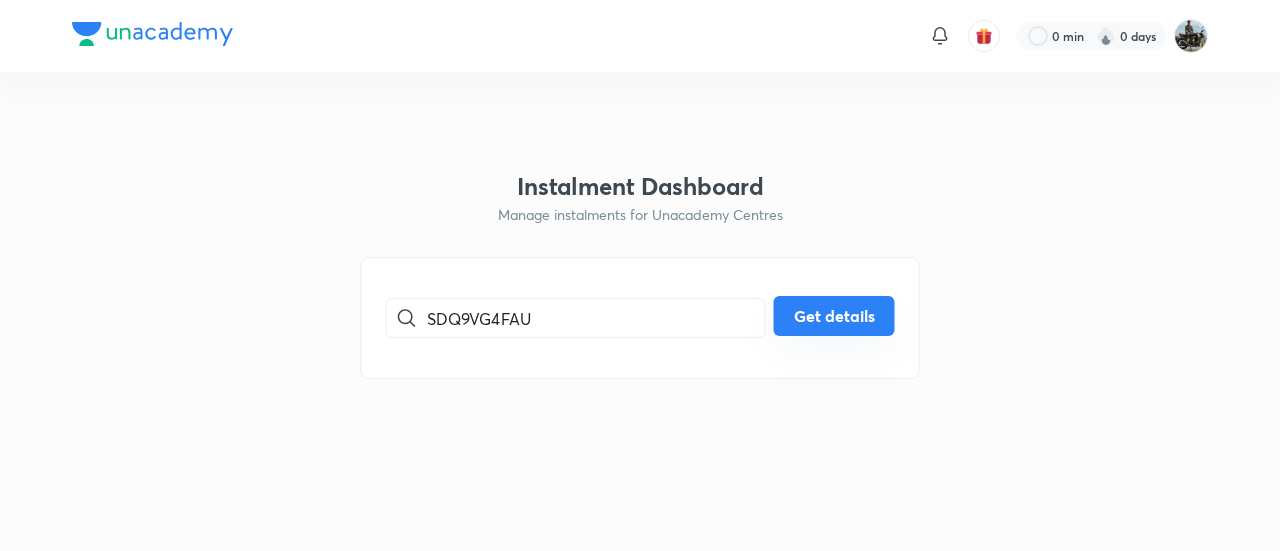click on "Get details" at bounding box center (834, 316) 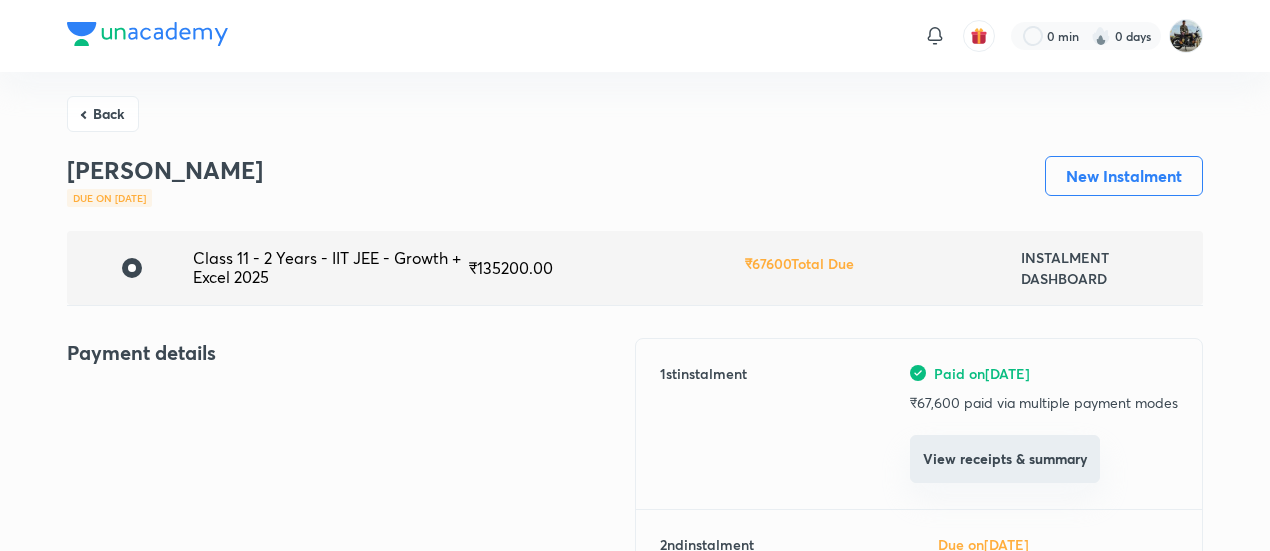 click on "View receipts & summary" at bounding box center (1005, 459) 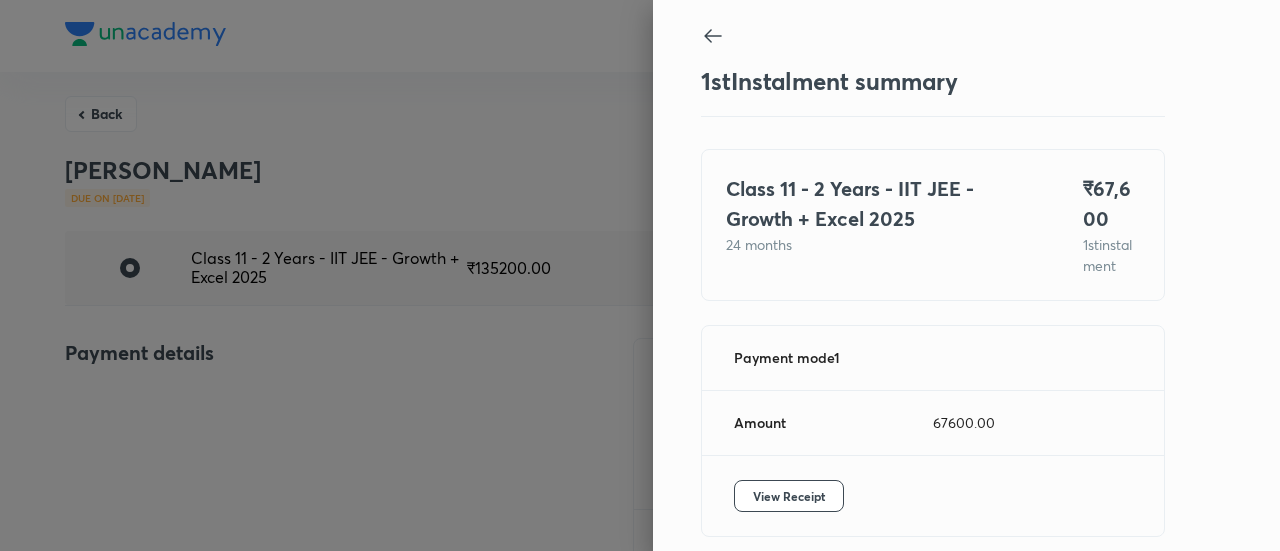 scroll, scrollTop: 109, scrollLeft: 0, axis: vertical 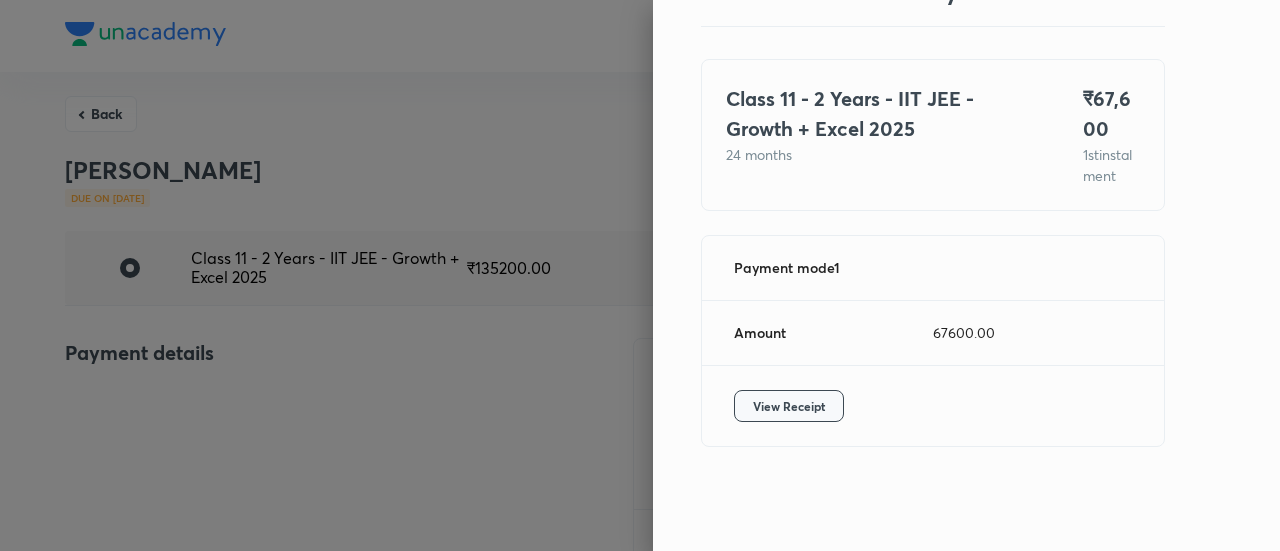 click on "View Receipt" at bounding box center (789, 406) 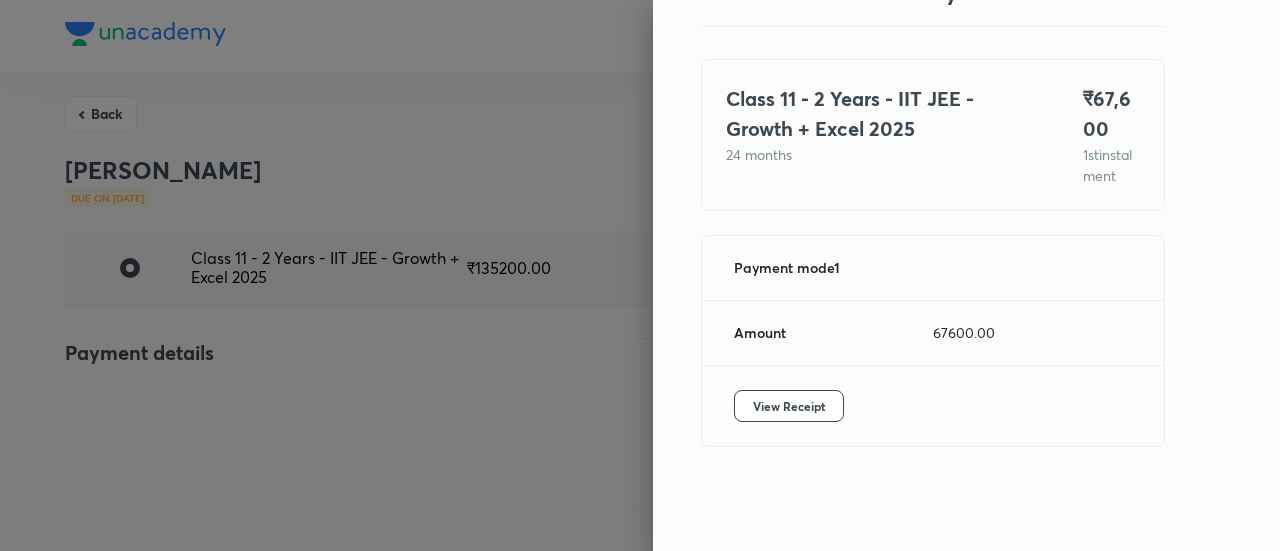 click on "View Receipt" at bounding box center (933, 406) 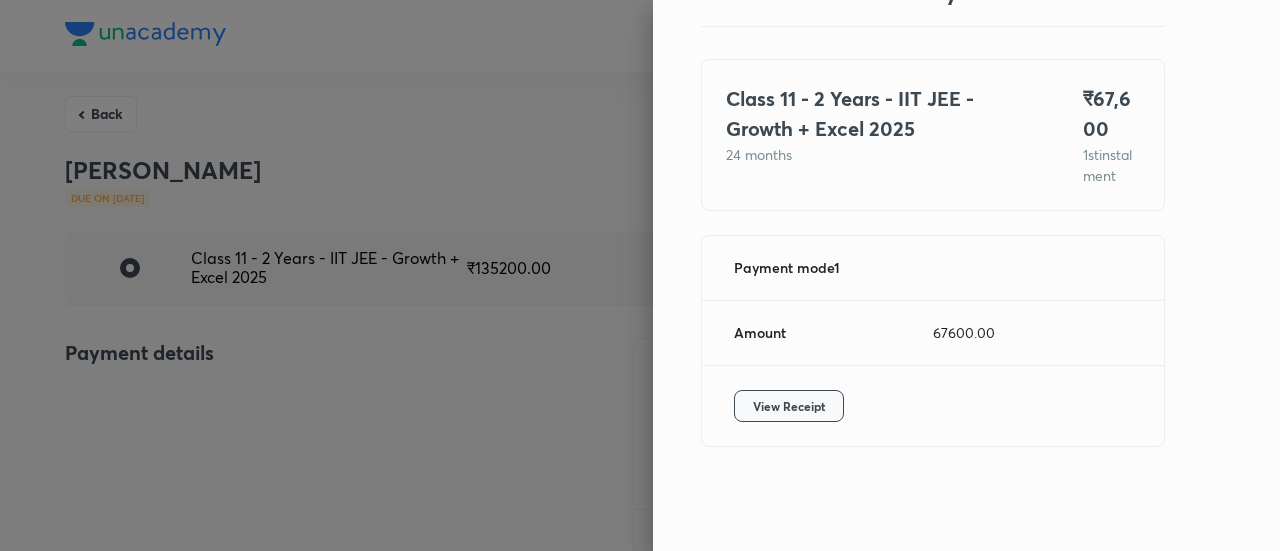 click on "View Receipt" at bounding box center [789, 406] 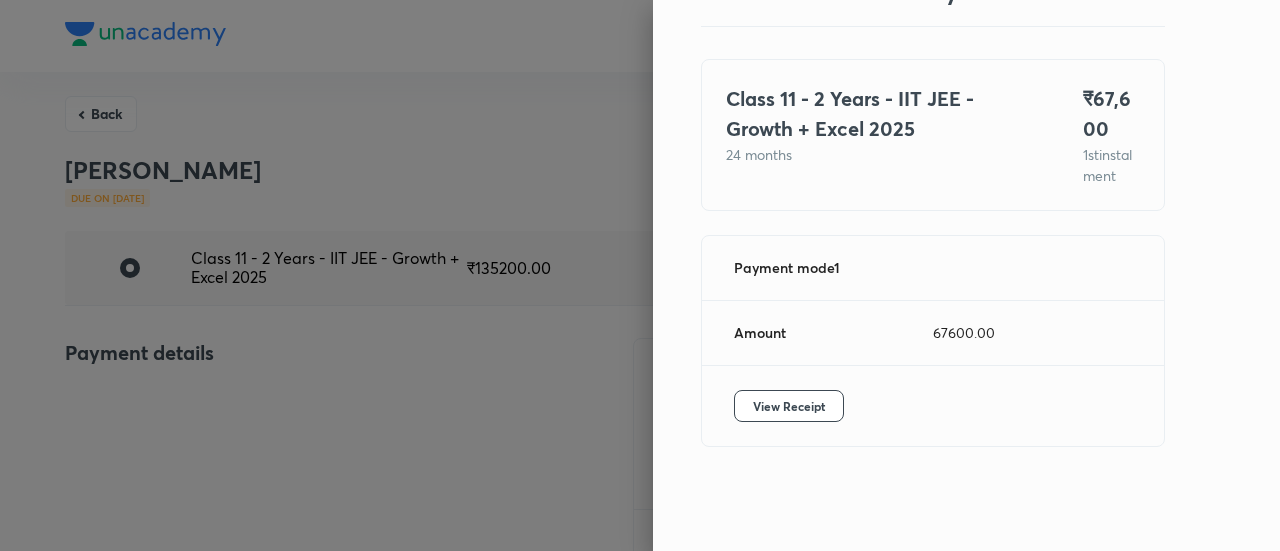 click at bounding box center [640, 275] 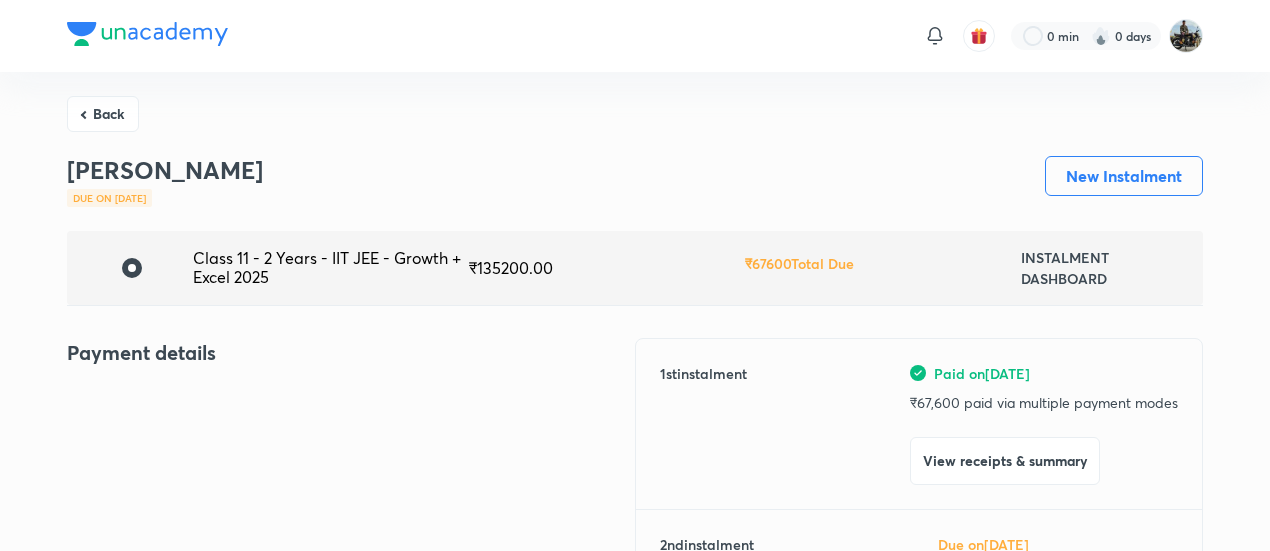 click on "Back" at bounding box center [103, 114] 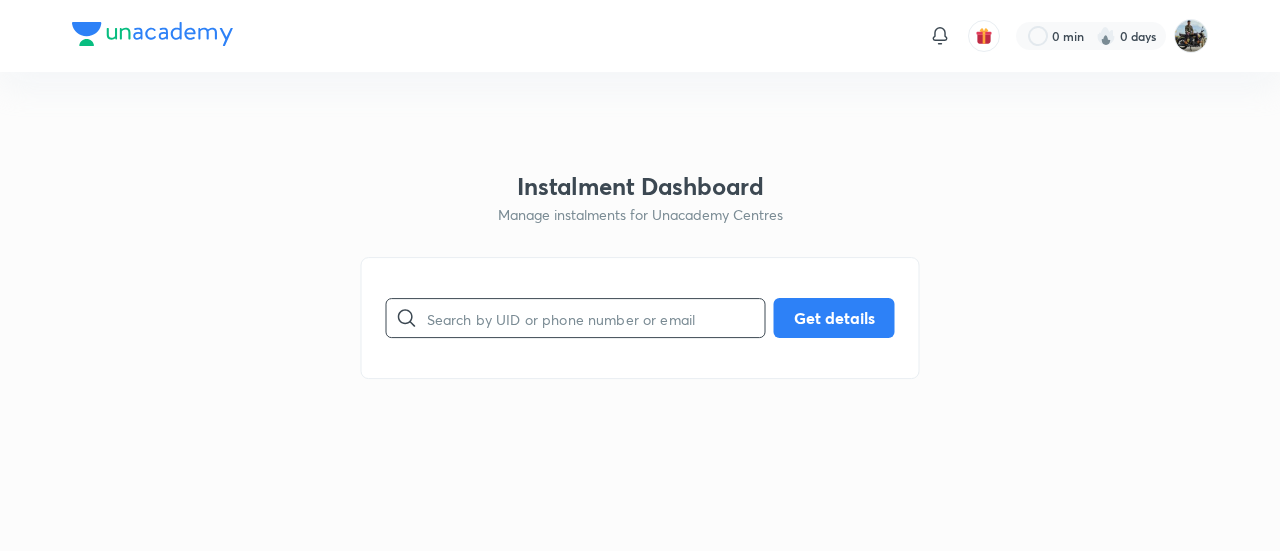 click at bounding box center [596, 318] 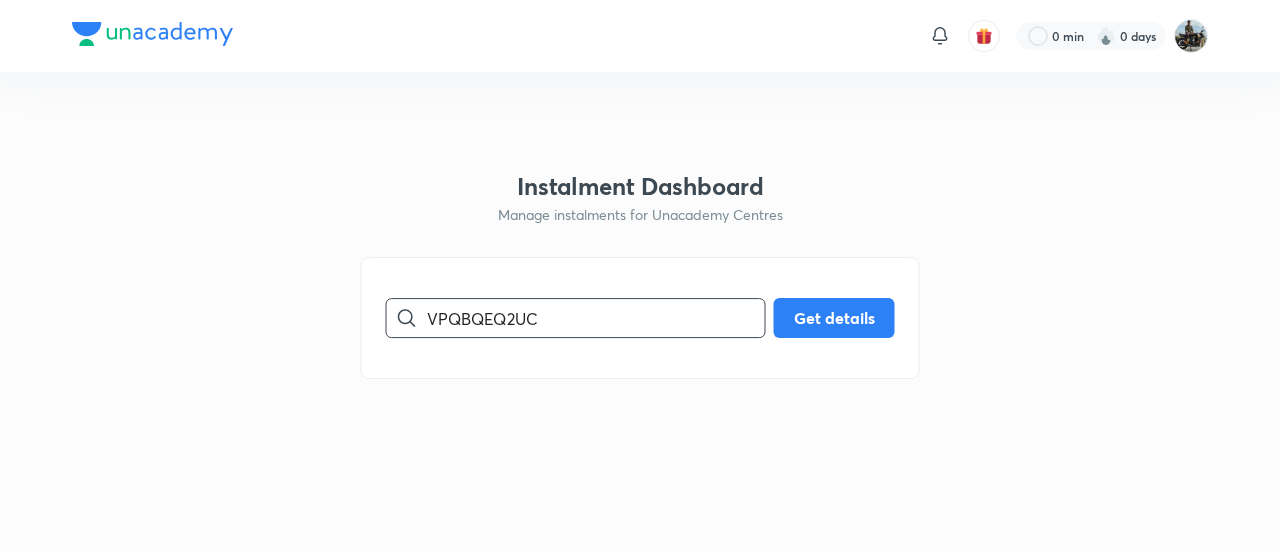 type on "VPQBQEQ2UC" 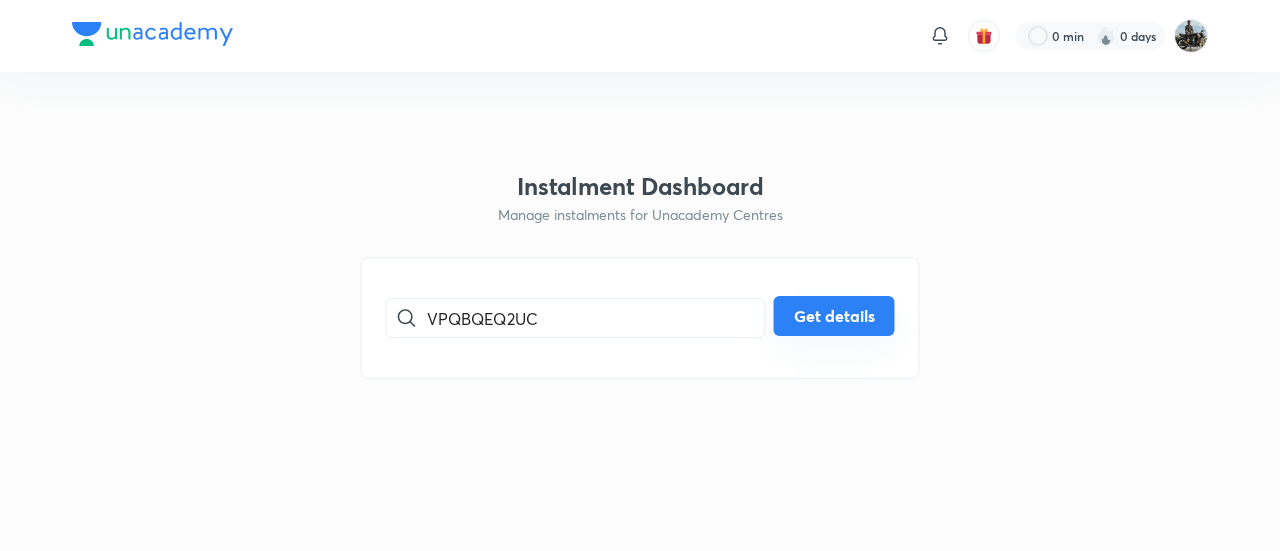 drag, startPoint x: 818, startPoint y: 295, endPoint x: 826, endPoint y: 327, distance: 32.984844 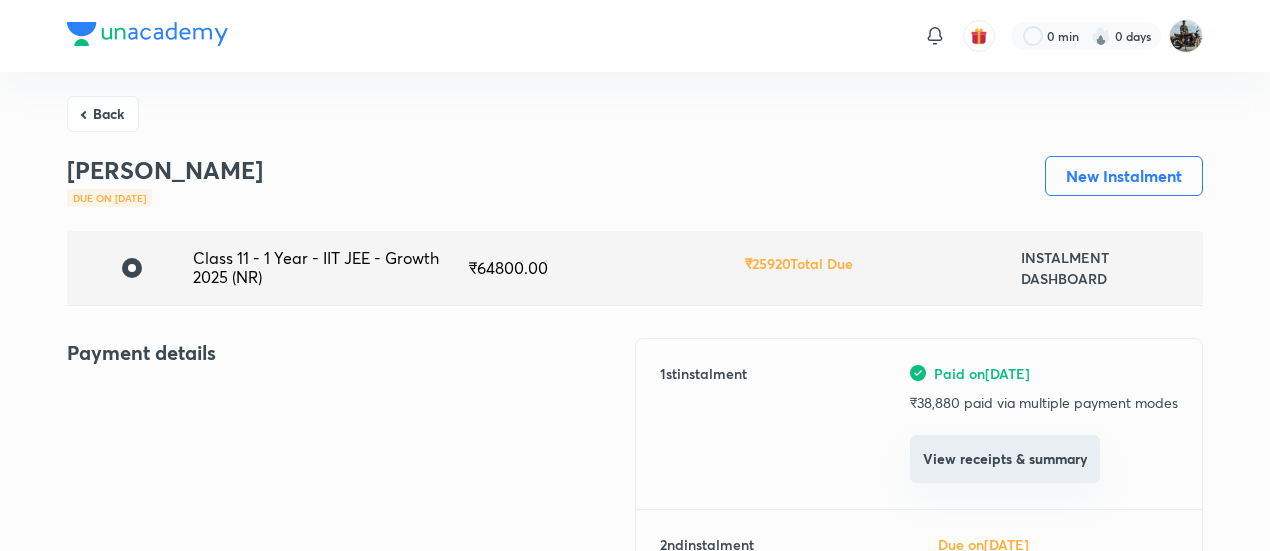 click on "View receipts & summary" at bounding box center [1005, 459] 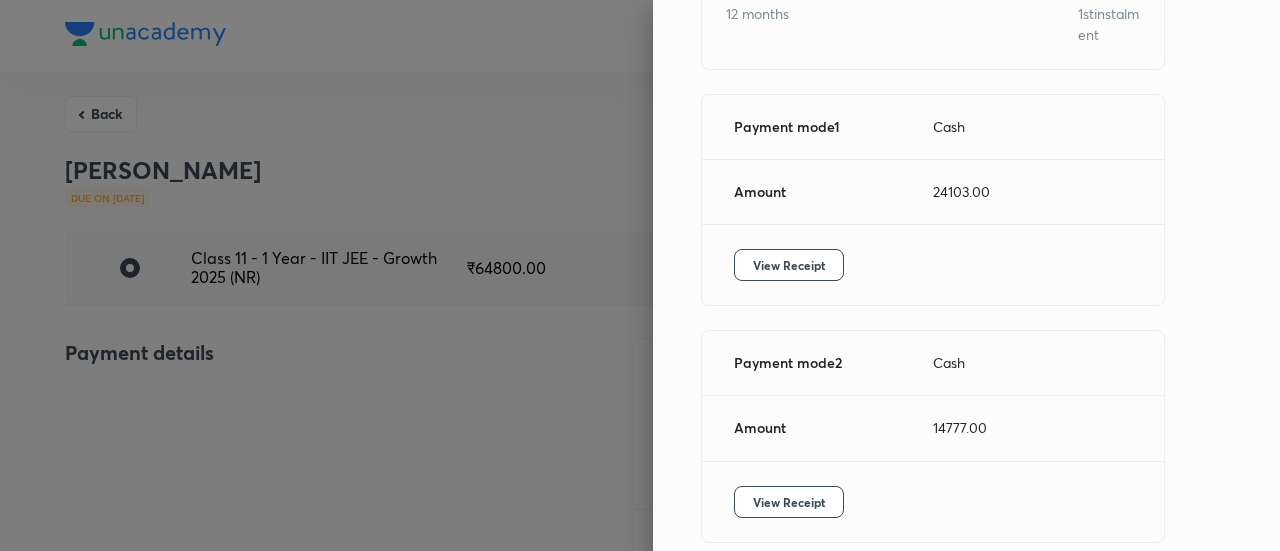 scroll, scrollTop: 233, scrollLeft: 0, axis: vertical 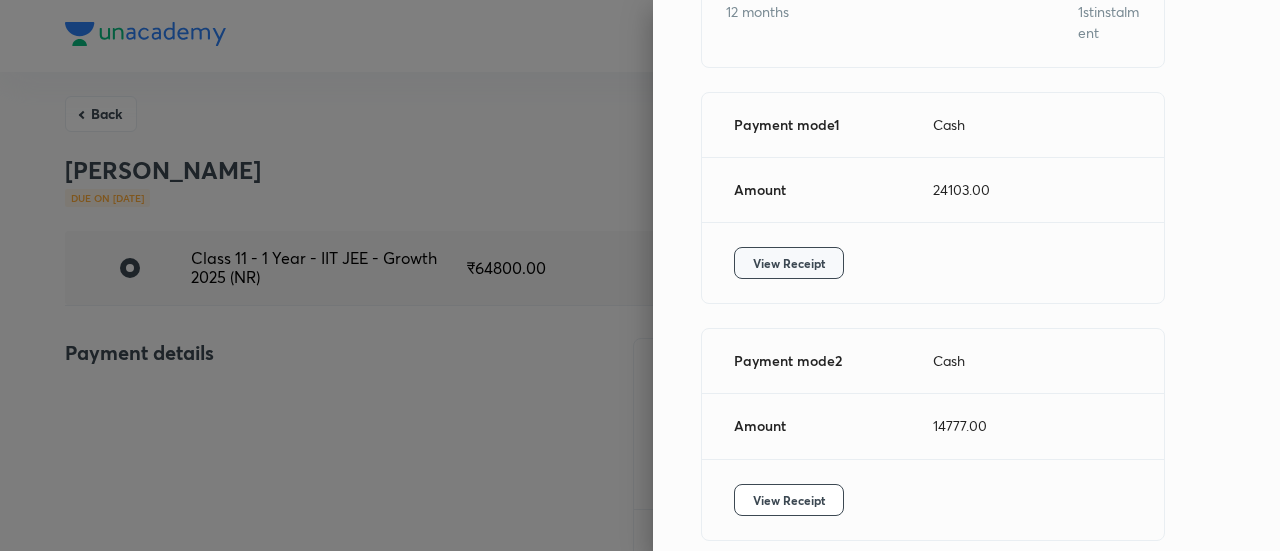click on "View Receipt" at bounding box center [789, 263] 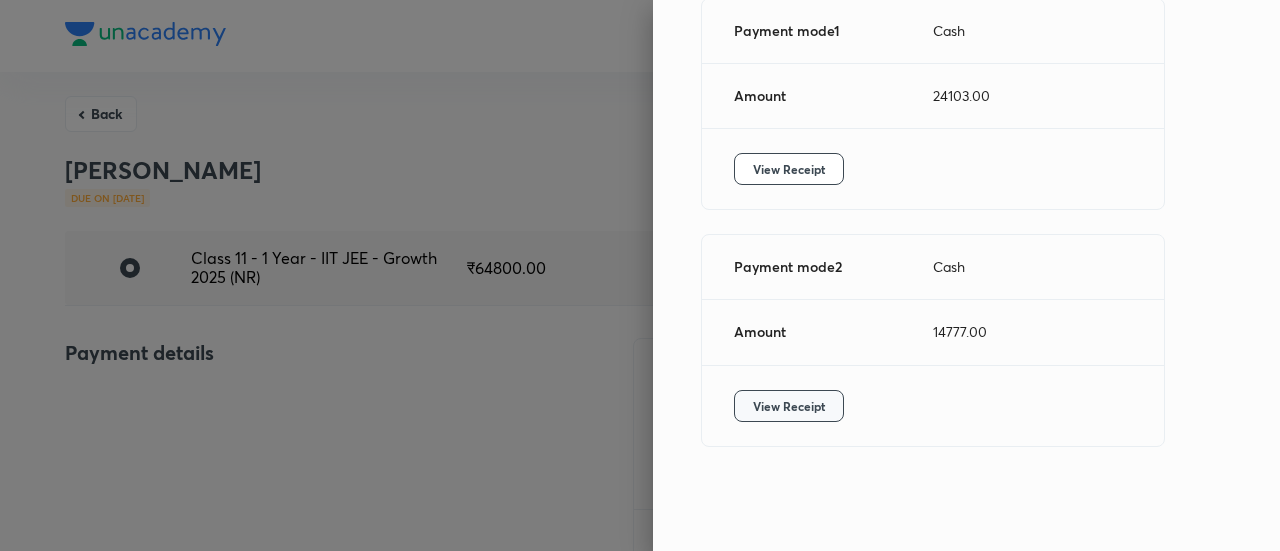 click on "View Receipt" at bounding box center (789, 406) 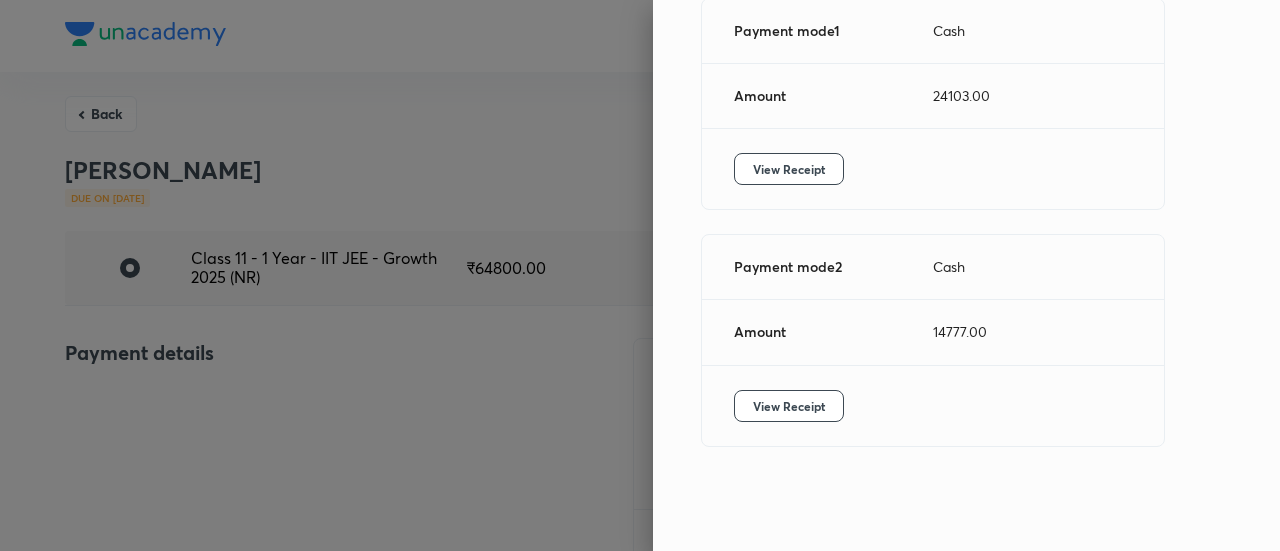 click at bounding box center [640, 275] 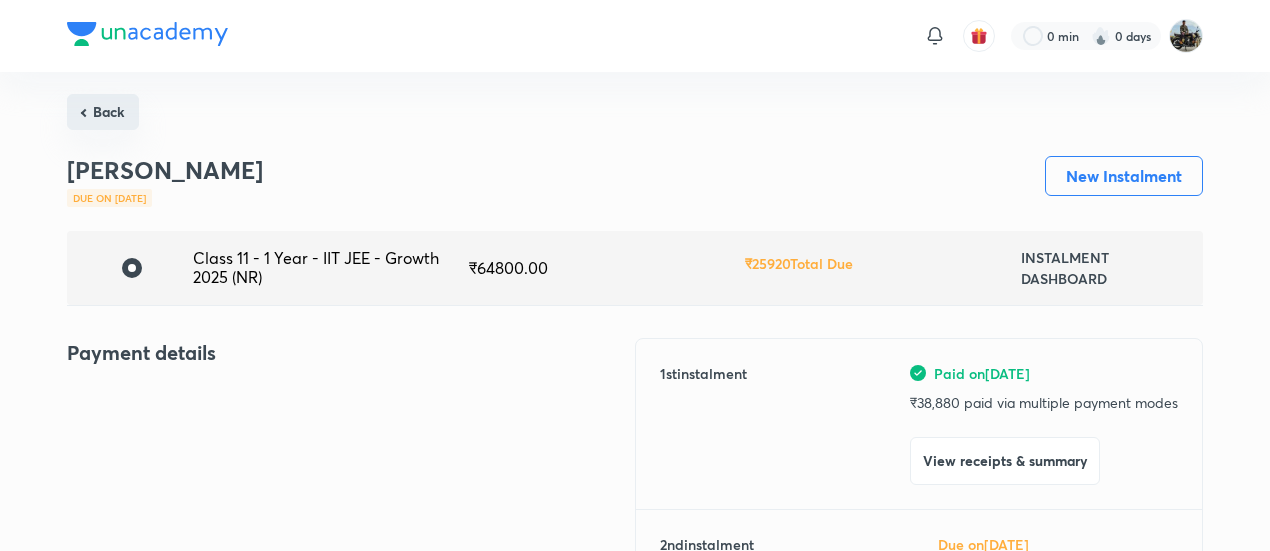 click on "Back" at bounding box center [103, 112] 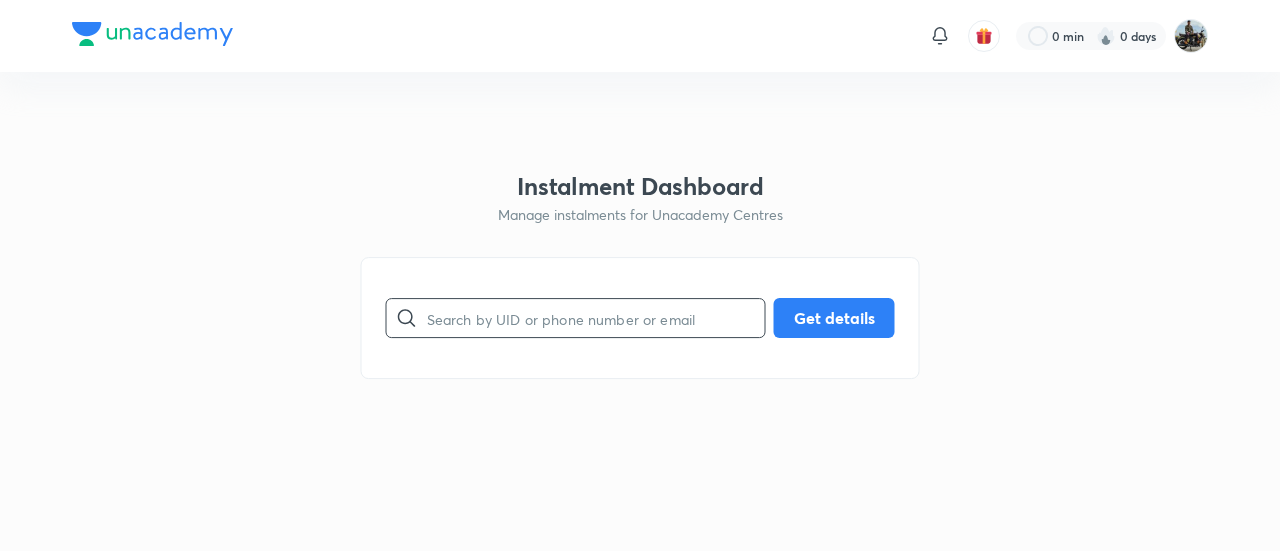 click at bounding box center (596, 318) 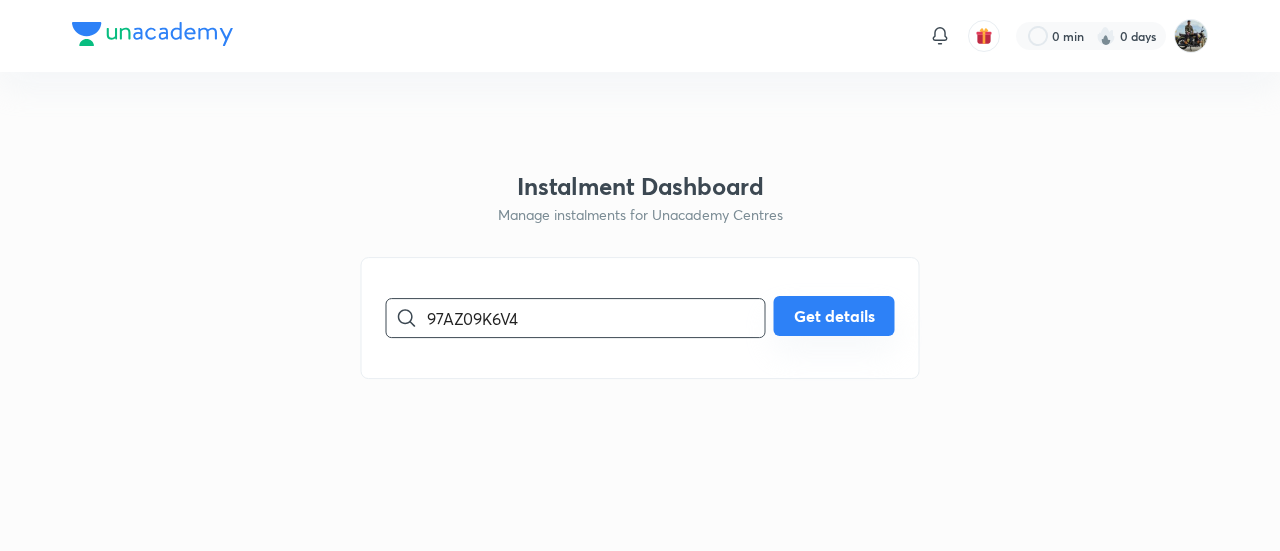 type on "97AZ09K6V4" 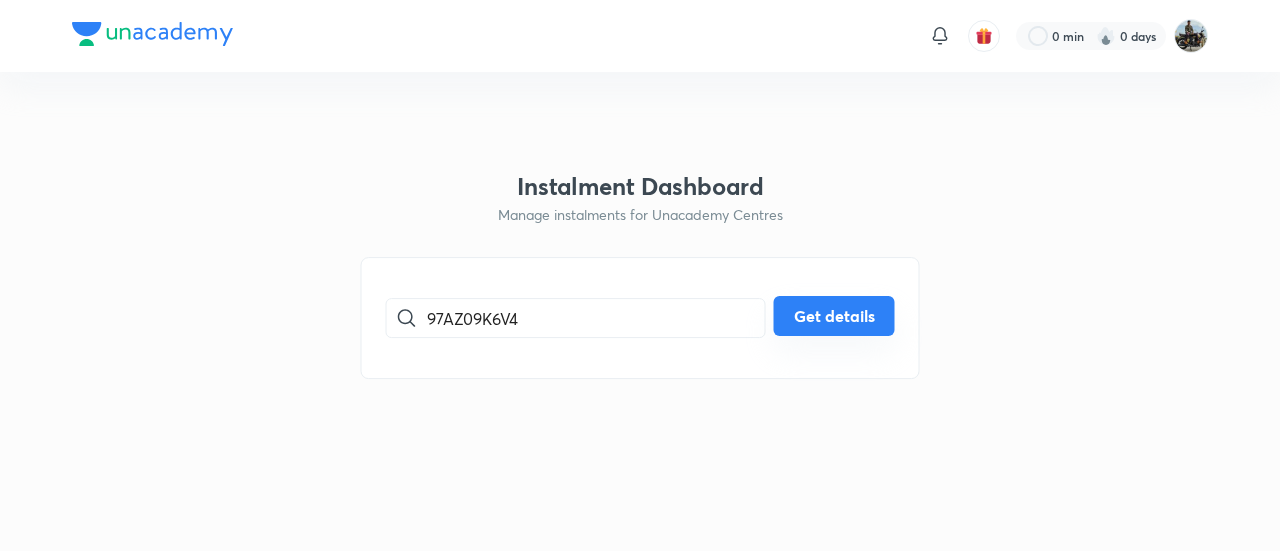 click on "Get details" at bounding box center (834, 316) 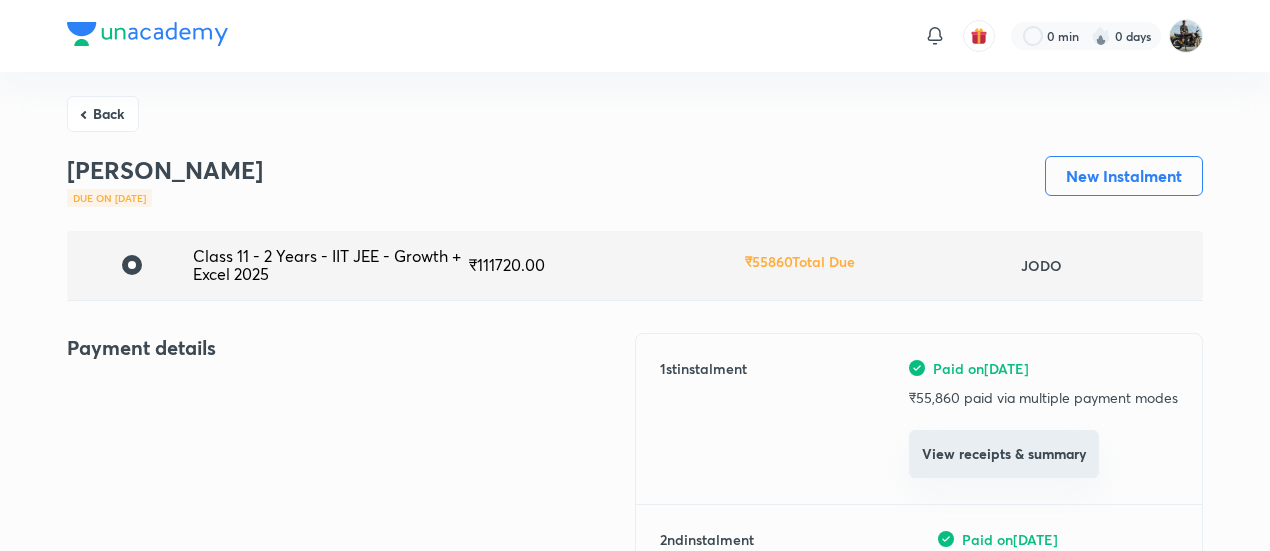 click on "View receipts & summary" at bounding box center [1004, 454] 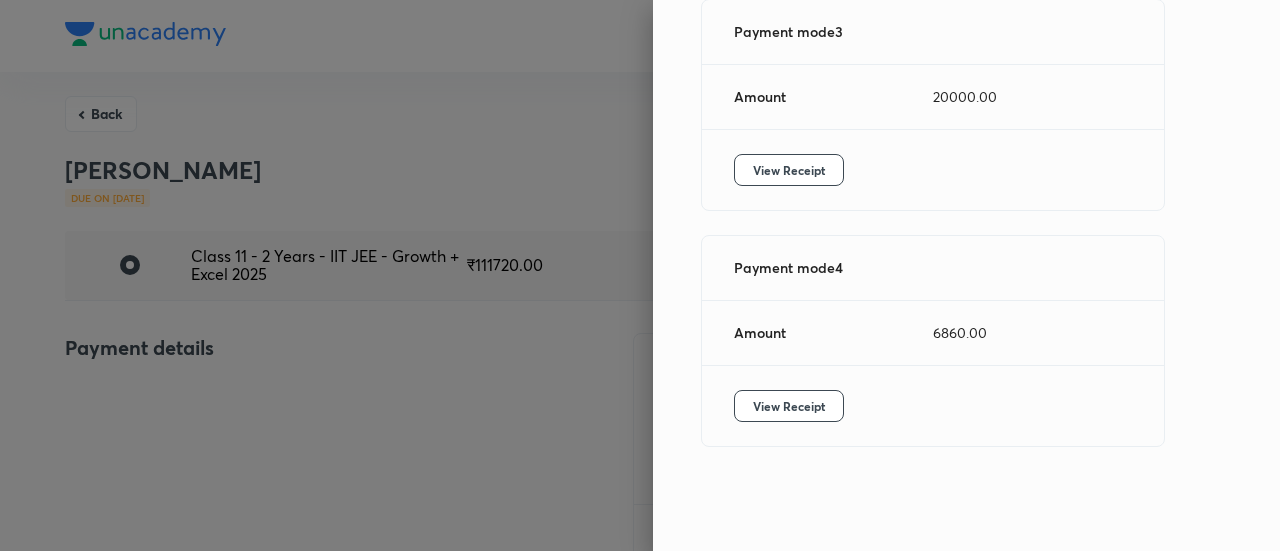 scroll, scrollTop: 814, scrollLeft: 0, axis: vertical 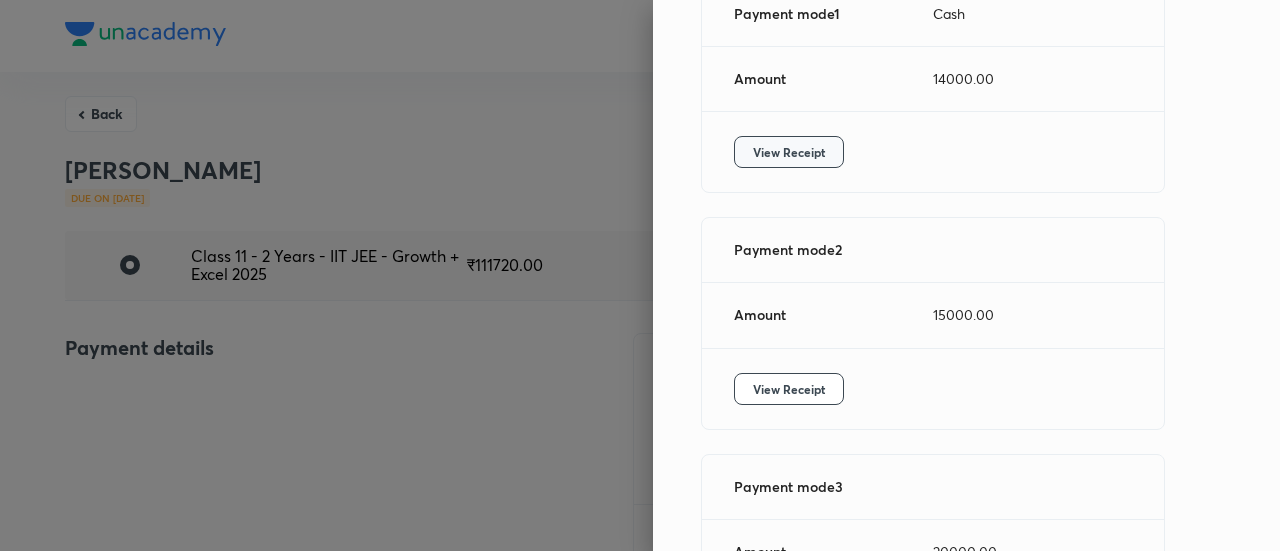 click on "View Receipt" at bounding box center [789, 152] 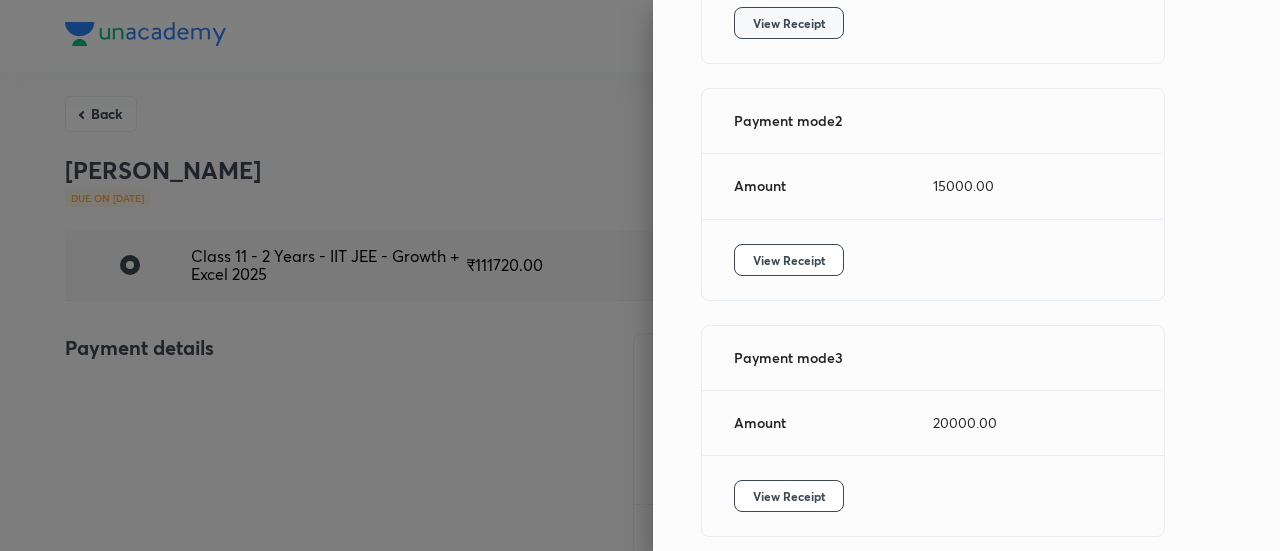 scroll, scrollTop: 474, scrollLeft: 0, axis: vertical 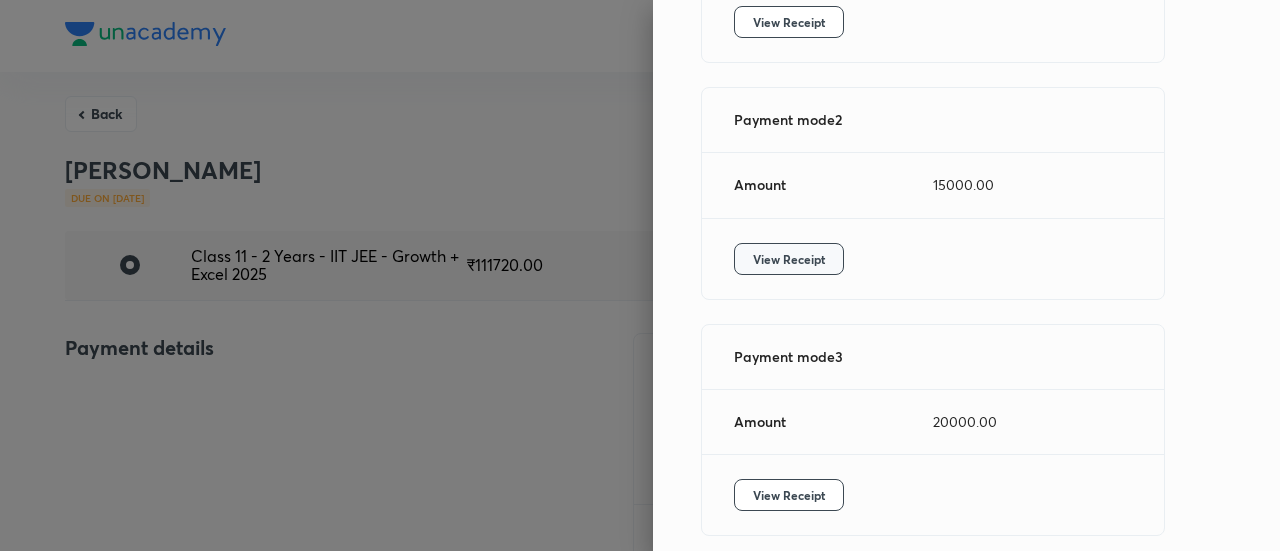 click on "View Receipt" at bounding box center (789, 259) 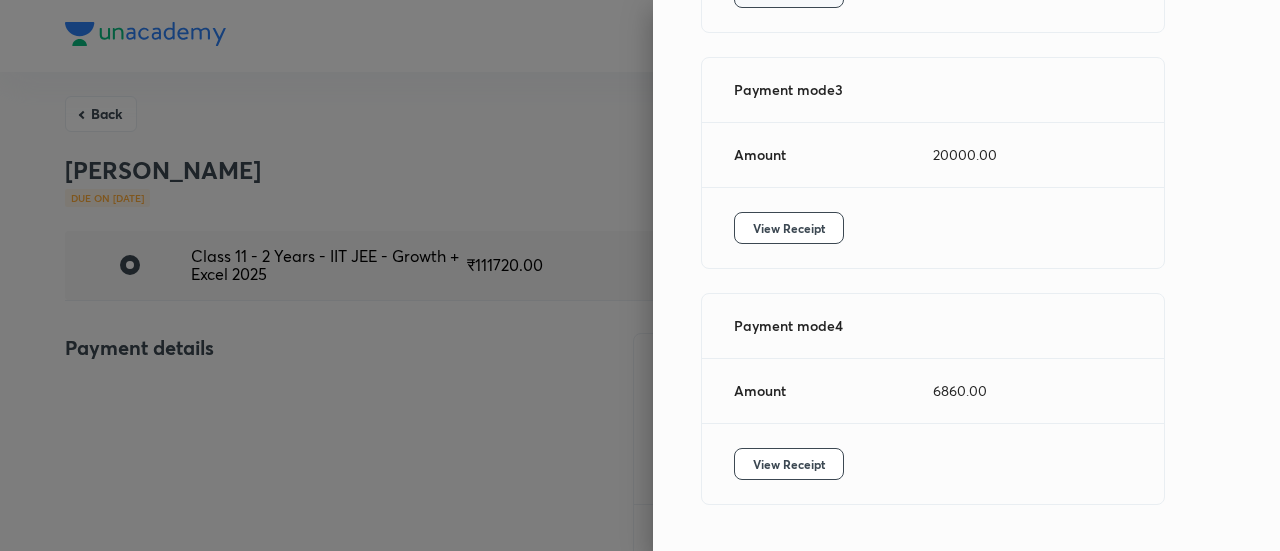 scroll, scrollTop: 745, scrollLeft: 0, axis: vertical 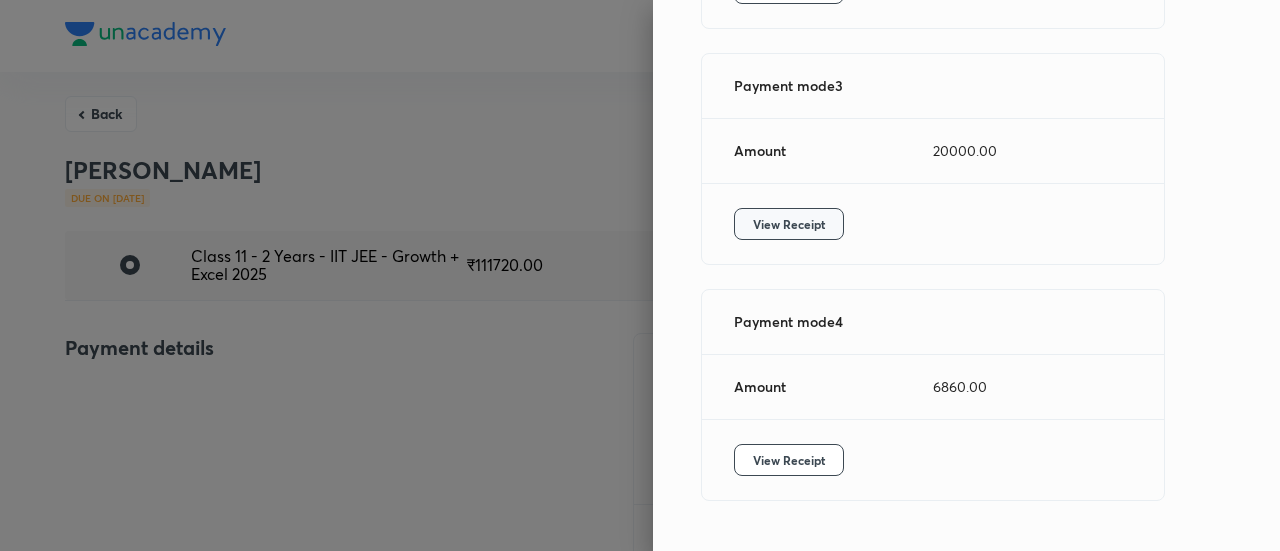 click on "View Receipt" at bounding box center [789, 224] 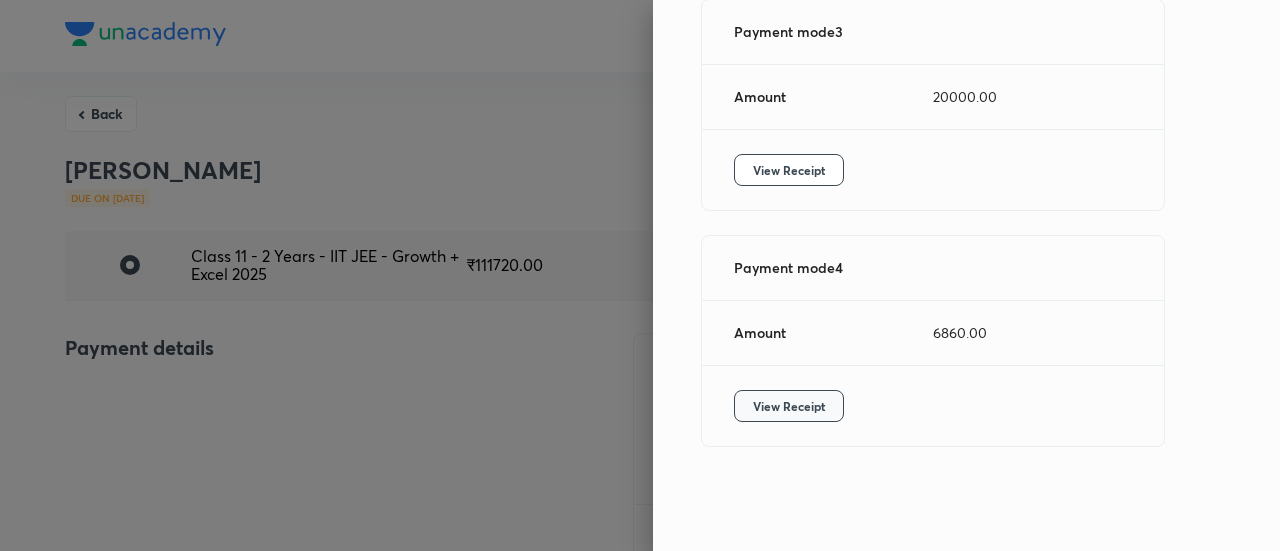 click on "View Receipt" at bounding box center (789, 406) 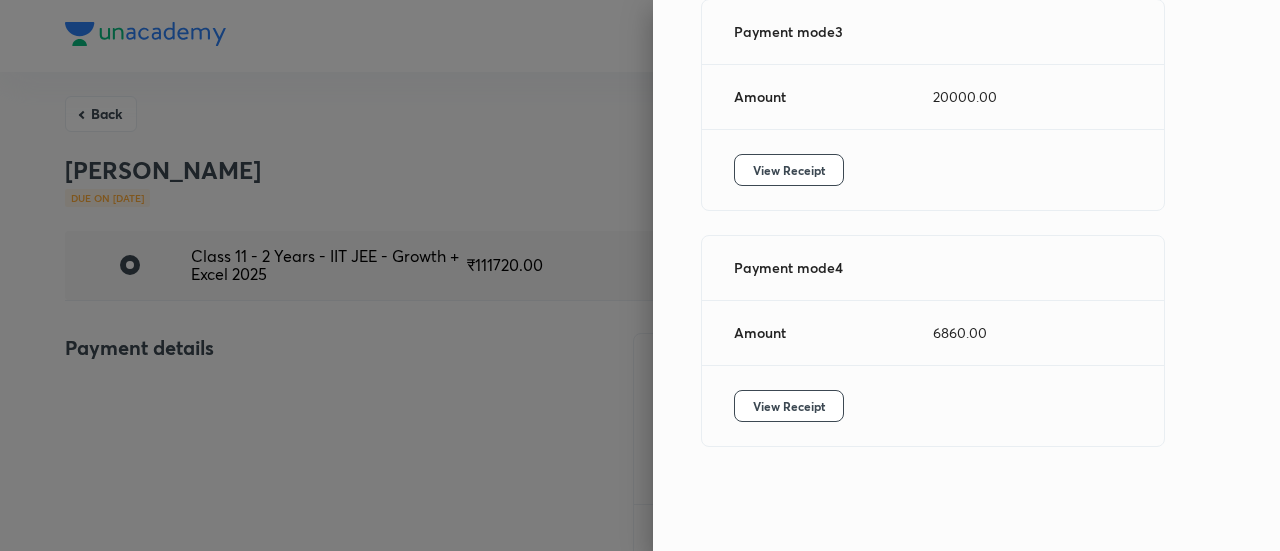 click at bounding box center (640, 275) 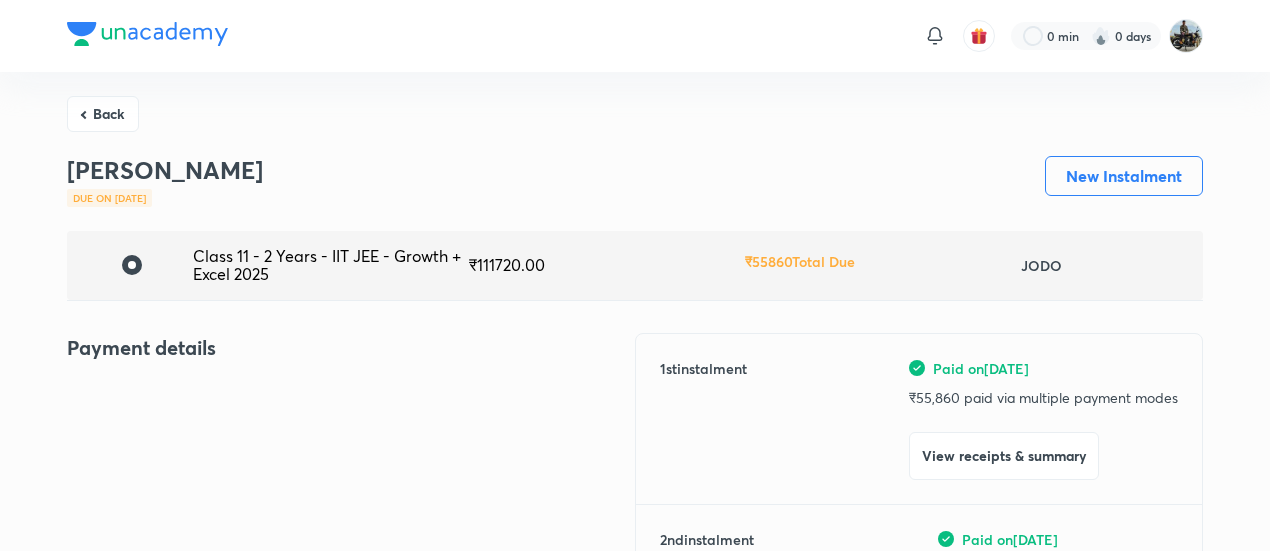 click on "Back" at bounding box center (103, 114) 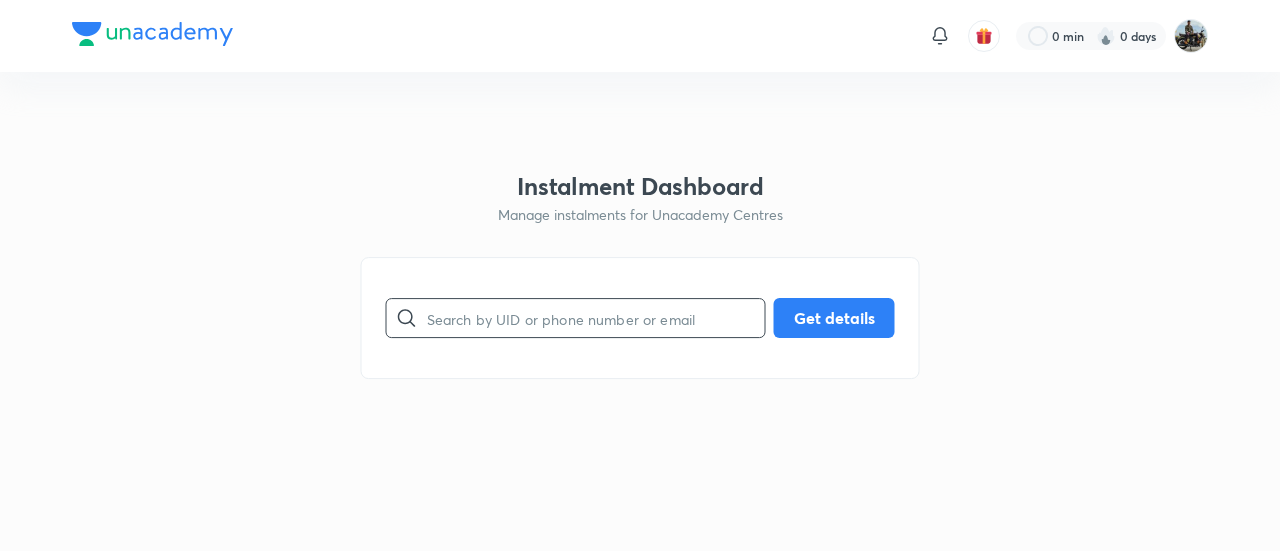 click at bounding box center [596, 318] 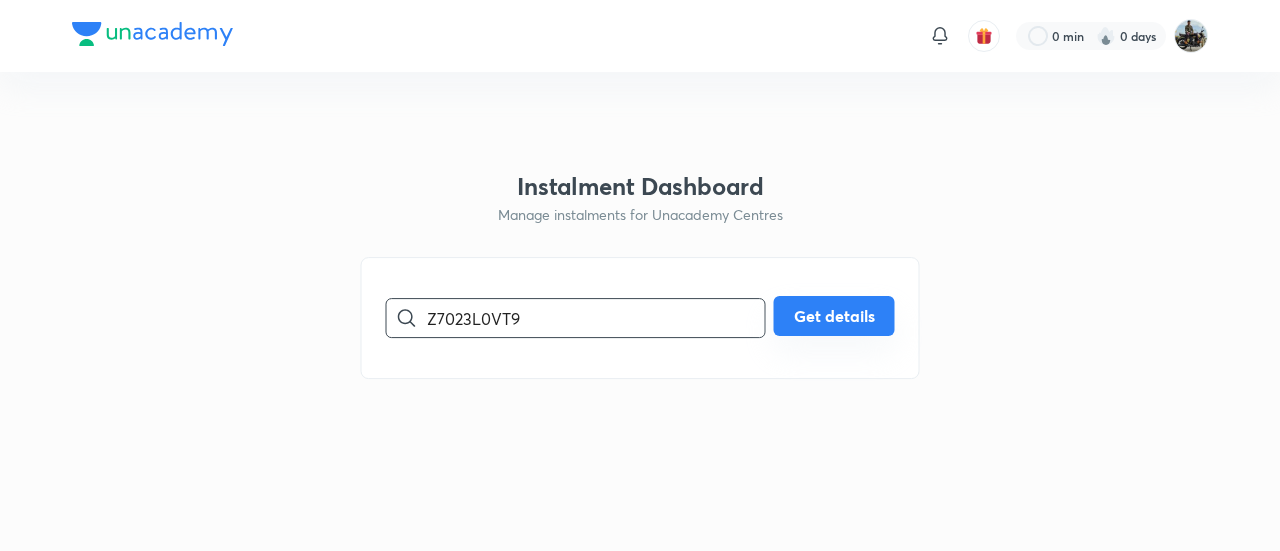 type on "Z7023L0VT9" 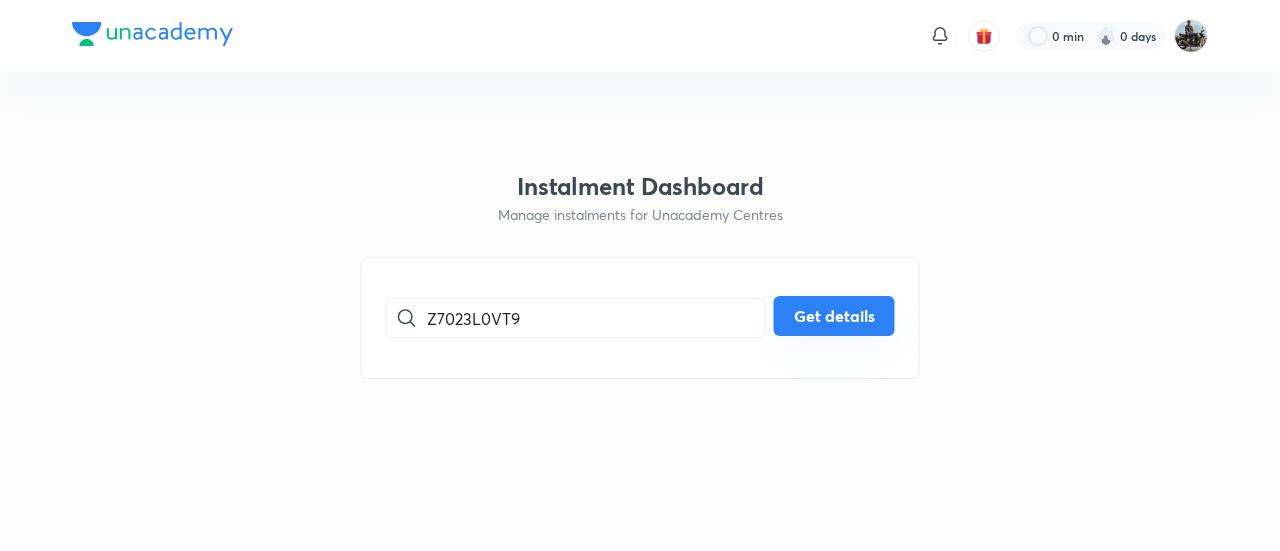 click on "Get details" at bounding box center (834, 316) 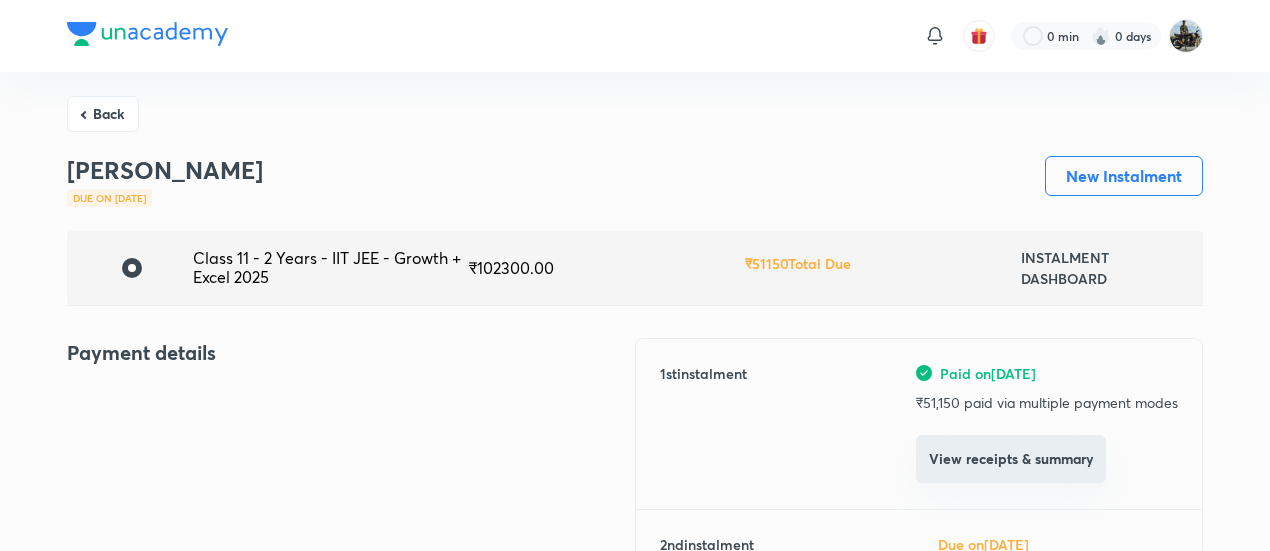click on "View receipts & summary" at bounding box center (1011, 459) 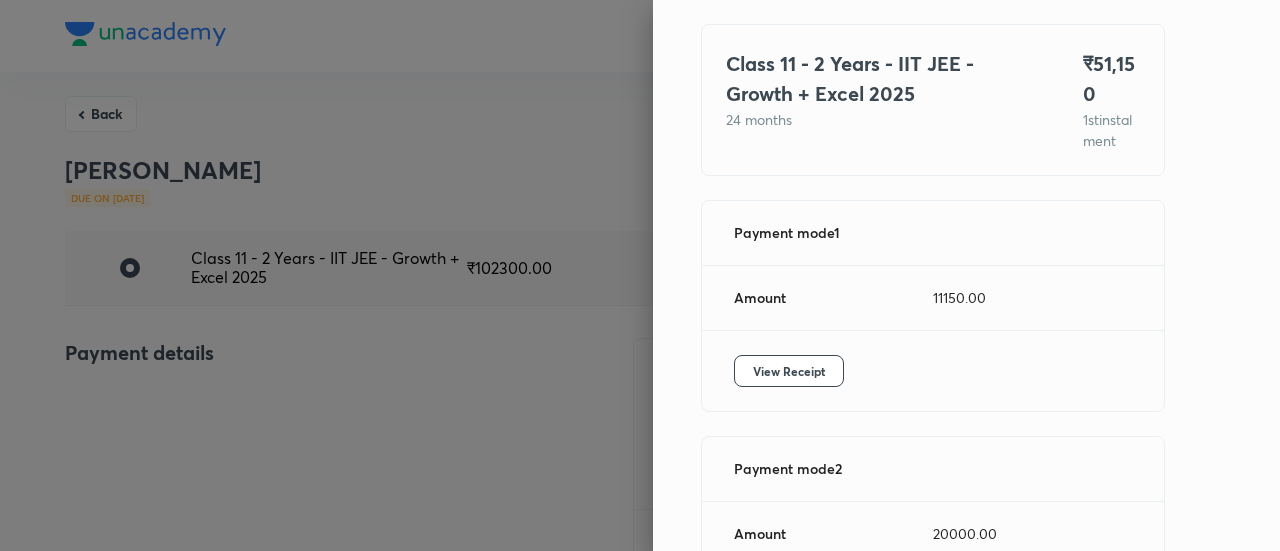 scroll, scrollTop: 143, scrollLeft: 0, axis: vertical 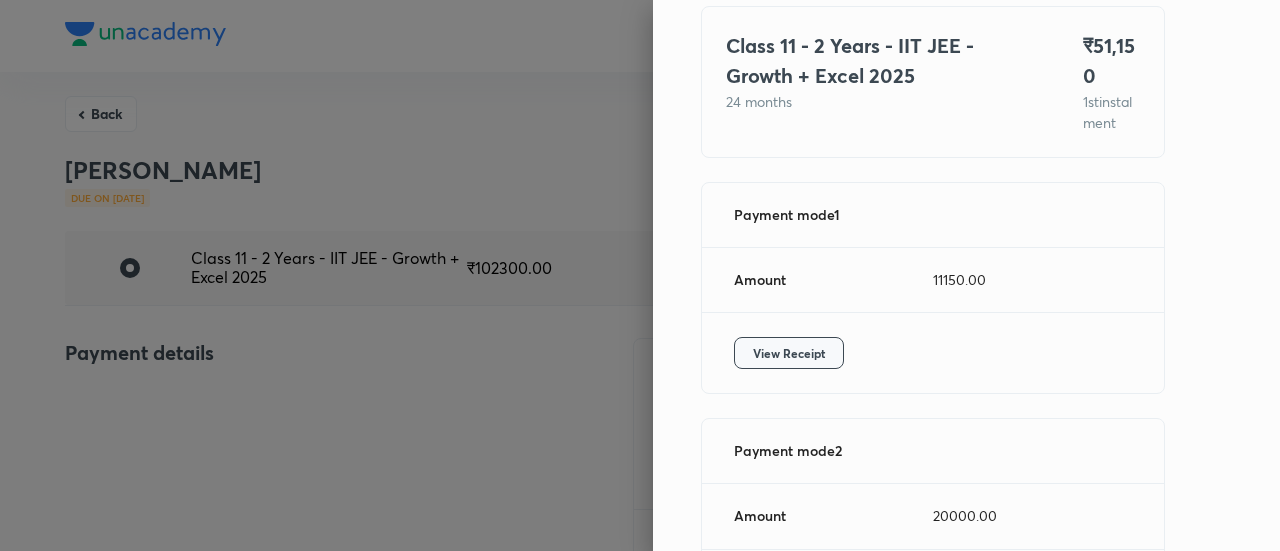 click on "View Receipt" at bounding box center [789, 353] 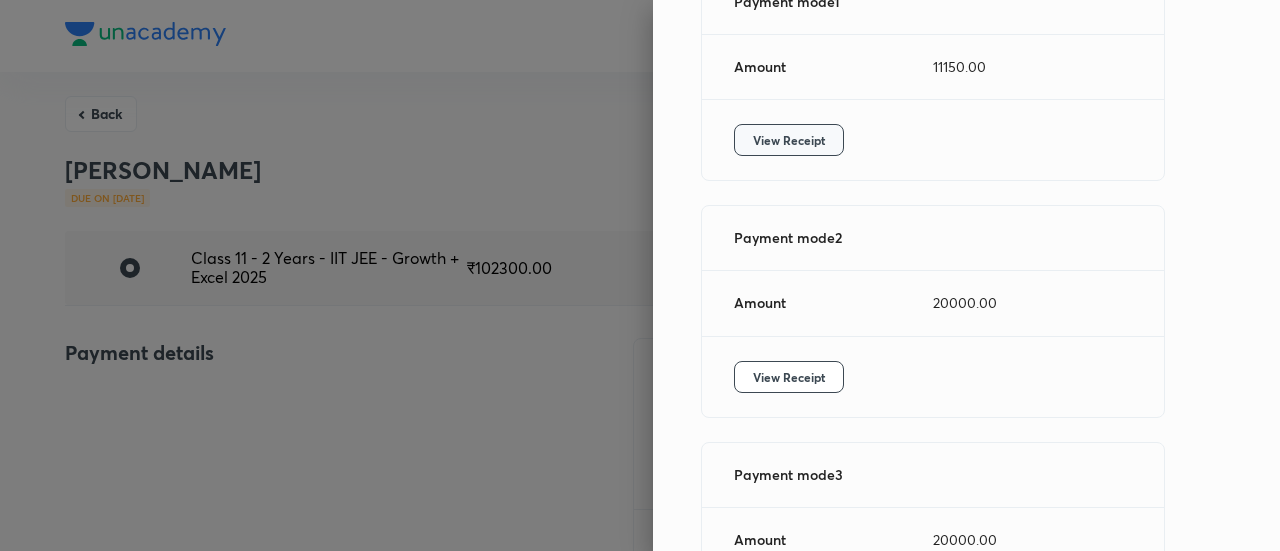 scroll, scrollTop: 357, scrollLeft: 0, axis: vertical 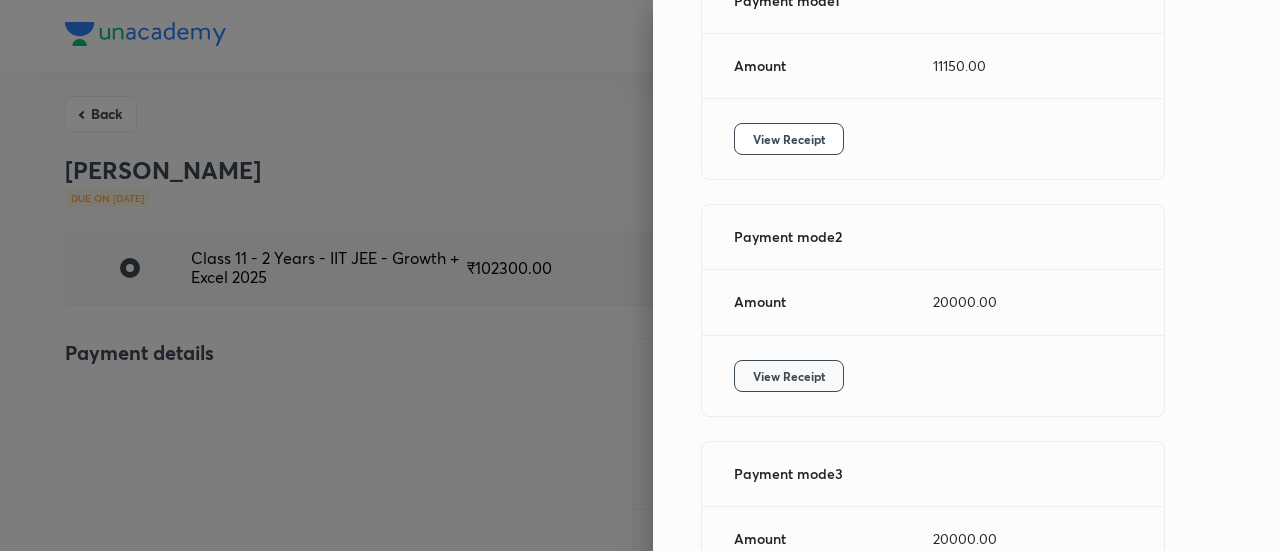 click on "View Receipt" at bounding box center (789, 376) 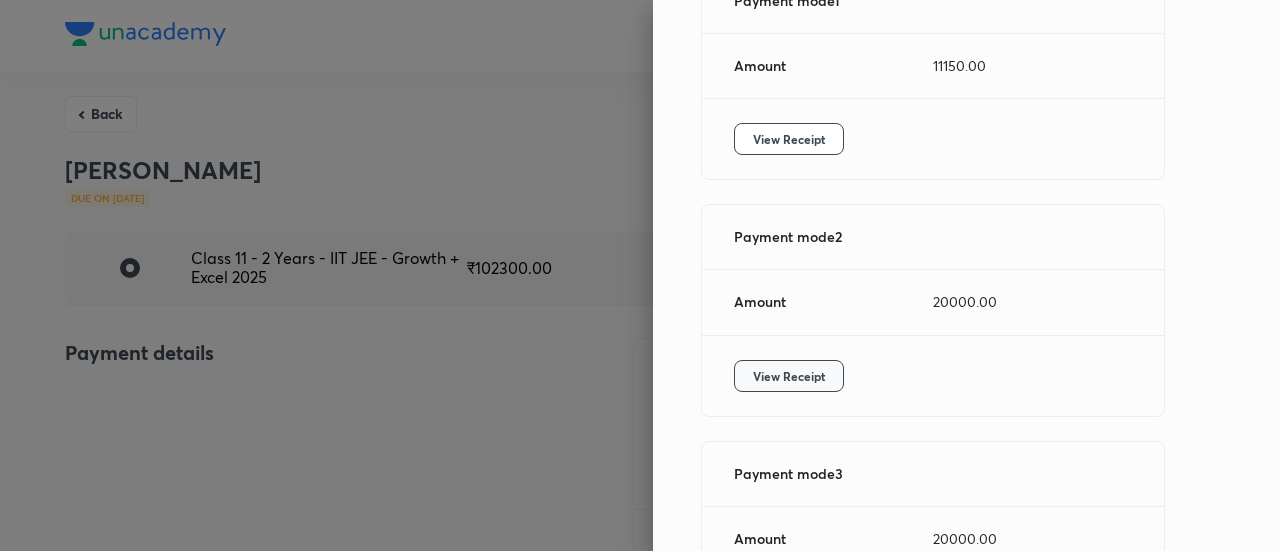 scroll, scrollTop: 579, scrollLeft: 0, axis: vertical 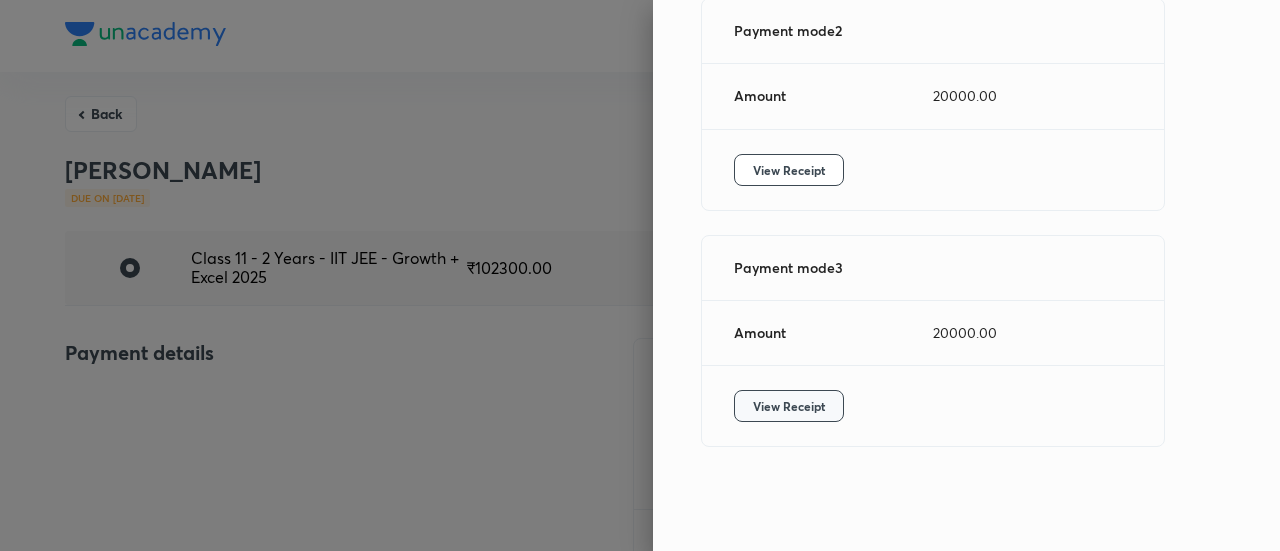 click on "View Receipt" at bounding box center [789, 406] 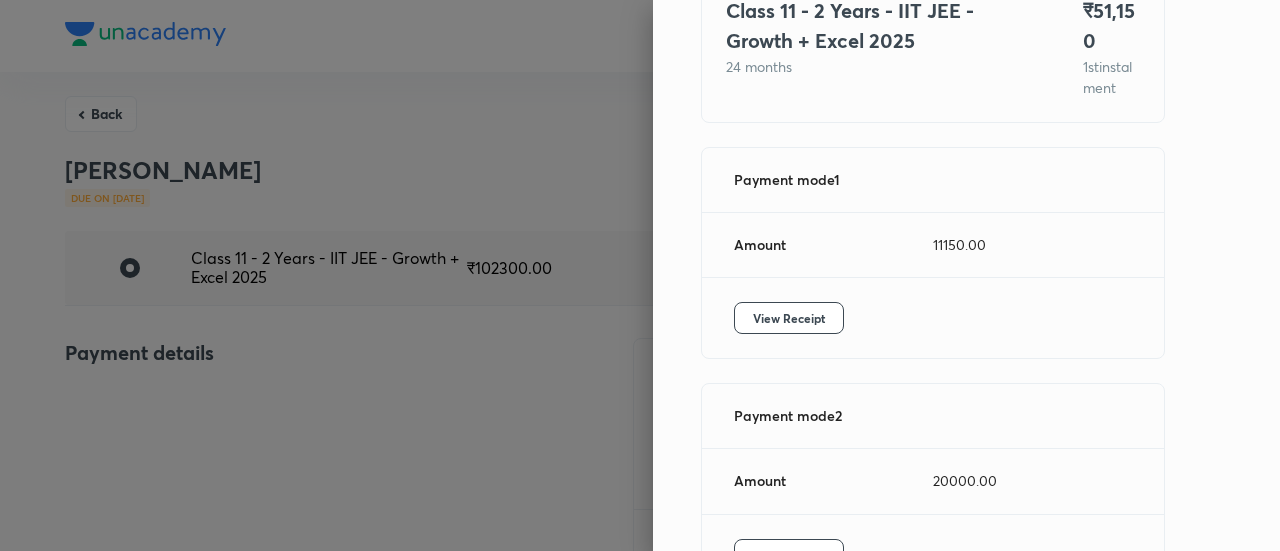 scroll, scrollTop: 172, scrollLeft: 0, axis: vertical 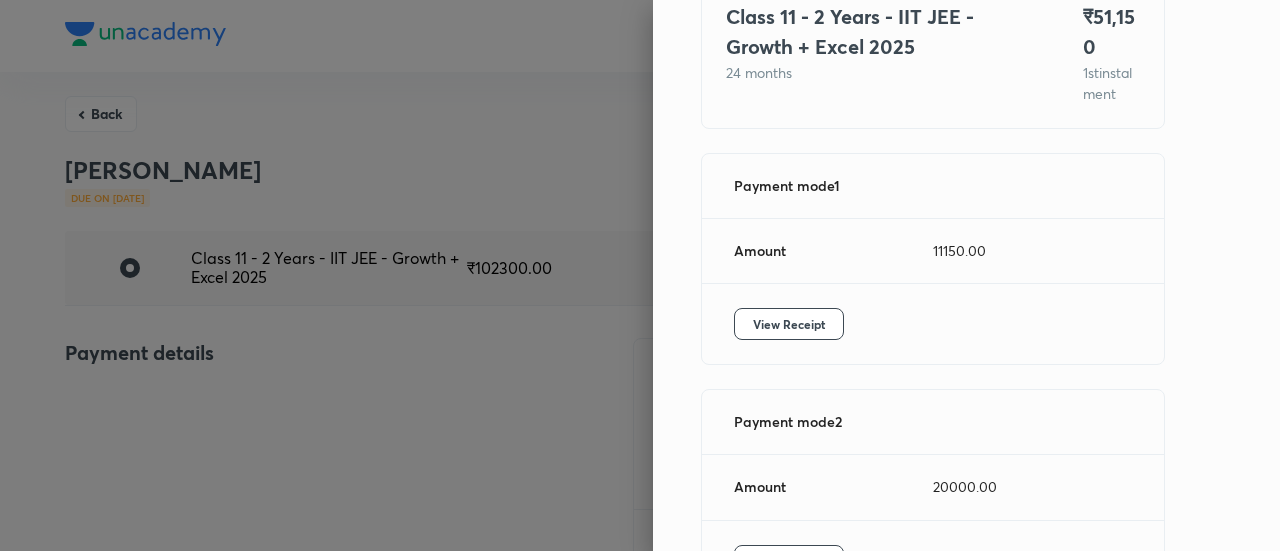 click at bounding box center [640, 275] 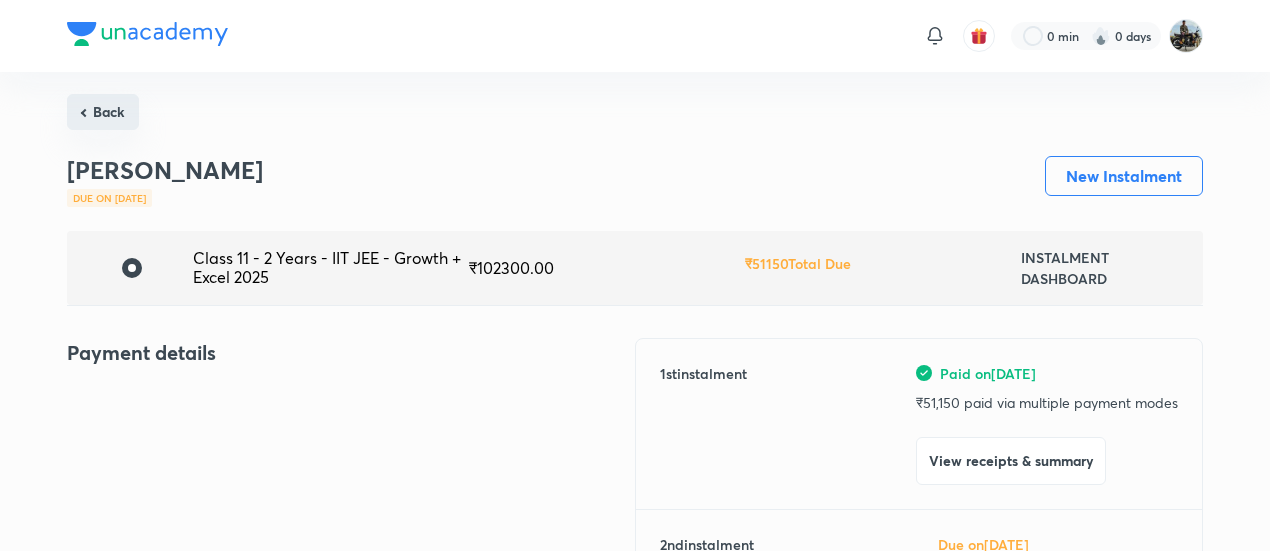 click on "Back" at bounding box center (103, 112) 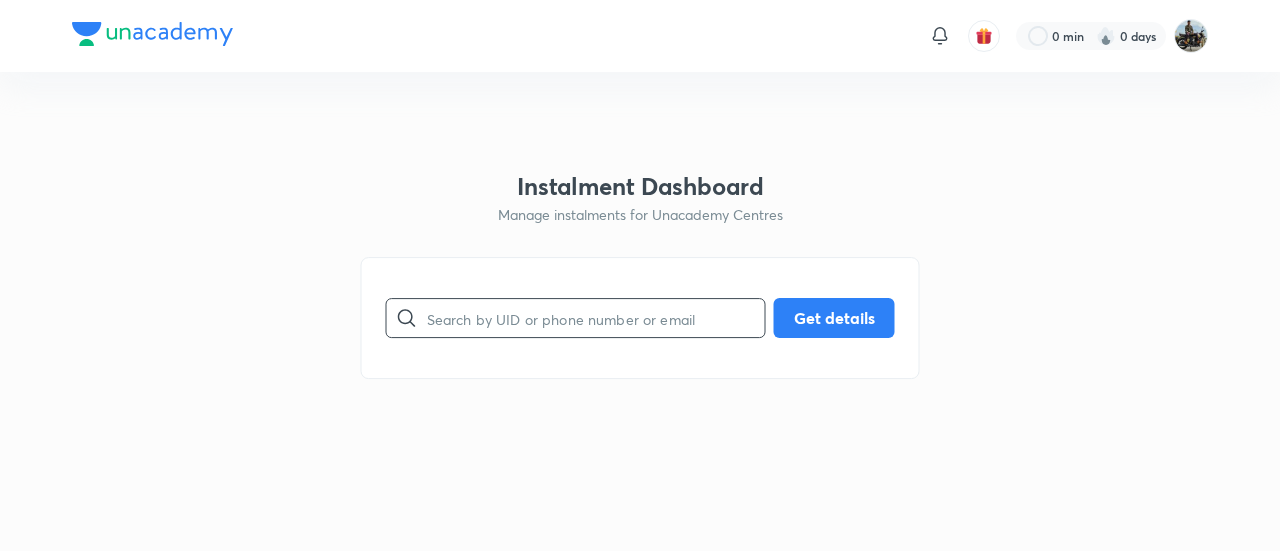 click at bounding box center [596, 318] 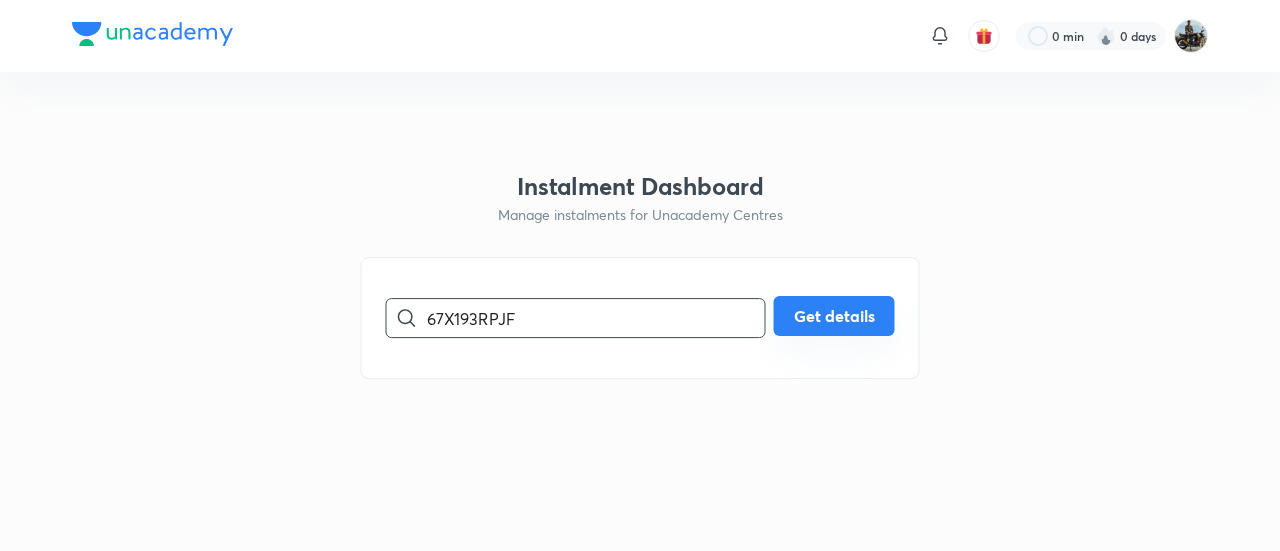 type on "67X193RPJF" 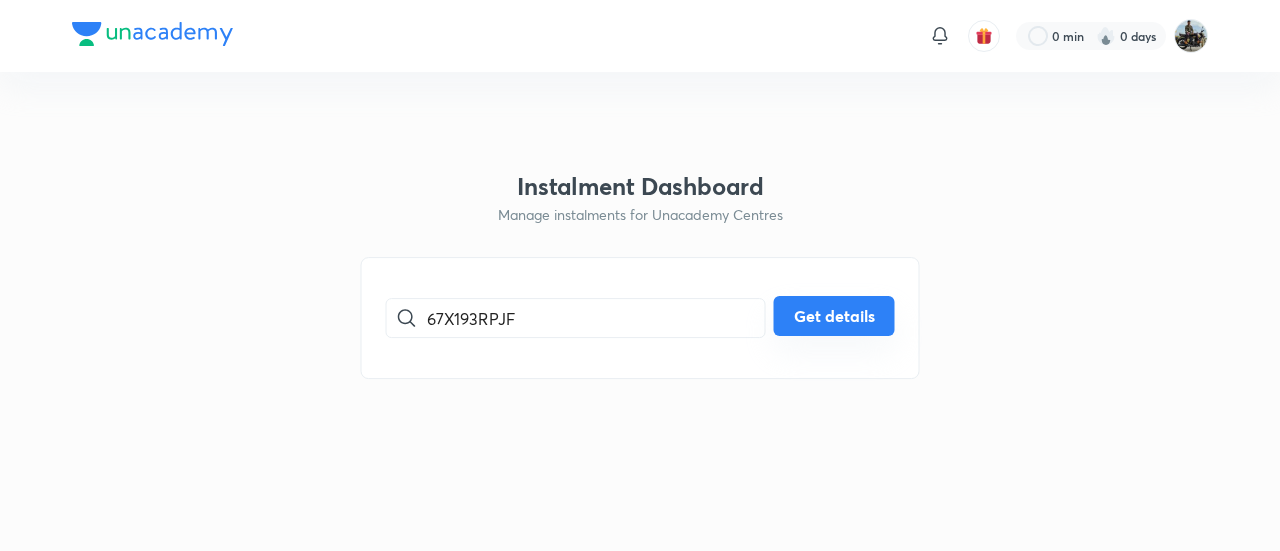 click on "Get details" at bounding box center [834, 316] 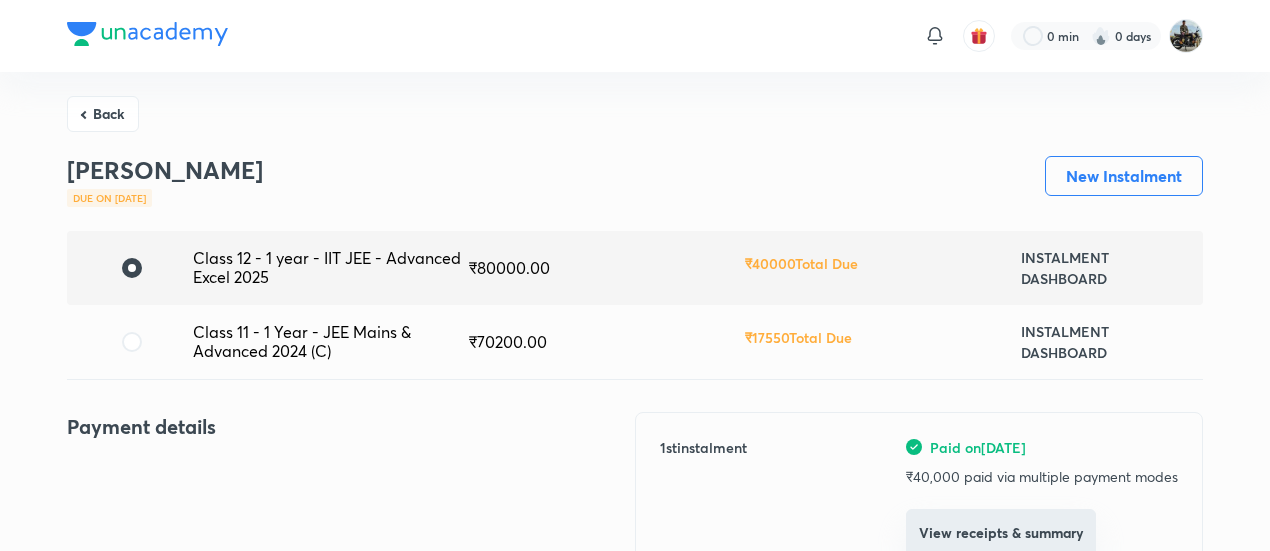 click on "View receipts & summary" at bounding box center [1001, 533] 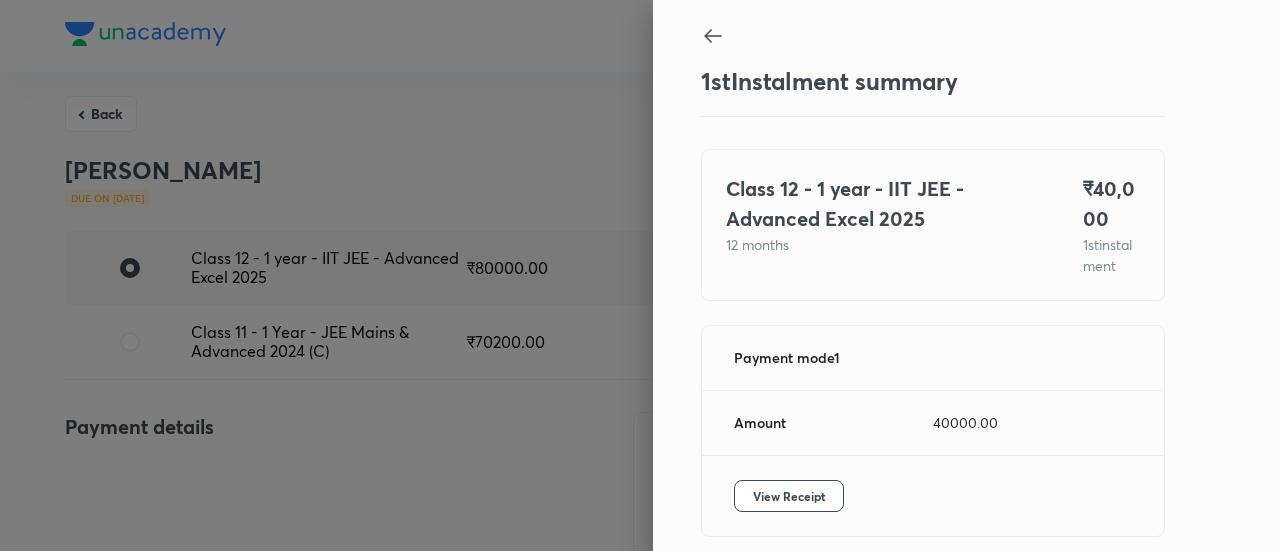 scroll, scrollTop: 109, scrollLeft: 0, axis: vertical 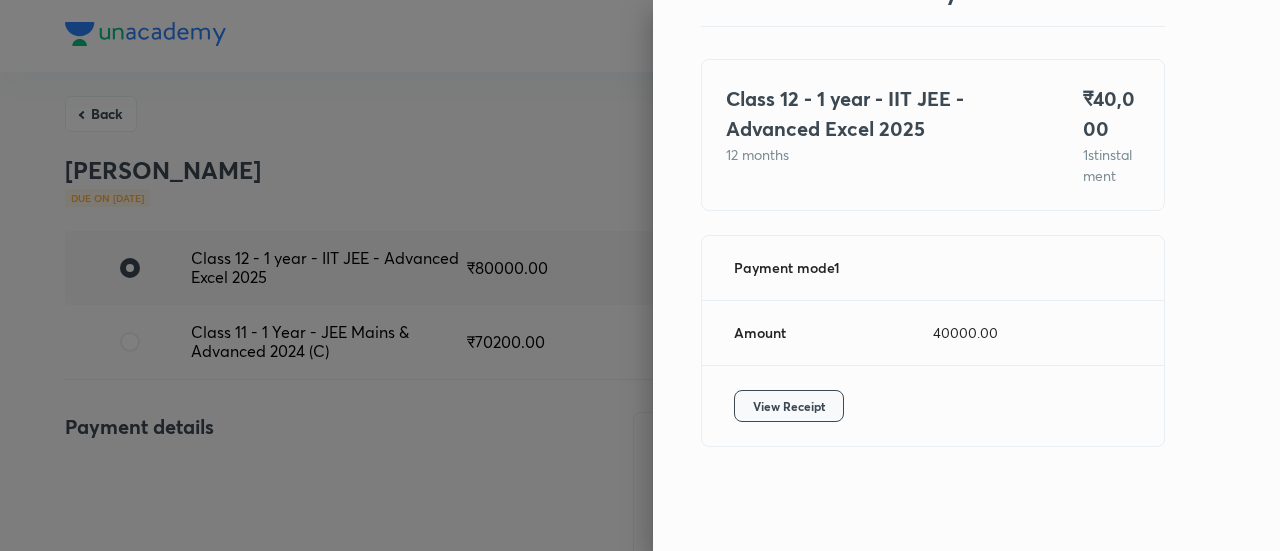 click on "View Receipt" at bounding box center [789, 406] 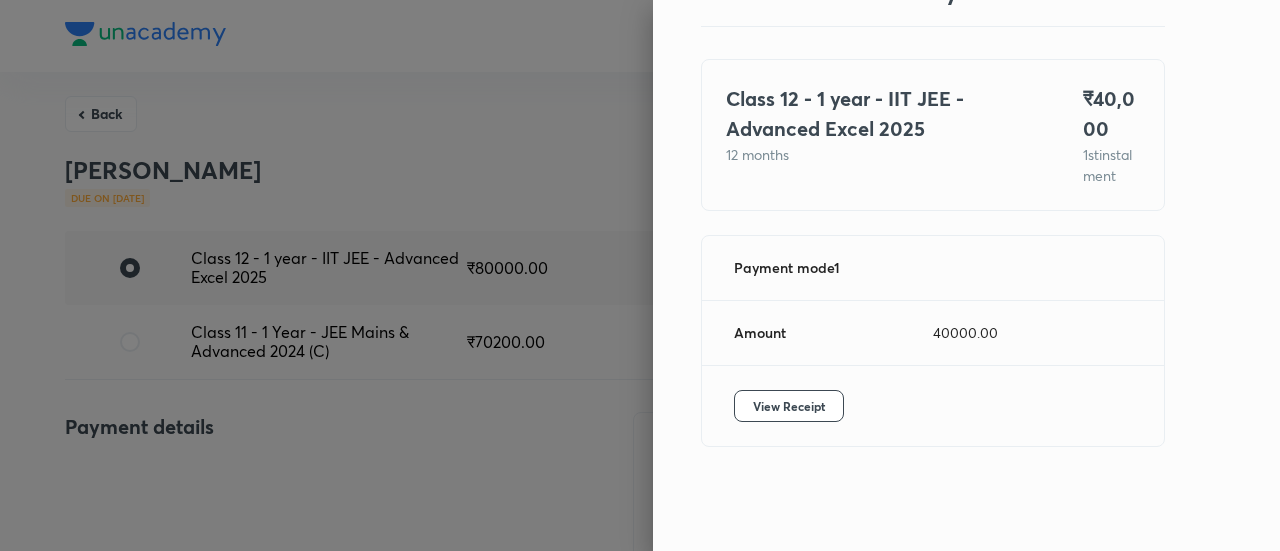 click at bounding box center [640, 275] 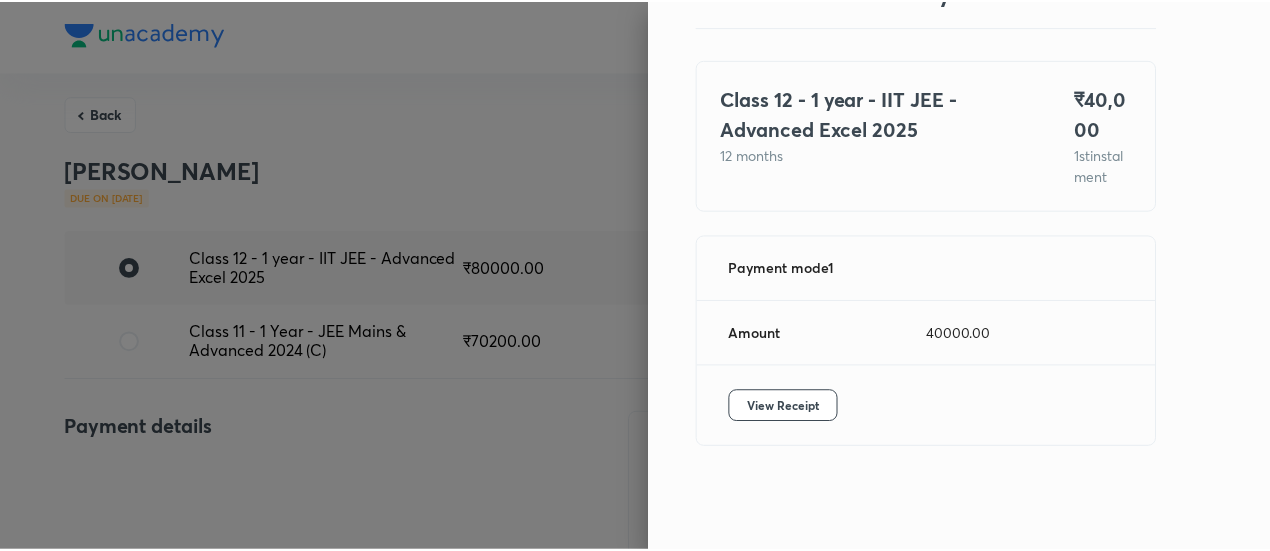 scroll, scrollTop: 7, scrollLeft: 0, axis: vertical 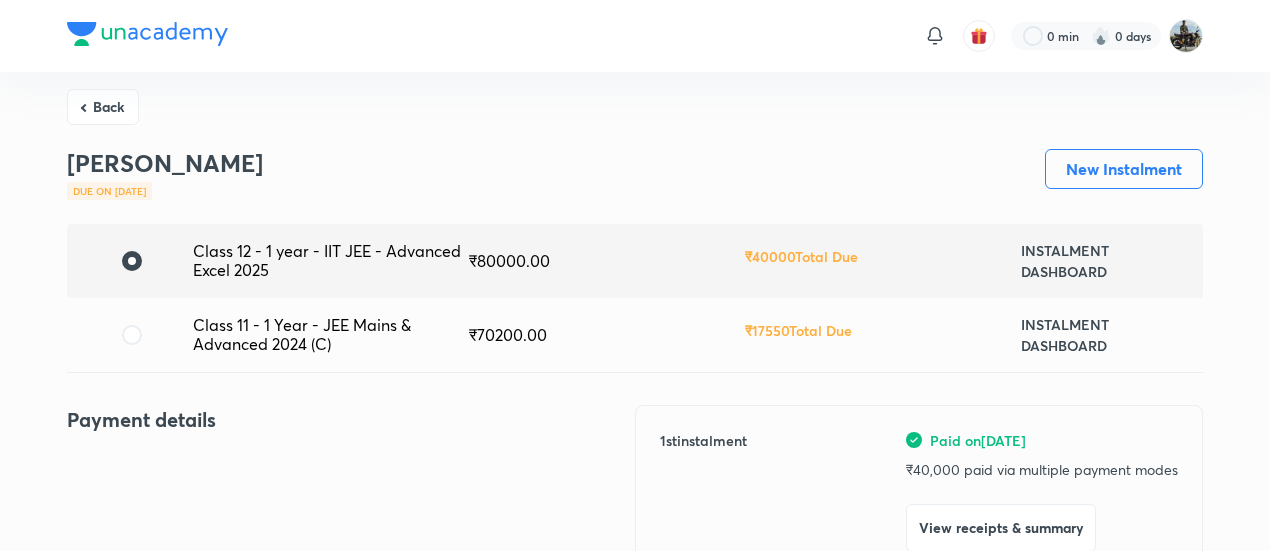 click on "Back" at bounding box center (103, 107) 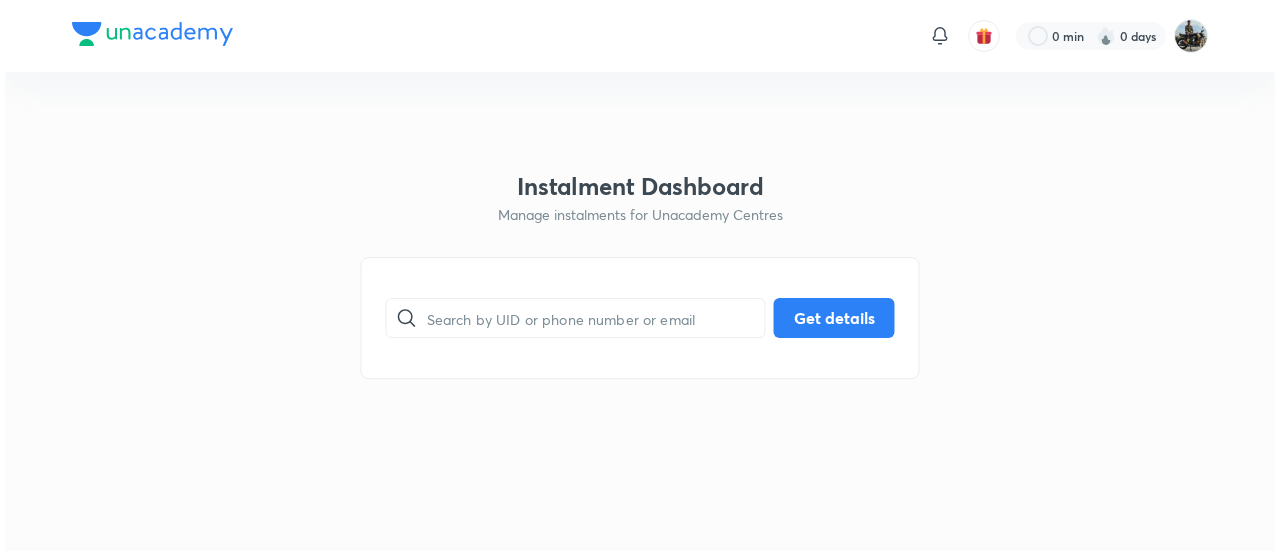 scroll, scrollTop: 0, scrollLeft: 0, axis: both 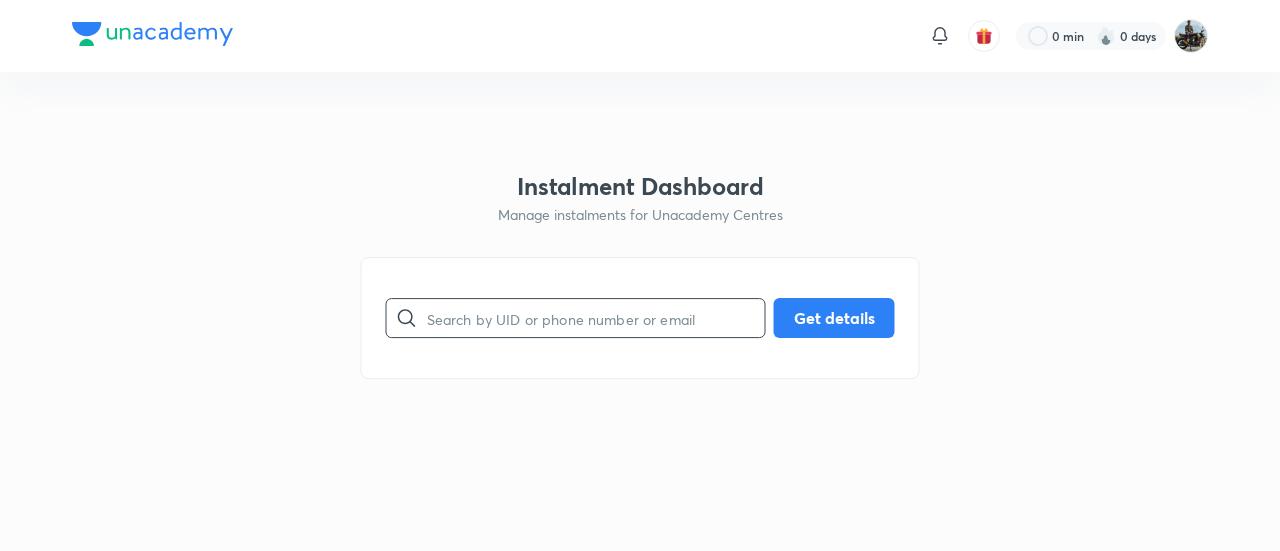 click at bounding box center (596, 318) 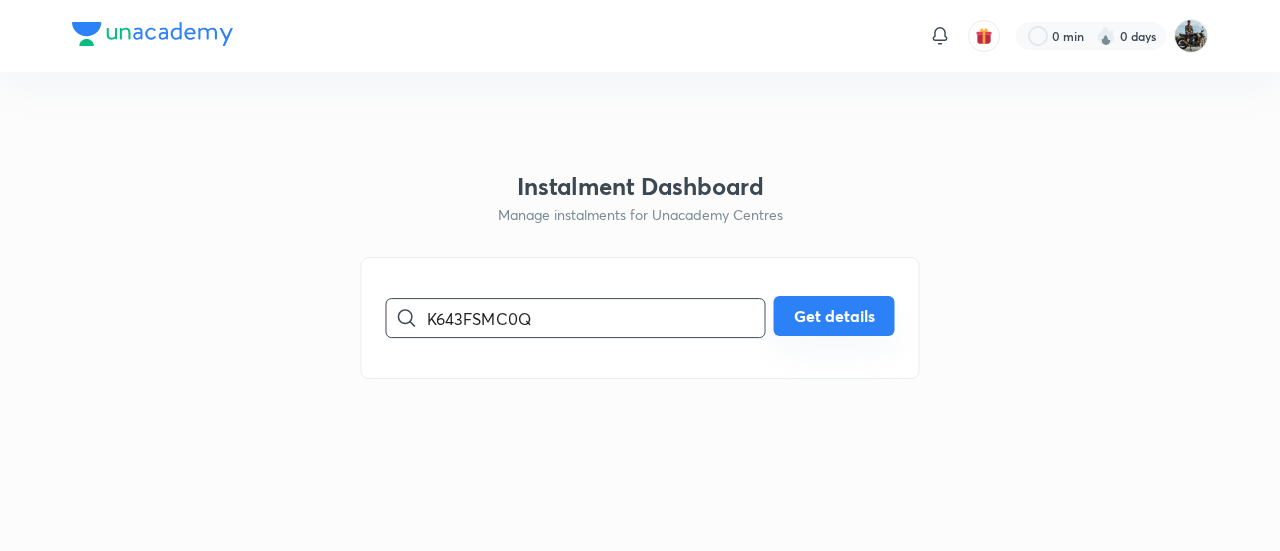 type on "K643FSMC0Q" 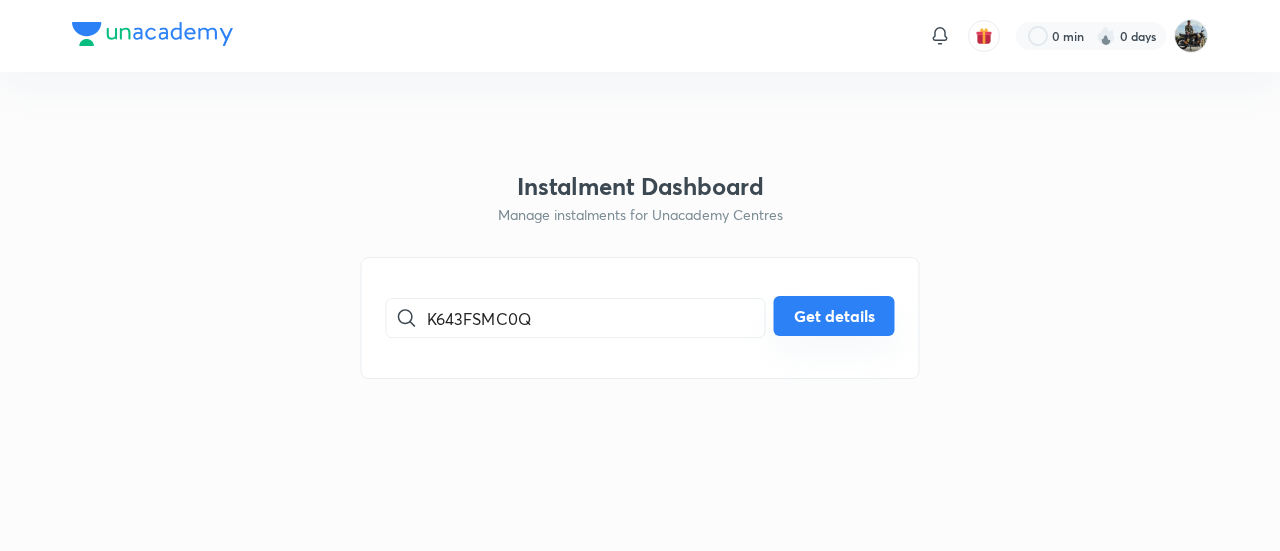 click on "Get details" at bounding box center [834, 316] 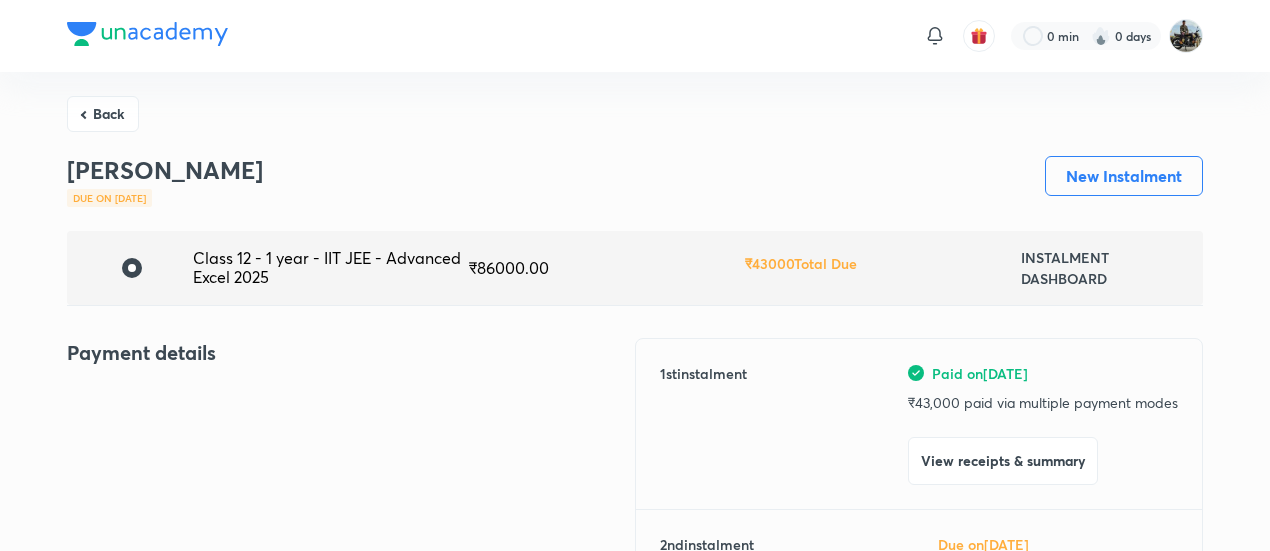 click on "View receipts & summary" at bounding box center (1003, 461) 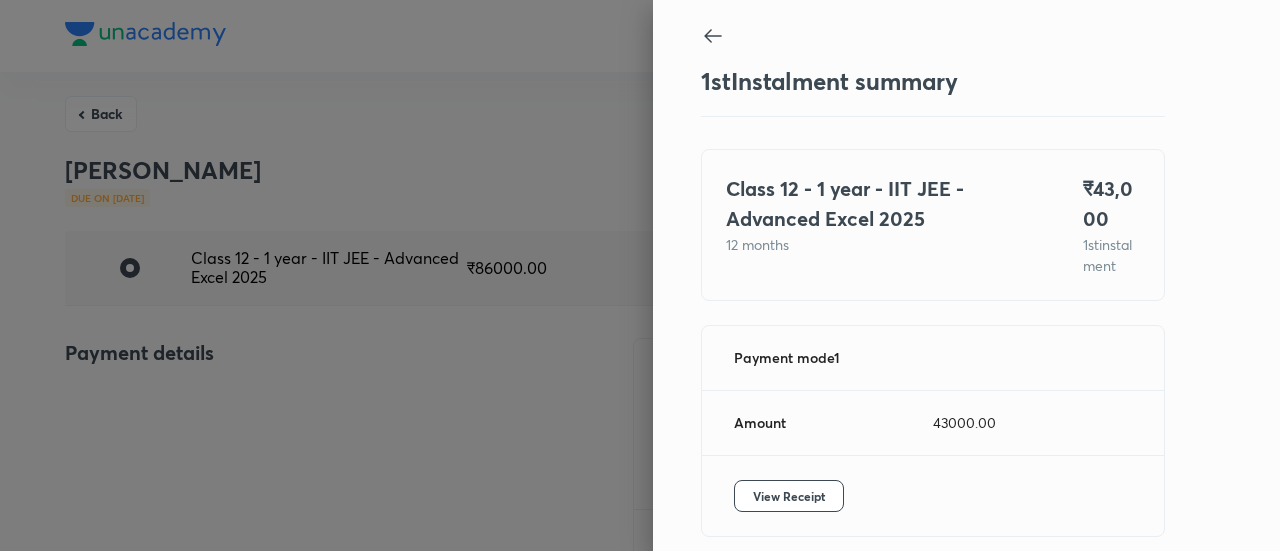 scroll, scrollTop: 109, scrollLeft: 0, axis: vertical 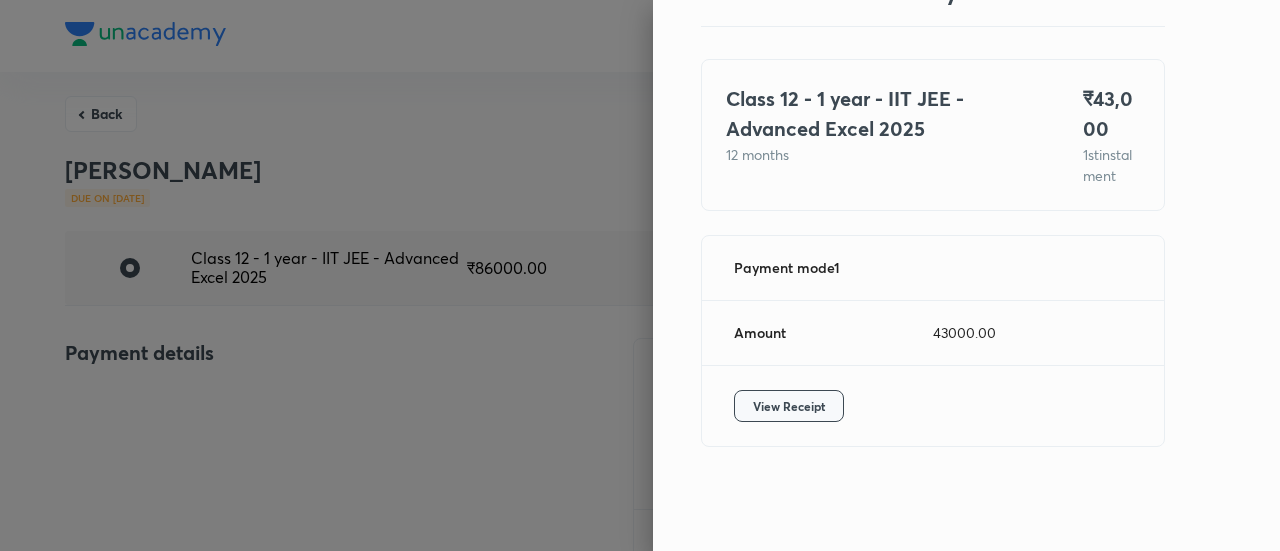 click on "View Receipt" at bounding box center [789, 406] 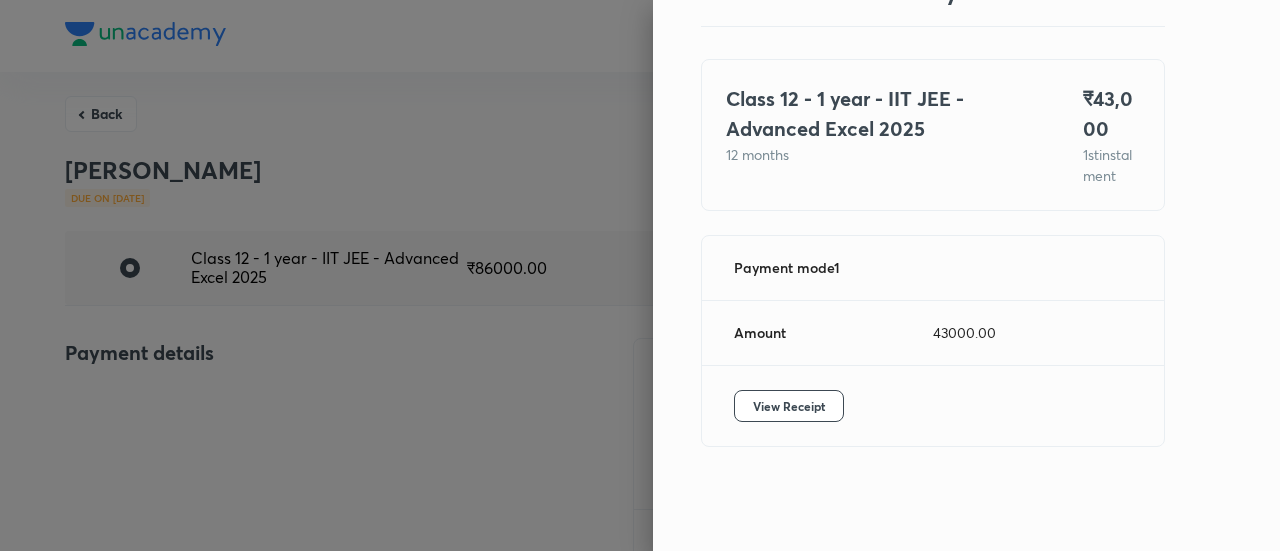 click at bounding box center (640, 275) 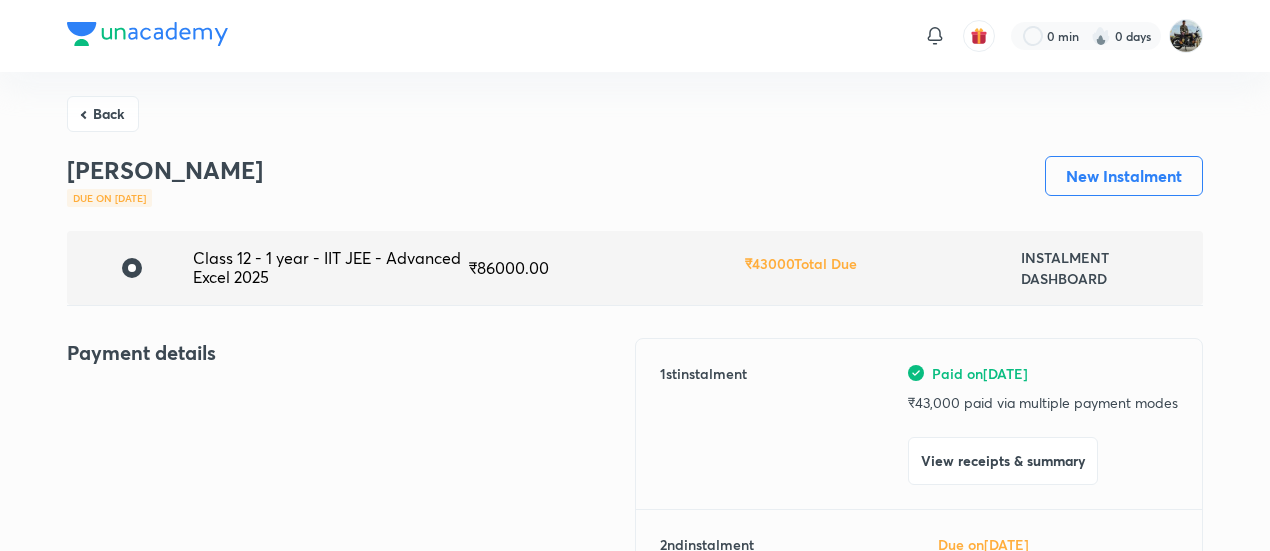 click on "Back" at bounding box center [103, 114] 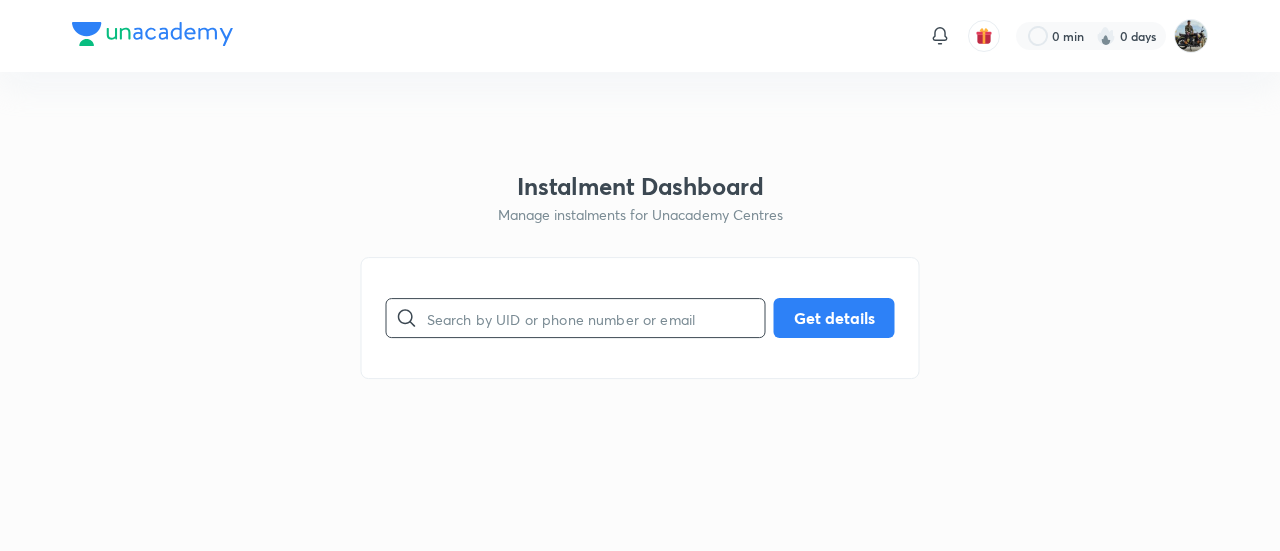 click at bounding box center (596, 318) 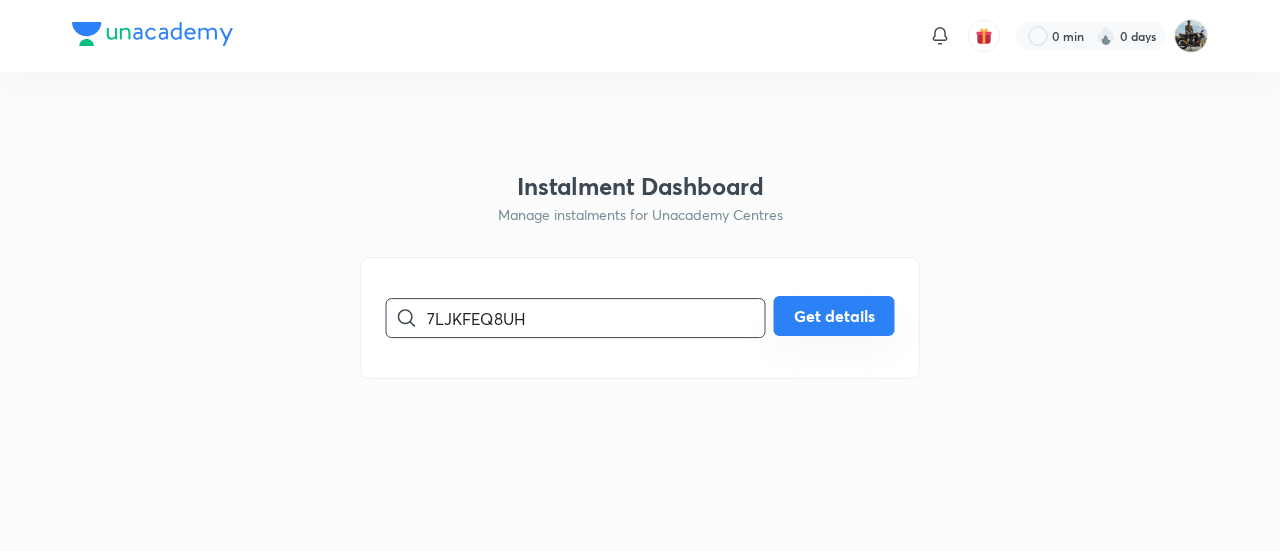 type on "7LJKFEQ8UH" 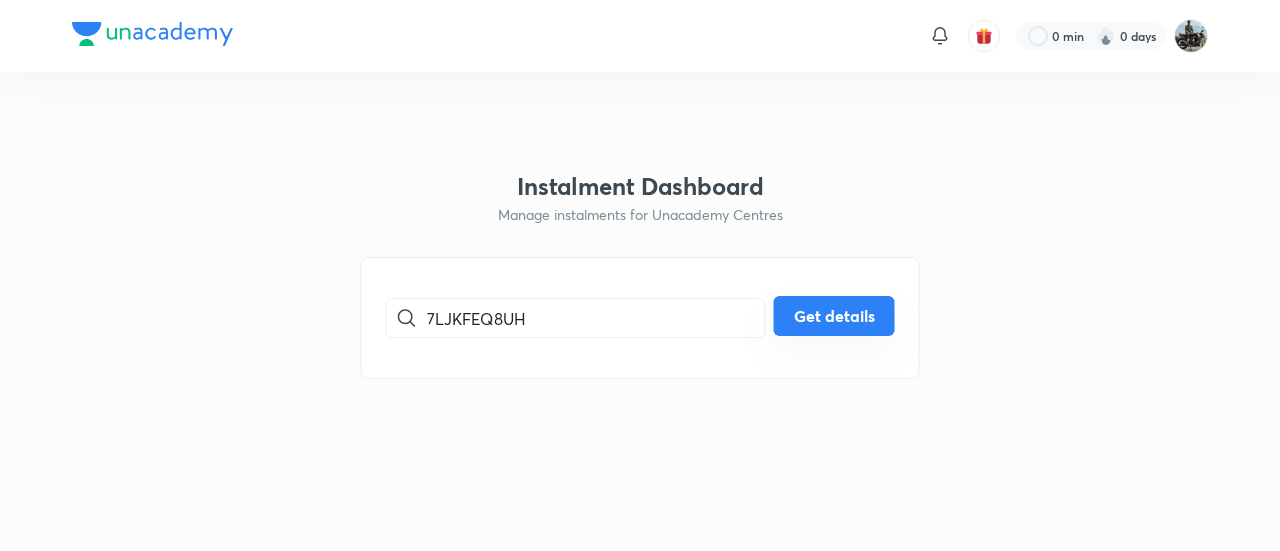 click on "Get details" at bounding box center (834, 316) 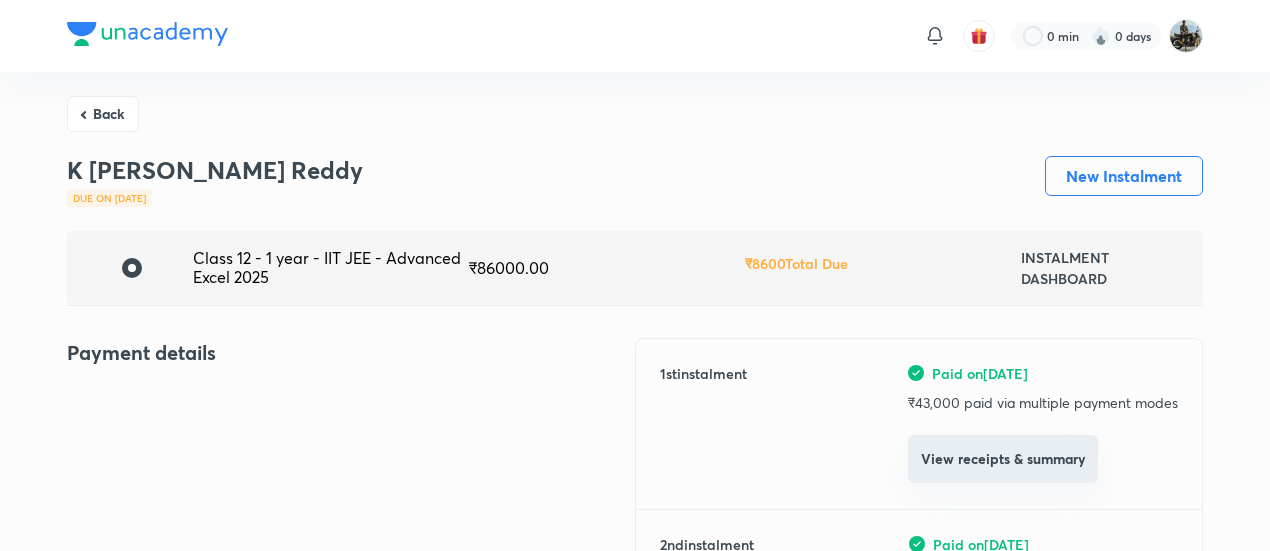 click on "View receipts & summary" at bounding box center [1003, 459] 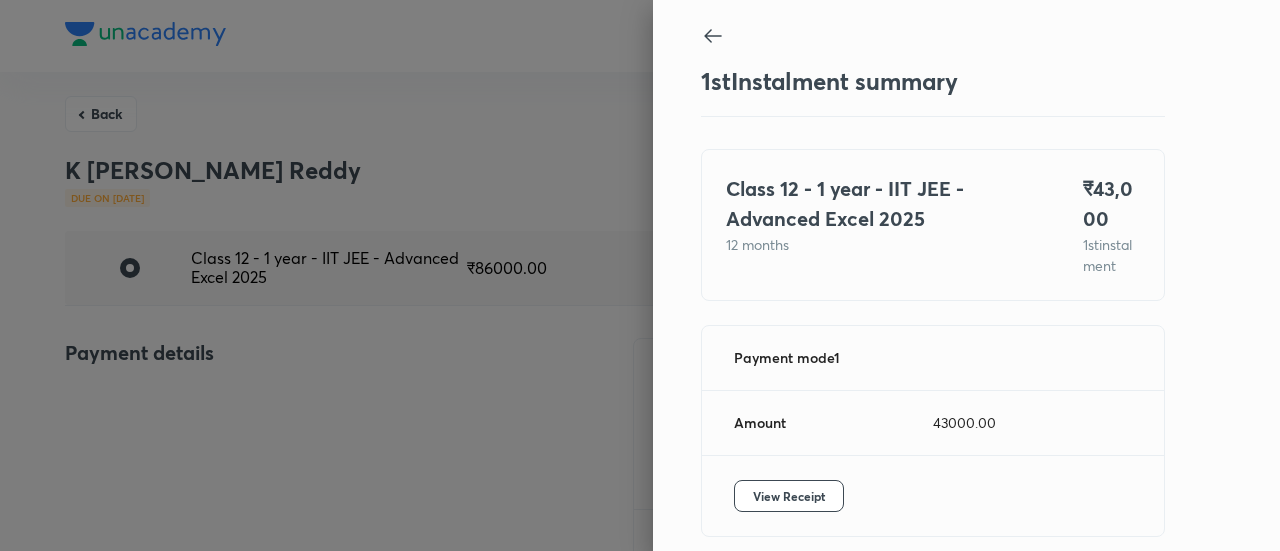 scroll, scrollTop: 109, scrollLeft: 0, axis: vertical 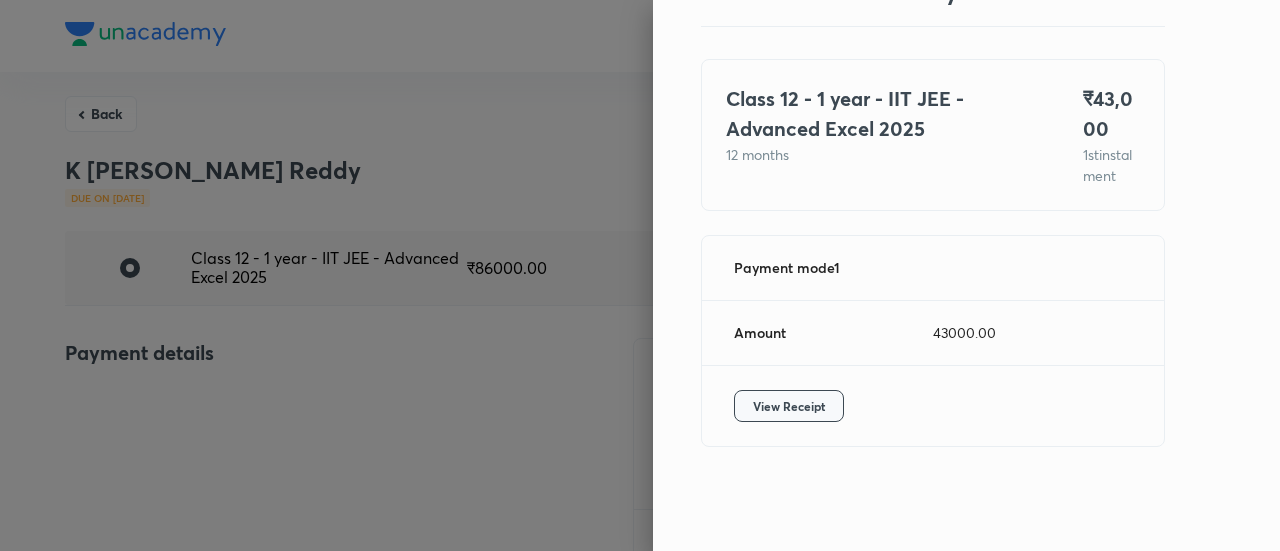 click on "View Receipt" at bounding box center [789, 406] 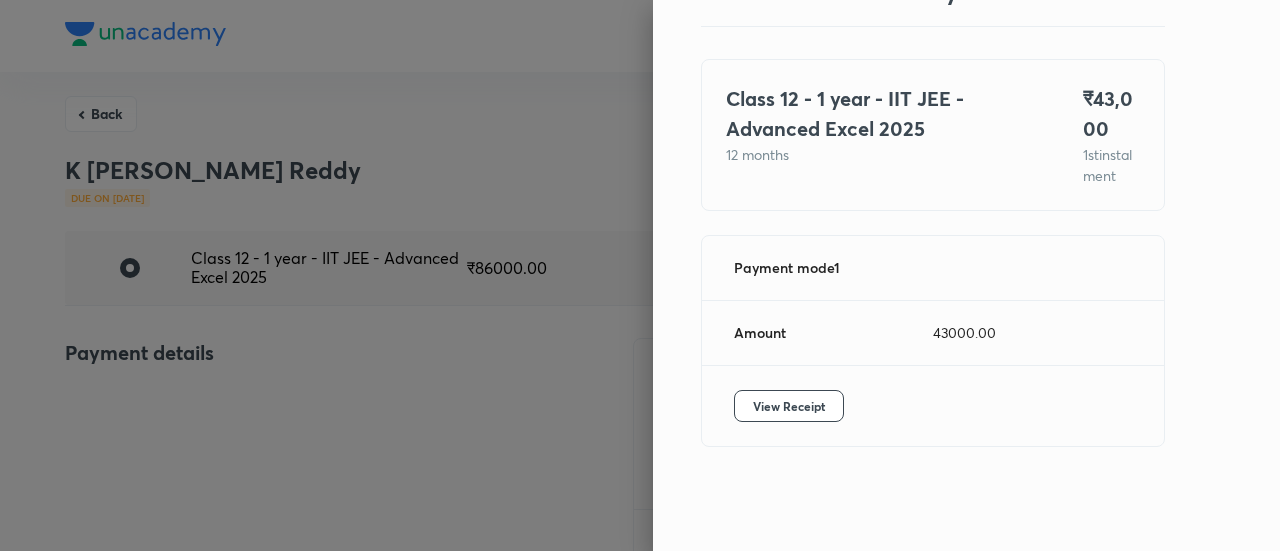 click at bounding box center (640, 275) 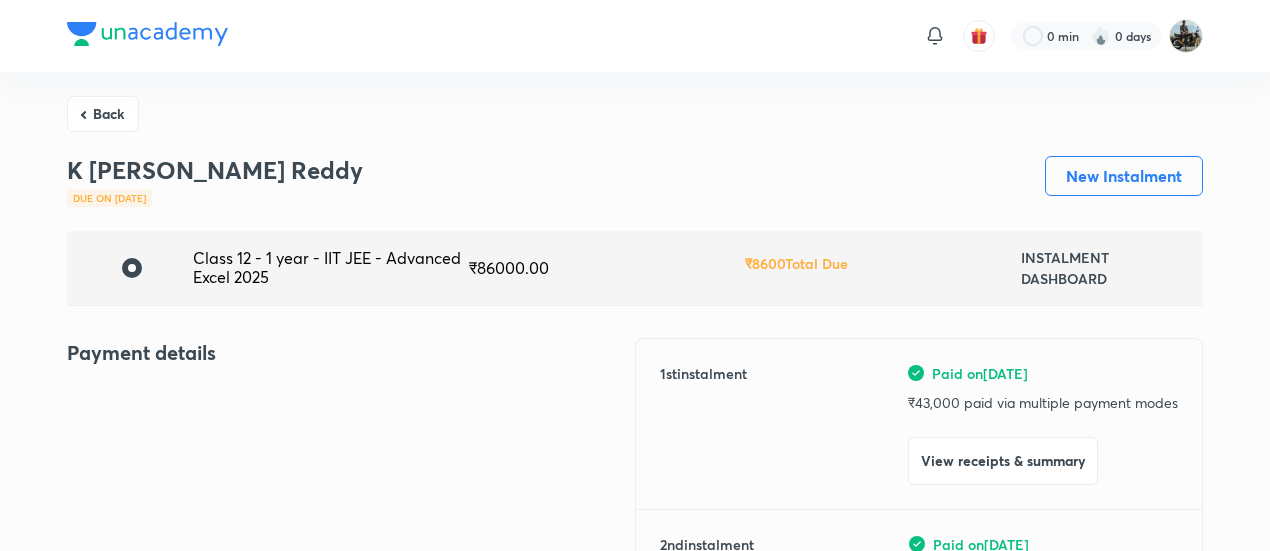 click on "Back" at bounding box center [103, 114] 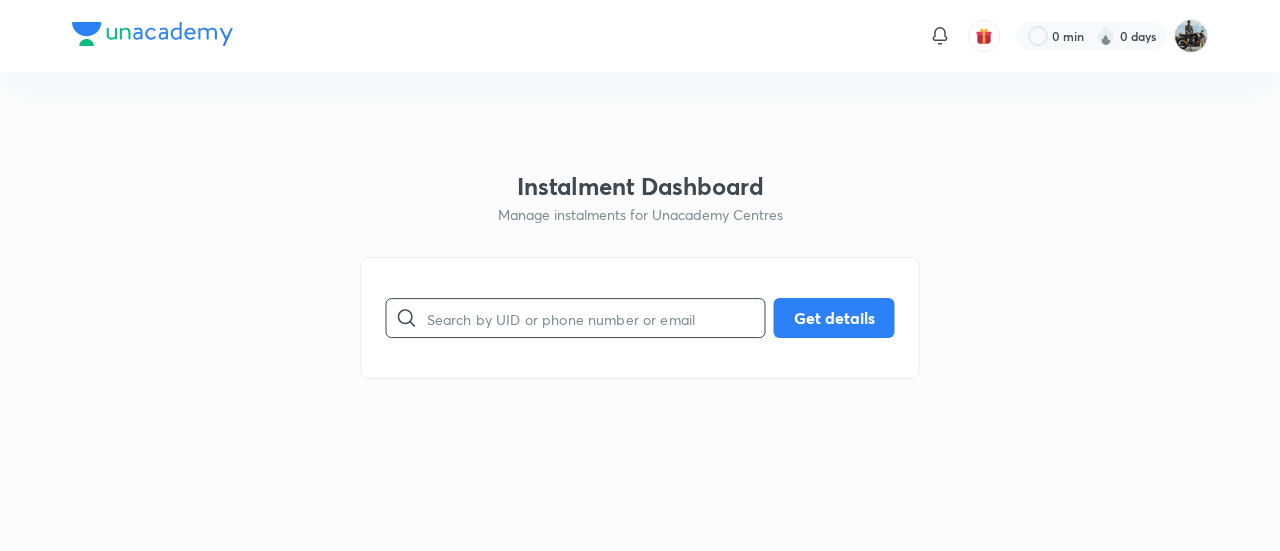 click at bounding box center [596, 318] 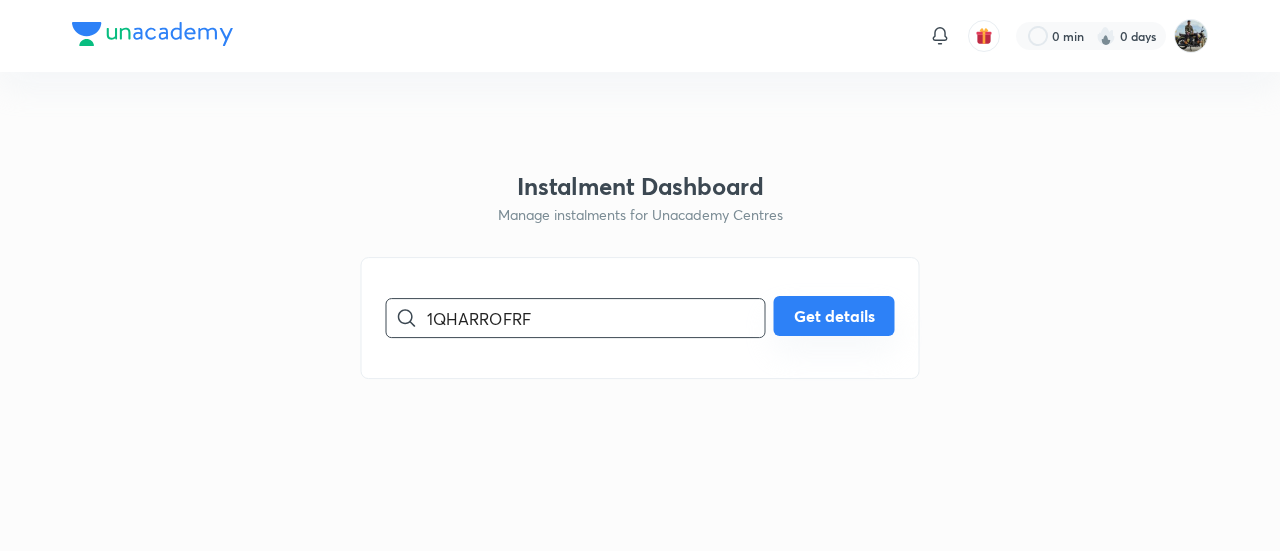 type on "1QHARROFRF" 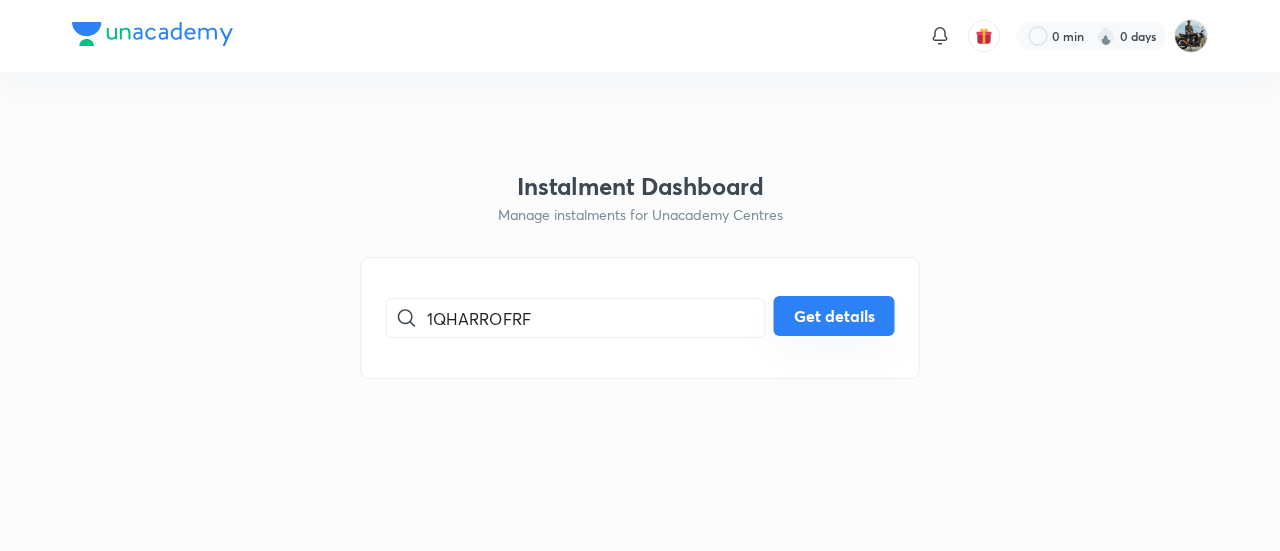 click on "Get details" at bounding box center [834, 316] 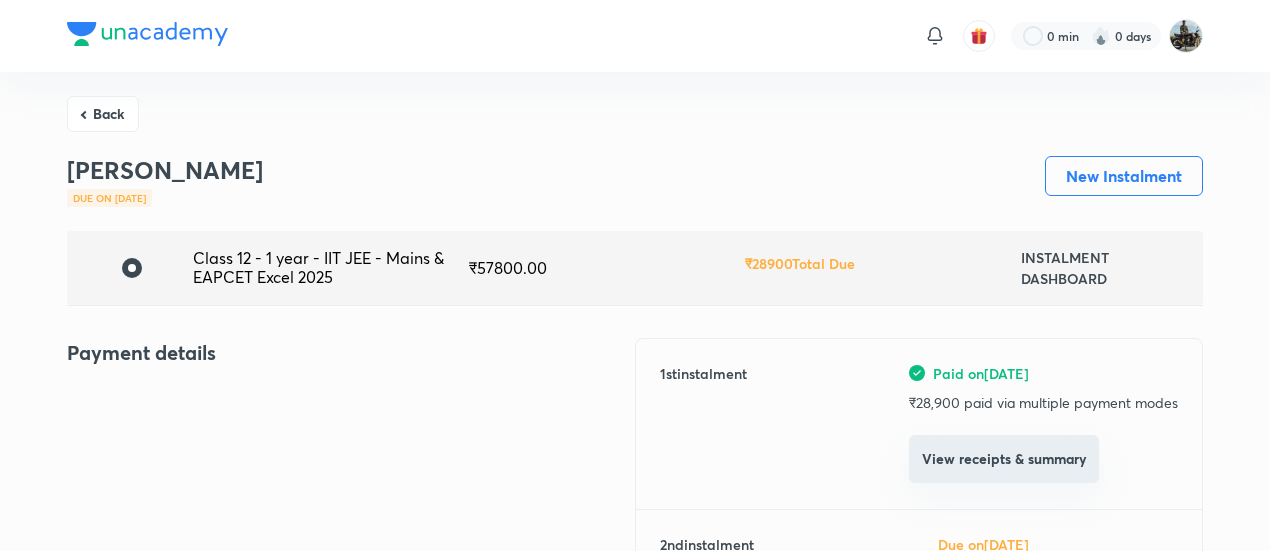 click on "View receipts & summary" at bounding box center (1004, 459) 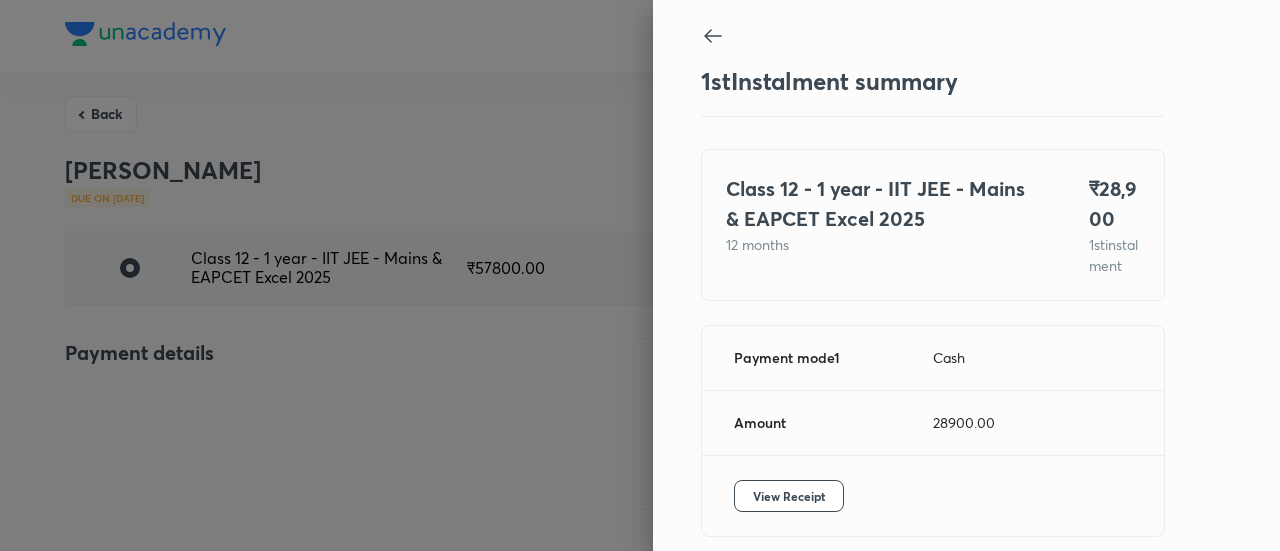 scroll, scrollTop: 109, scrollLeft: 0, axis: vertical 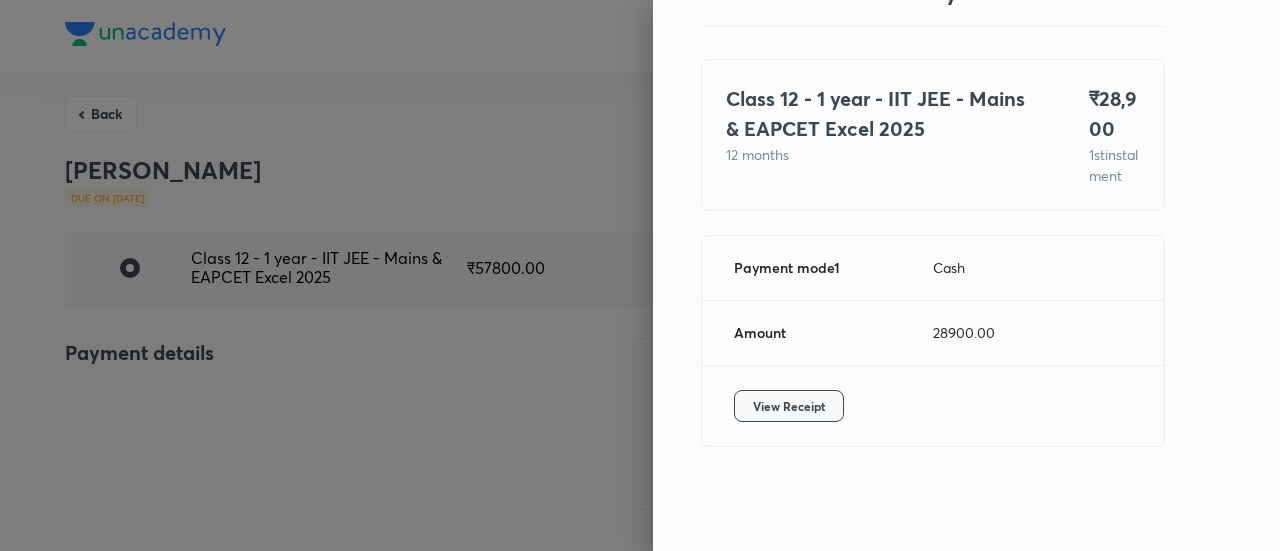 click on "View Receipt" at bounding box center (789, 406) 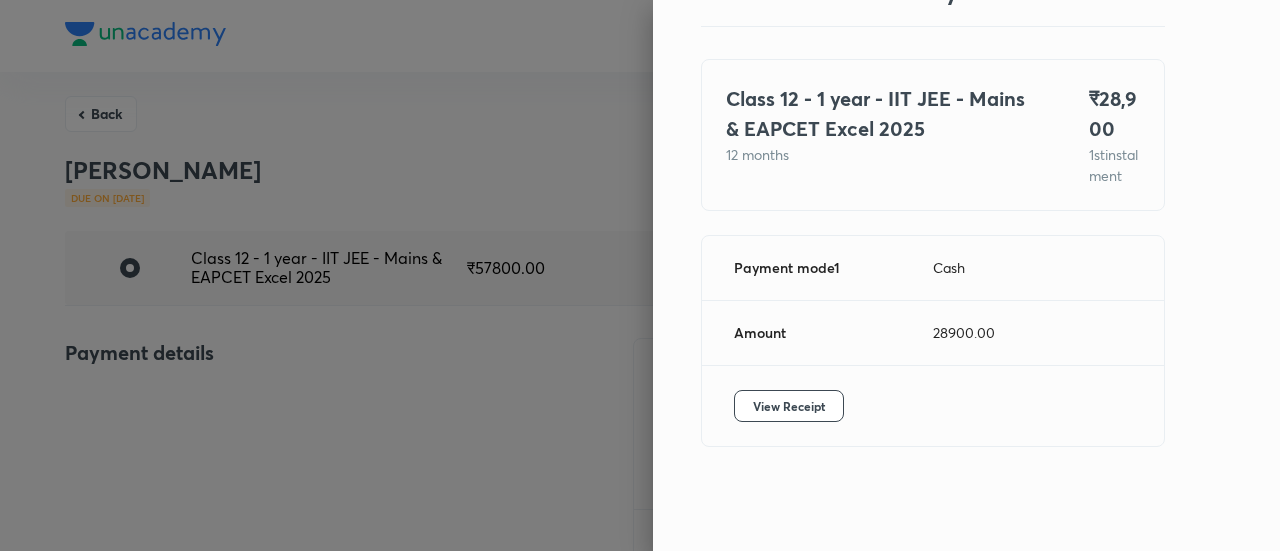 click at bounding box center [640, 275] 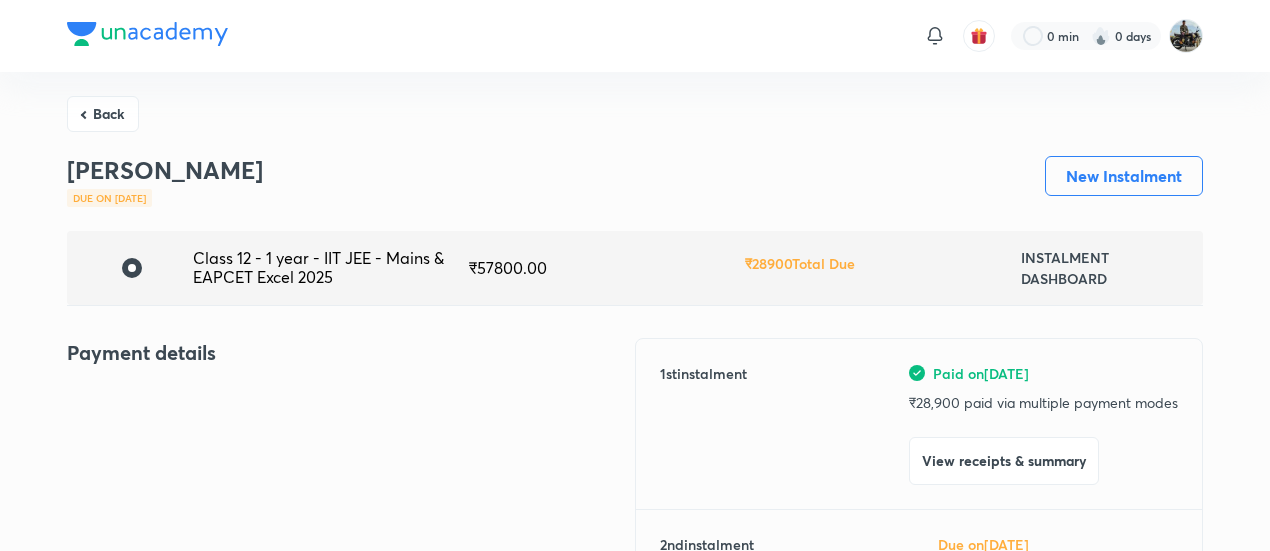 click on "Back" at bounding box center (103, 114) 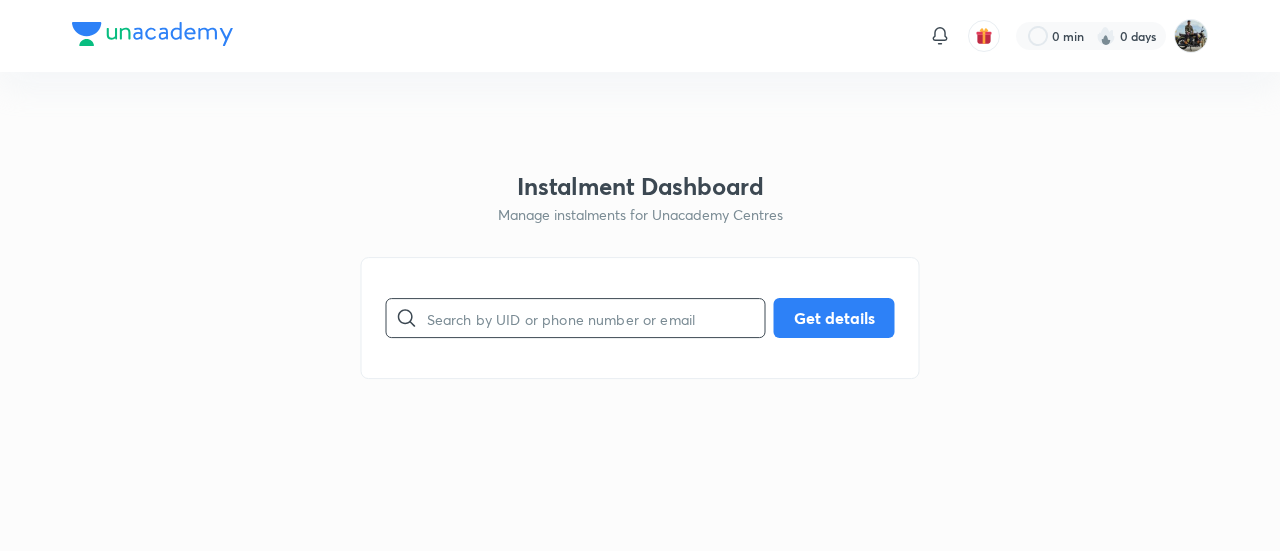 click at bounding box center [596, 318] 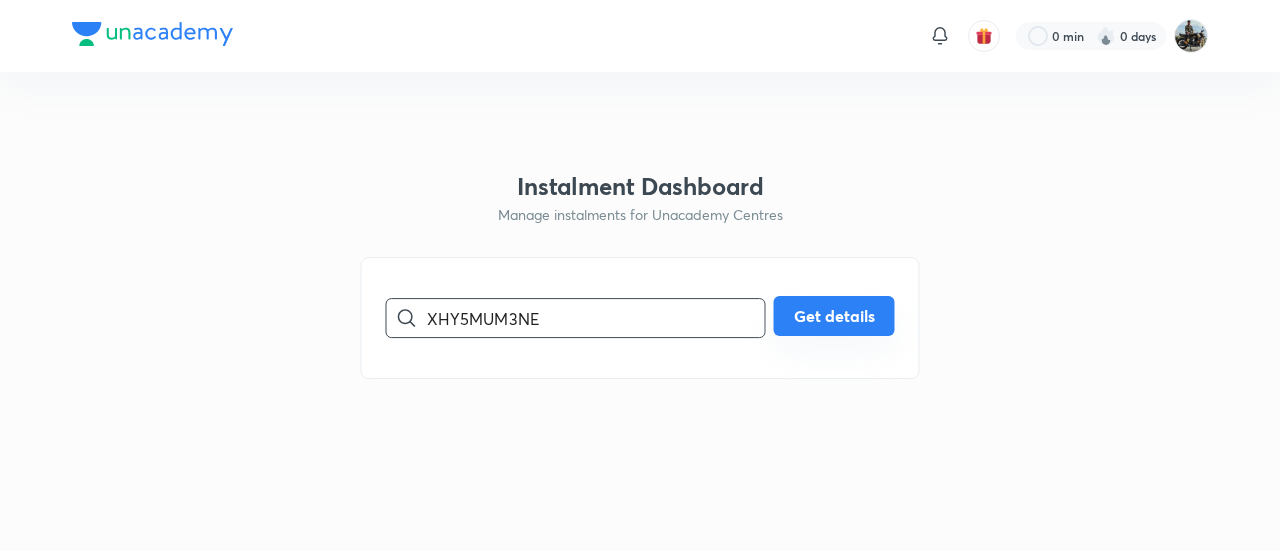 type on "XHY5MUM3NE" 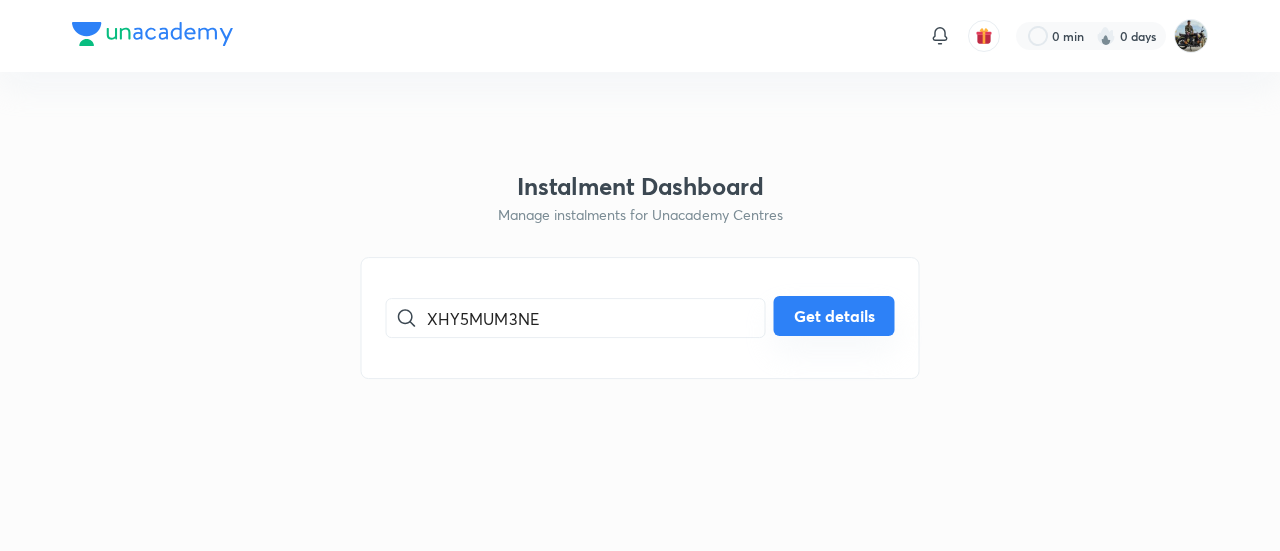 click on "Get details" at bounding box center (834, 316) 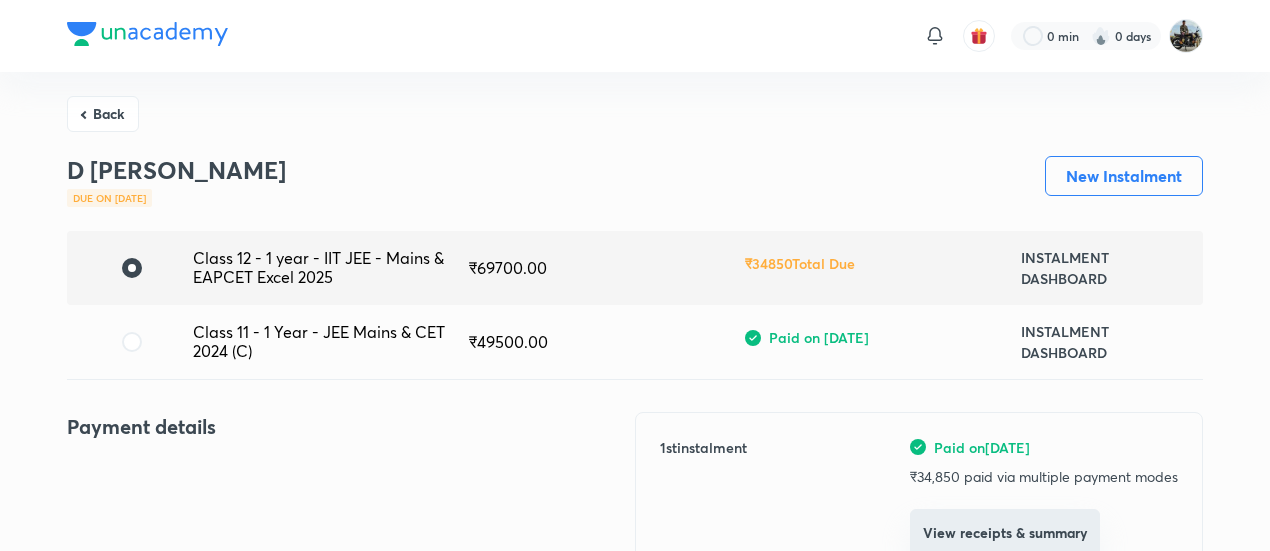 click on "View receipts & summary" at bounding box center (1005, 533) 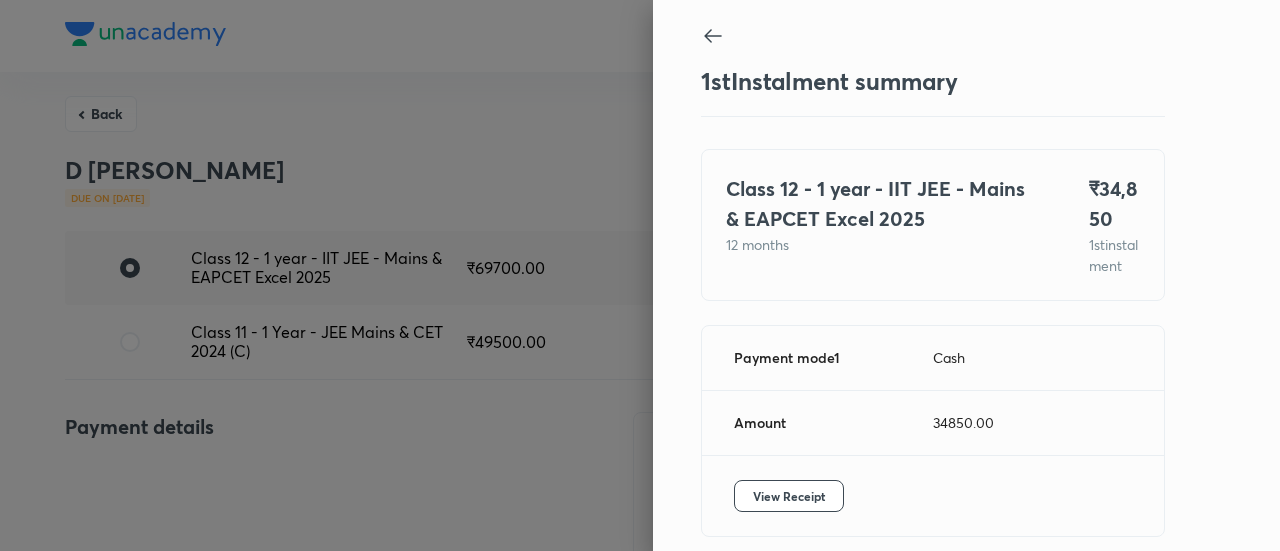 scroll, scrollTop: 109, scrollLeft: 0, axis: vertical 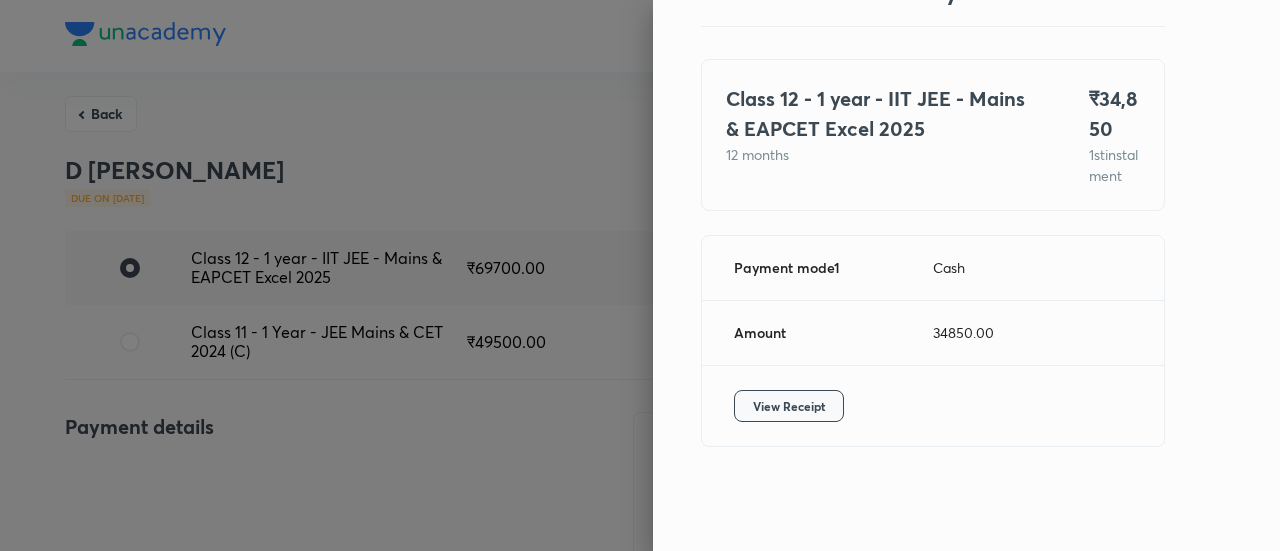 click on "View Receipt" at bounding box center [789, 406] 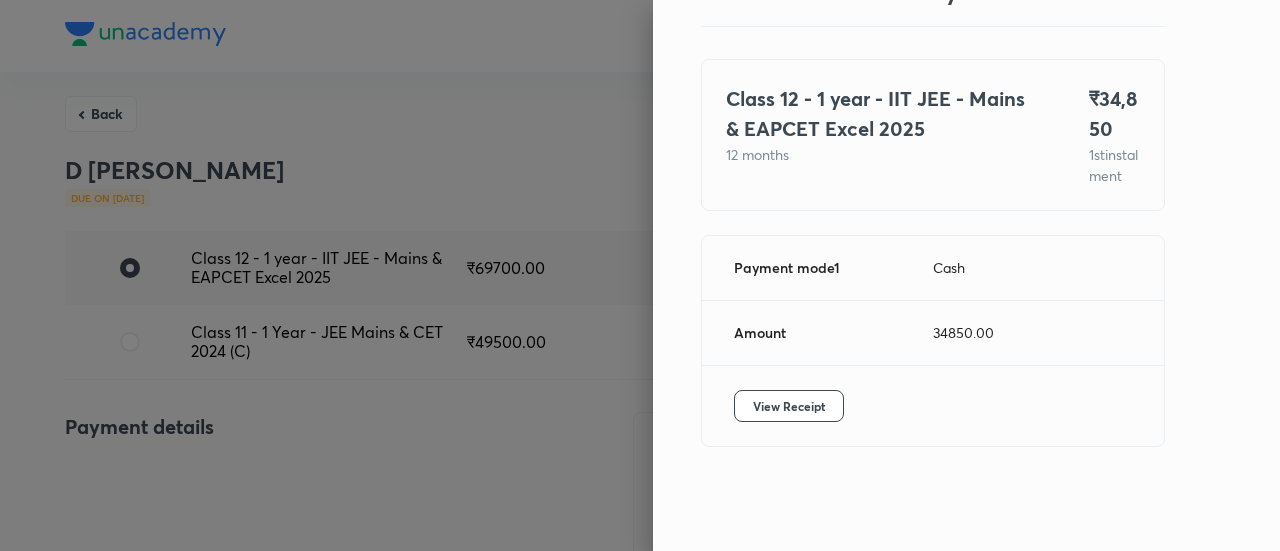 click at bounding box center (640, 275) 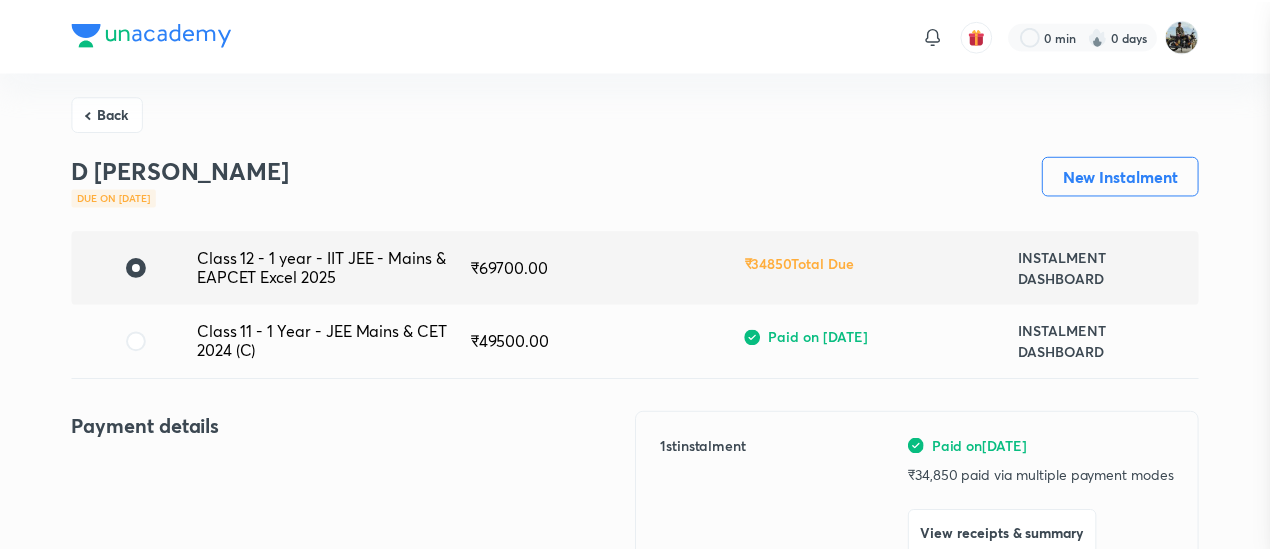 scroll, scrollTop: 7, scrollLeft: 0, axis: vertical 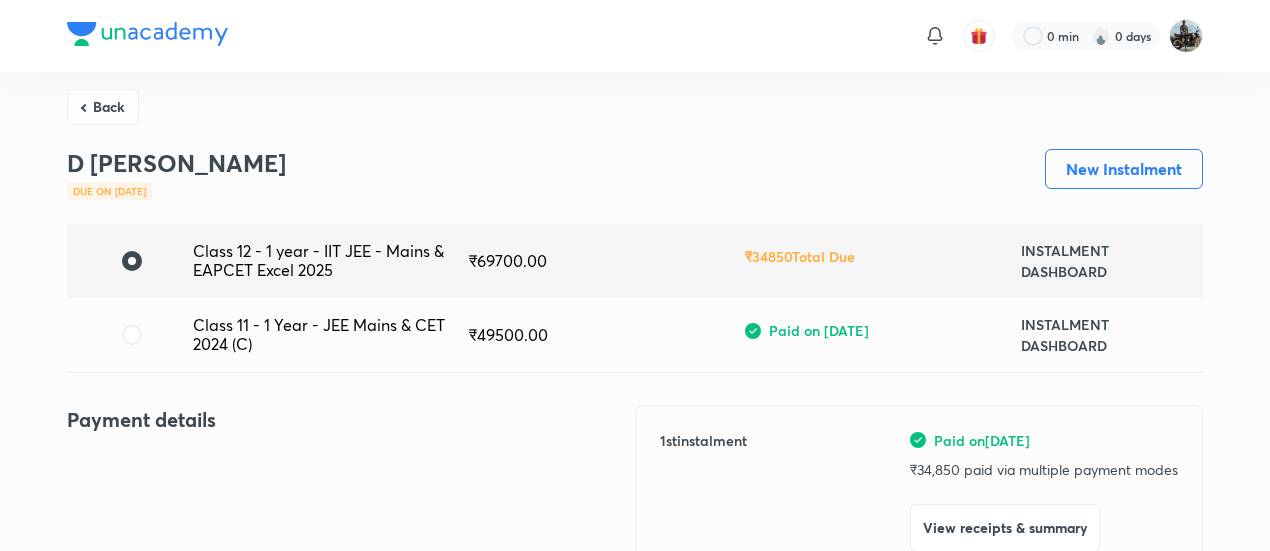 click on "Back" at bounding box center [103, 107] 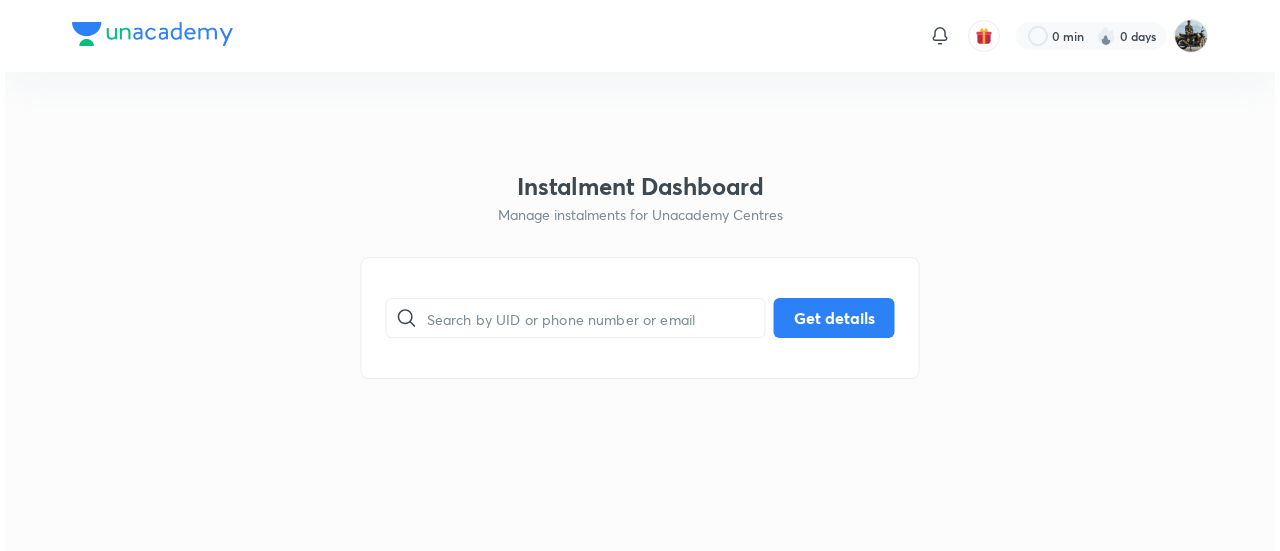 scroll, scrollTop: 0, scrollLeft: 0, axis: both 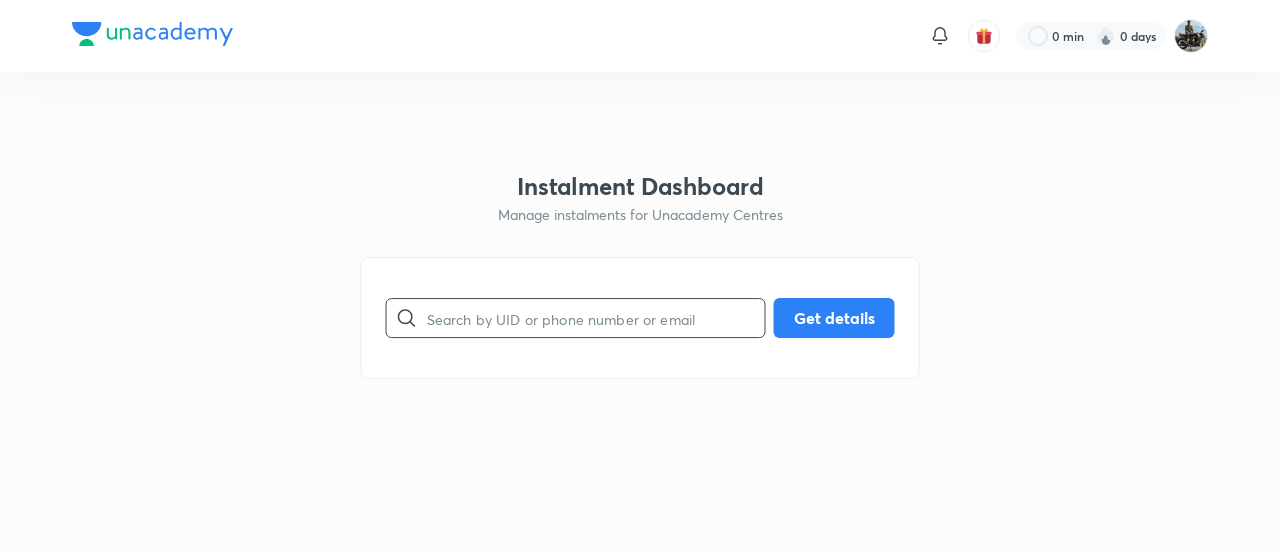 click at bounding box center (596, 318) 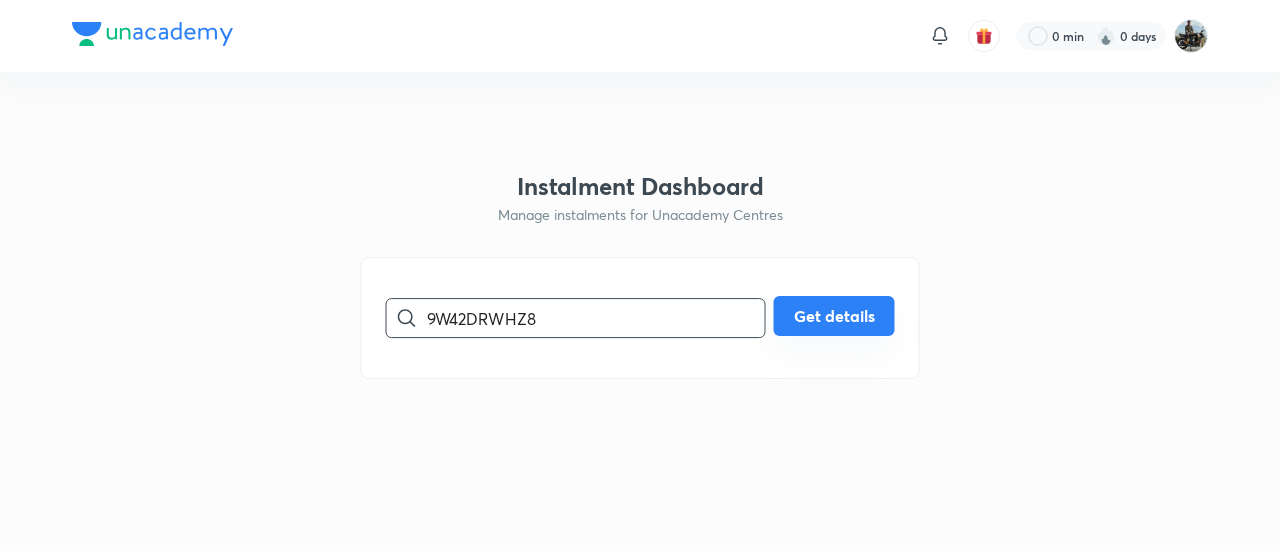 type on "9W42DRWHZ8" 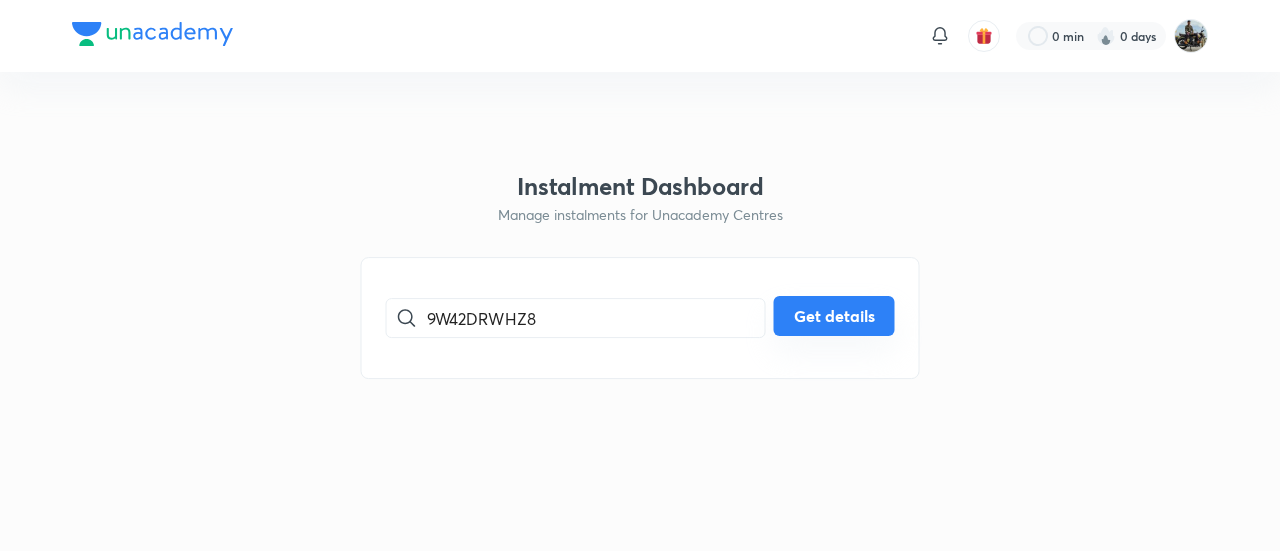 click on "Get details" at bounding box center (834, 316) 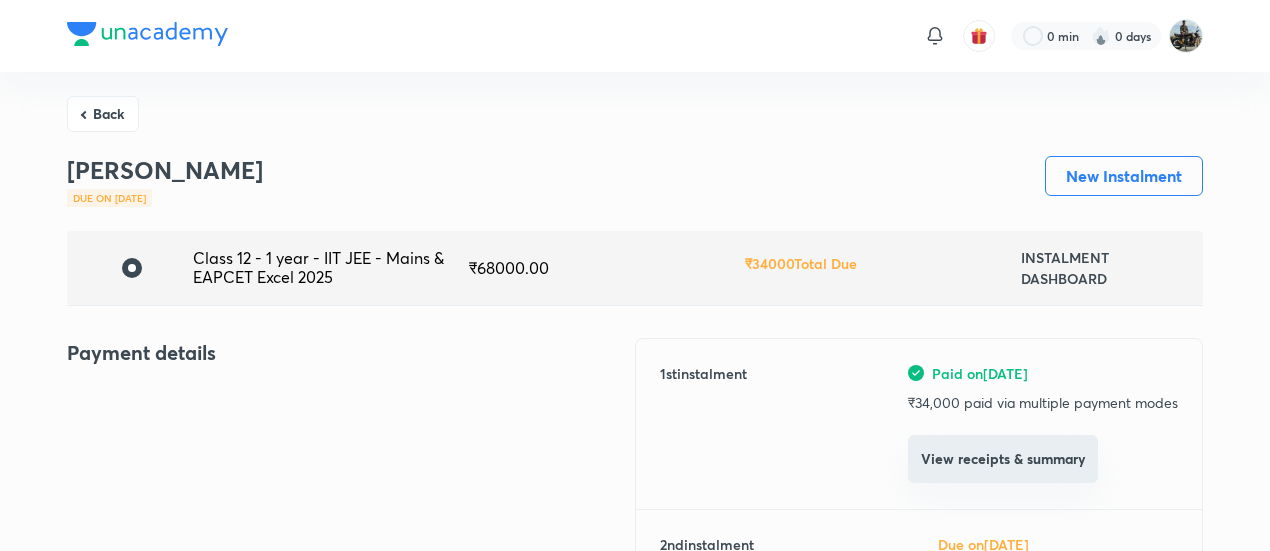 click on "View receipts & summary" at bounding box center (1003, 459) 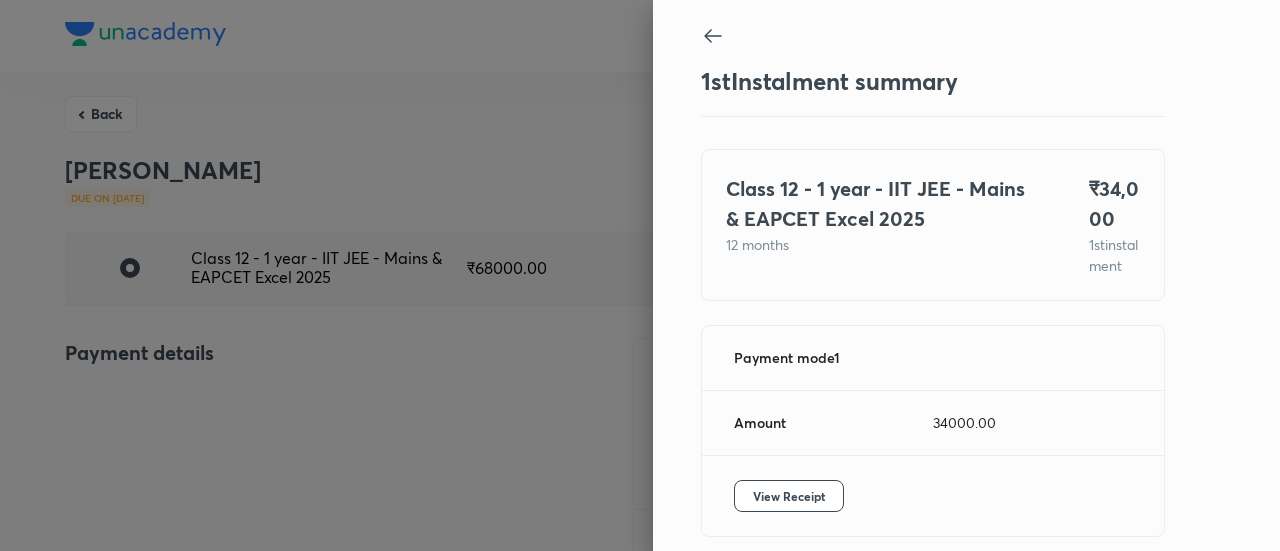 scroll, scrollTop: 109, scrollLeft: 0, axis: vertical 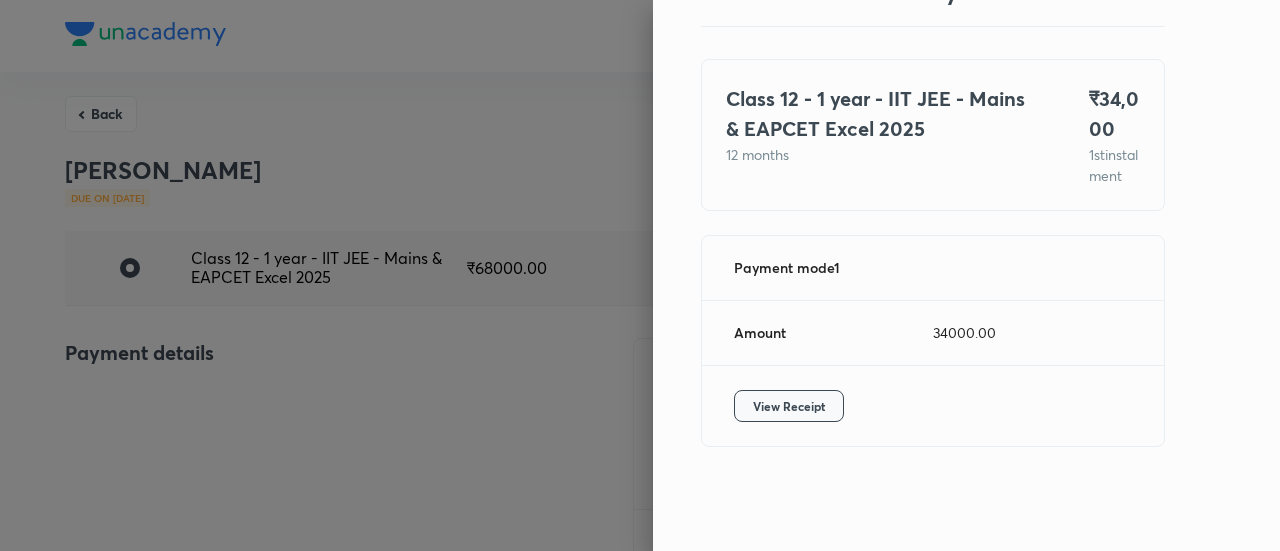 click on "View Receipt" at bounding box center [789, 406] 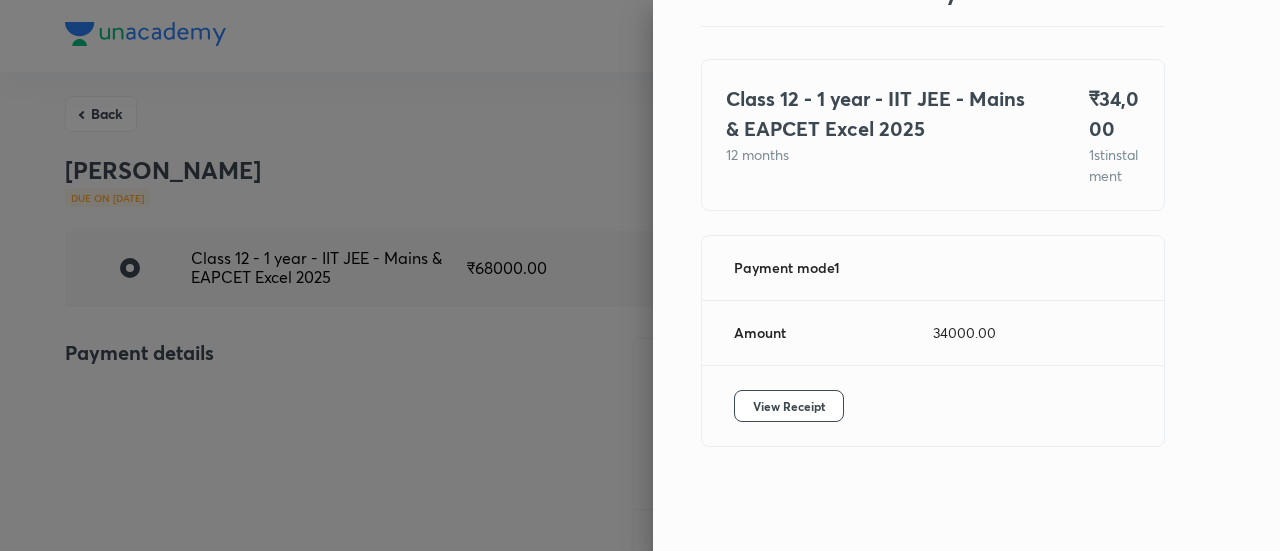 click at bounding box center (640, 275) 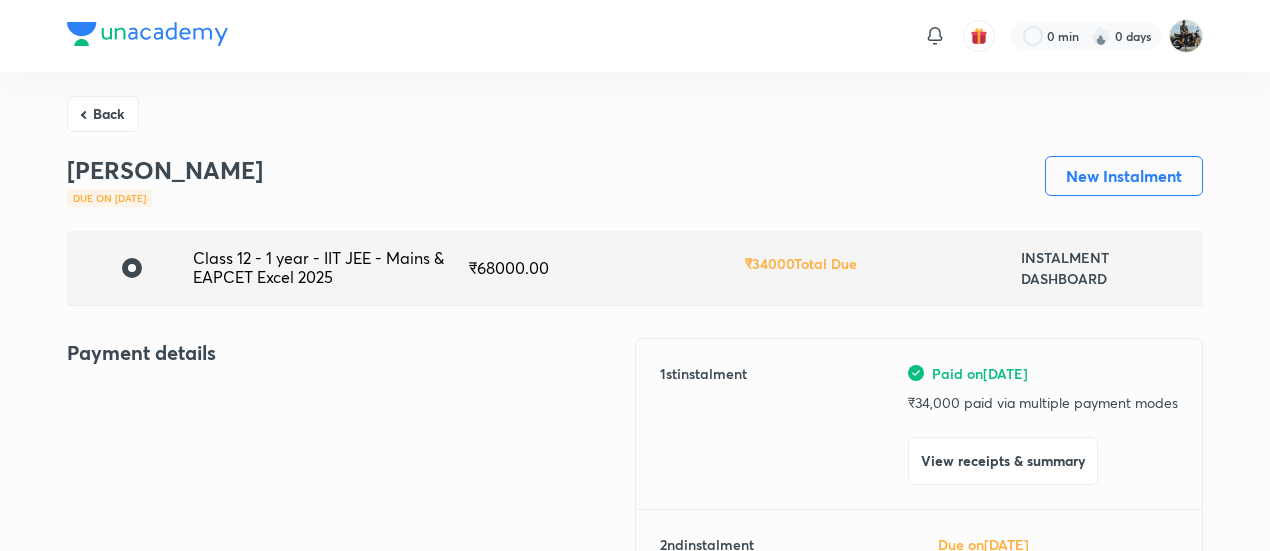 click on "Back" at bounding box center [103, 114] 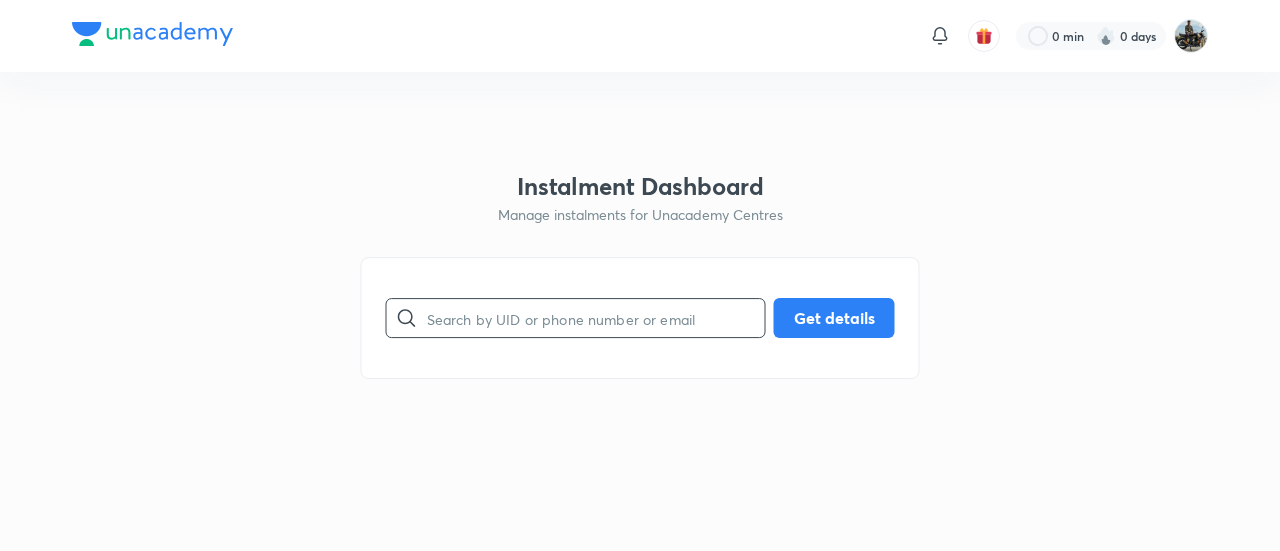 click at bounding box center [596, 318] 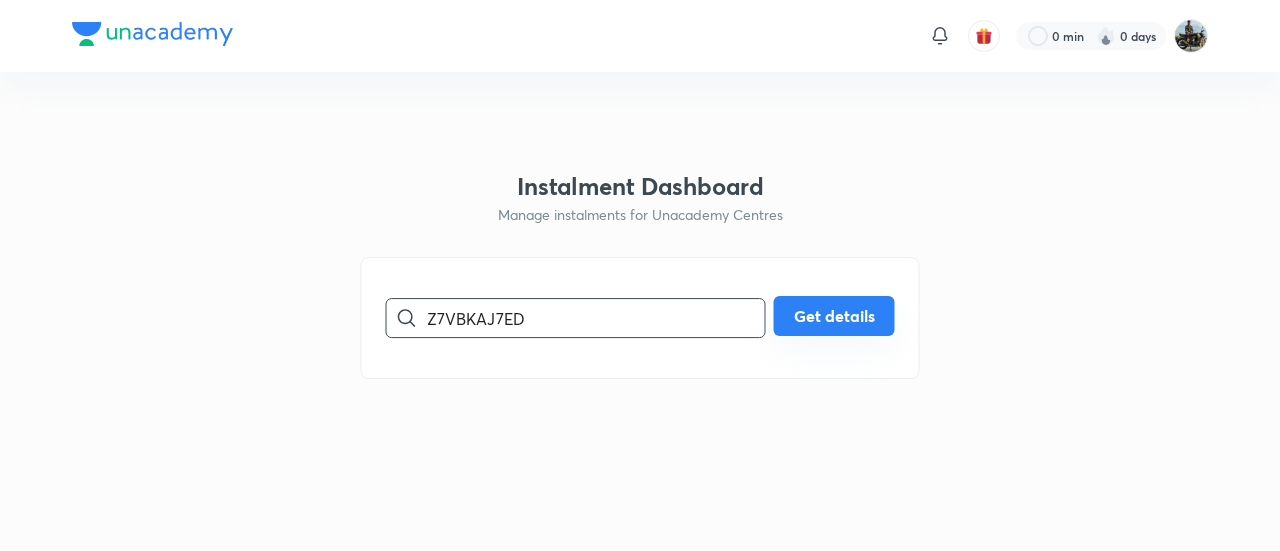 type on "Z7VBKAJ7ED" 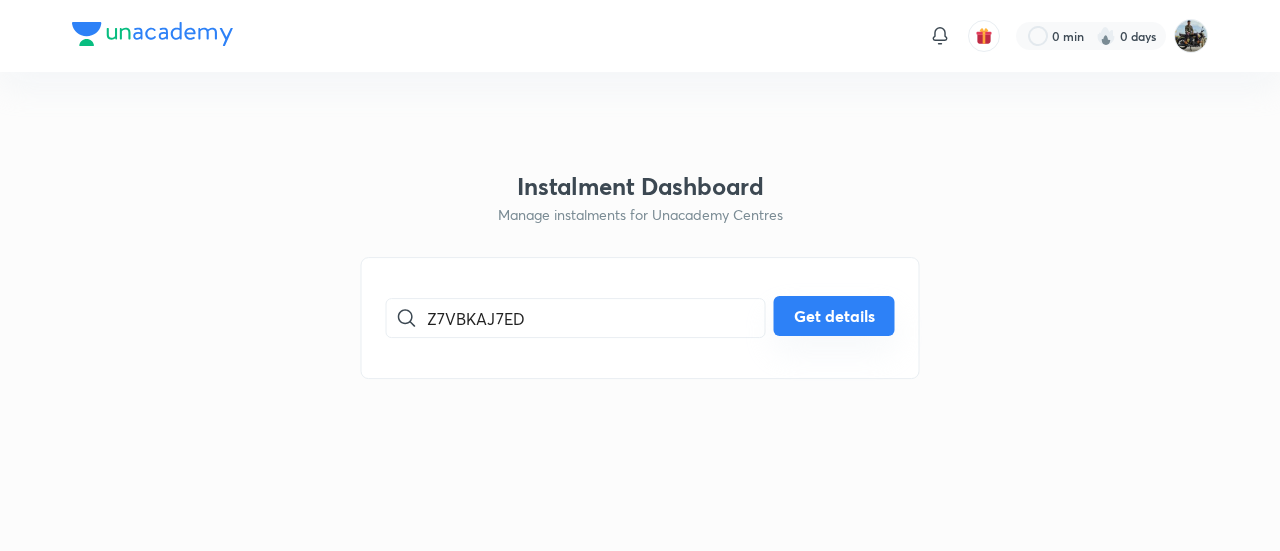 click on "Get details" at bounding box center [834, 316] 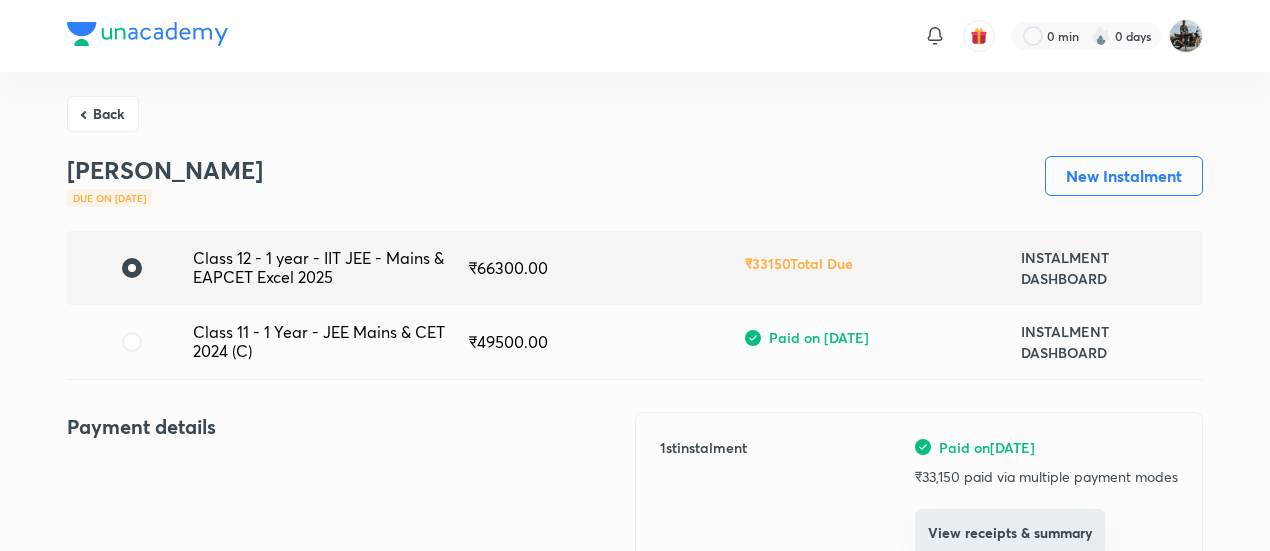 click on "View receipts & summary" at bounding box center [1010, 533] 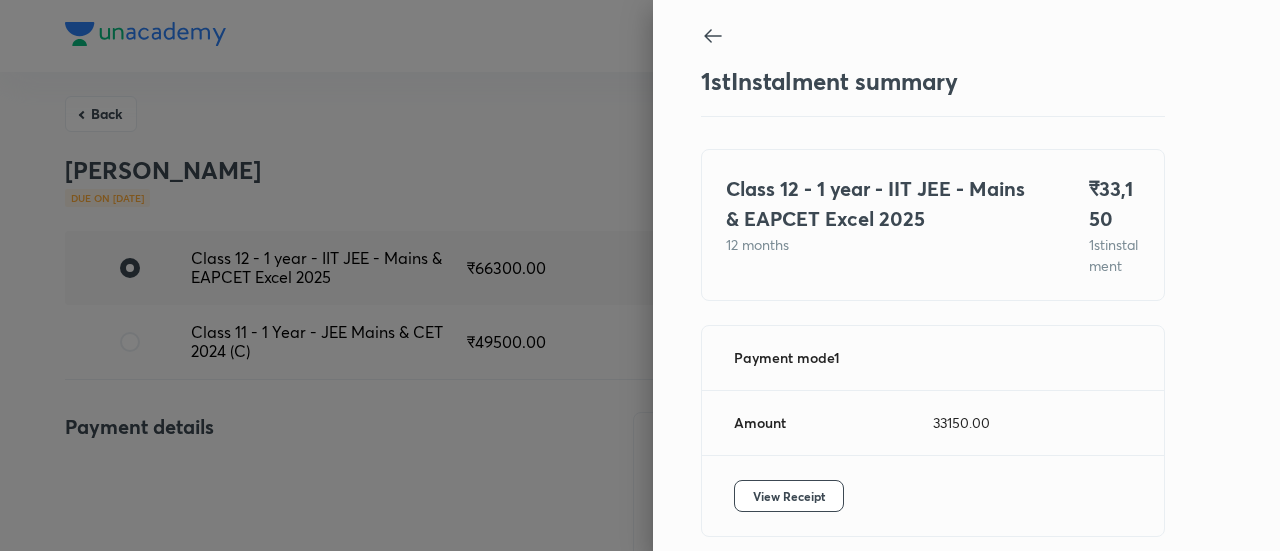 scroll, scrollTop: 109, scrollLeft: 0, axis: vertical 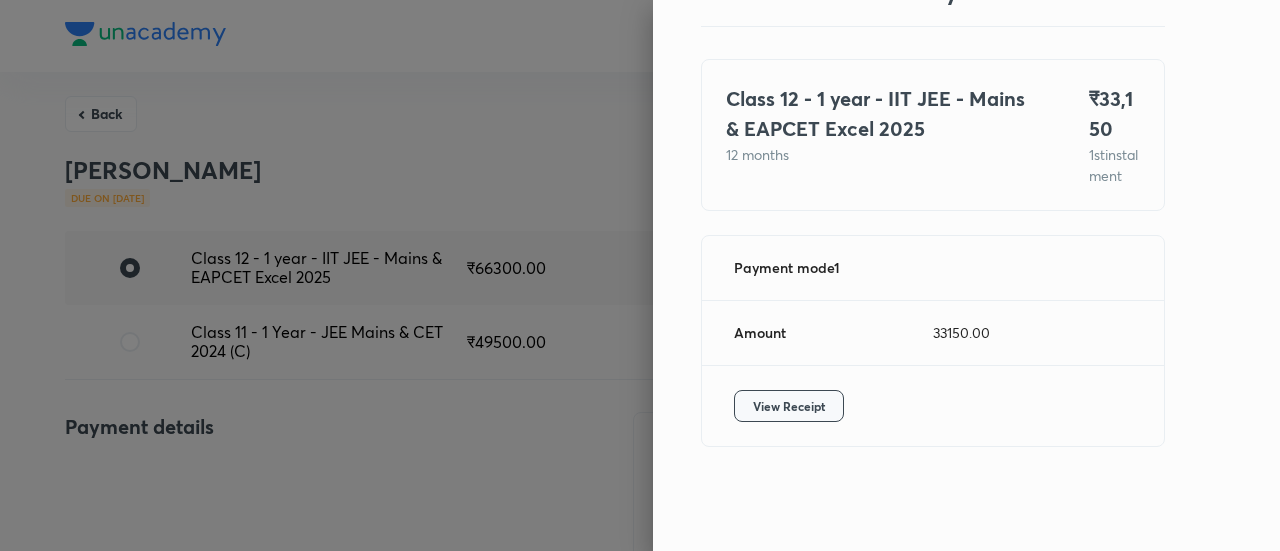 click on "View Receipt" at bounding box center (789, 406) 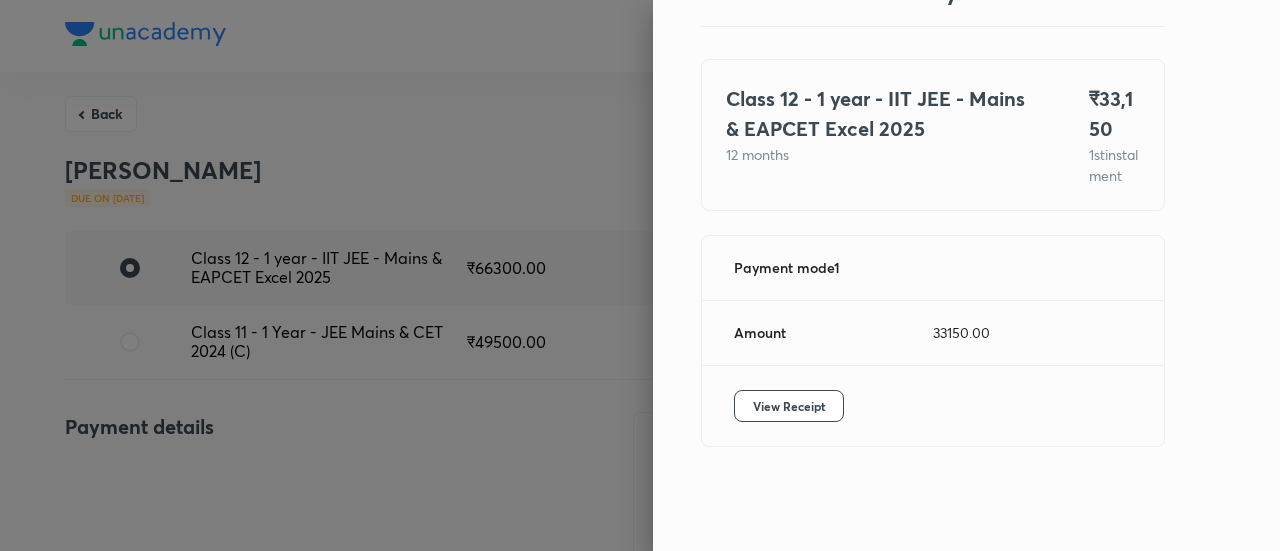 click at bounding box center [640, 275] 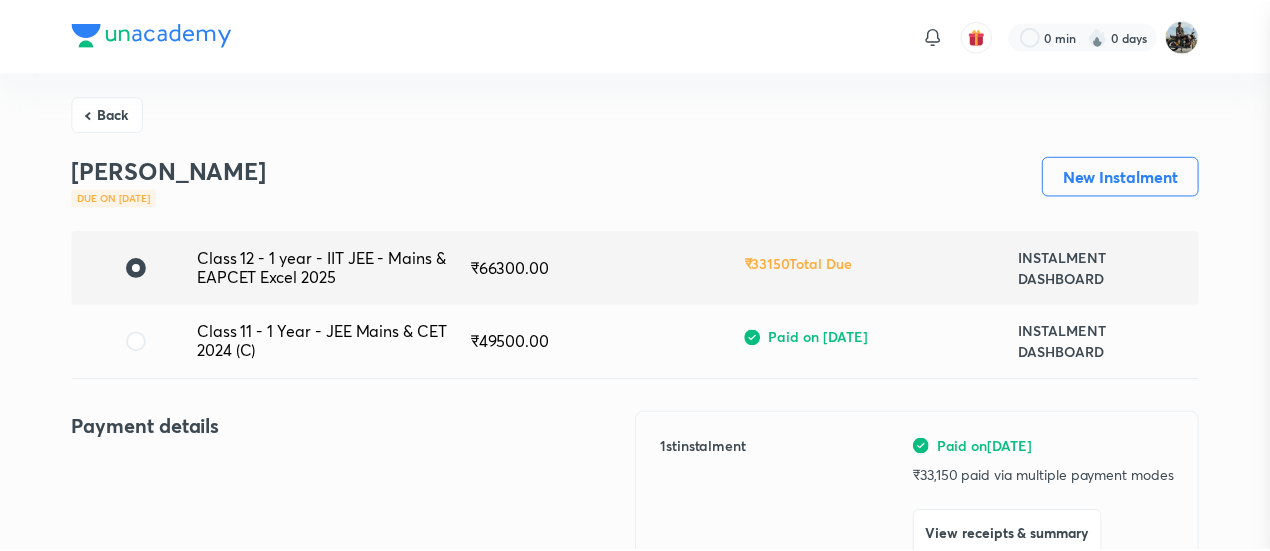scroll, scrollTop: 7, scrollLeft: 0, axis: vertical 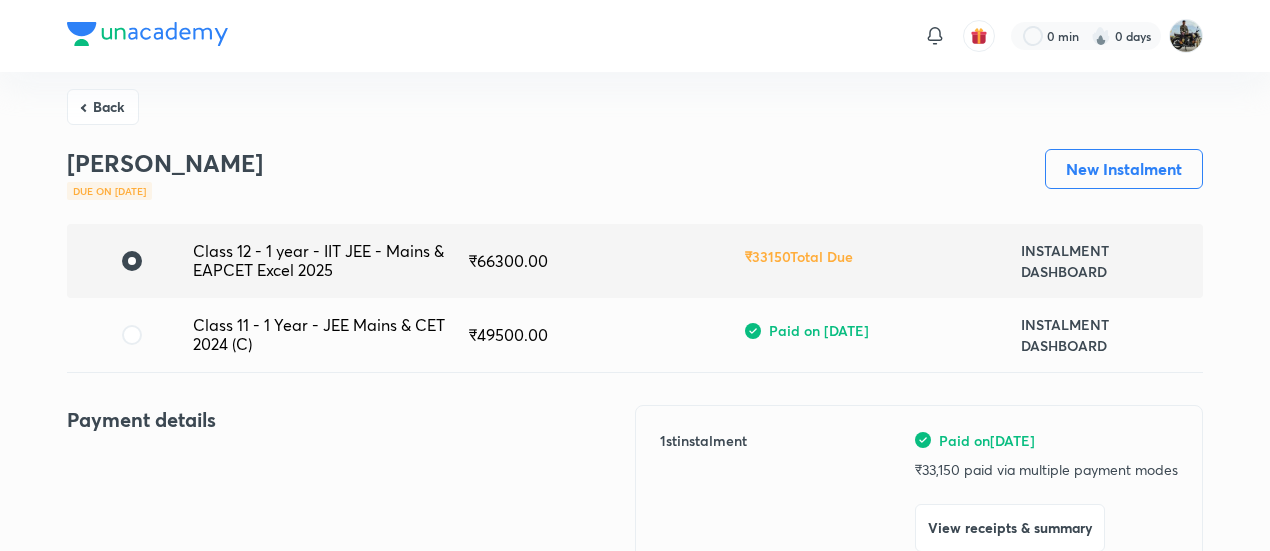 click on "Back" at bounding box center [103, 107] 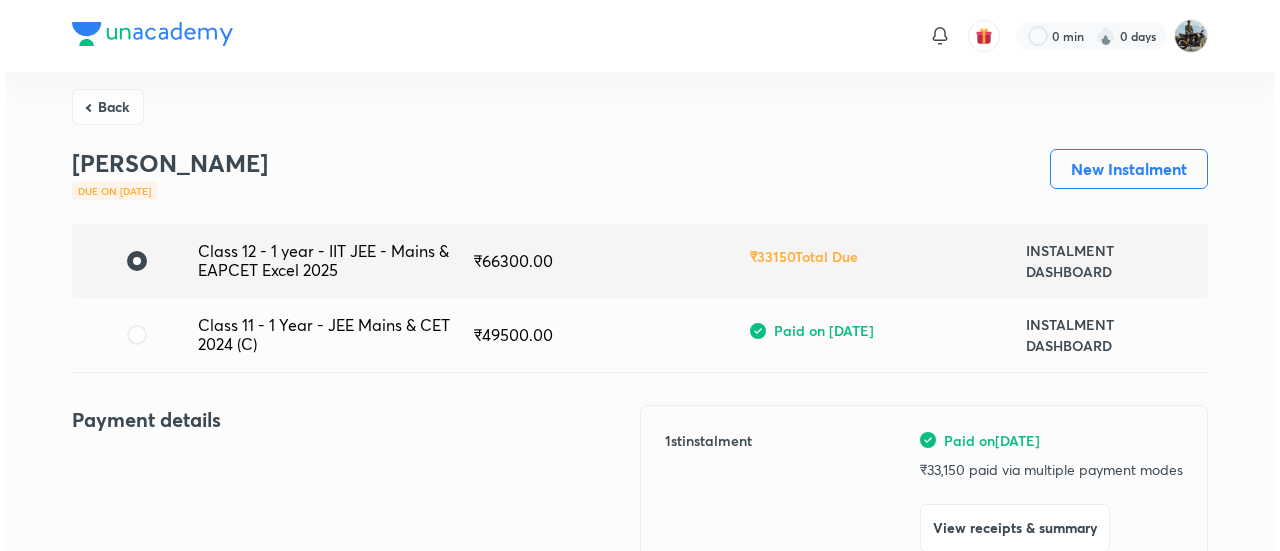 scroll, scrollTop: 0, scrollLeft: 0, axis: both 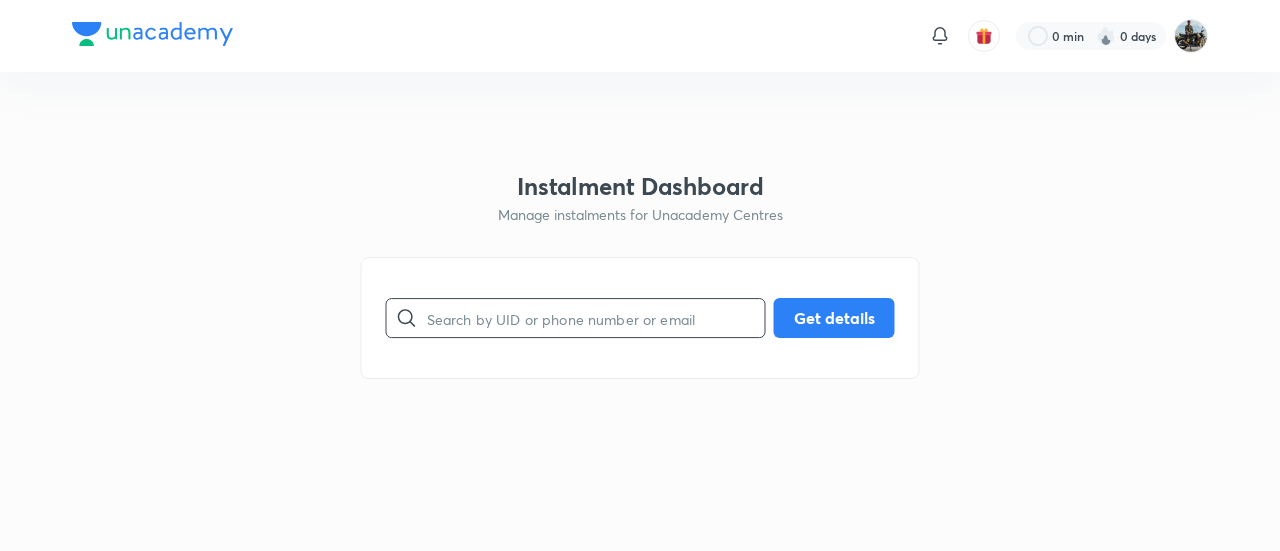 click at bounding box center (596, 318) 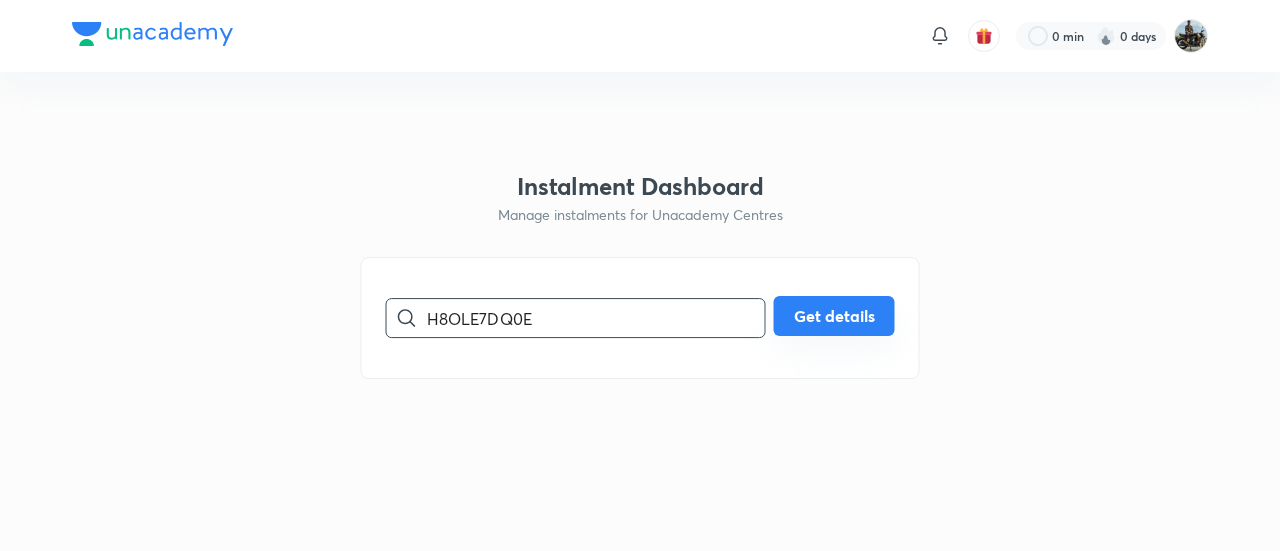 type on "H8OLE7DQ0E" 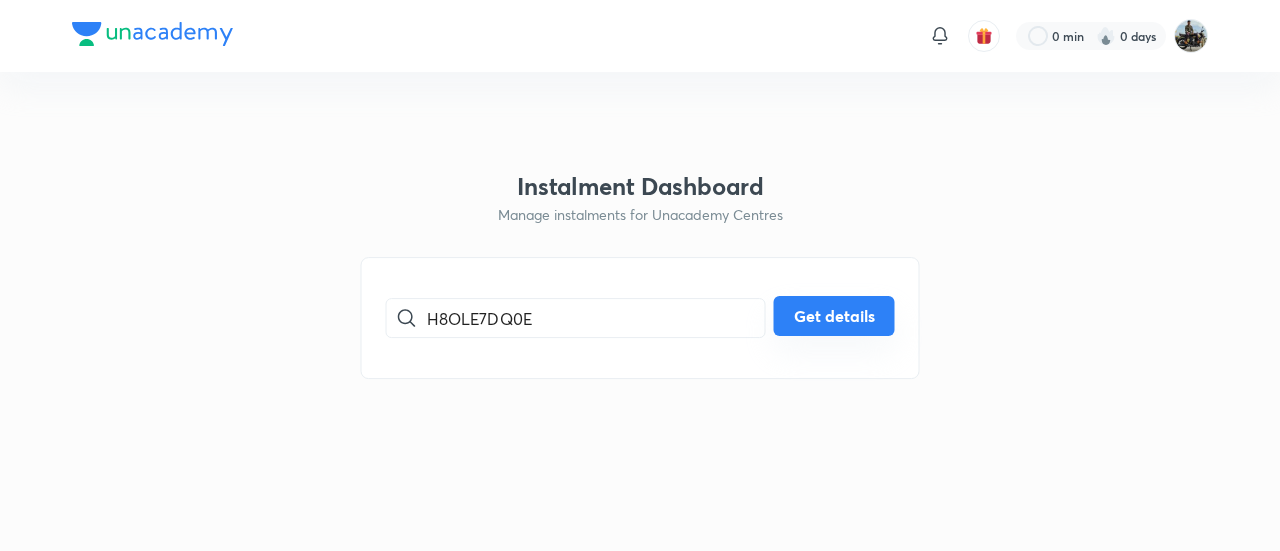 click on "Get details" at bounding box center [834, 316] 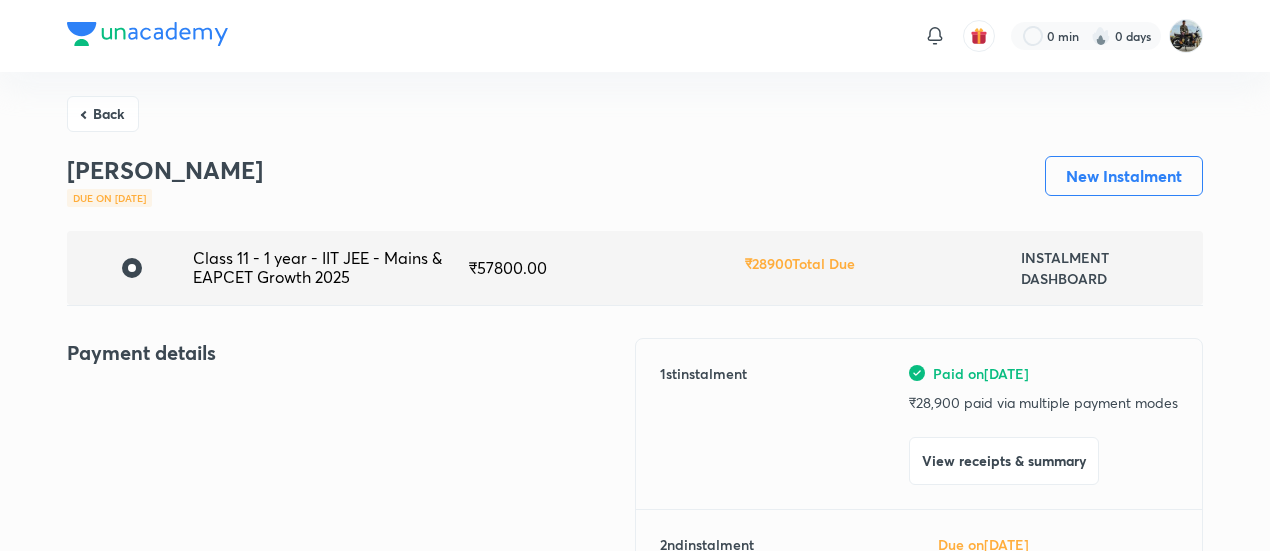 drag, startPoint x: 953, startPoint y: 429, endPoint x: 952, endPoint y: 485, distance: 56.008926 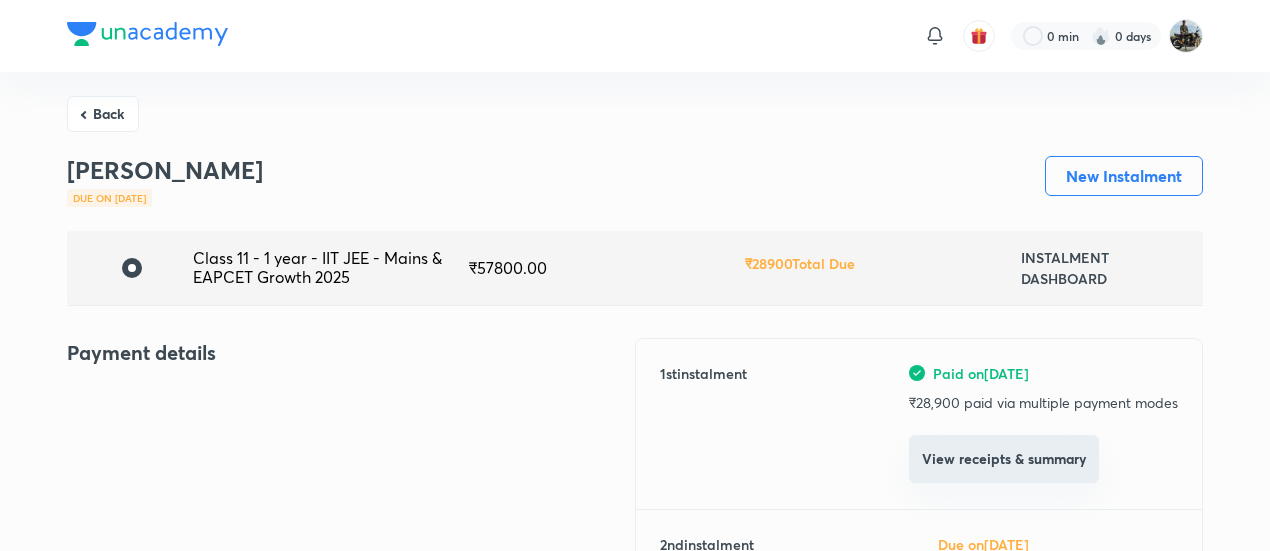 drag, startPoint x: 952, startPoint y: 485, endPoint x: 934, endPoint y: 471, distance: 22.803509 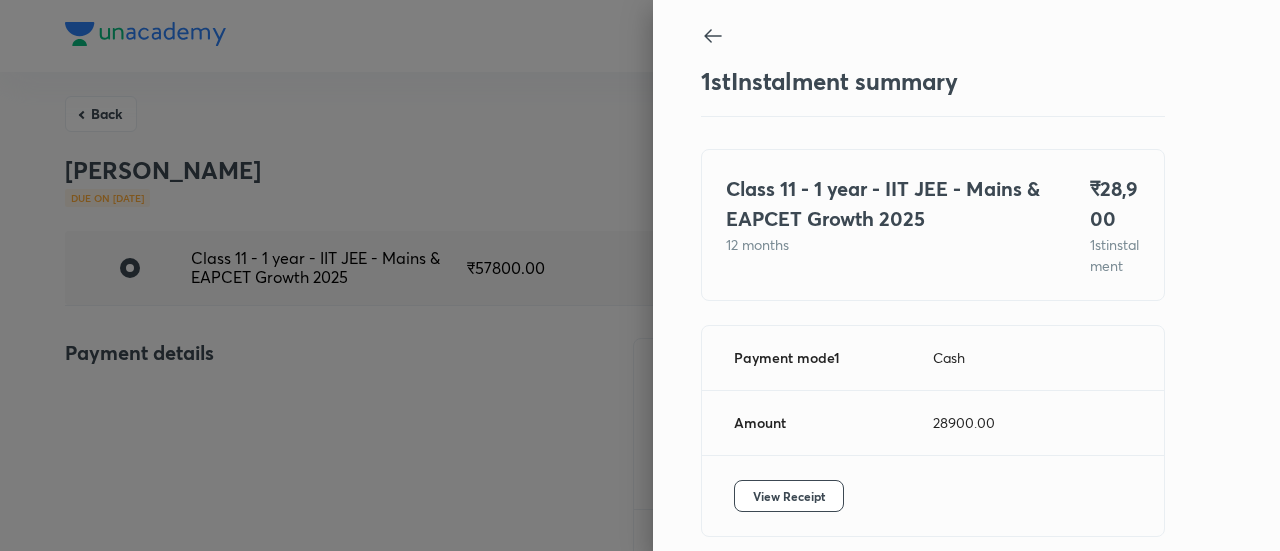 scroll, scrollTop: 109, scrollLeft: 0, axis: vertical 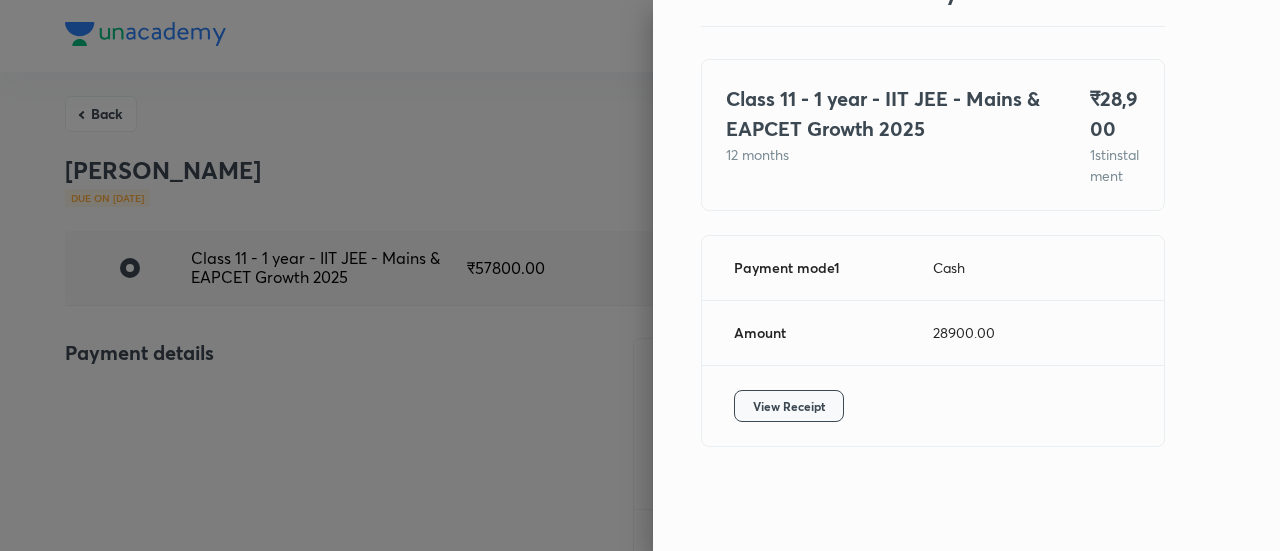 click on "View Receipt" at bounding box center (789, 406) 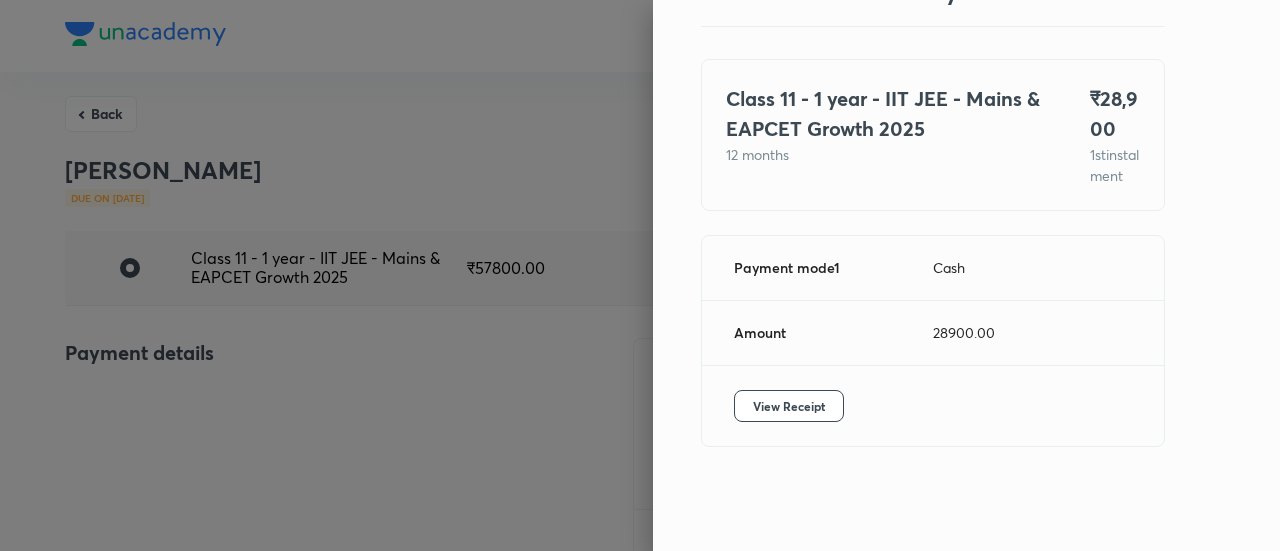 click at bounding box center (640, 275) 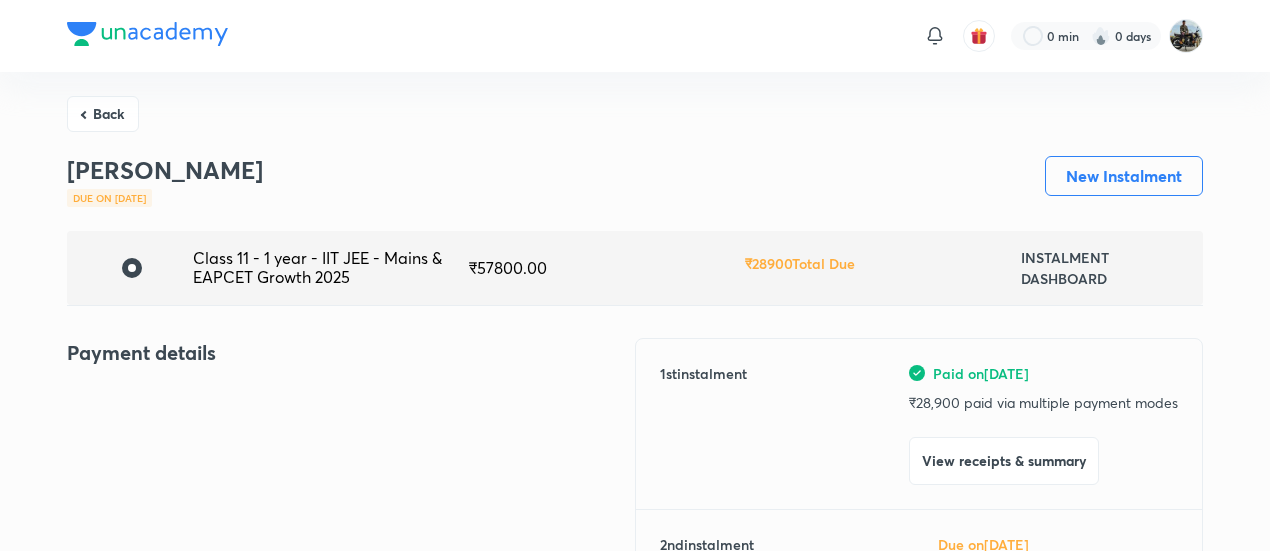 click on "Back" at bounding box center [103, 114] 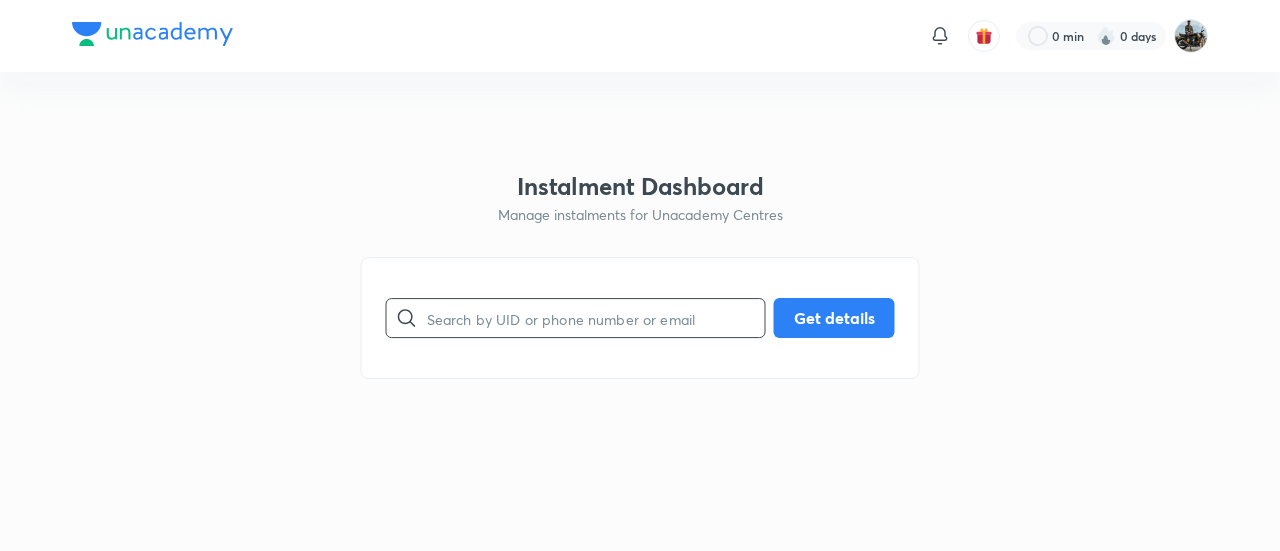 click at bounding box center [596, 318] 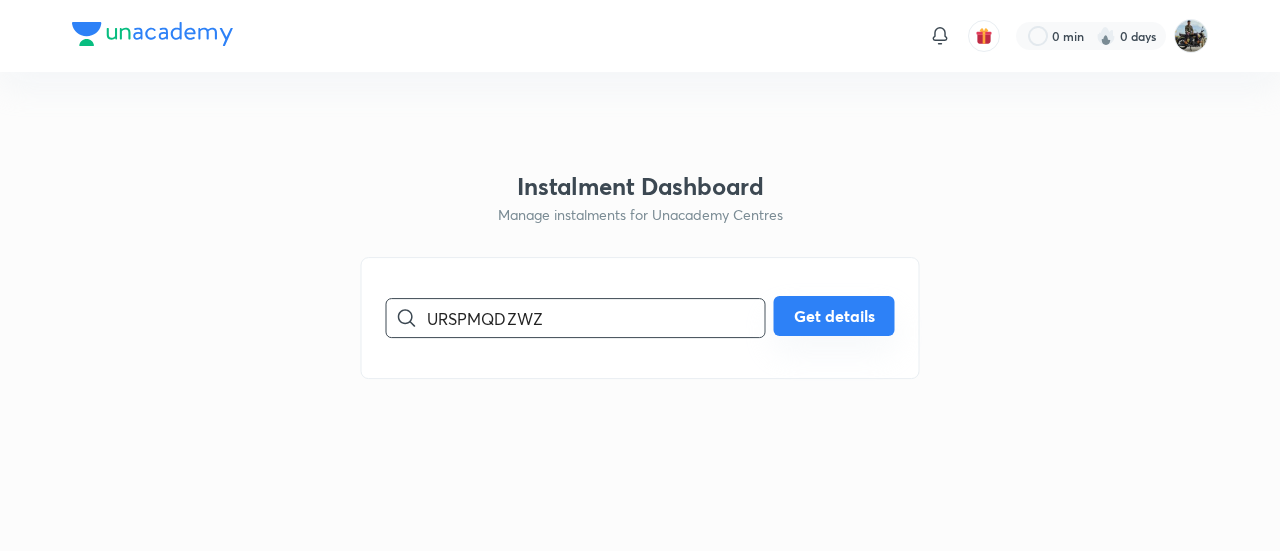 type on "URSPMQDZWZ" 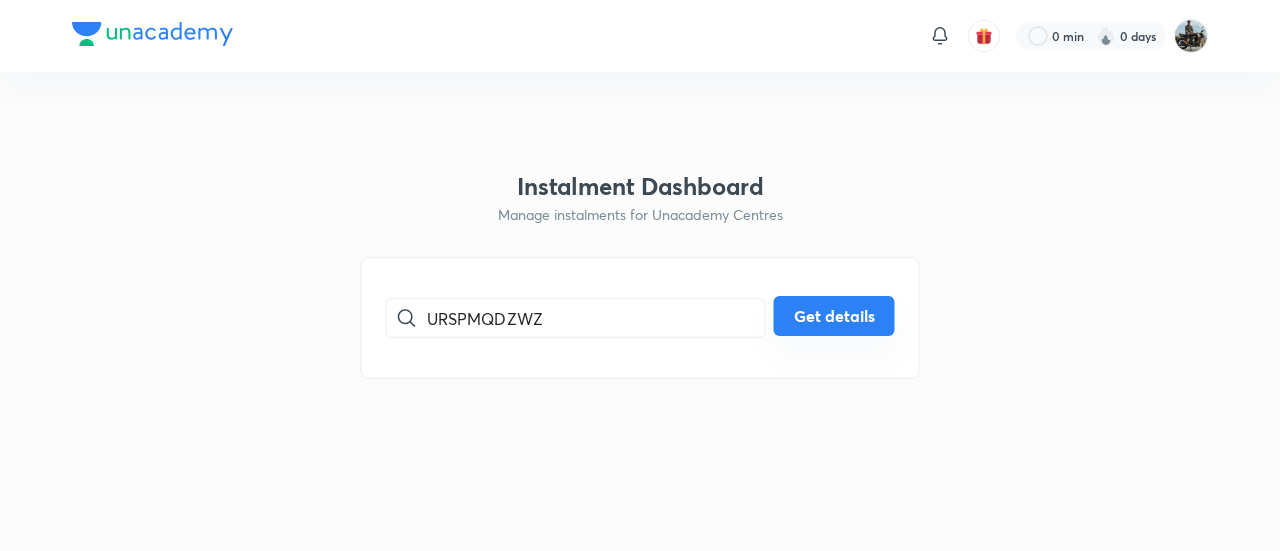click on "Get details" at bounding box center [834, 316] 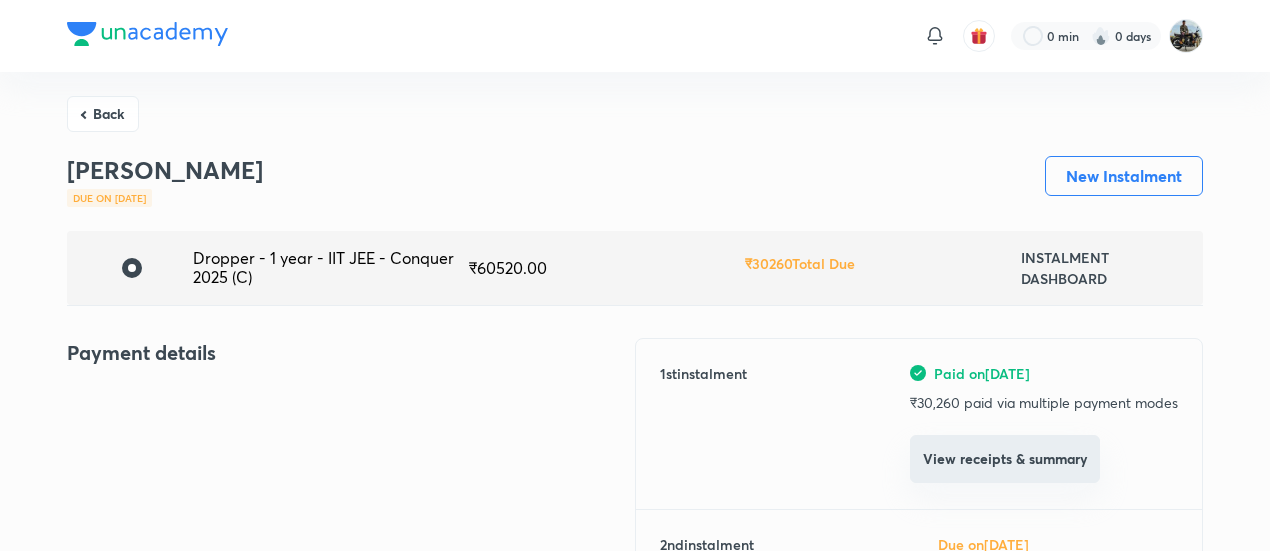 click on "View receipts & summary" at bounding box center [1005, 459] 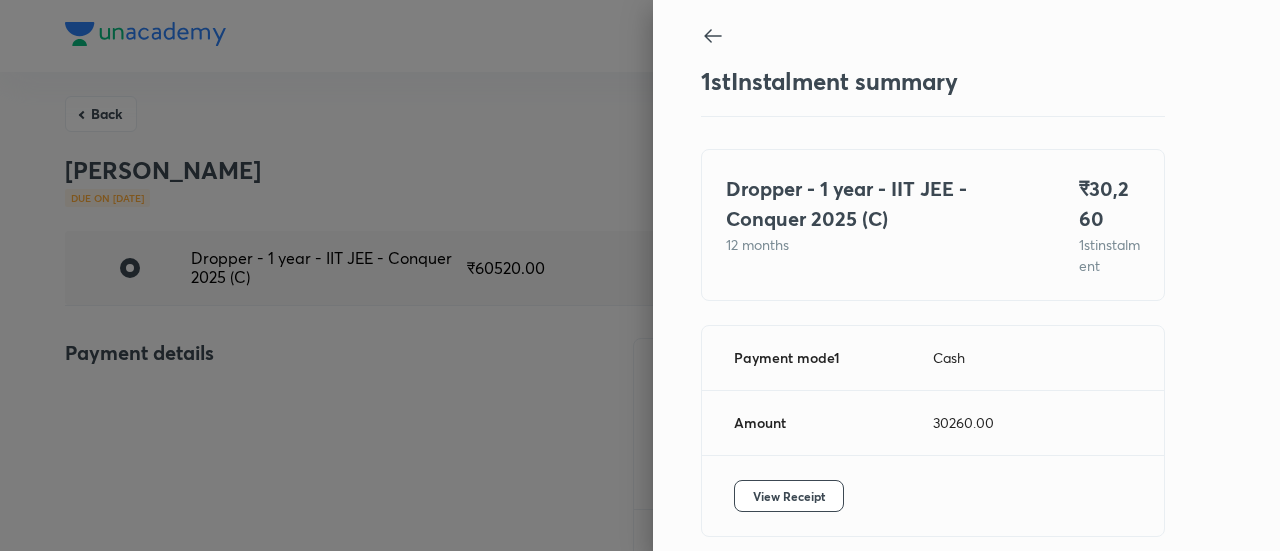 scroll, scrollTop: 109, scrollLeft: 0, axis: vertical 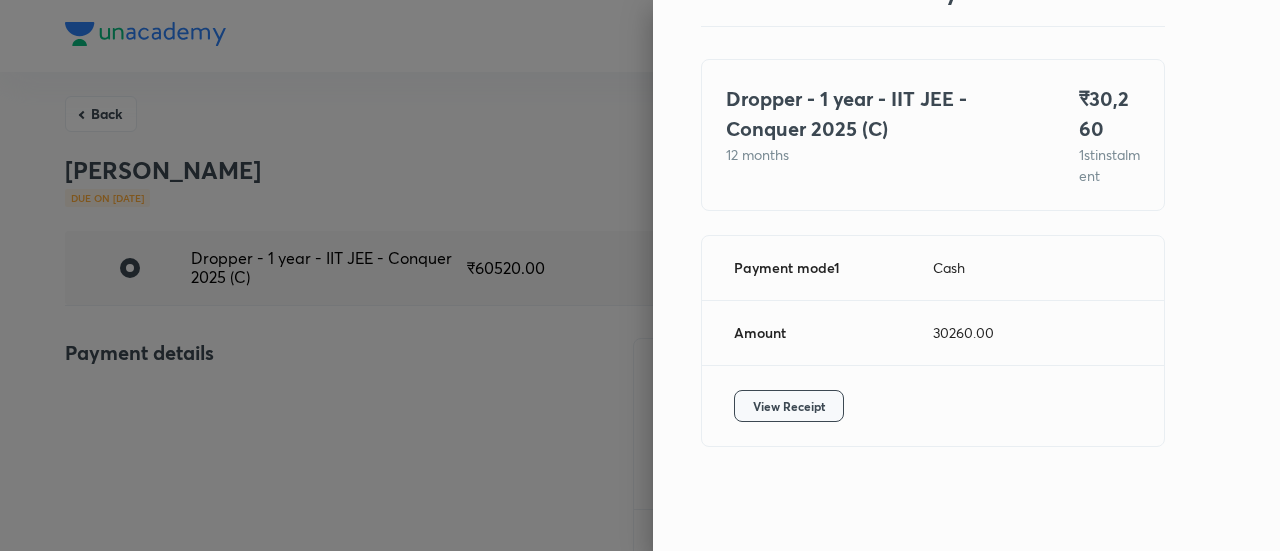 click on "View Receipt" at bounding box center (789, 406) 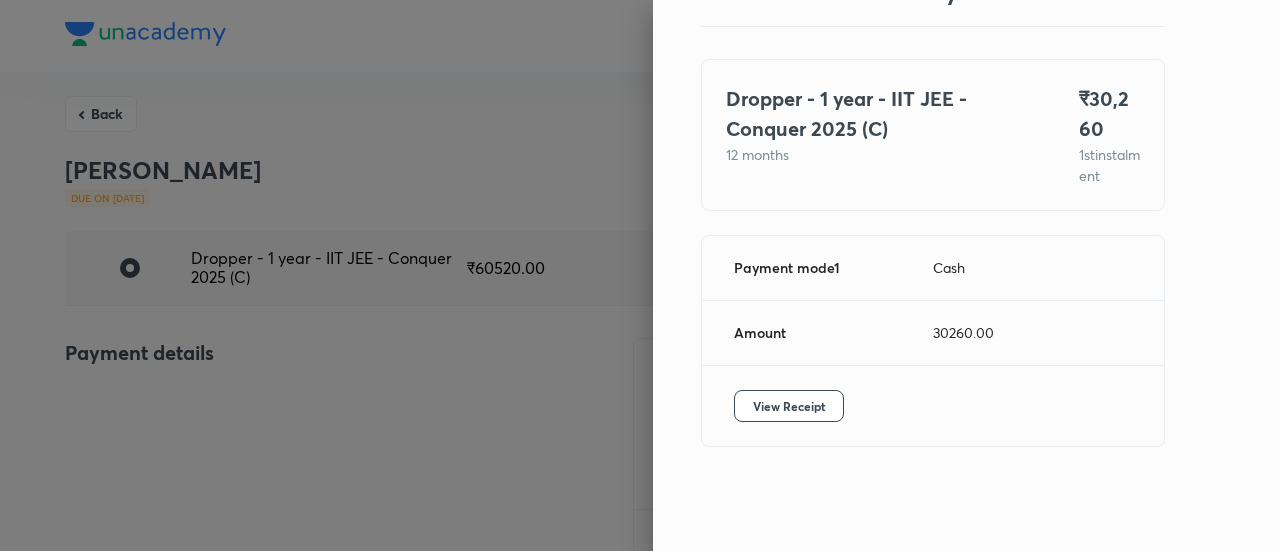 click at bounding box center (640, 275) 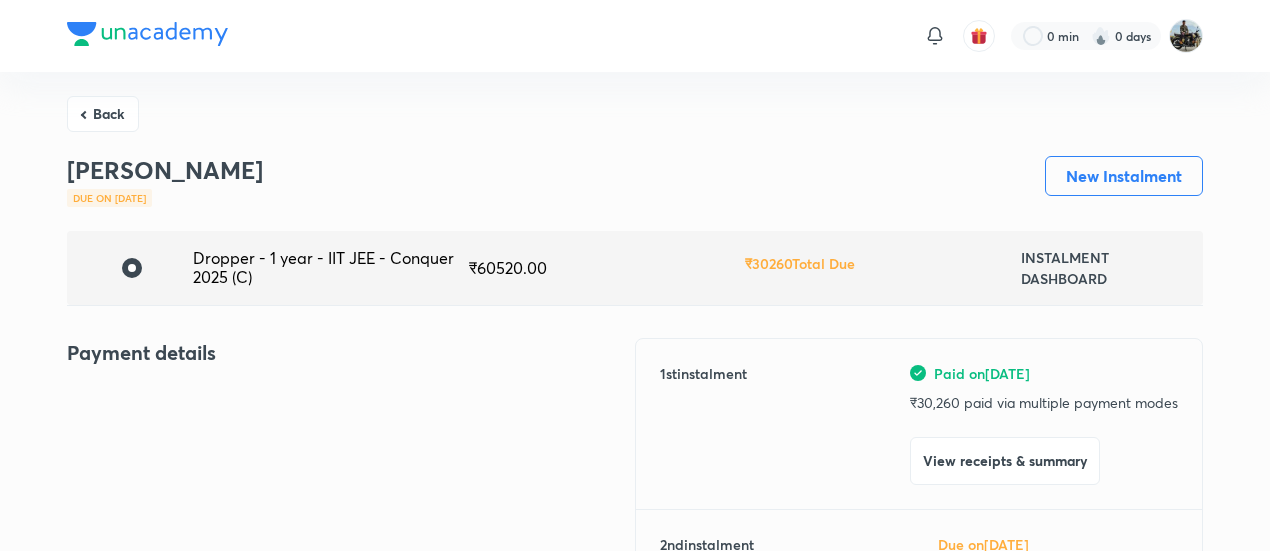 click on "Back" at bounding box center (103, 114) 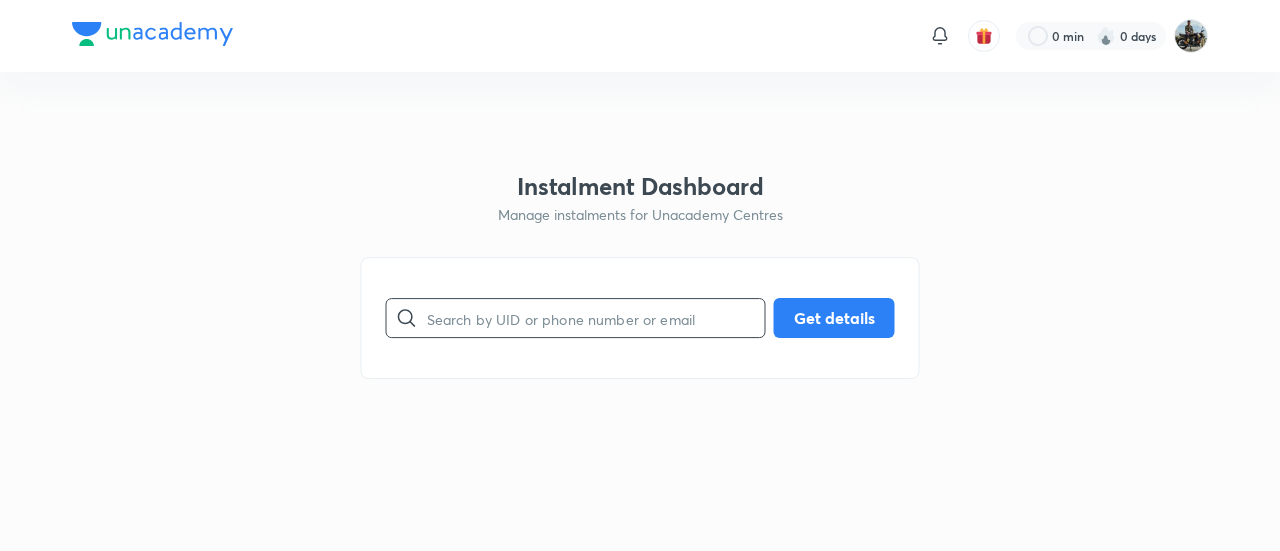 click at bounding box center [596, 318] 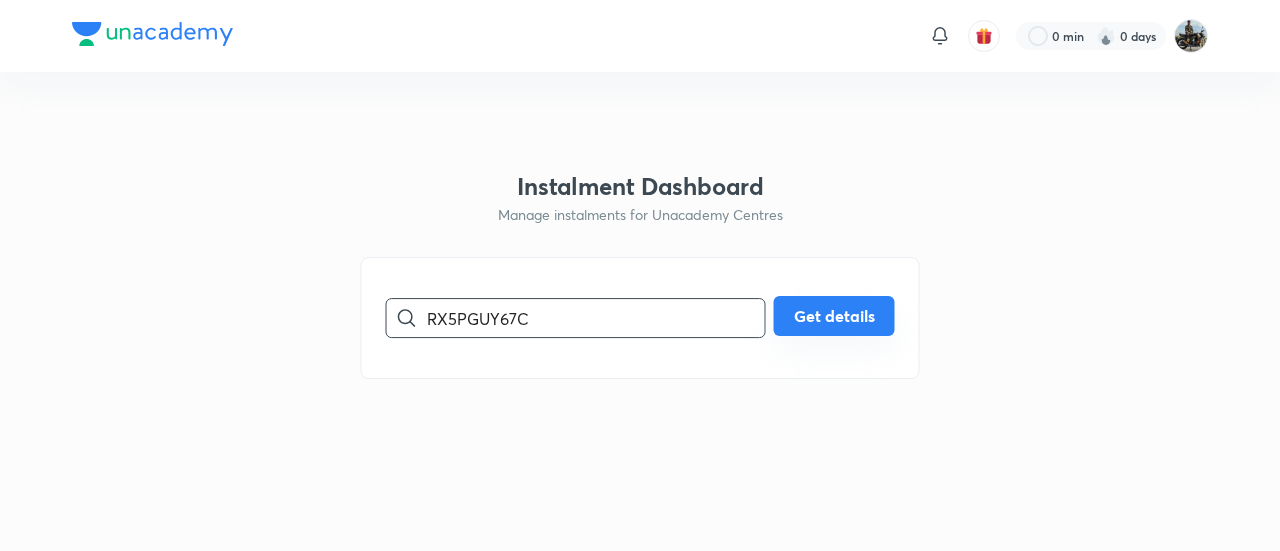 type on "RX5PGUY67C" 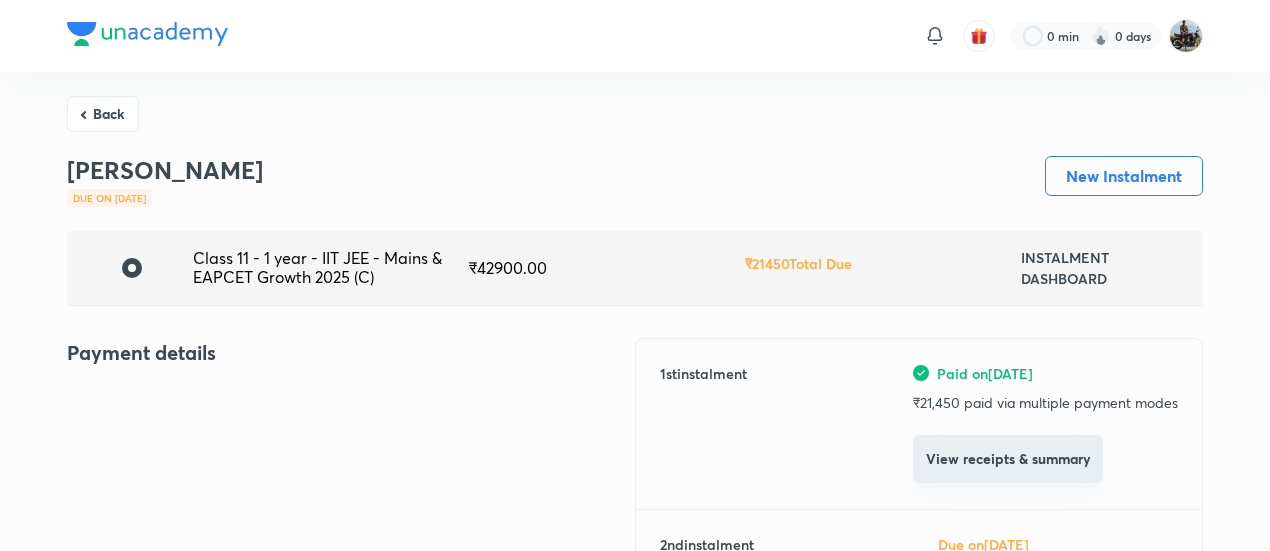 click on "View receipts & summary" at bounding box center [1008, 459] 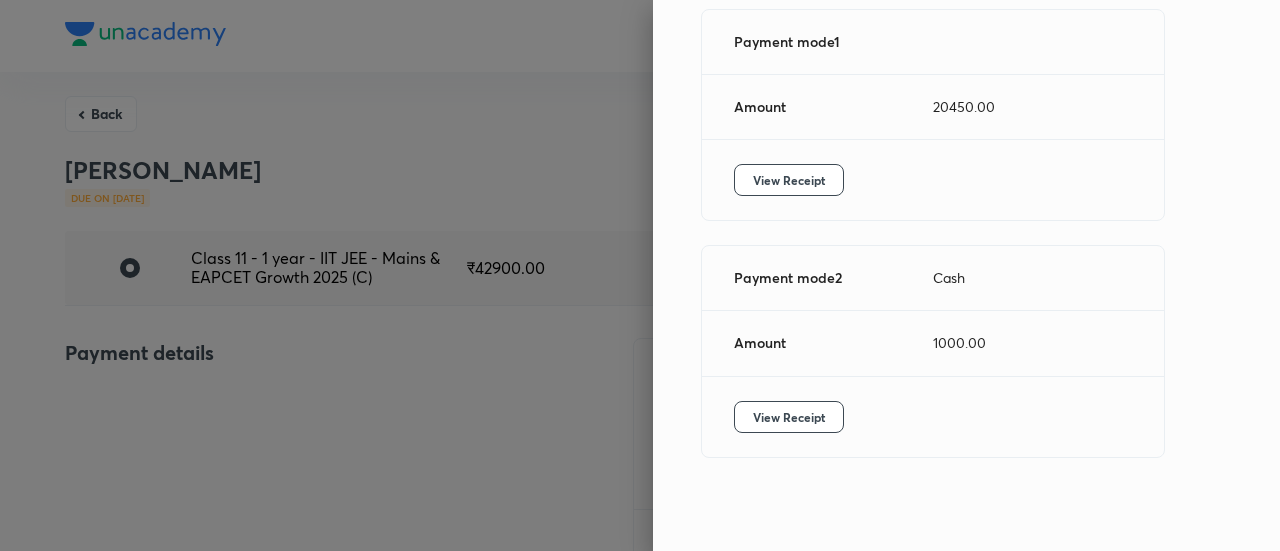 scroll, scrollTop: 344, scrollLeft: 0, axis: vertical 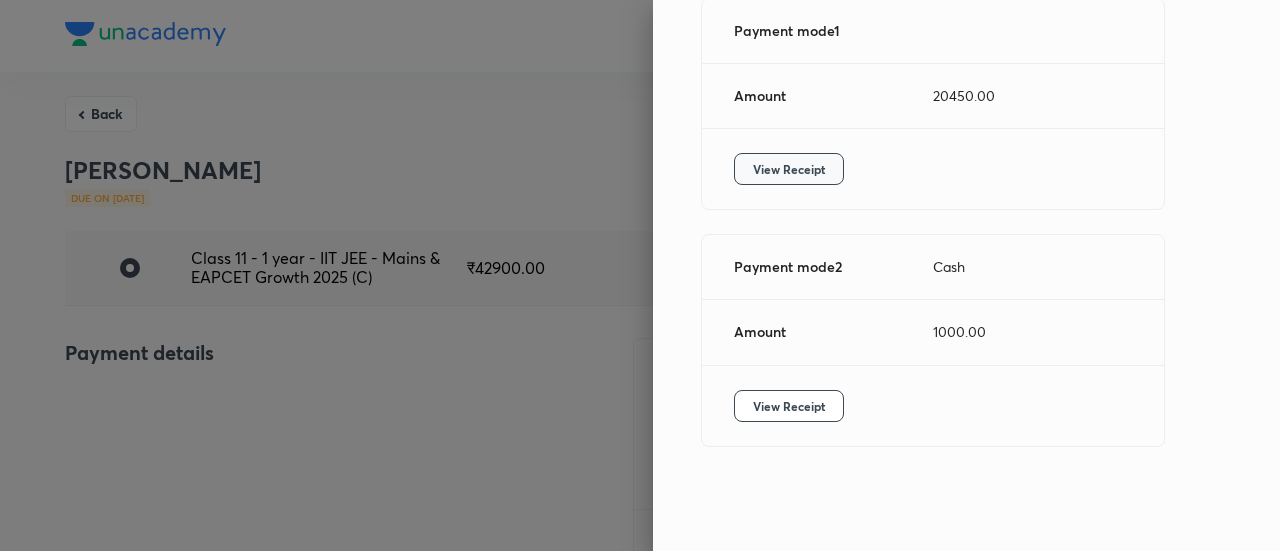 click on "View Receipt" at bounding box center (789, 169) 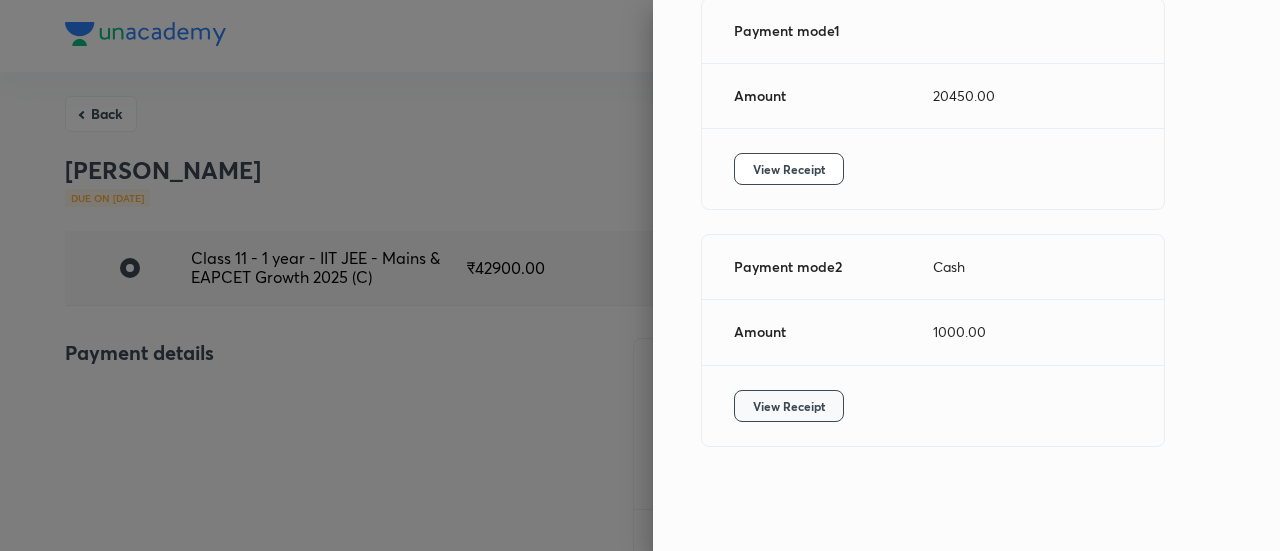 click on "View Receipt" at bounding box center [789, 406] 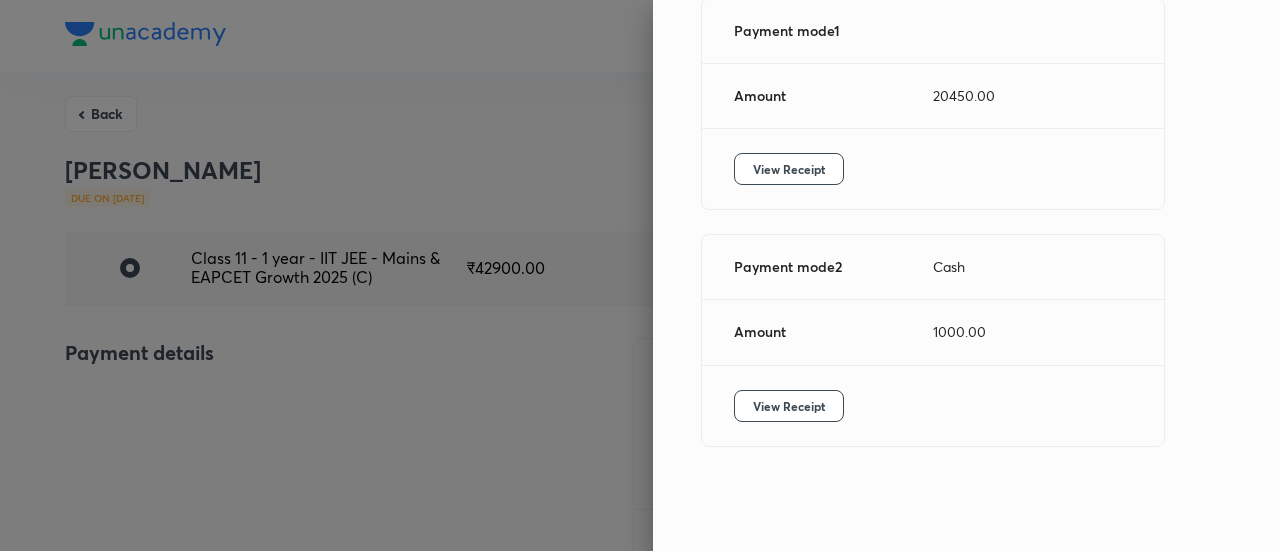 click at bounding box center [640, 275] 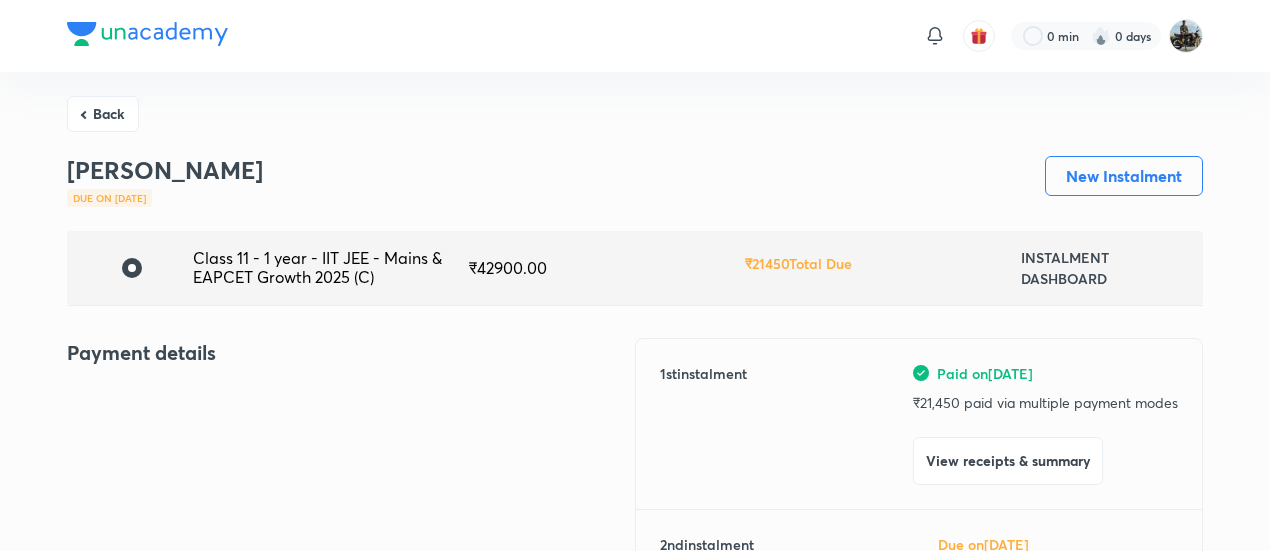 click on "Back" at bounding box center [103, 114] 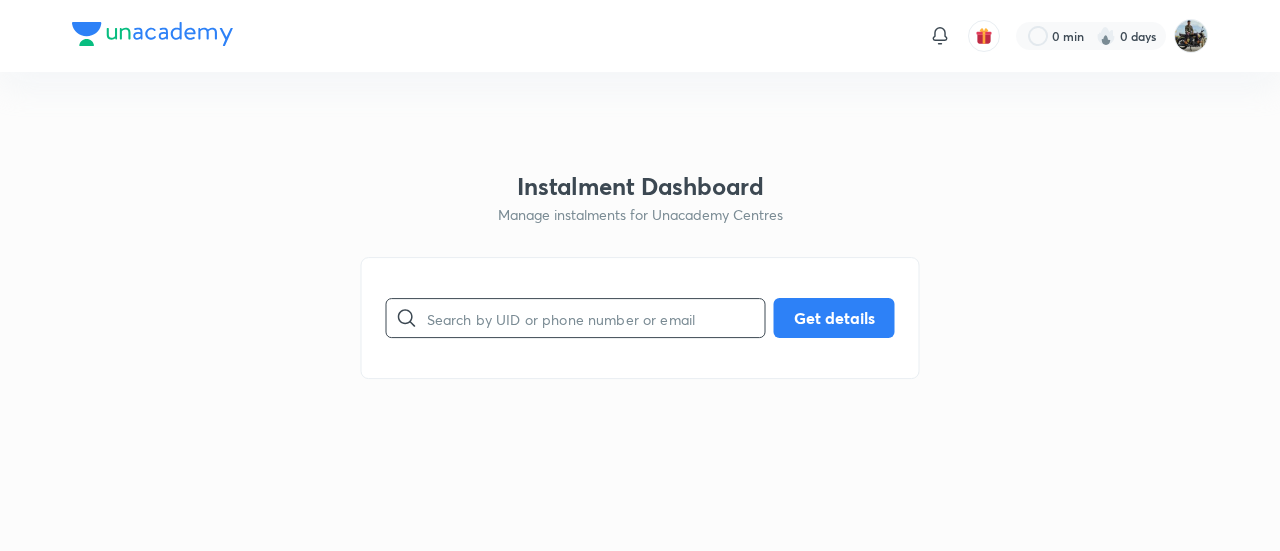 click at bounding box center (596, 318) 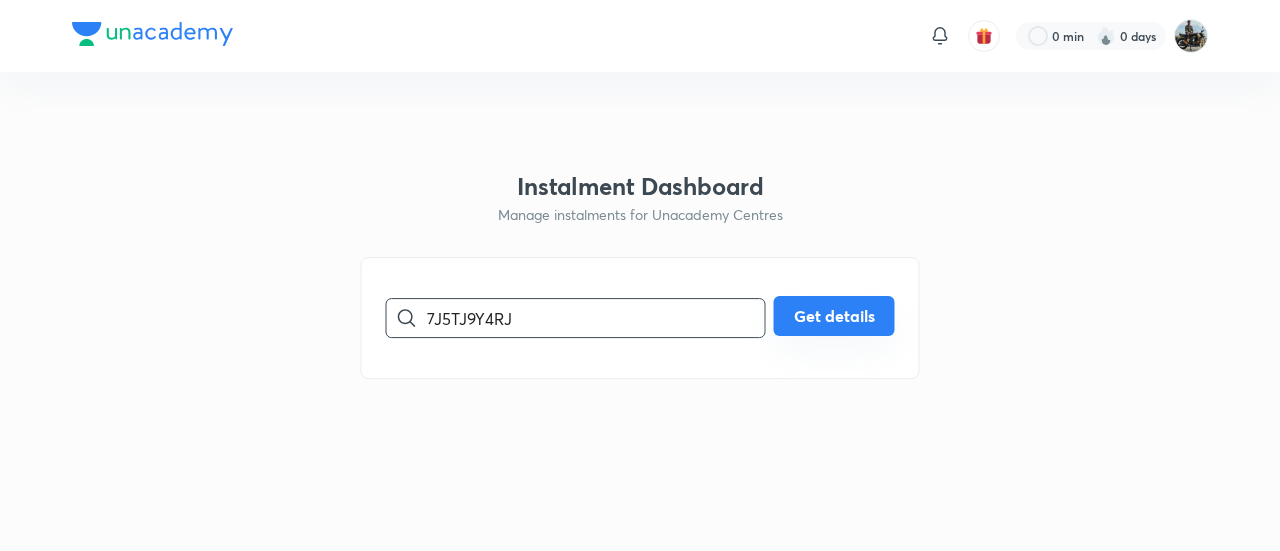 type on "7J5TJ9Y4RJ" 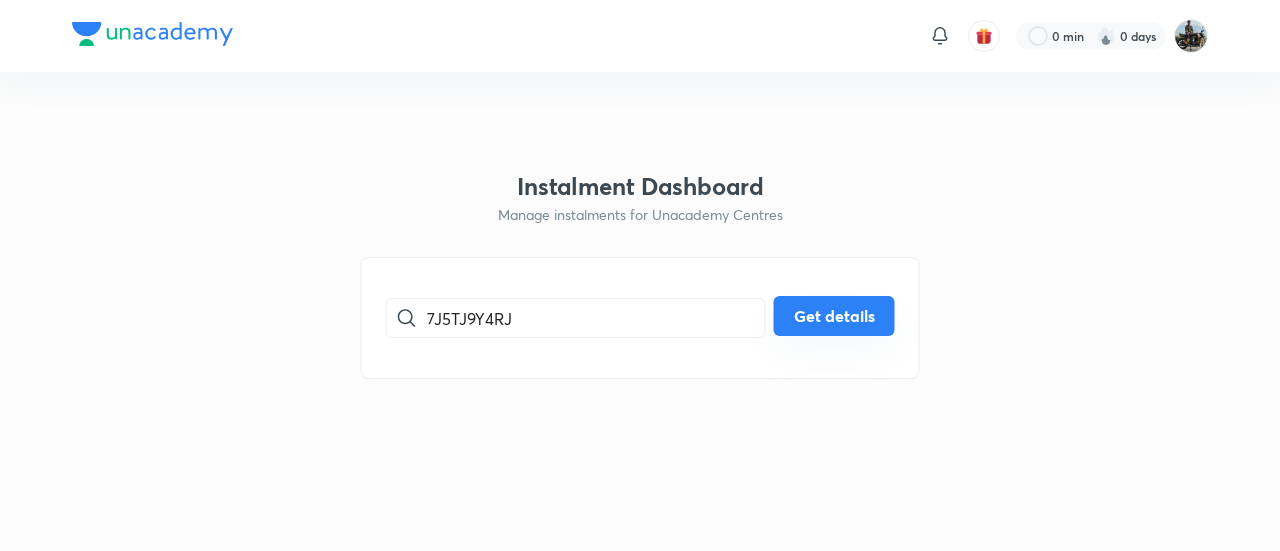 click on "Get details" at bounding box center [834, 316] 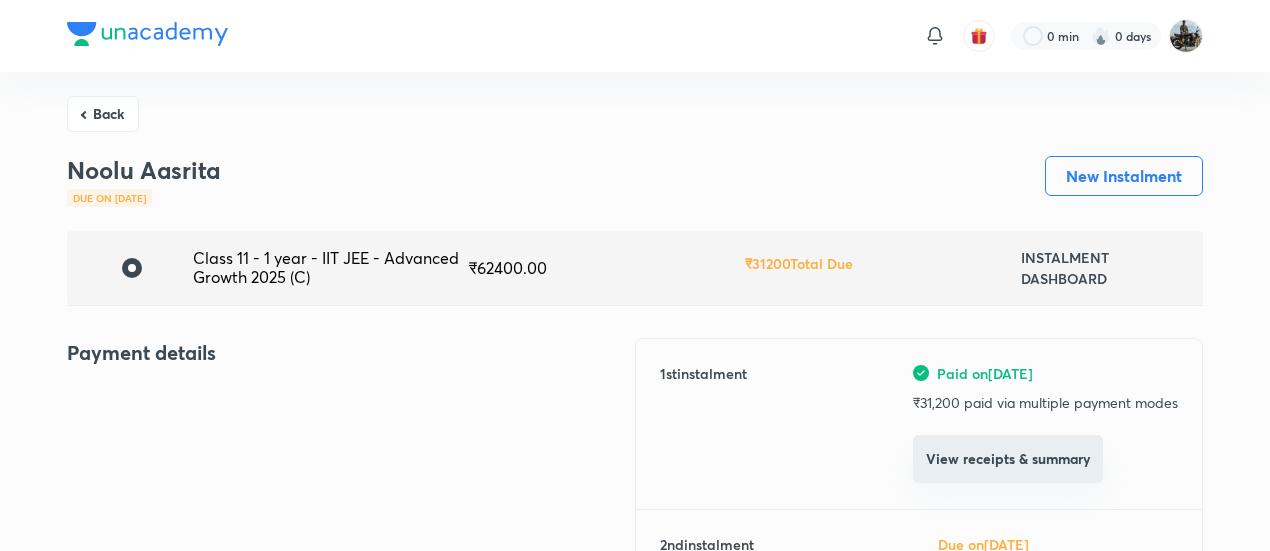 click on "View receipts & summary" at bounding box center (1008, 459) 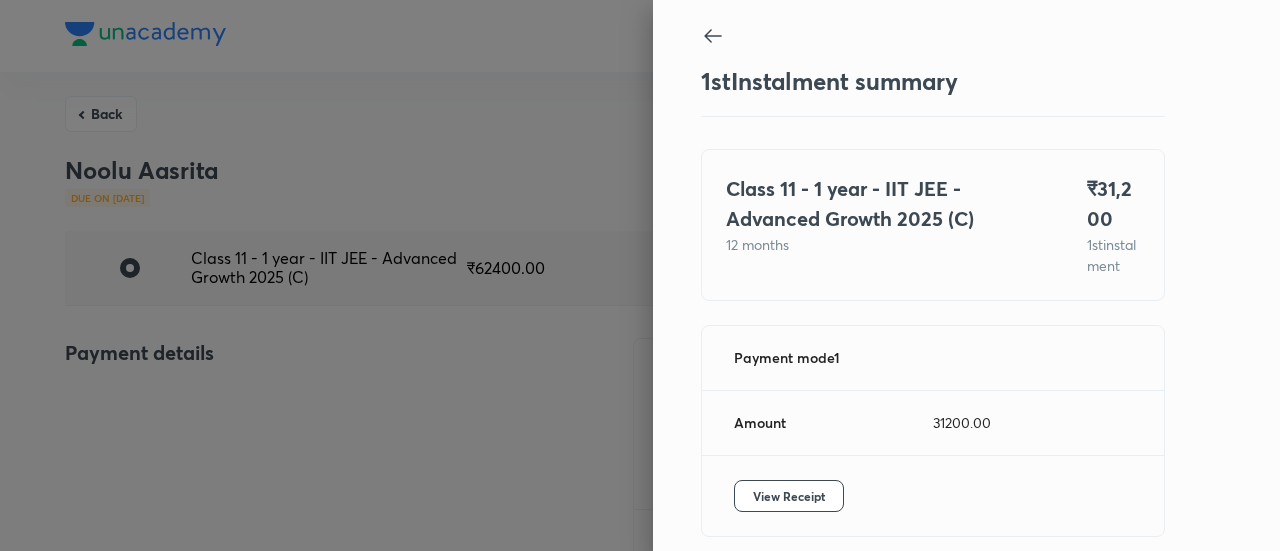 scroll, scrollTop: 109, scrollLeft: 0, axis: vertical 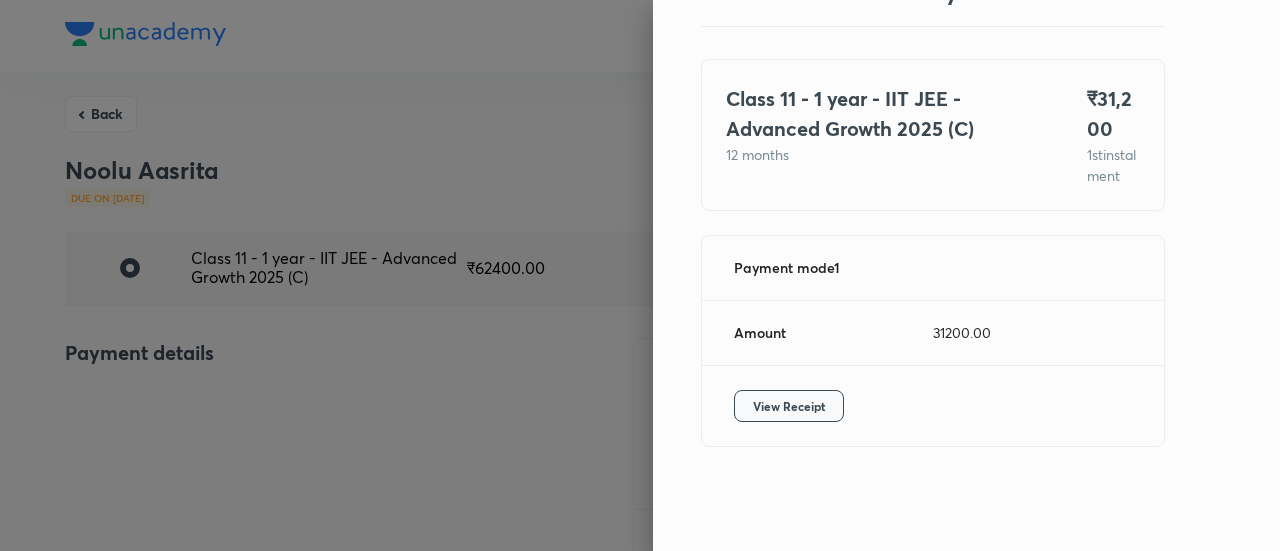 click on "View Receipt" at bounding box center [789, 406] 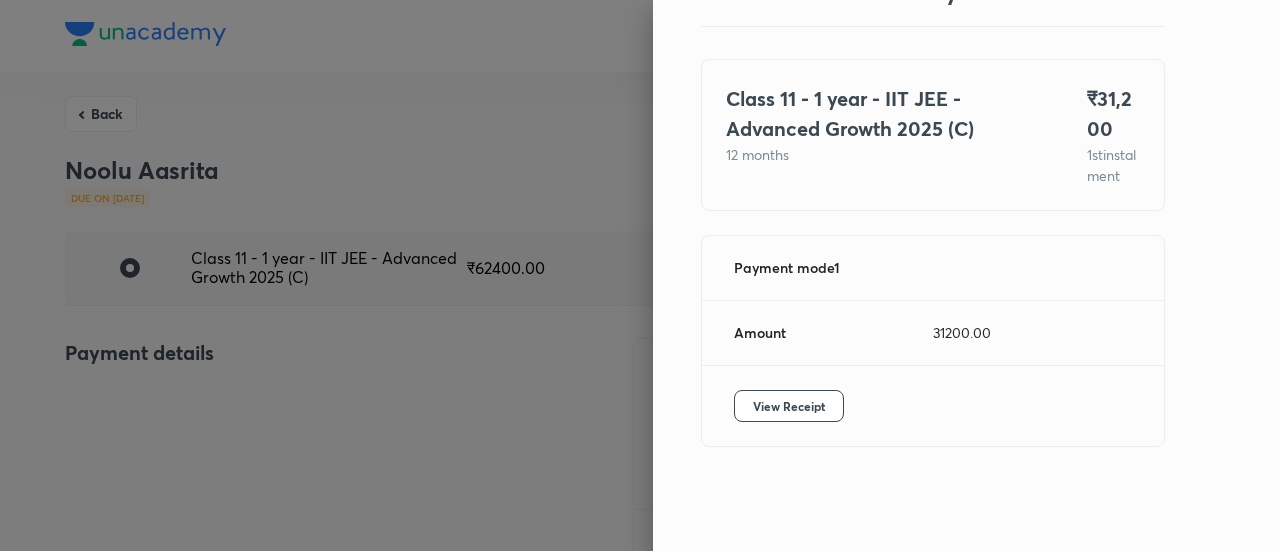 click at bounding box center [640, 275] 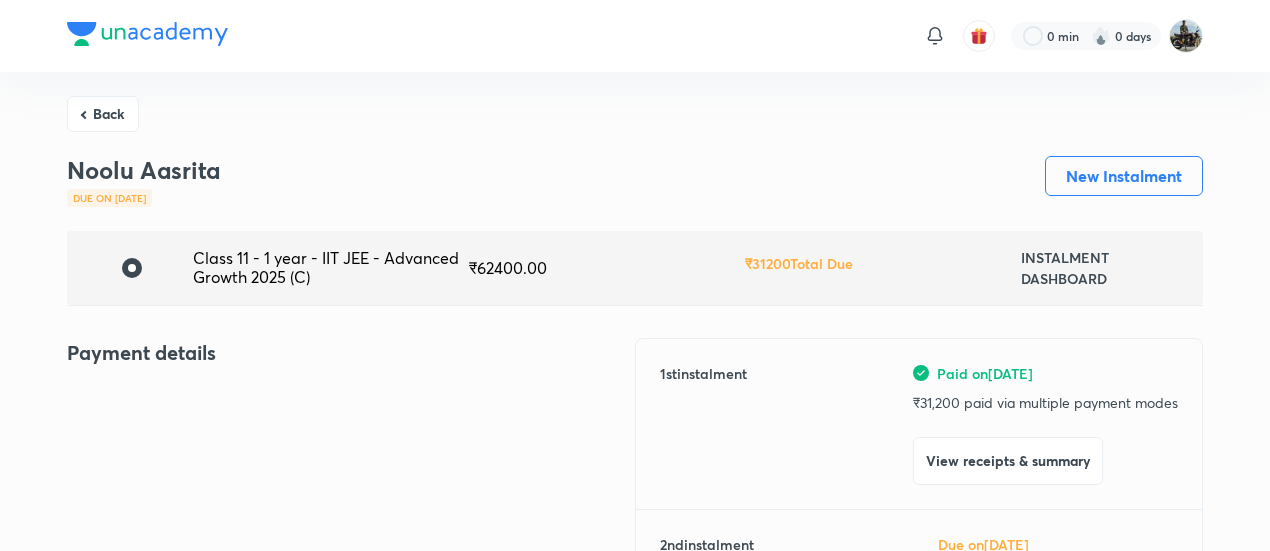 click on "Back" at bounding box center (103, 114) 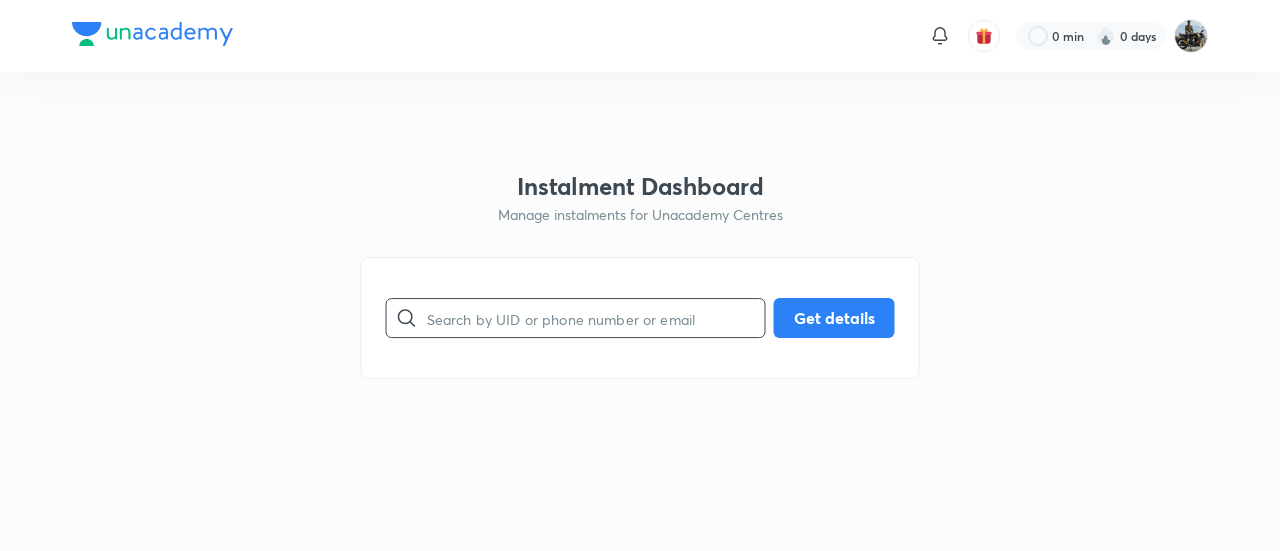 click at bounding box center (596, 318) 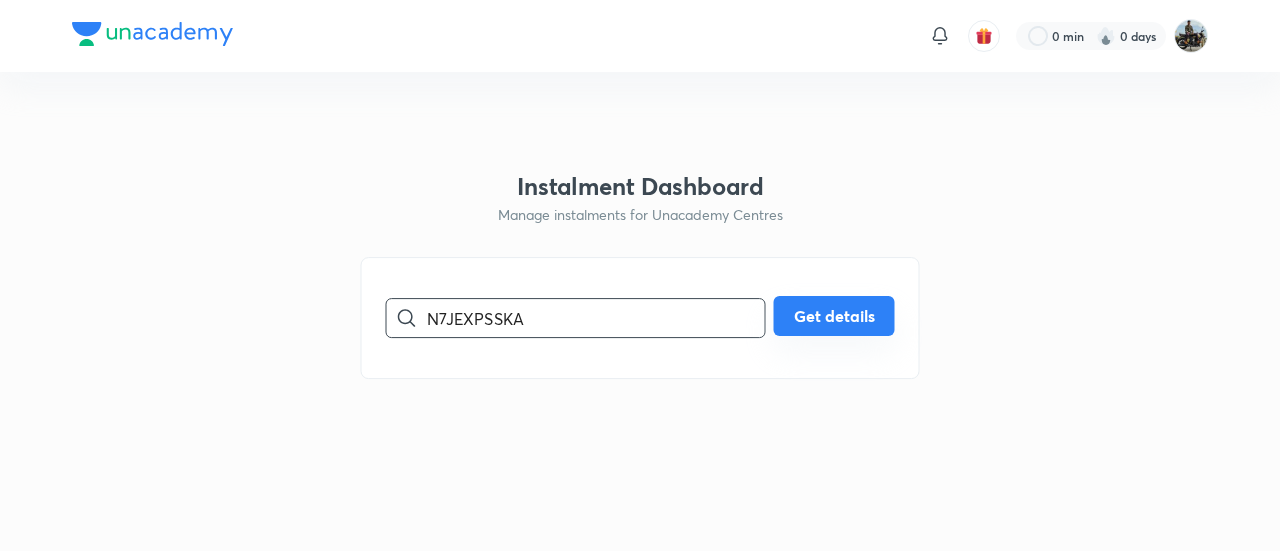 type on "N7JEXPSSKA" 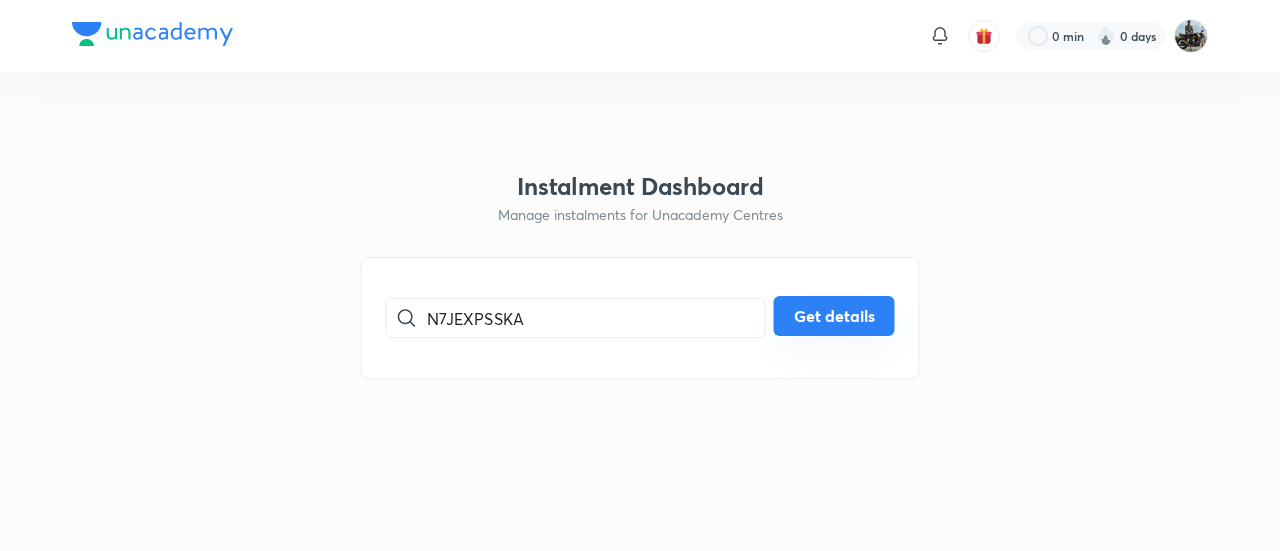 click on "Get details" at bounding box center [834, 316] 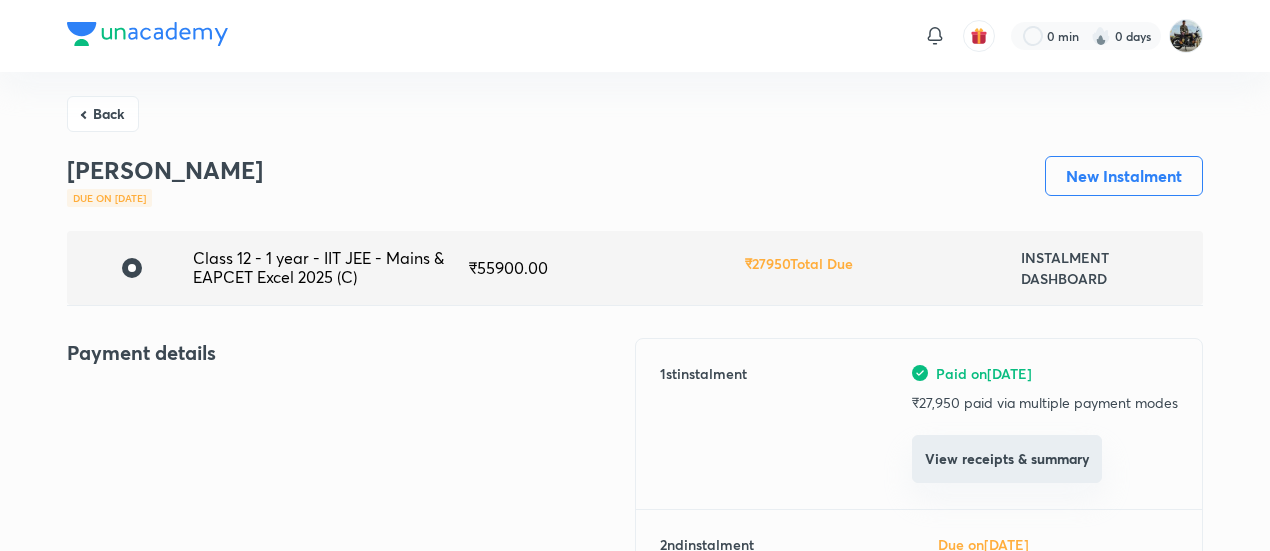 click on "View receipts & summary" at bounding box center [1007, 459] 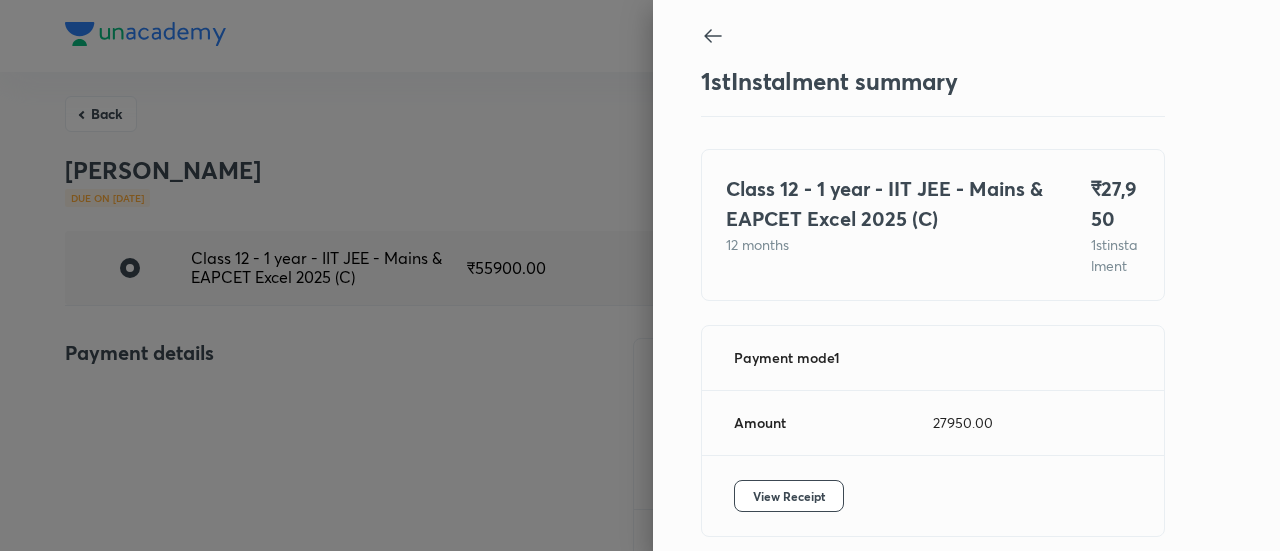 scroll, scrollTop: 109, scrollLeft: 0, axis: vertical 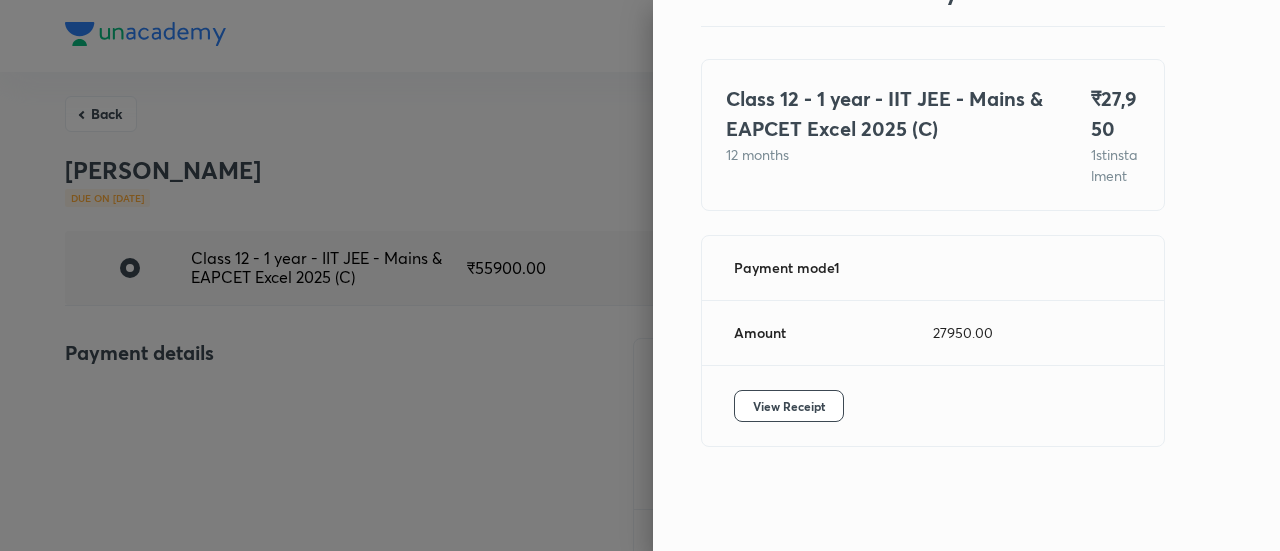 click on "View Receipt" at bounding box center [933, 406] 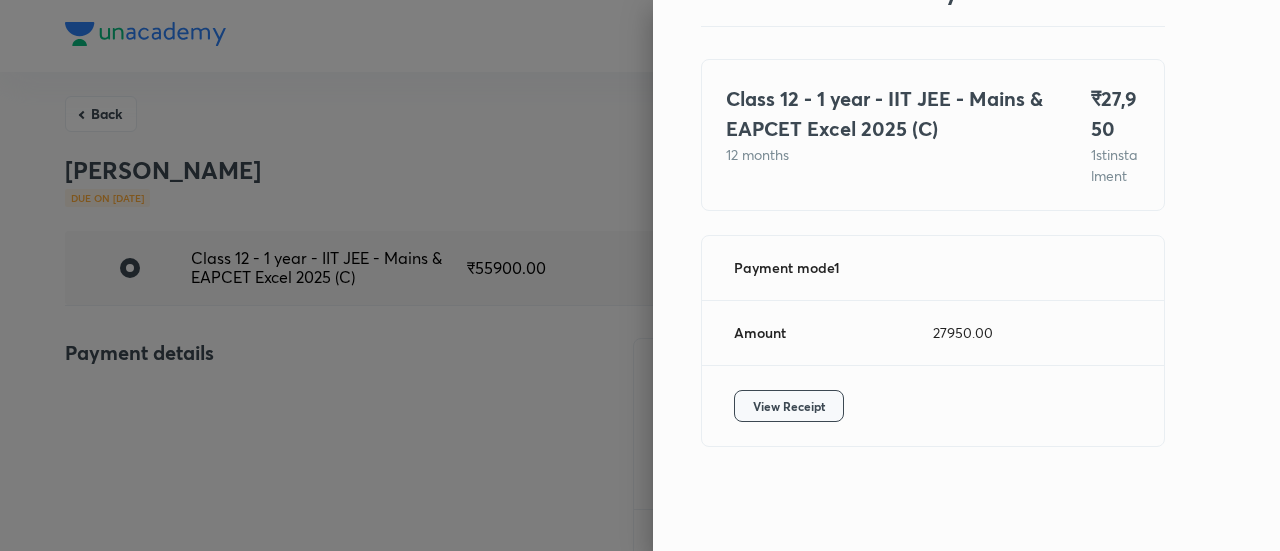 click on "View Receipt" at bounding box center [789, 406] 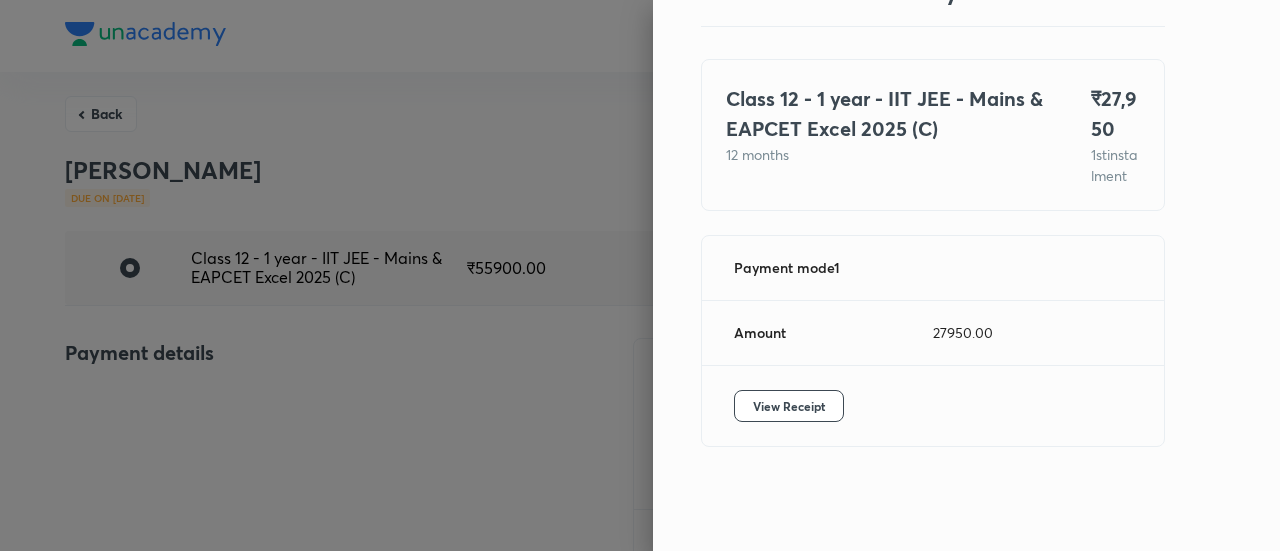 click at bounding box center [640, 275] 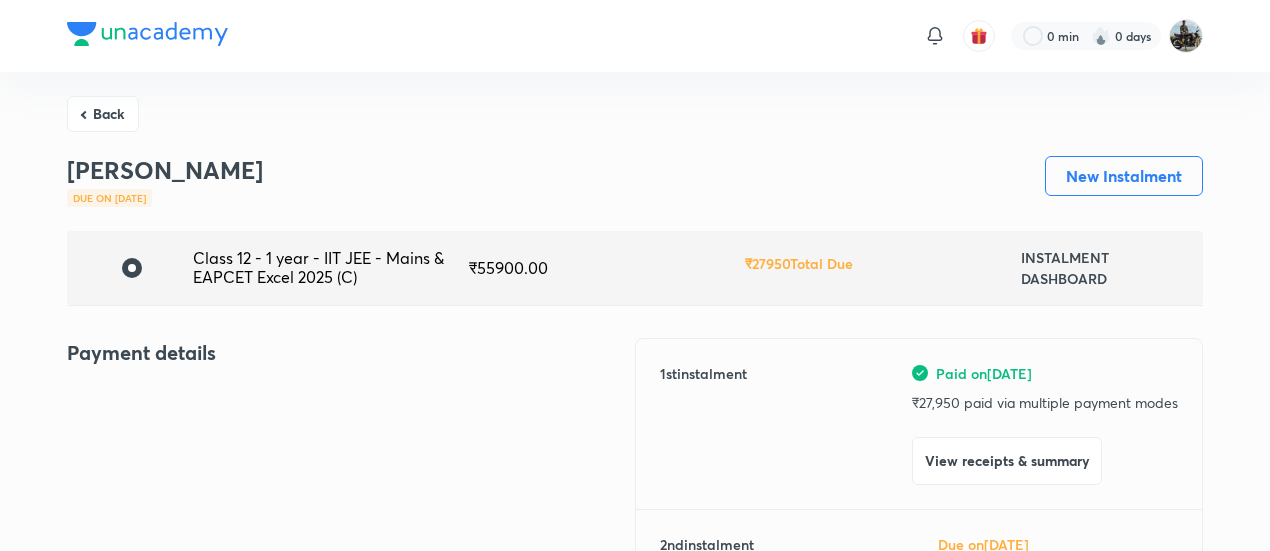 click on "Back" at bounding box center (103, 114) 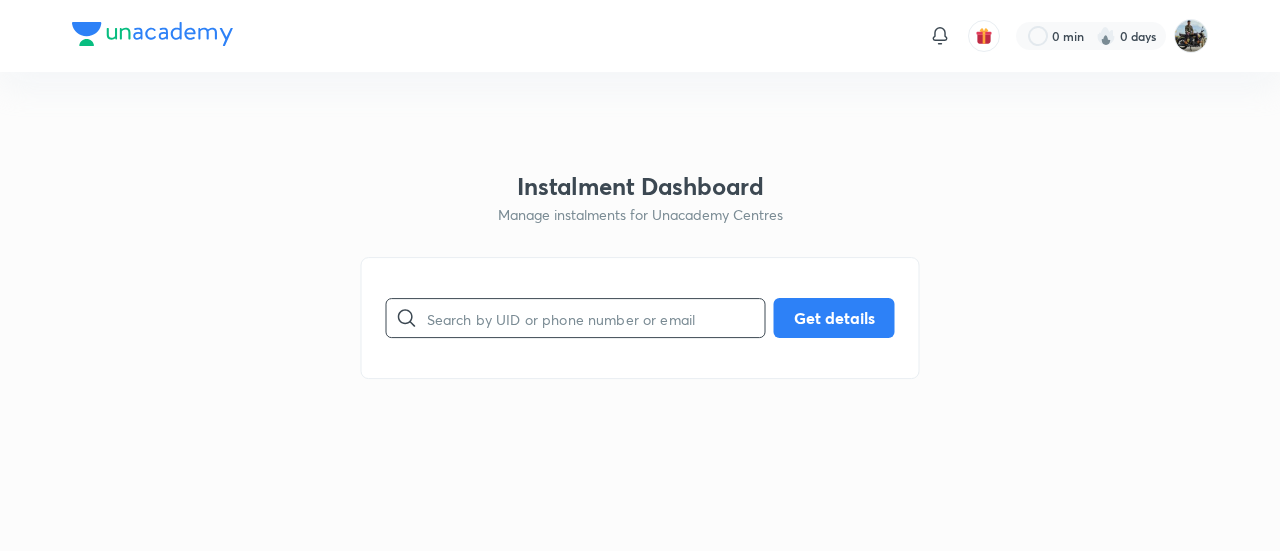 click at bounding box center [596, 318] 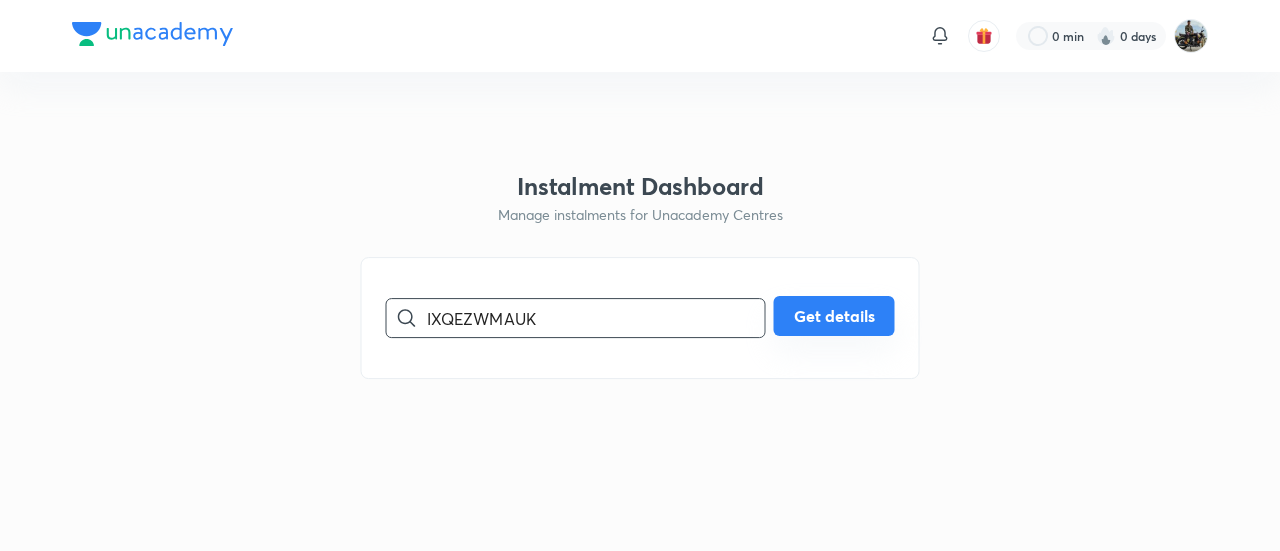 type on "IXQEZWMAUK" 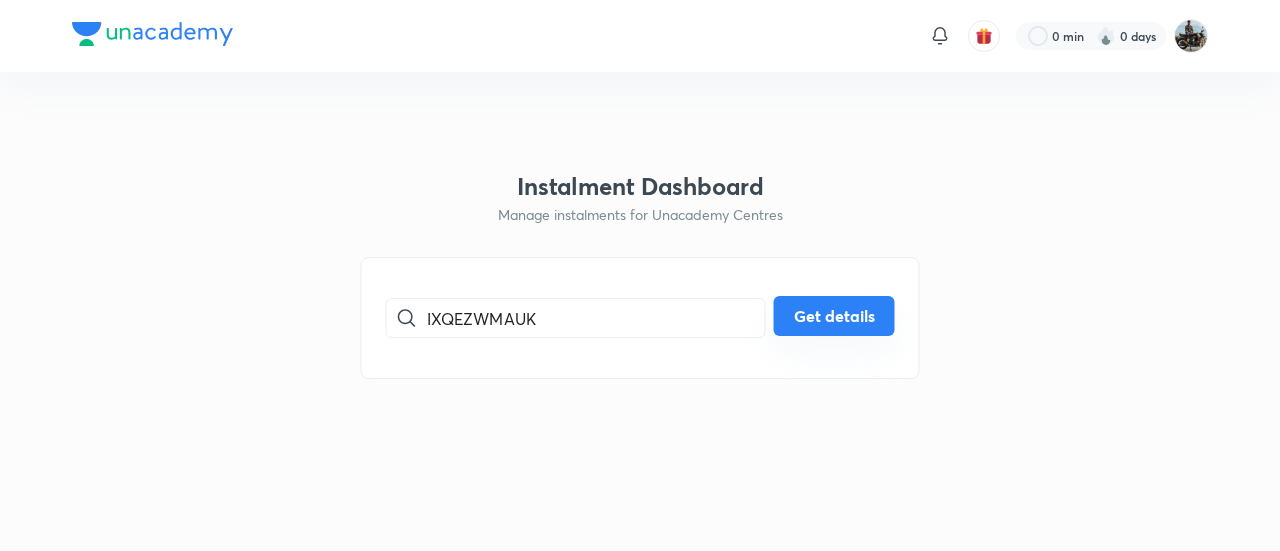 click on "Get details" at bounding box center (834, 316) 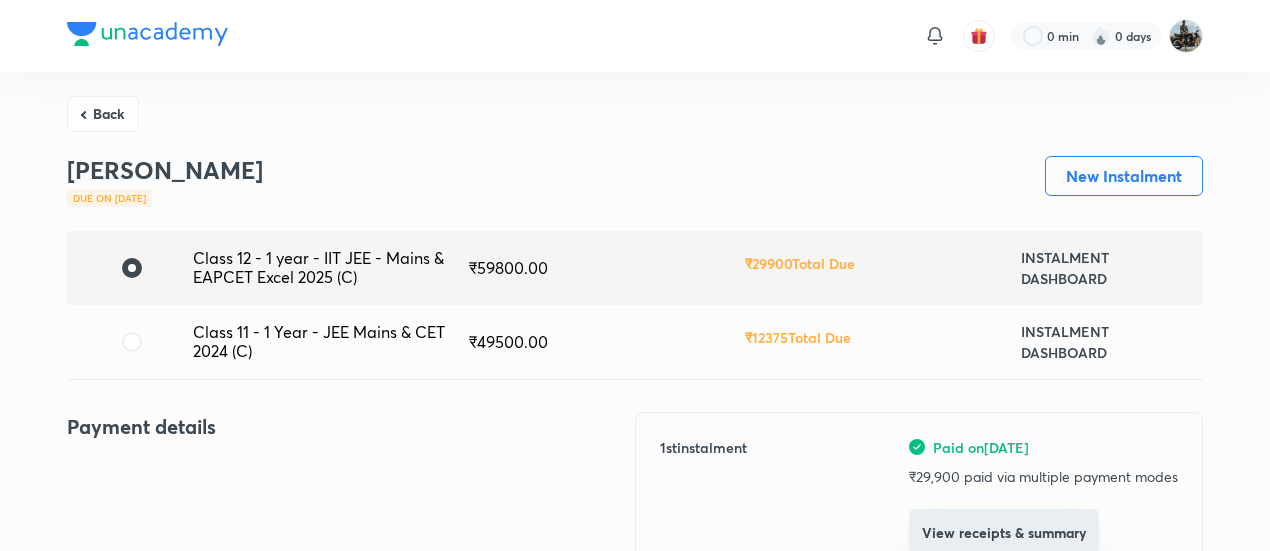 click on "View receipts & summary" at bounding box center [1004, 533] 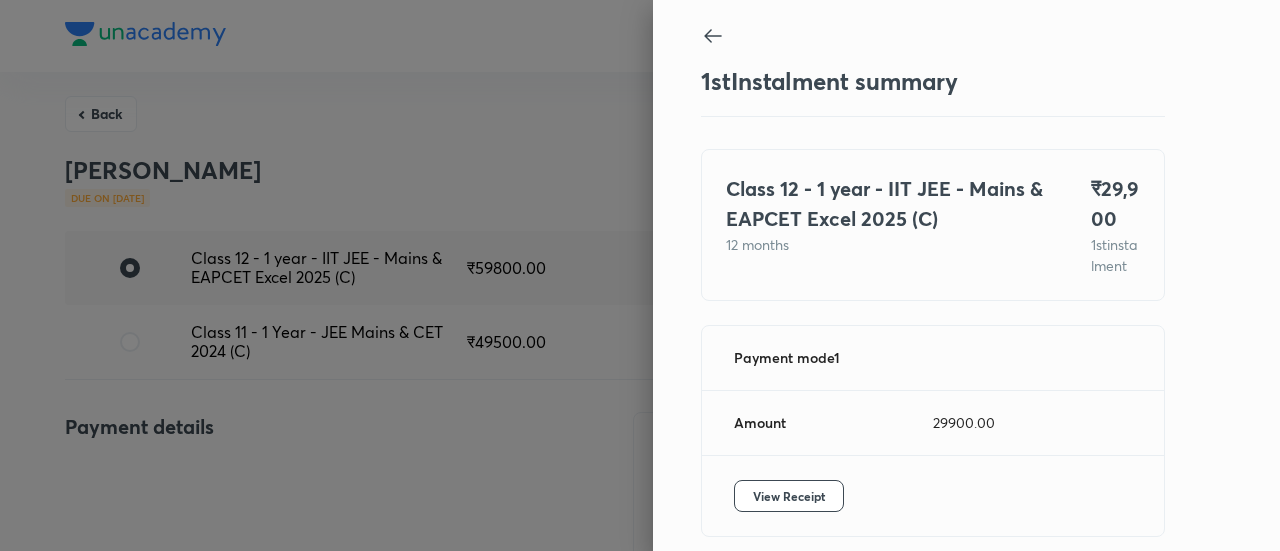 scroll, scrollTop: 109, scrollLeft: 0, axis: vertical 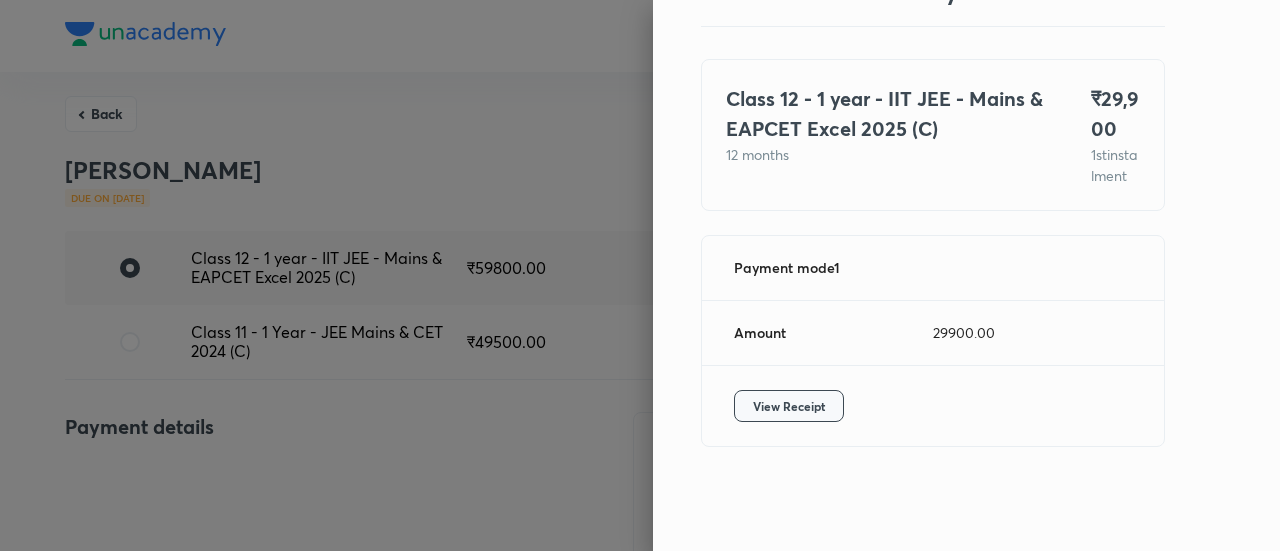 click on "View Receipt" at bounding box center [789, 406] 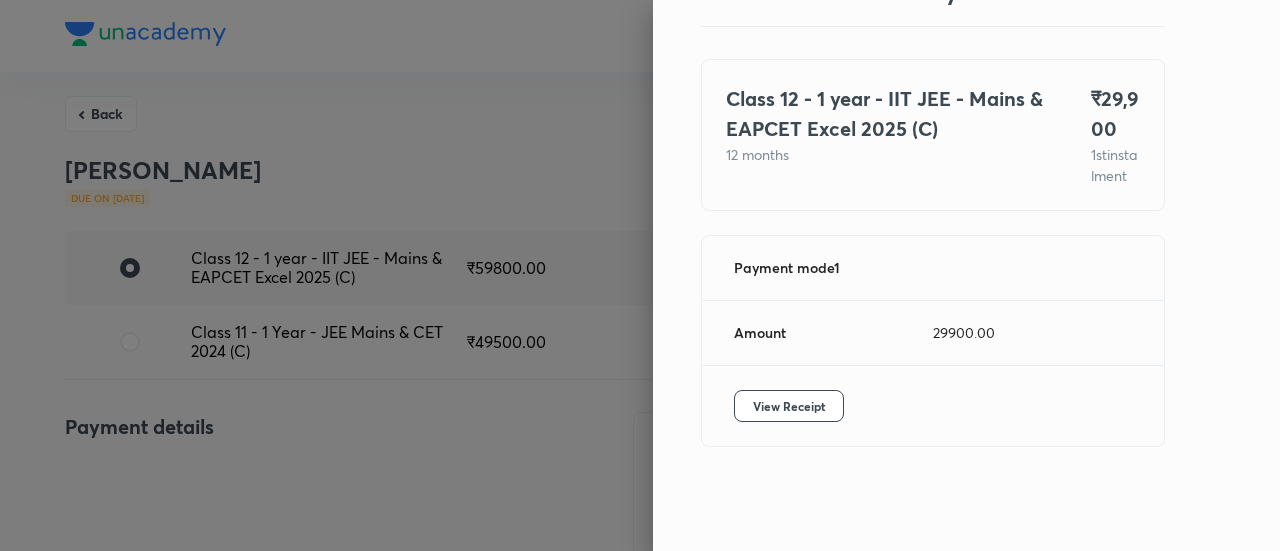 click at bounding box center (640, 275) 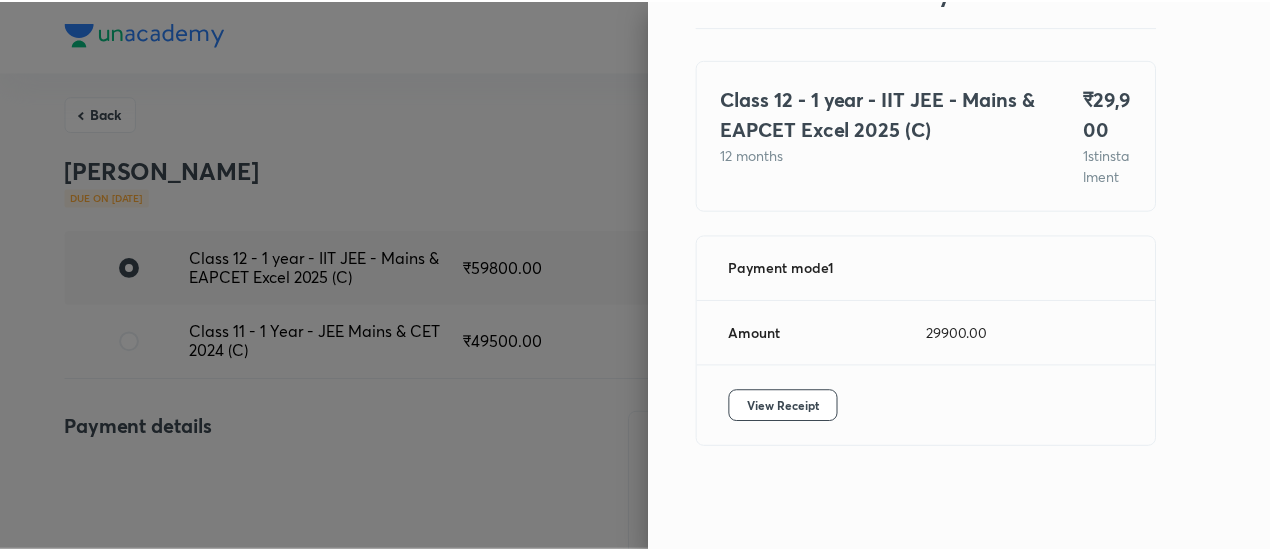 scroll, scrollTop: 7, scrollLeft: 0, axis: vertical 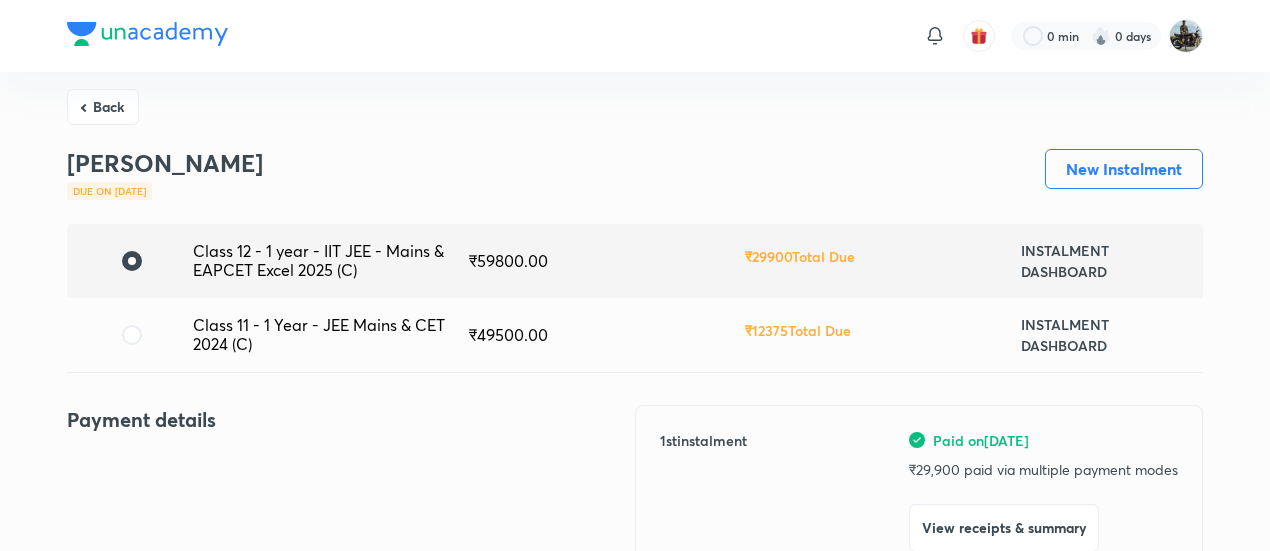 click on "Back" at bounding box center [103, 107] 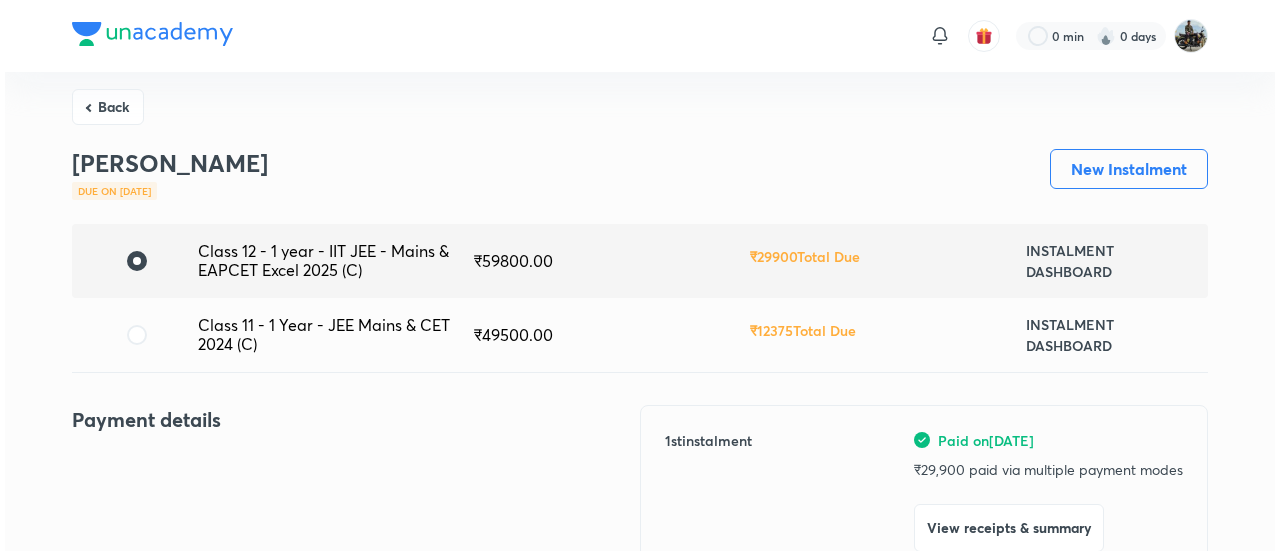 scroll, scrollTop: 0, scrollLeft: 0, axis: both 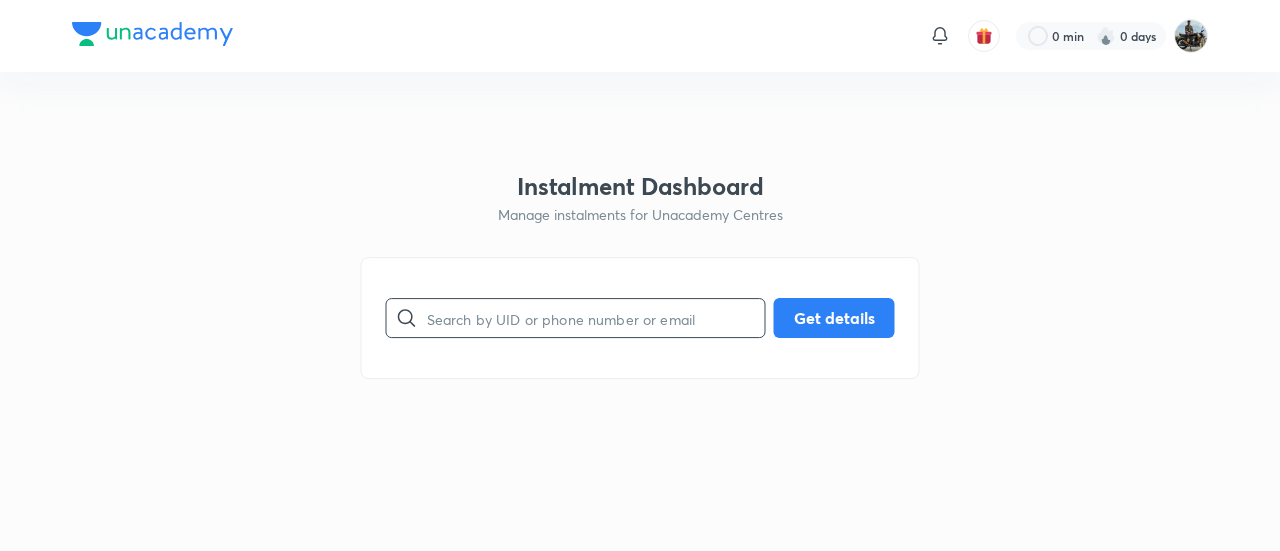 drag, startPoint x: 464, startPoint y: 361, endPoint x: 464, endPoint y: 325, distance: 36 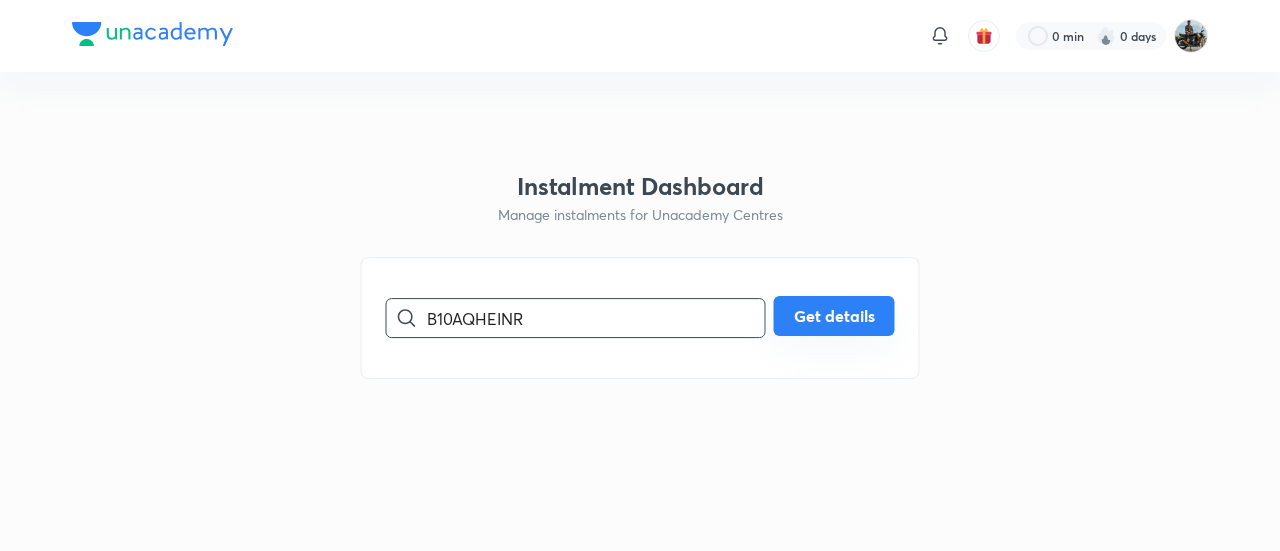 type on "B10AQHEINR" 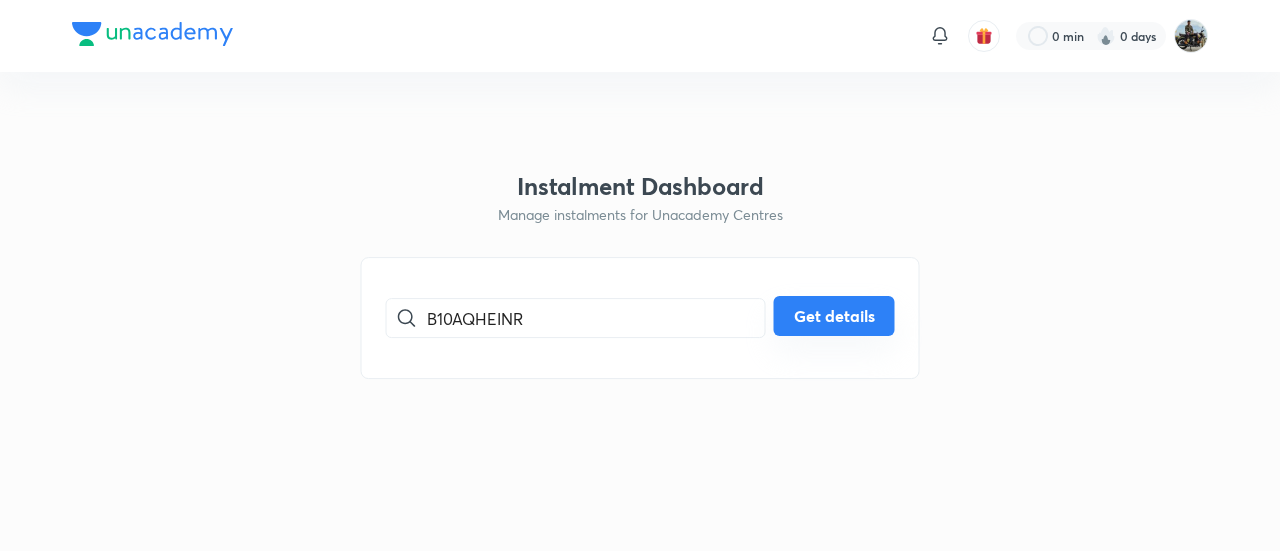 click on "Get details" at bounding box center (834, 316) 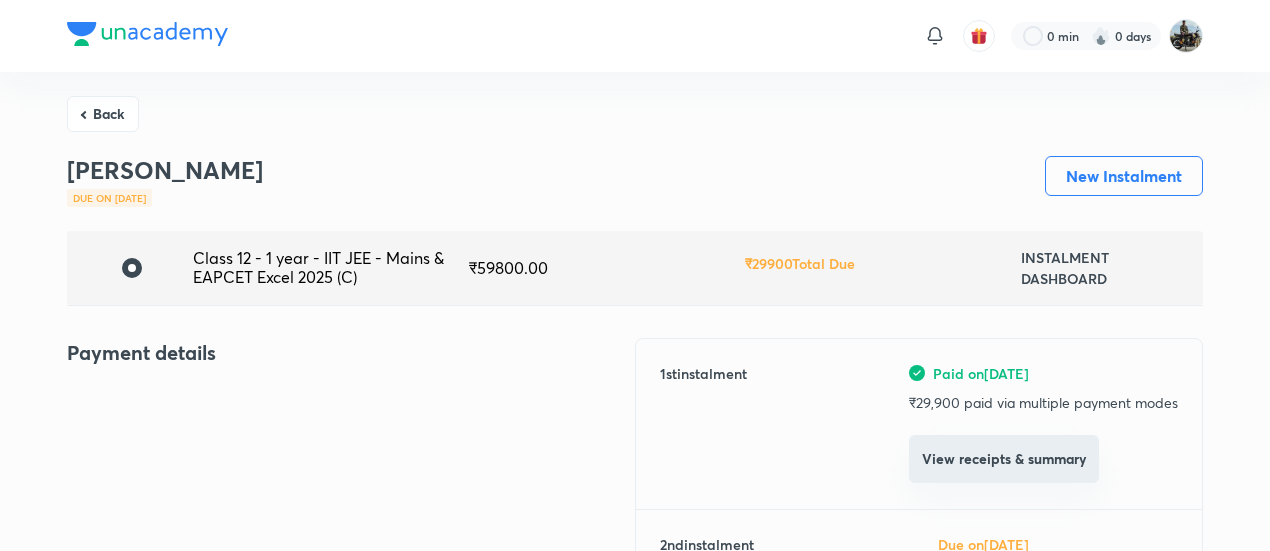click on "View receipts & summary" at bounding box center [1004, 459] 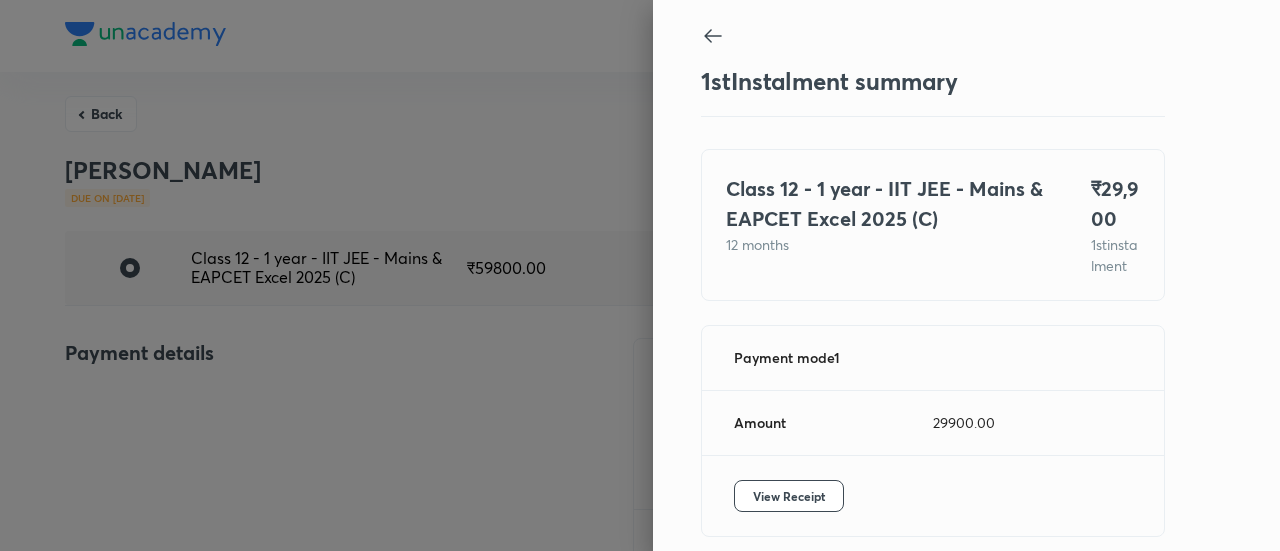 scroll, scrollTop: 109, scrollLeft: 0, axis: vertical 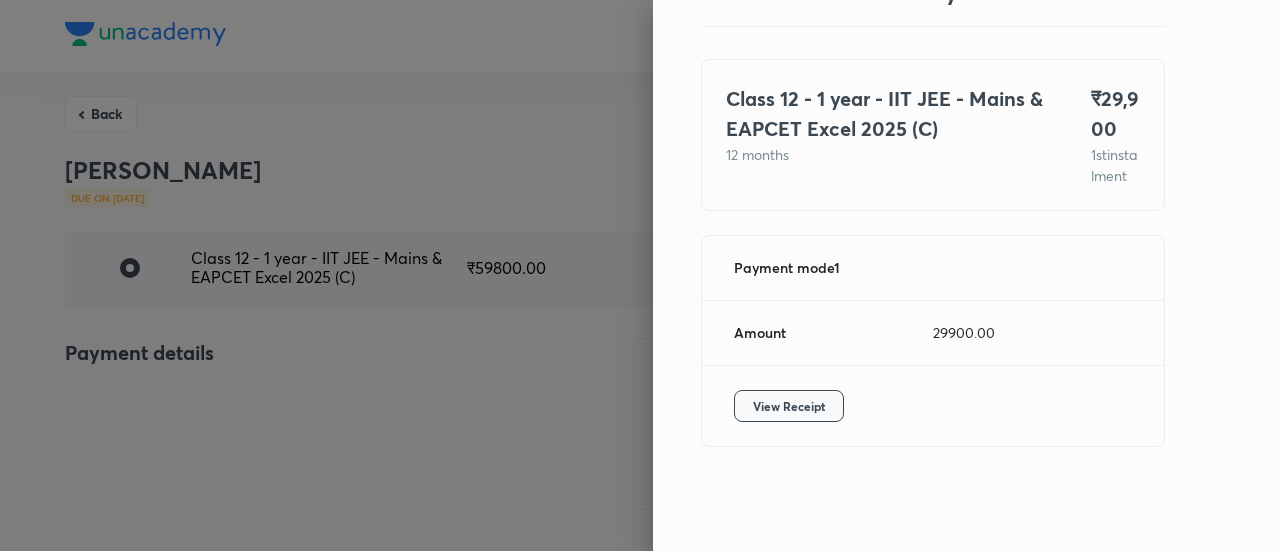 click on "View Receipt" at bounding box center [789, 406] 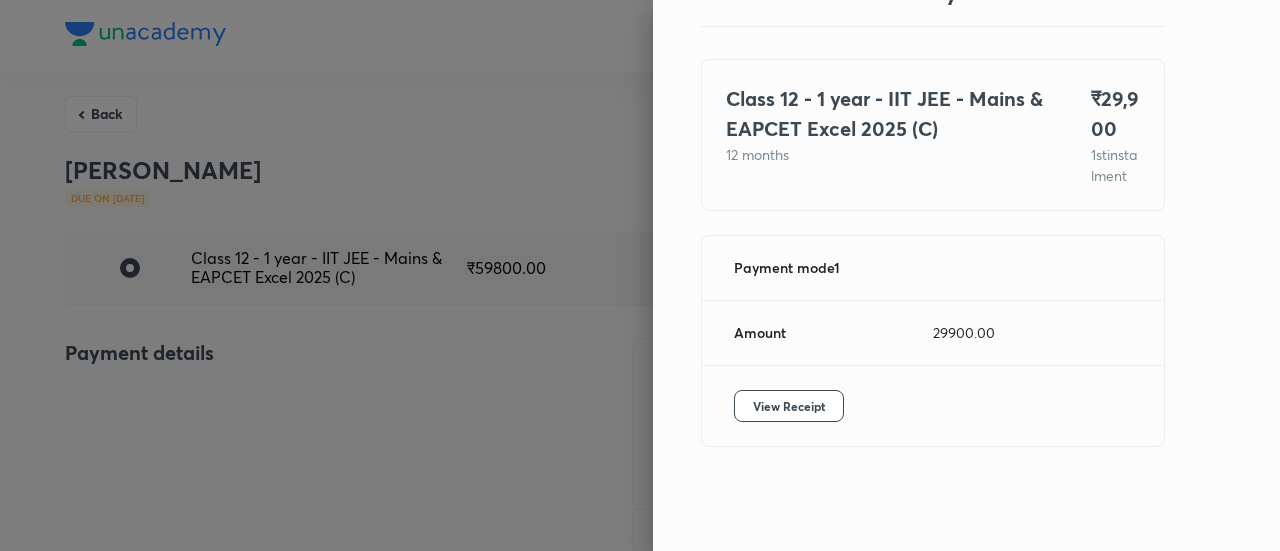 click at bounding box center (640, 275) 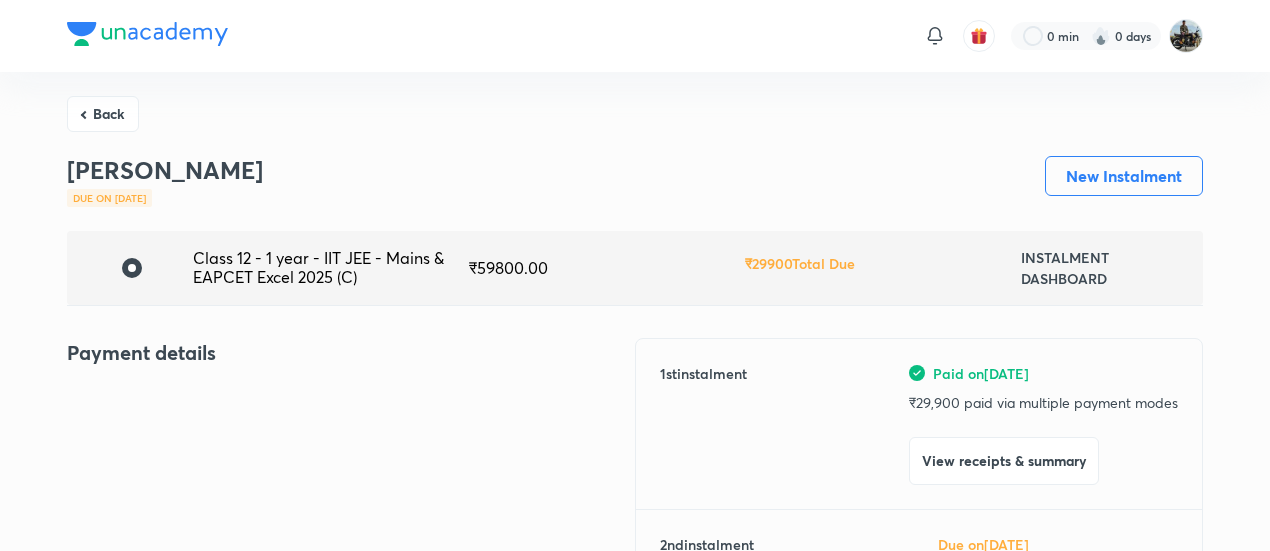 click on "Back" at bounding box center [103, 114] 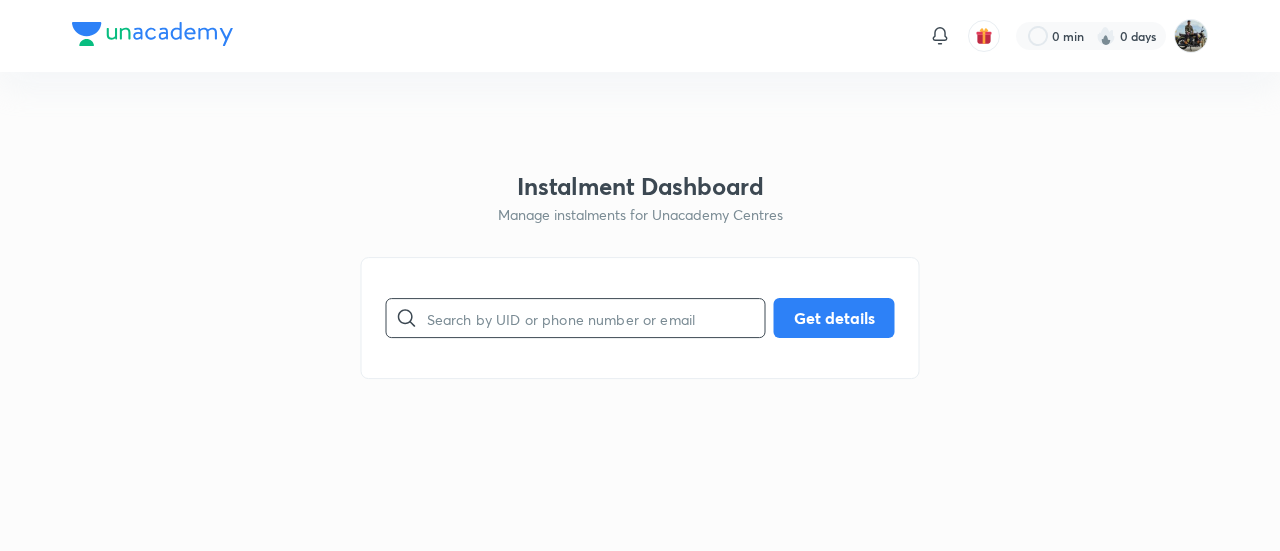 click at bounding box center (596, 318) 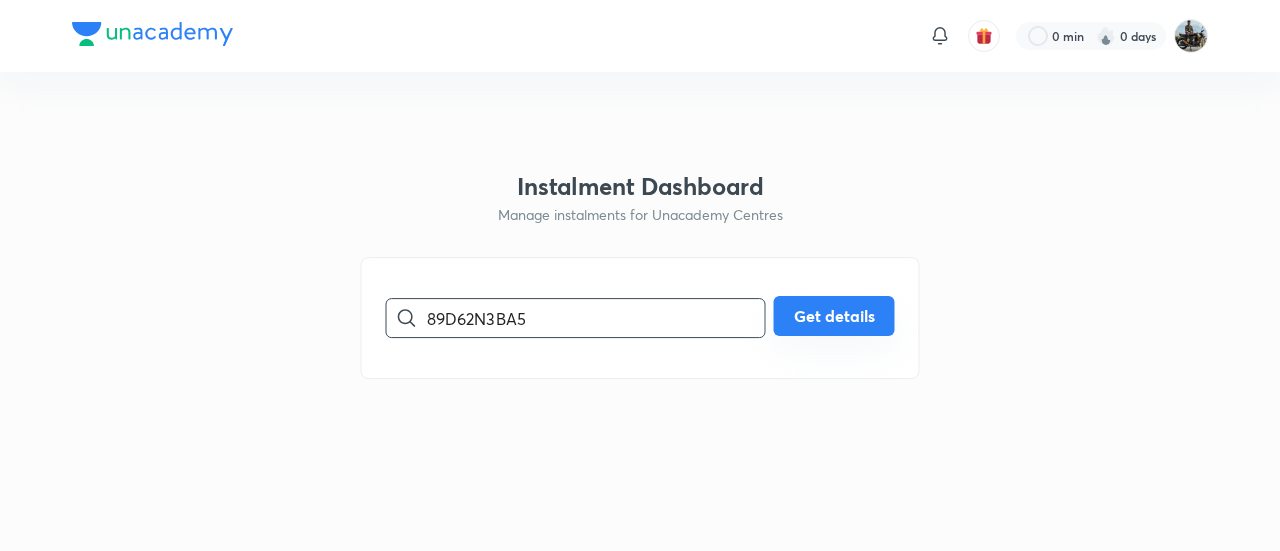 type on "89D62N3BA5" 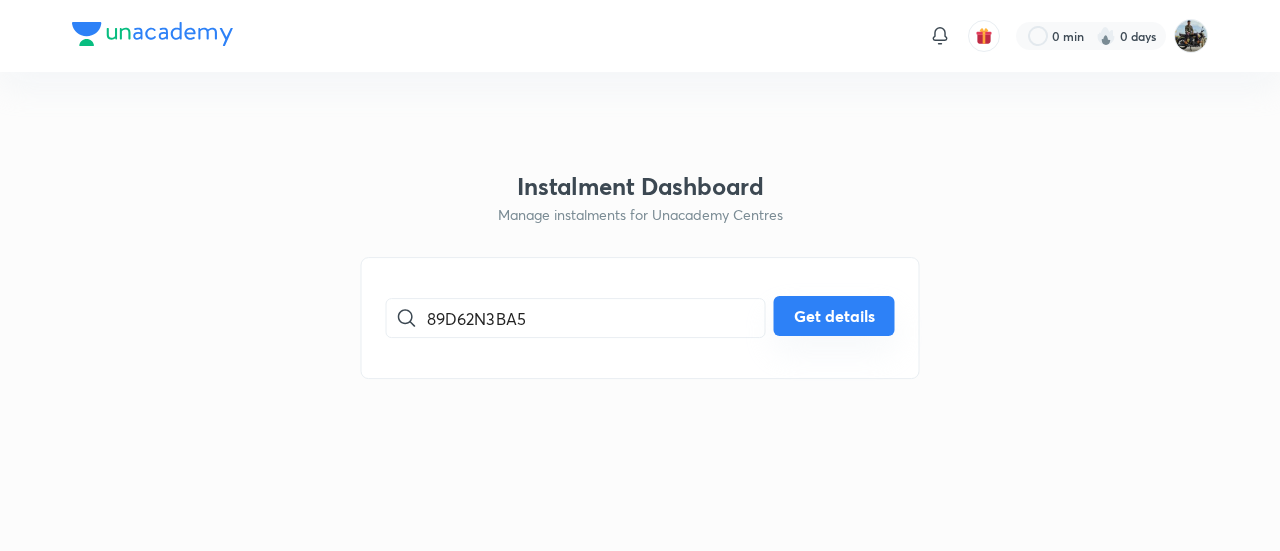 click on "Get details" at bounding box center [834, 316] 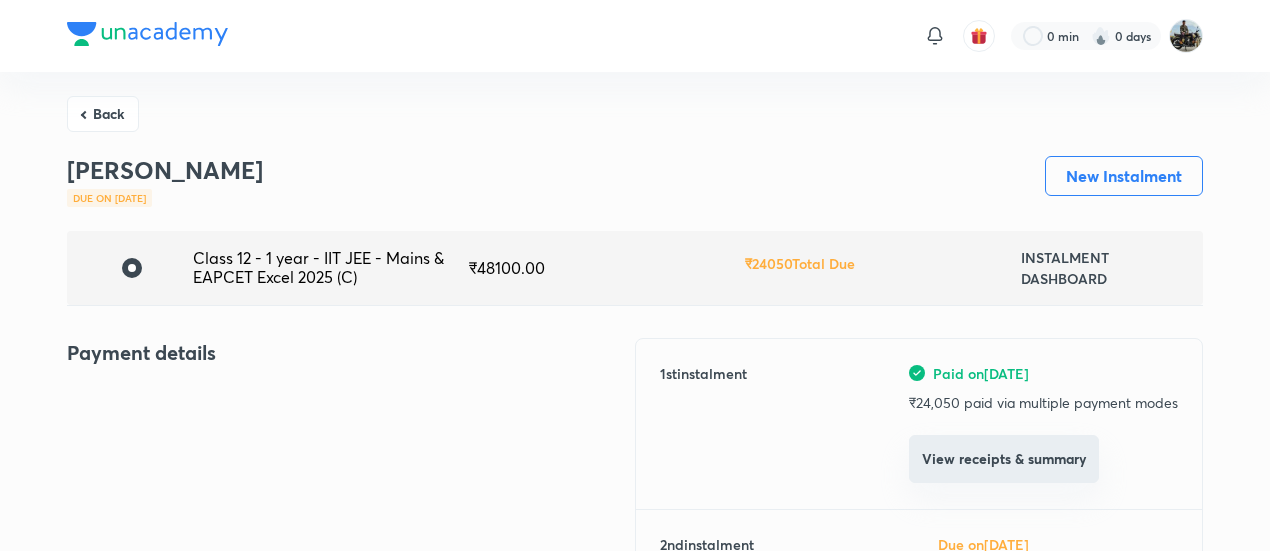 click on "View receipts & summary" at bounding box center [1004, 459] 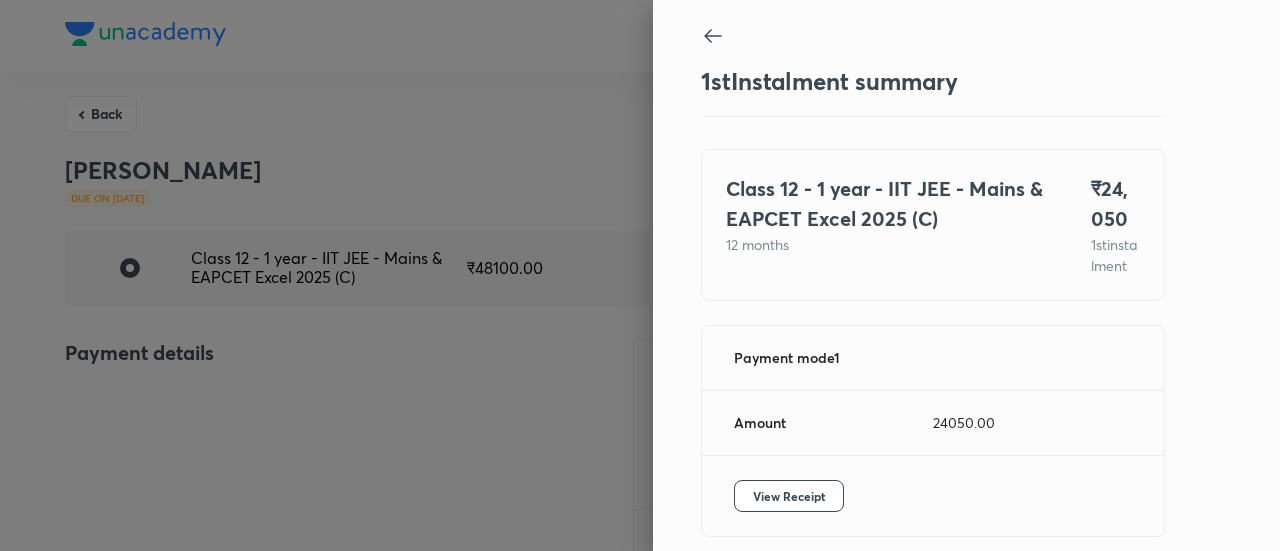 scroll, scrollTop: 109, scrollLeft: 0, axis: vertical 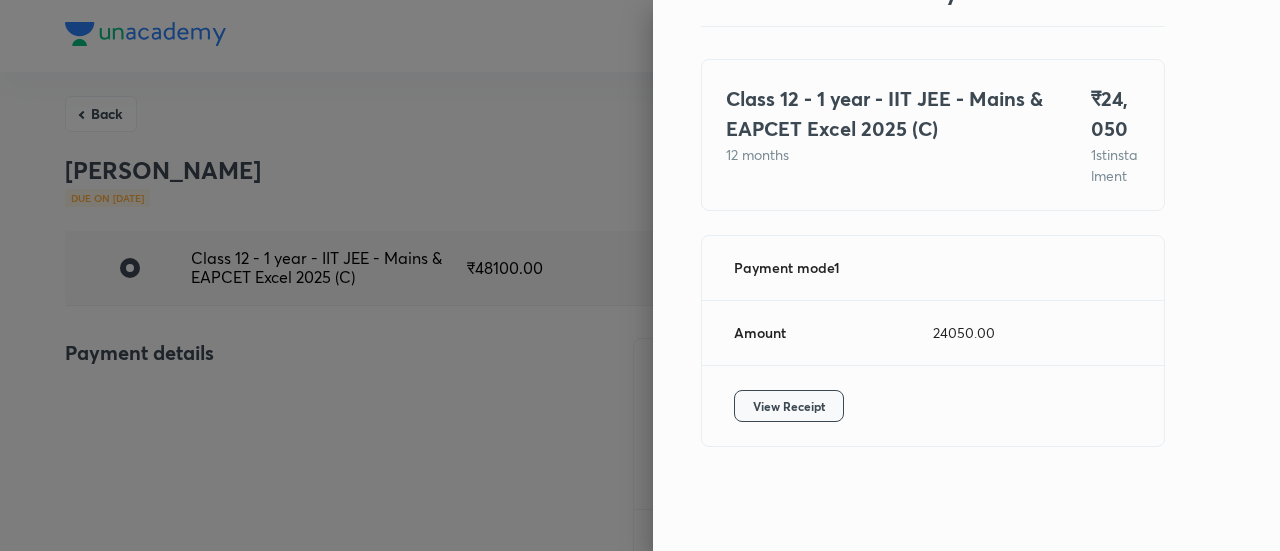 click on "View Receipt" at bounding box center [789, 406] 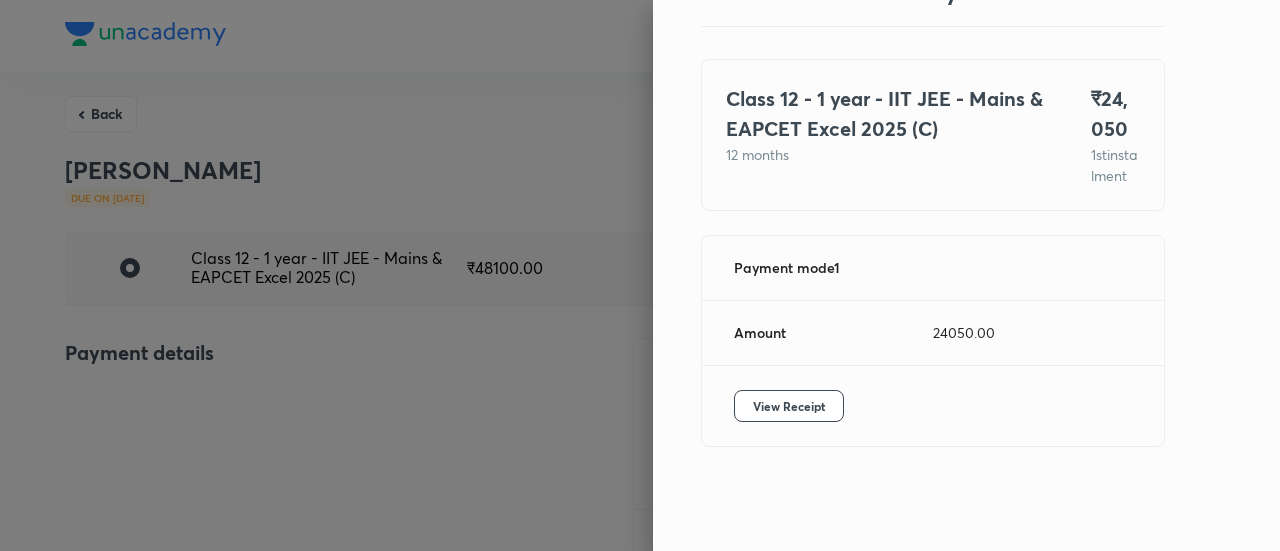 click at bounding box center [640, 275] 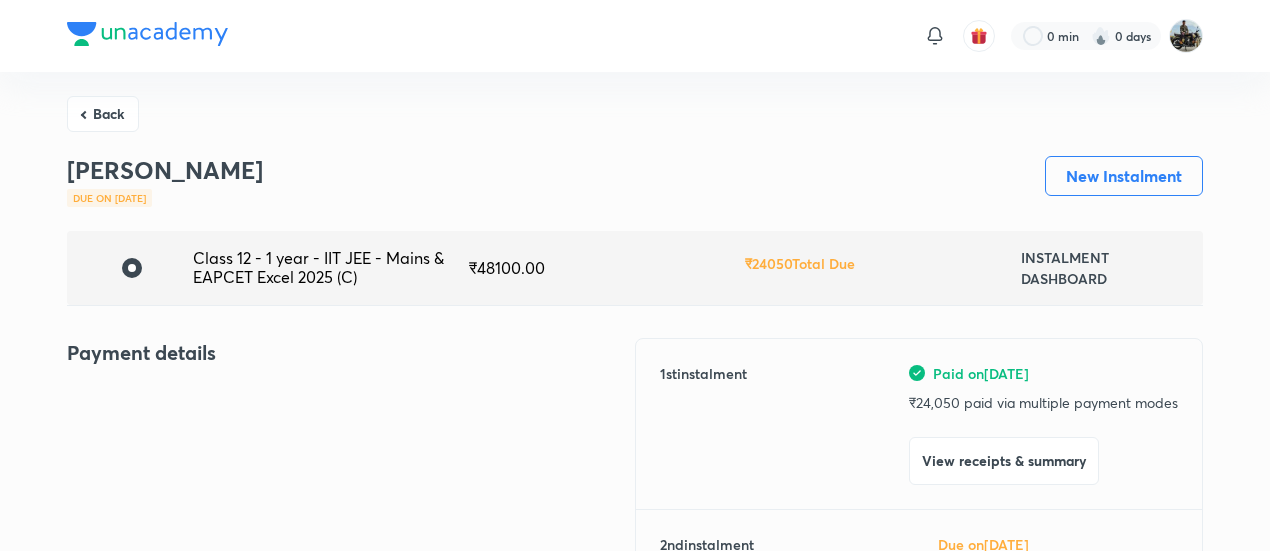 click on "Back" at bounding box center [103, 114] 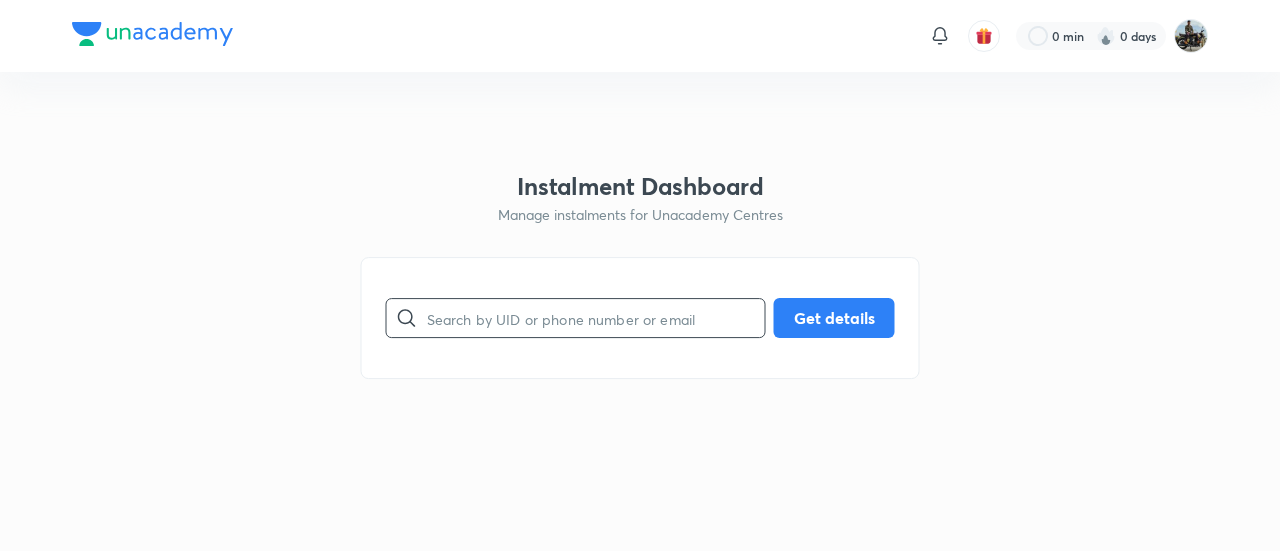 click at bounding box center [596, 318] 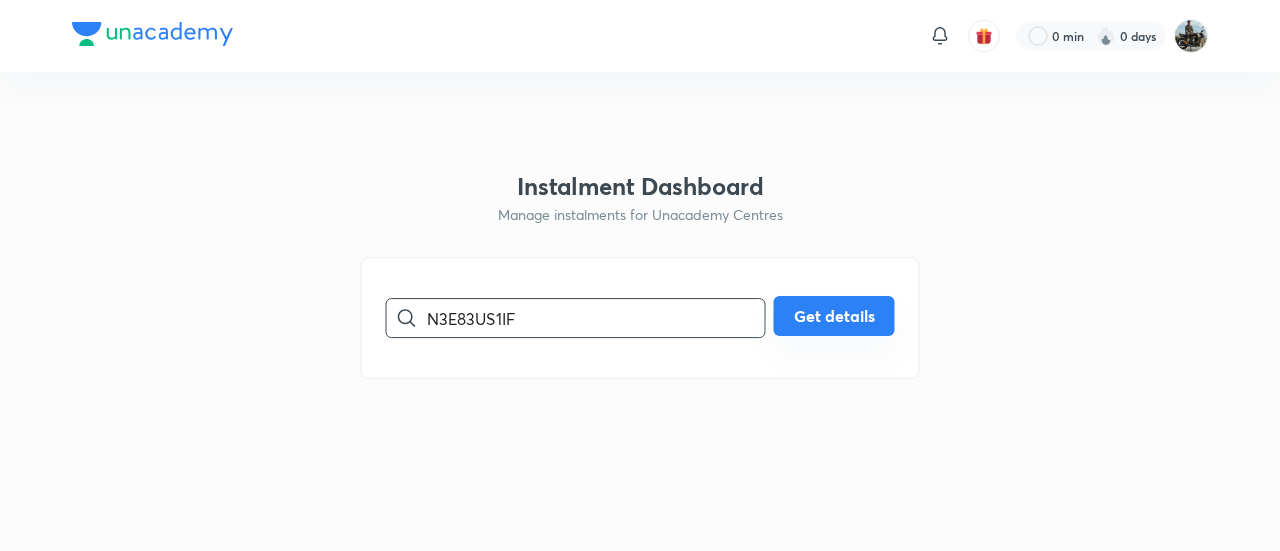 type on "N3E83US1IF" 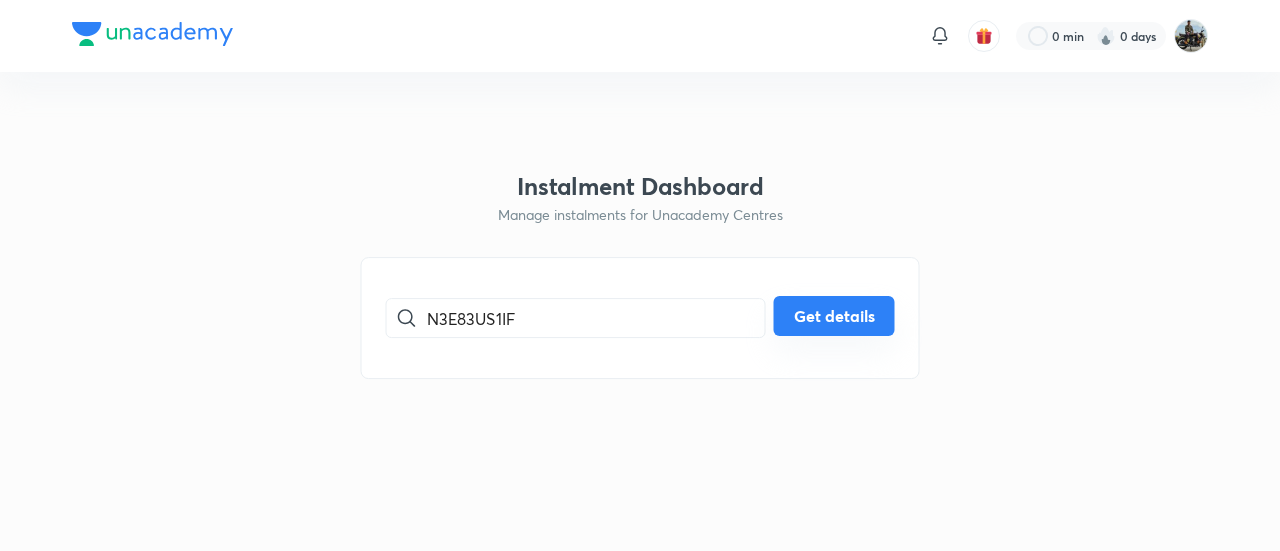 click on "Get details" at bounding box center (834, 316) 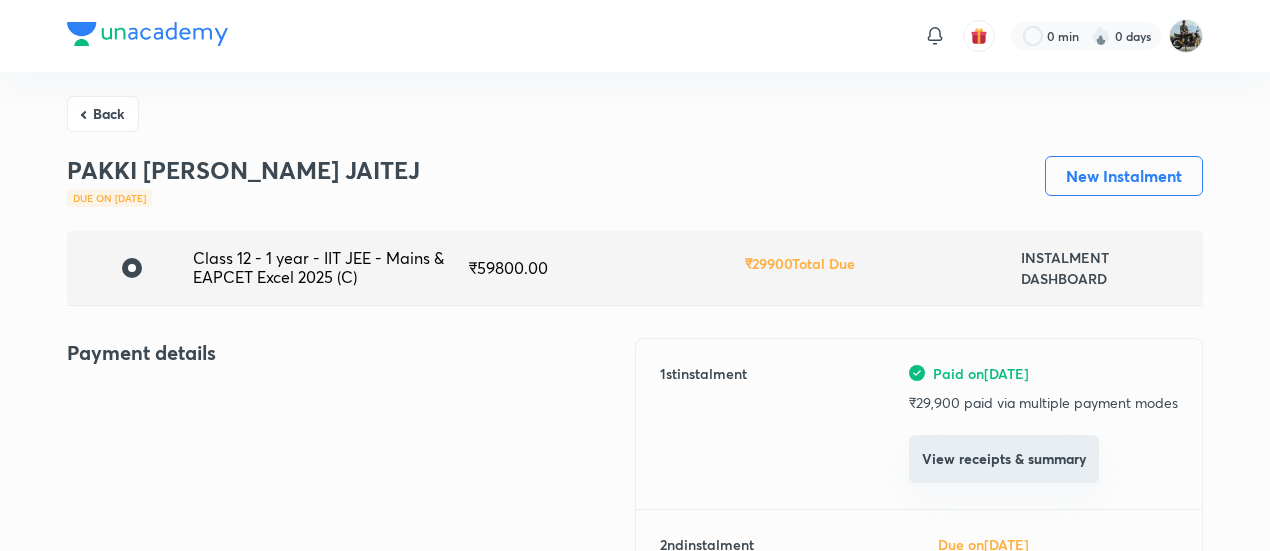 click on "View receipts & summary" at bounding box center (1004, 459) 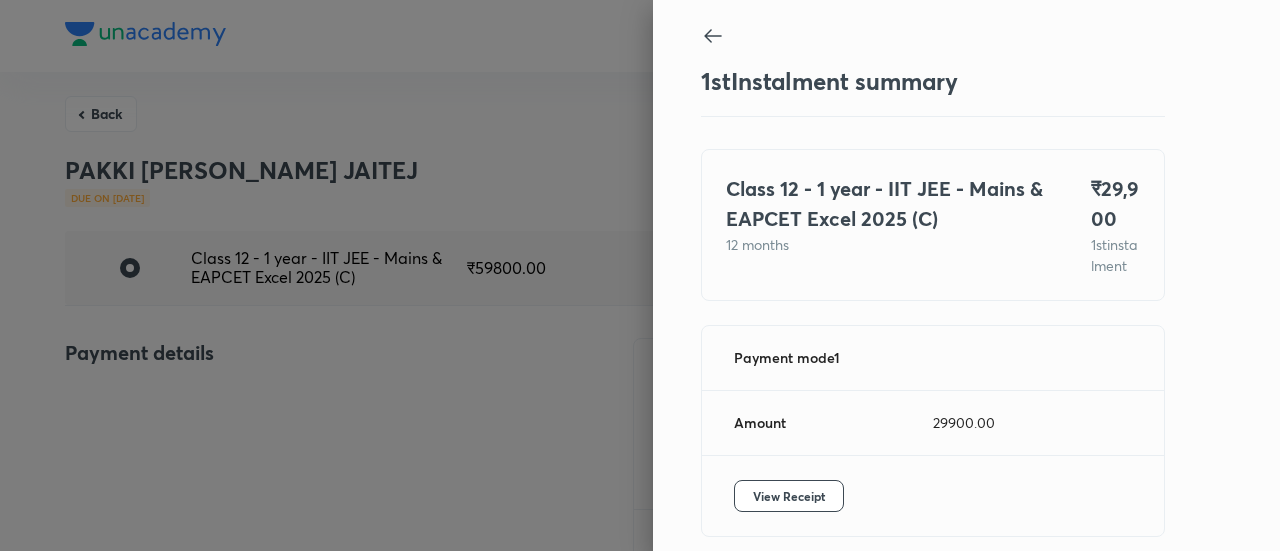 scroll, scrollTop: 109, scrollLeft: 0, axis: vertical 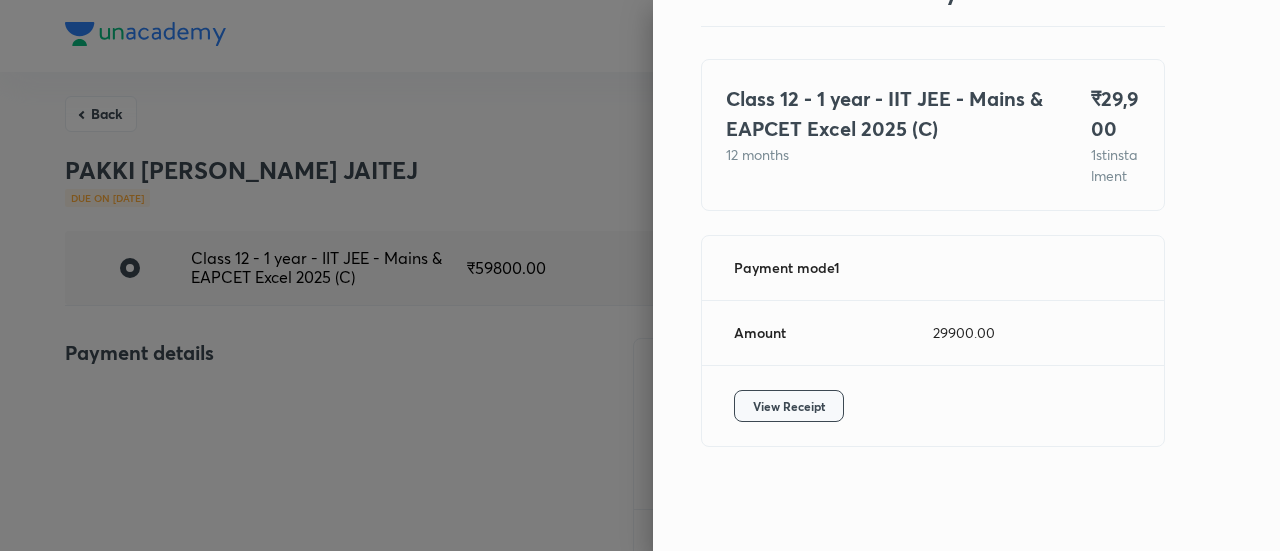 click on "View Receipt" at bounding box center [789, 406] 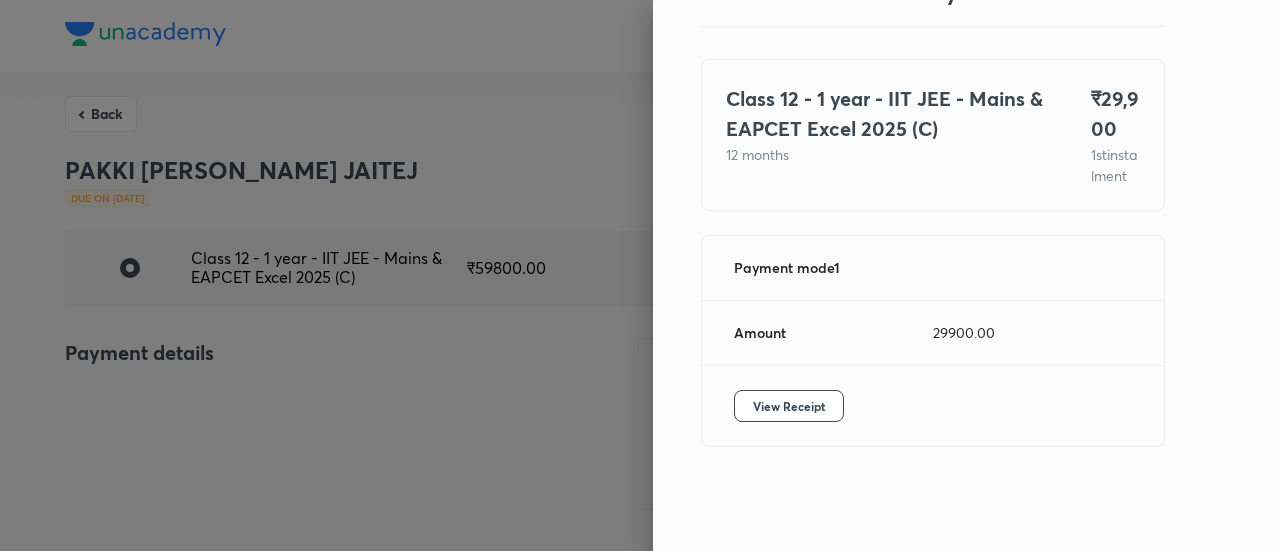 click at bounding box center (640, 275) 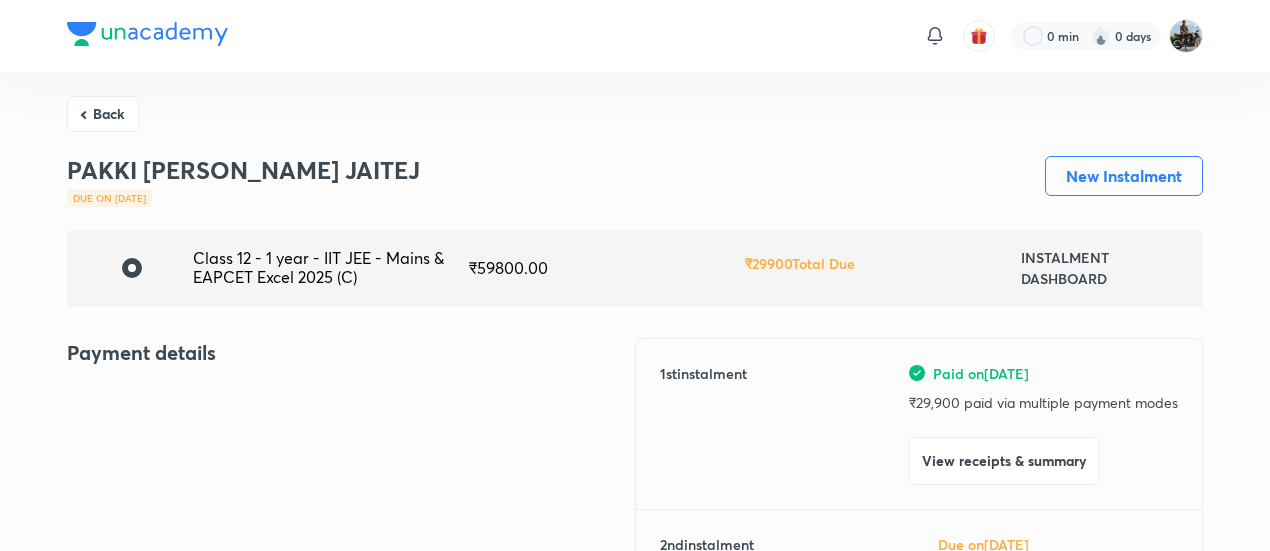 click on "Back" at bounding box center (103, 114) 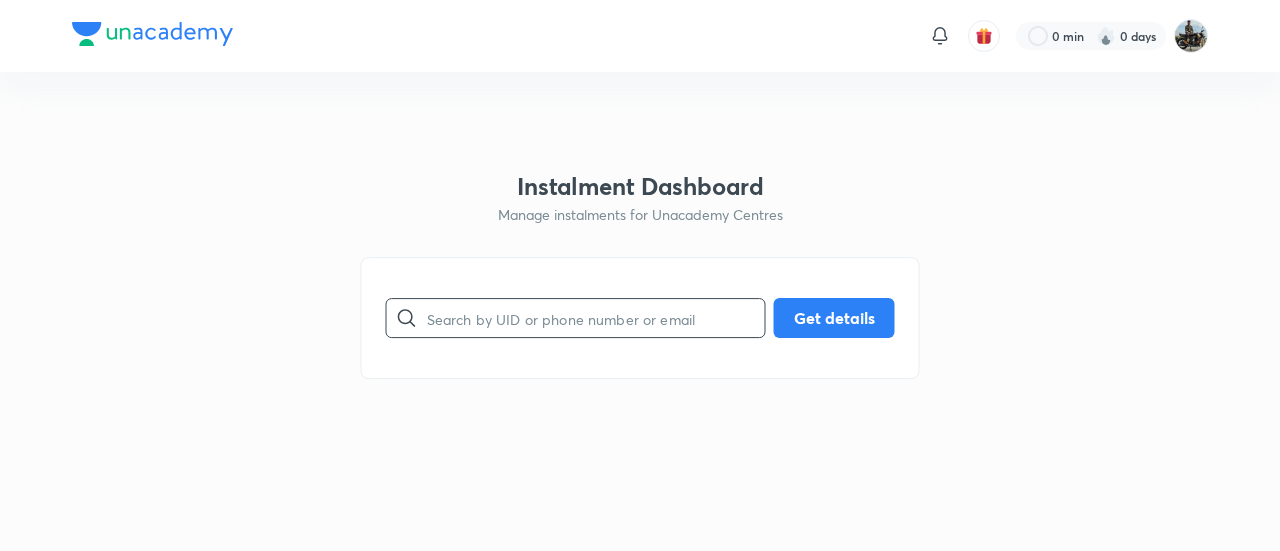 drag, startPoint x: 519, startPoint y: 344, endPoint x: 494, endPoint y: 320, distance: 34.655445 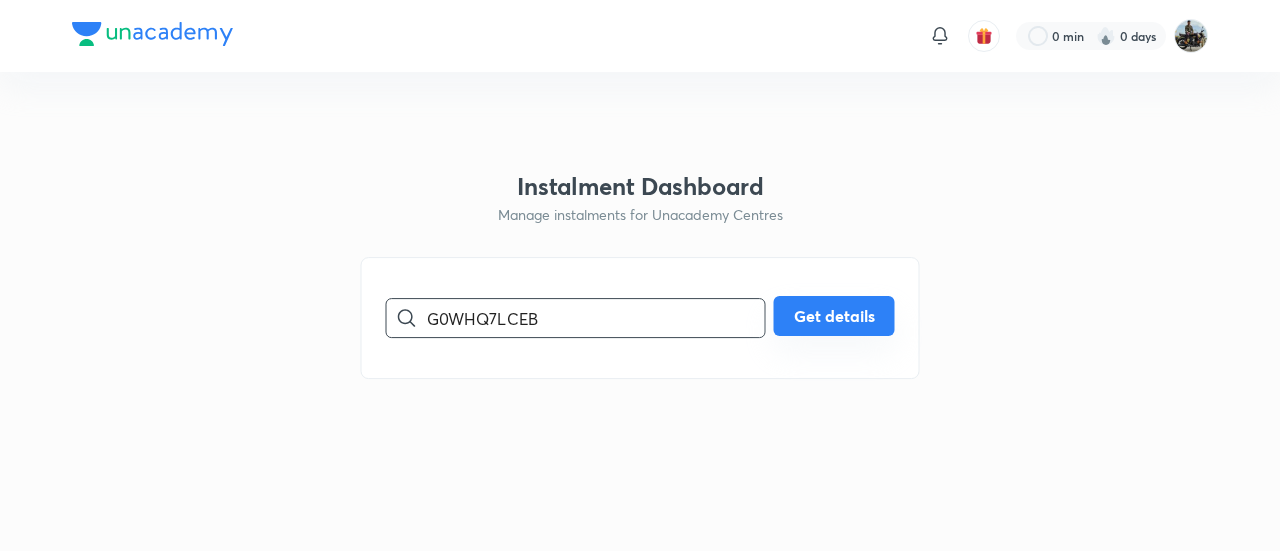 type on "G0WHQ7LCEB" 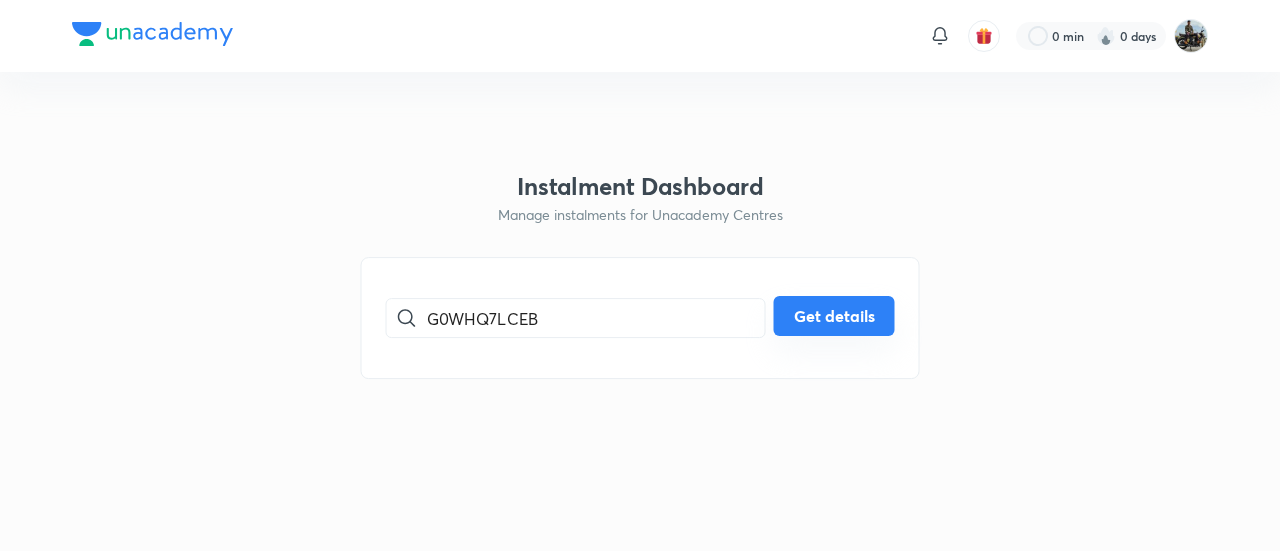 click on "Get details" at bounding box center (834, 316) 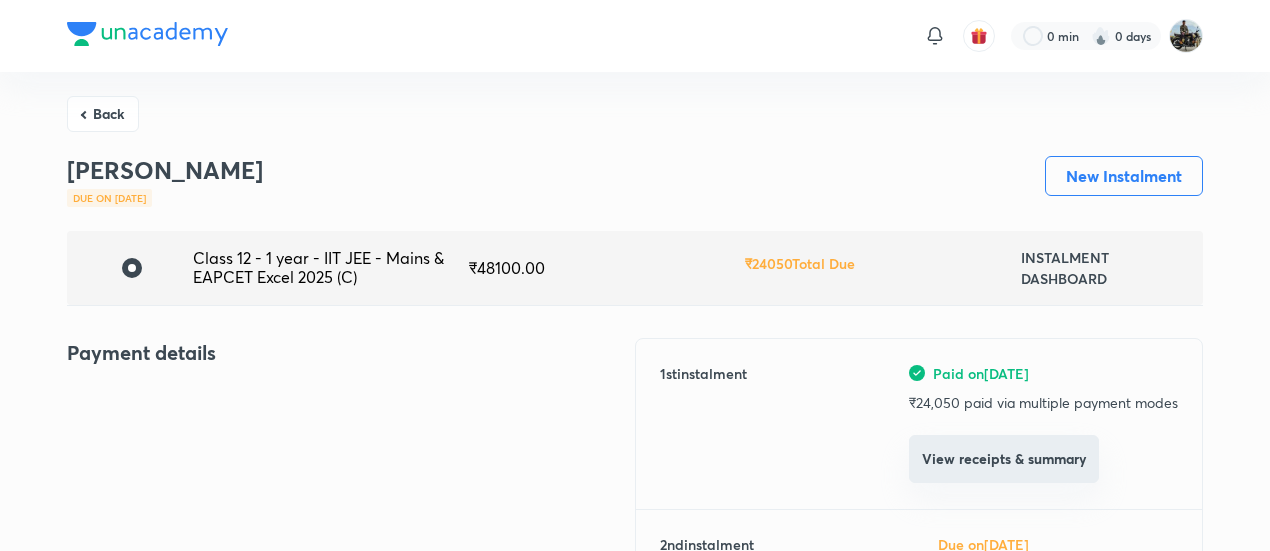click on "View receipts & summary" at bounding box center (1004, 459) 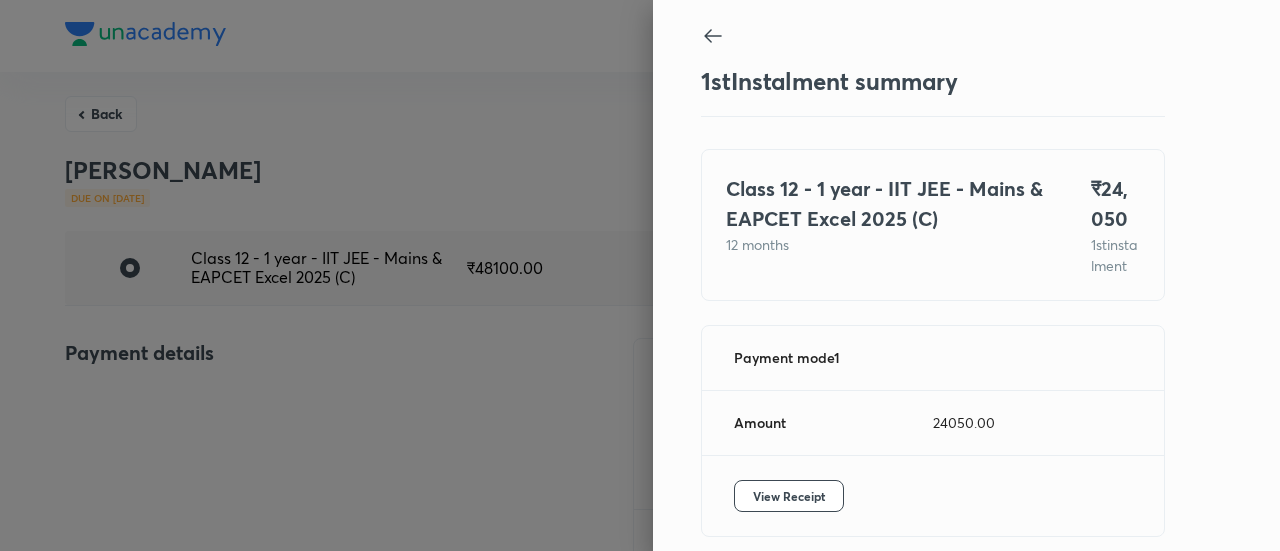 scroll, scrollTop: 109, scrollLeft: 0, axis: vertical 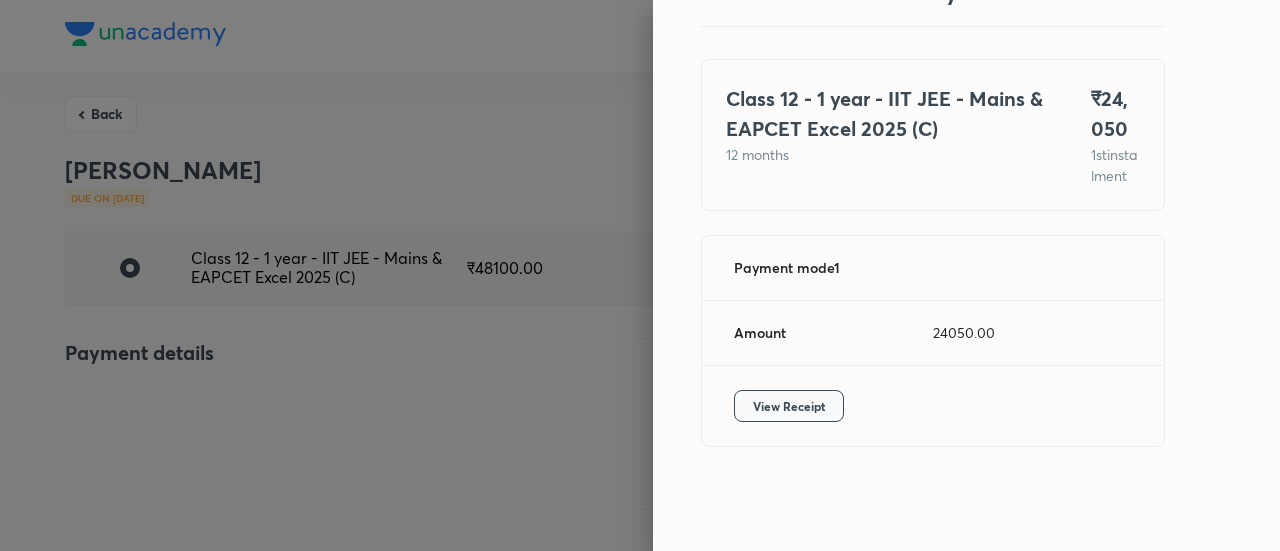 click on "View Receipt" at bounding box center (789, 406) 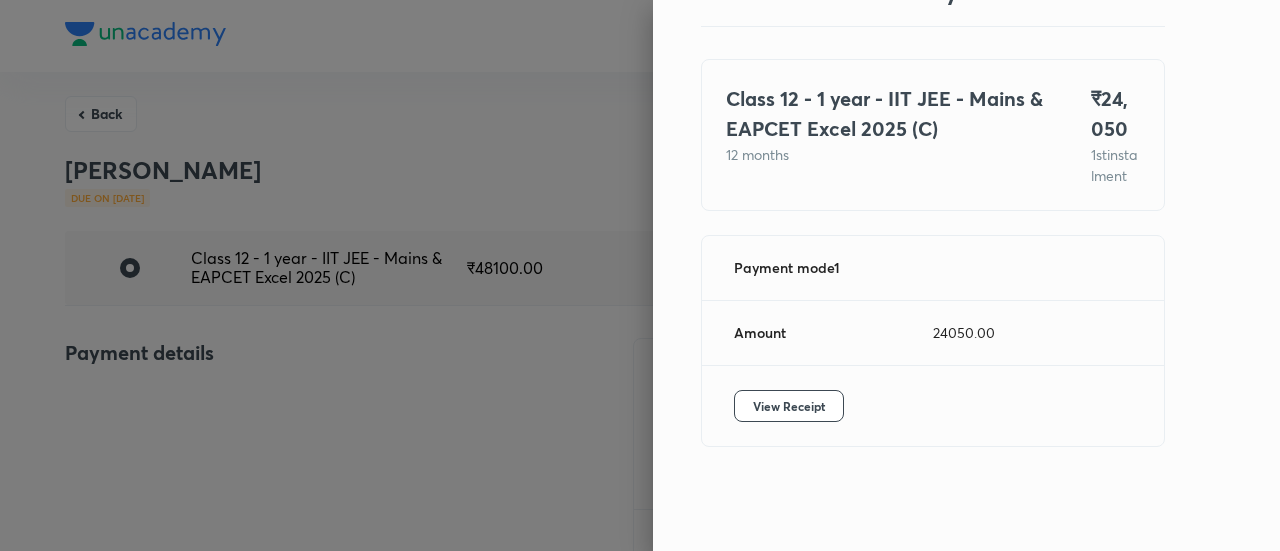 click at bounding box center (640, 275) 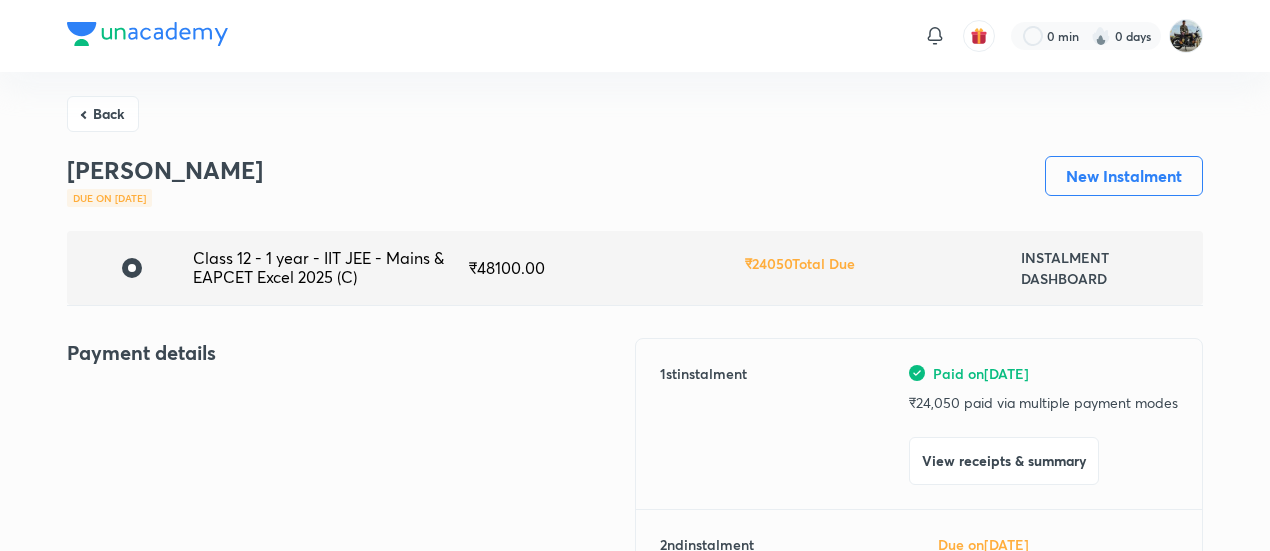 click on "Back" at bounding box center [103, 114] 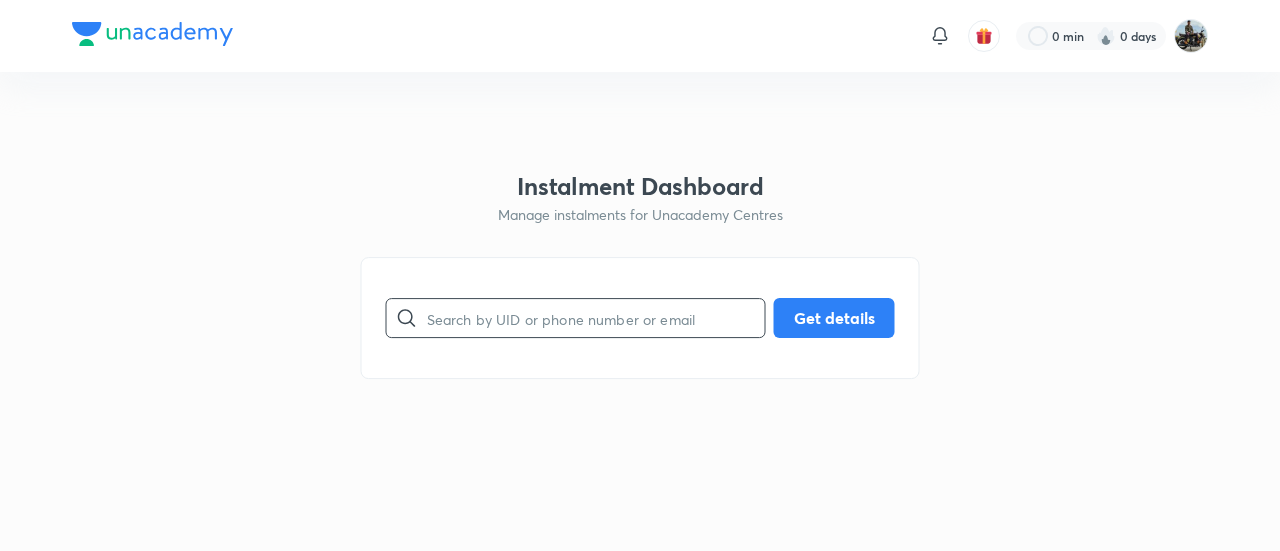 click at bounding box center (596, 318) 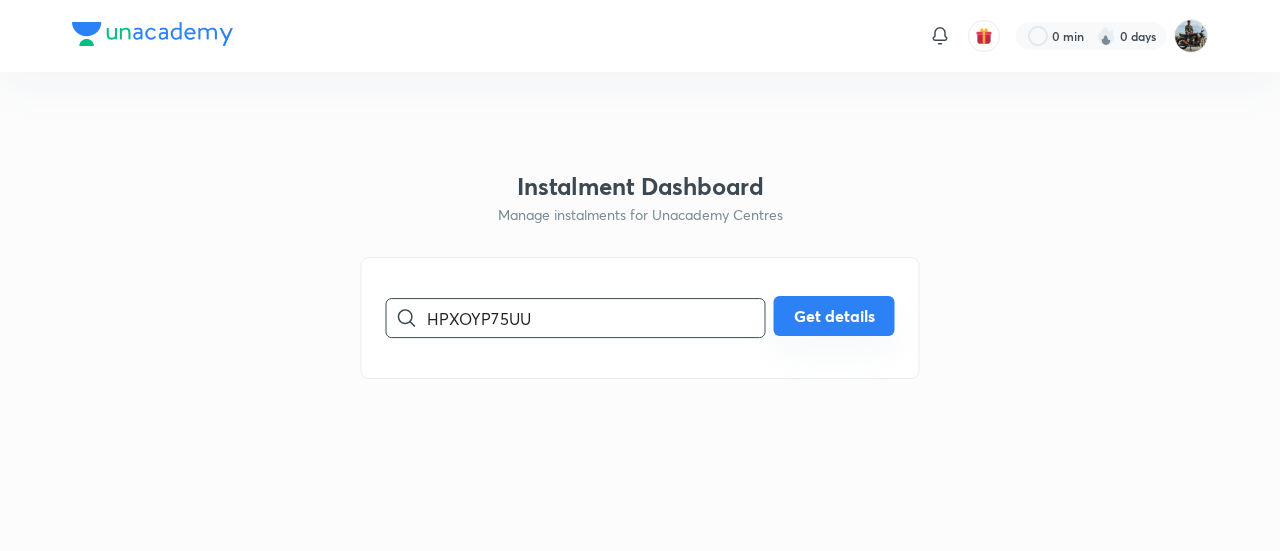 type on "HPXOYP75UU" 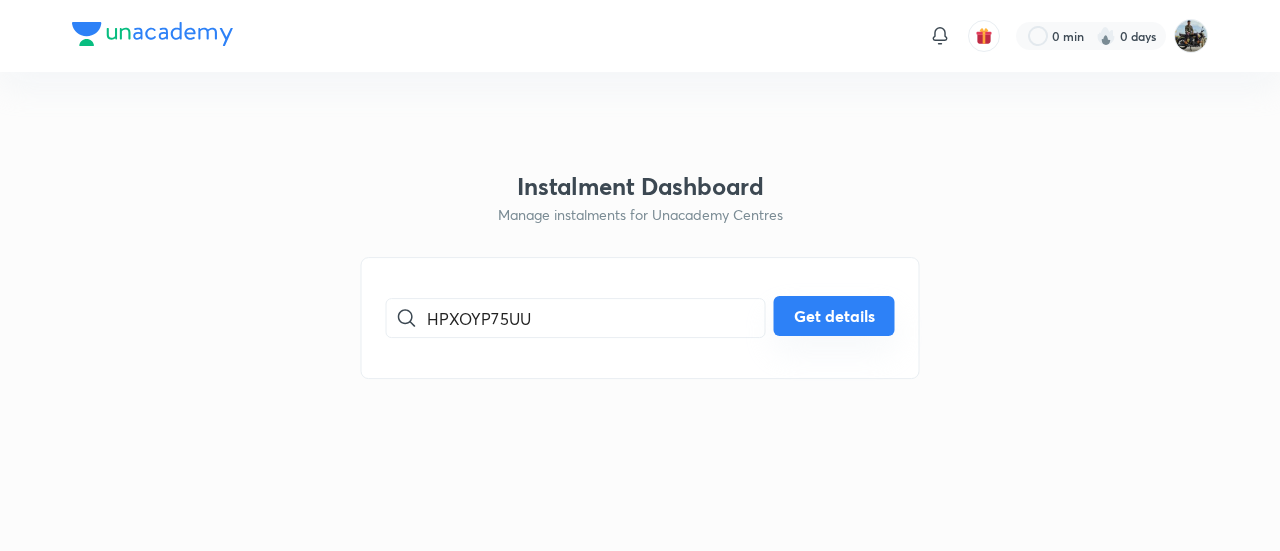 click on "Get details" at bounding box center [834, 316] 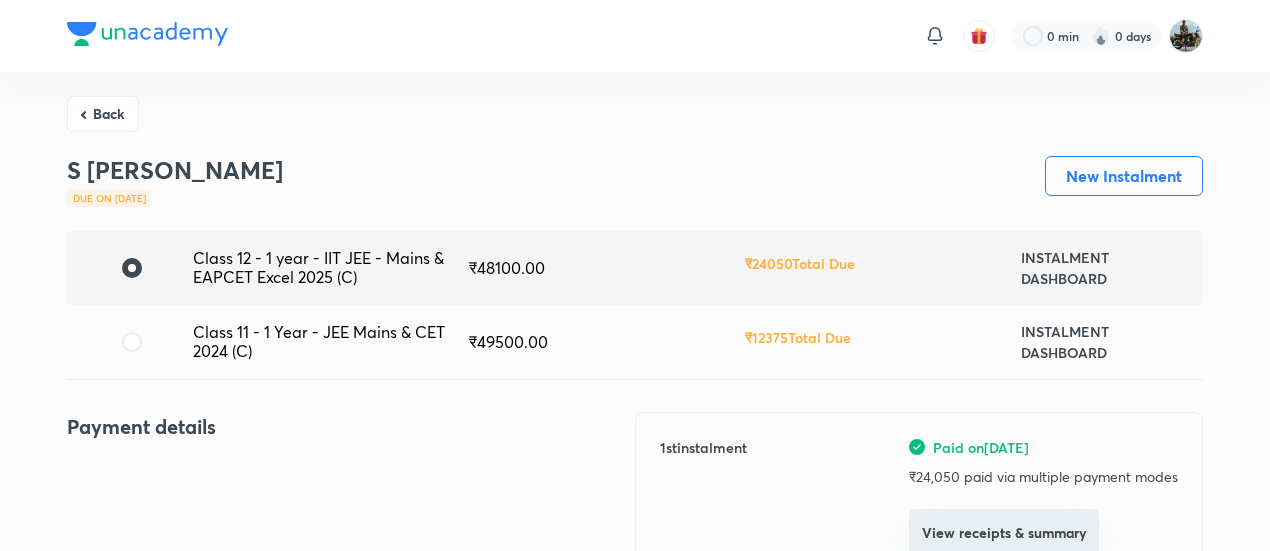 click on "View receipts & summary" at bounding box center [1004, 533] 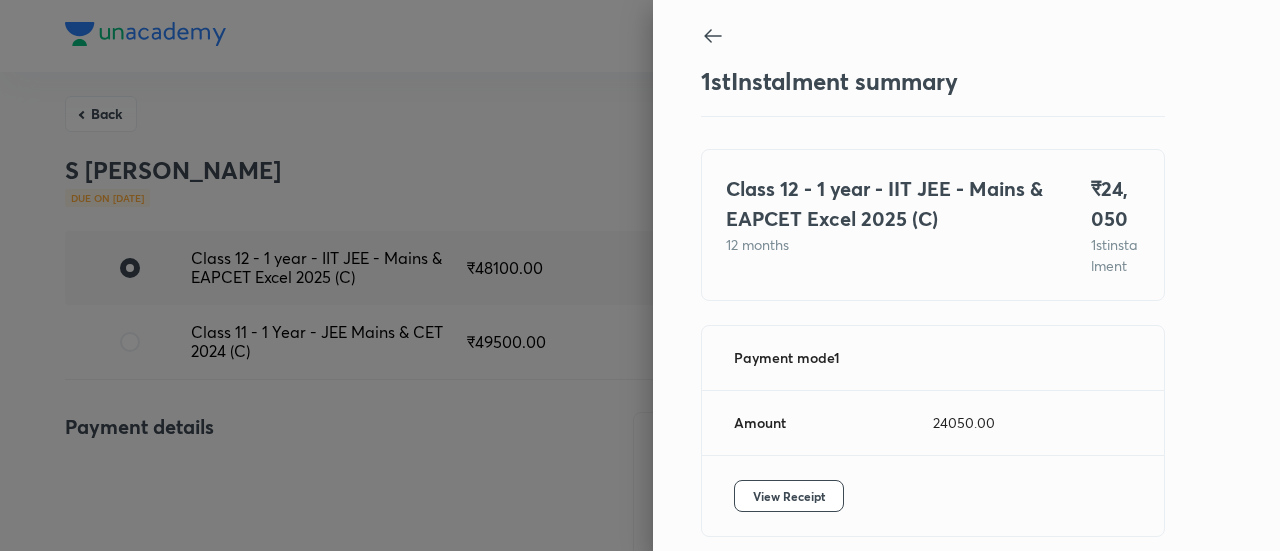 scroll, scrollTop: 109, scrollLeft: 0, axis: vertical 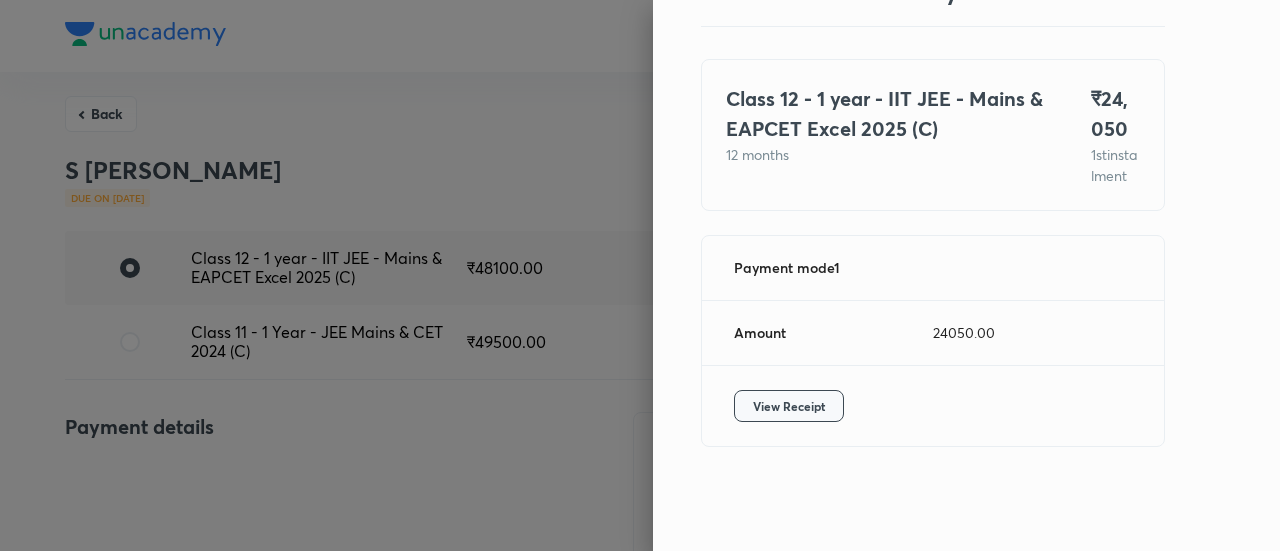 click on "View Receipt" at bounding box center [789, 406] 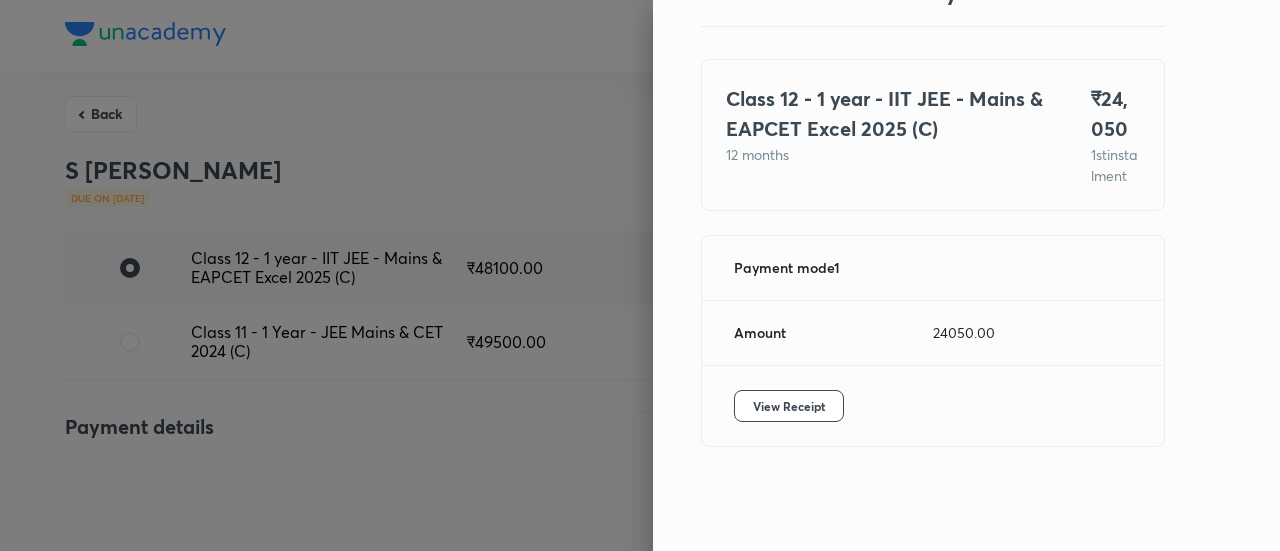 click at bounding box center (640, 275) 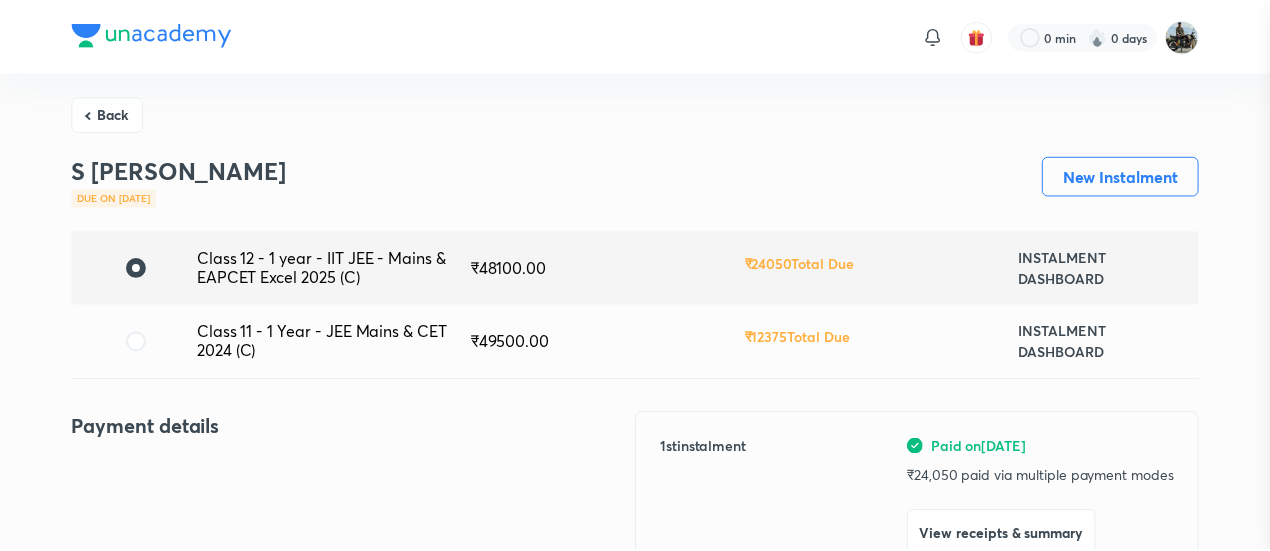 scroll, scrollTop: 7, scrollLeft: 0, axis: vertical 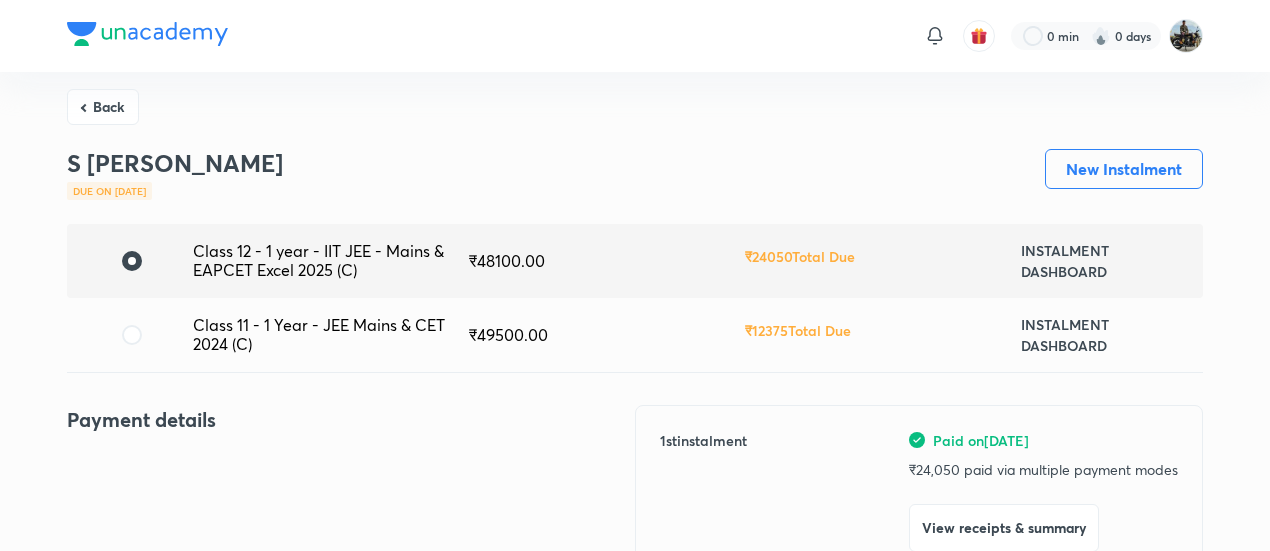 click on "Back" at bounding box center [103, 107] 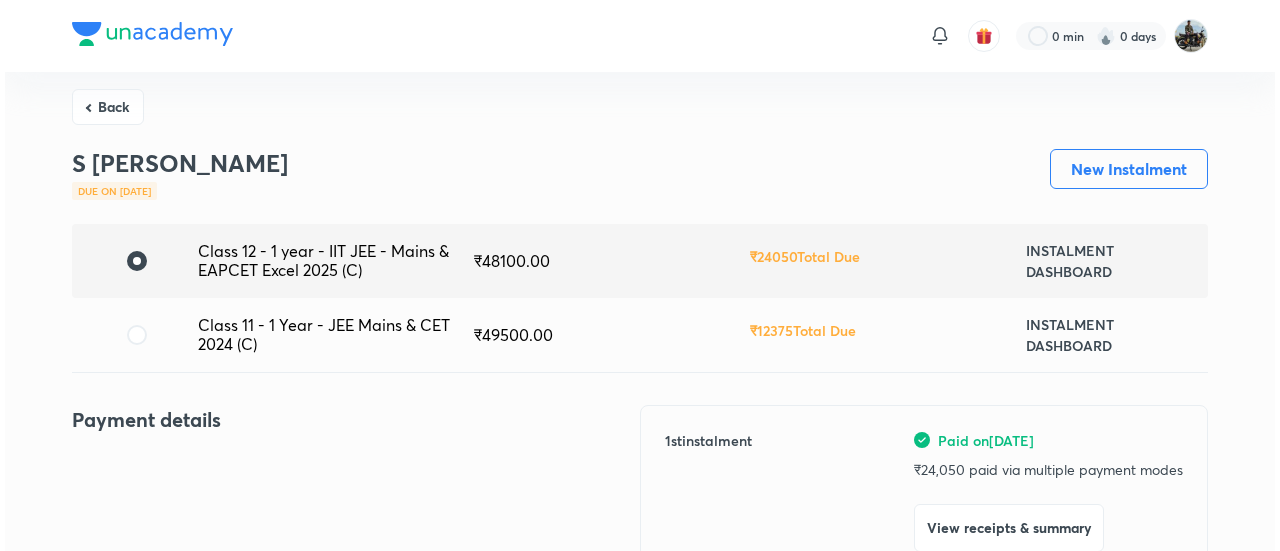 scroll, scrollTop: 0, scrollLeft: 0, axis: both 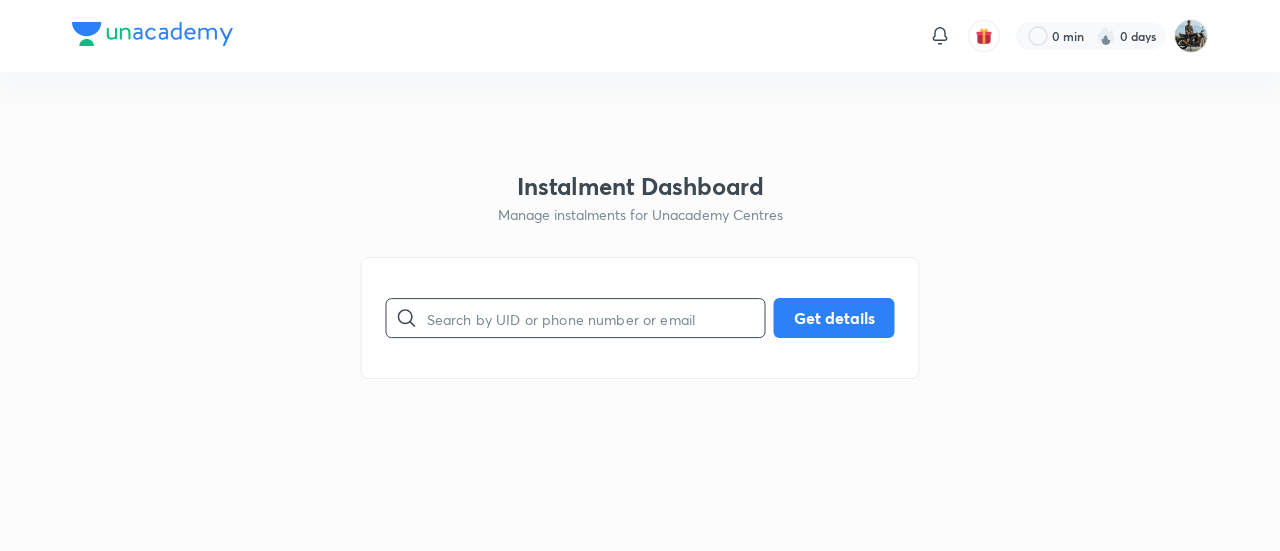 click at bounding box center (596, 318) 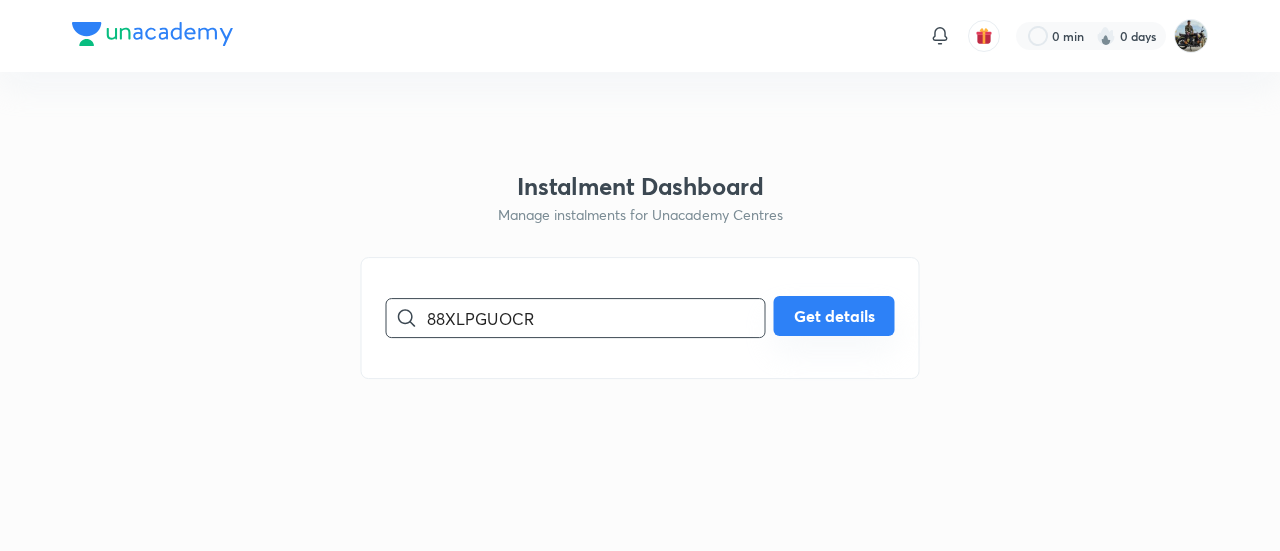 type on "88XLPGUOCR" 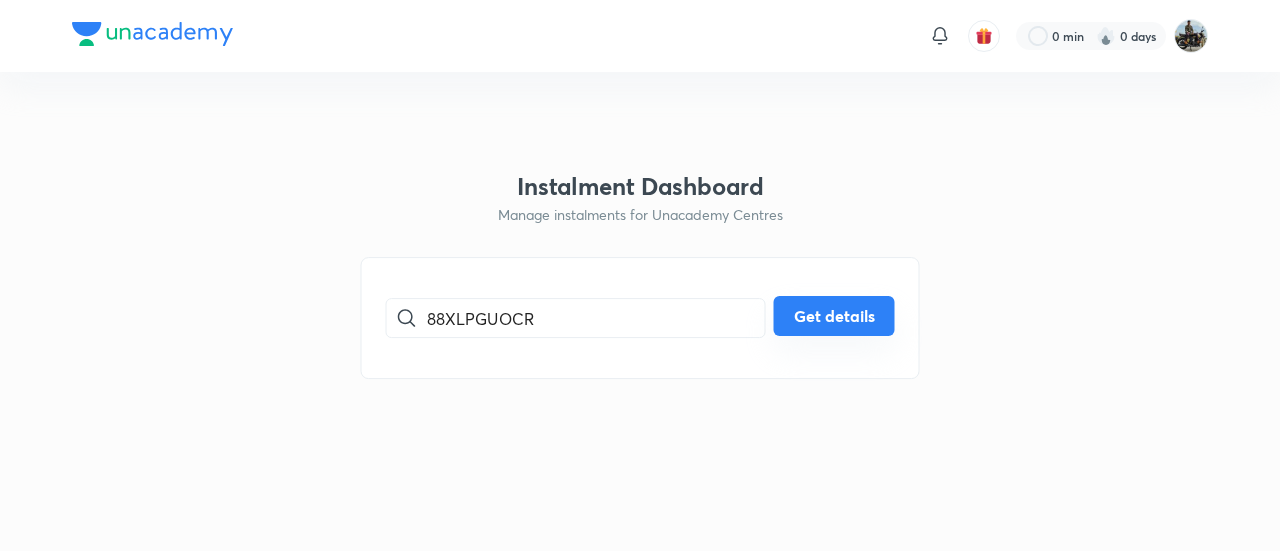 click on "Get details" at bounding box center (834, 316) 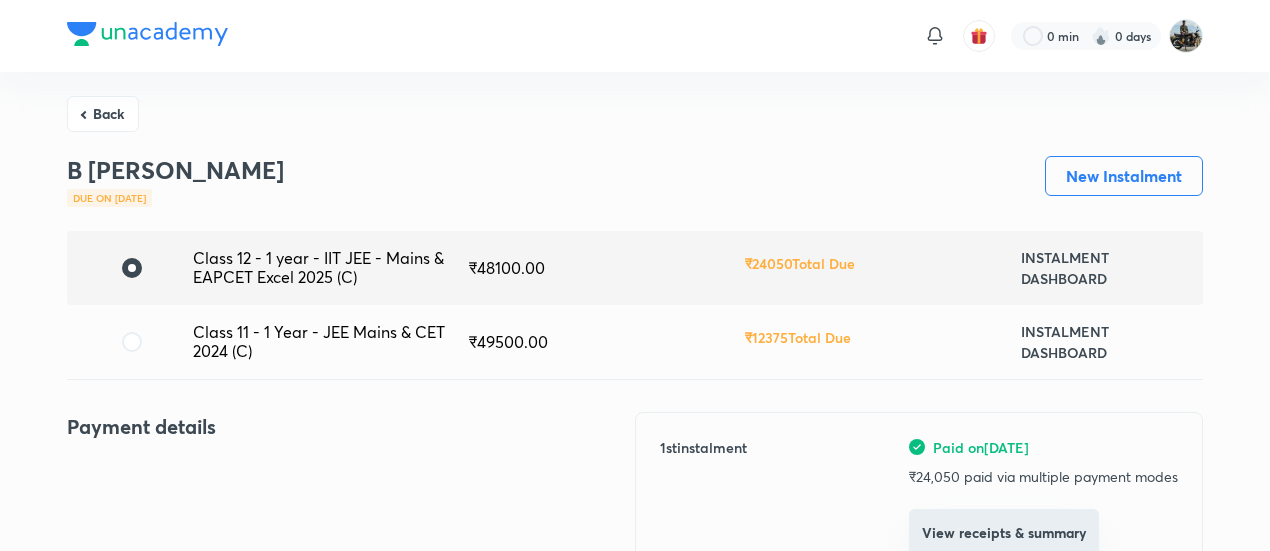 click on "View receipts & summary" at bounding box center (1004, 533) 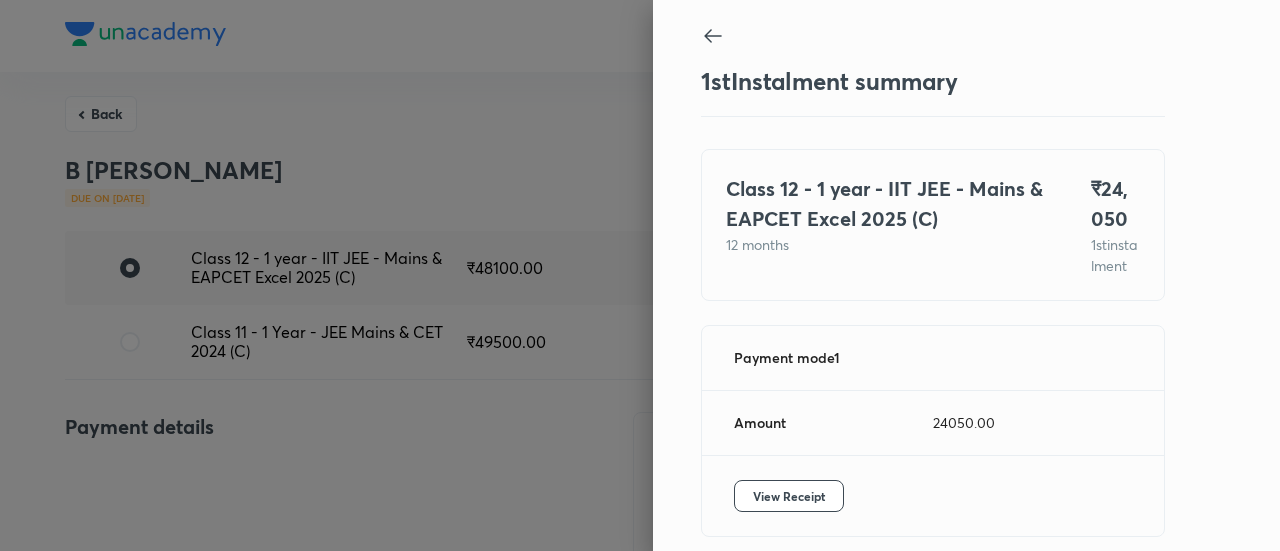 scroll, scrollTop: 109, scrollLeft: 0, axis: vertical 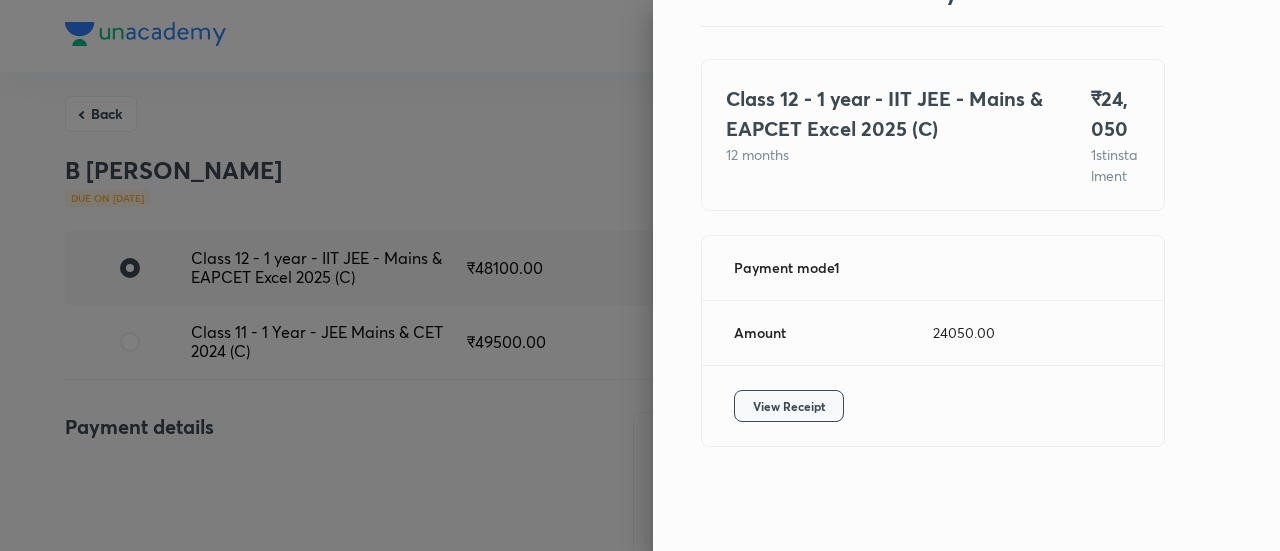 click on "View Receipt" at bounding box center [789, 406] 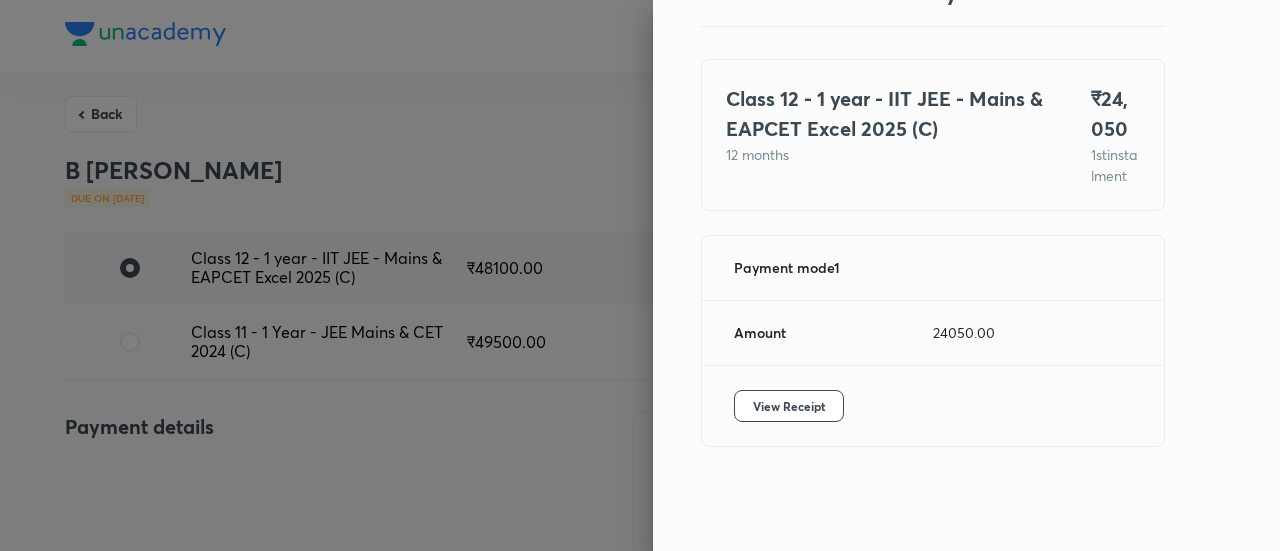 click at bounding box center (640, 275) 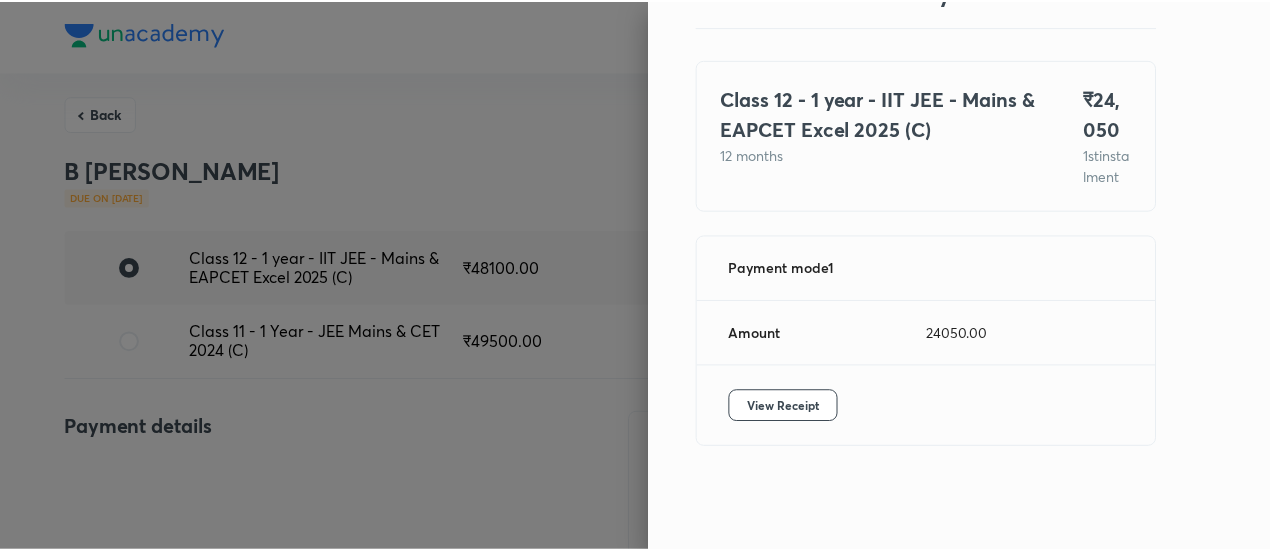 scroll, scrollTop: 7, scrollLeft: 0, axis: vertical 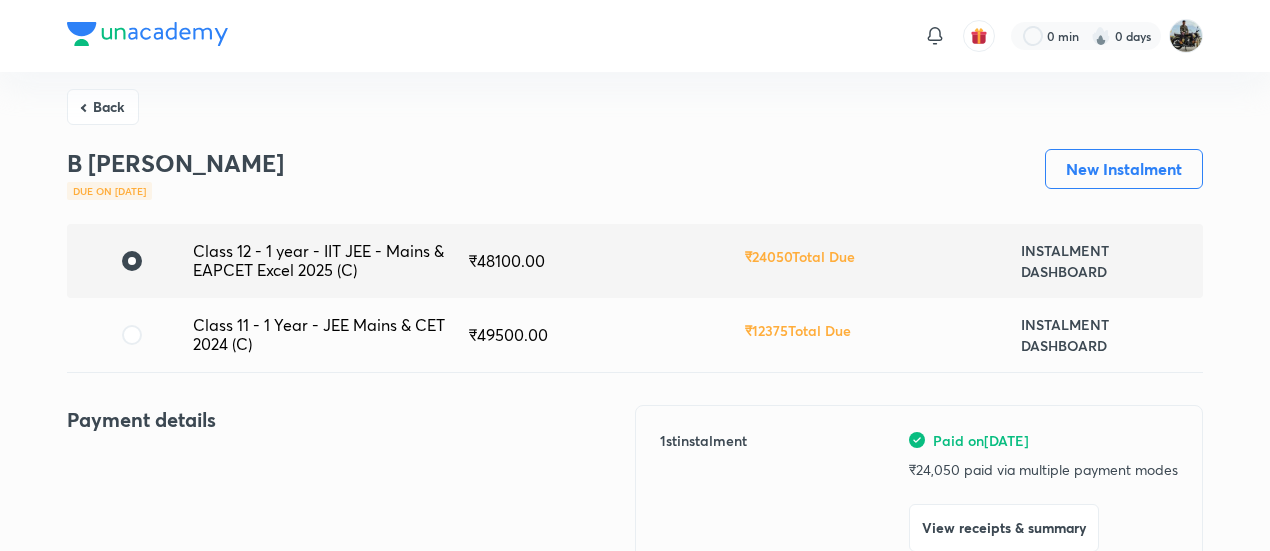 click on "Back" at bounding box center (103, 107) 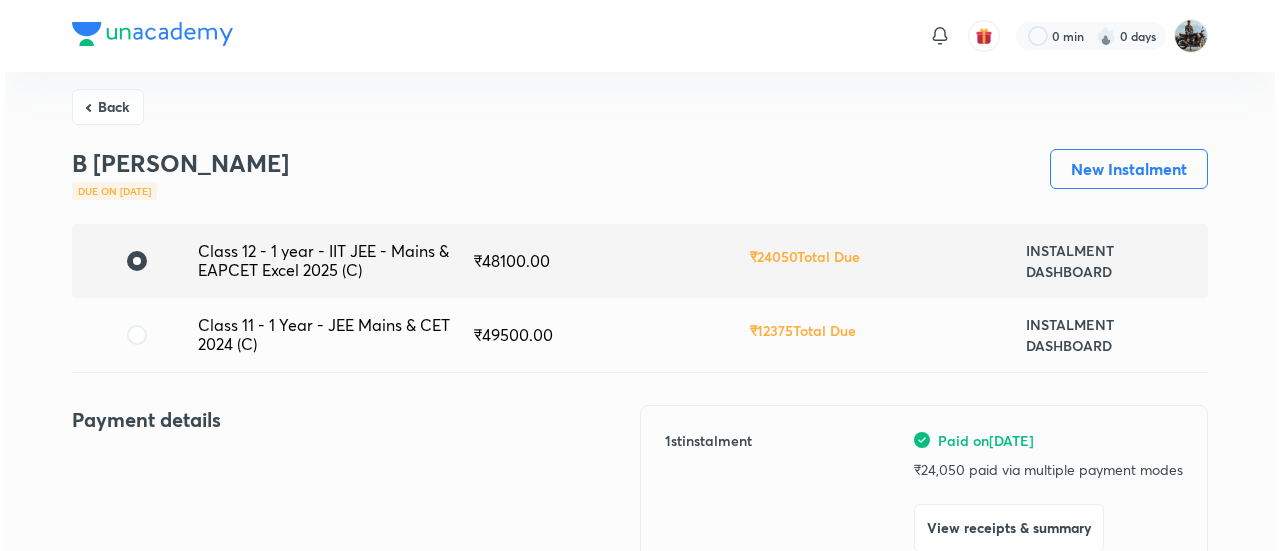 scroll, scrollTop: 0, scrollLeft: 0, axis: both 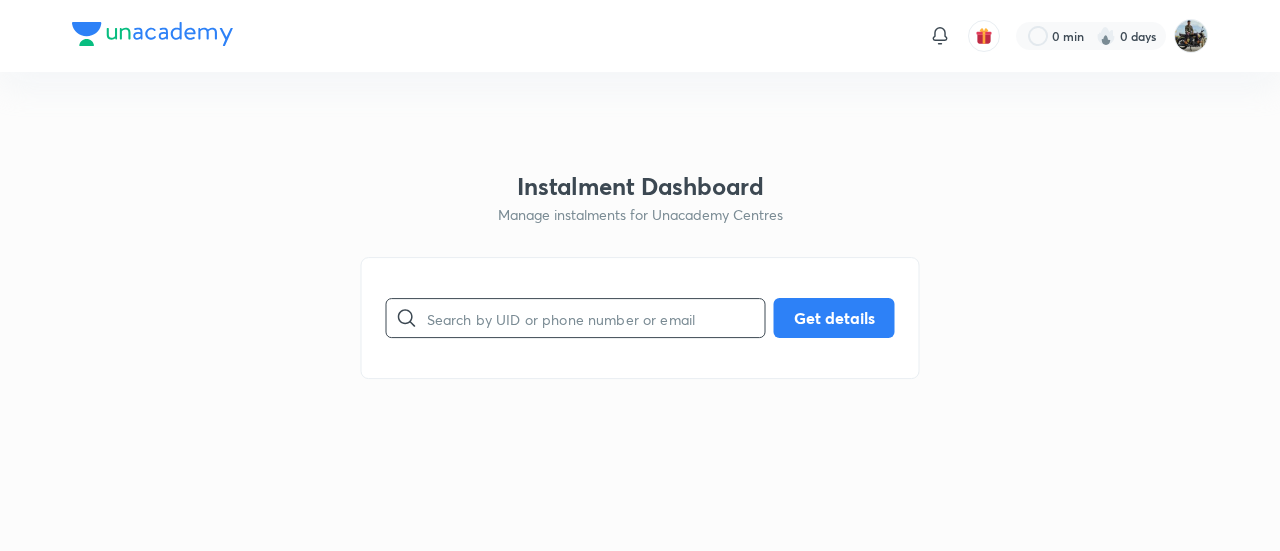 click at bounding box center (596, 318) 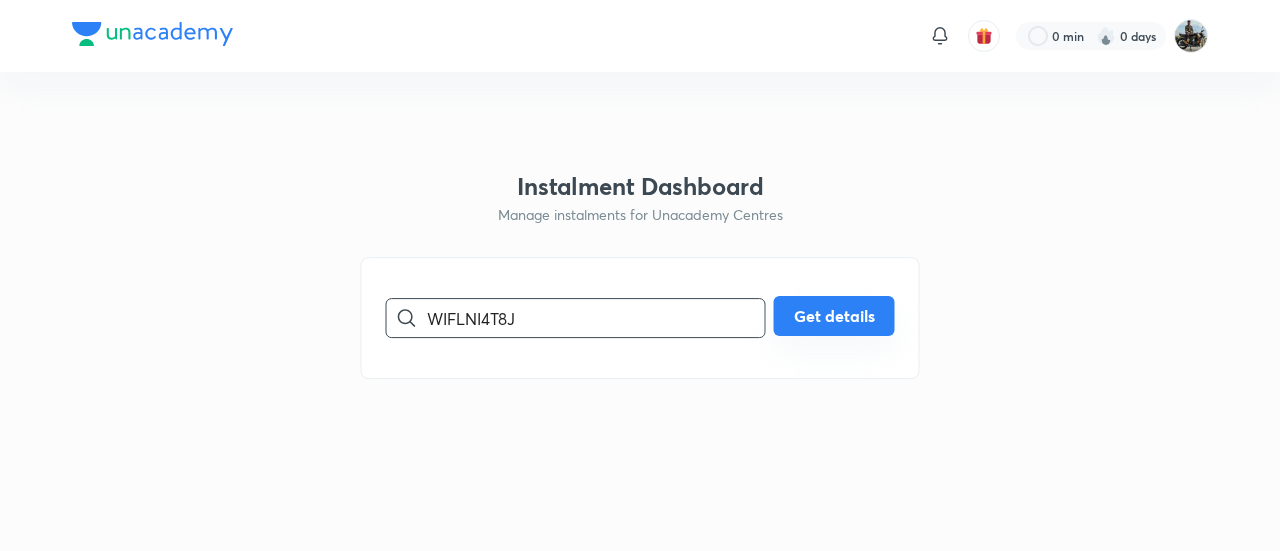 type on "WIFLNI4T8J" 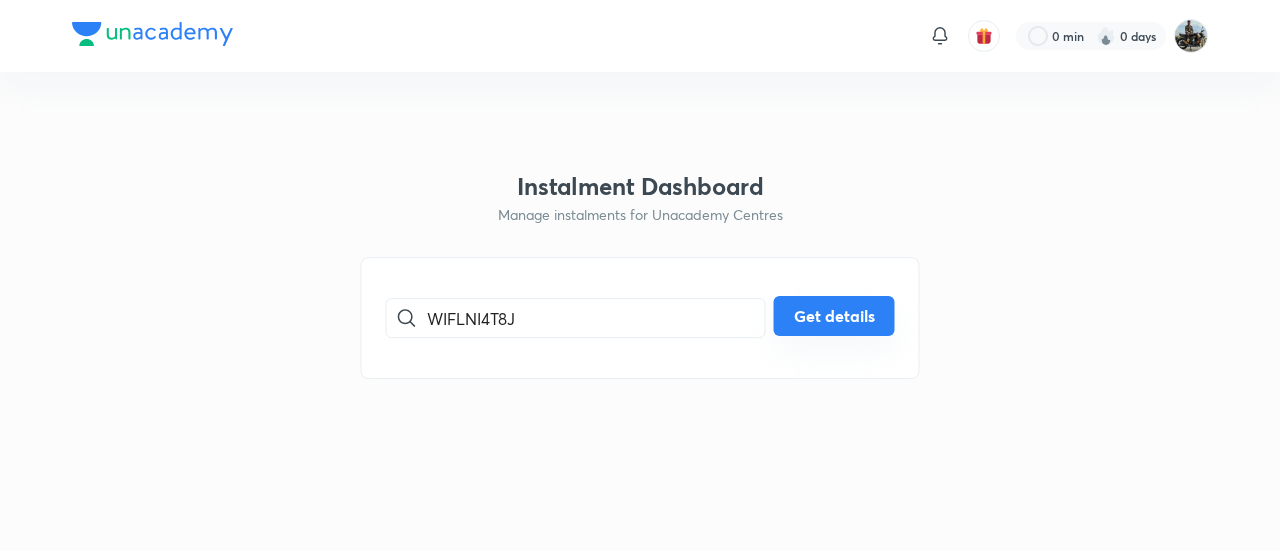 click on "Get details" at bounding box center (834, 316) 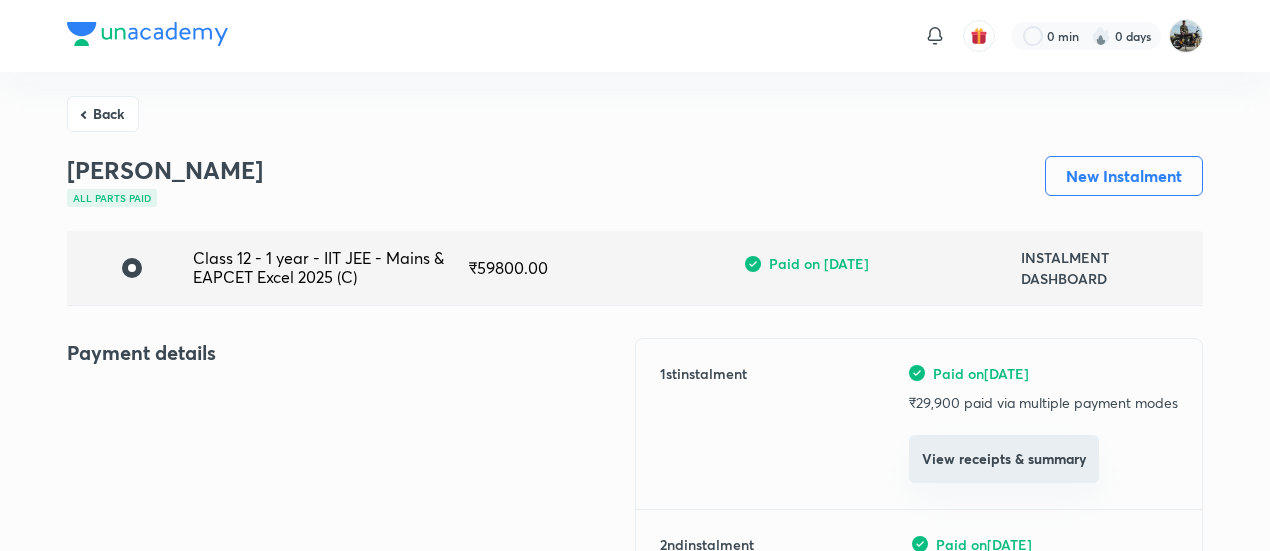 click on "View receipts & summary" at bounding box center (1004, 459) 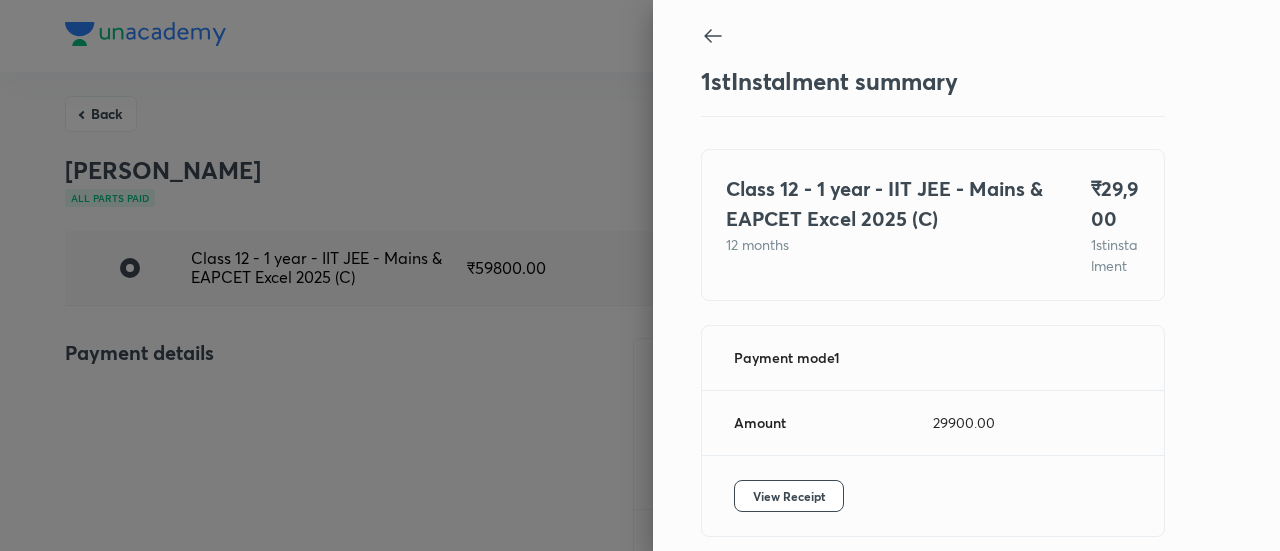 scroll, scrollTop: 109, scrollLeft: 0, axis: vertical 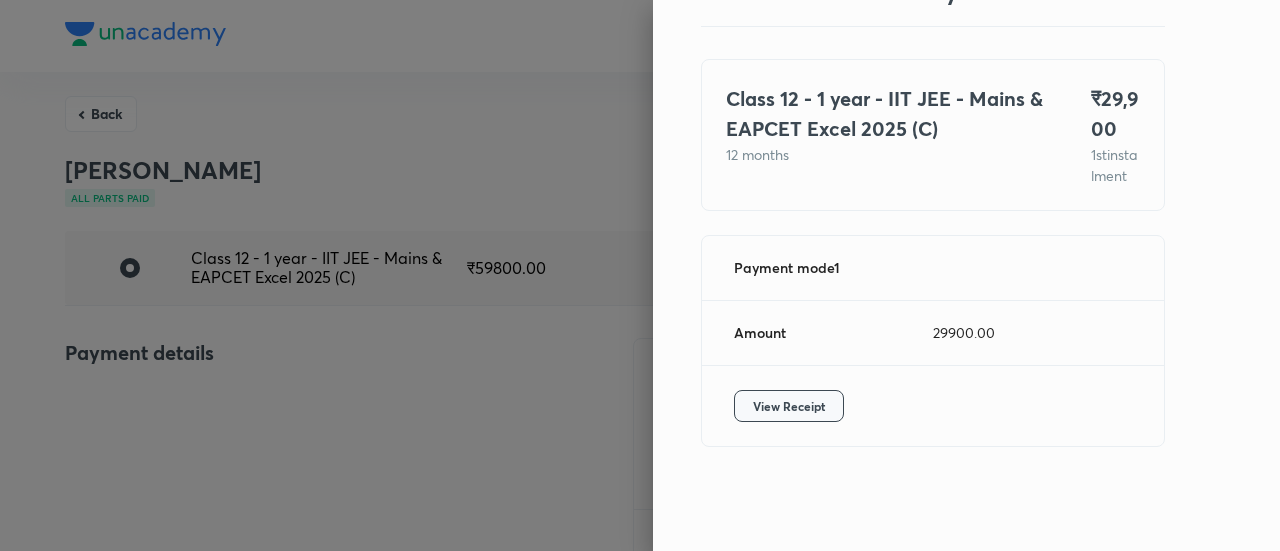 click on "View Receipt" at bounding box center (789, 406) 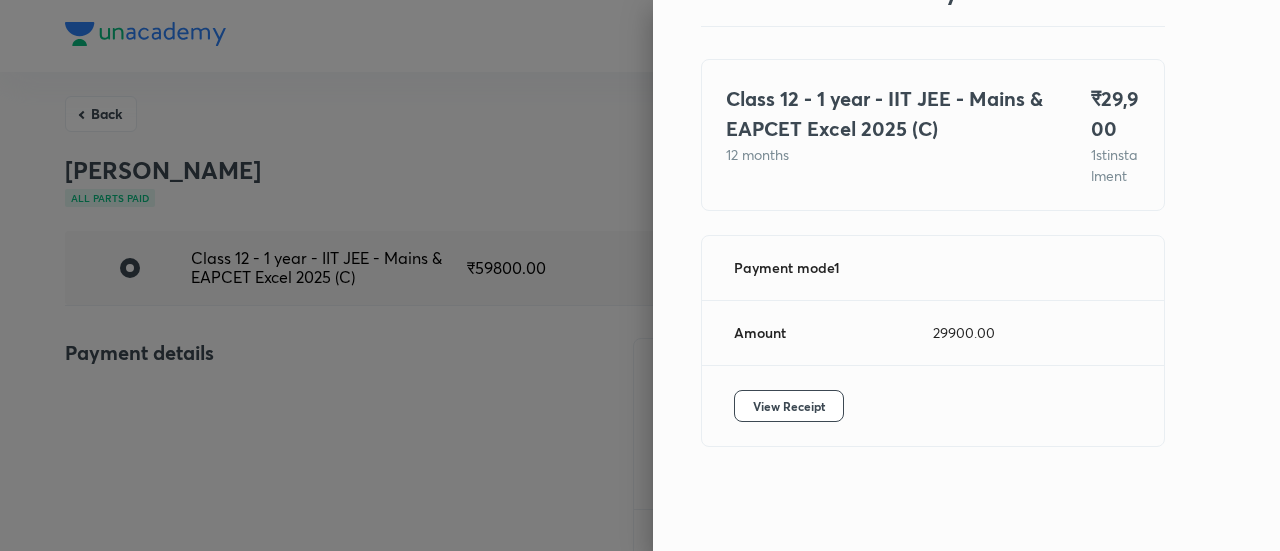 click at bounding box center (640, 275) 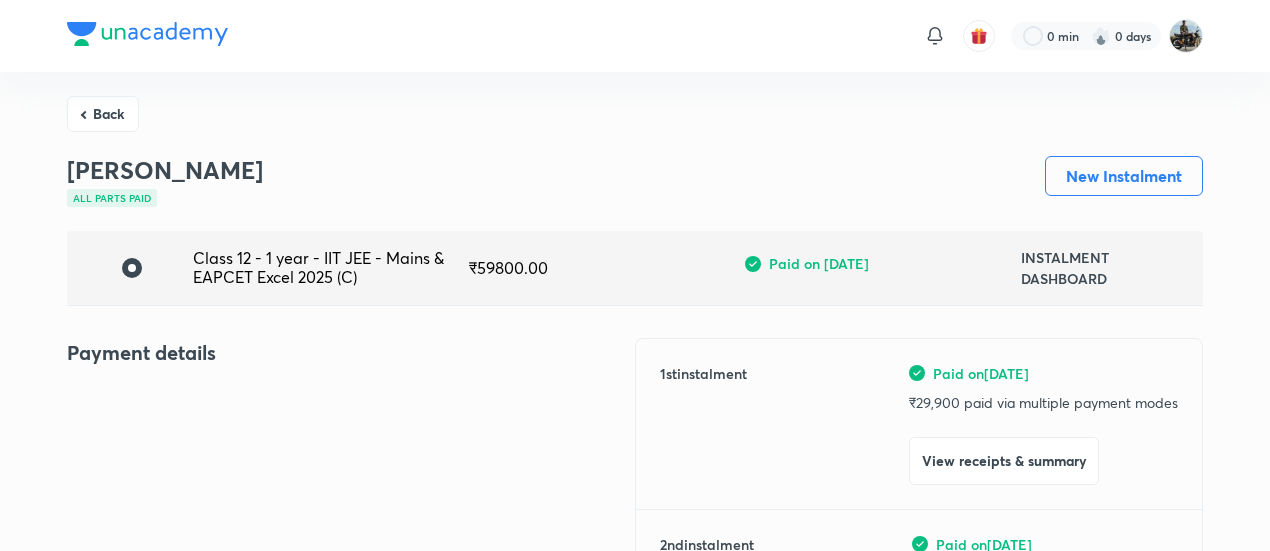 click on "Back" at bounding box center (103, 114) 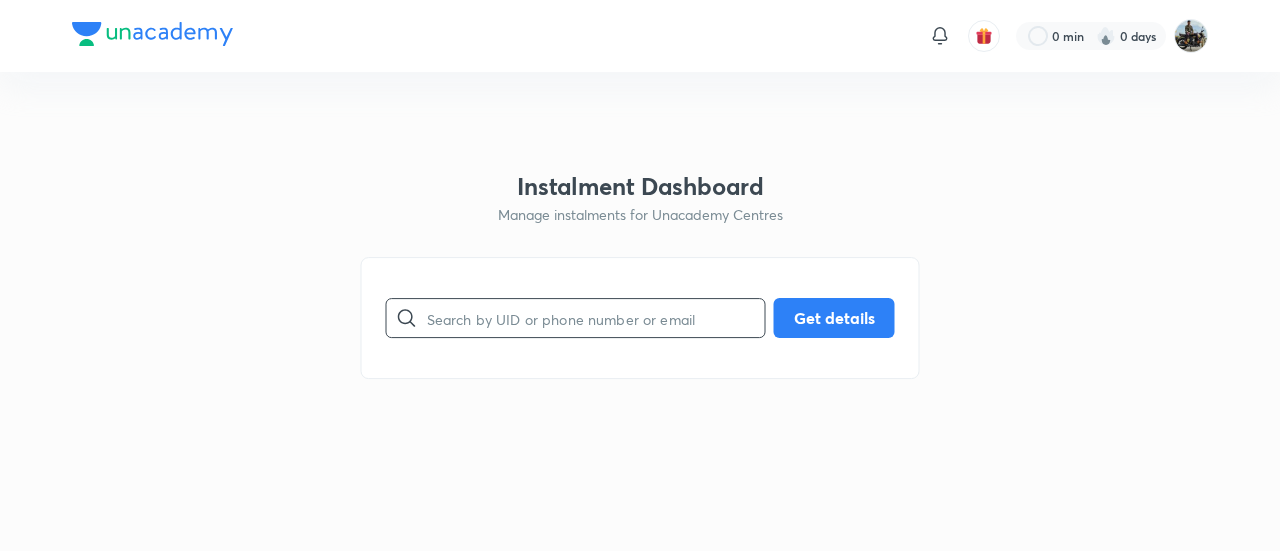 click at bounding box center (596, 318) 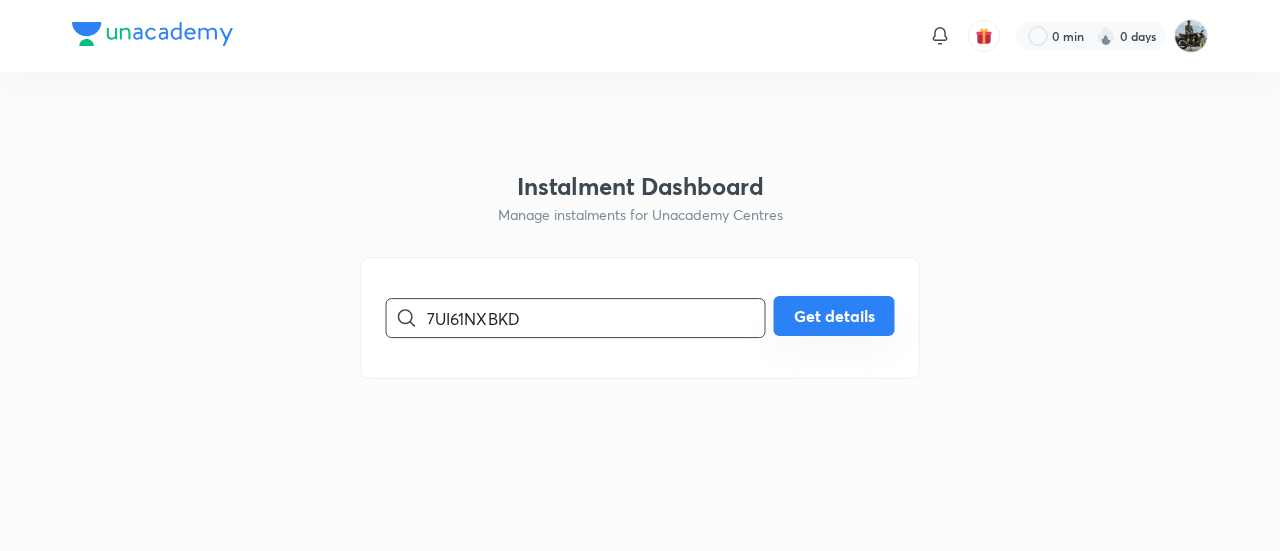 type on "7UI61NXBKD" 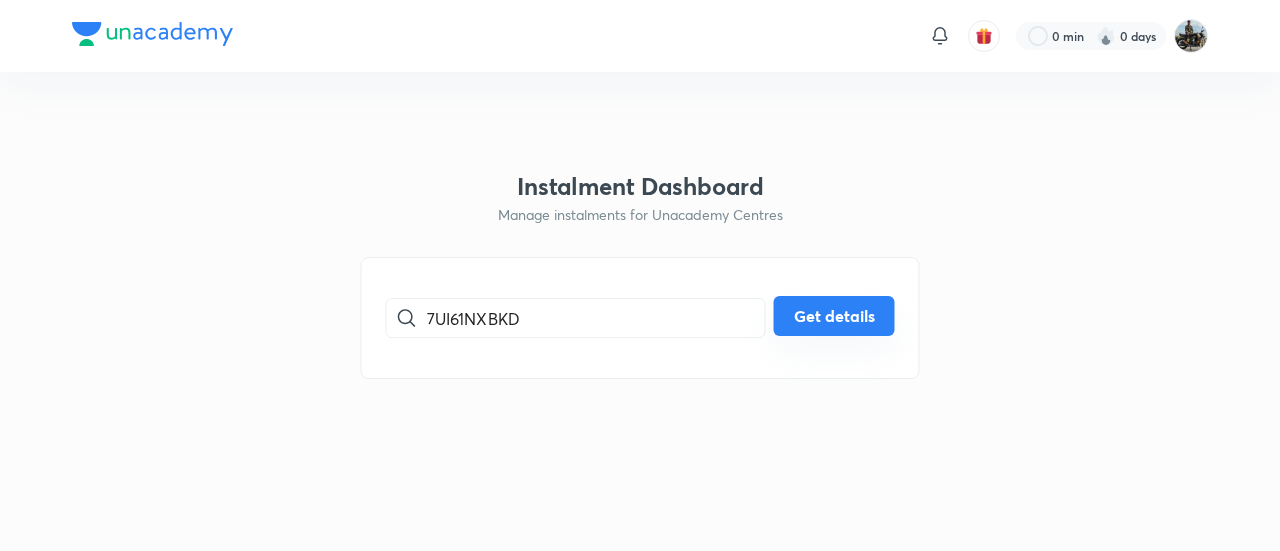 click on "Get details" at bounding box center [834, 316] 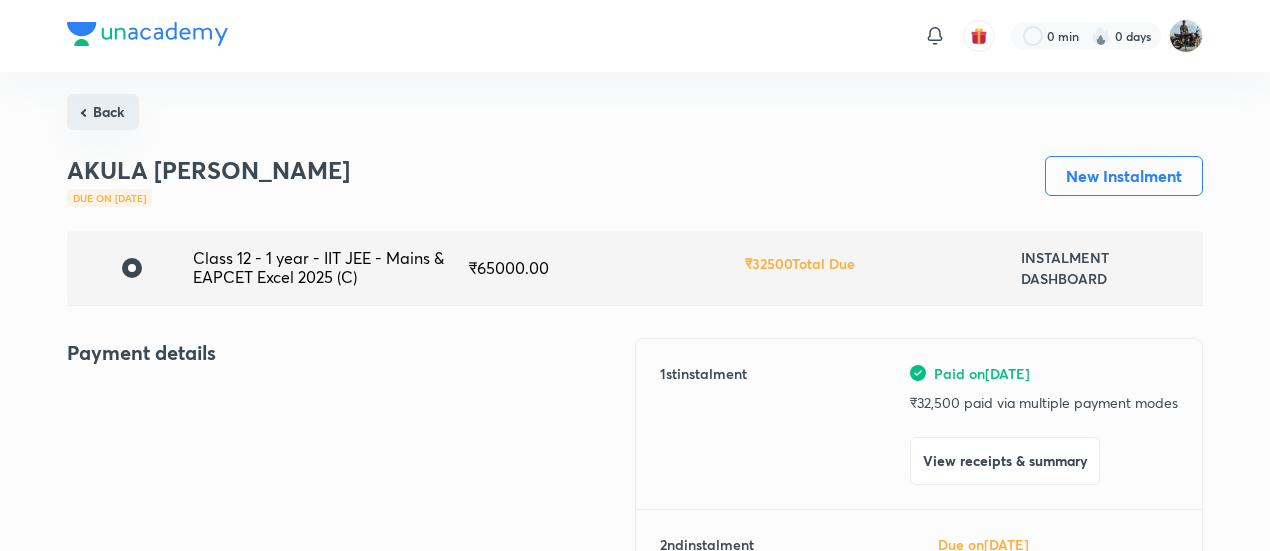 click on "Back" at bounding box center (103, 112) 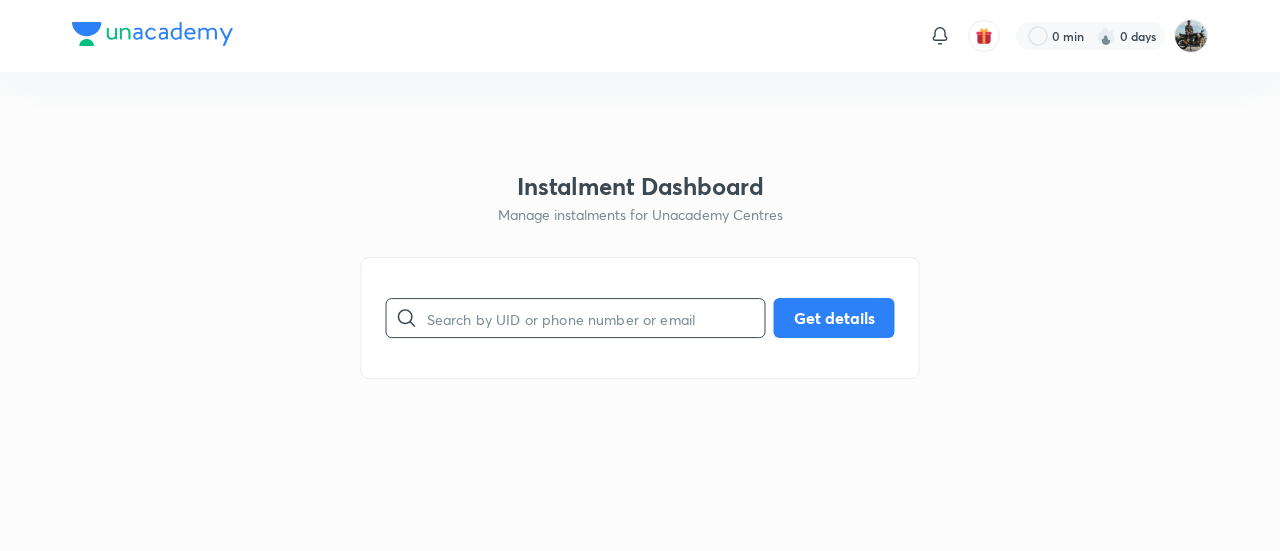 click at bounding box center [596, 318] 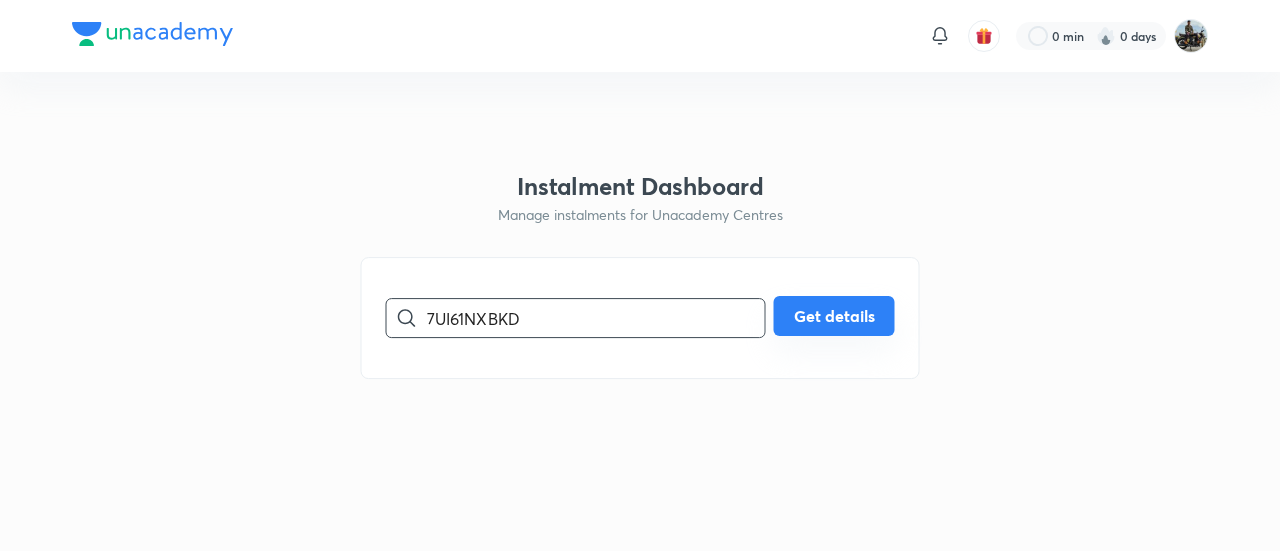 type on "7UI61NXBKD" 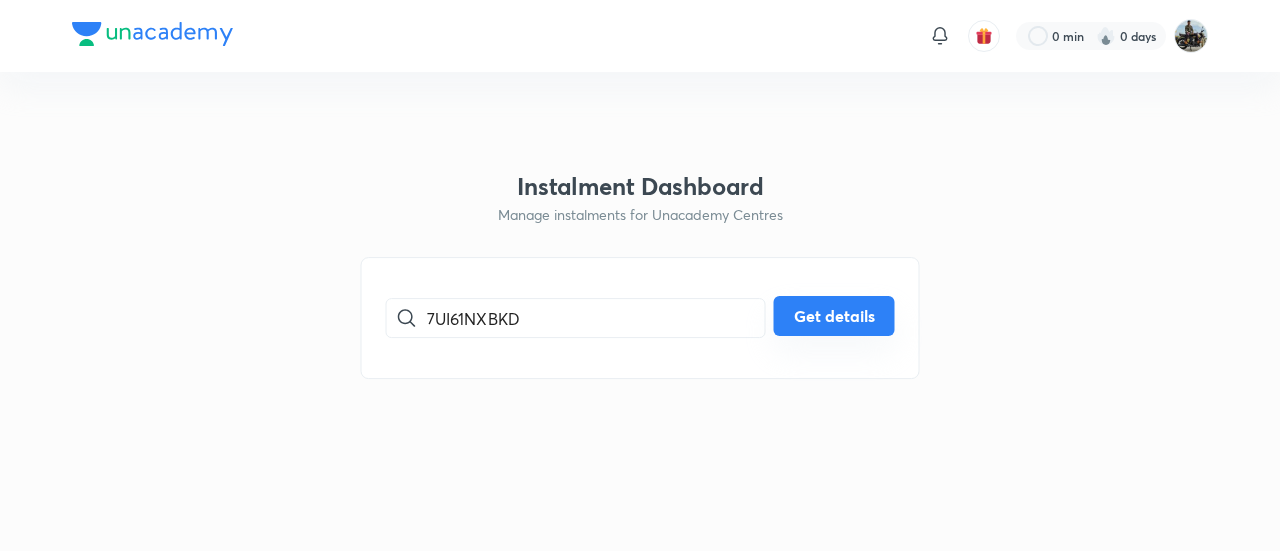 click on "Get details" at bounding box center [834, 316] 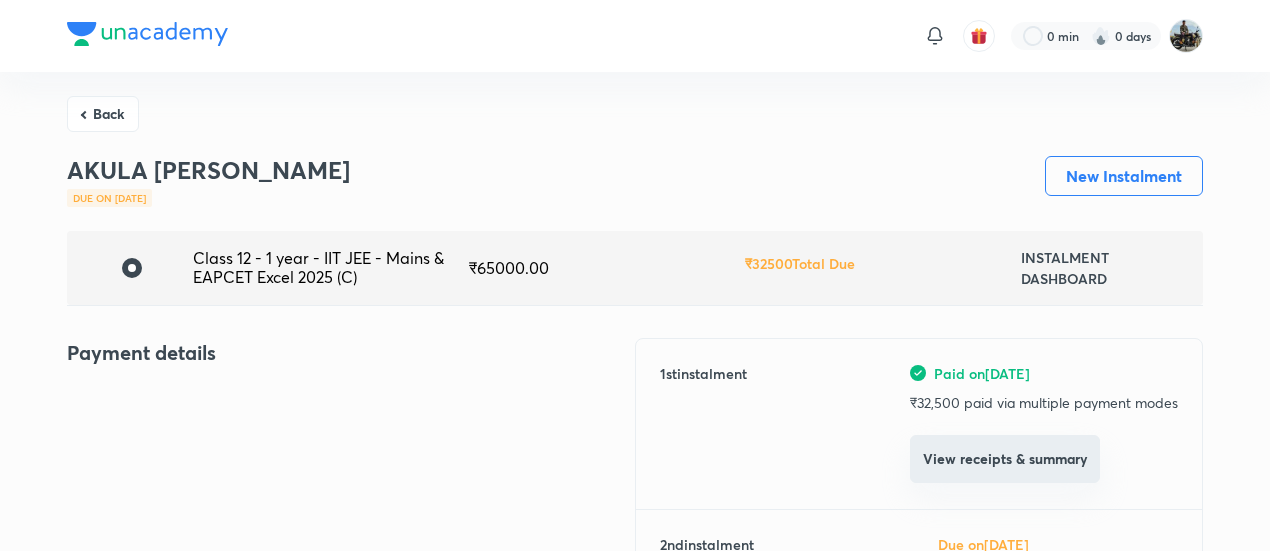 click on "View receipts & summary" at bounding box center [1005, 459] 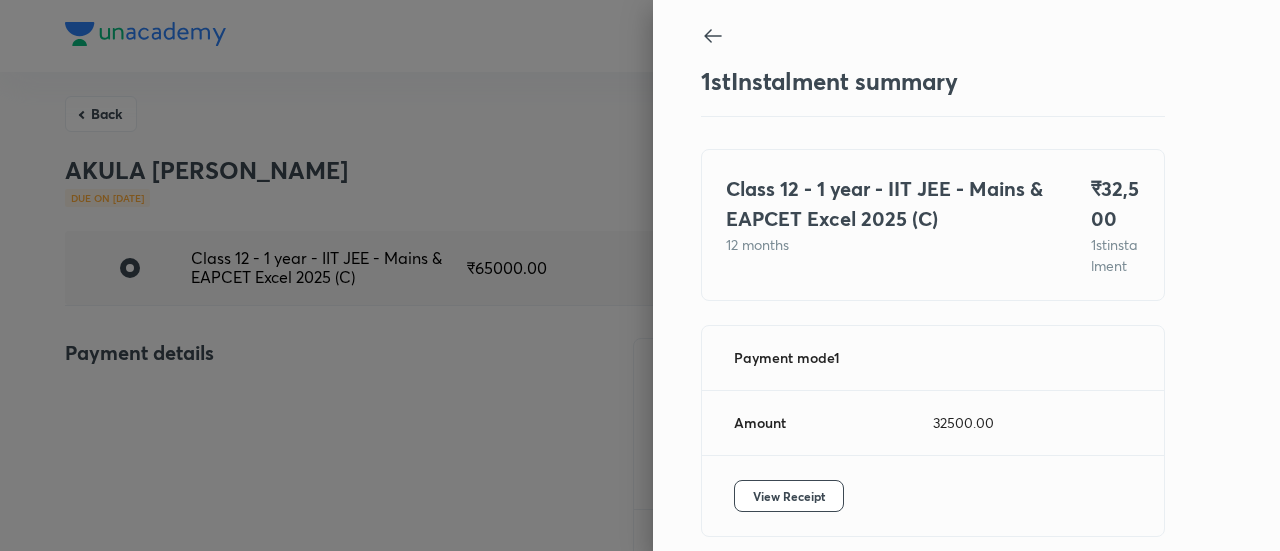 scroll, scrollTop: 109, scrollLeft: 0, axis: vertical 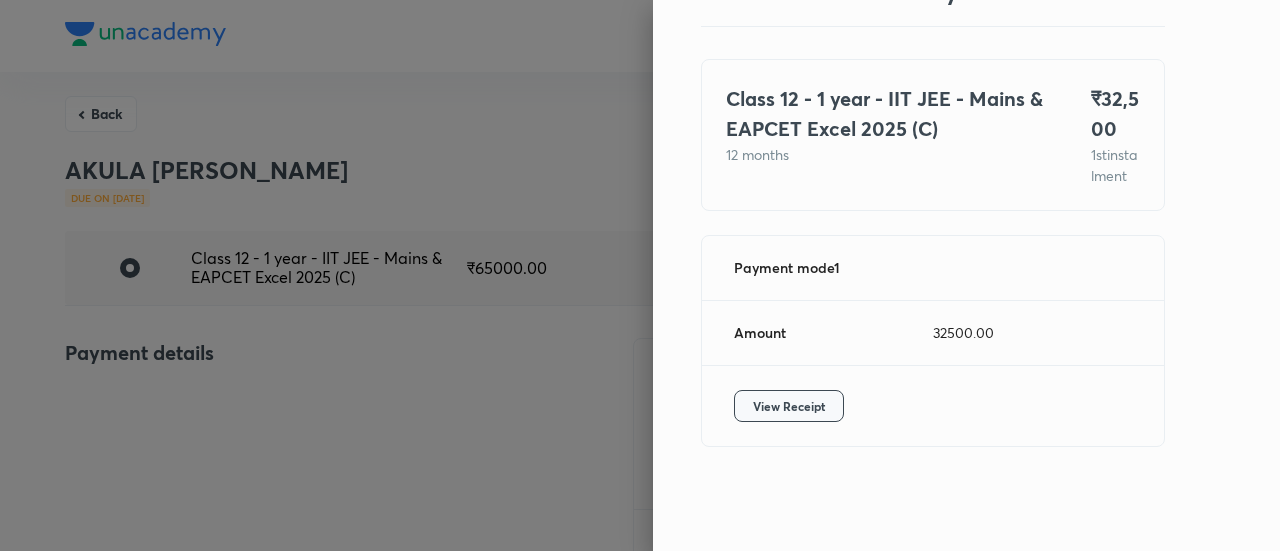 click on "View Receipt" at bounding box center (789, 406) 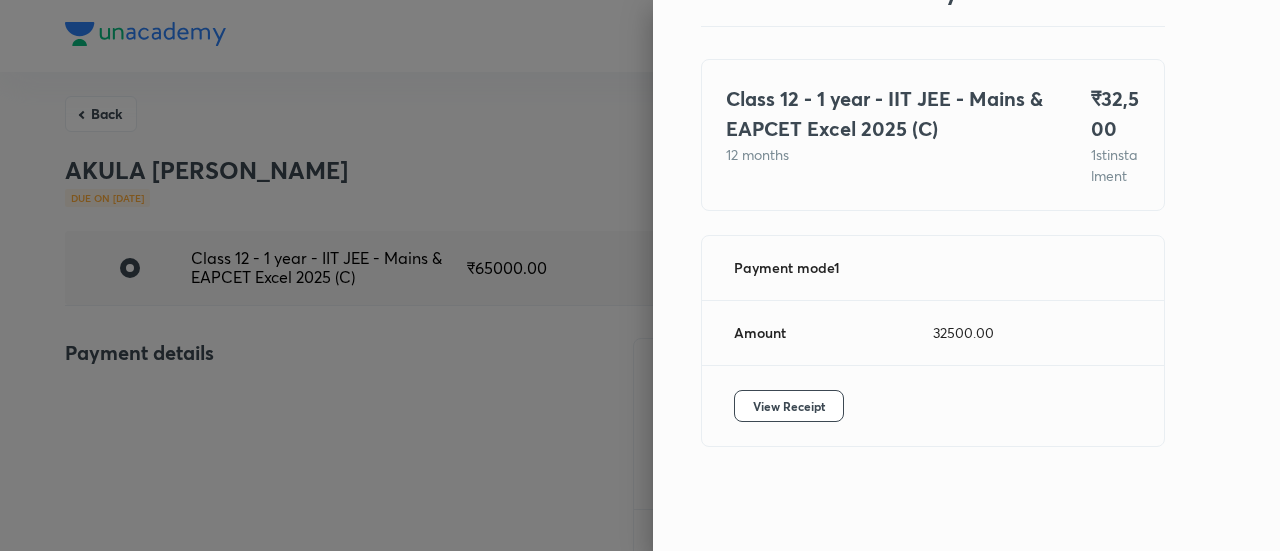 click at bounding box center (640, 275) 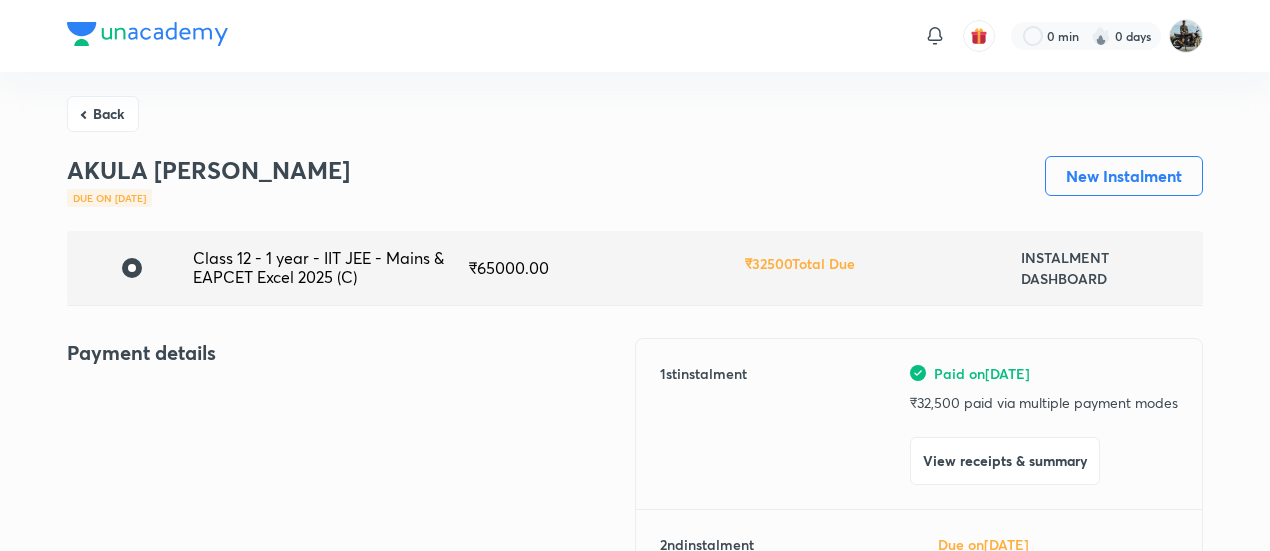 click on "Back" at bounding box center [103, 114] 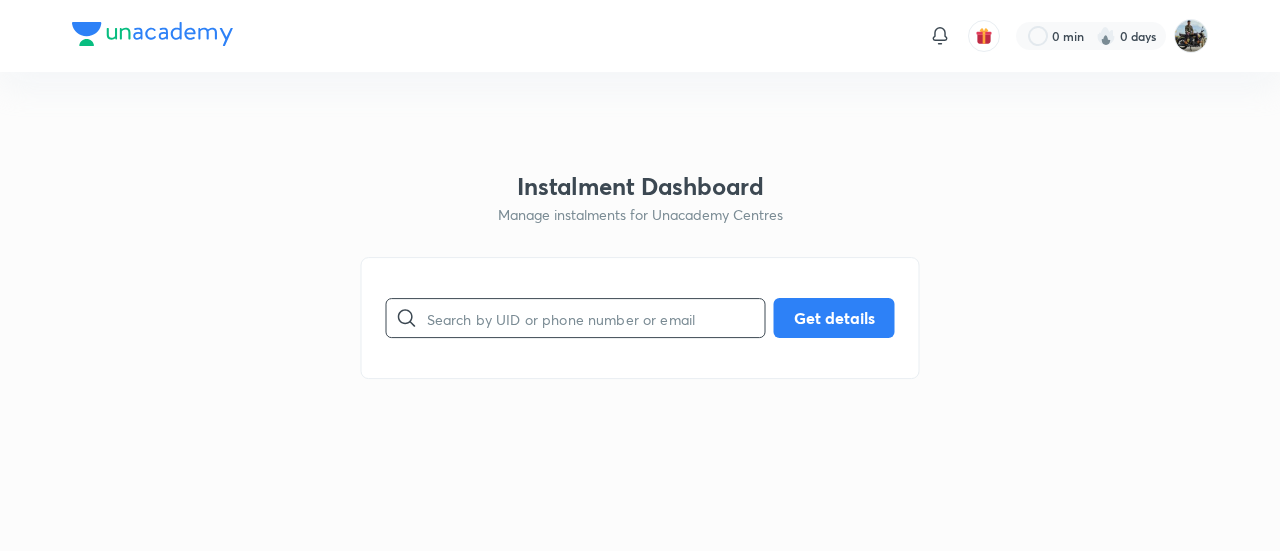 click at bounding box center (596, 318) 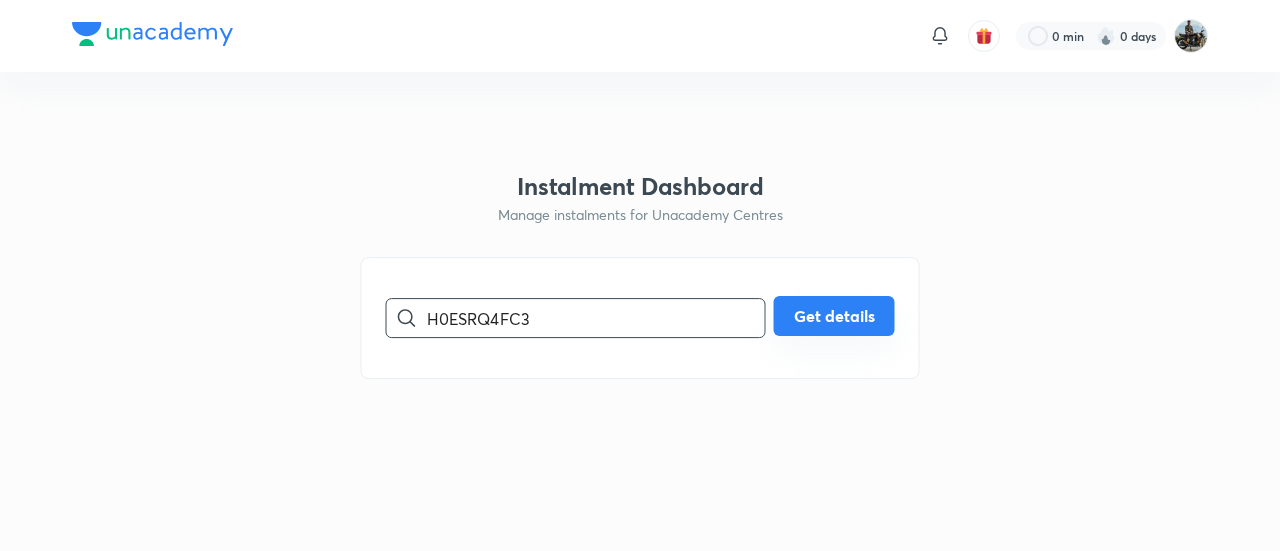 type on "H0ESRQ4FC3" 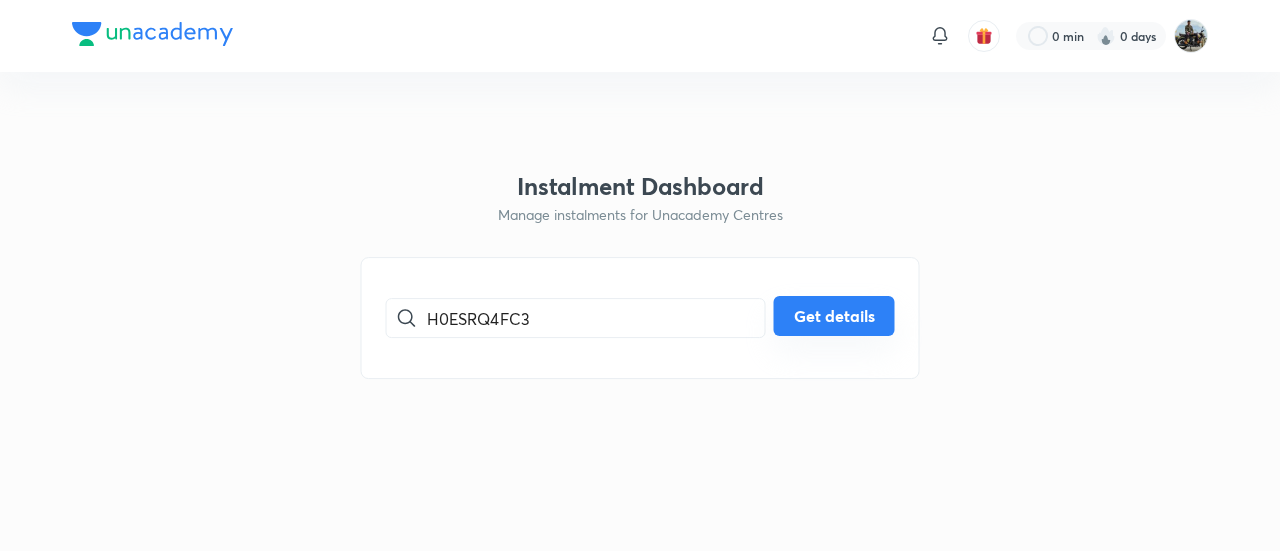 click on "Get details" at bounding box center (834, 316) 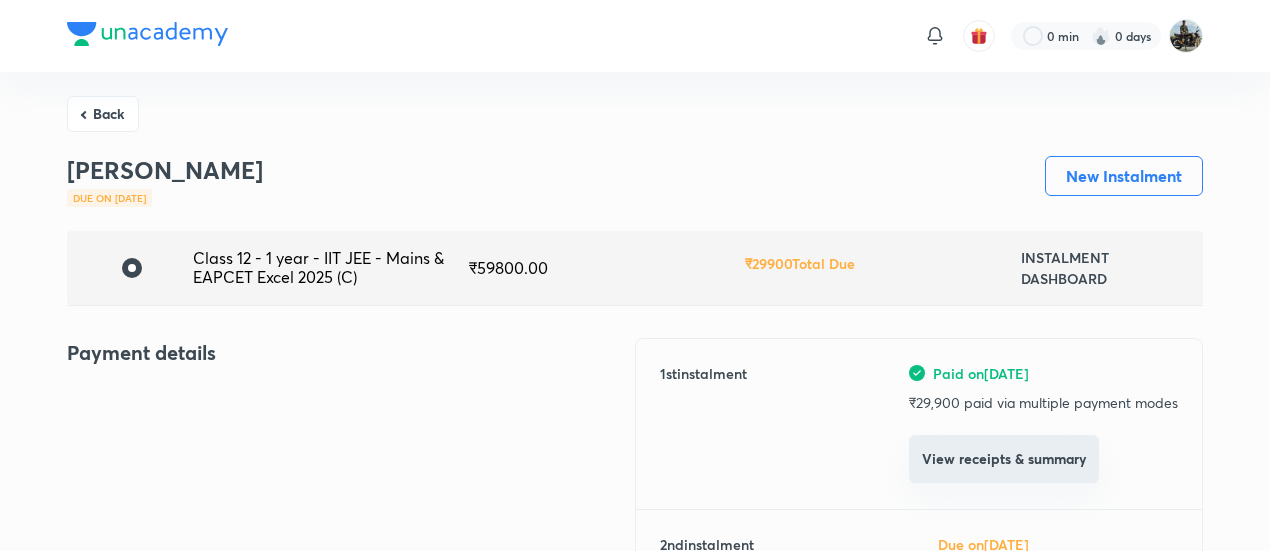 click on "View receipts & summary" at bounding box center (1004, 459) 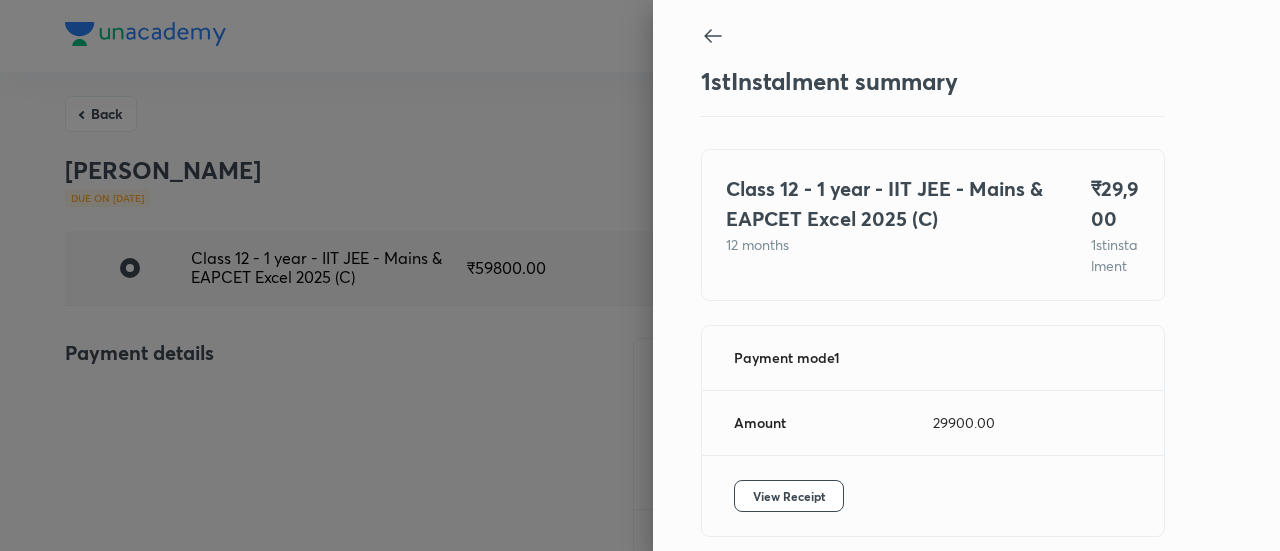 scroll, scrollTop: 109, scrollLeft: 0, axis: vertical 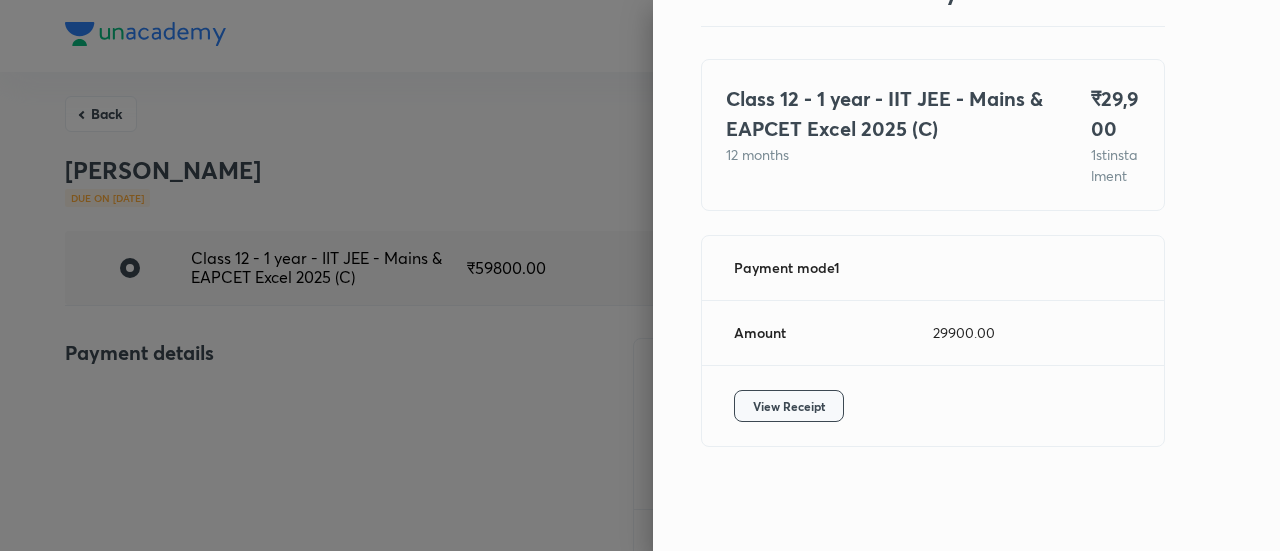 click on "View Receipt" at bounding box center (789, 406) 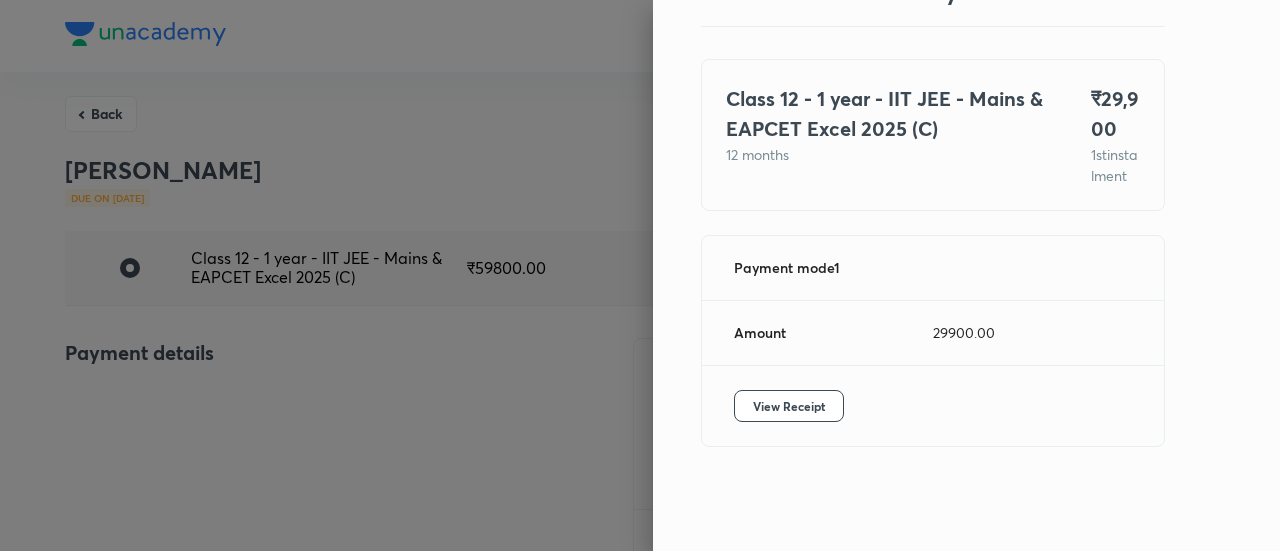 click at bounding box center (640, 275) 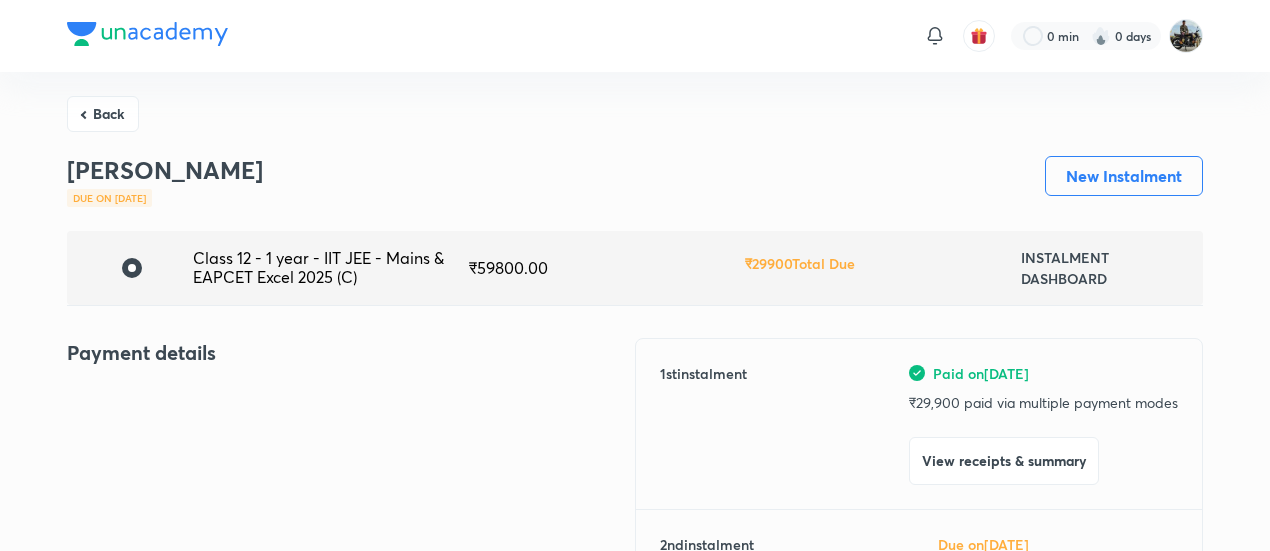 click on "Back" at bounding box center [103, 114] 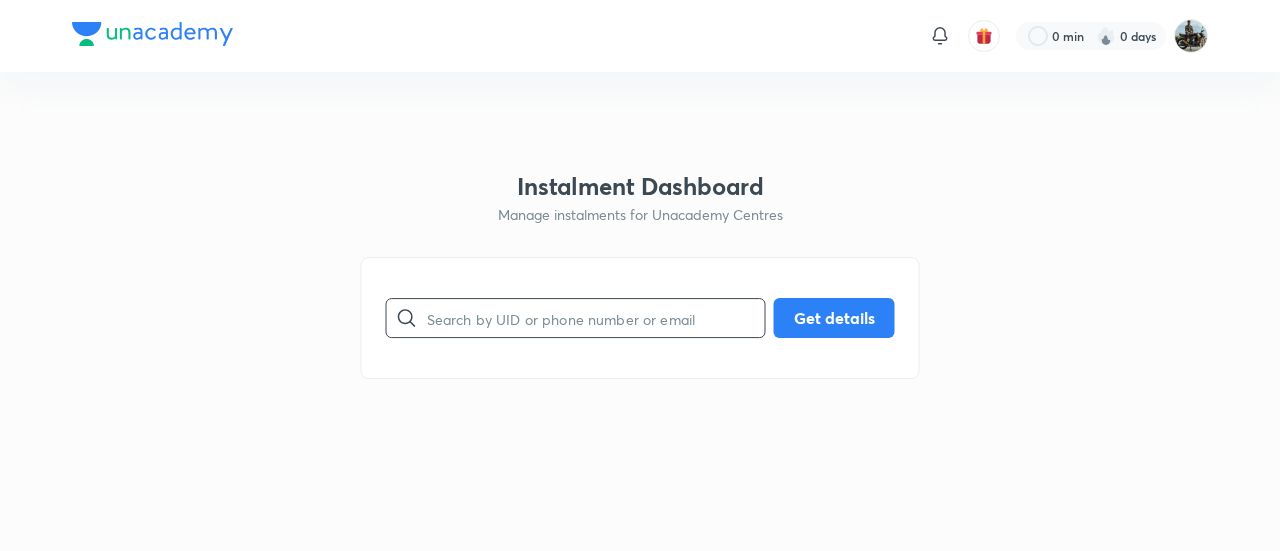 click at bounding box center (596, 318) 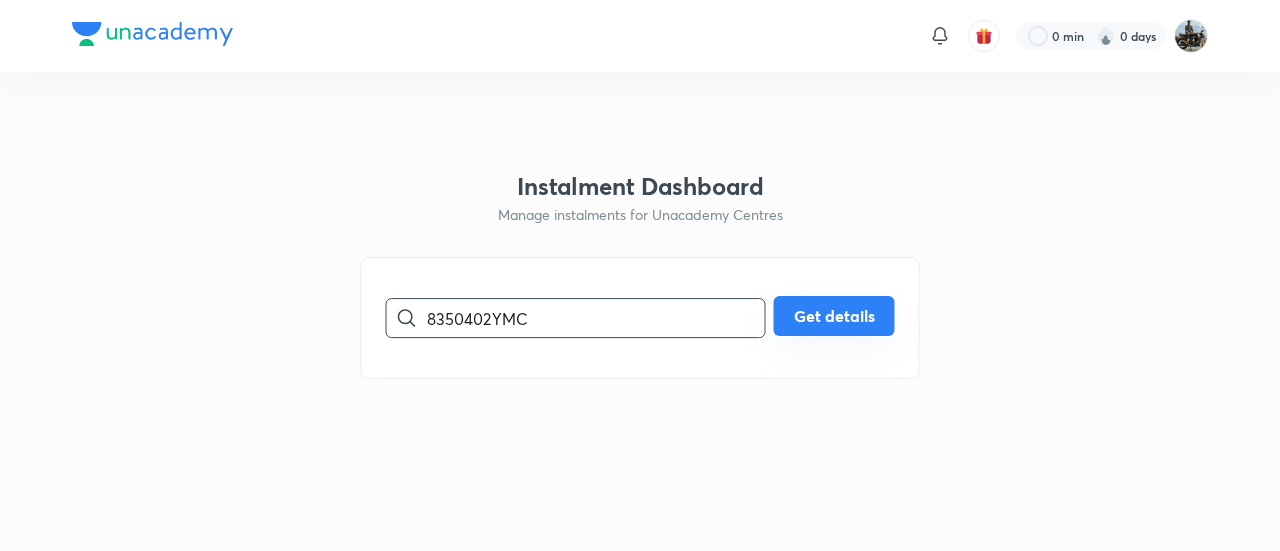 type on "8350402YMC" 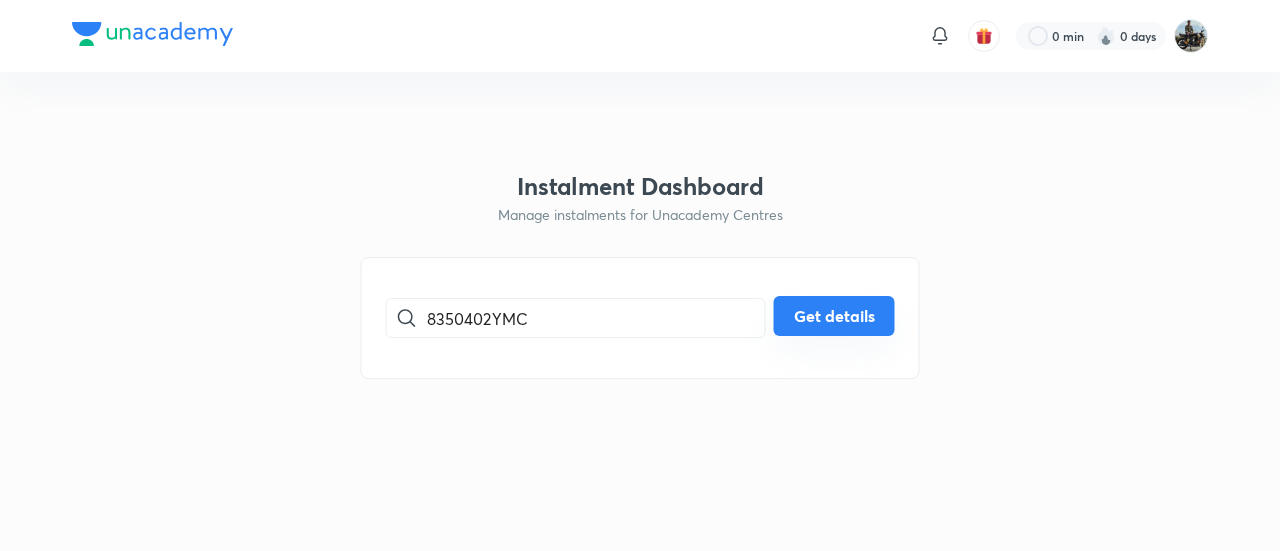 click on "Get details" at bounding box center [834, 316] 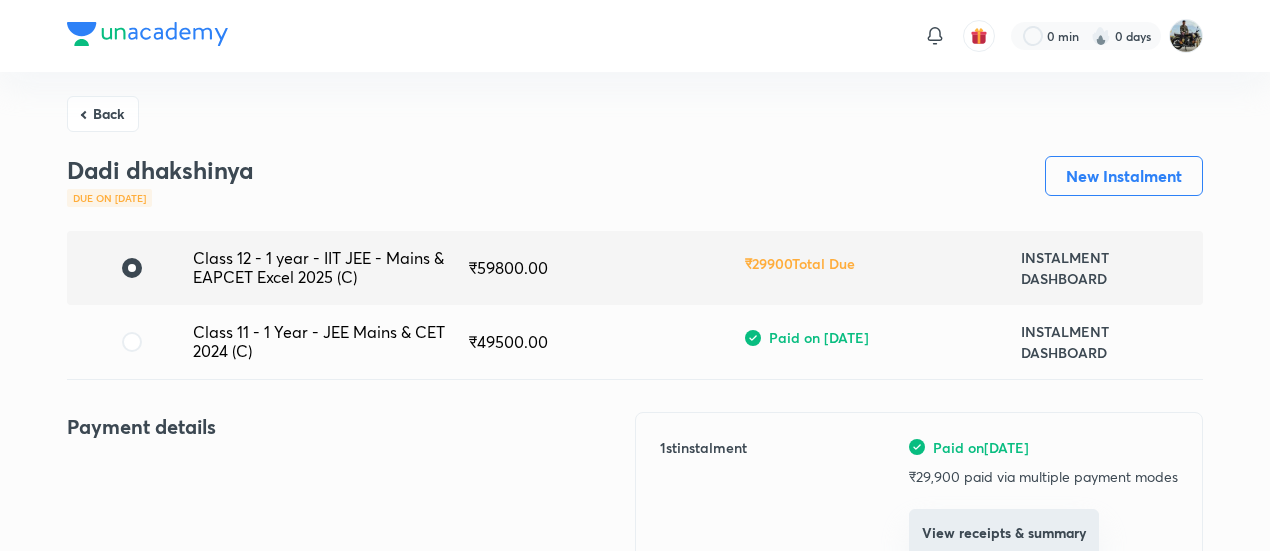 click on "View receipts & summary" at bounding box center (1004, 533) 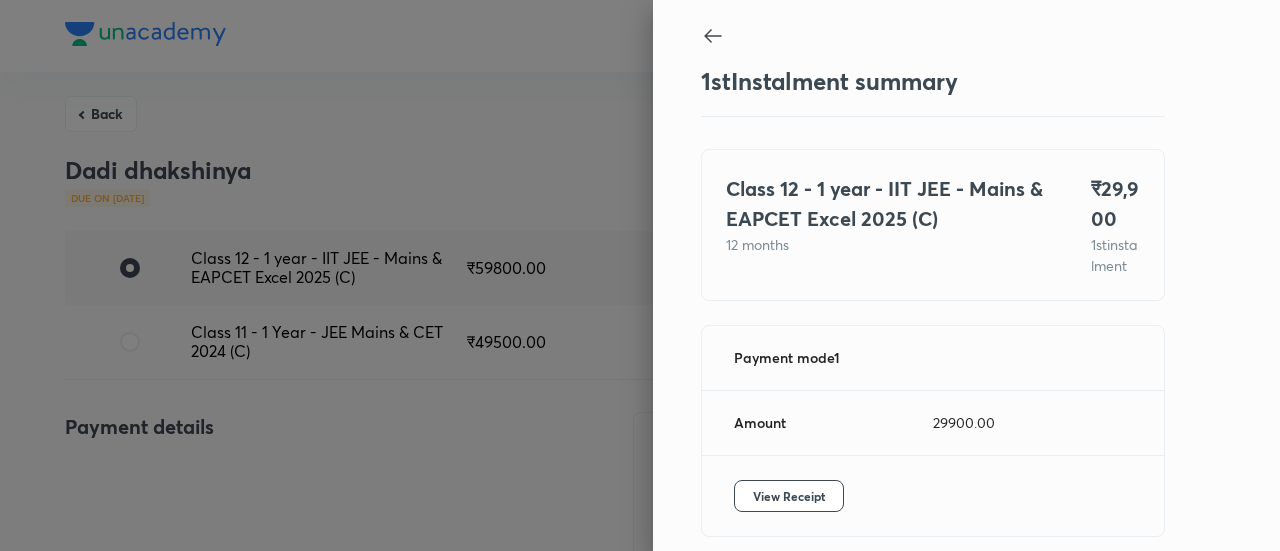 scroll, scrollTop: 109, scrollLeft: 0, axis: vertical 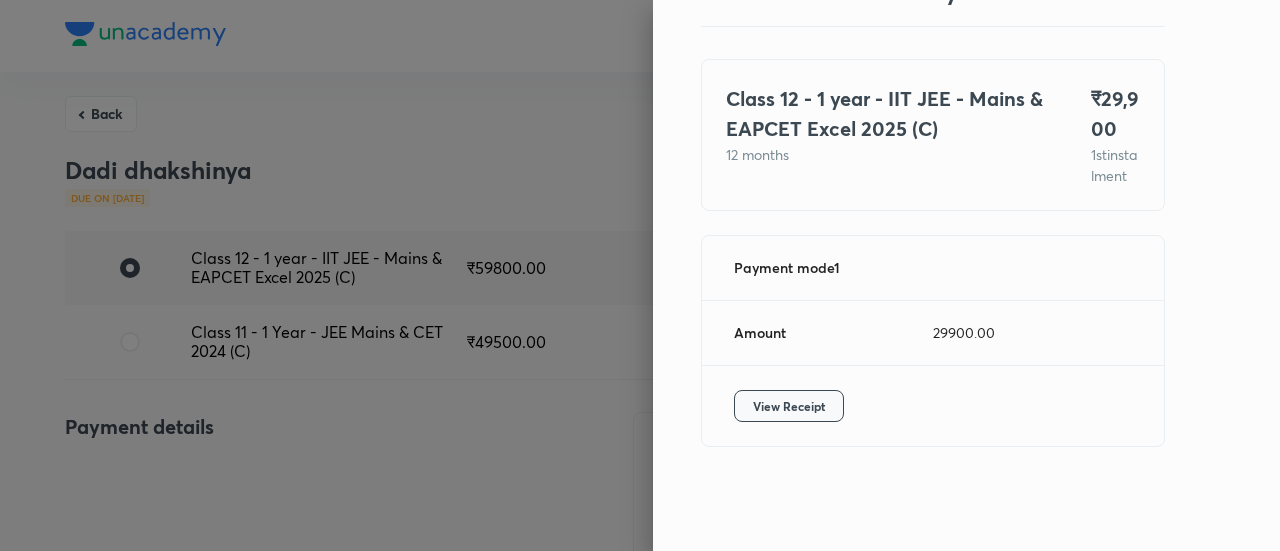 click on "View Receipt" at bounding box center [789, 406] 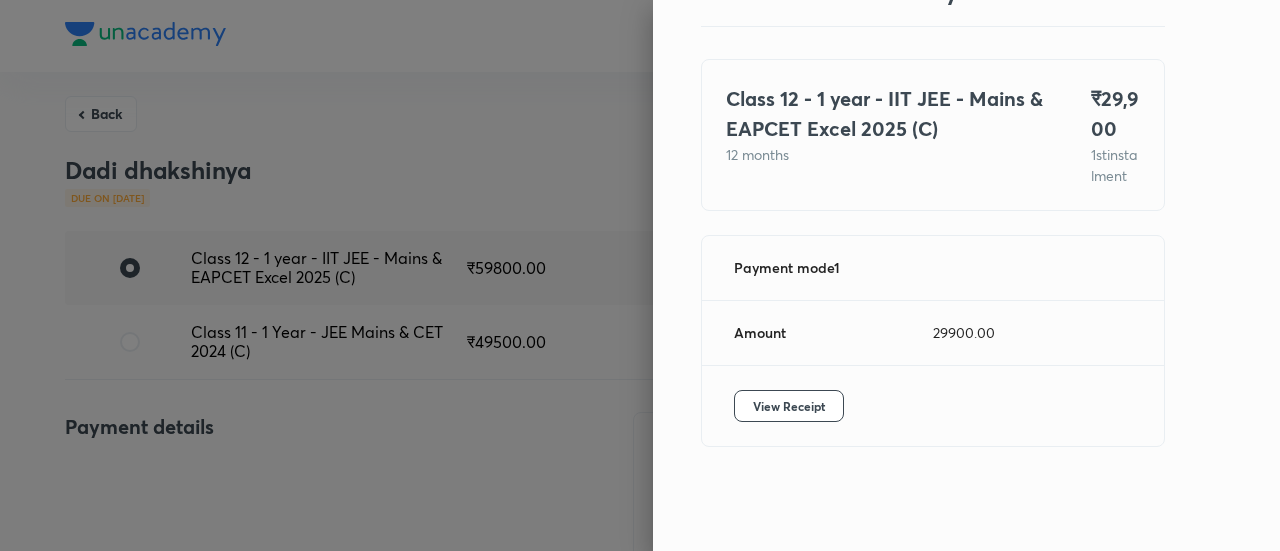 click at bounding box center [640, 275] 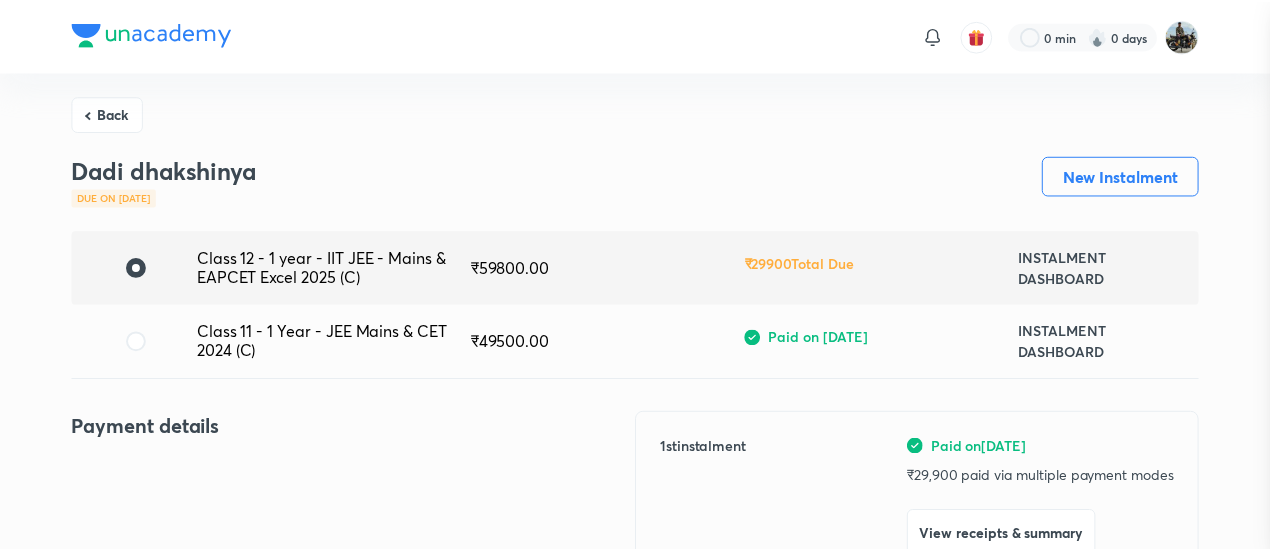 scroll, scrollTop: 7, scrollLeft: 0, axis: vertical 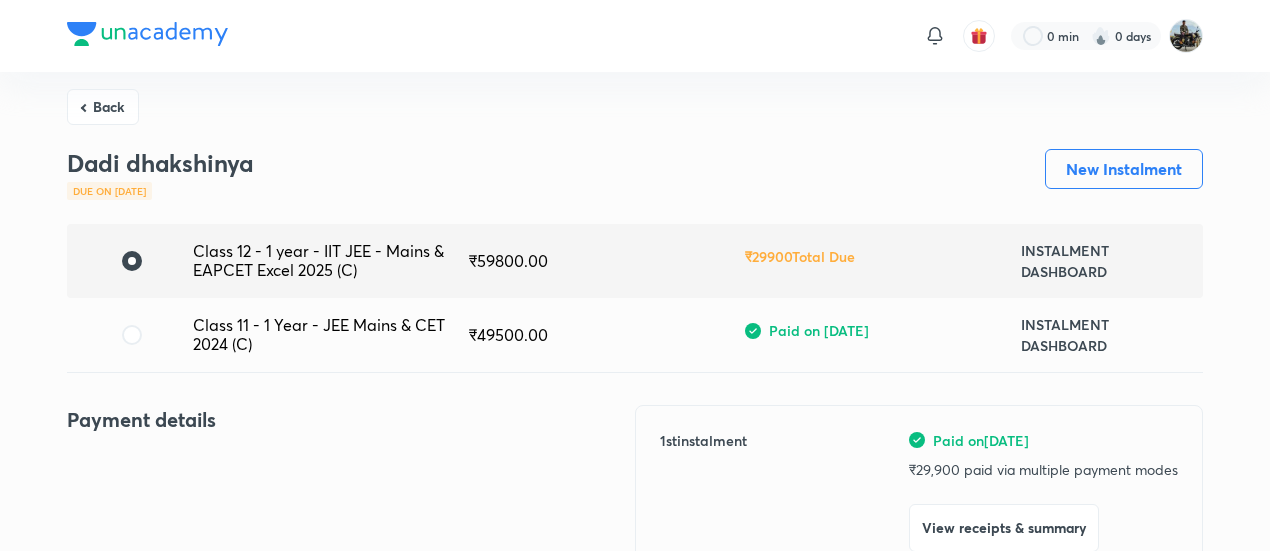 click on "Back" at bounding box center (103, 107) 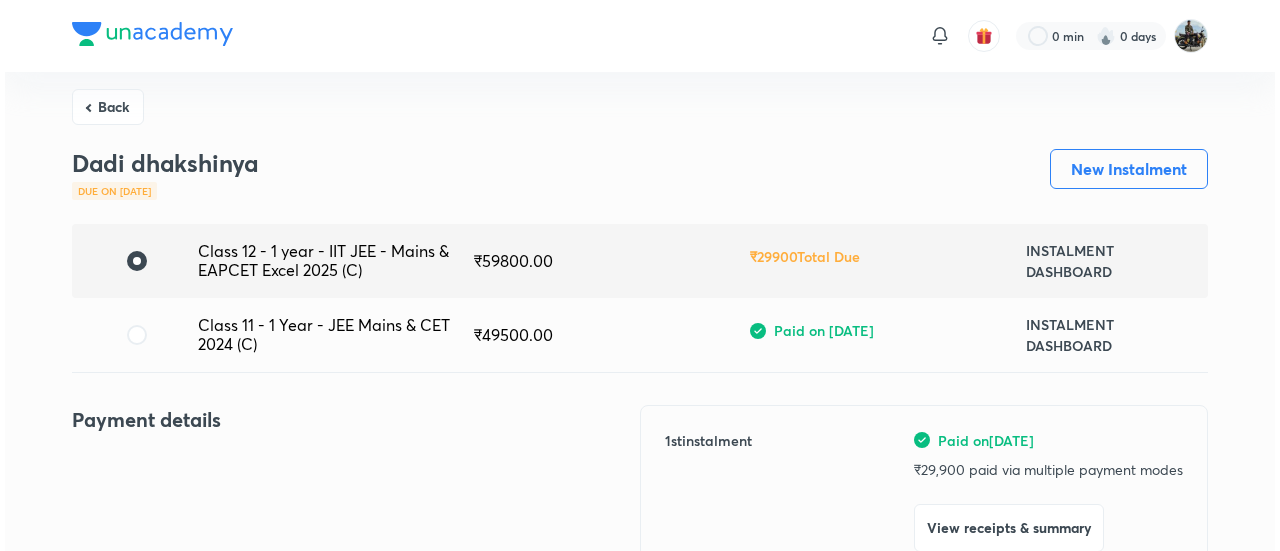 scroll, scrollTop: 0, scrollLeft: 0, axis: both 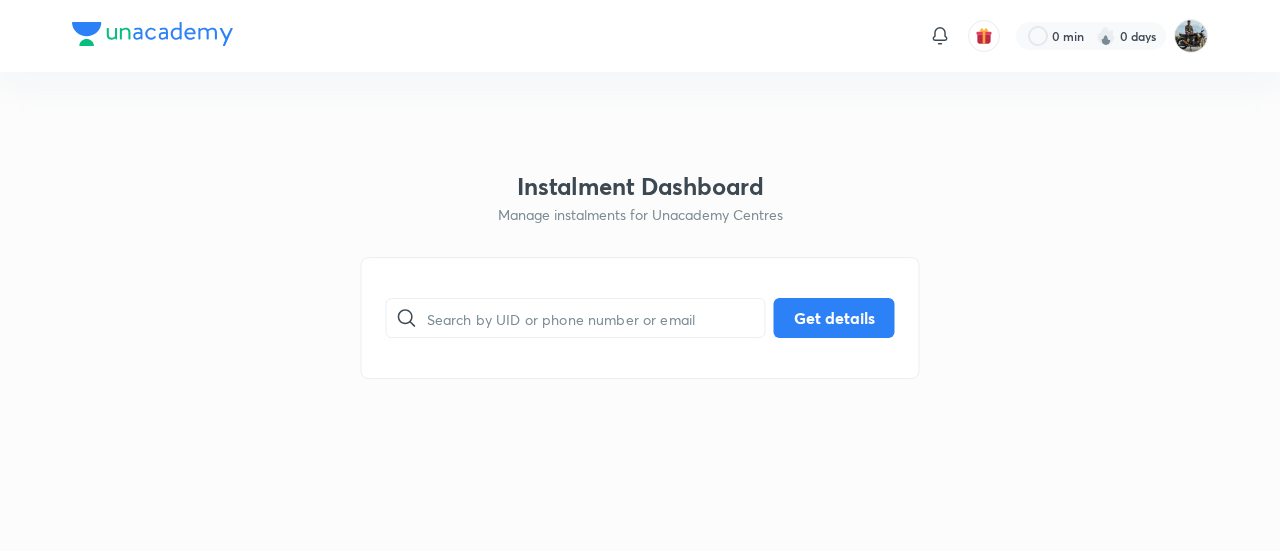 click on "​ Get details" at bounding box center [640, 318] 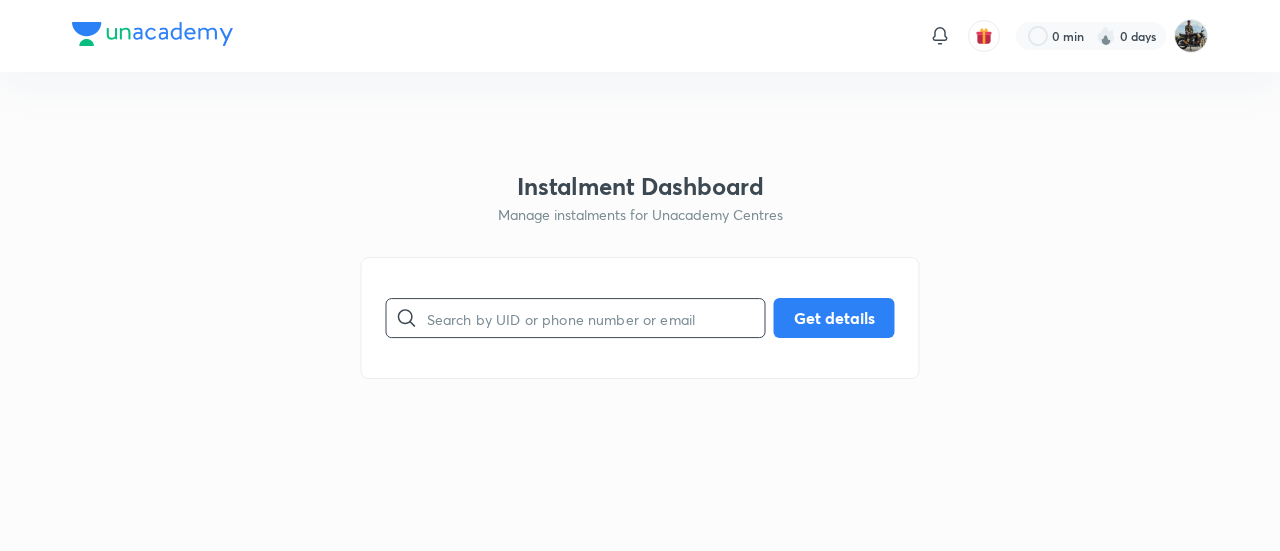 click at bounding box center [596, 318] 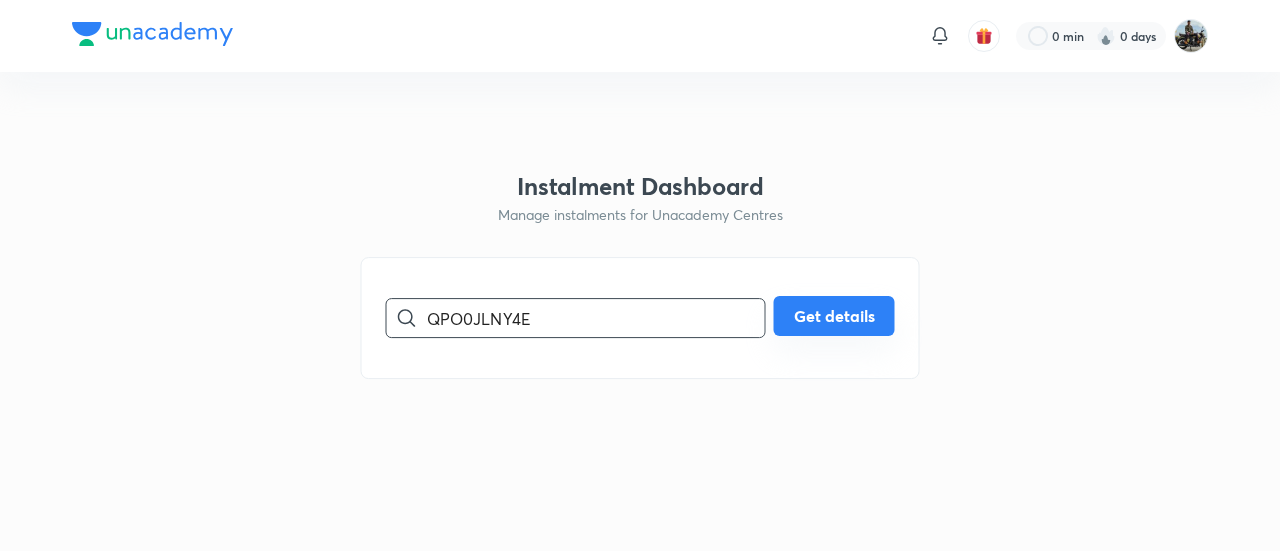 type on "QPO0JLNY4E" 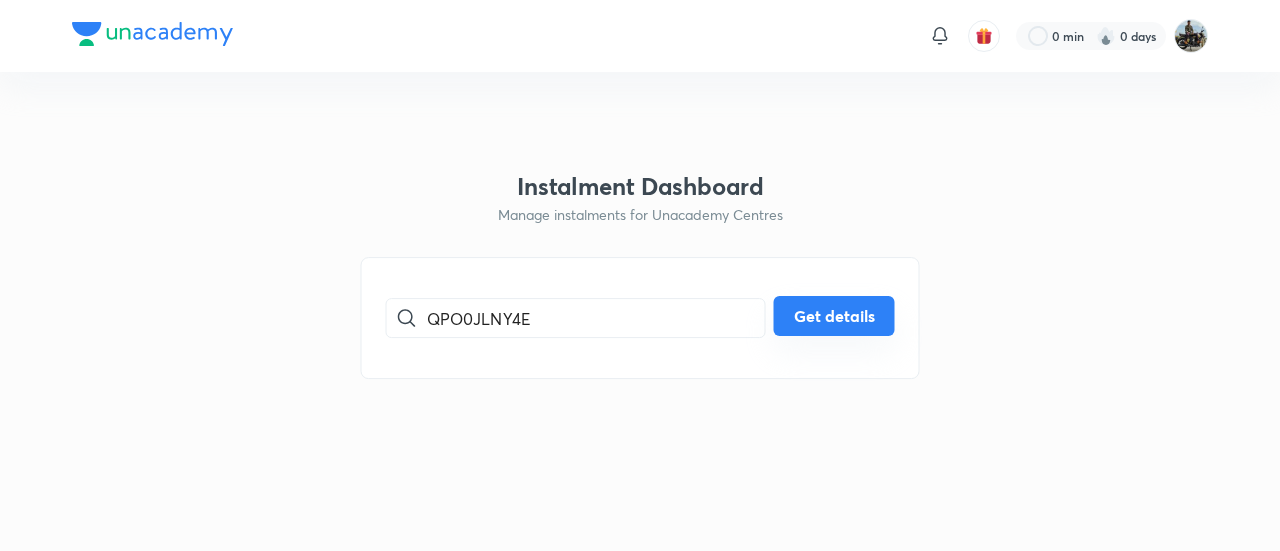 click on "Get details" at bounding box center (834, 316) 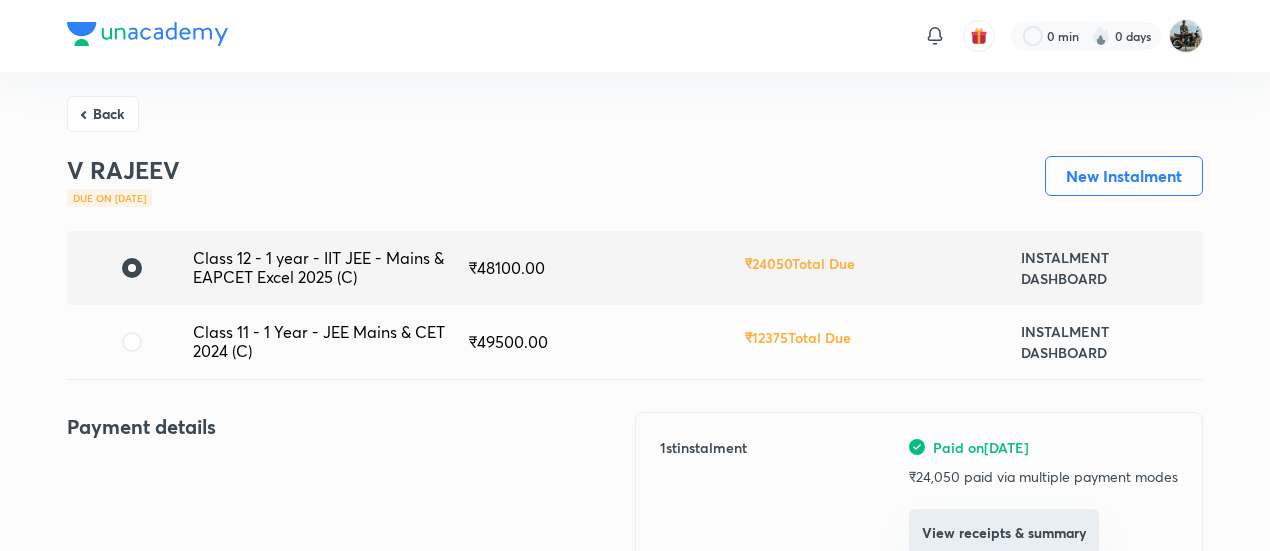 click on "View receipts & summary" at bounding box center (1004, 533) 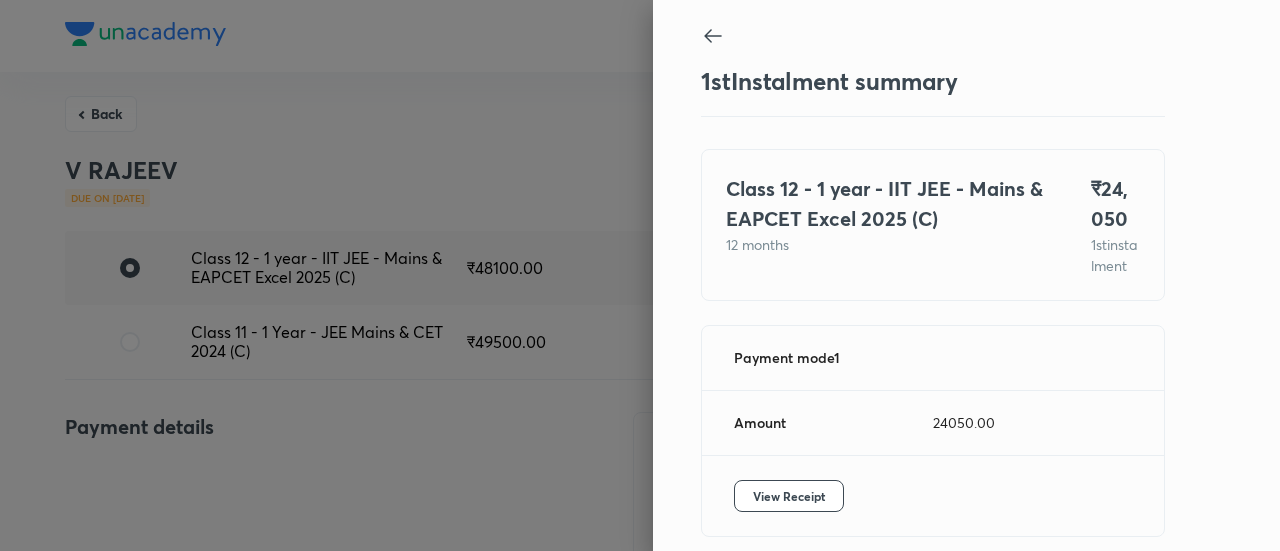 scroll, scrollTop: 109, scrollLeft: 0, axis: vertical 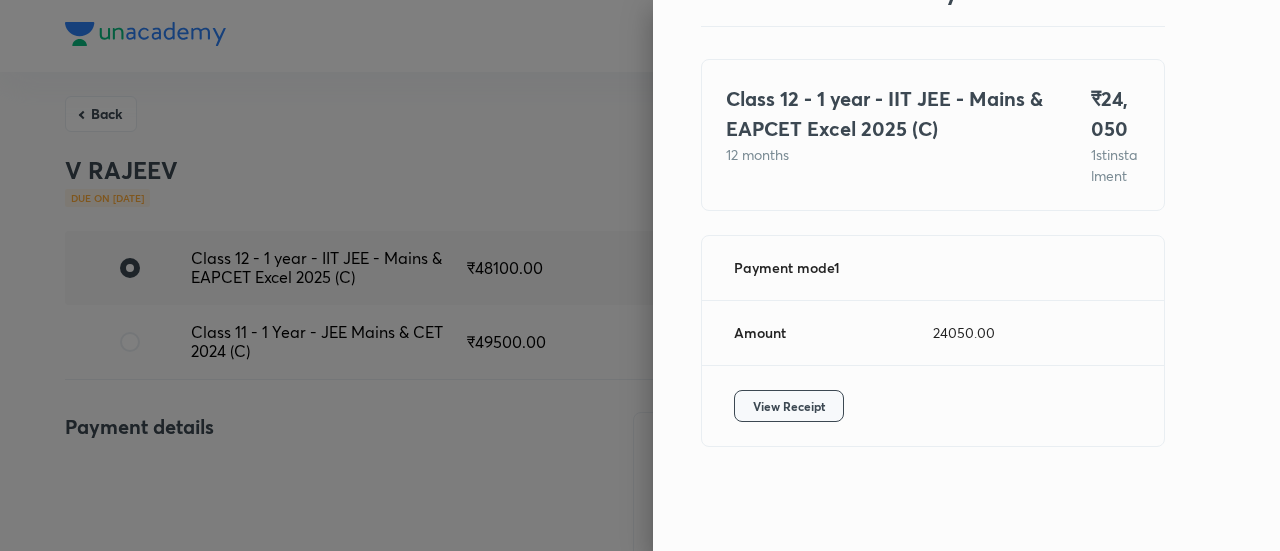 click on "View Receipt" at bounding box center (789, 406) 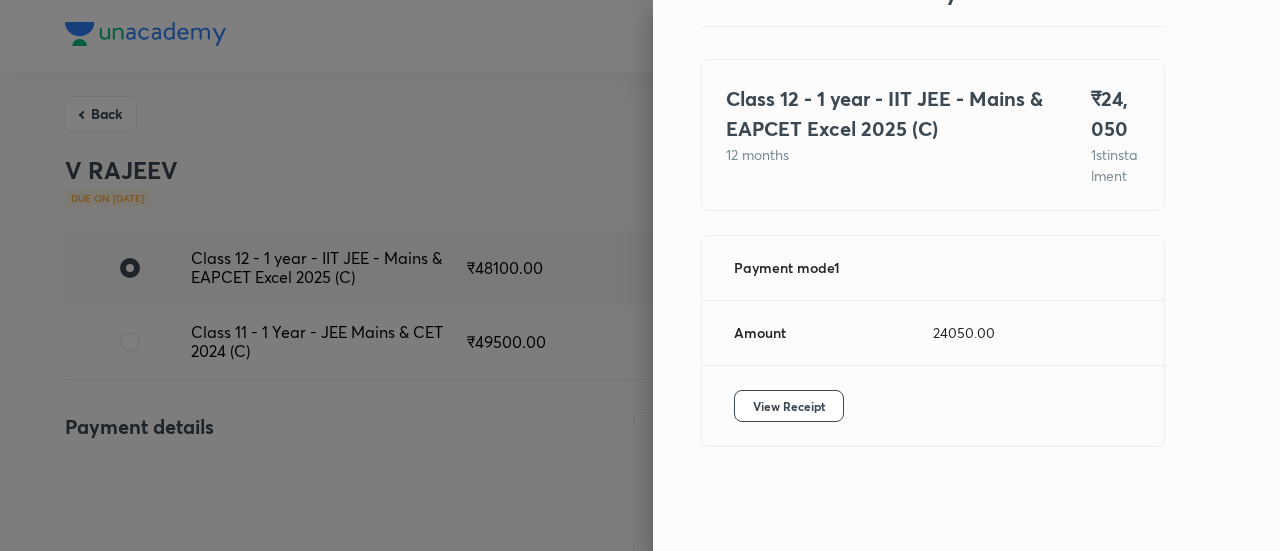 click at bounding box center (640, 275) 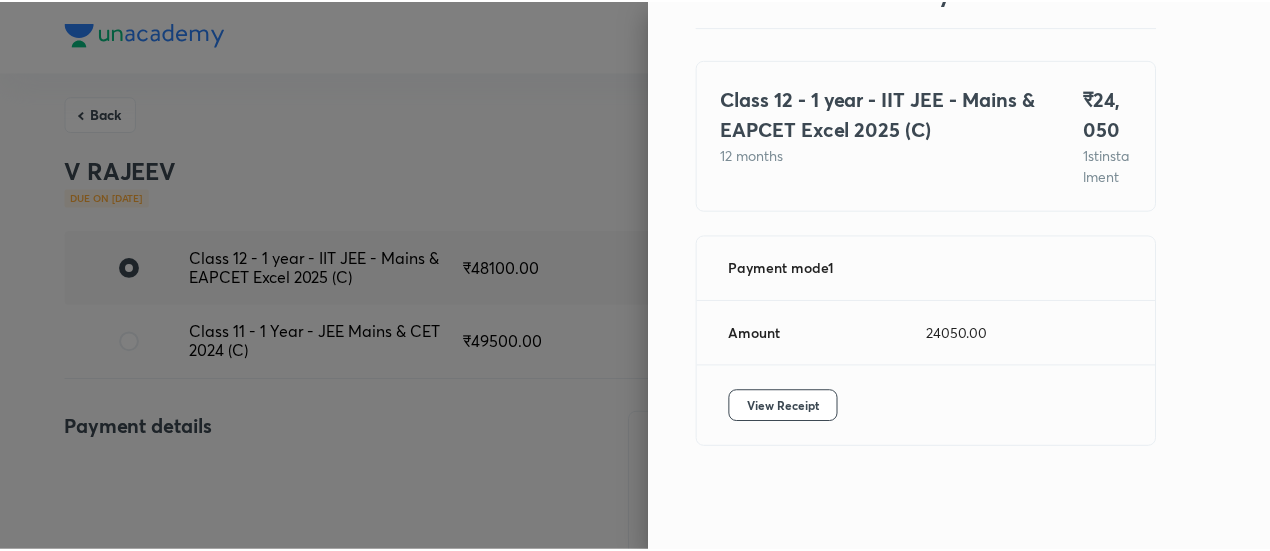 scroll, scrollTop: 7, scrollLeft: 0, axis: vertical 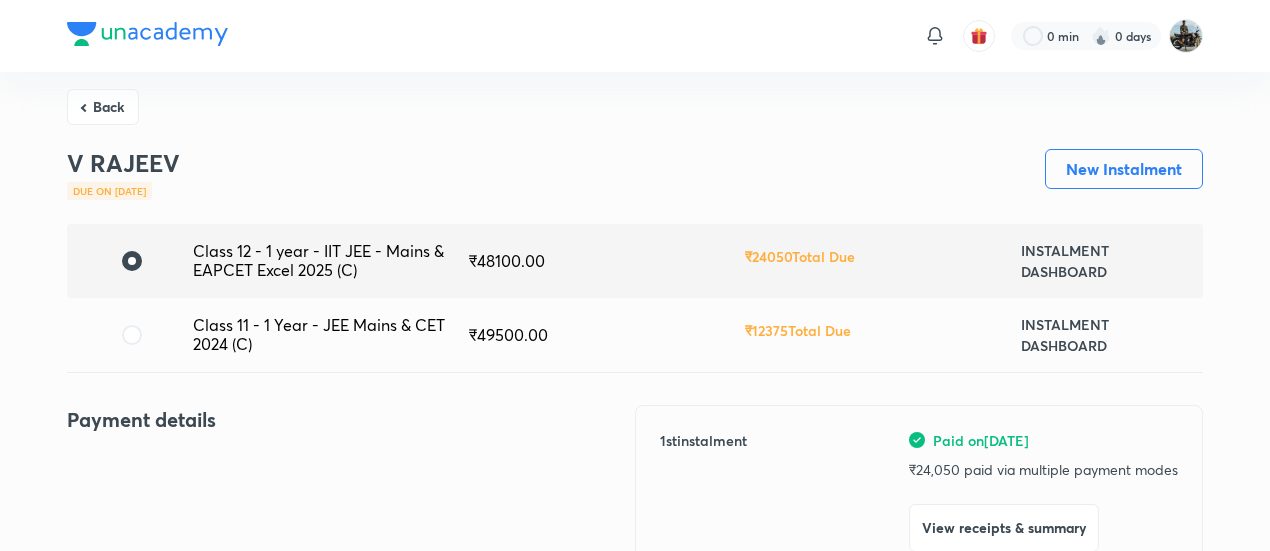 click on "Back" at bounding box center [103, 107] 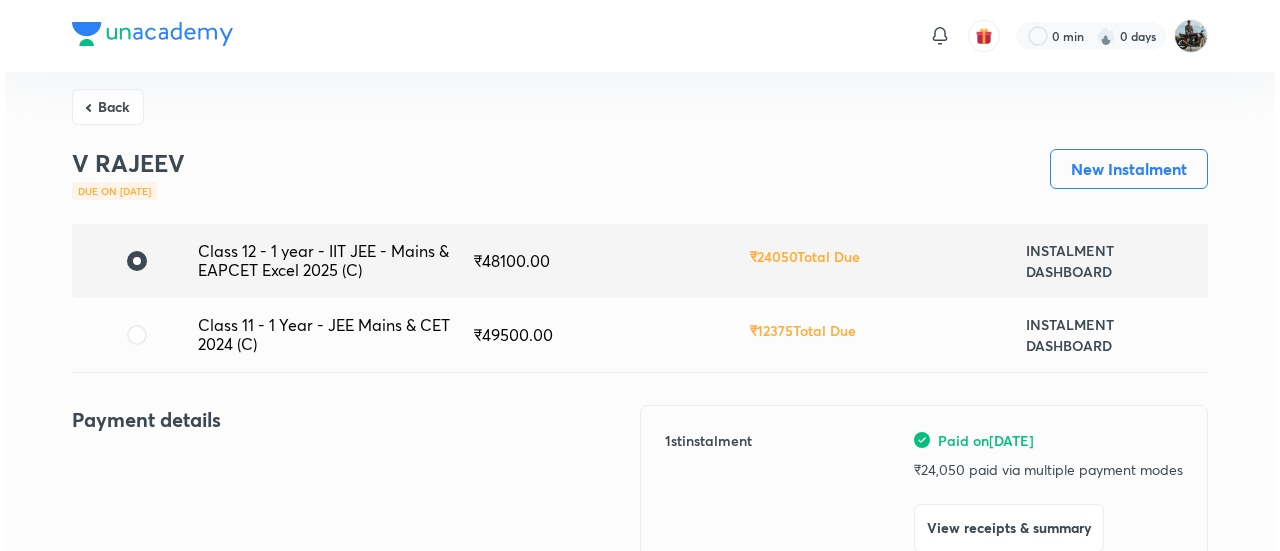 scroll, scrollTop: 0, scrollLeft: 0, axis: both 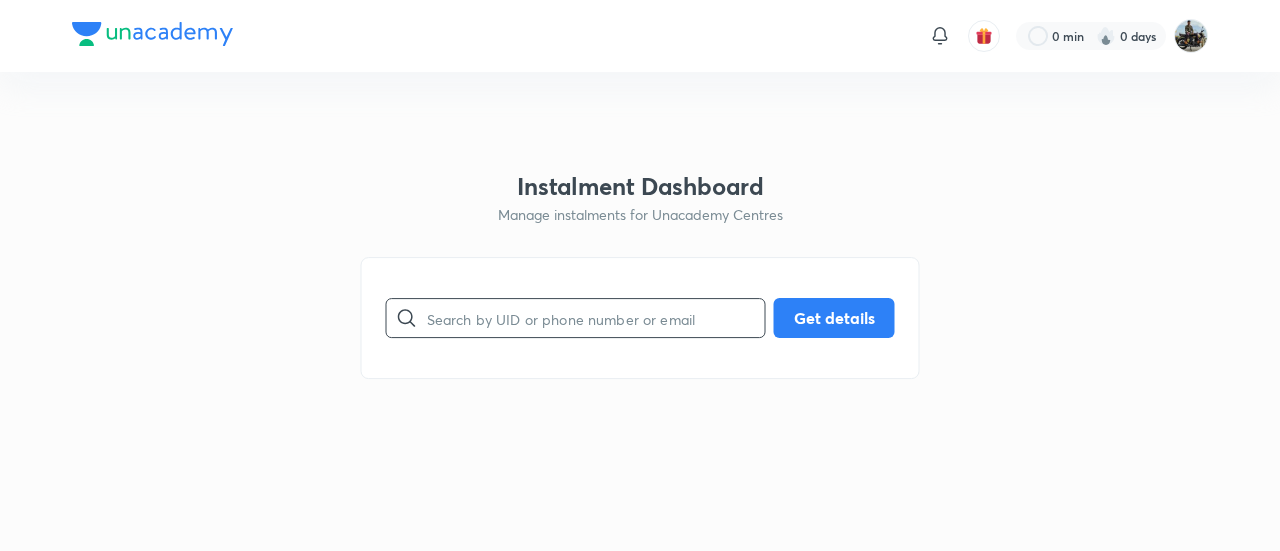 click at bounding box center [596, 318] 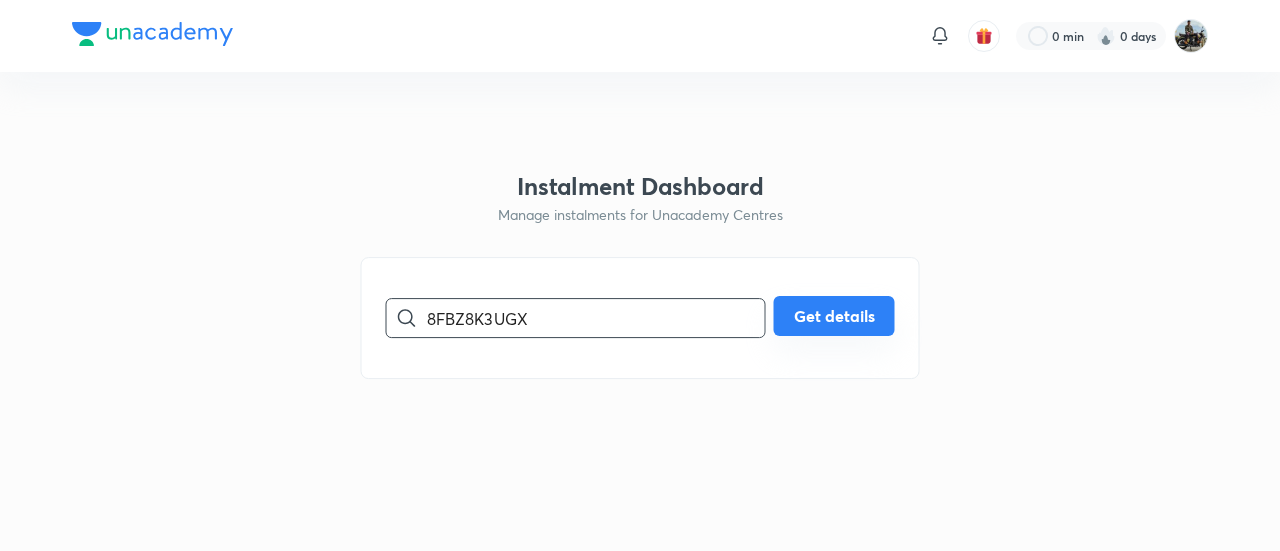 type on "8FBZ8K3UGX" 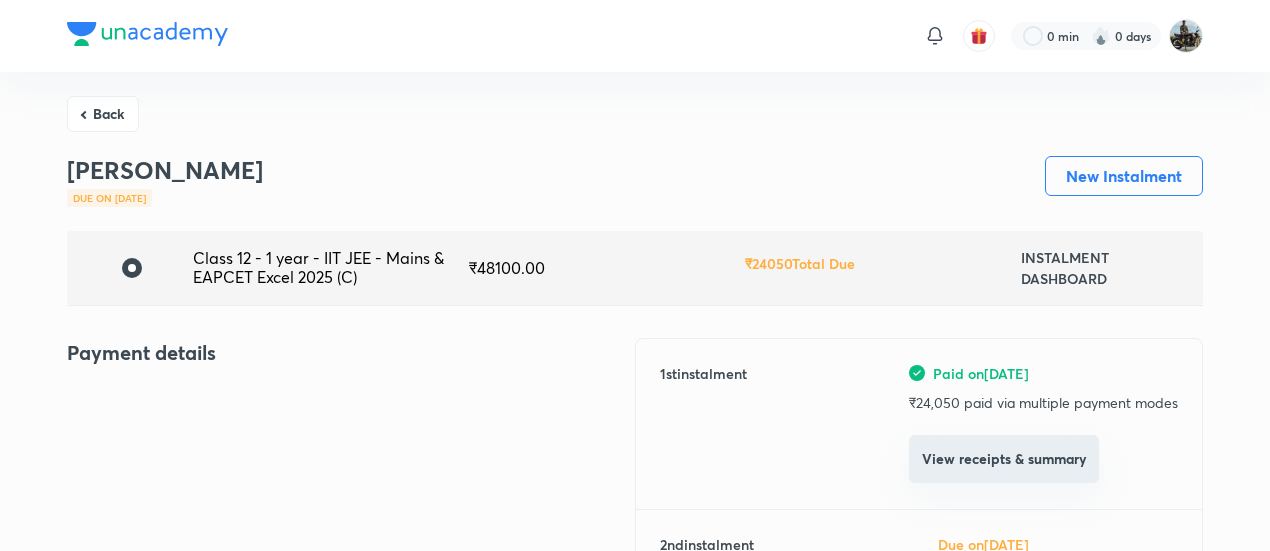 click on "View receipts & summary" at bounding box center (1004, 459) 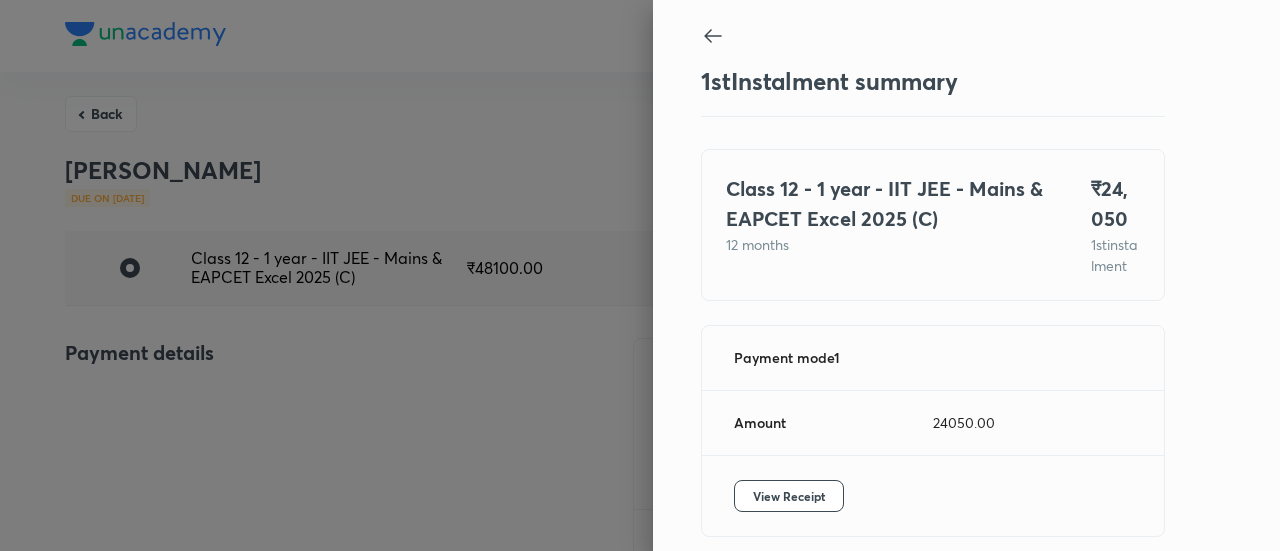 scroll, scrollTop: 109, scrollLeft: 0, axis: vertical 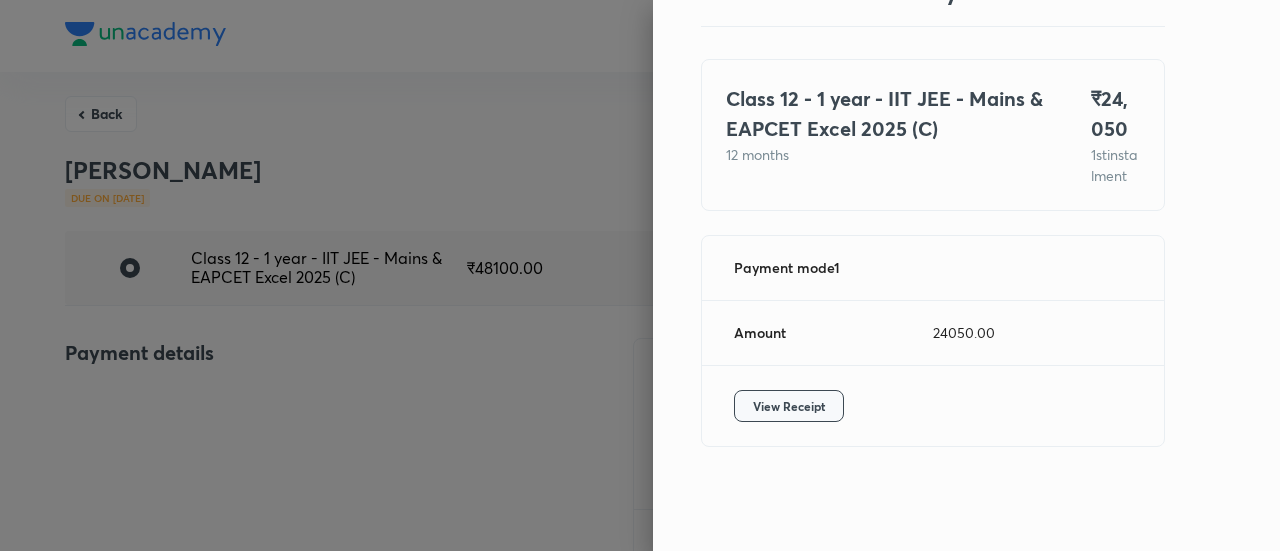 click on "View Receipt" at bounding box center [789, 406] 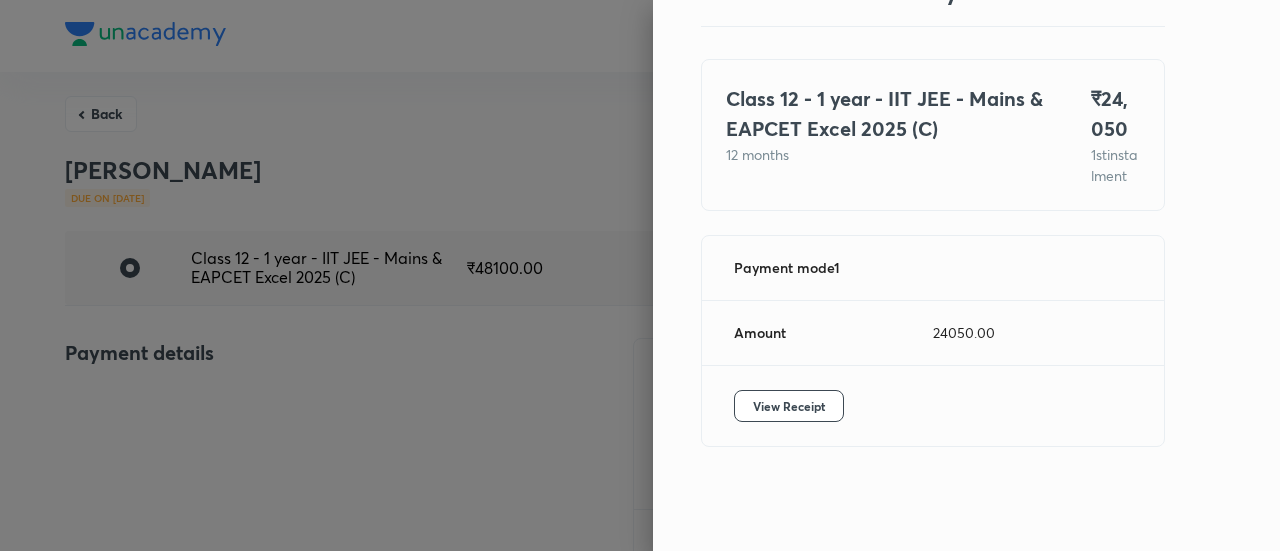 click at bounding box center (640, 275) 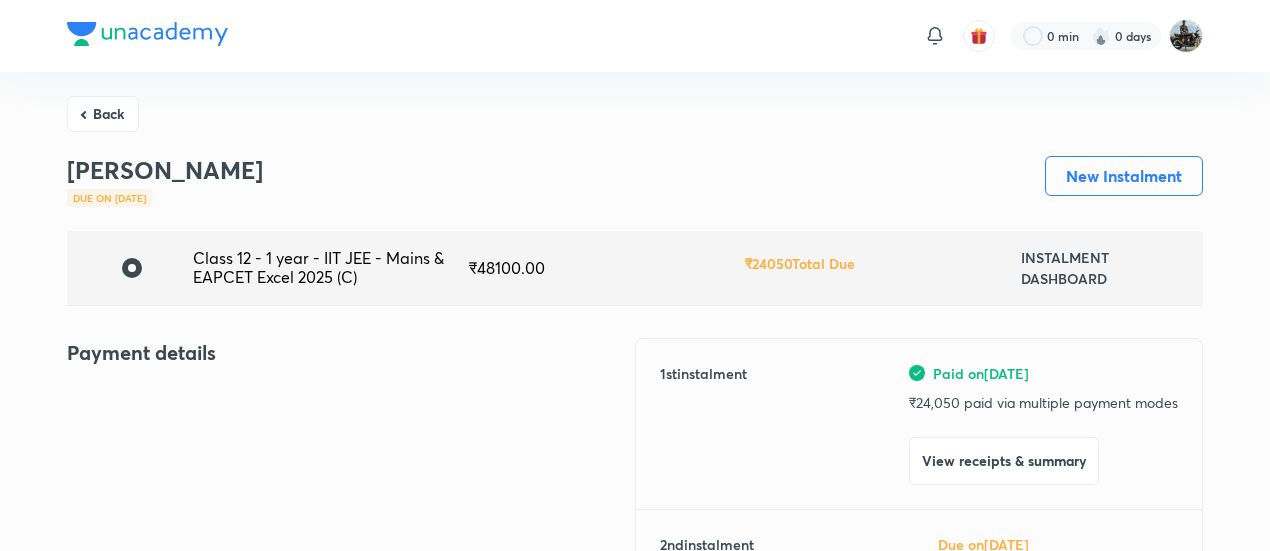 click on "Back" at bounding box center (103, 114) 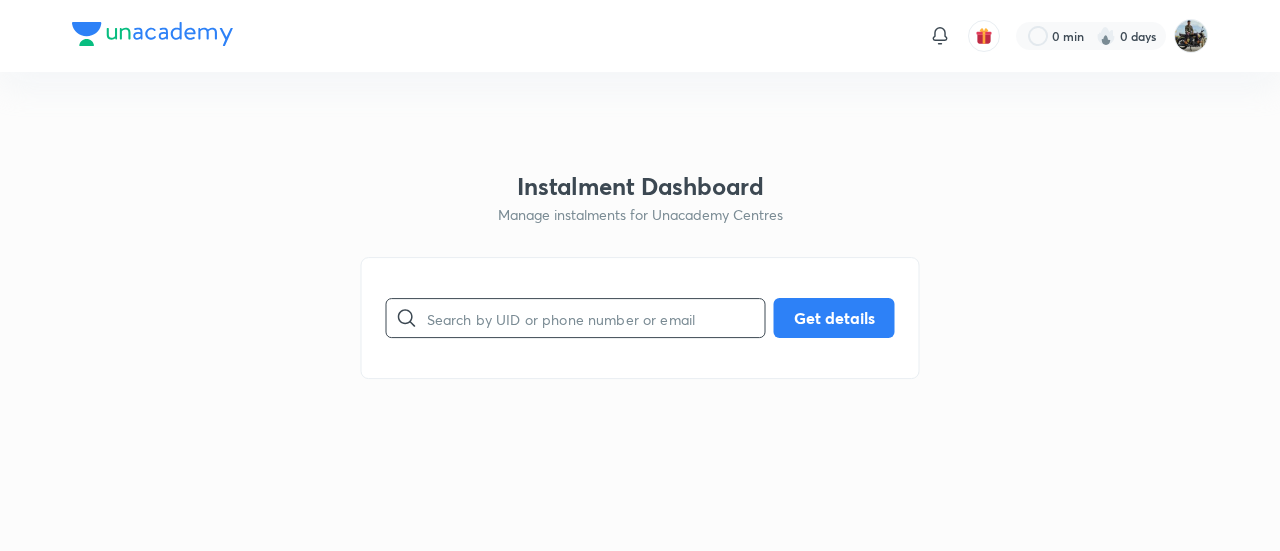 click at bounding box center [596, 318] 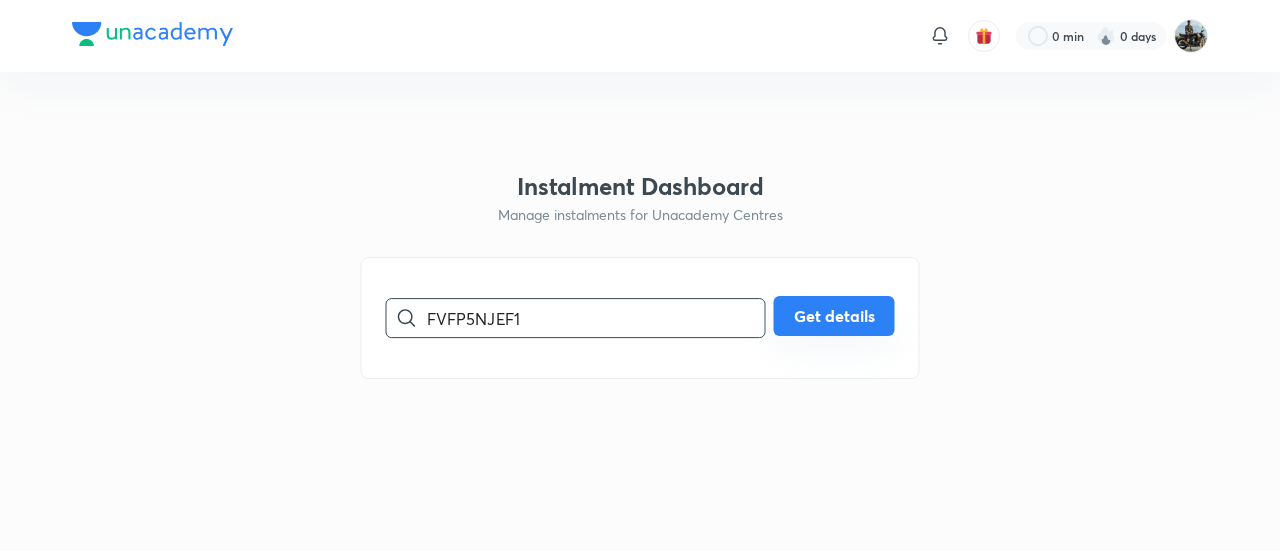 type on "FVFP5NJEF1" 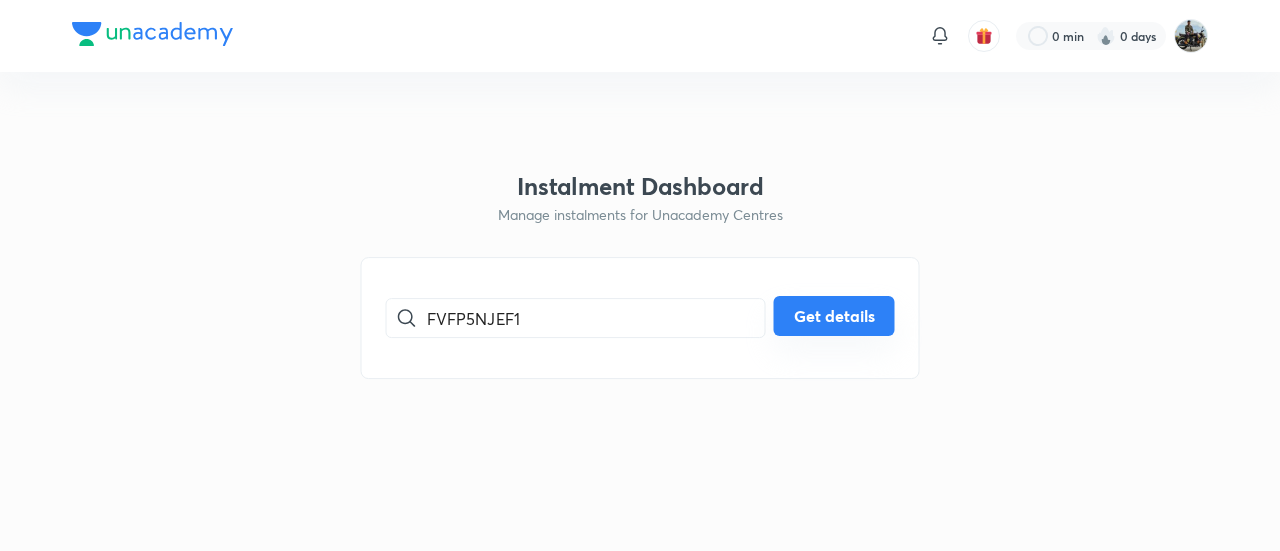 click on "Get details" at bounding box center (834, 316) 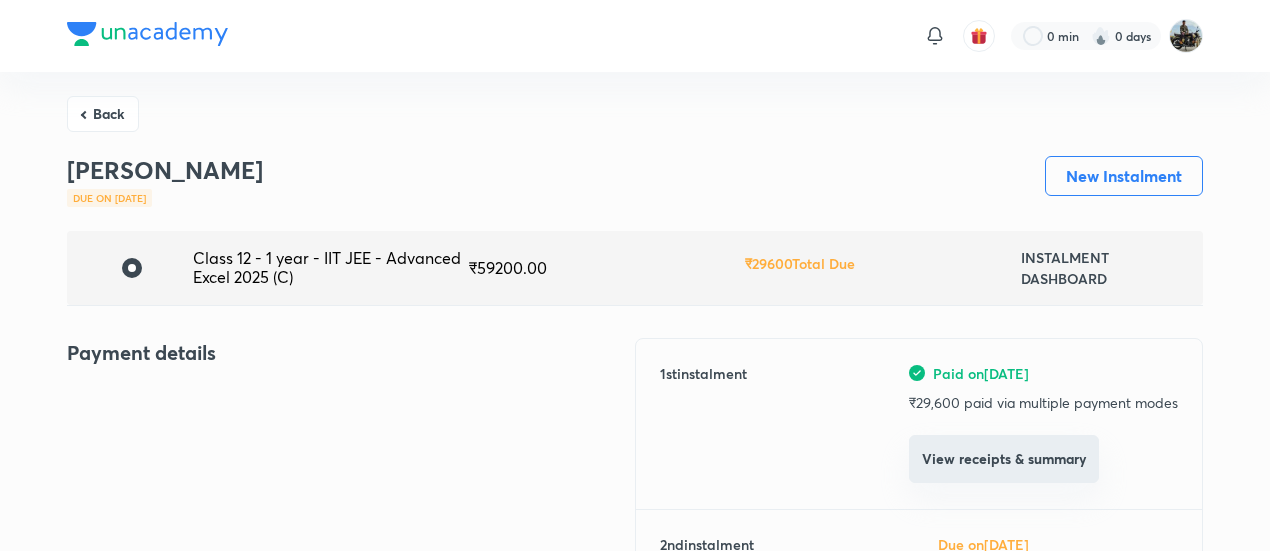 click on "View receipts & summary" at bounding box center (1004, 459) 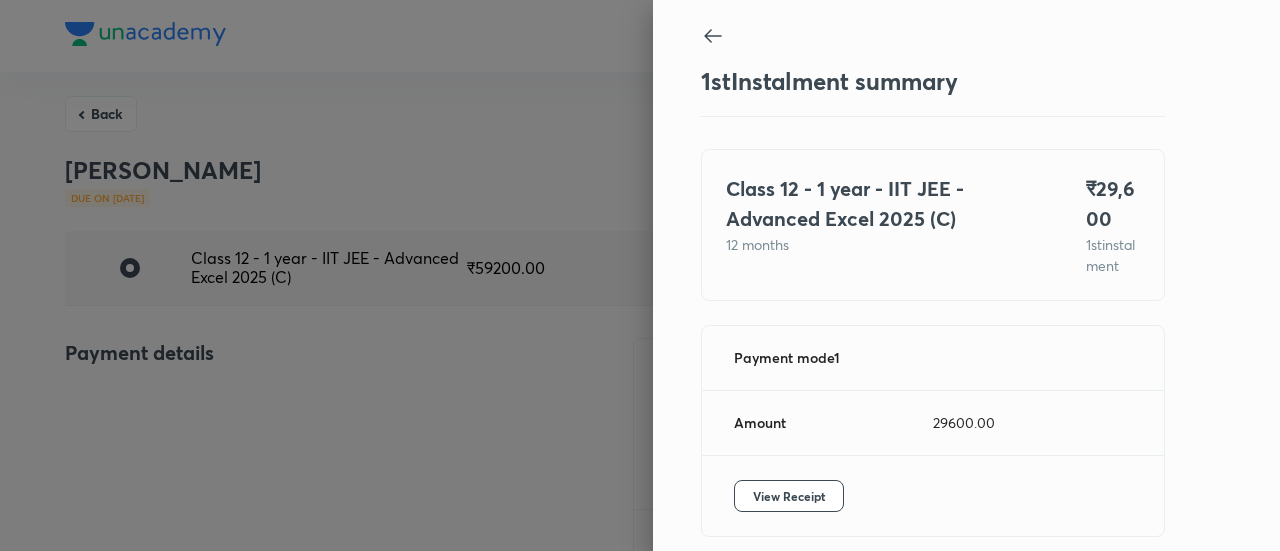 scroll, scrollTop: 109, scrollLeft: 0, axis: vertical 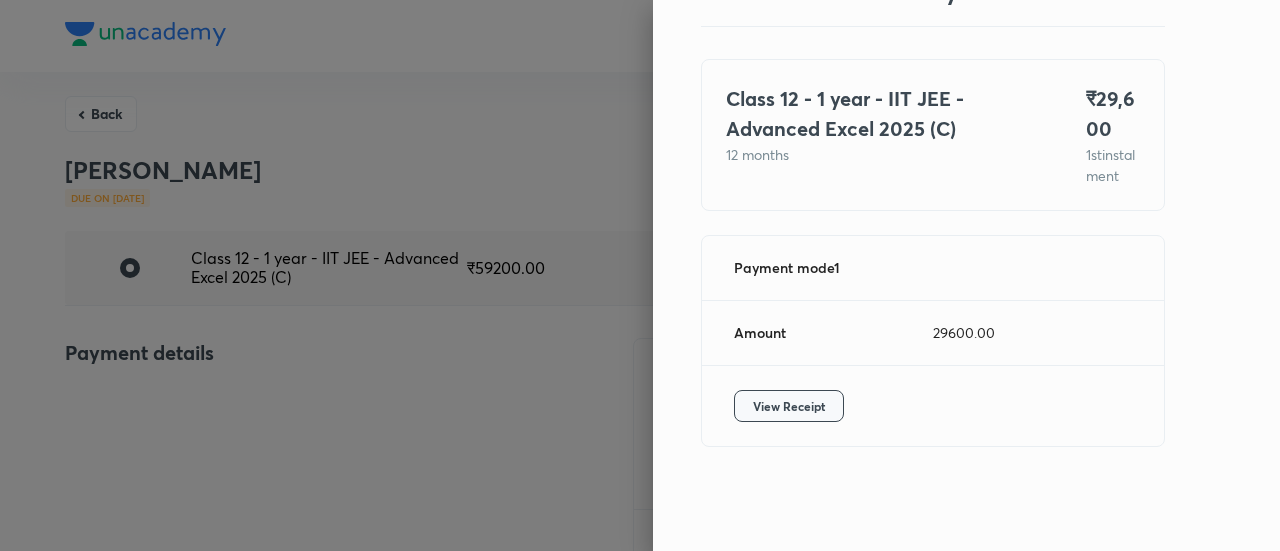 click on "View Receipt" at bounding box center [789, 406] 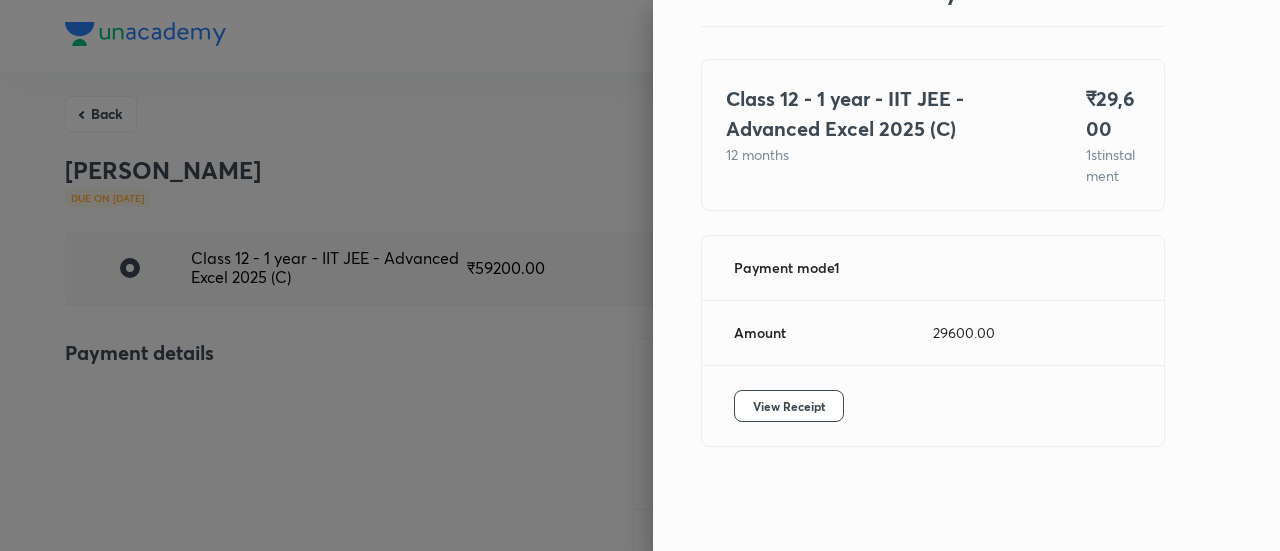click at bounding box center (640, 275) 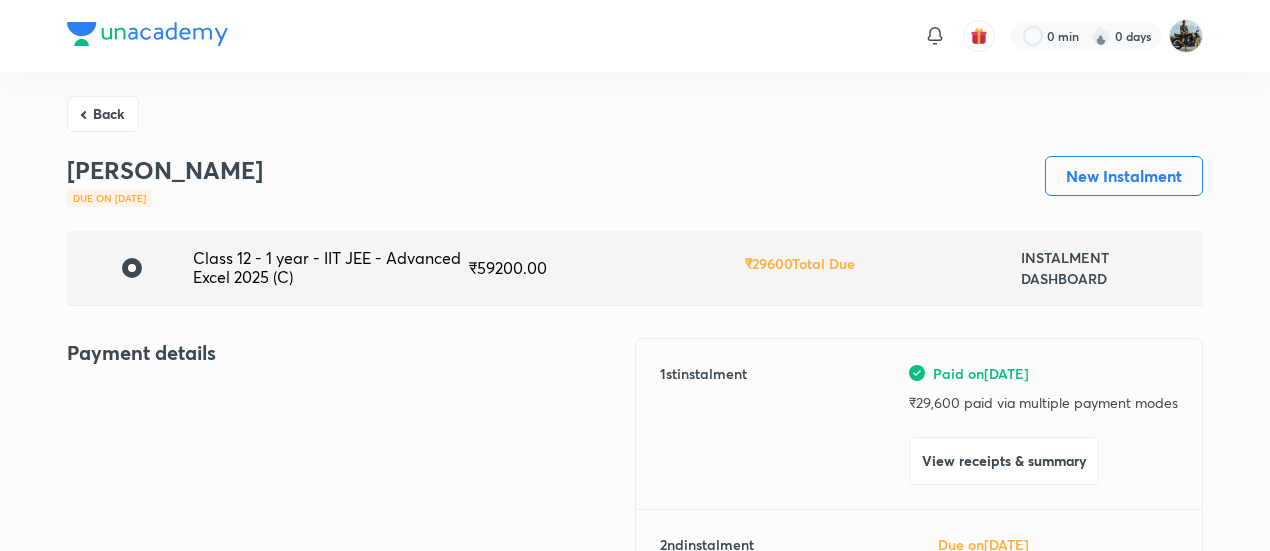 click on "Back" at bounding box center (103, 114) 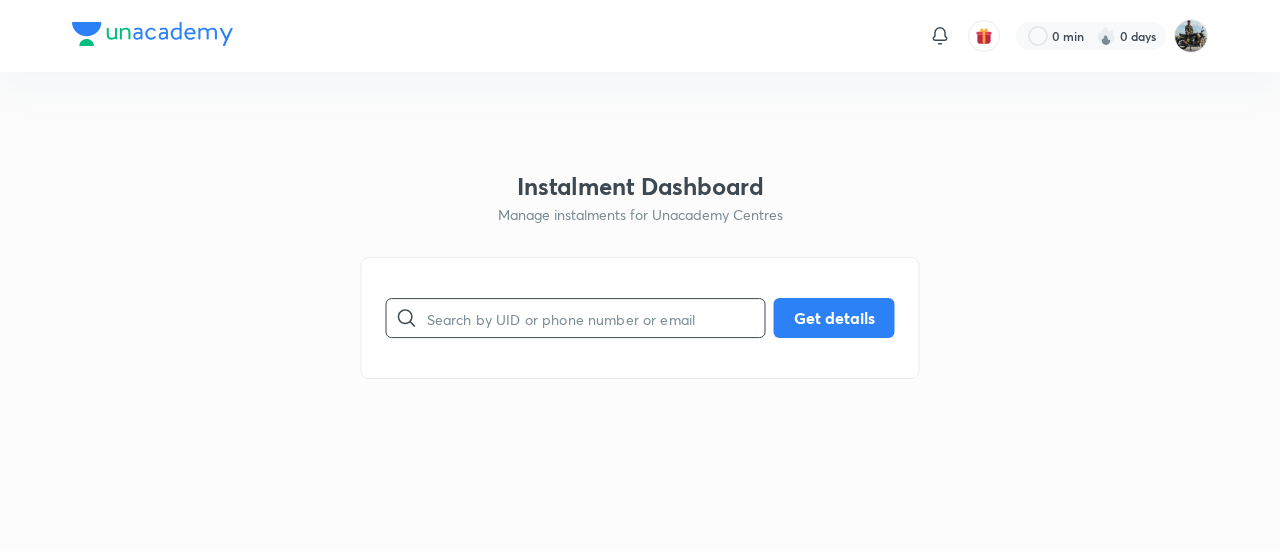 click at bounding box center [596, 318] 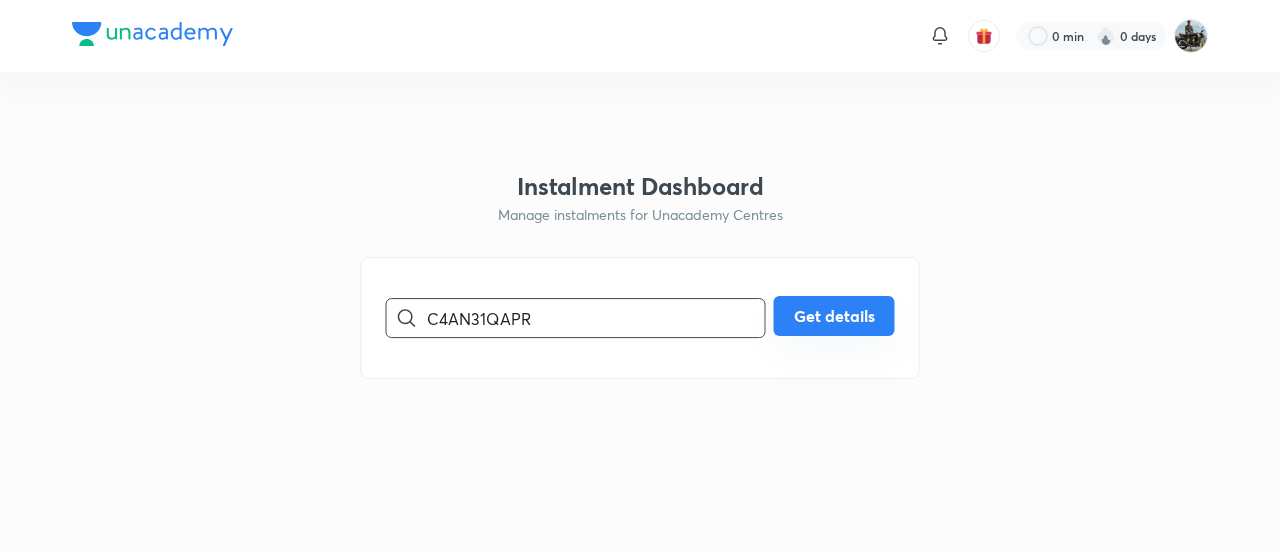 type on "C4AN31QAPR" 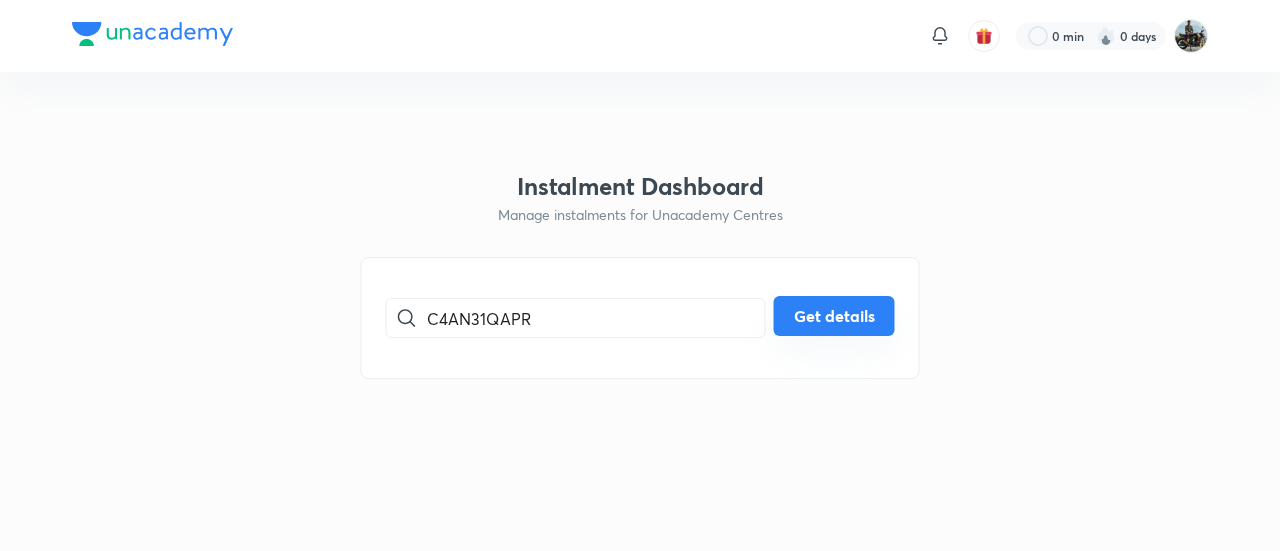 click on "Get details" at bounding box center (834, 316) 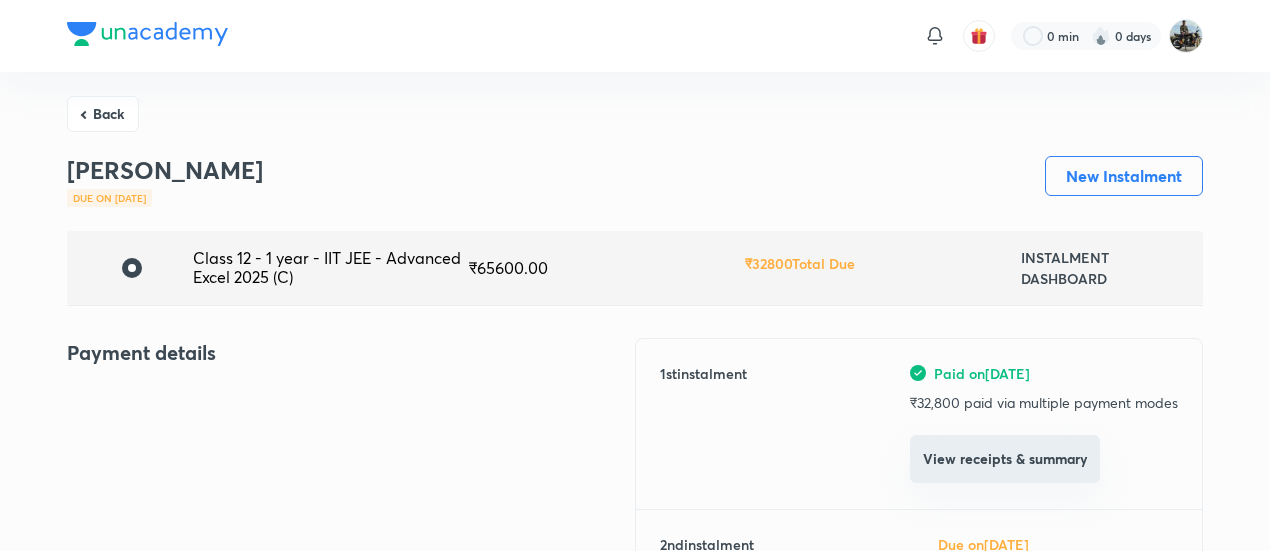 click on "View receipts & summary" at bounding box center [1005, 459] 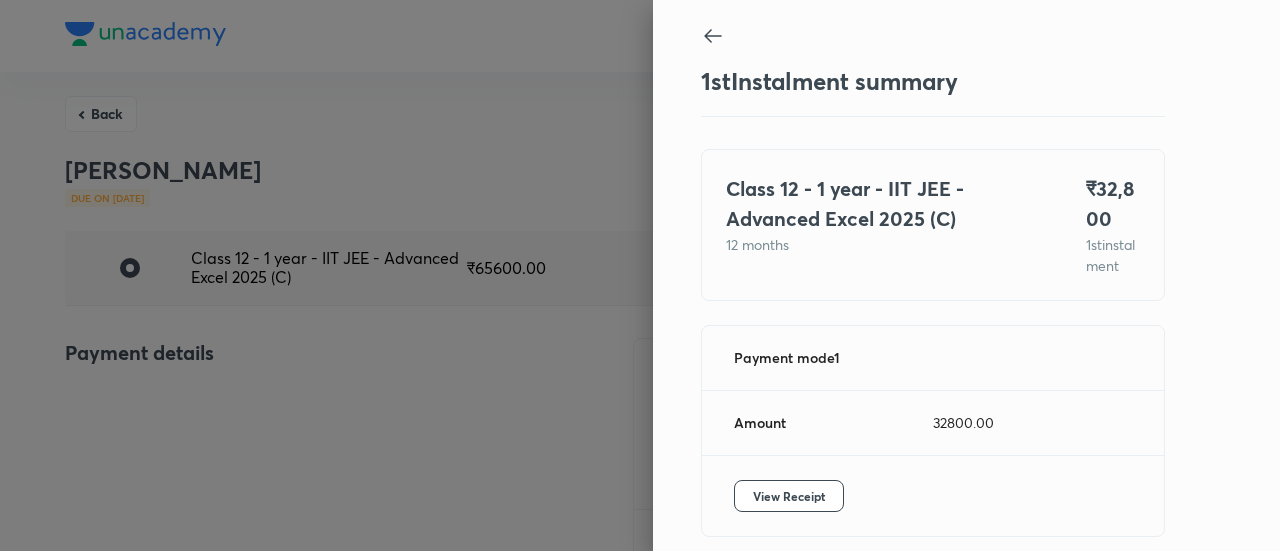 scroll, scrollTop: 109, scrollLeft: 0, axis: vertical 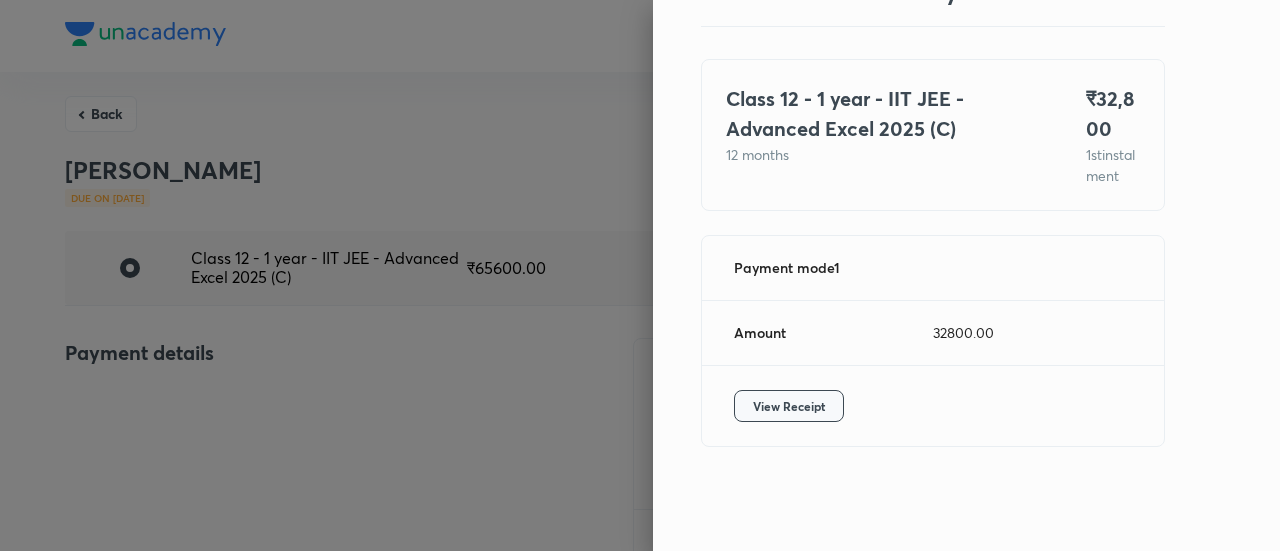 click on "View Receipt" at bounding box center (789, 406) 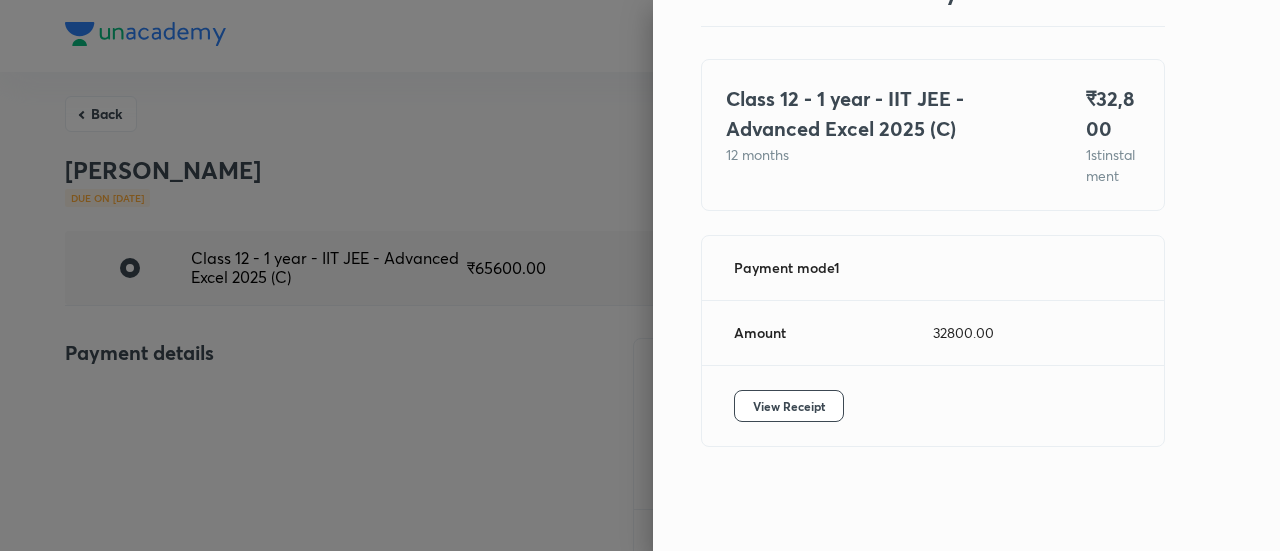 click at bounding box center (640, 275) 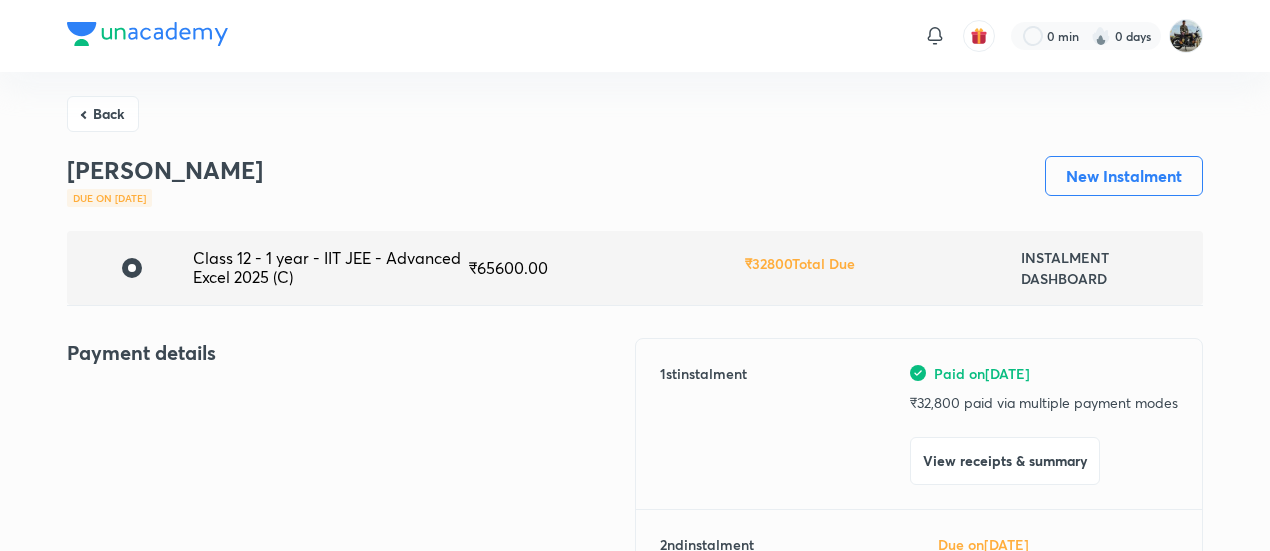 click on "Back" at bounding box center [103, 114] 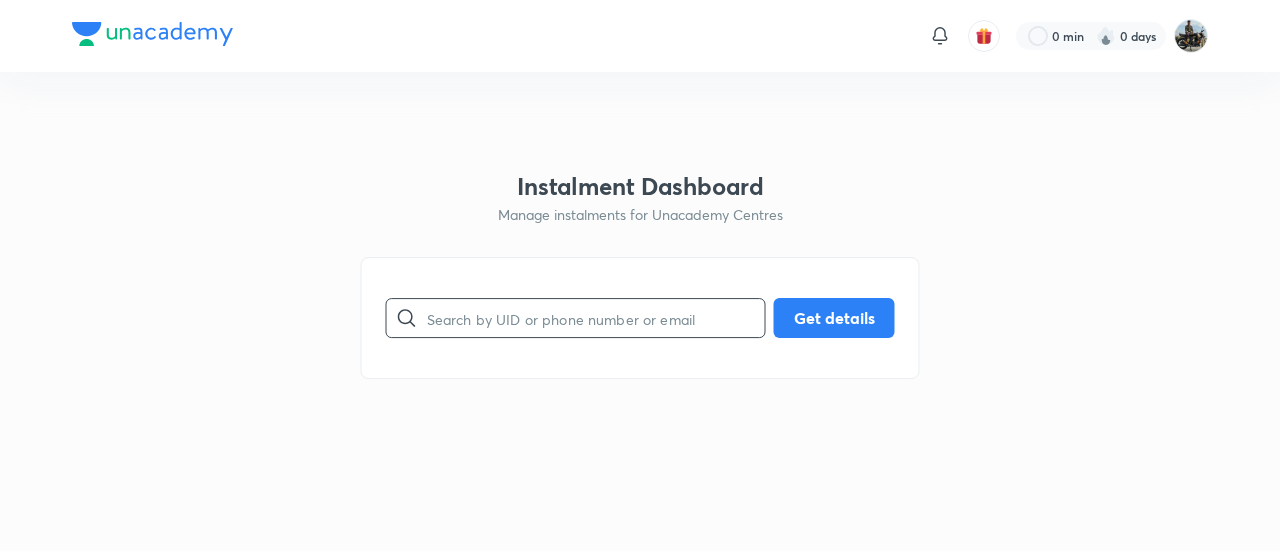 click at bounding box center [596, 318] 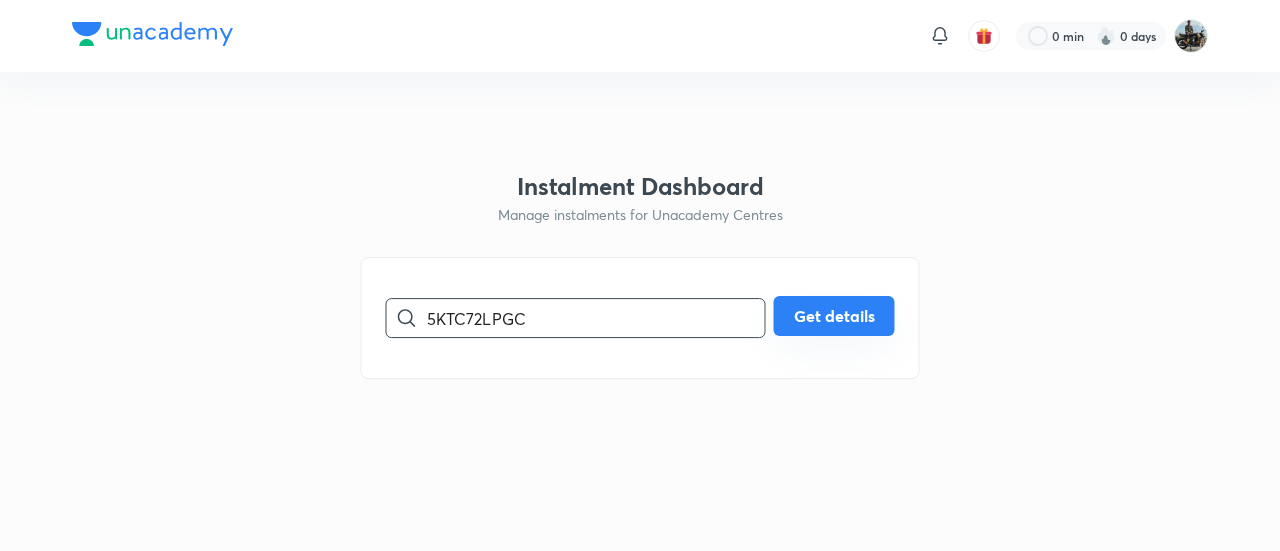 type on "5KTC72LPGC" 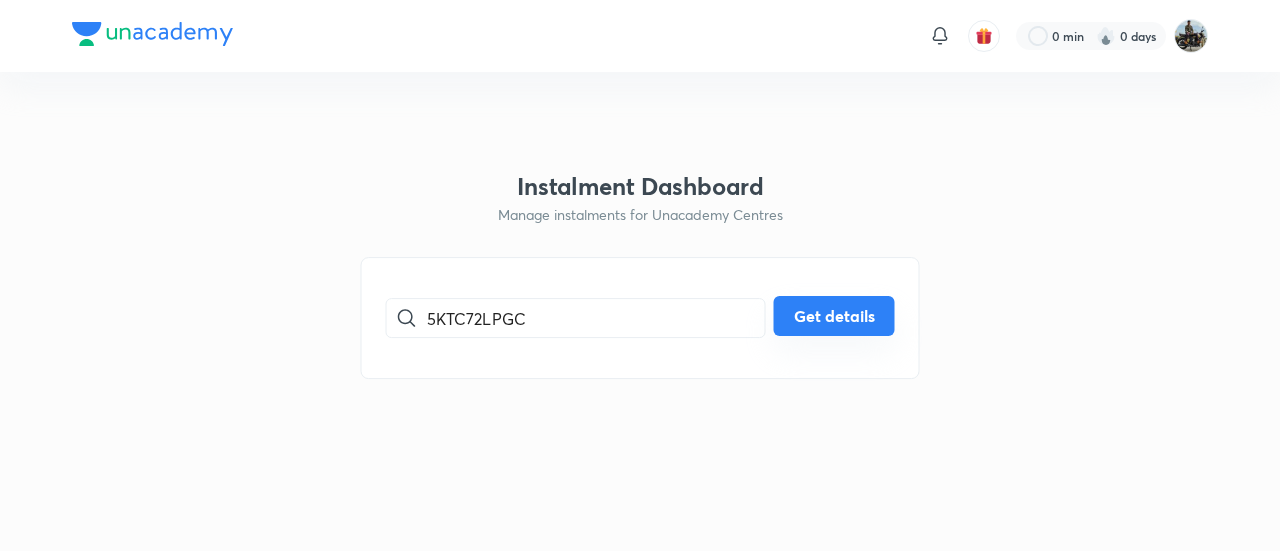 click on "Get details" at bounding box center [834, 316] 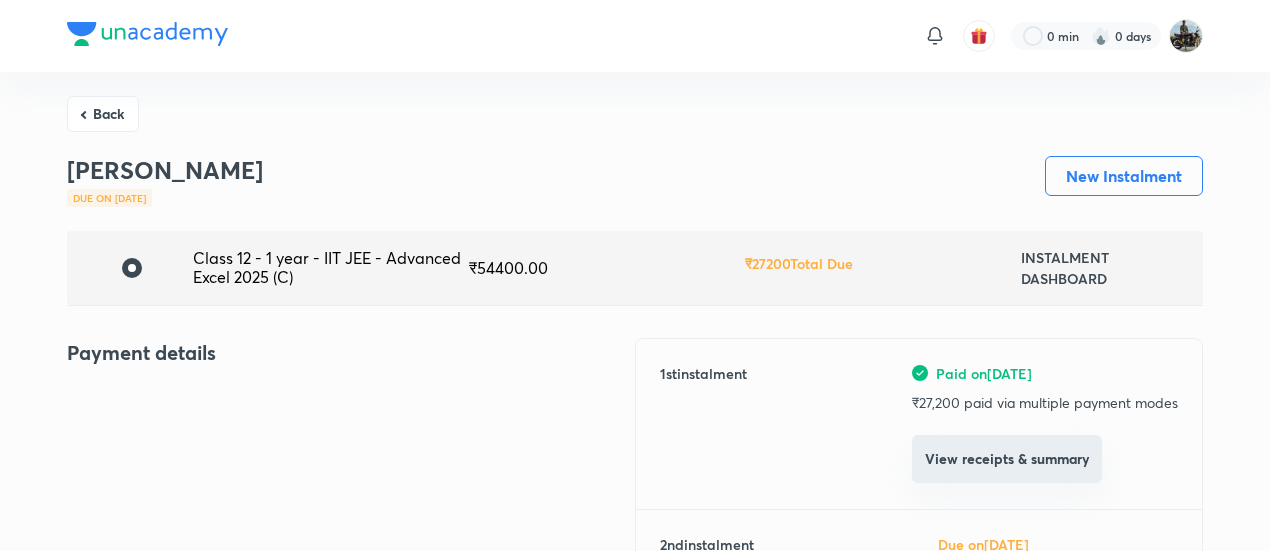 click on "View receipts & summary" at bounding box center (1007, 459) 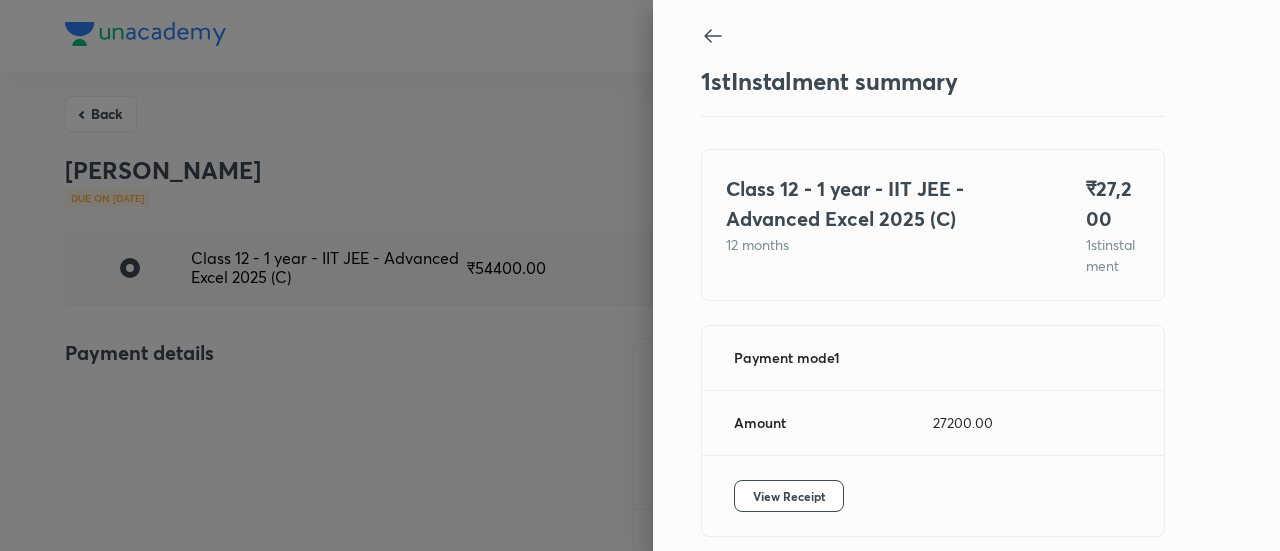 scroll, scrollTop: 109, scrollLeft: 0, axis: vertical 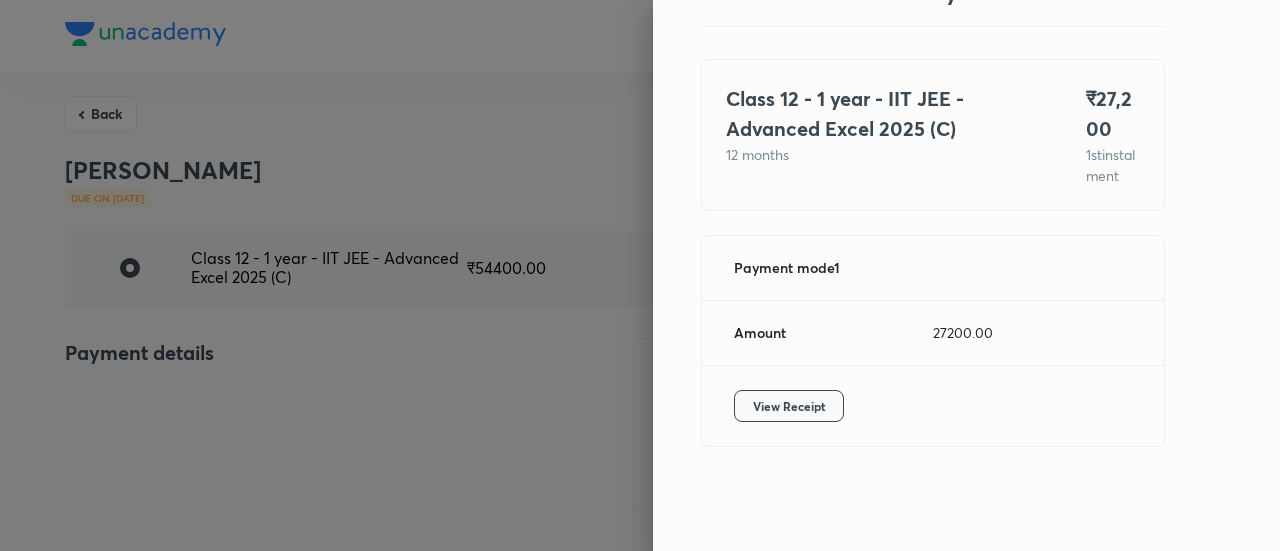 click on "View Receipt" at bounding box center [789, 406] 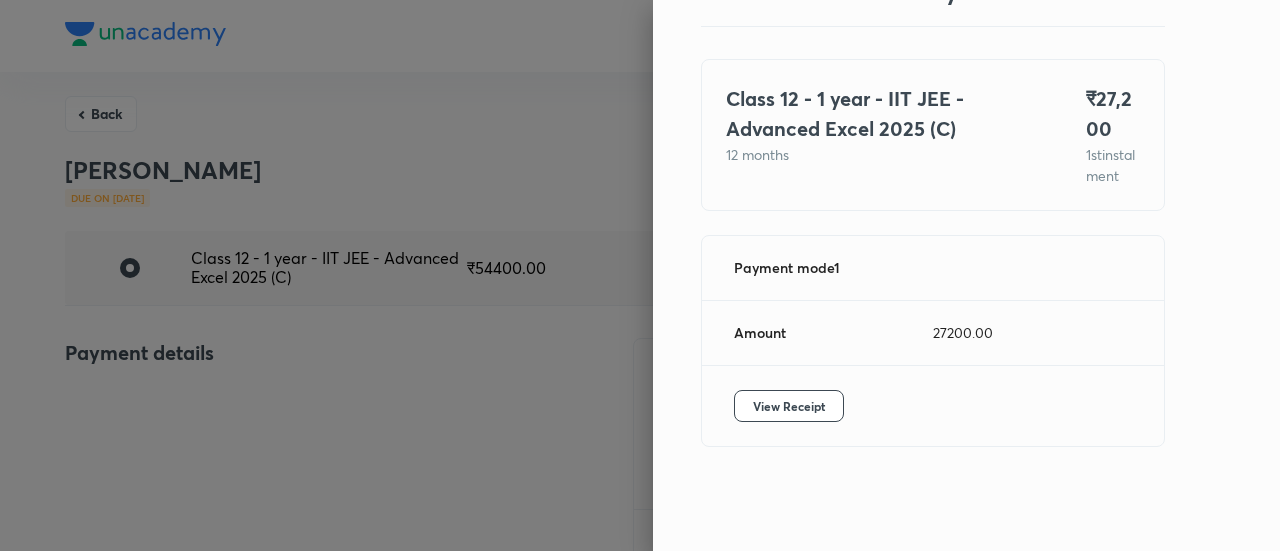 click at bounding box center (640, 275) 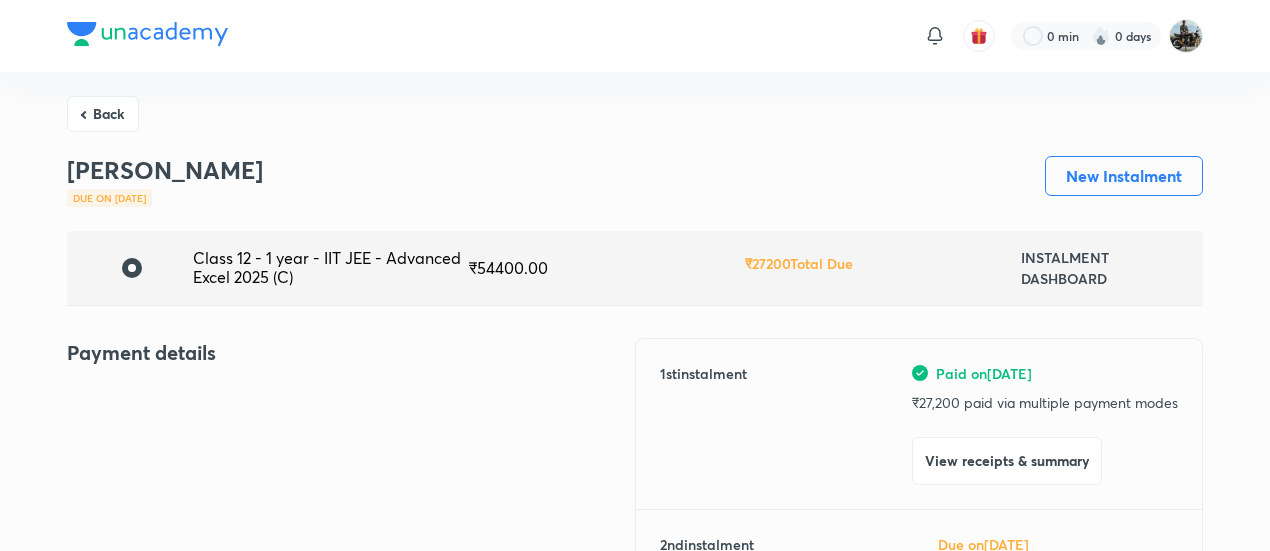 click on "Back" at bounding box center (103, 114) 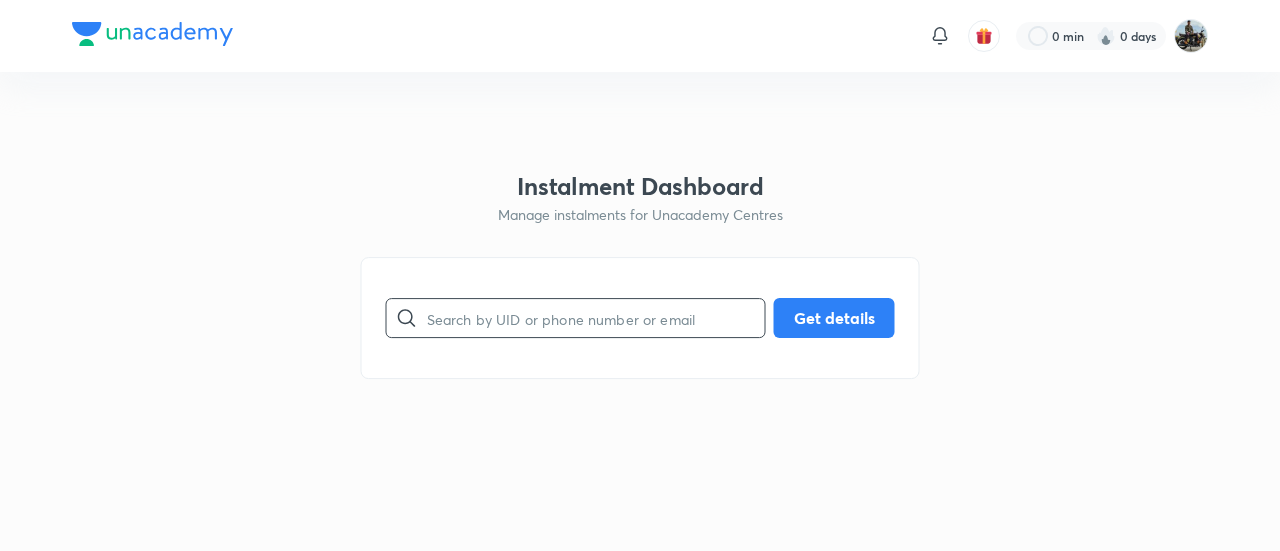 click at bounding box center (596, 318) 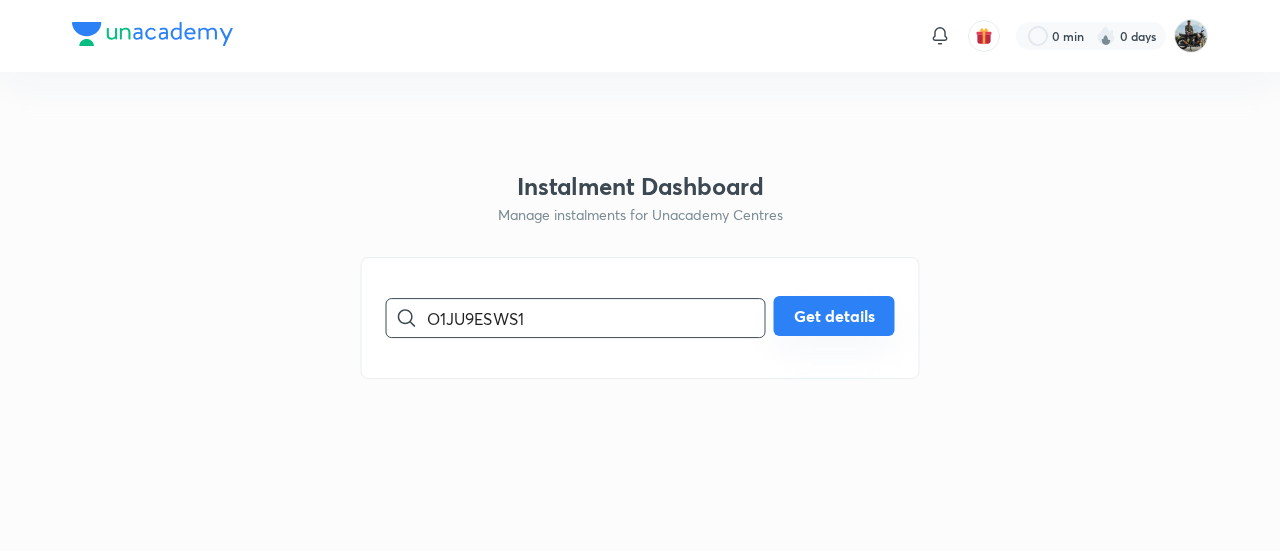 type on "O1JU9ESWS1" 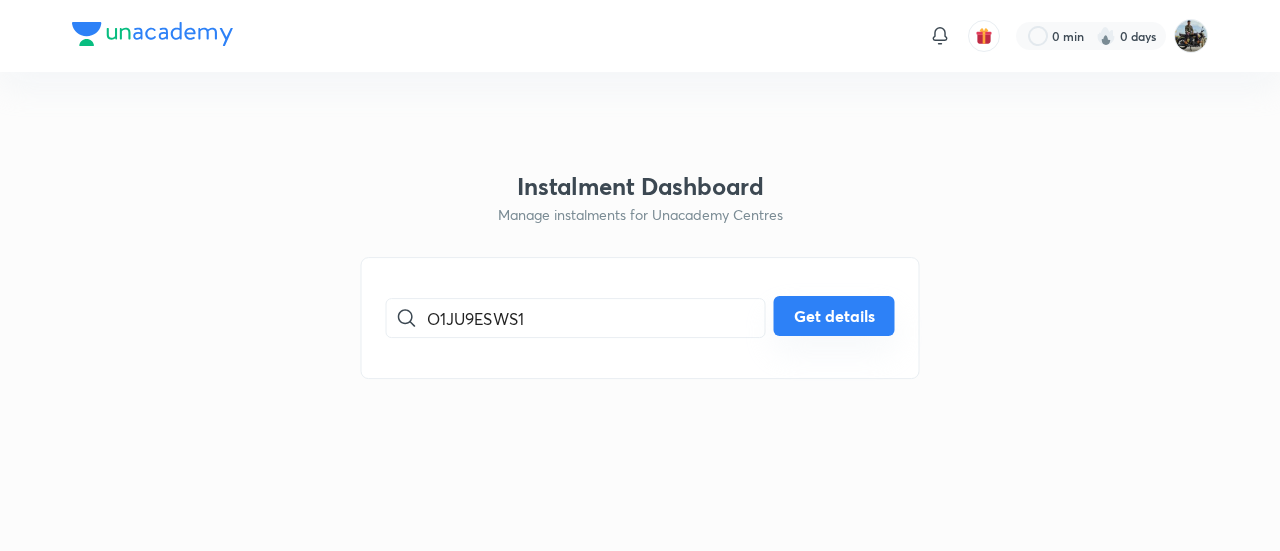 click on "Get details" at bounding box center (834, 316) 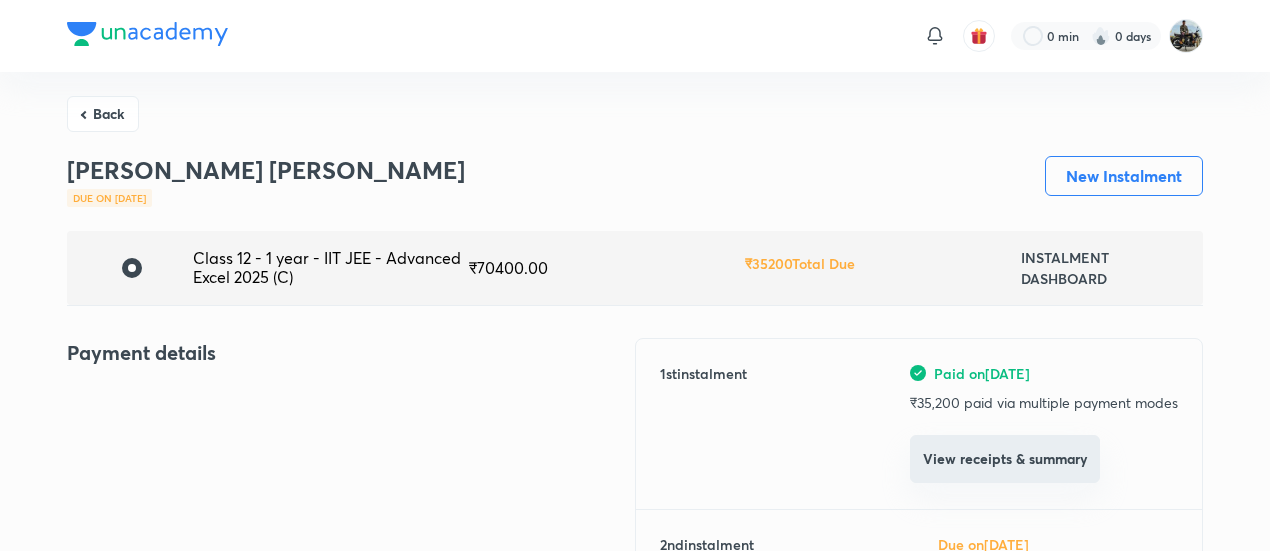 click on "View receipts & summary" at bounding box center [1005, 459] 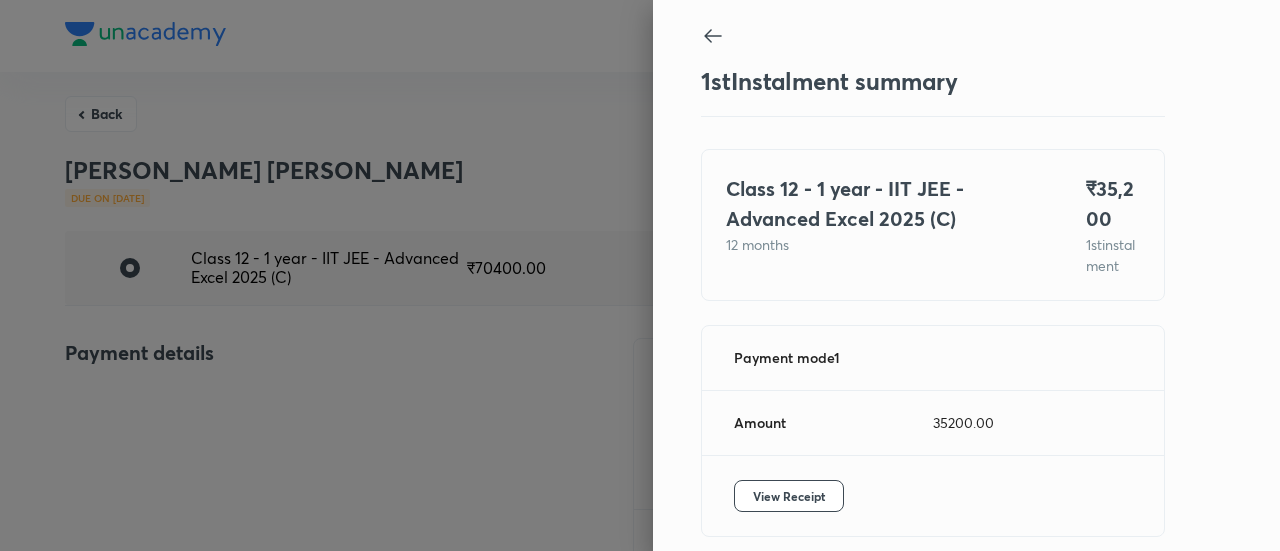 scroll, scrollTop: 109, scrollLeft: 0, axis: vertical 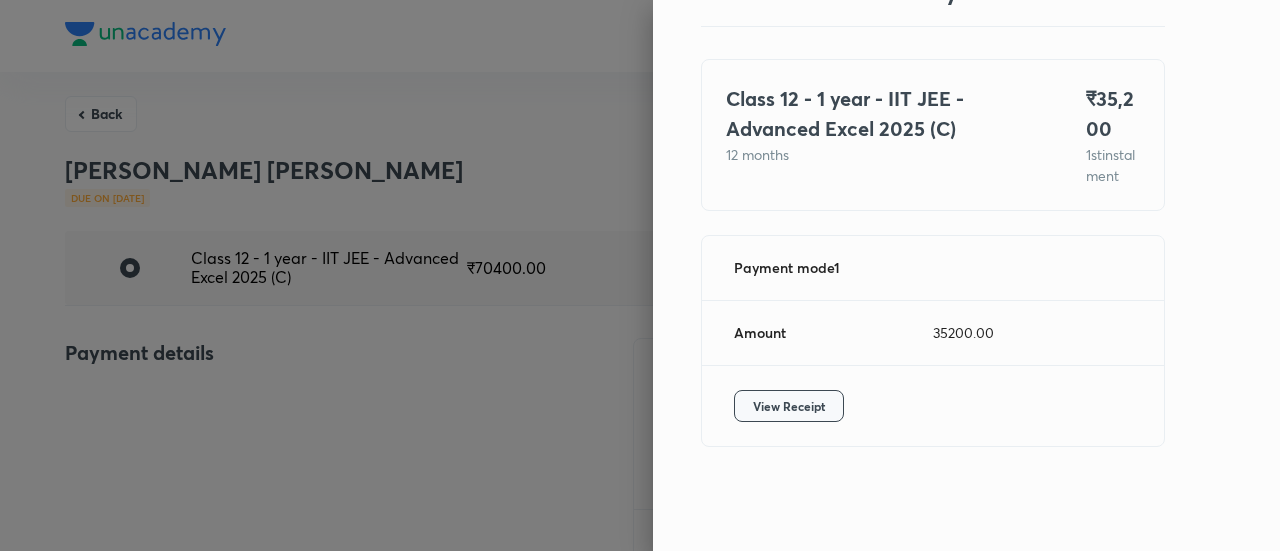 click on "View Receipt" at bounding box center (789, 406) 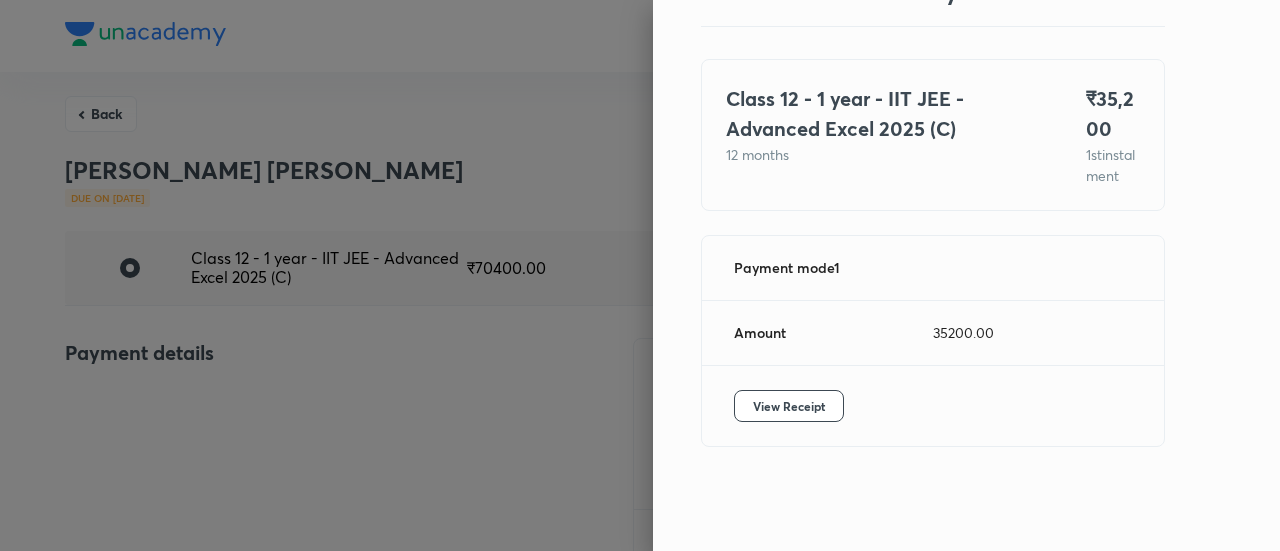 click at bounding box center (640, 275) 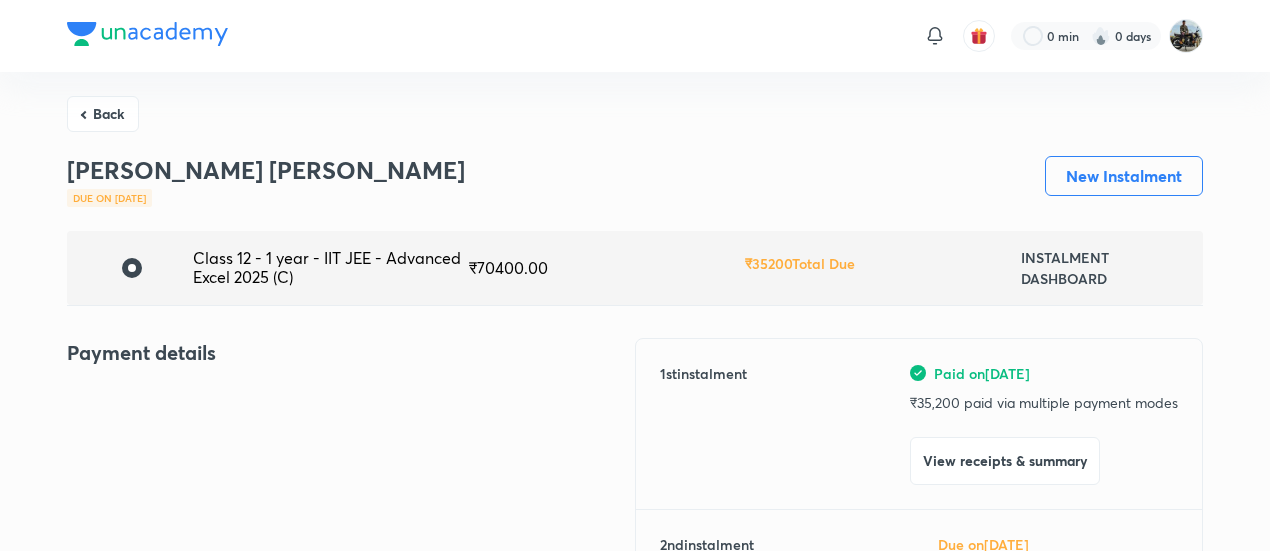 click on "Back" at bounding box center [103, 114] 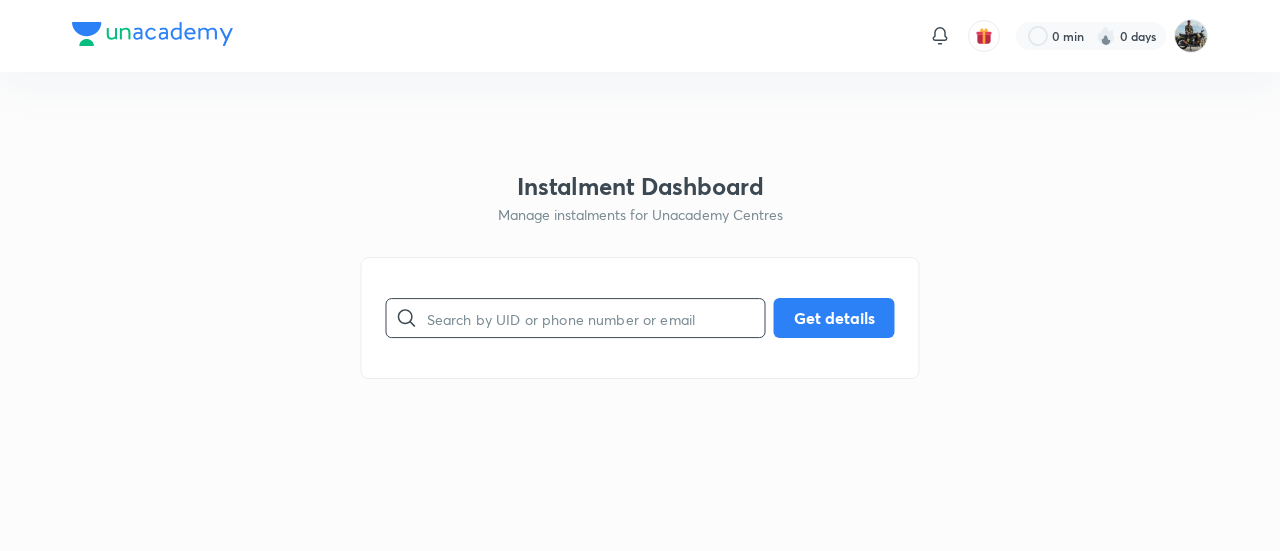 click at bounding box center [596, 318] 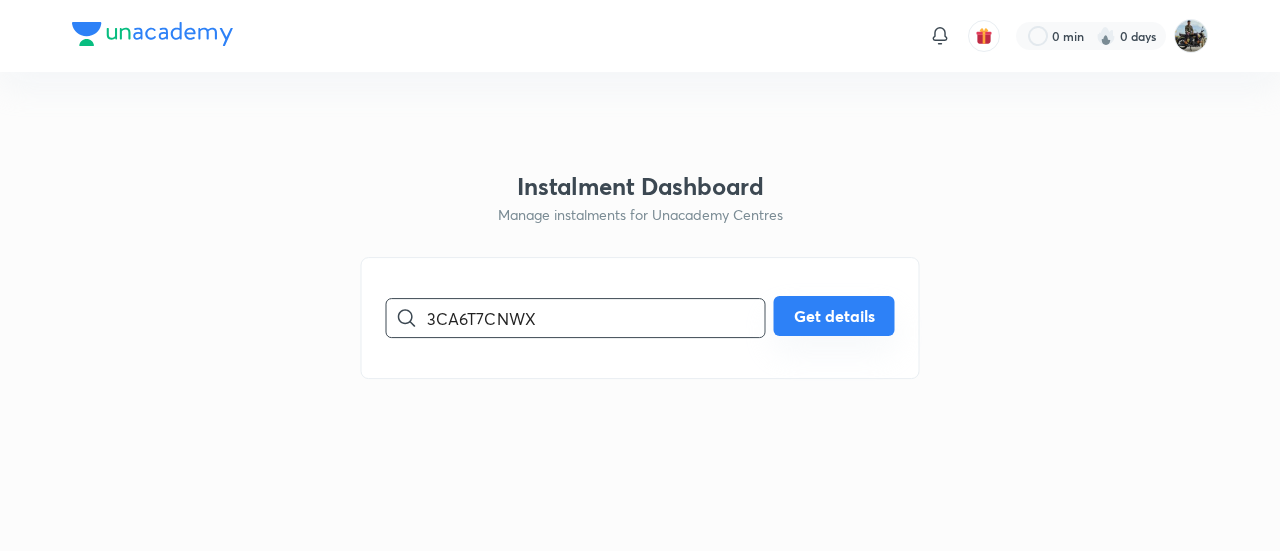 type on "3CA6T7CNWX" 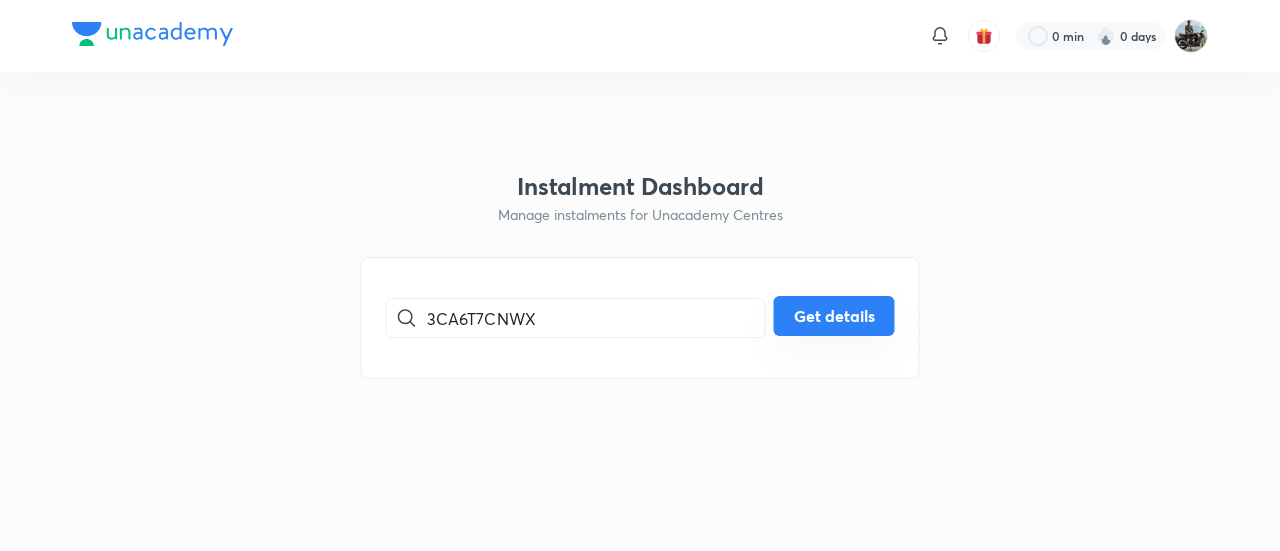click on "Get details" at bounding box center (834, 316) 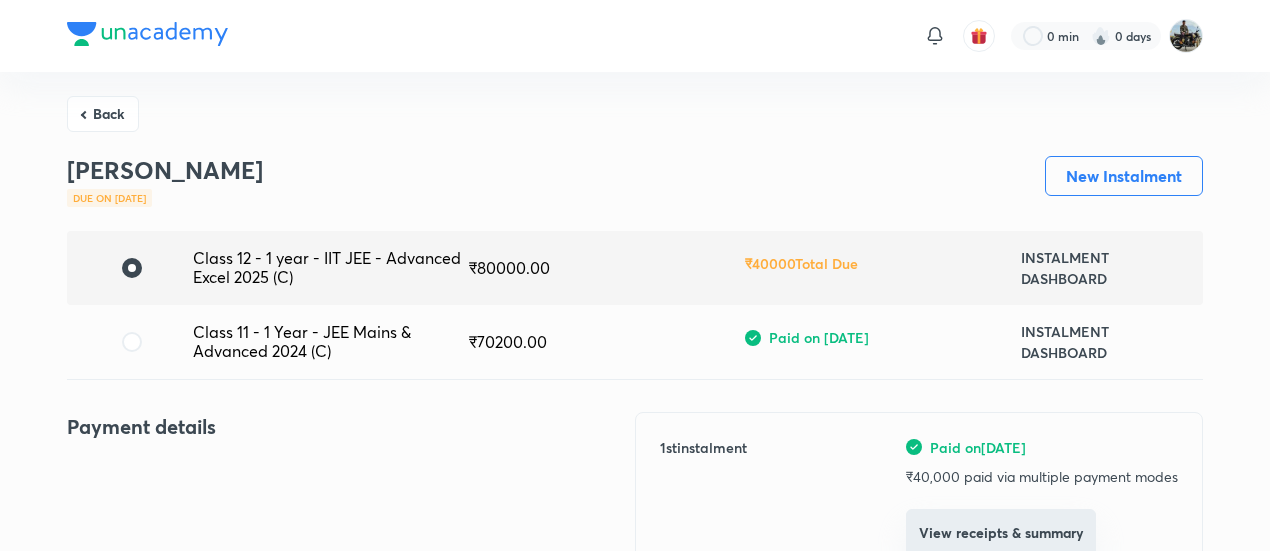 click on "View receipts & summary" at bounding box center (1001, 533) 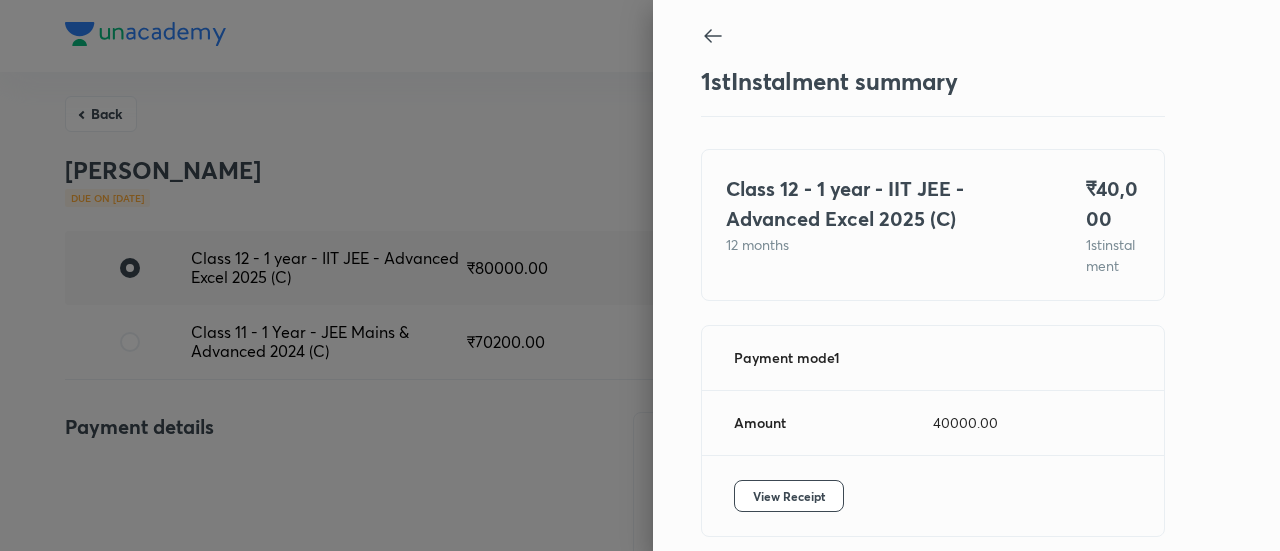 scroll, scrollTop: 109, scrollLeft: 0, axis: vertical 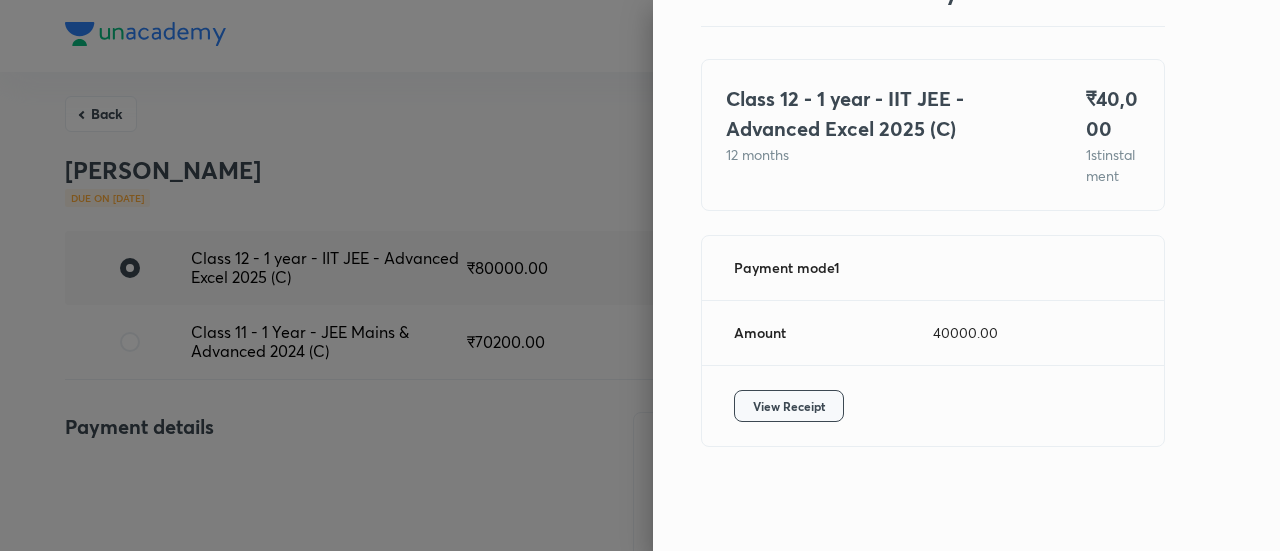 click on "View Receipt" at bounding box center [789, 406] 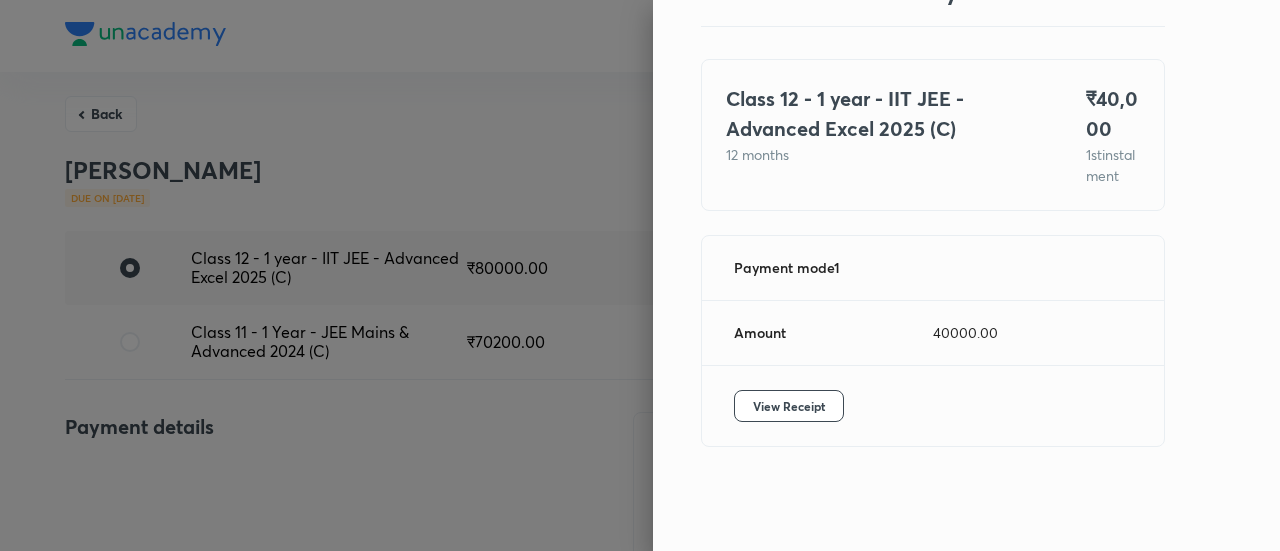 click at bounding box center [640, 275] 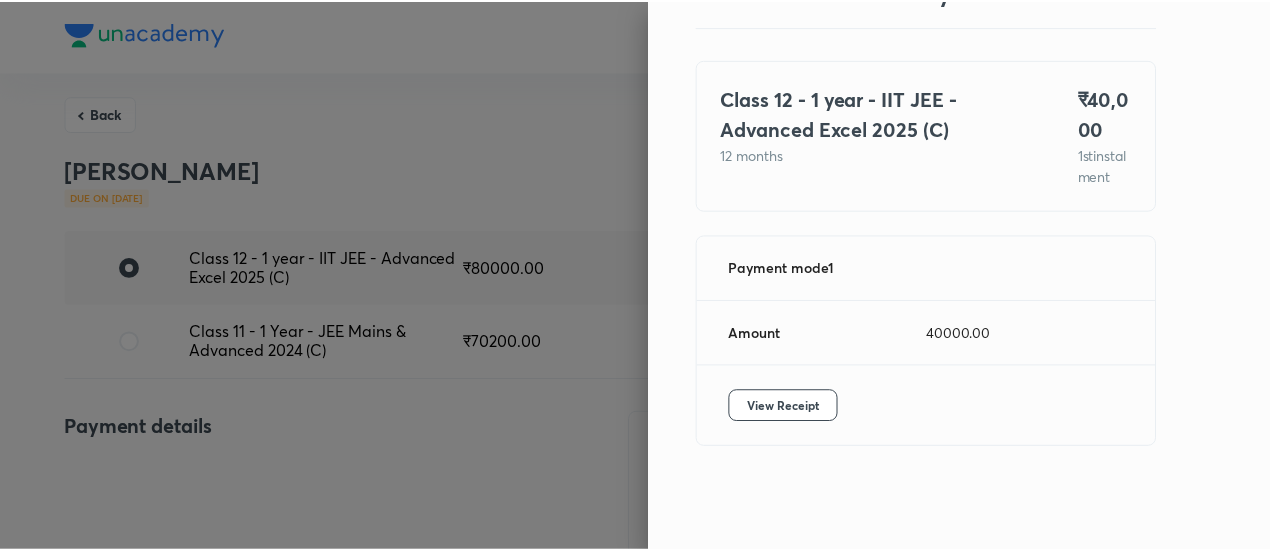 scroll, scrollTop: 7, scrollLeft: 0, axis: vertical 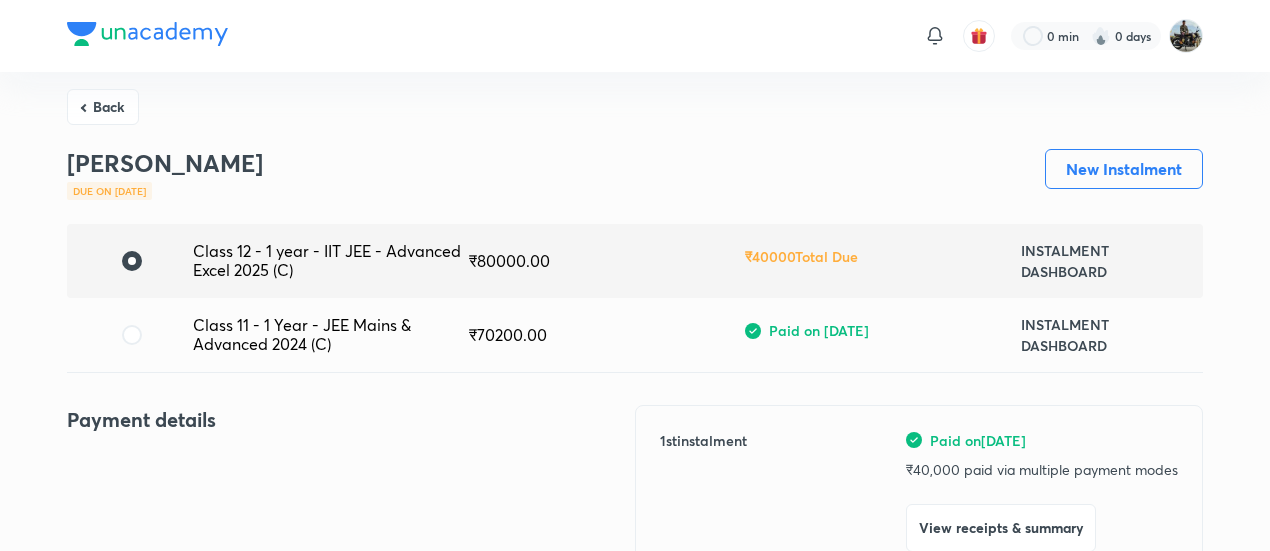 click on "Back" at bounding box center (103, 107) 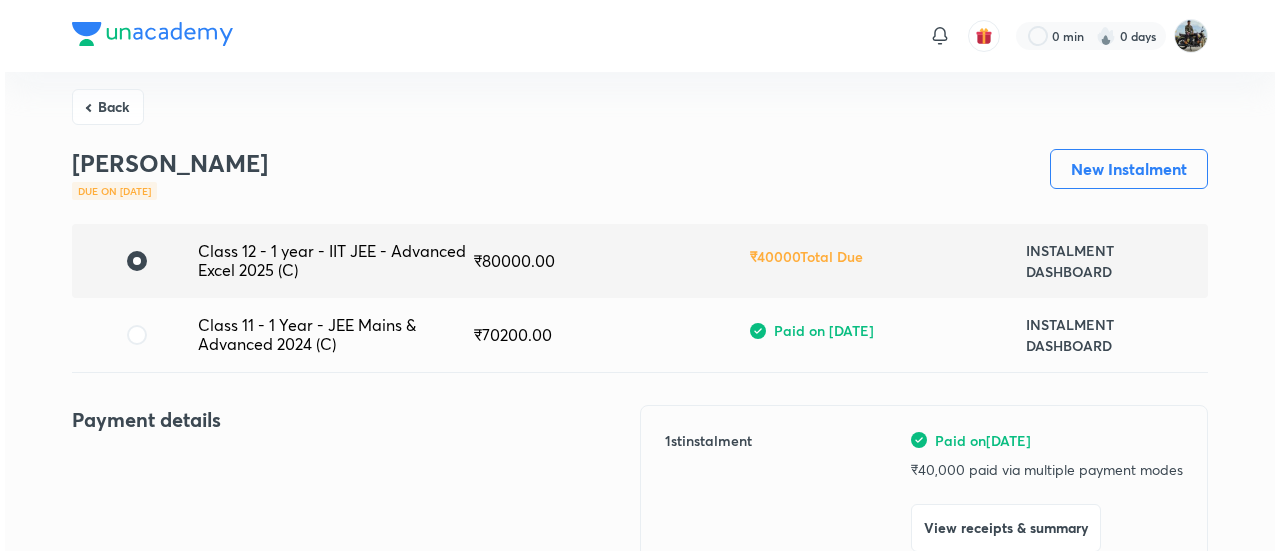 scroll, scrollTop: 0, scrollLeft: 0, axis: both 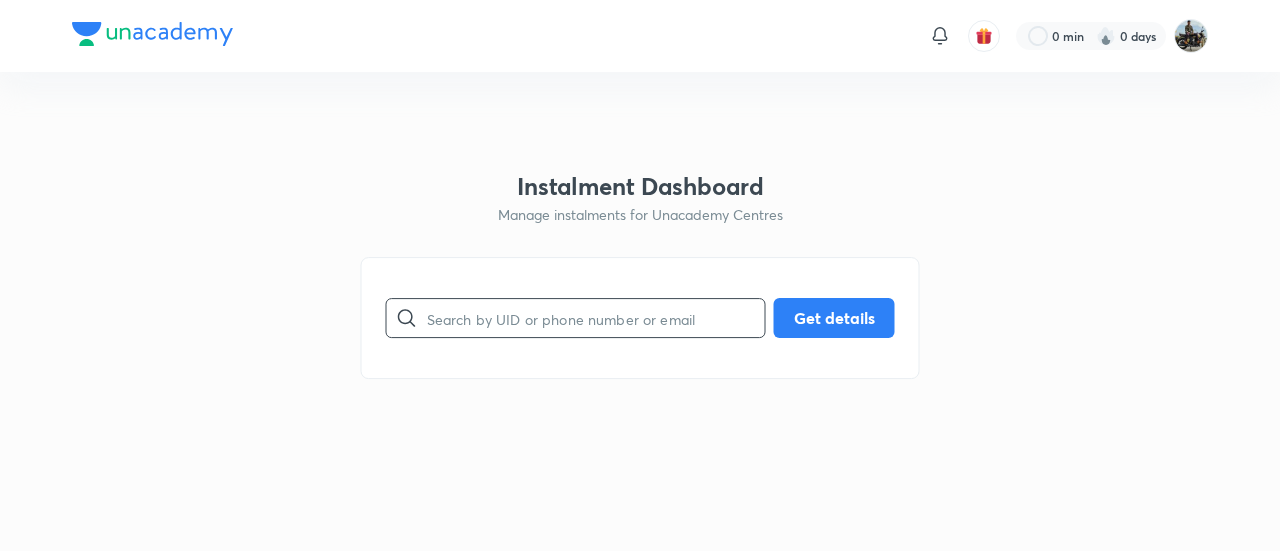 click at bounding box center (596, 318) 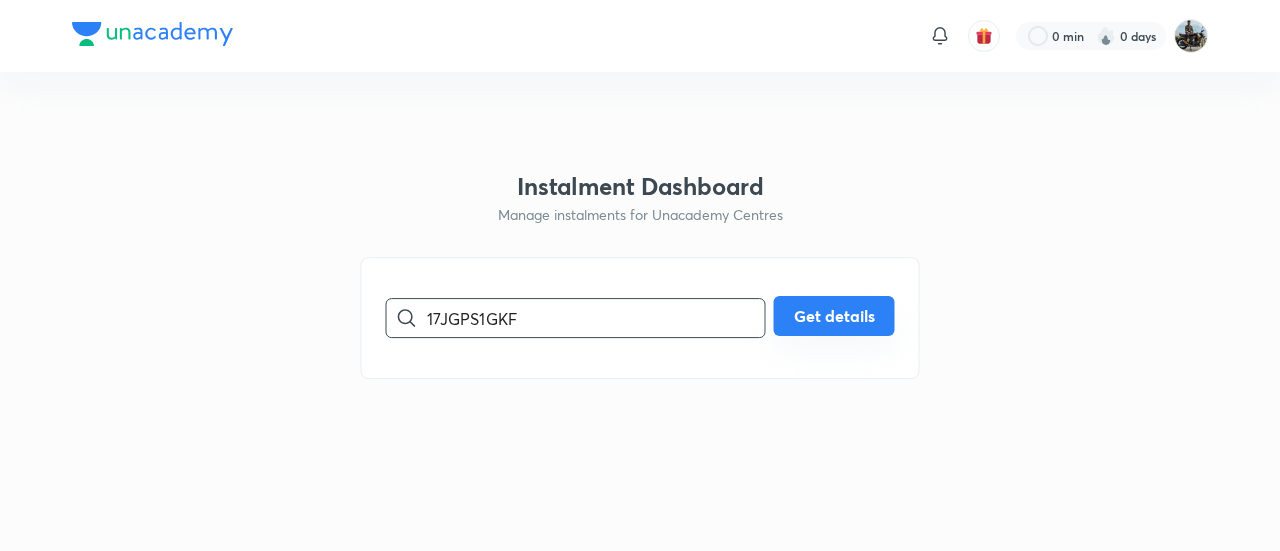 type on "17JGPS1GKF" 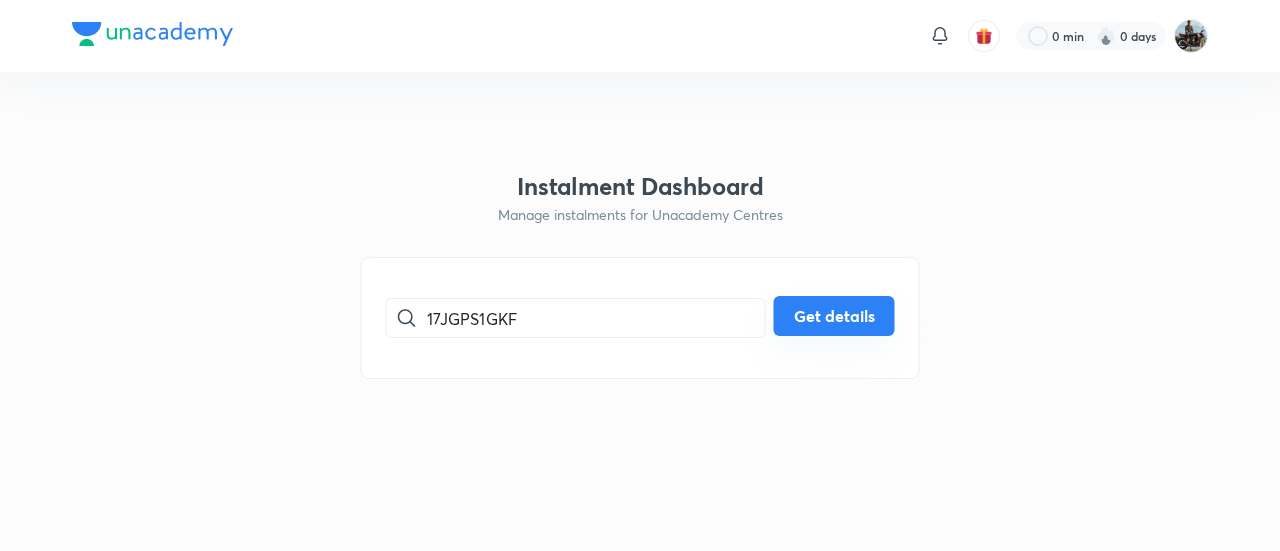 click on "Get details" at bounding box center (834, 316) 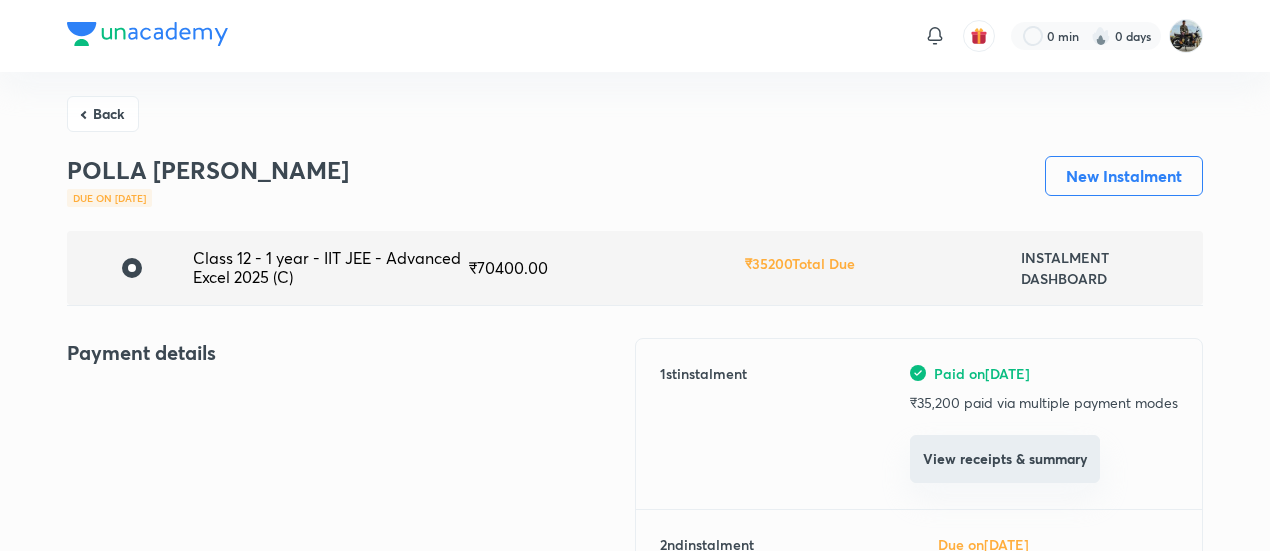 click on "View receipts & summary" at bounding box center [1005, 459] 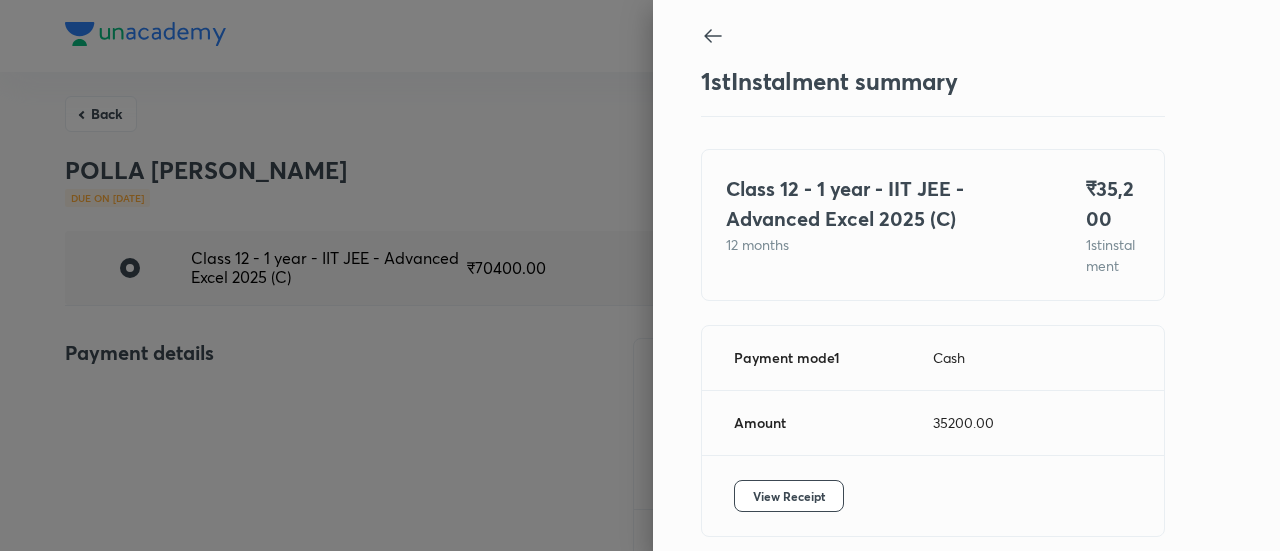 scroll, scrollTop: 109, scrollLeft: 0, axis: vertical 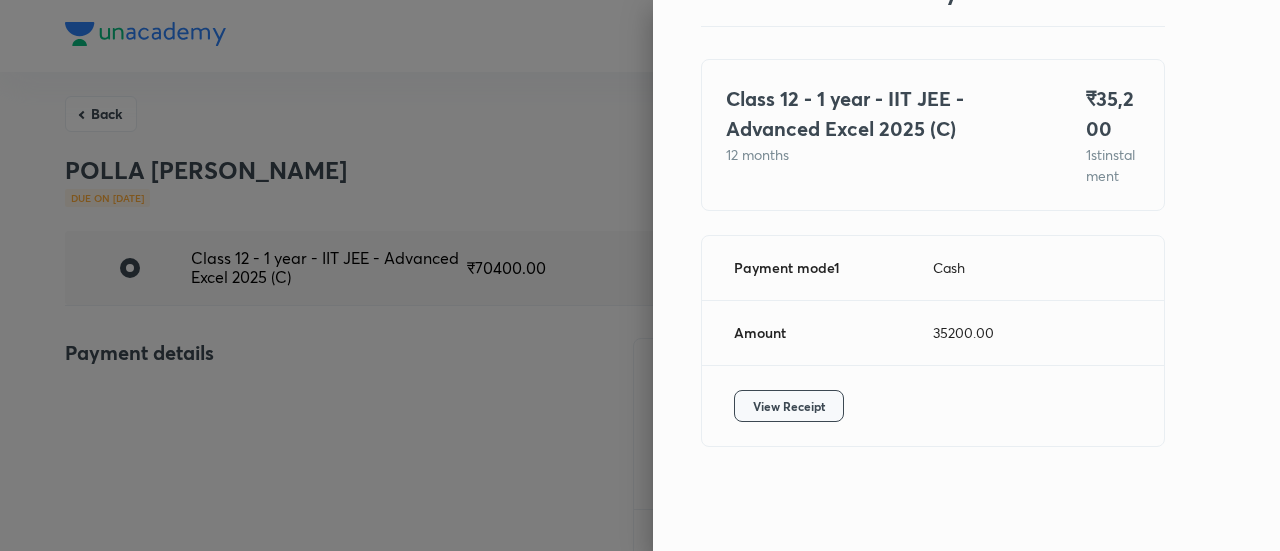 click on "View Receipt" at bounding box center (789, 406) 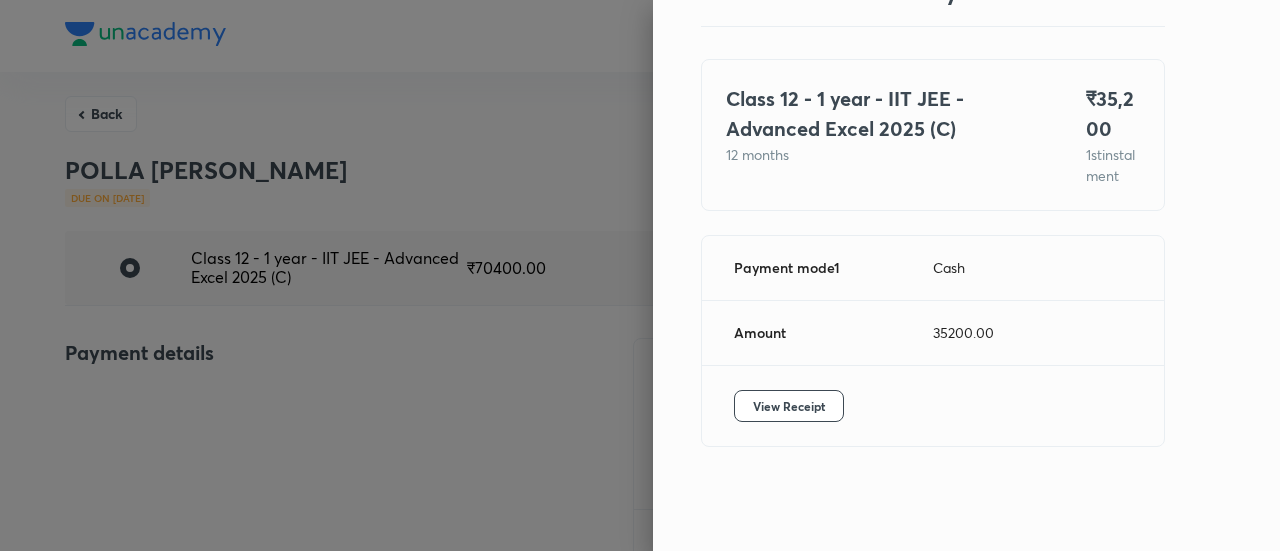 click at bounding box center (640, 275) 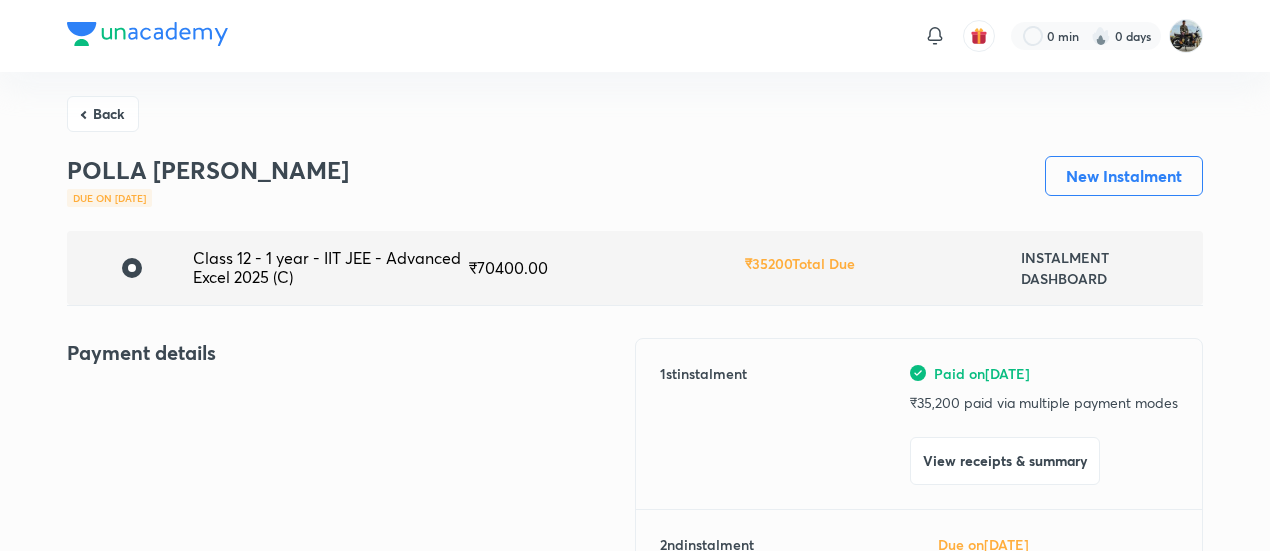 click on "Back" at bounding box center [103, 114] 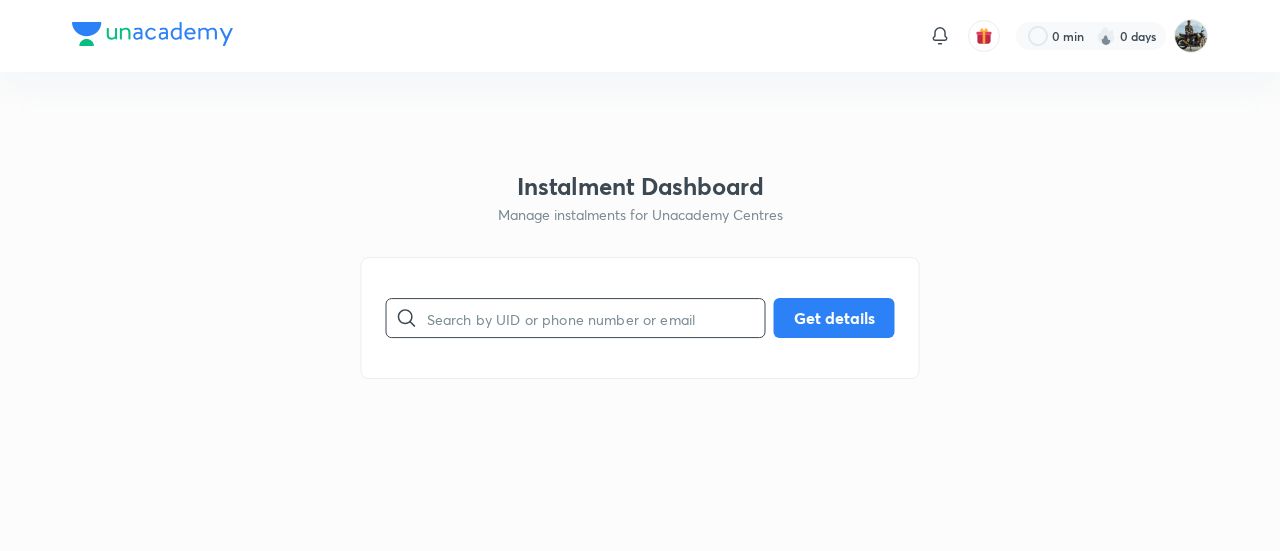 click at bounding box center (596, 318) 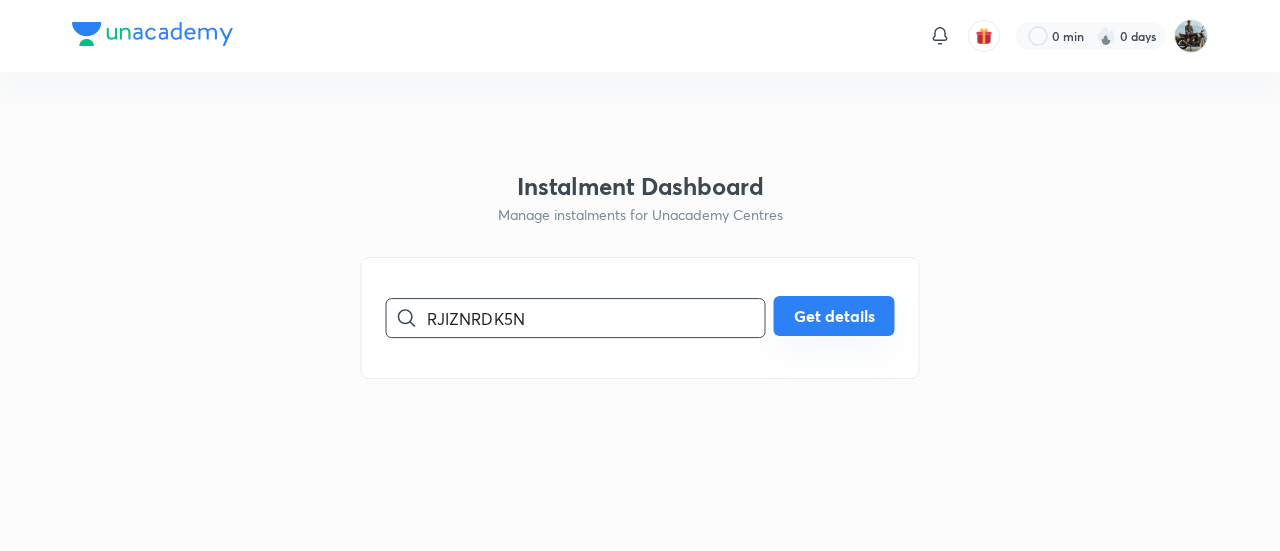 type on "RJIZNRDK5N" 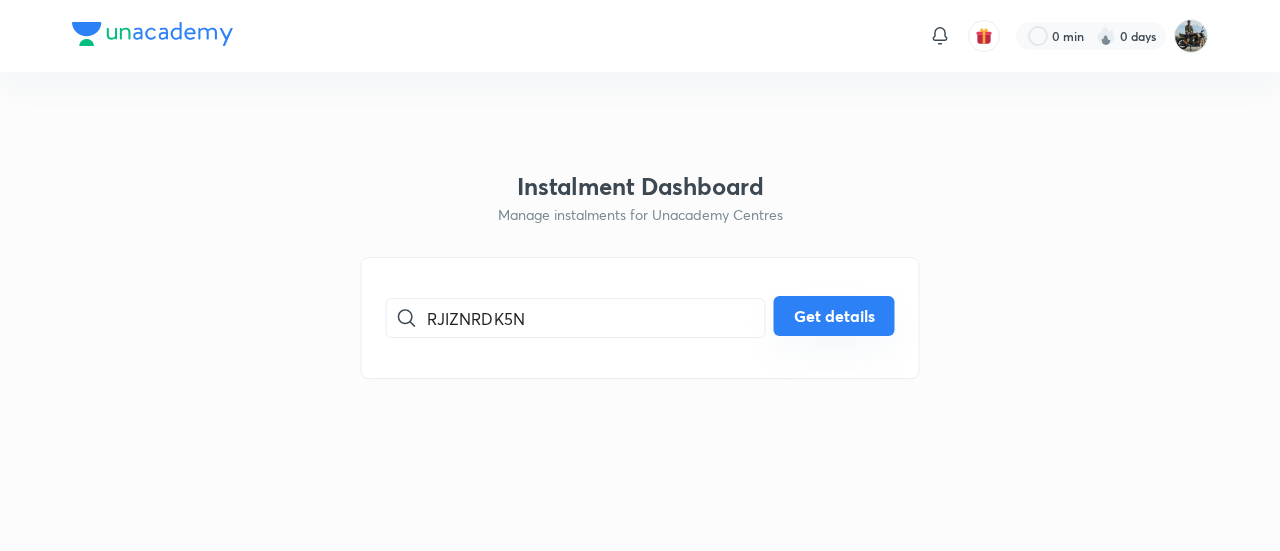 click on "Get details" at bounding box center [834, 316] 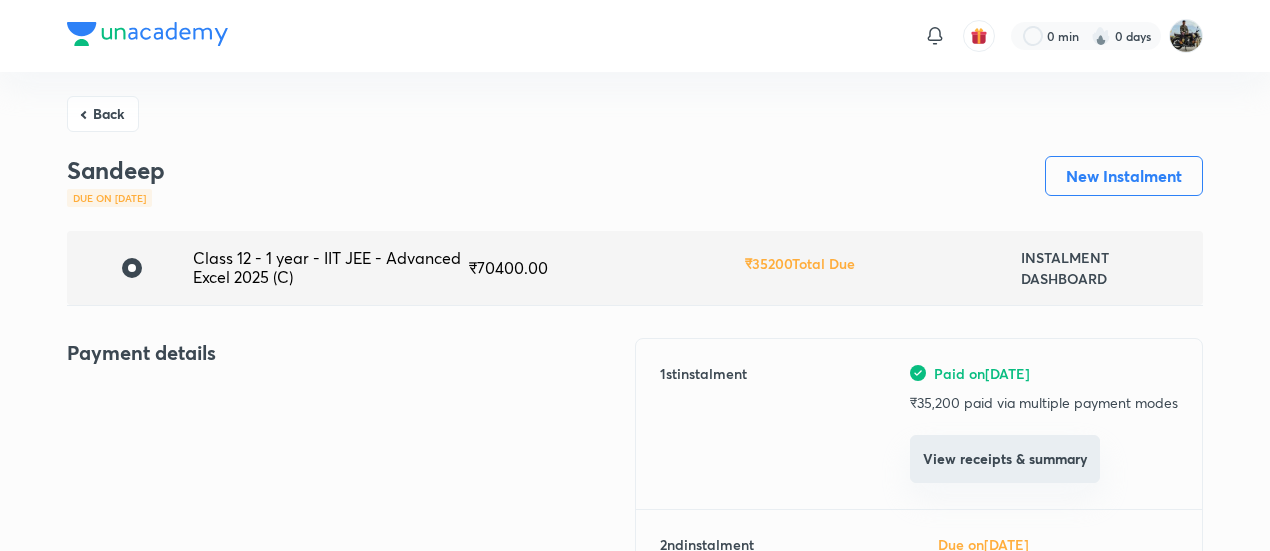 click on "View receipts & summary" at bounding box center [1005, 459] 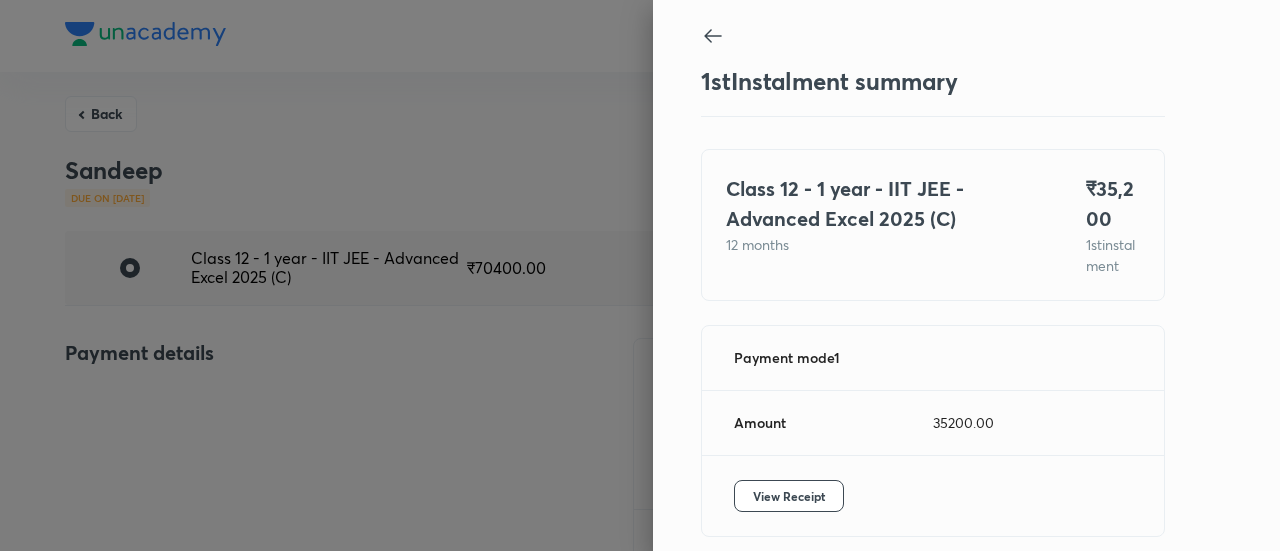scroll, scrollTop: 109, scrollLeft: 0, axis: vertical 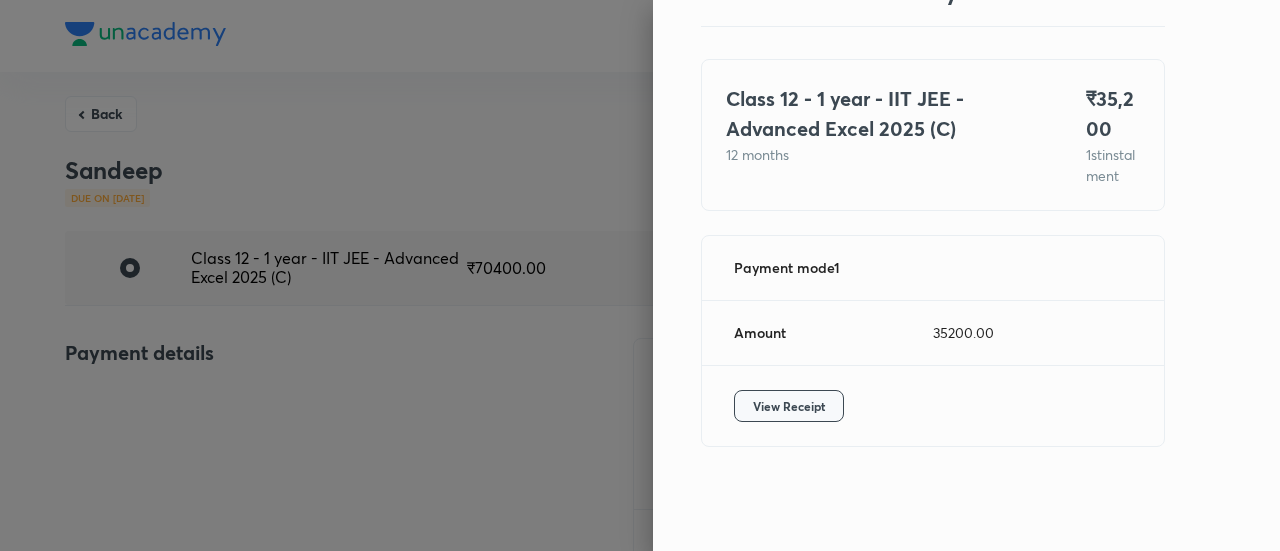 click on "View Receipt" at bounding box center (789, 406) 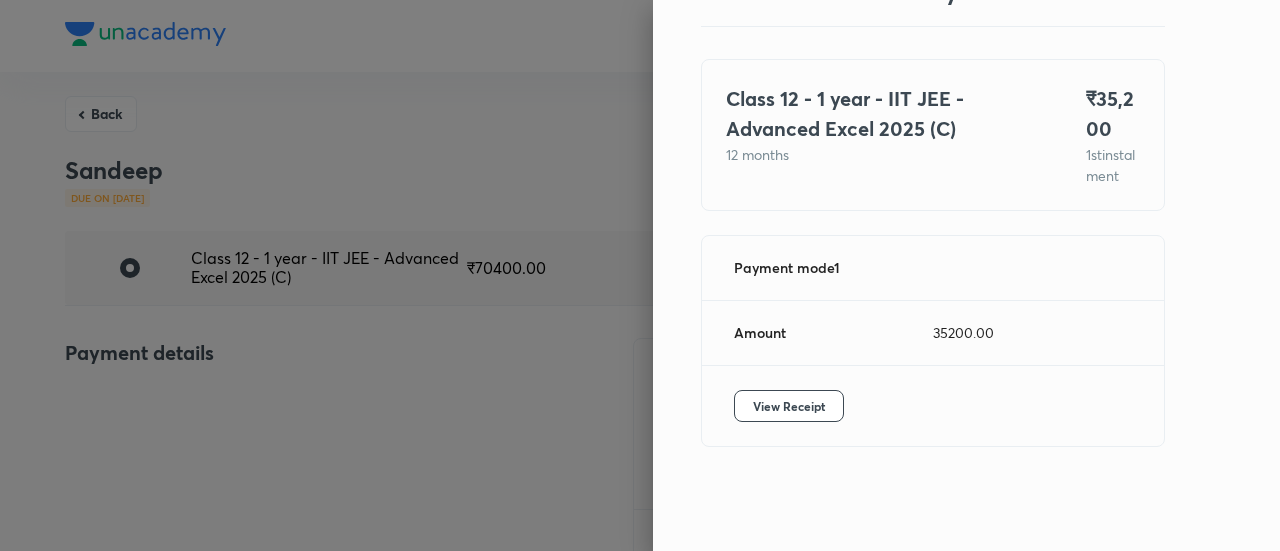 click at bounding box center [640, 275] 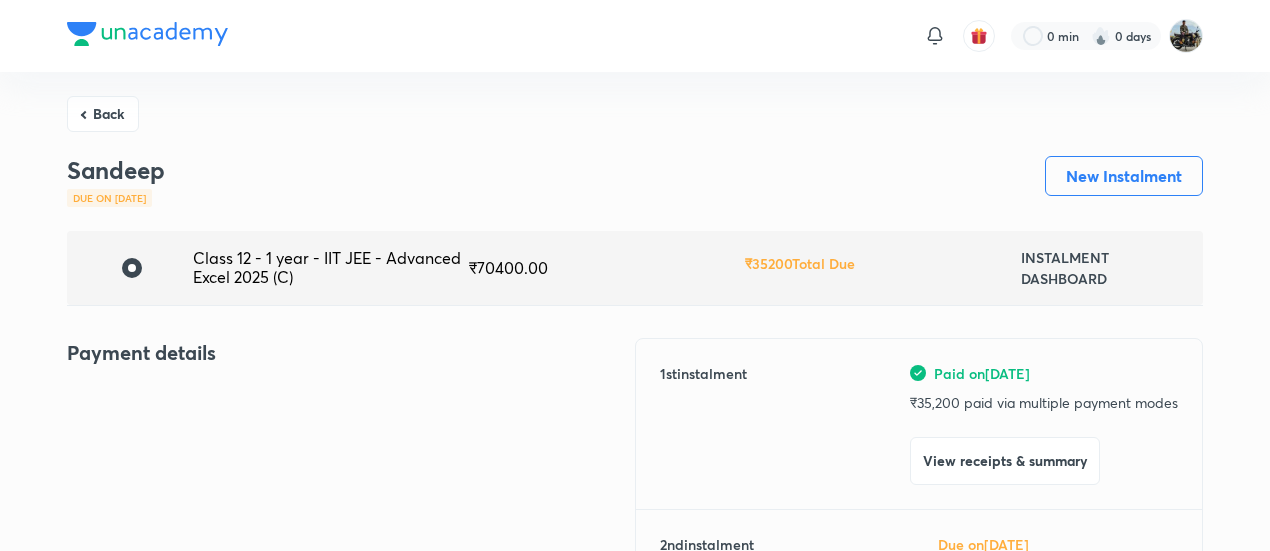 click on "Back" at bounding box center (103, 114) 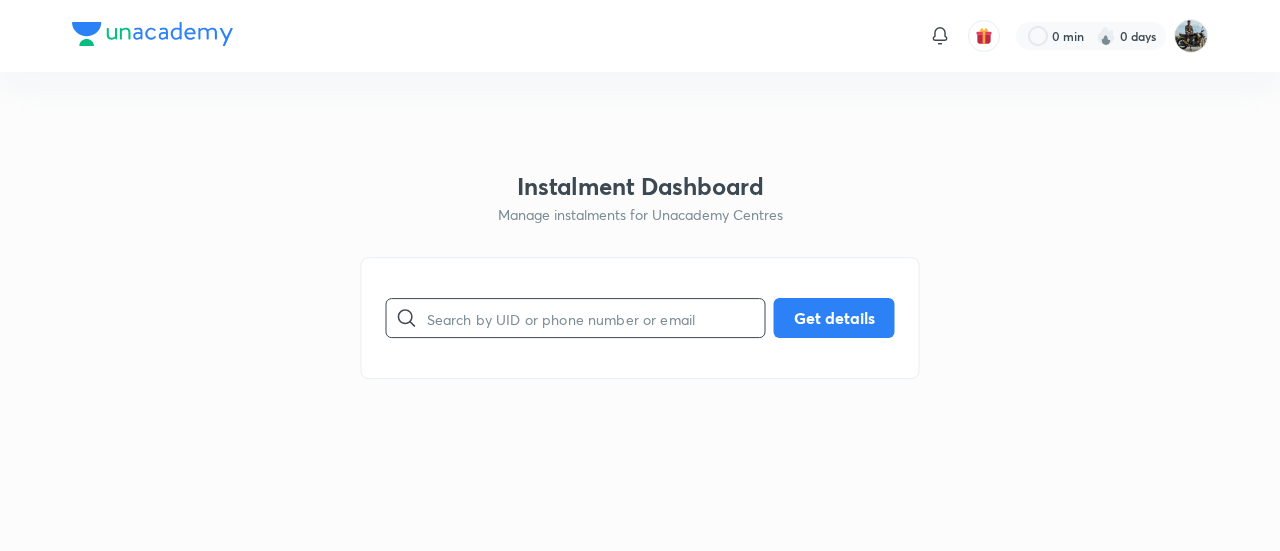 click at bounding box center [596, 318] 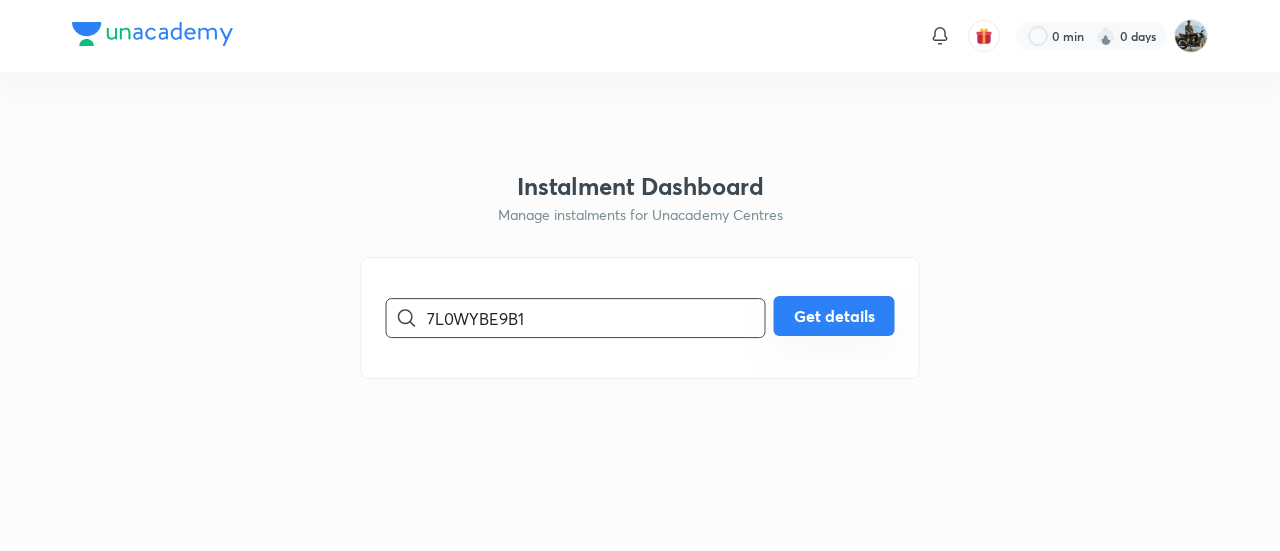 type on "7L0WYBE9B1" 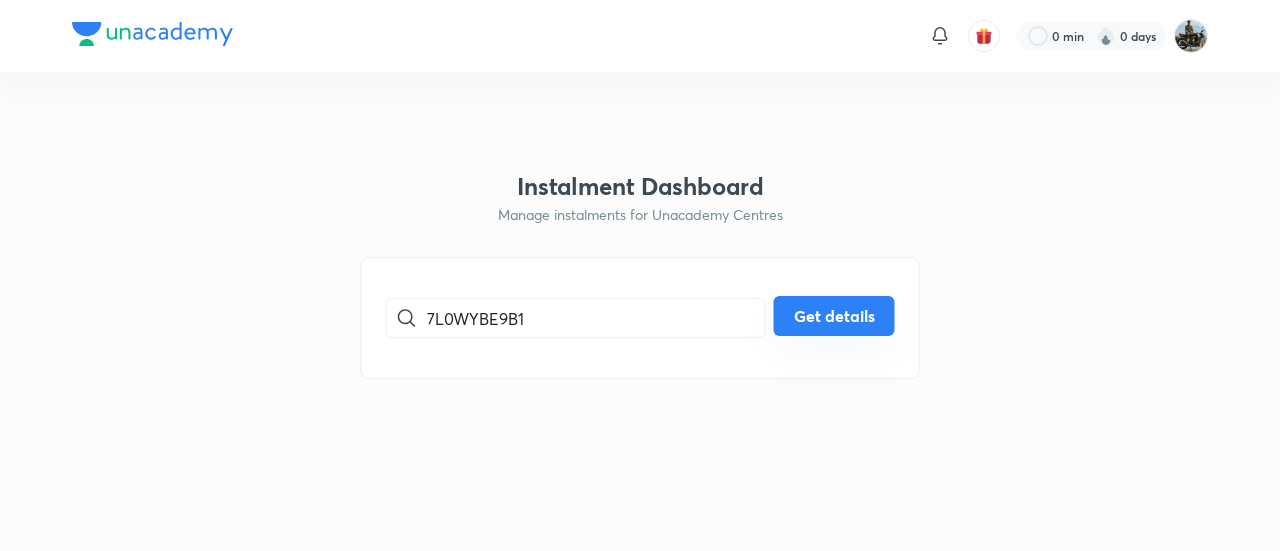 click on "Get details" at bounding box center [834, 316] 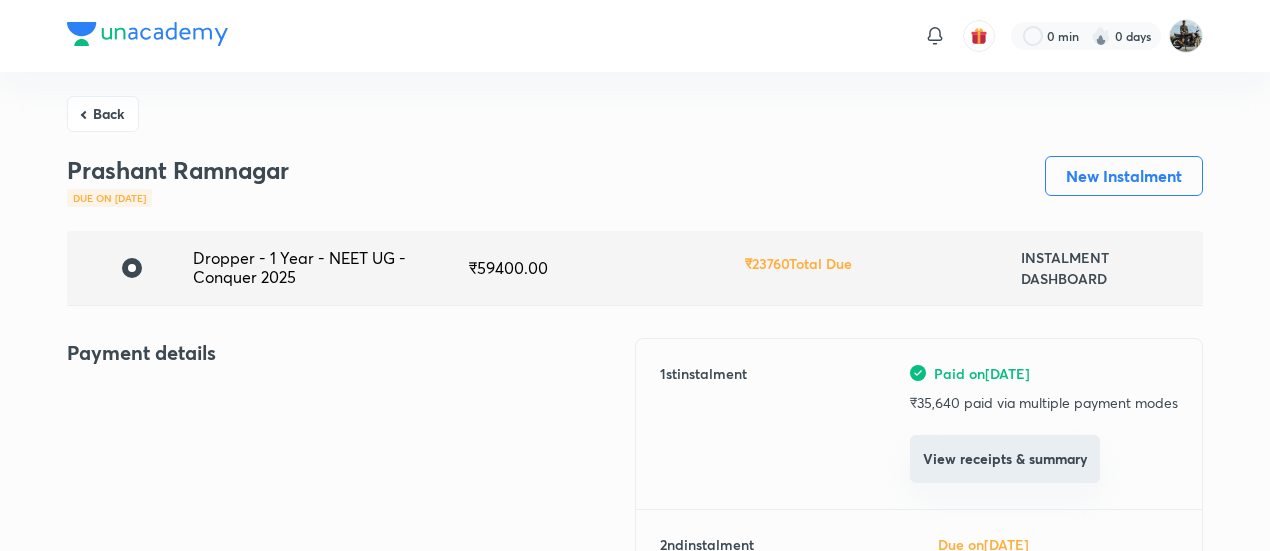 click on "View receipts & summary" at bounding box center [1005, 459] 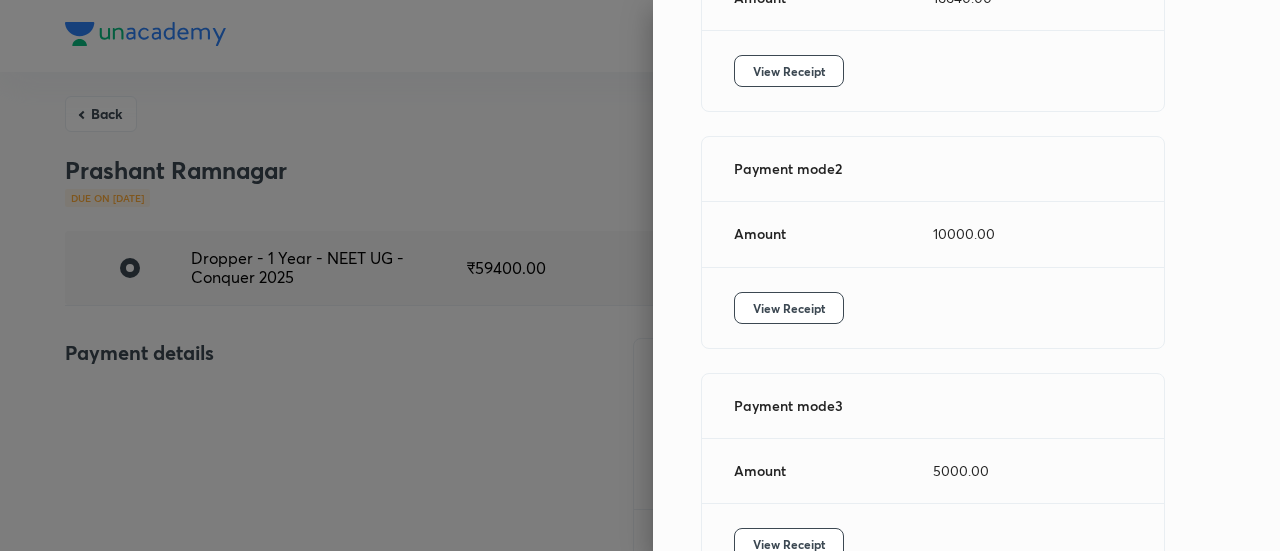 scroll, scrollTop: 427, scrollLeft: 0, axis: vertical 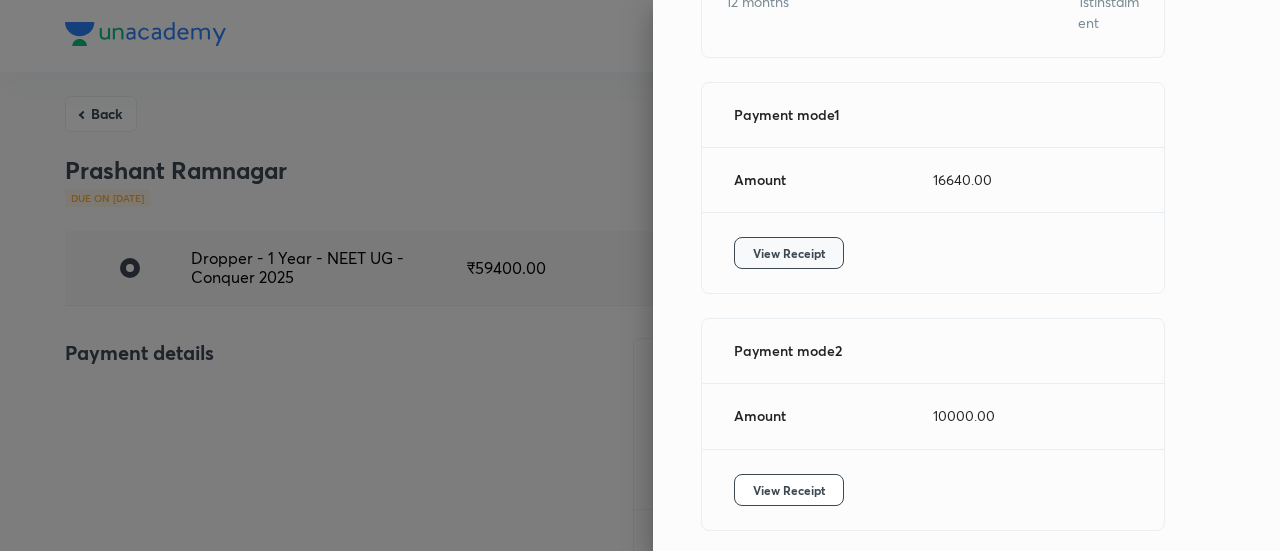 click on "View Receipt" at bounding box center (789, 253) 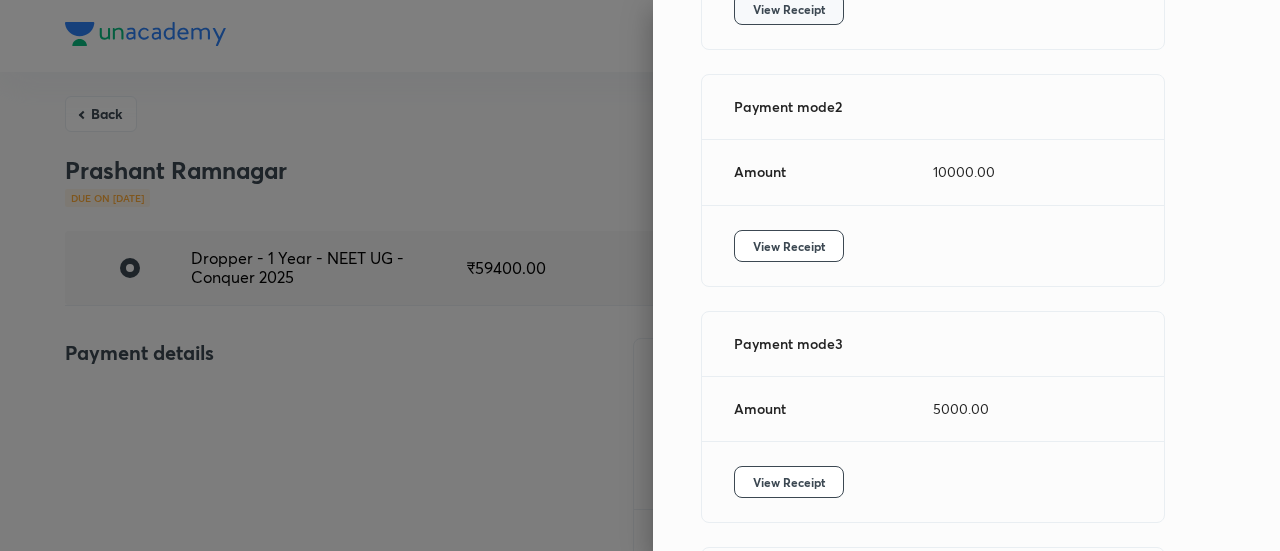 scroll, scrollTop: 497, scrollLeft: 0, axis: vertical 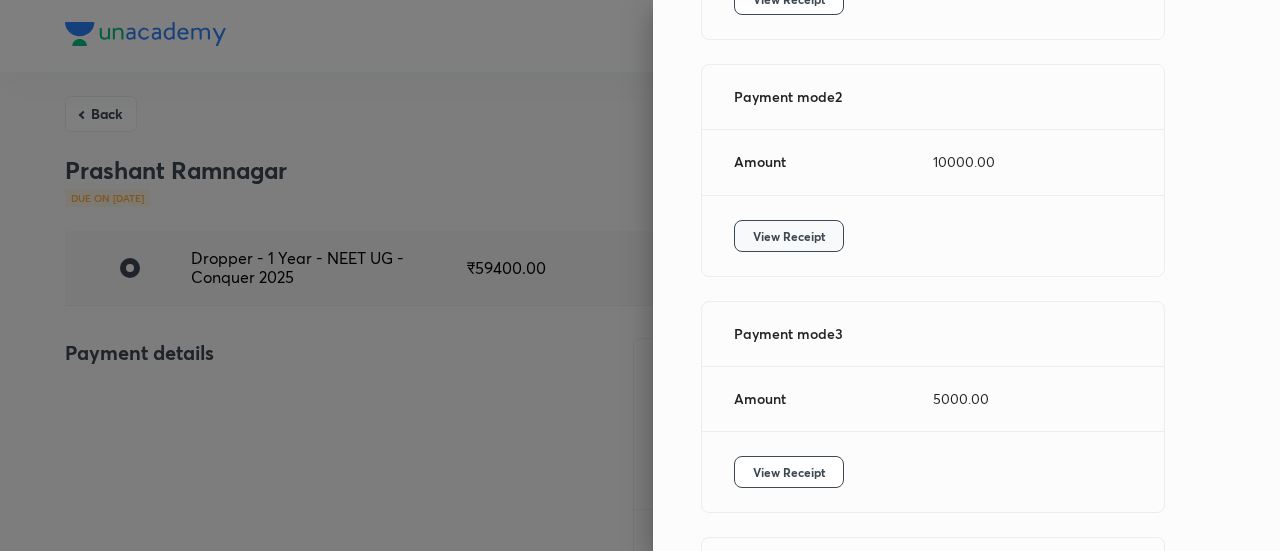 click on "View Receipt" at bounding box center (789, 236) 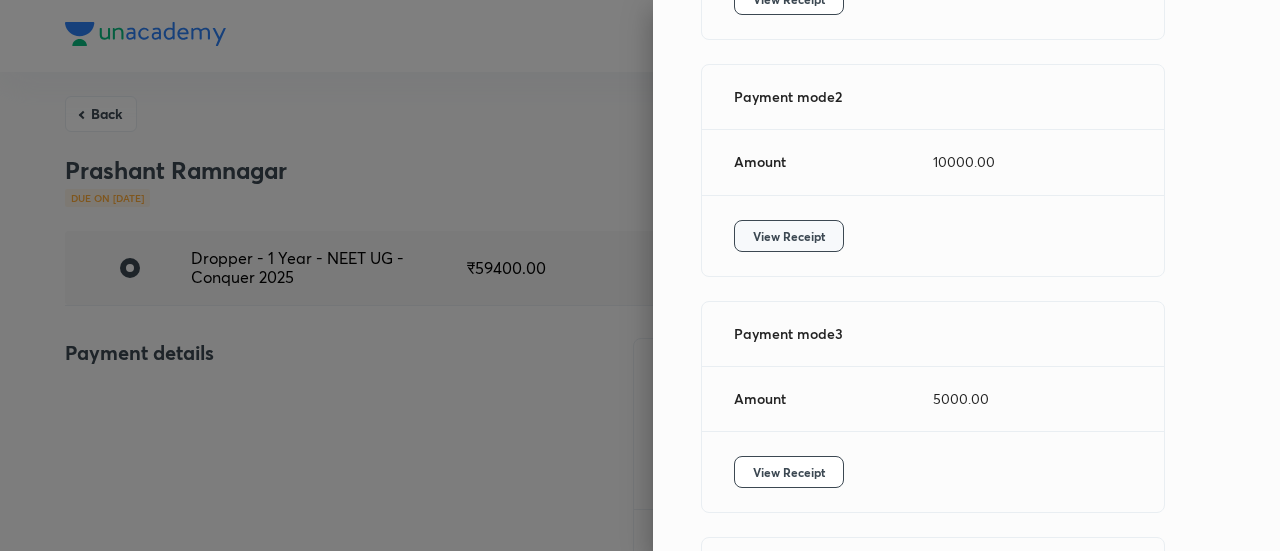 scroll, scrollTop: 814, scrollLeft: 0, axis: vertical 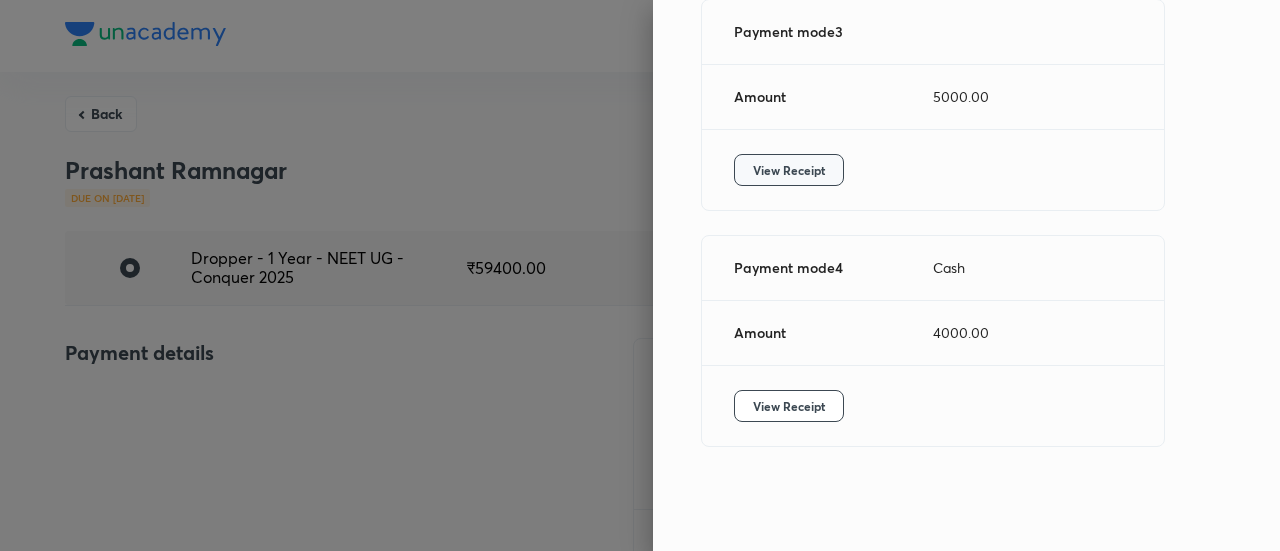 click on "View Receipt" at bounding box center (789, 170) 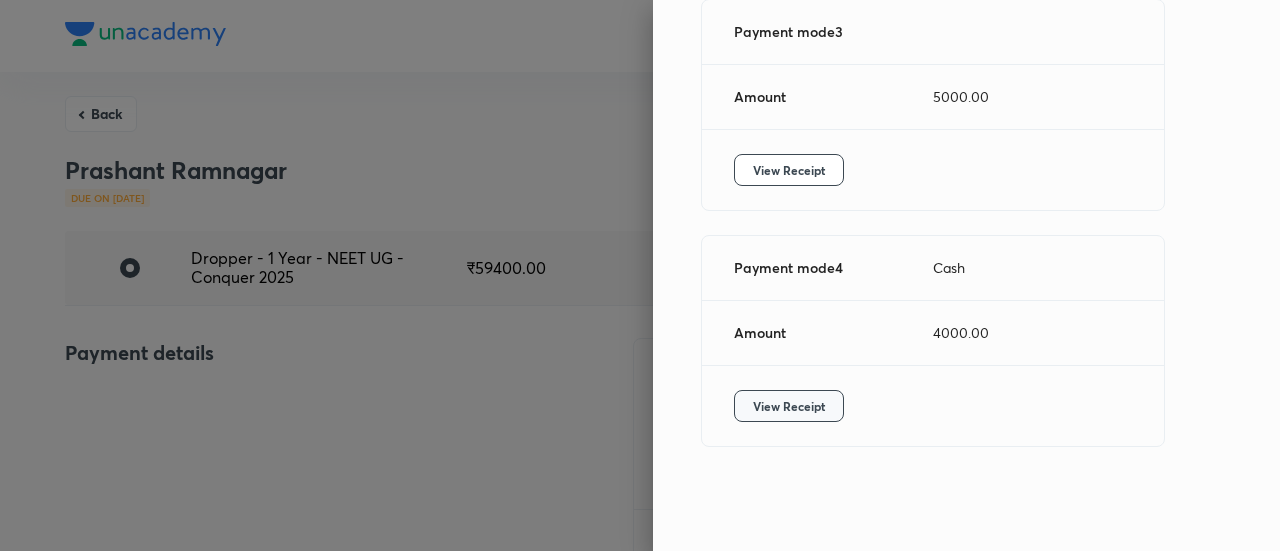 click on "View Receipt" at bounding box center (789, 406) 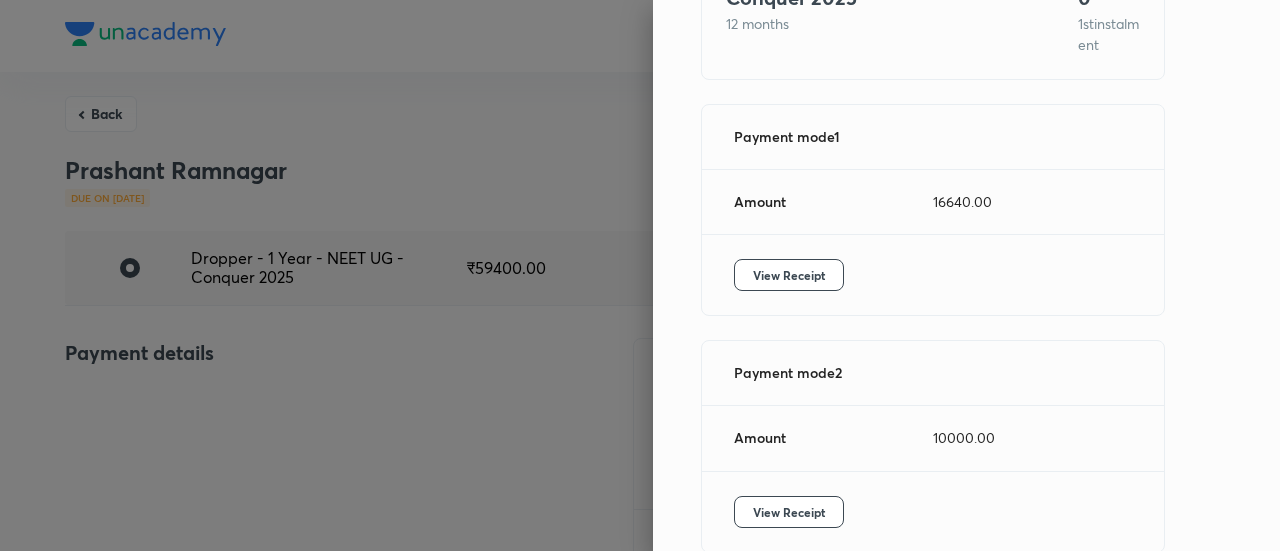 scroll, scrollTop: 223, scrollLeft: 0, axis: vertical 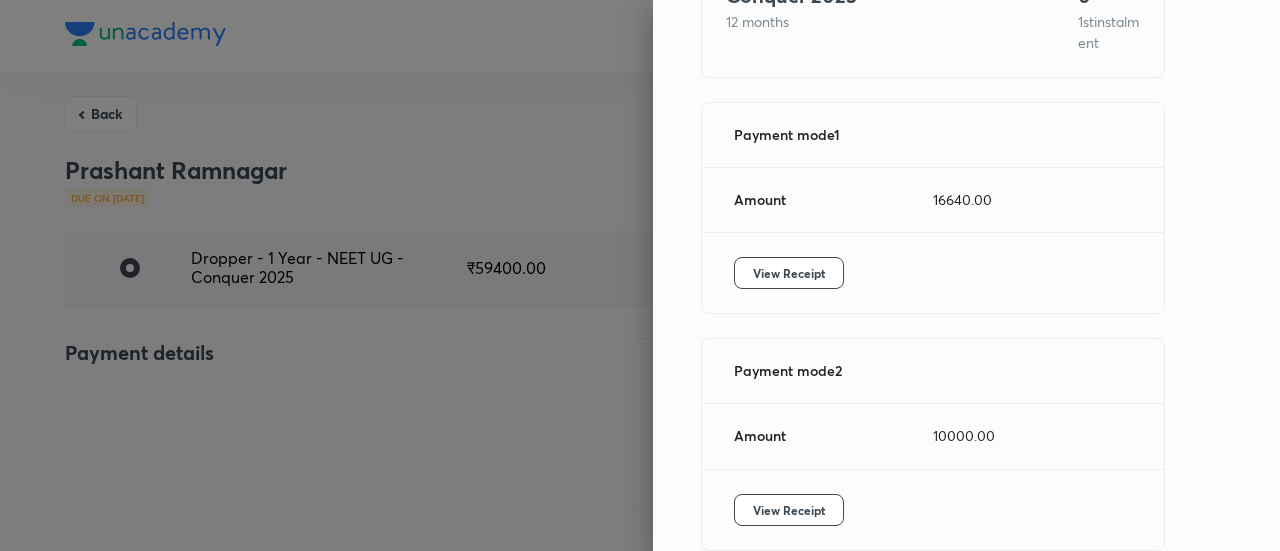 click at bounding box center (640, 275) 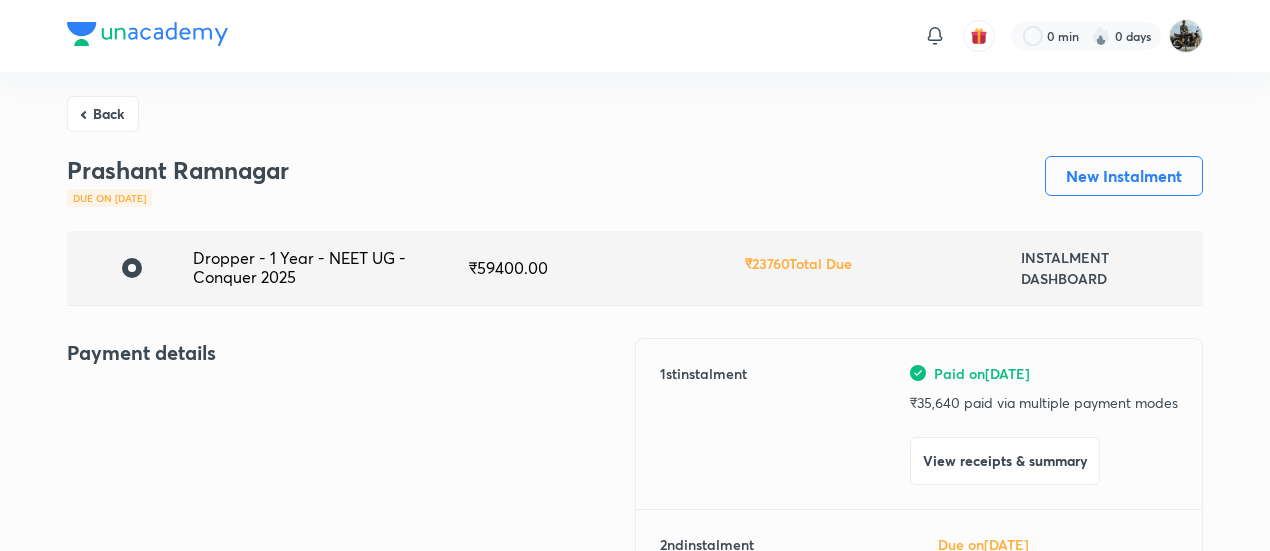 click on "Back" at bounding box center [103, 114] 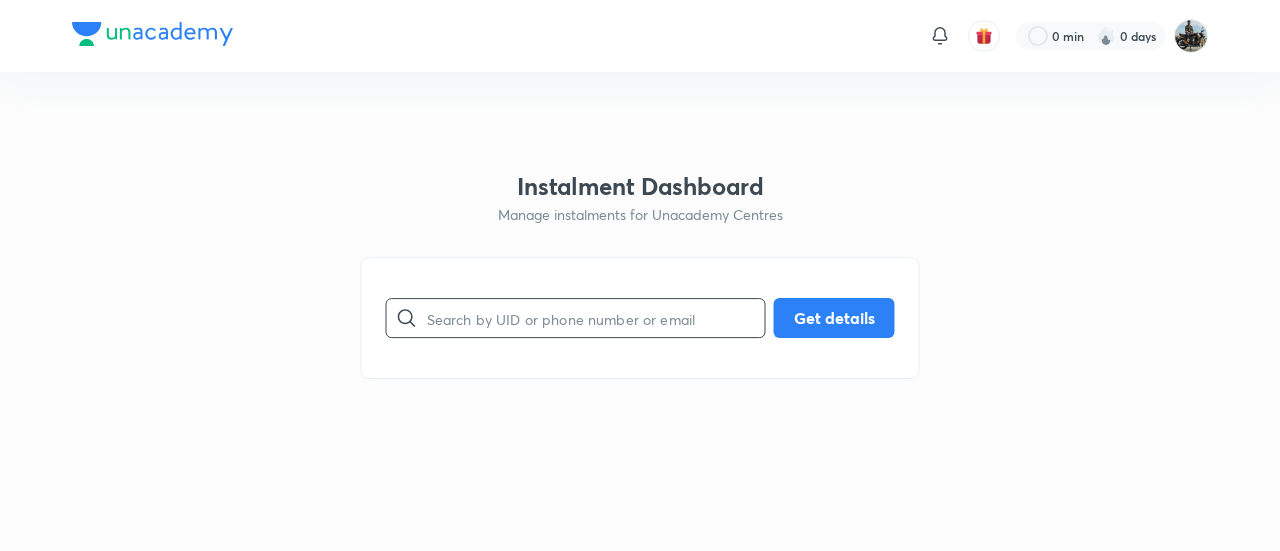 click at bounding box center (596, 318) 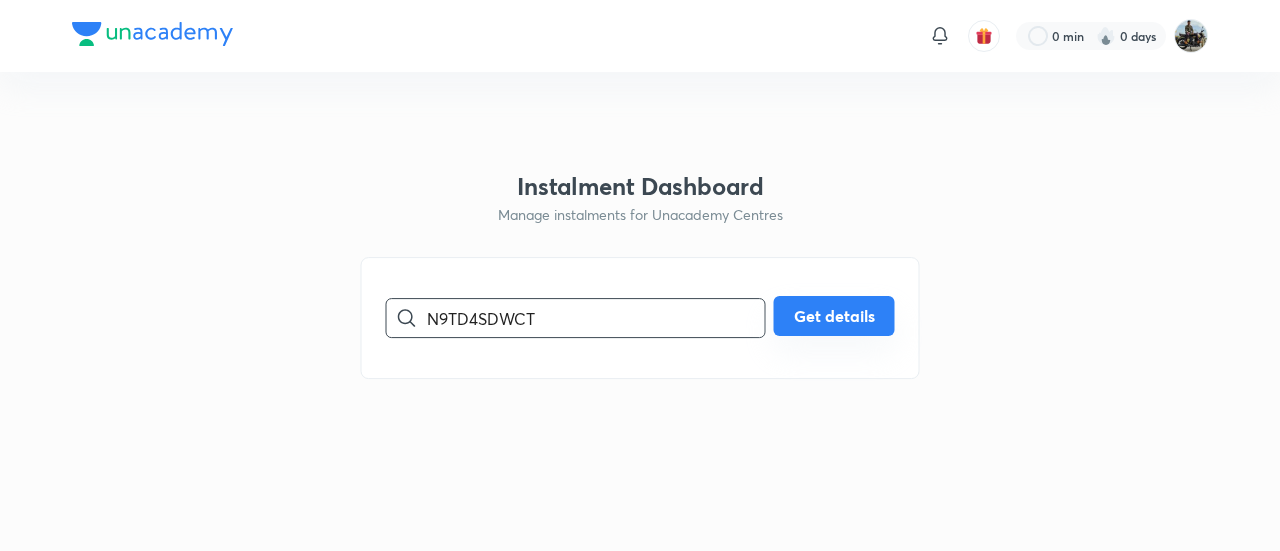 type on "N9TD4SDWCT" 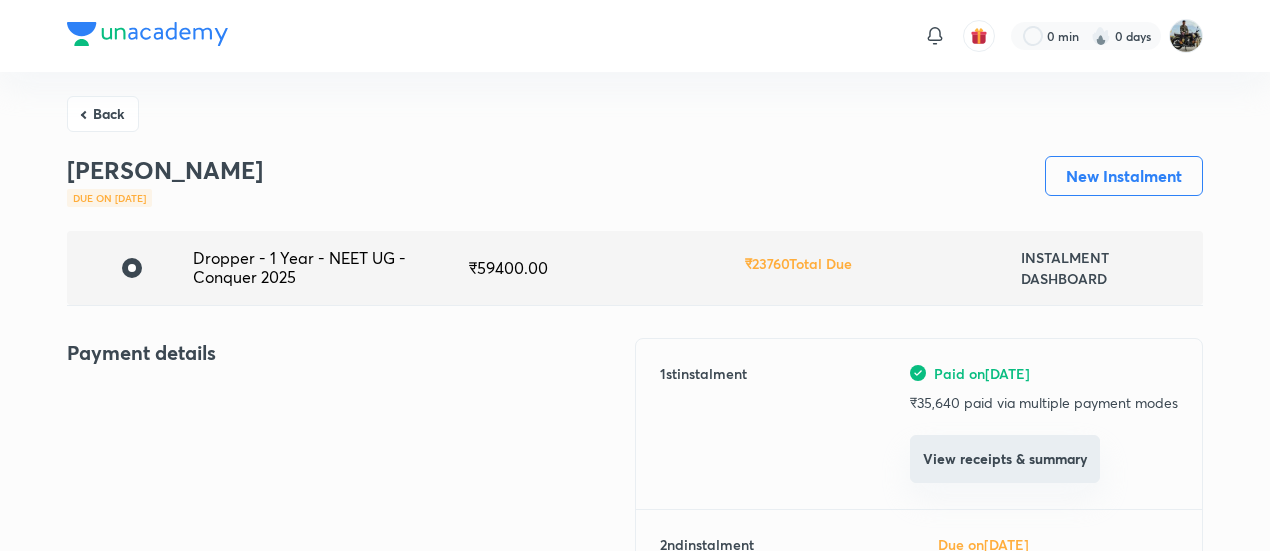 drag, startPoint x: 990, startPoint y: 435, endPoint x: 942, endPoint y: 459, distance: 53.66563 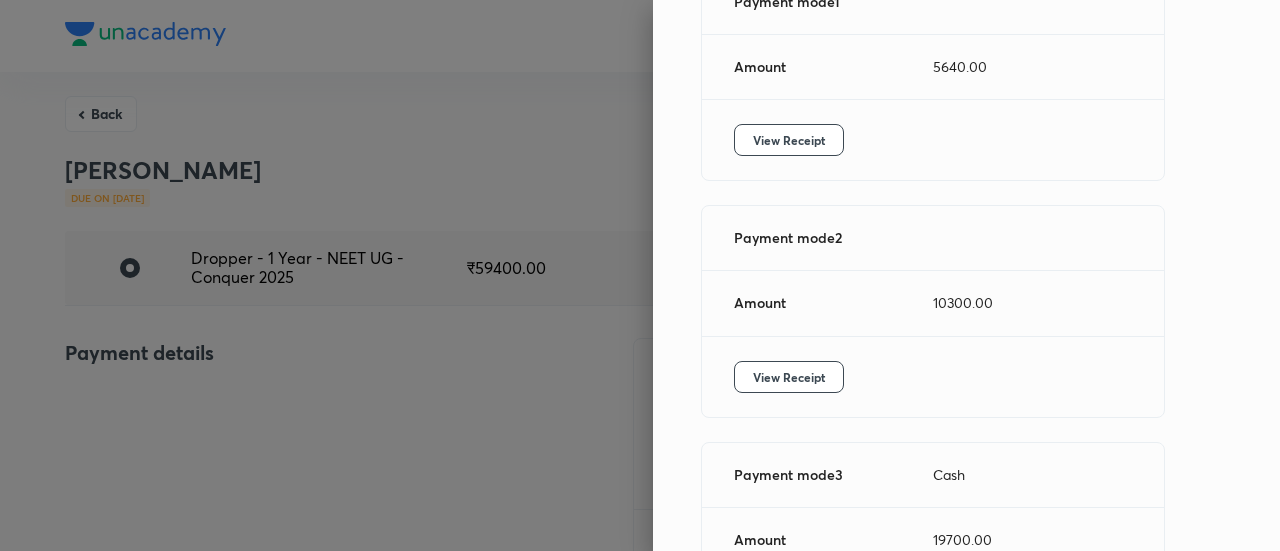scroll, scrollTop: 357, scrollLeft: 0, axis: vertical 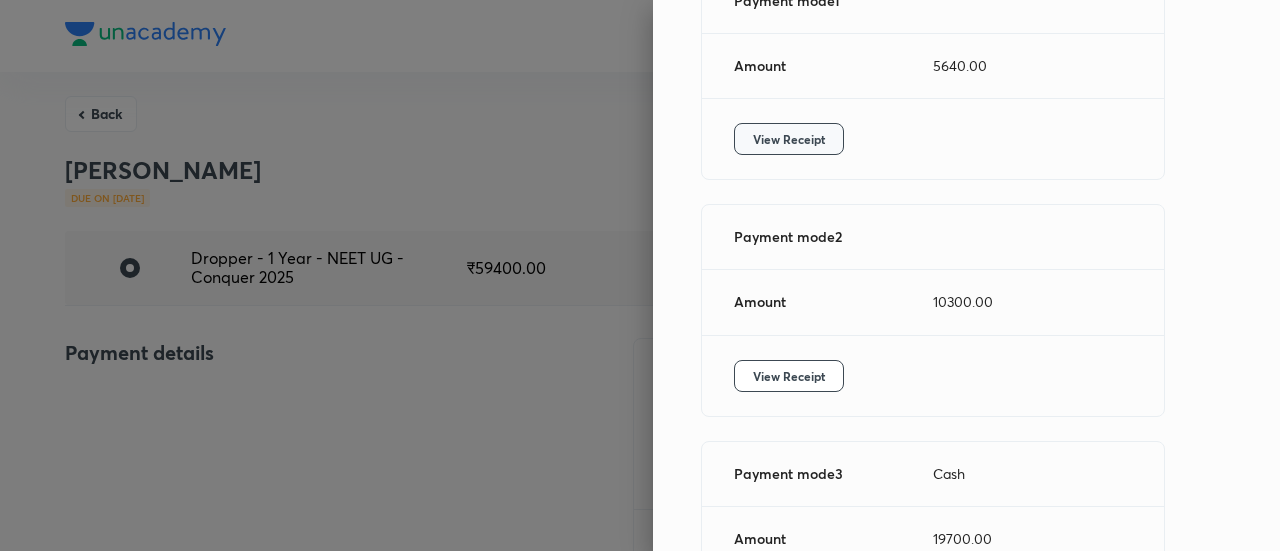 click on "View Receipt" at bounding box center [789, 139] 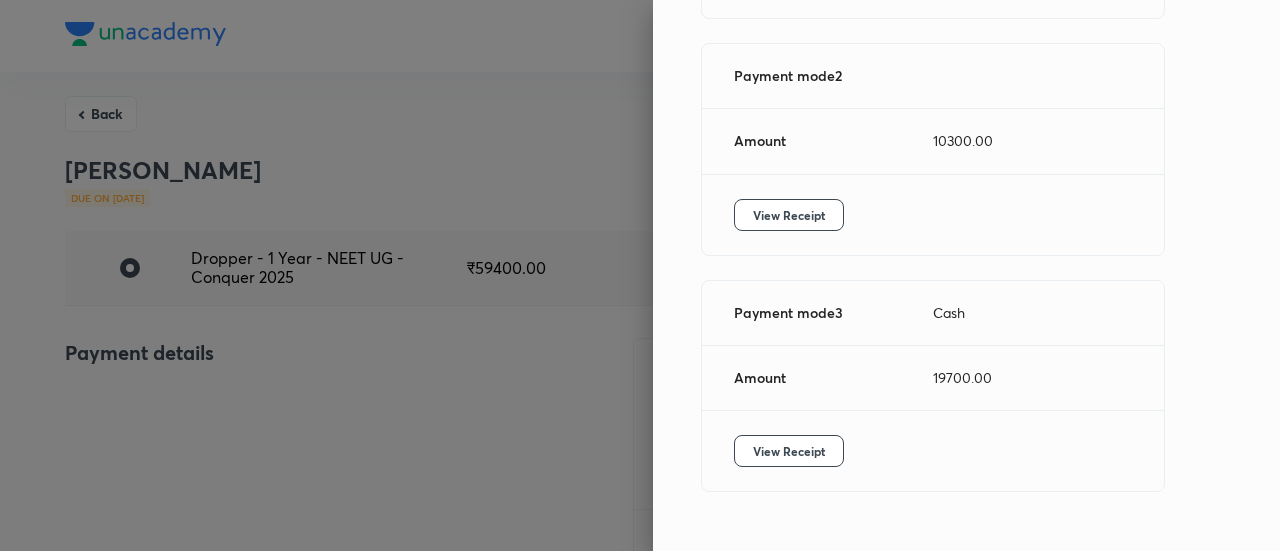 scroll, scrollTop: 525, scrollLeft: 0, axis: vertical 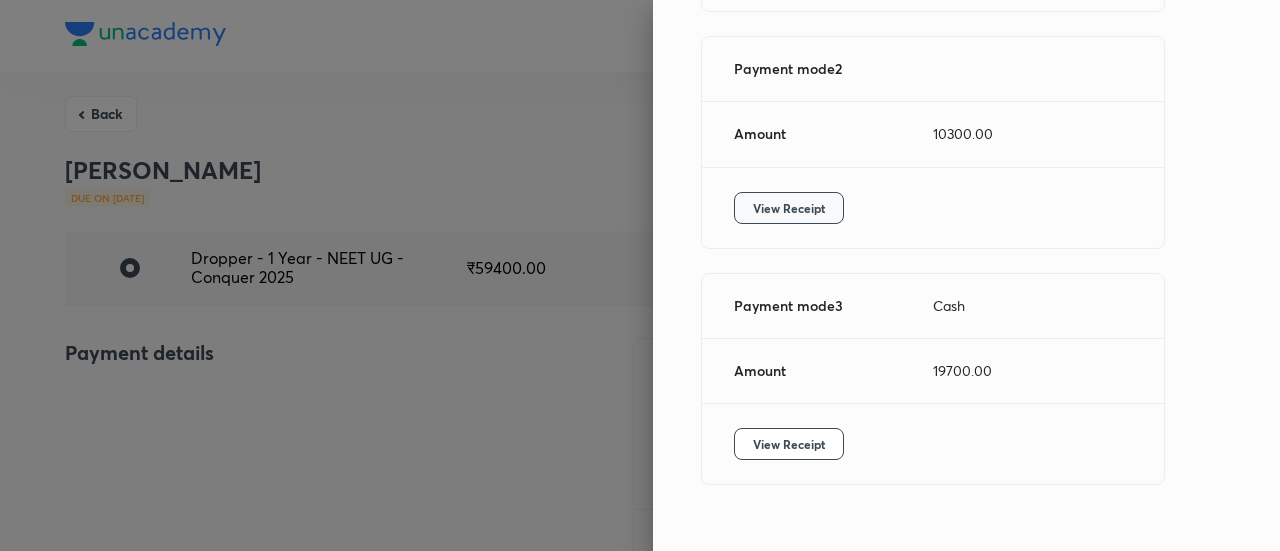 click on "View Receipt" at bounding box center (789, 208) 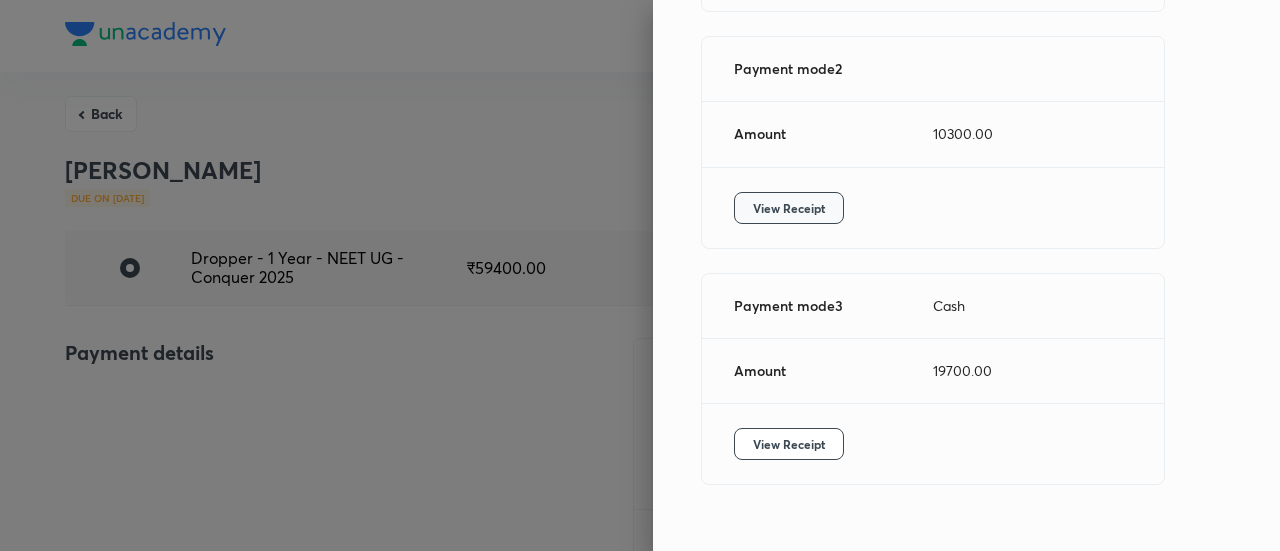 scroll, scrollTop: 579, scrollLeft: 0, axis: vertical 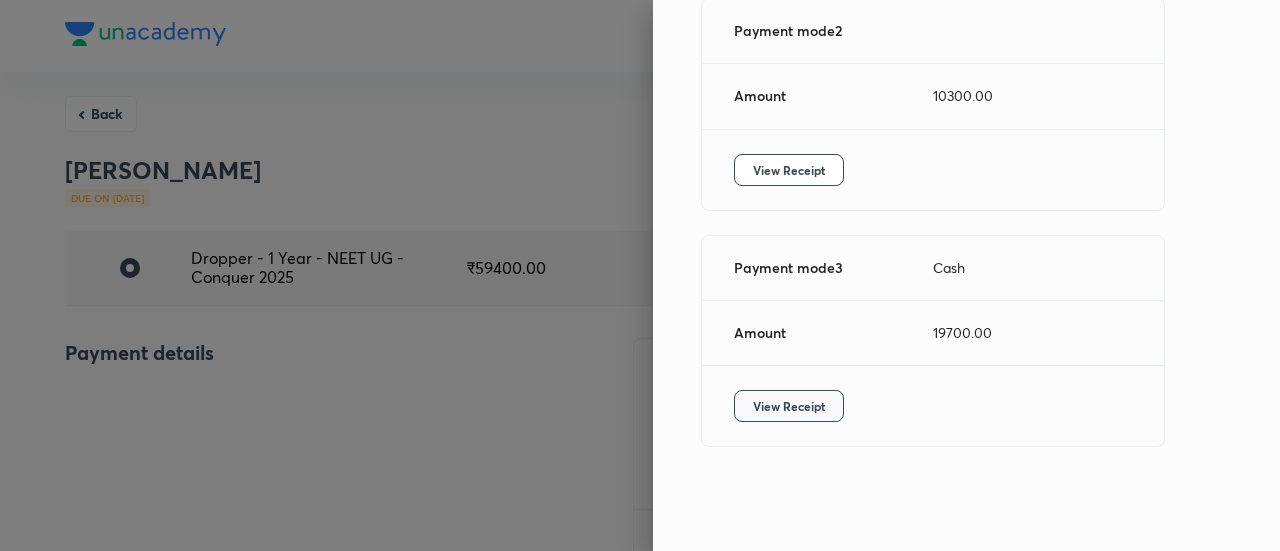 click on "View Receipt" at bounding box center (789, 406) 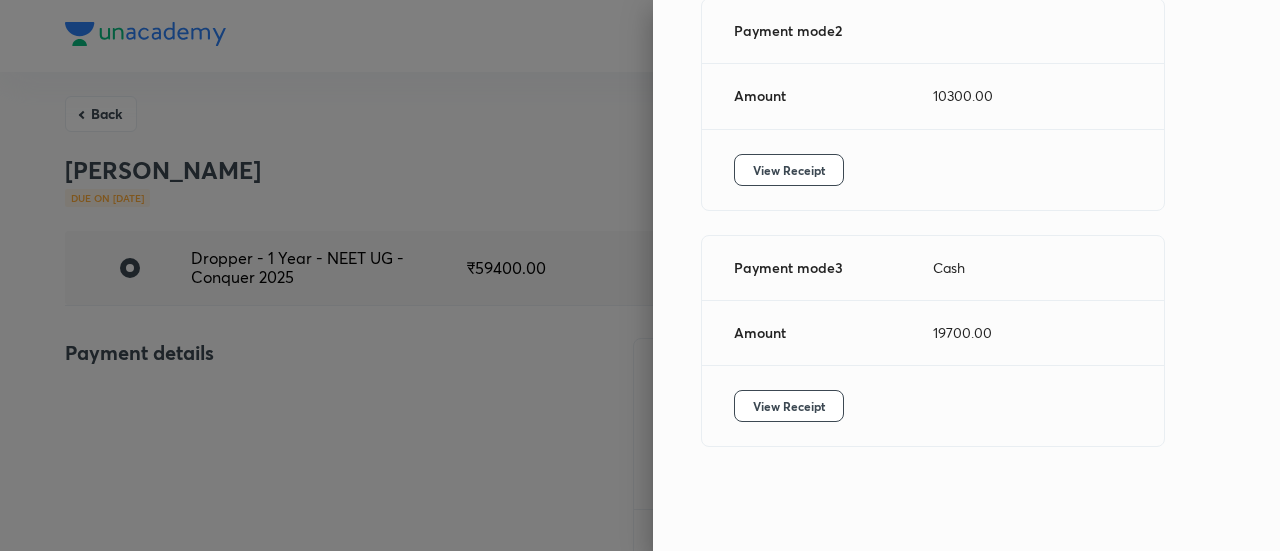 click at bounding box center (640, 275) 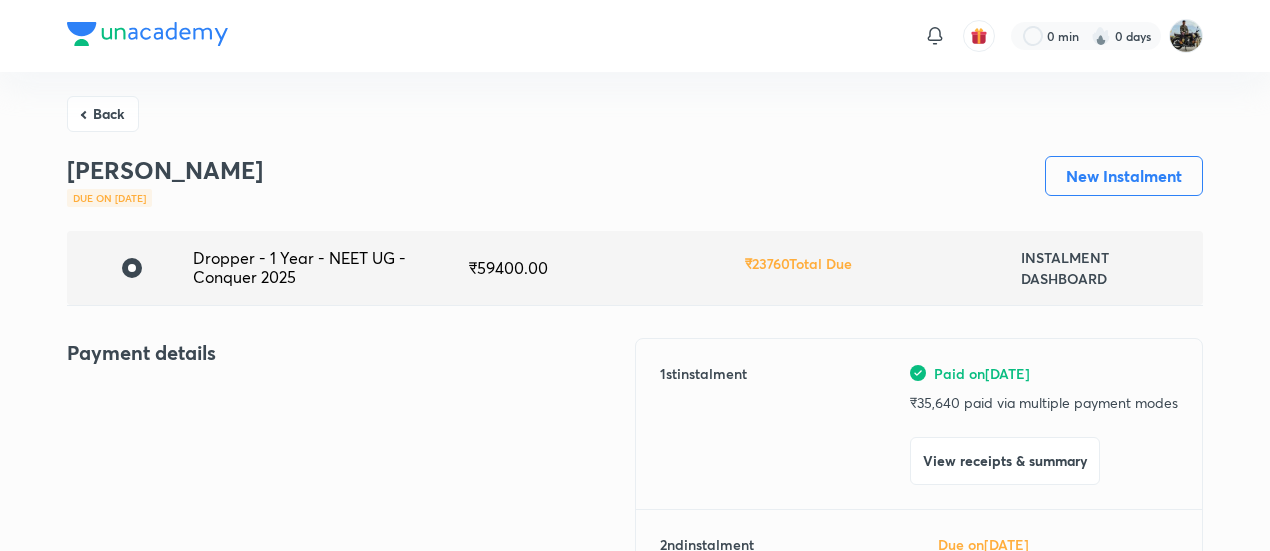 click on "Back" at bounding box center [103, 114] 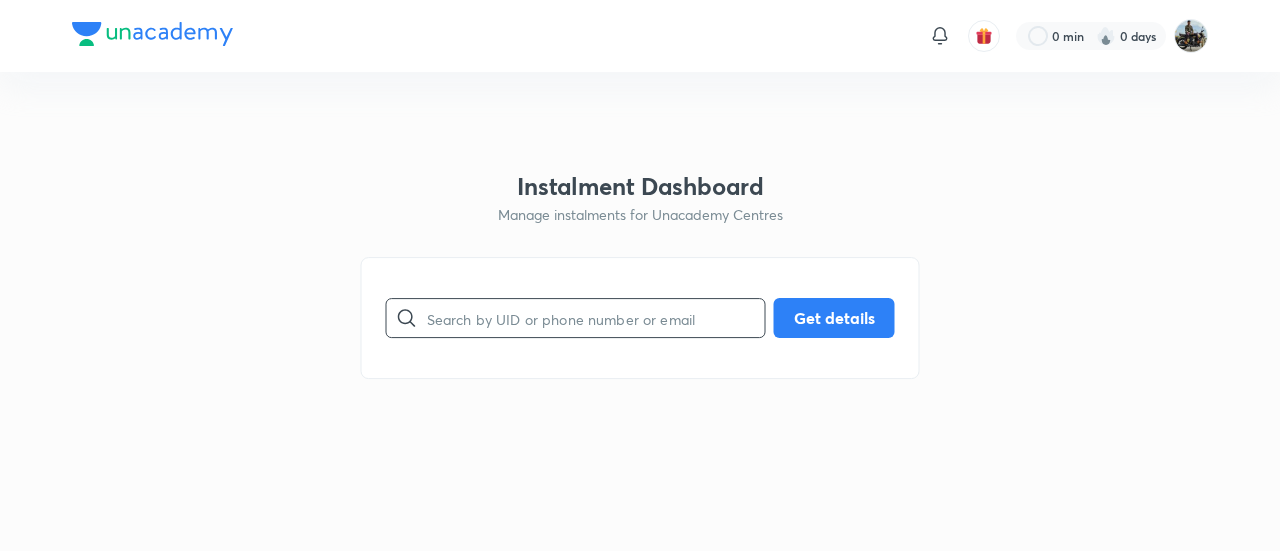 click at bounding box center [596, 318] 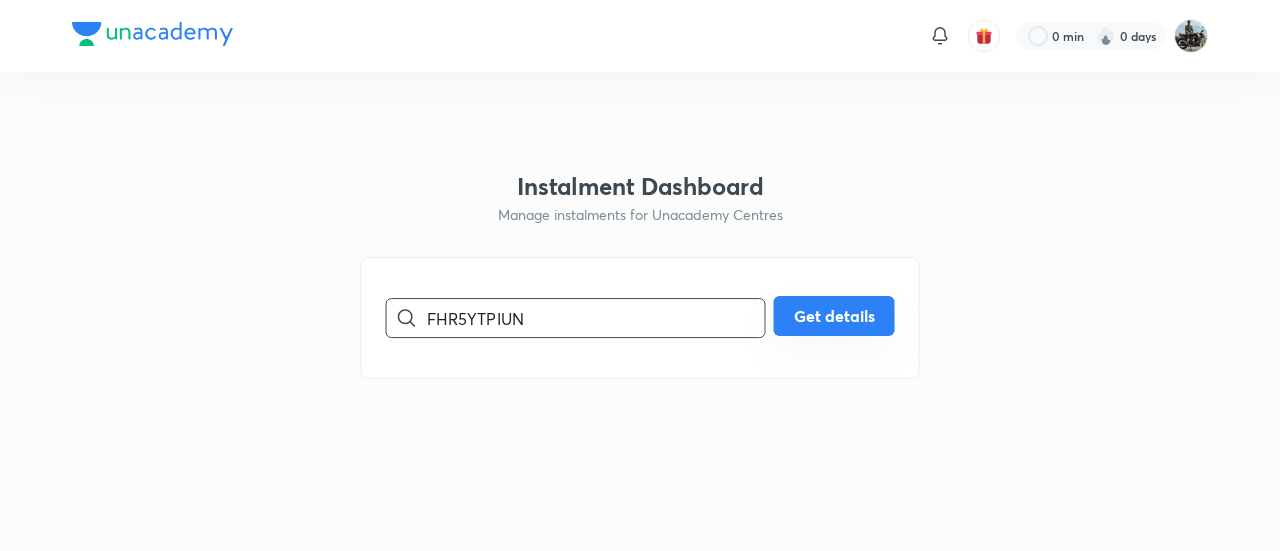 type on "FHR5YTPIUN" 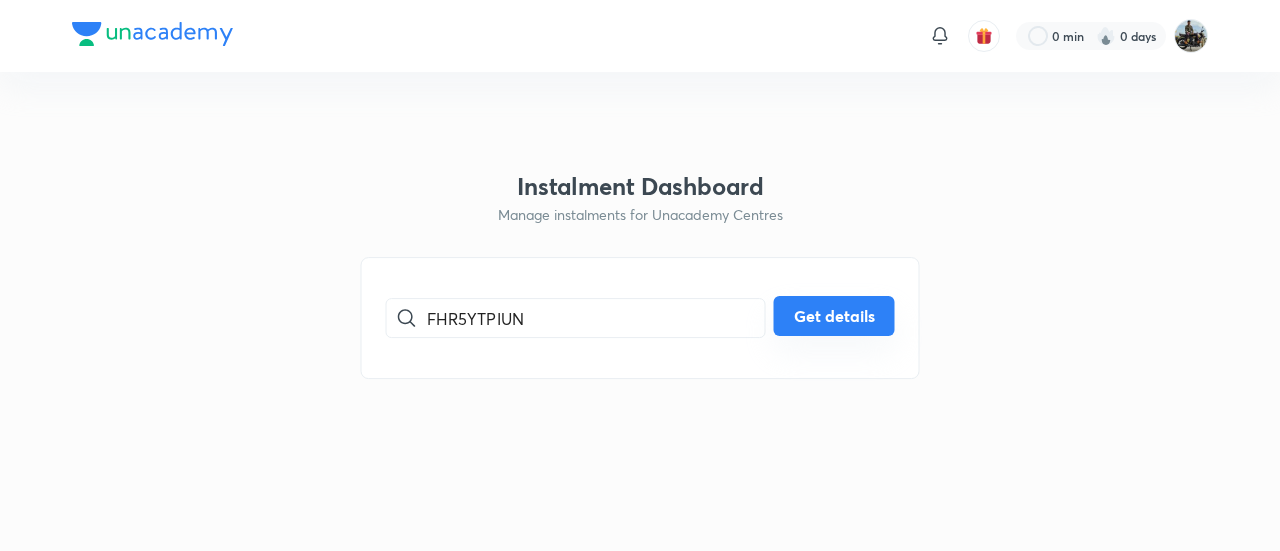 click on "Get details" at bounding box center [834, 316] 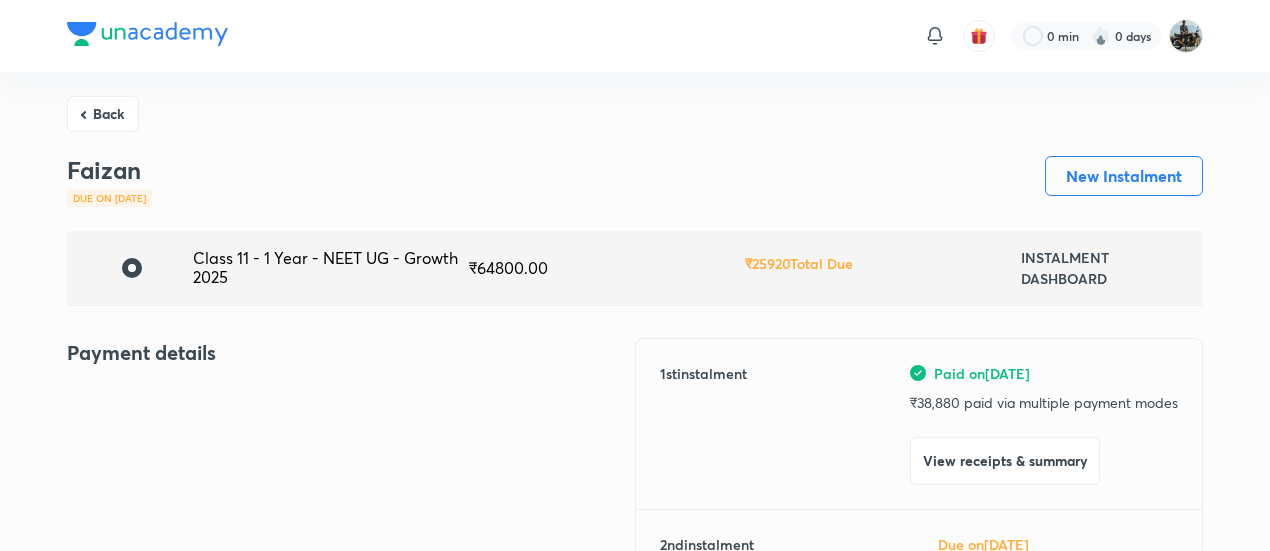 click on "View receipts & summary" at bounding box center (1005, 461) 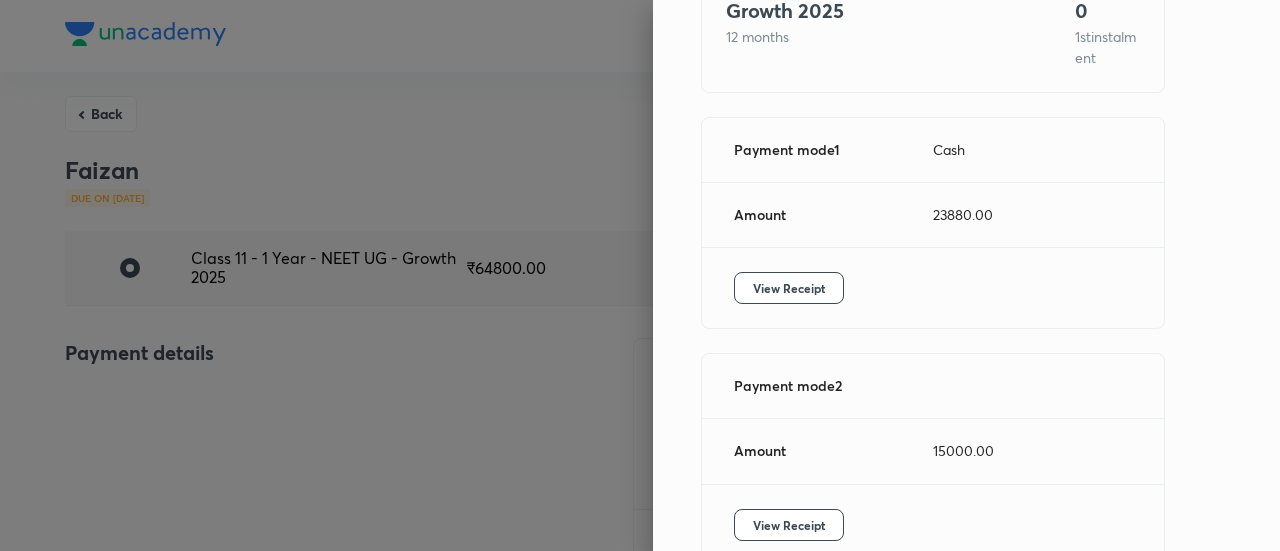 scroll, scrollTop: 323, scrollLeft: 0, axis: vertical 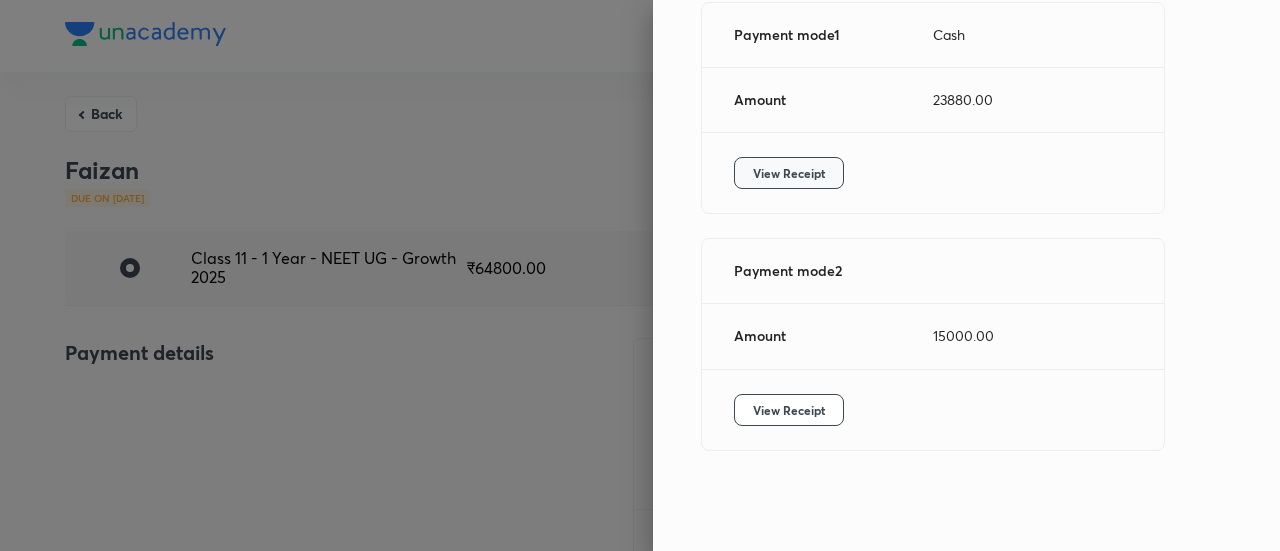 click on "View Receipt" at bounding box center [789, 173] 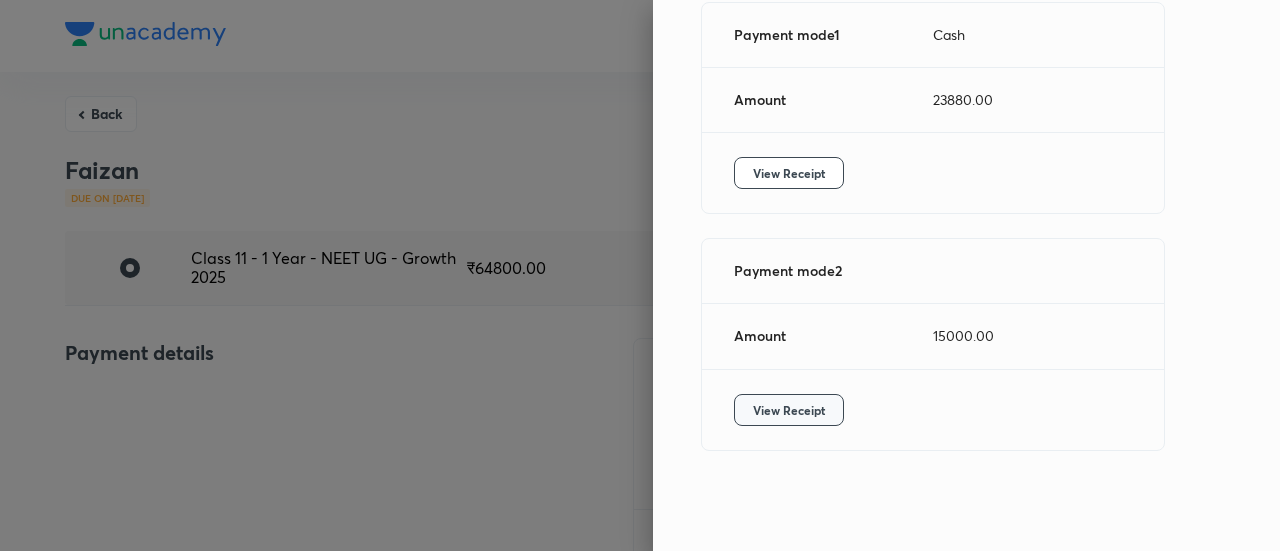 click on "View Receipt" at bounding box center [789, 410] 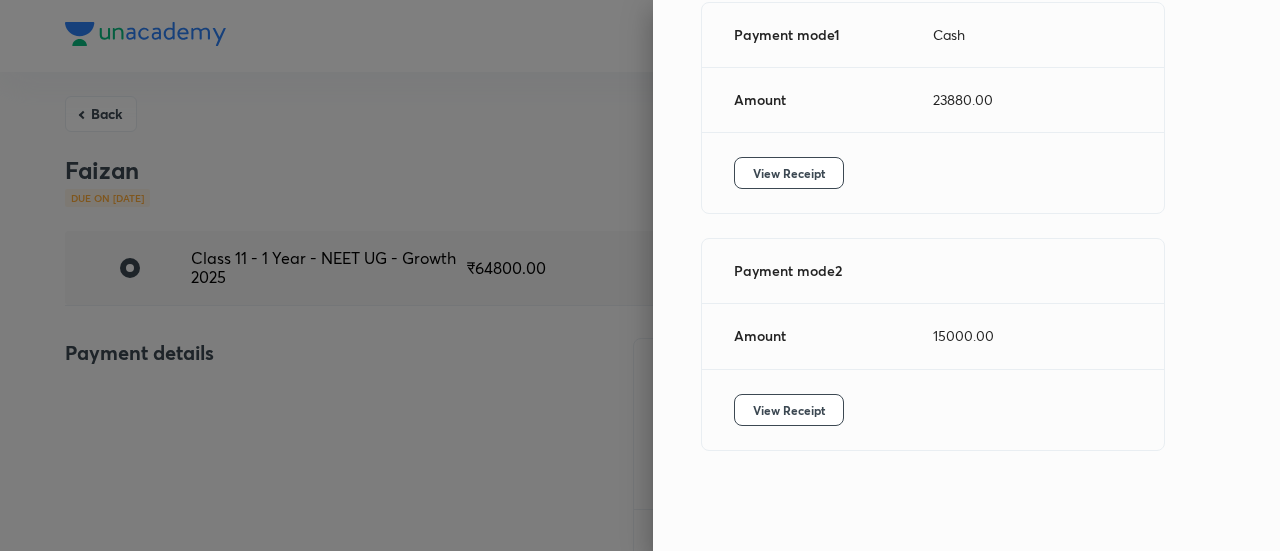 click at bounding box center [640, 275] 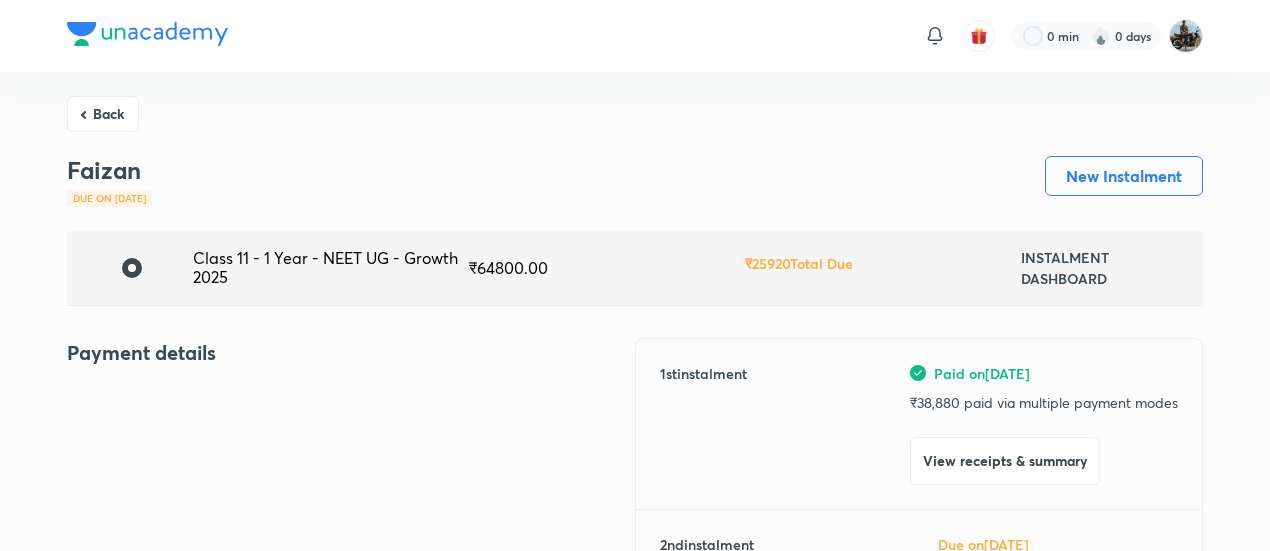 click on "Back" at bounding box center [103, 114] 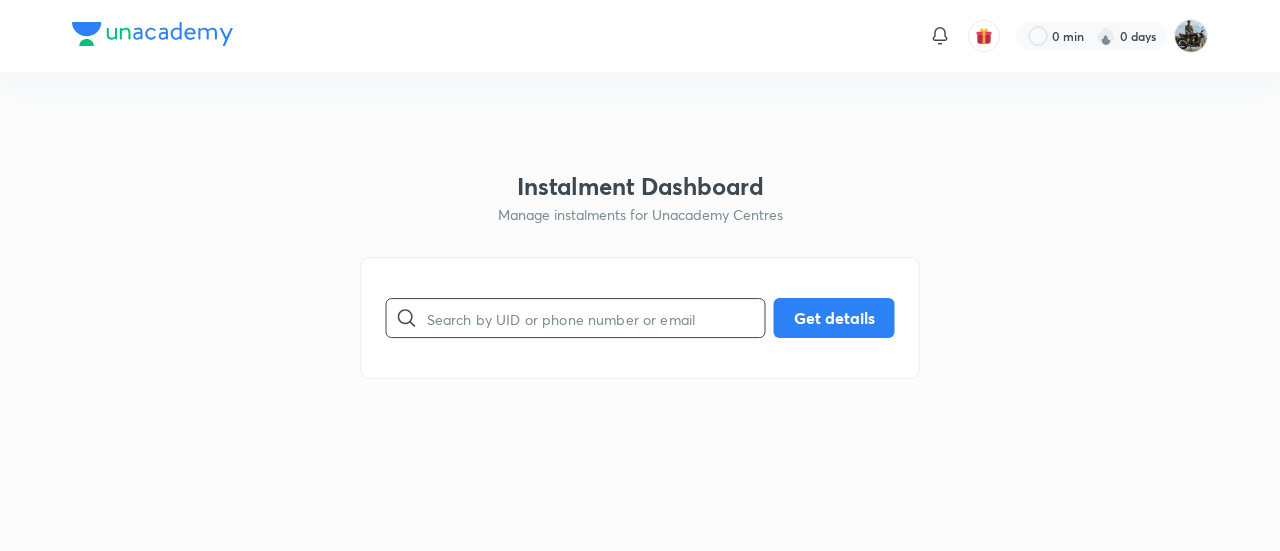 click at bounding box center [596, 318] 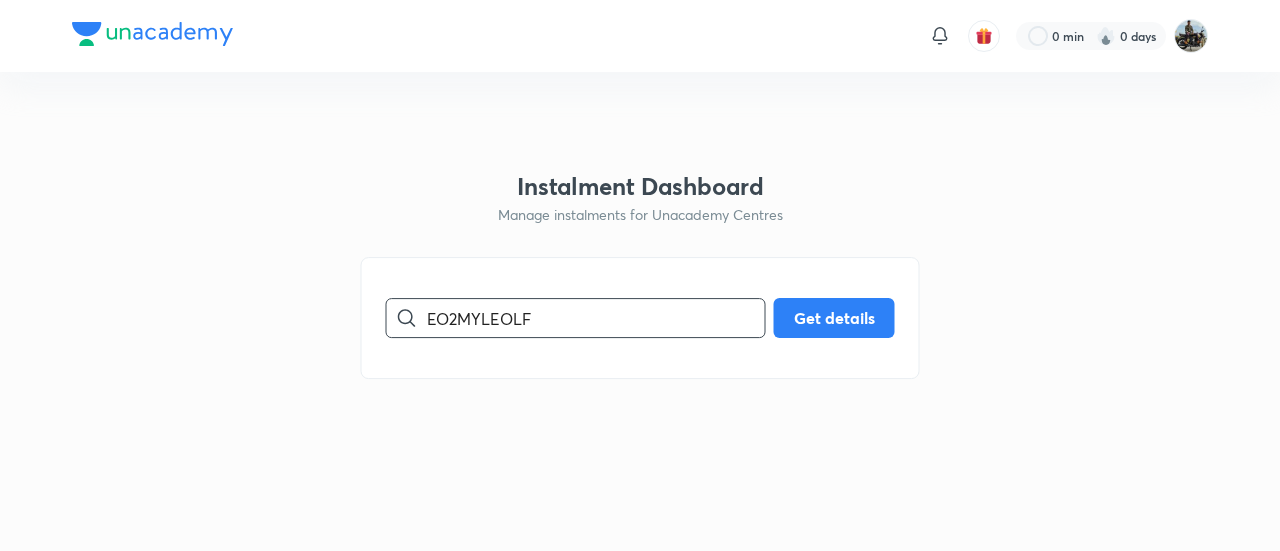 type on "EO2MYLEOLF" 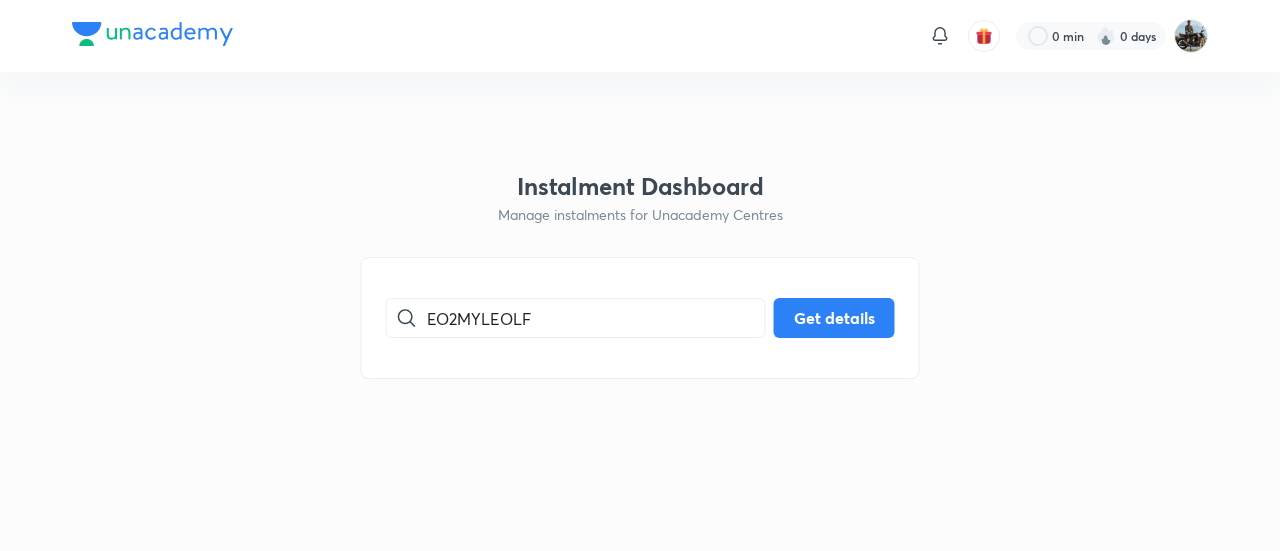 click on "EO2MYLEOLF ​ Get details" at bounding box center (640, 318) 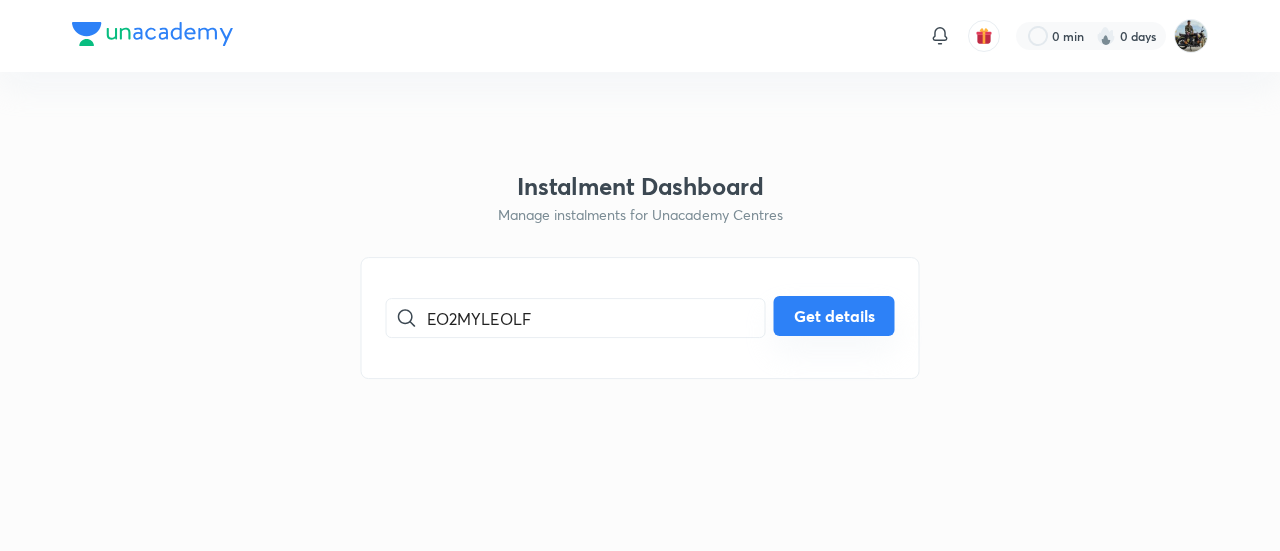 click on "Get details" at bounding box center (834, 316) 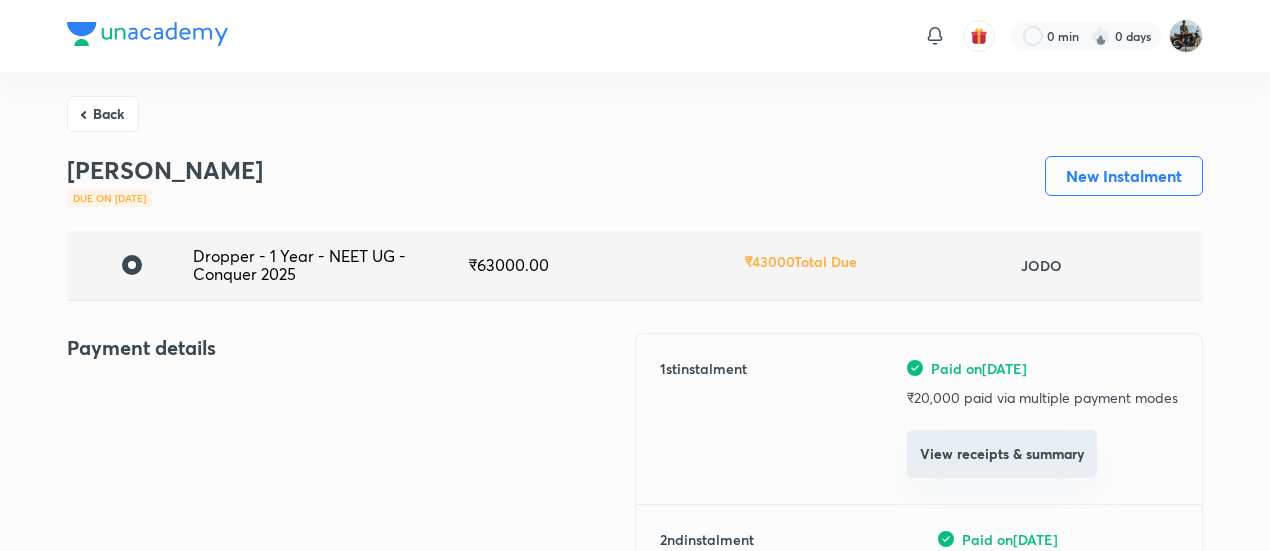 click on "View receipts & summary" at bounding box center [1002, 454] 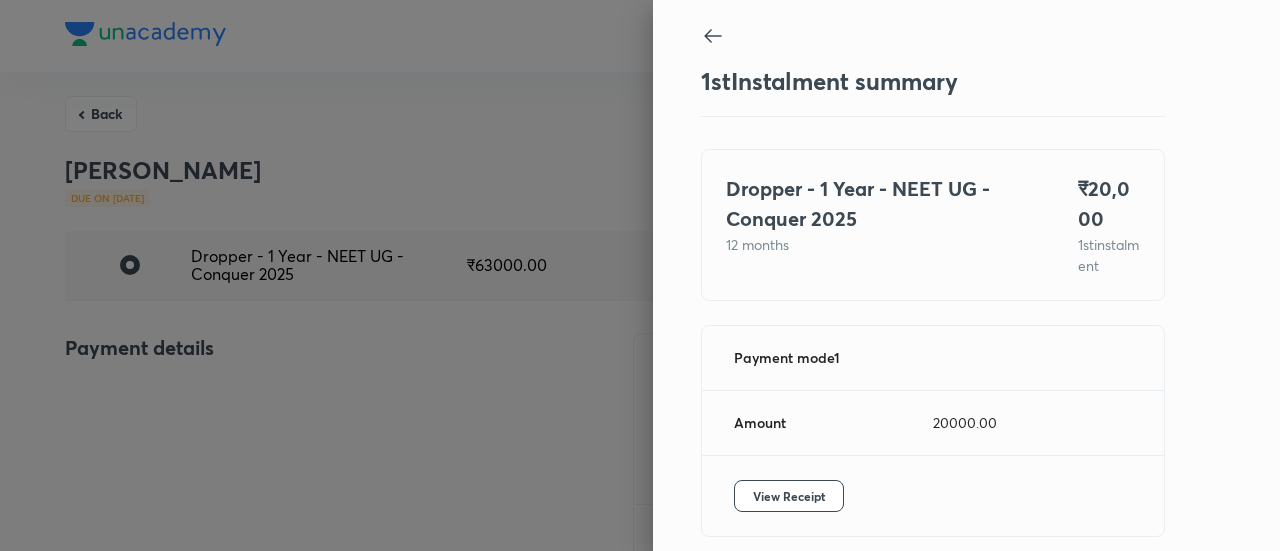 scroll, scrollTop: 109, scrollLeft: 0, axis: vertical 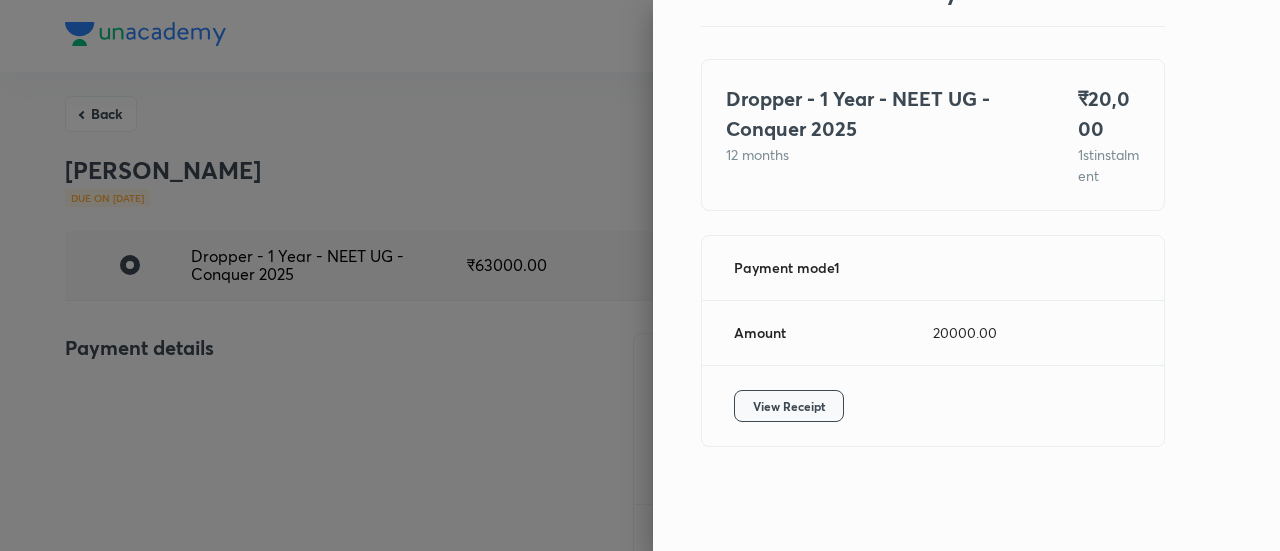 click on "View Receipt" at bounding box center [789, 406] 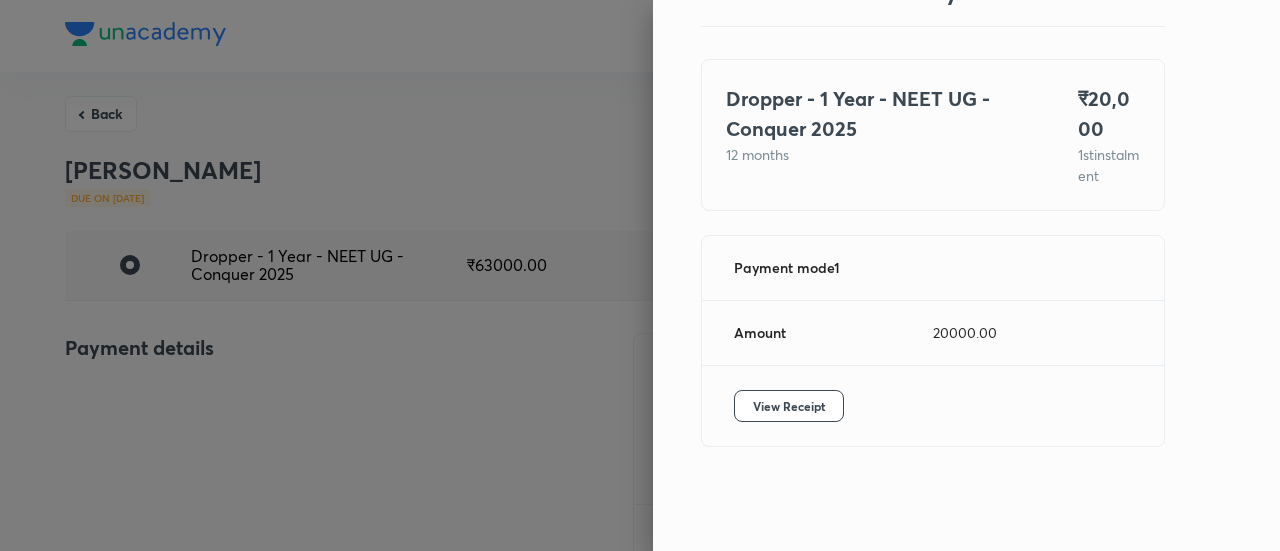 click at bounding box center [640, 275] 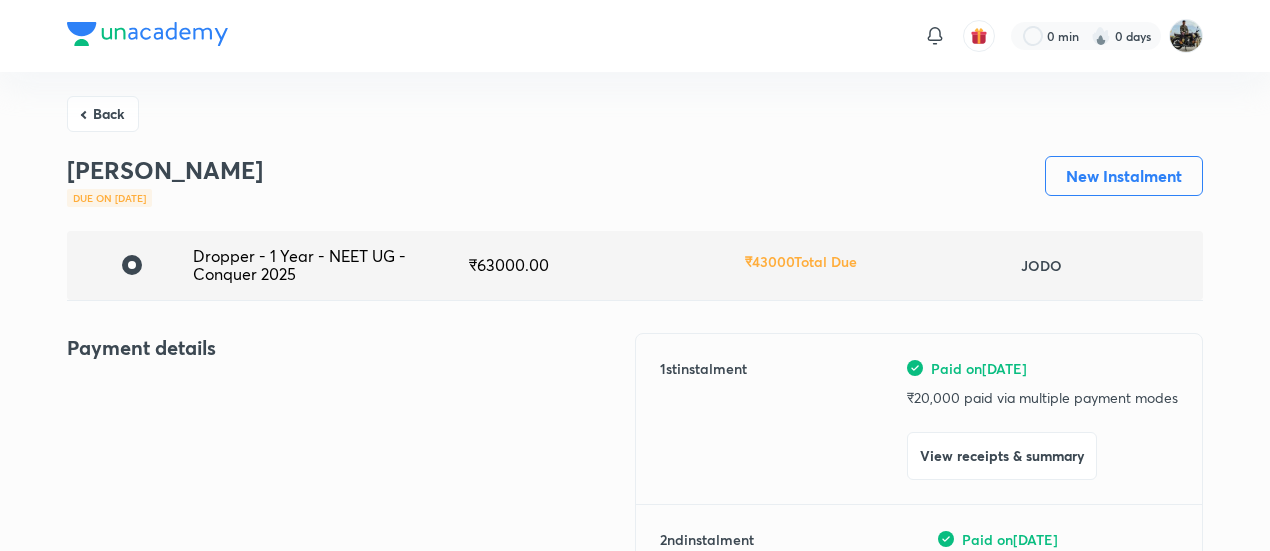 click on "Back" at bounding box center (103, 114) 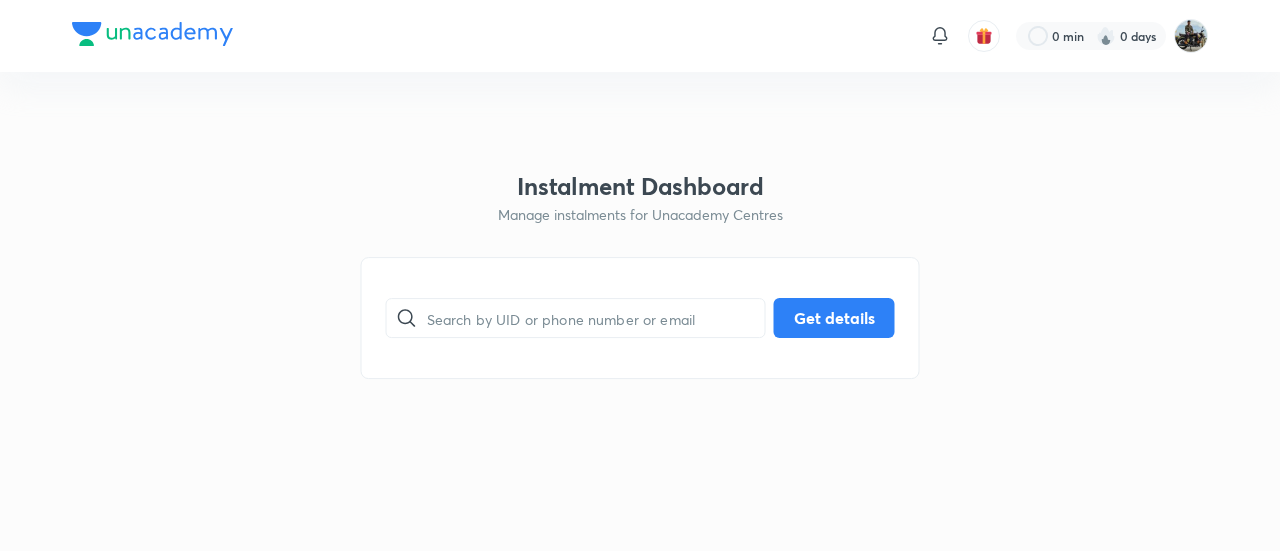 click on "​ Get details" at bounding box center [640, 318] 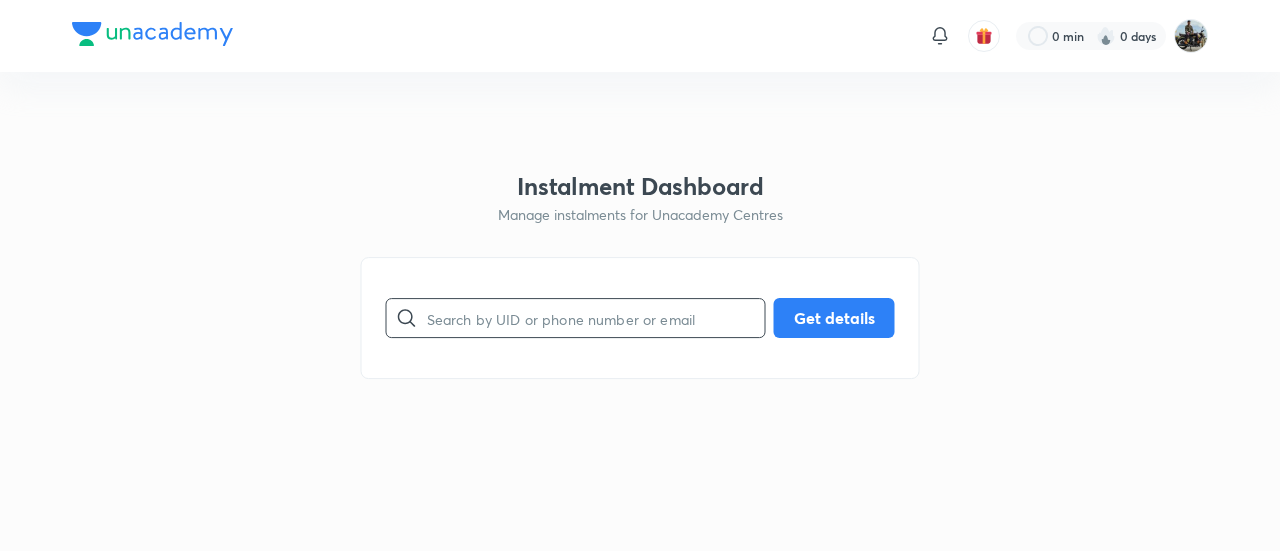 click at bounding box center (596, 318) 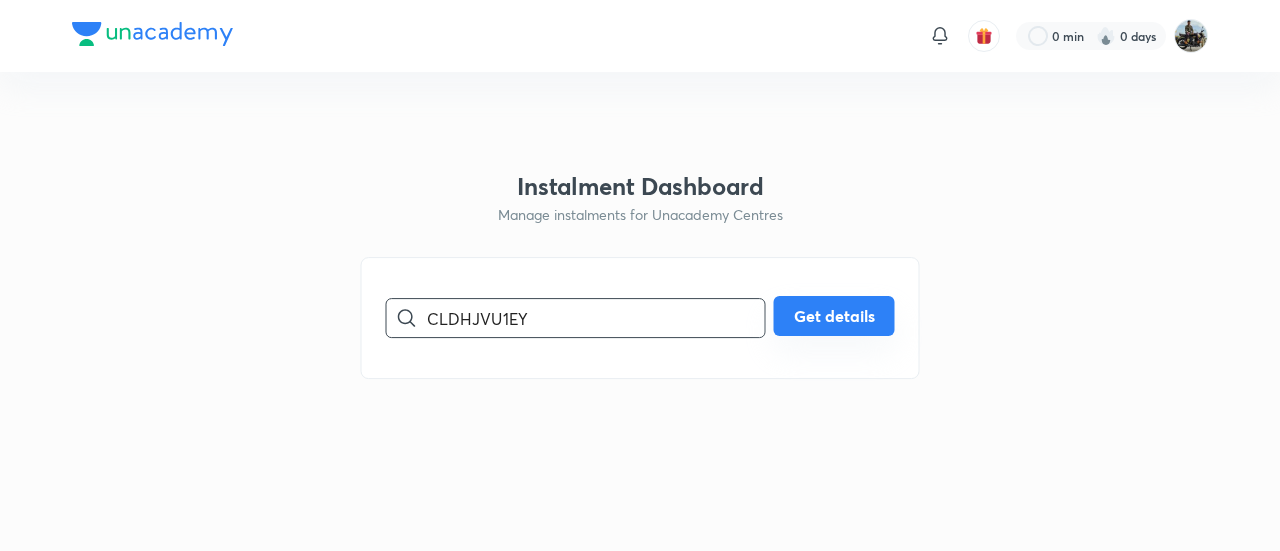 type on "CLDHJVU1EY" 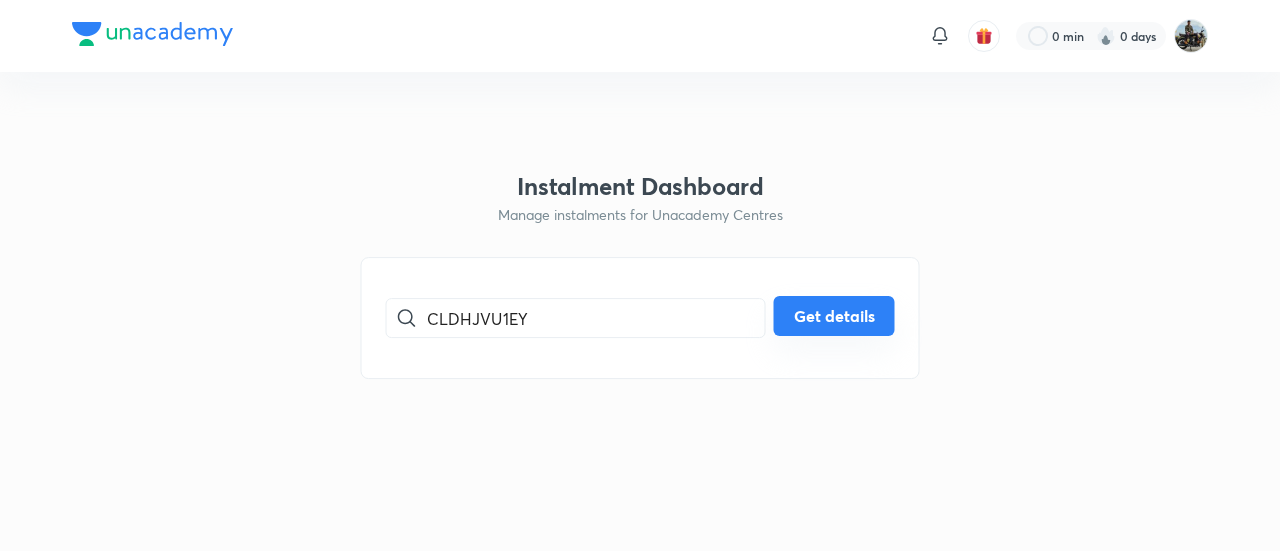 click on "Get details" at bounding box center (834, 316) 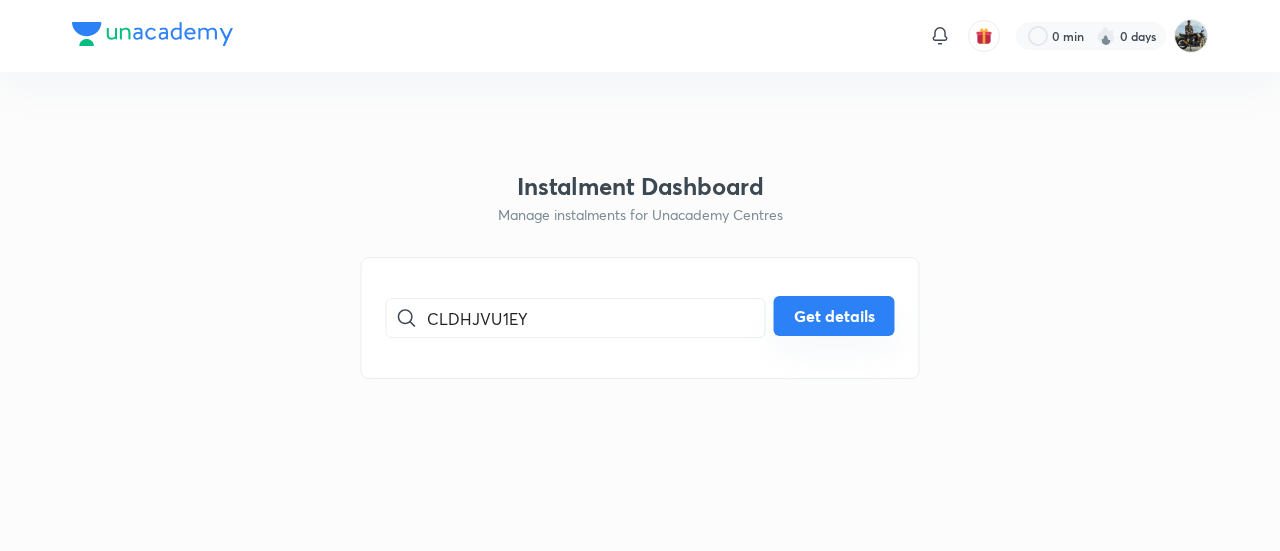 click on "Get details" at bounding box center (834, 316) 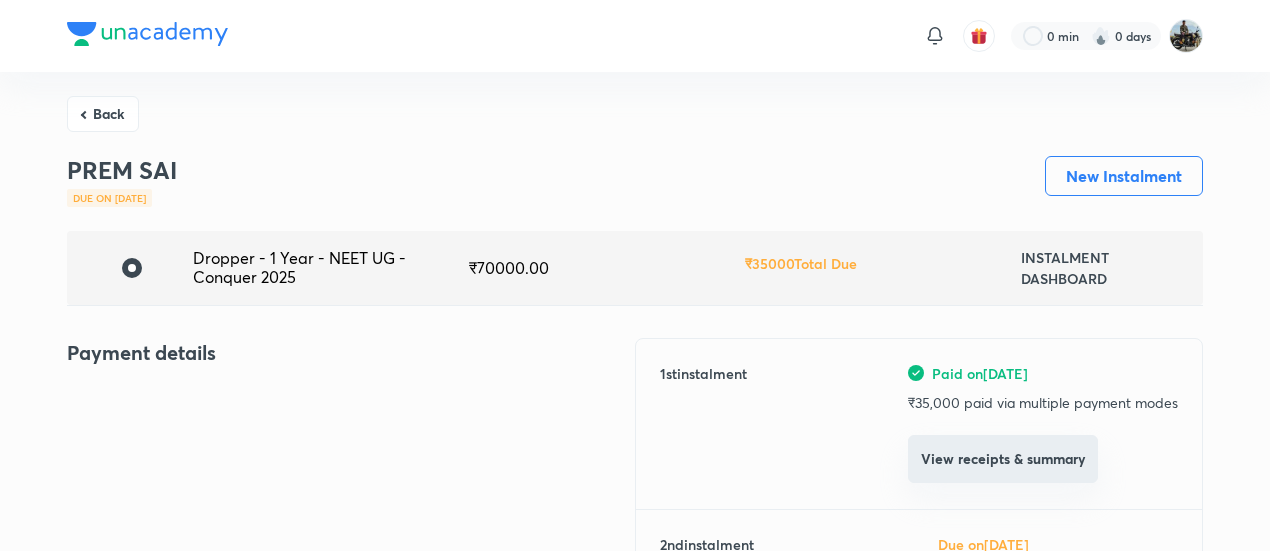 click on "View receipts & summary" at bounding box center [1003, 459] 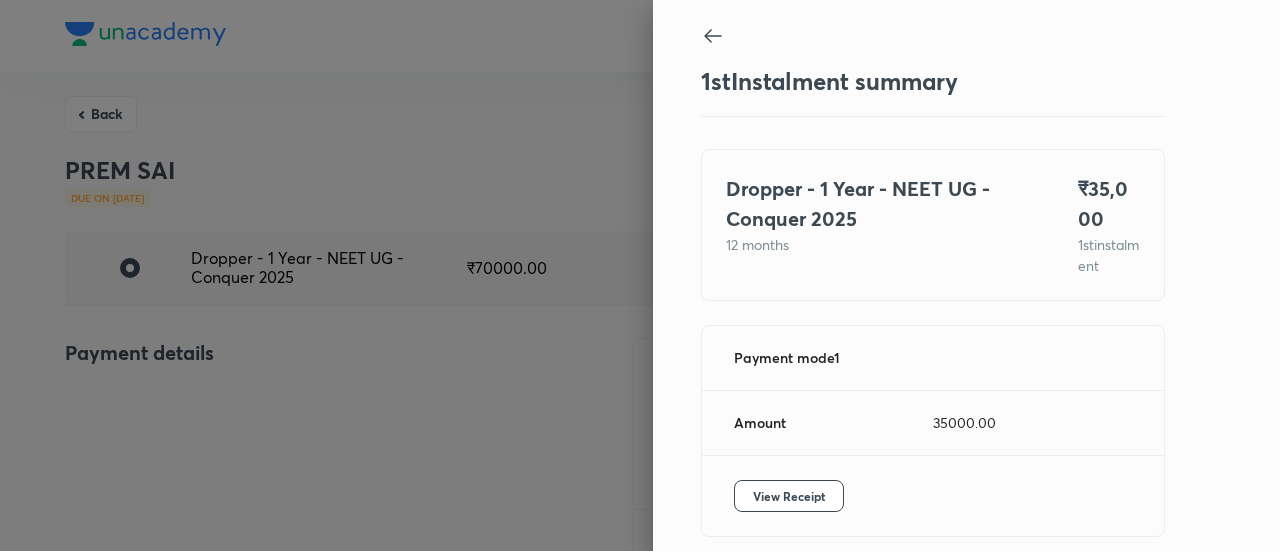 scroll, scrollTop: 109, scrollLeft: 0, axis: vertical 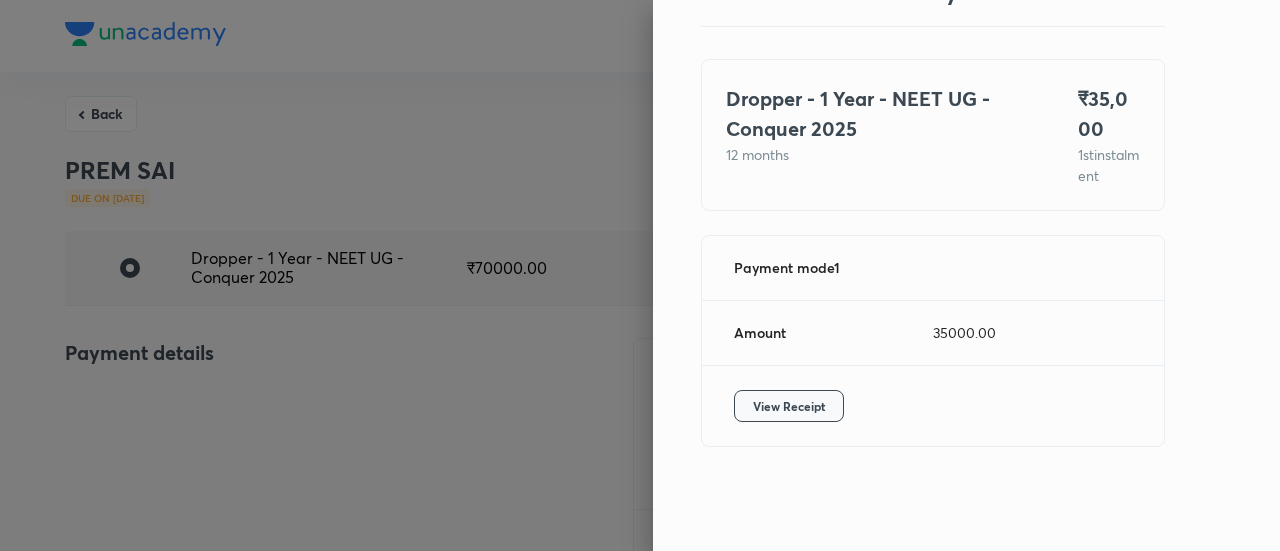 click on "View Receipt" at bounding box center [789, 406] 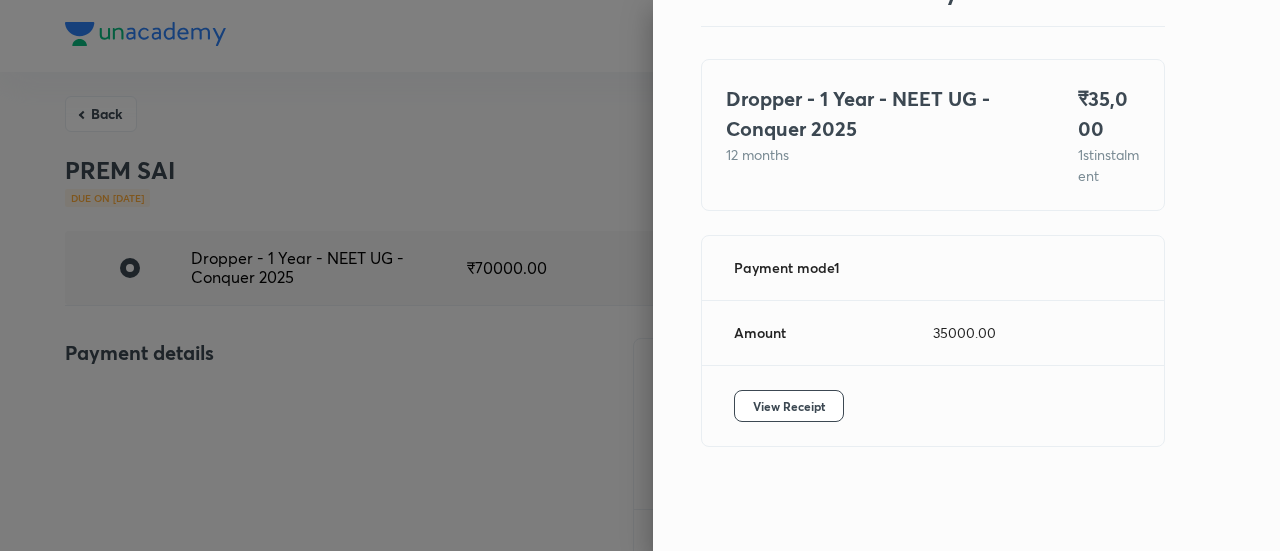 click at bounding box center [640, 275] 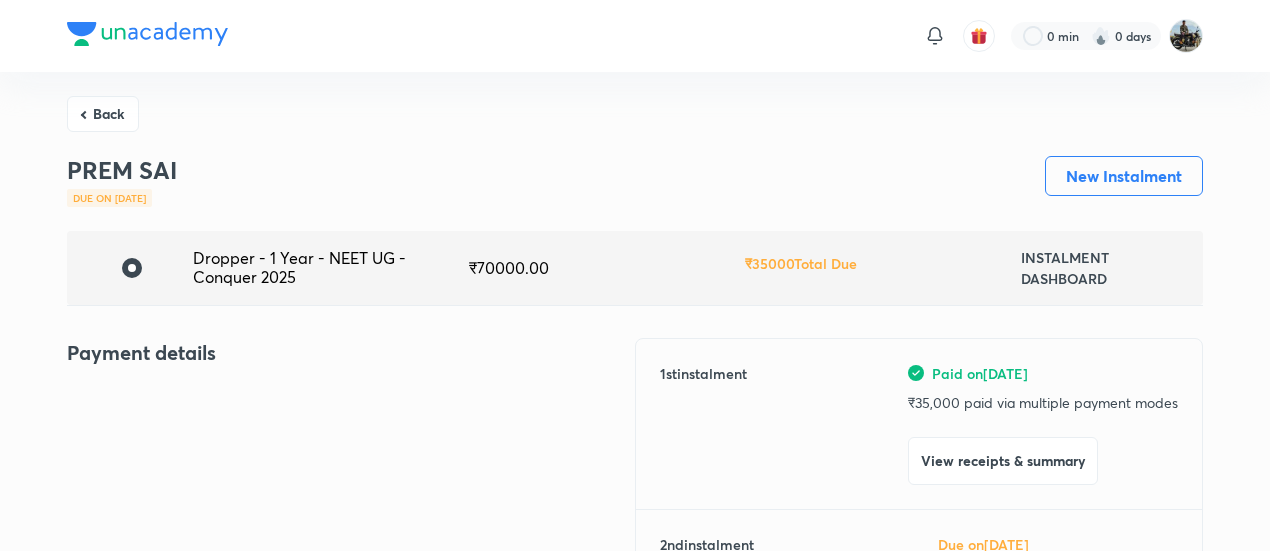 click on "Back" at bounding box center [103, 114] 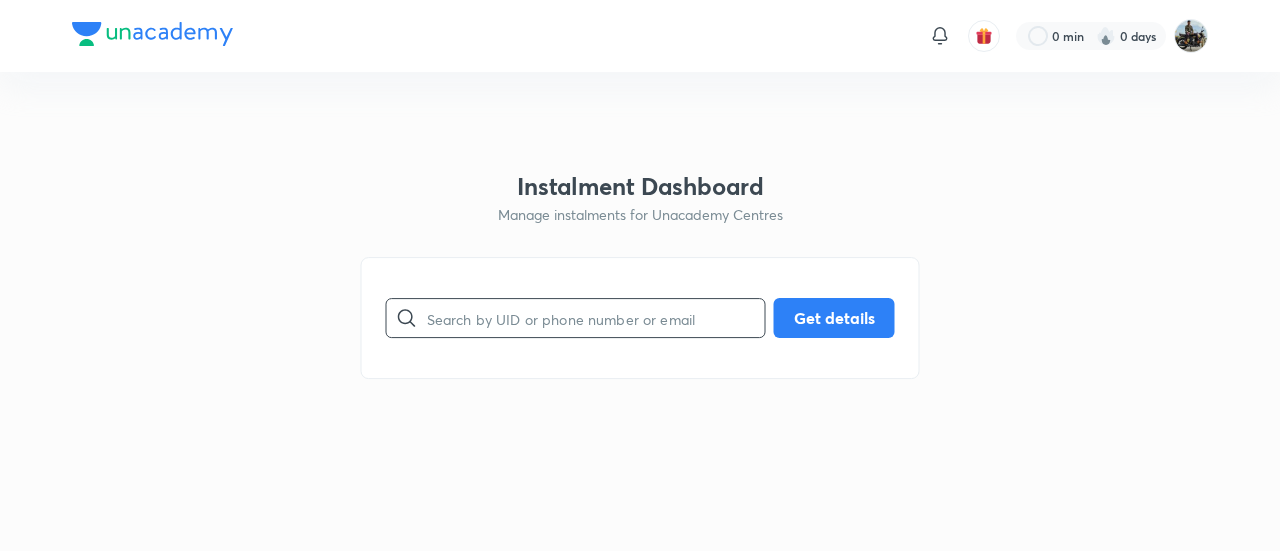 click at bounding box center (596, 318) 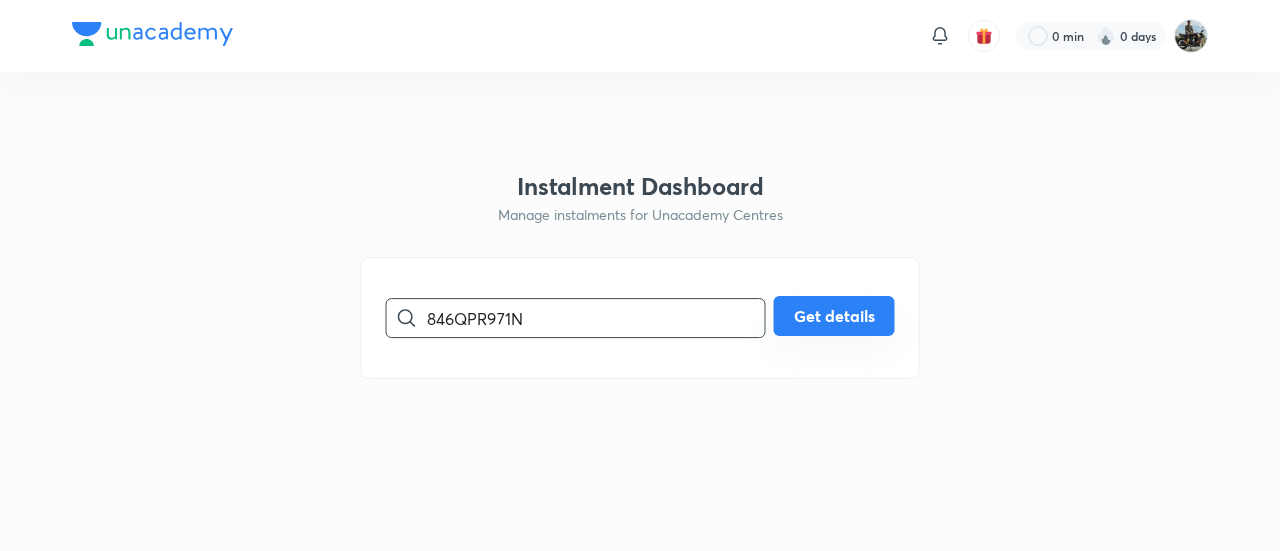 type on "846QPR971N" 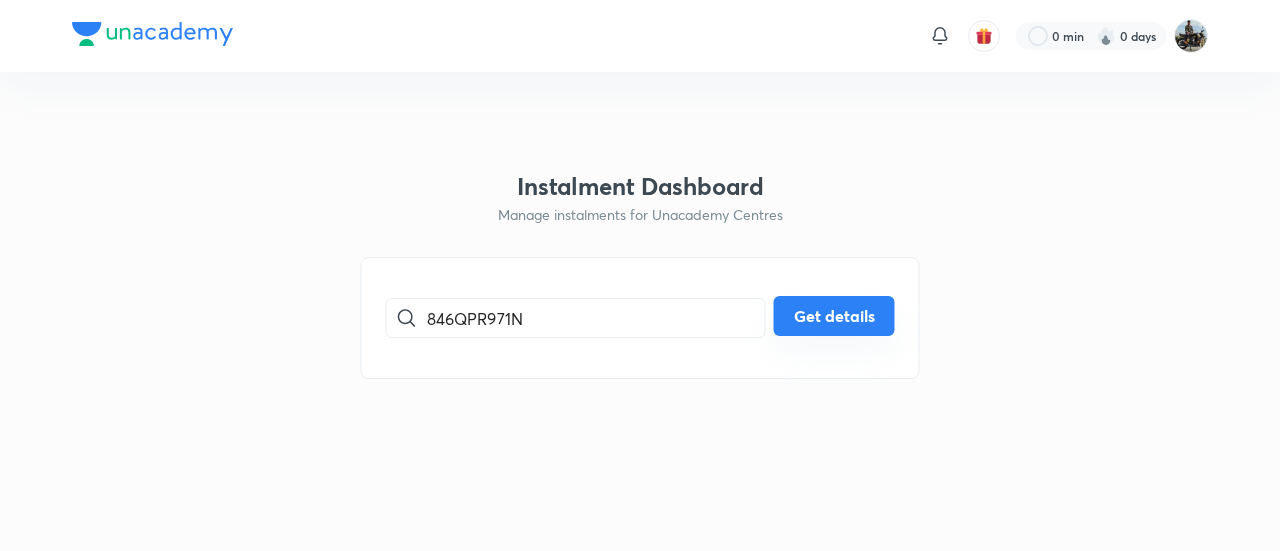 click on "Get details" at bounding box center [834, 316] 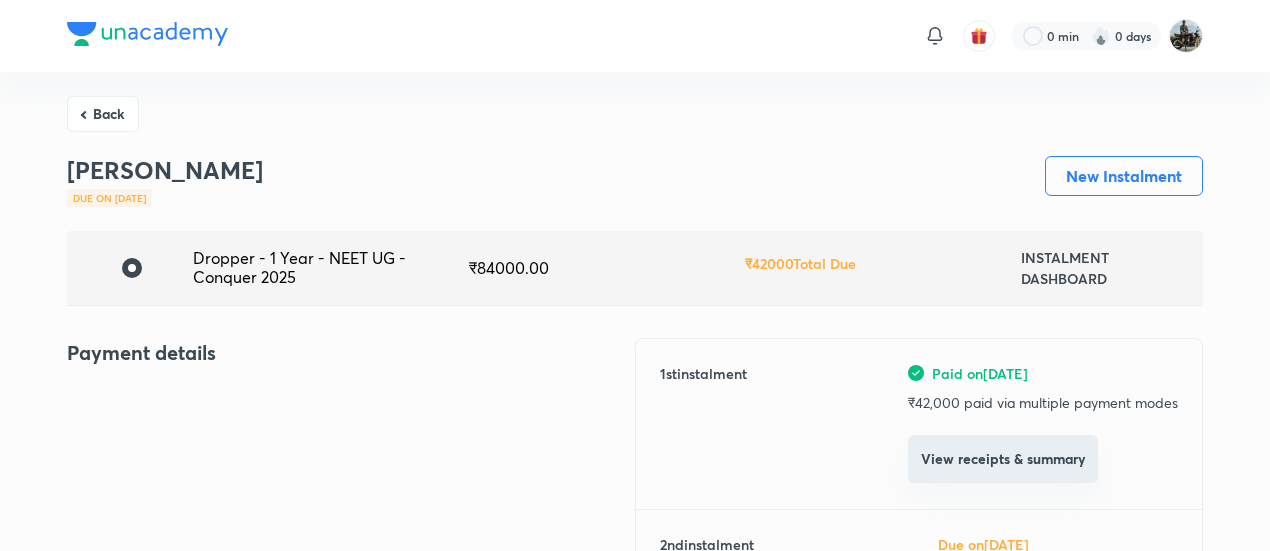 click on "View receipts & summary" at bounding box center (1003, 459) 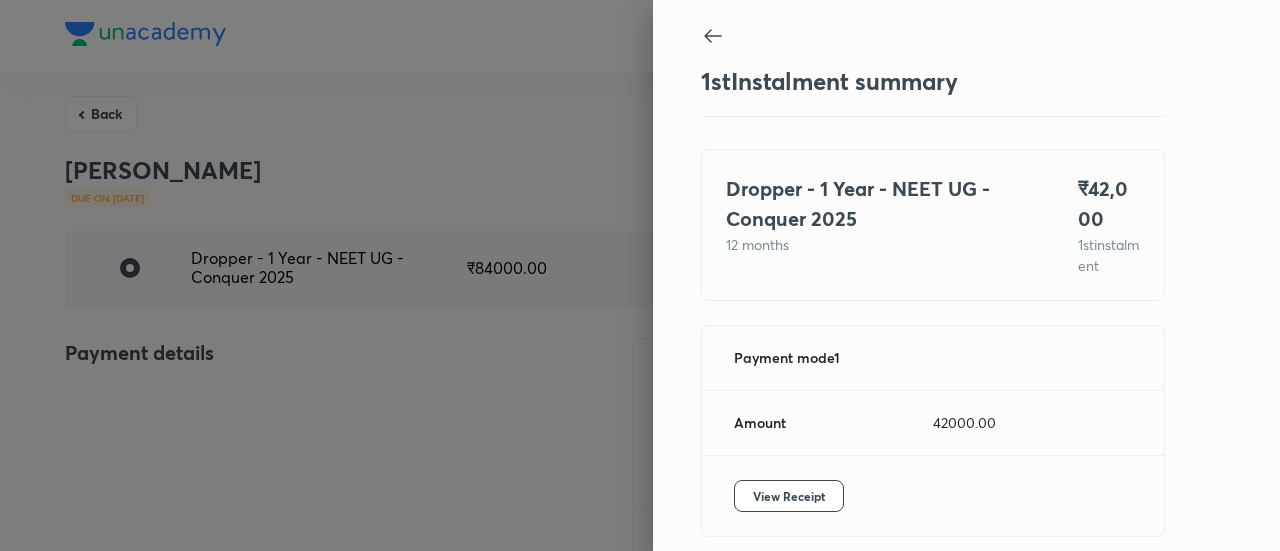 scroll, scrollTop: 109, scrollLeft: 0, axis: vertical 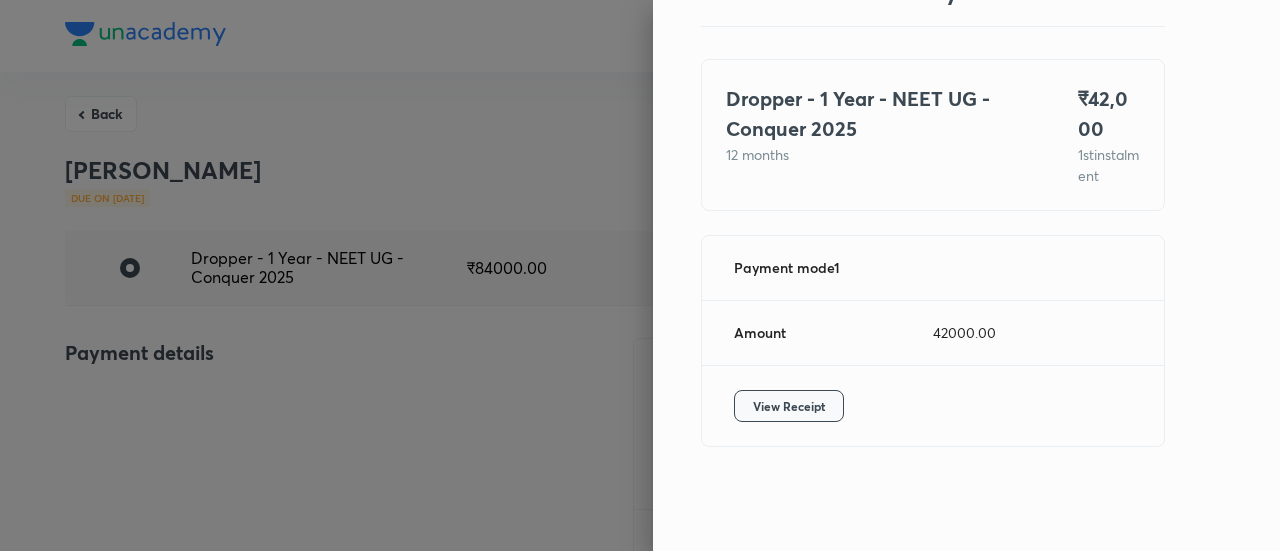 click on "View Receipt" at bounding box center (789, 406) 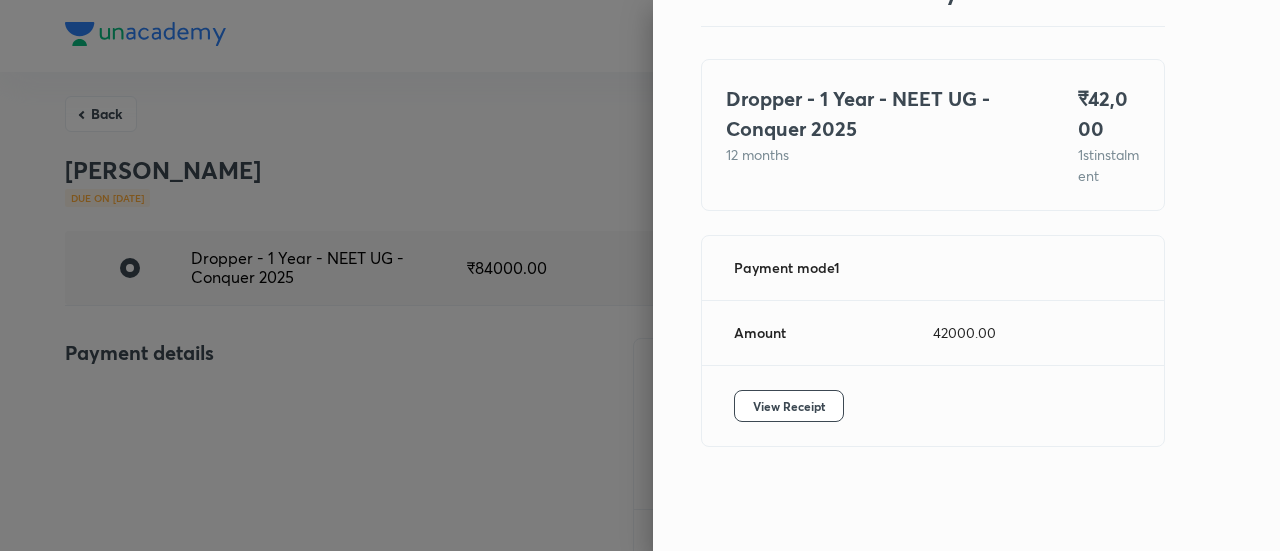 click at bounding box center (640, 275) 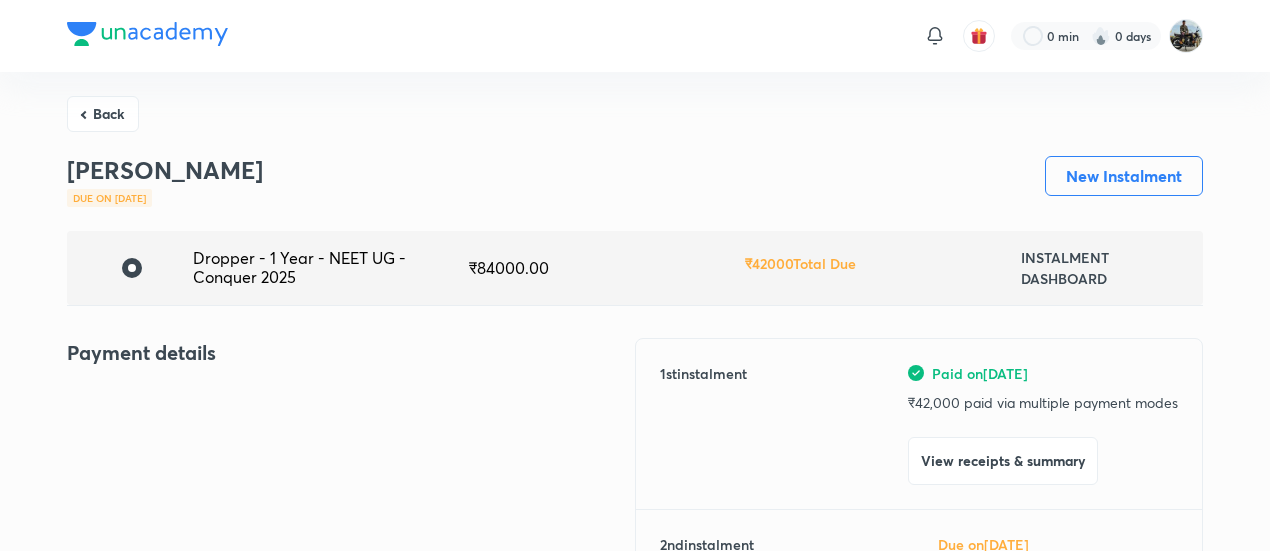 click on "Back" at bounding box center (103, 114) 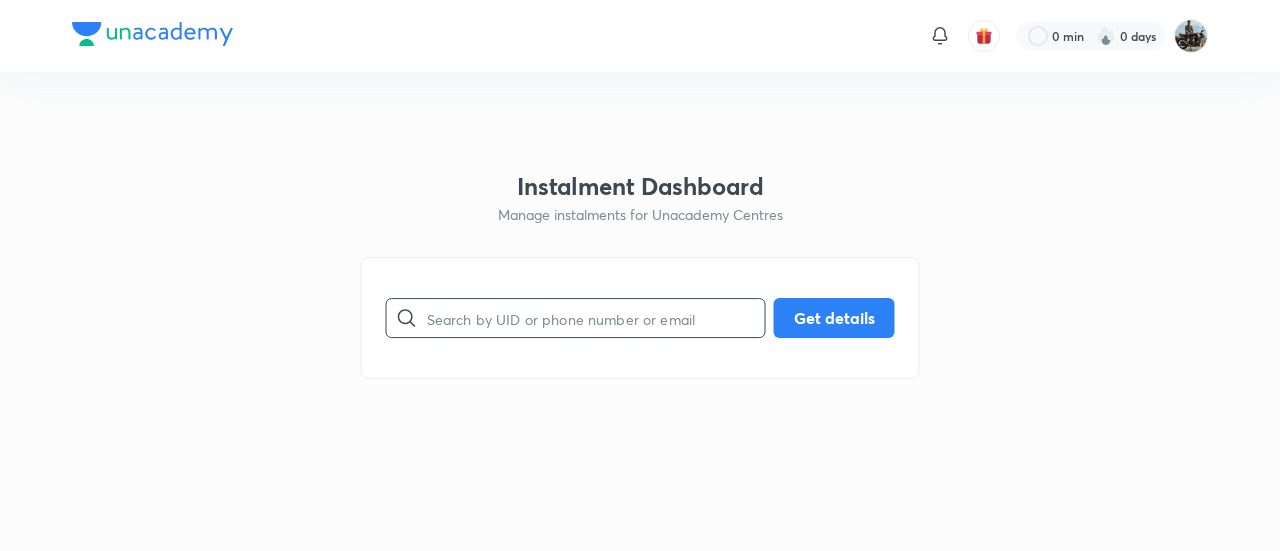 click at bounding box center (596, 318) 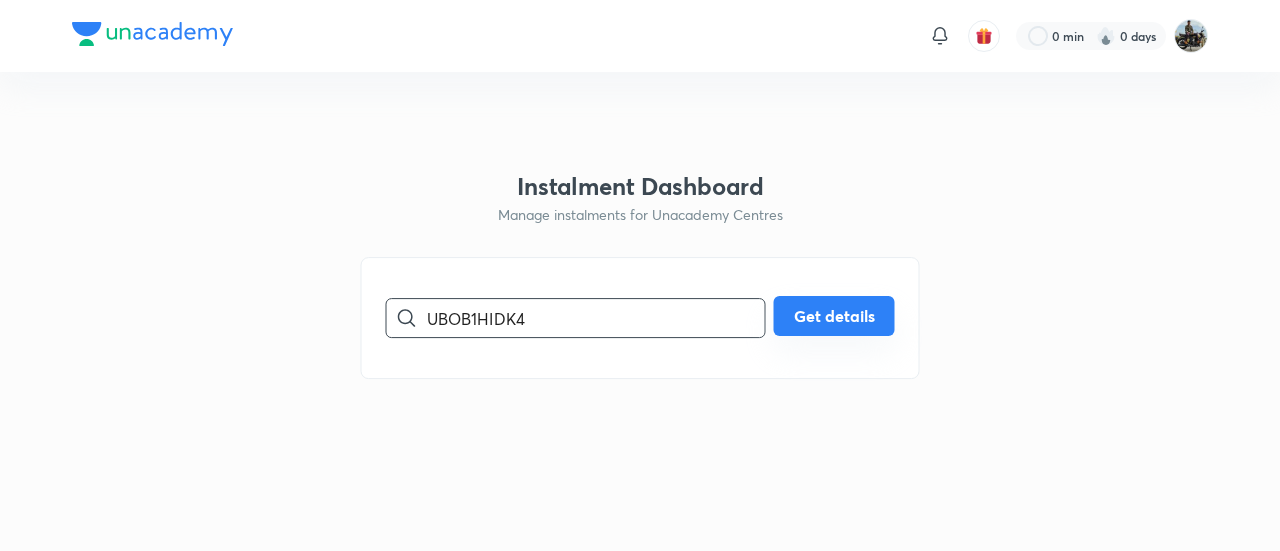 type on "UBOB1HIDK4" 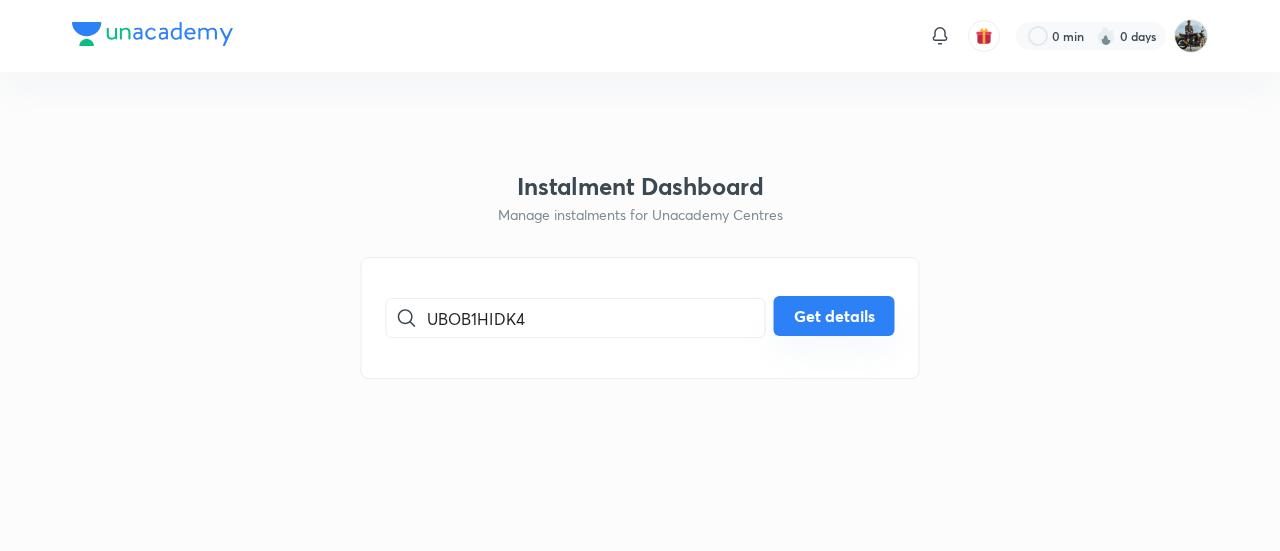 click on "Get details" at bounding box center [834, 316] 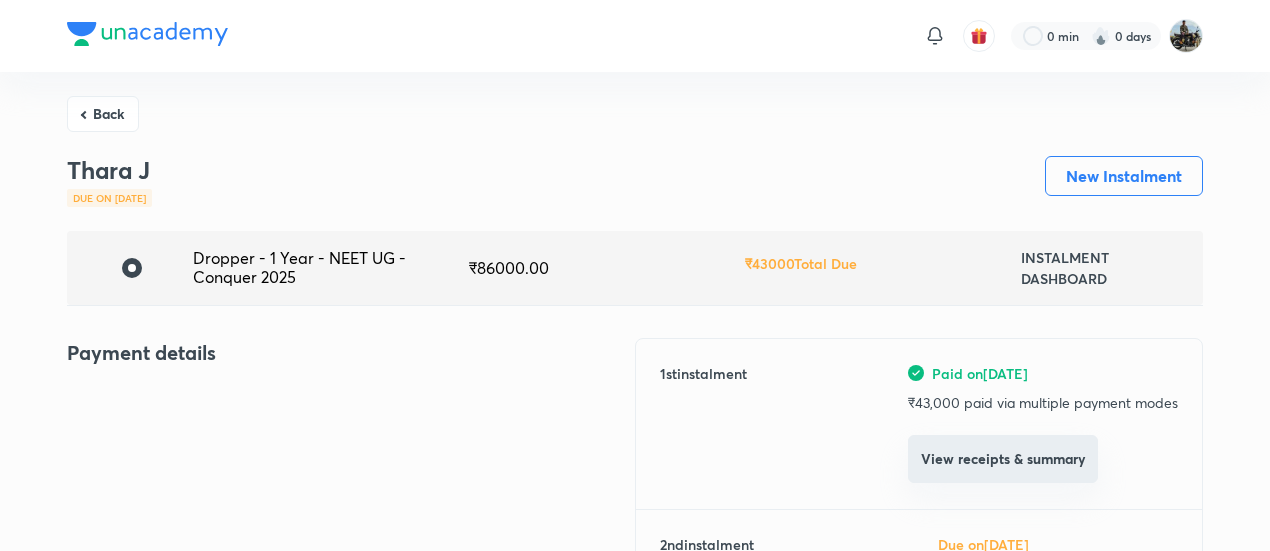 click on "View receipts & summary" at bounding box center [1003, 459] 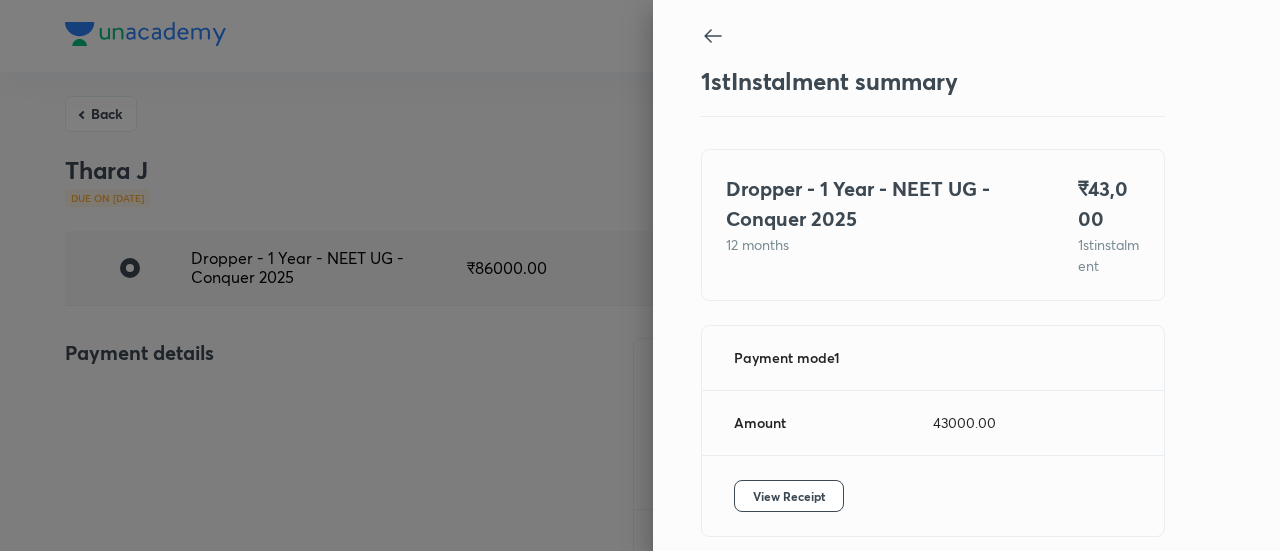 scroll, scrollTop: 109, scrollLeft: 0, axis: vertical 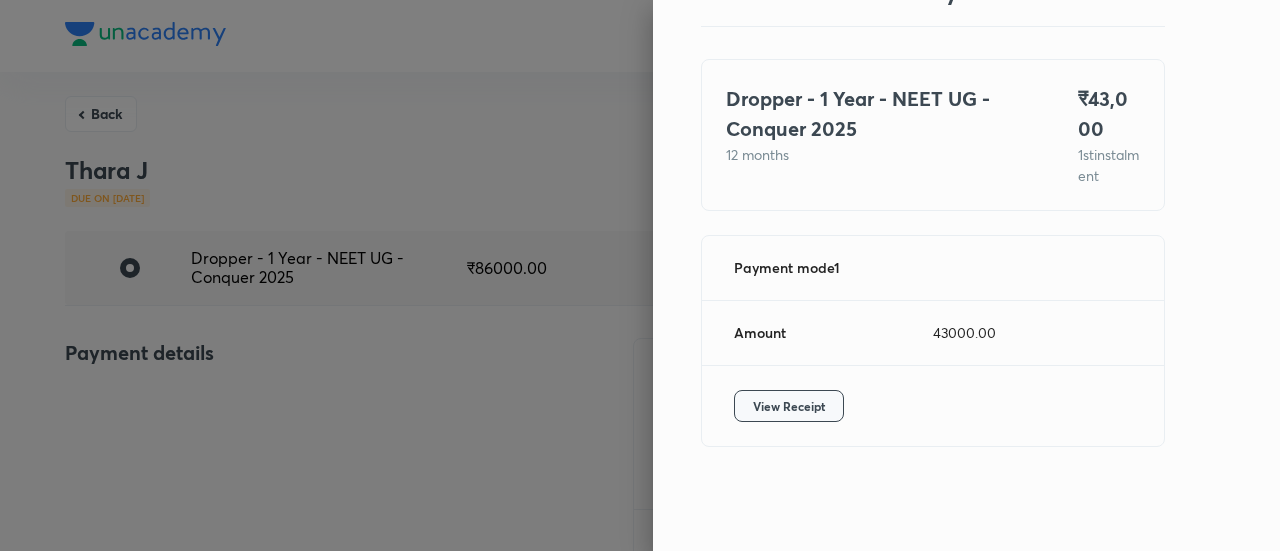 click on "View Receipt" at bounding box center [789, 406] 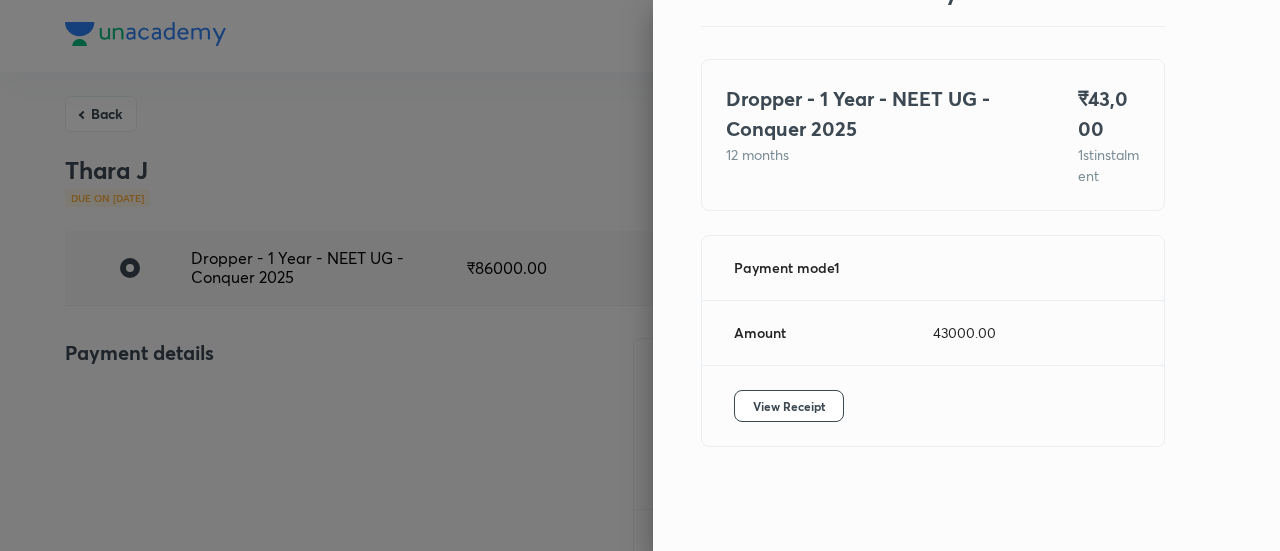 click at bounding box center [640, 275] 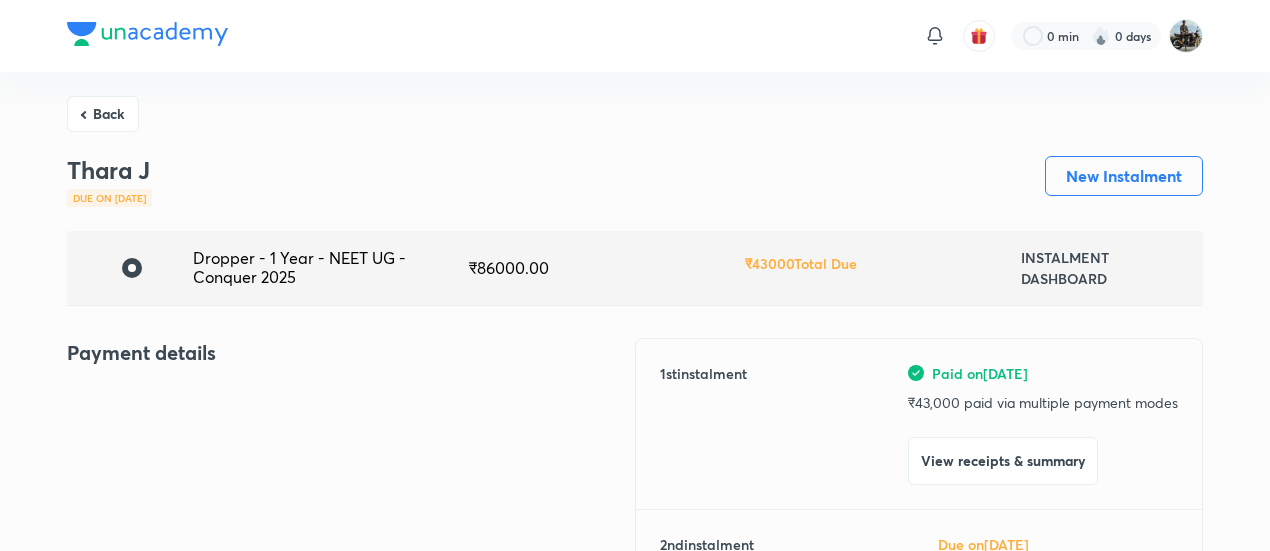 click on "Back" at bounding box center [103, 114] 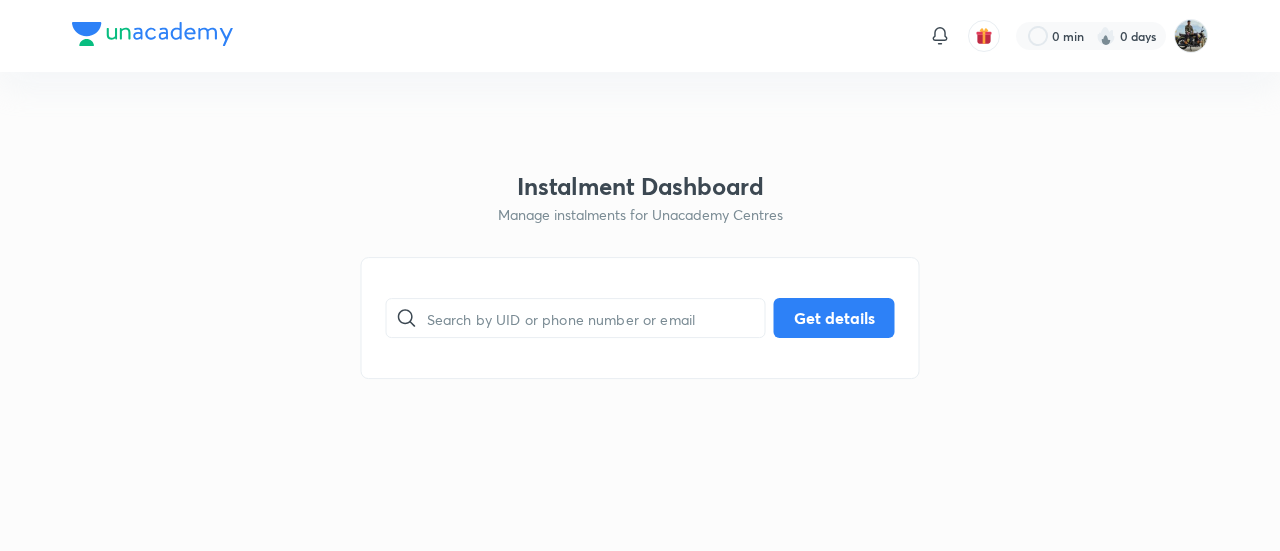 click on "​ Get details" at bounding box center [640, 318] 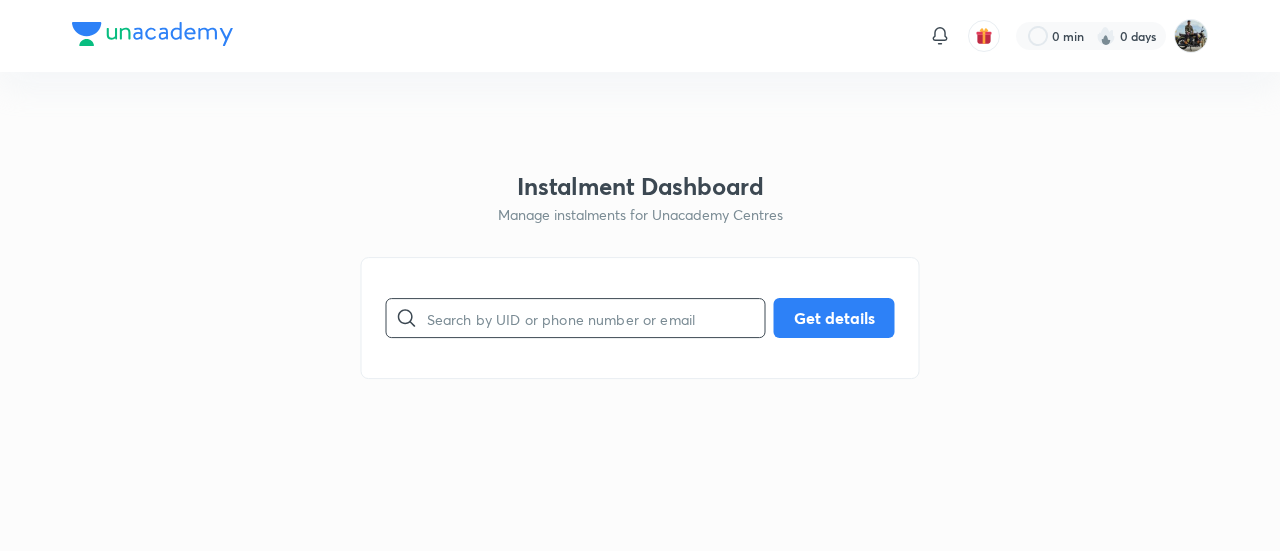 click at bounding box center (596, 318) 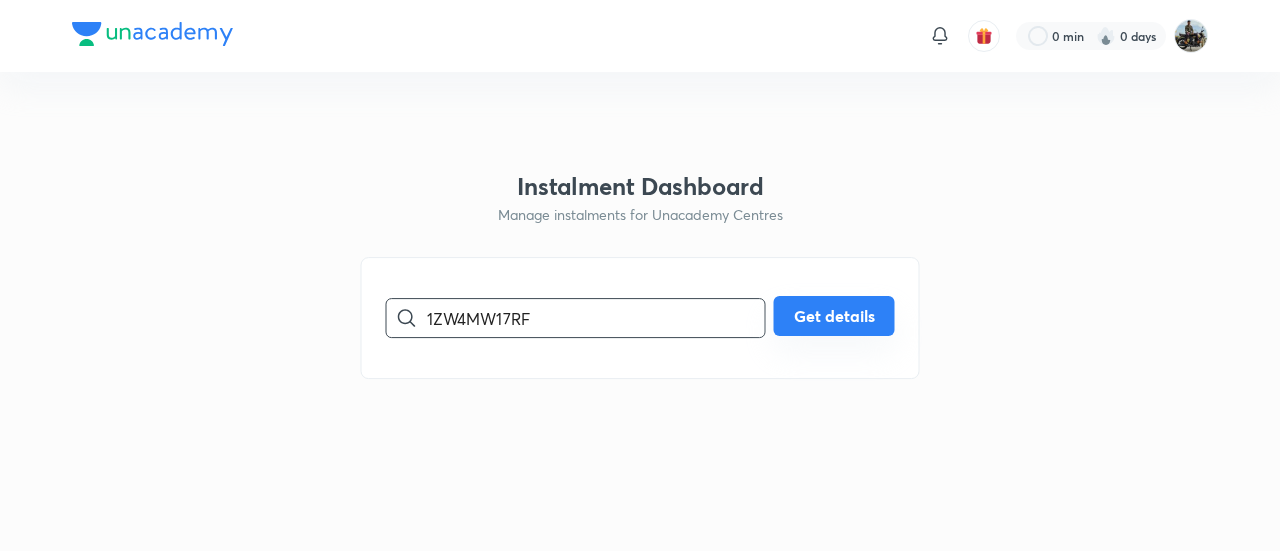 type on "1ZW4MW17RF" 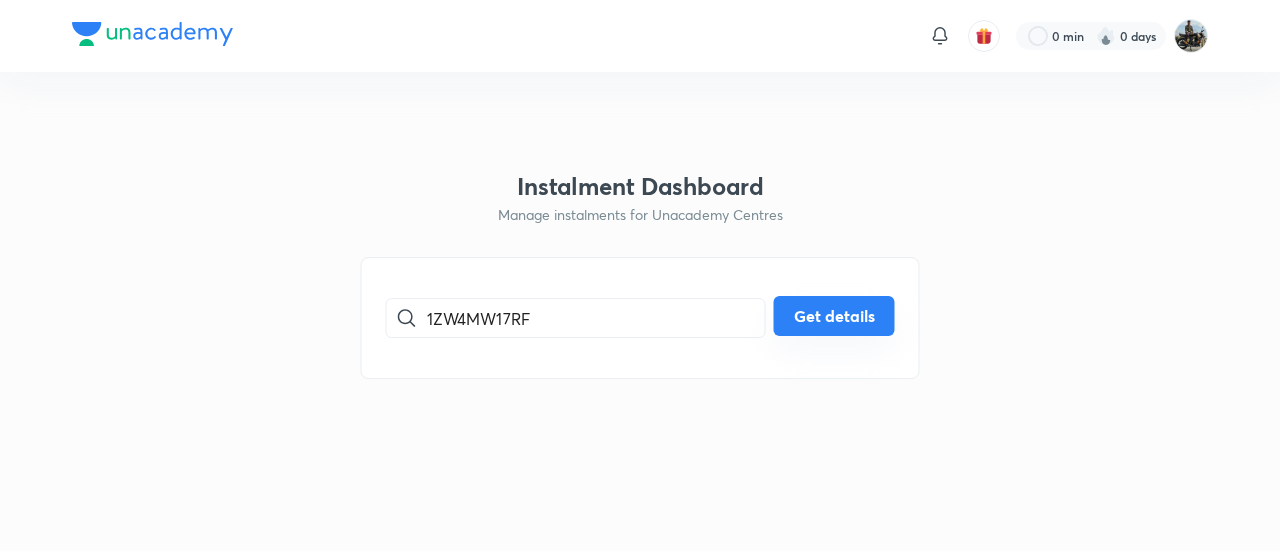 click on "Get details" at bounding box center (834, 316) 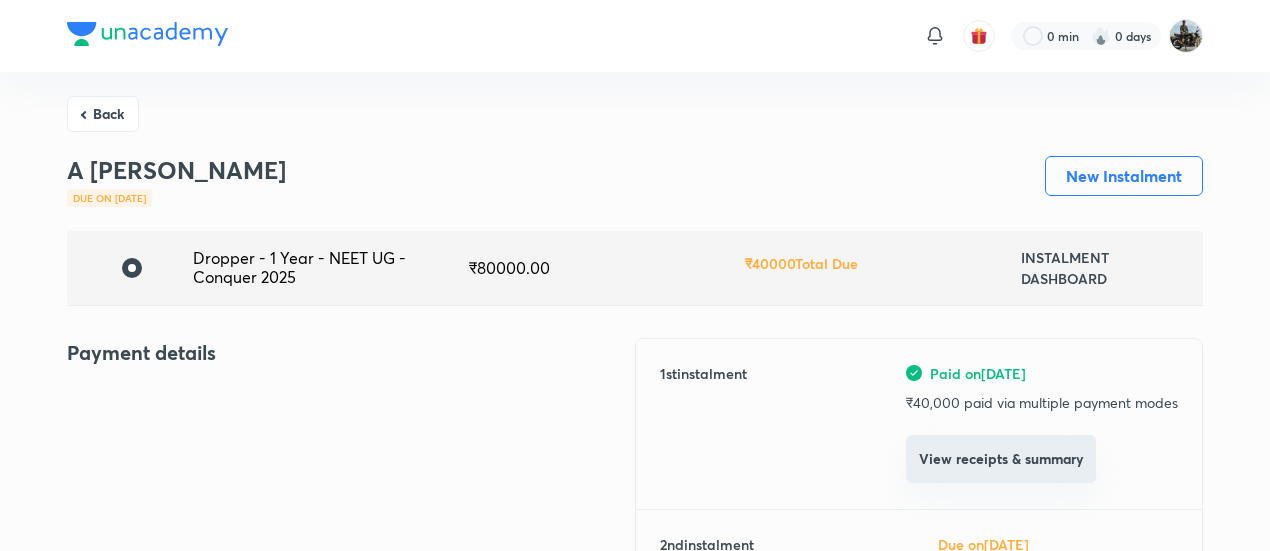 click on "View receipts & summary" at bounding box center [1001, 459] 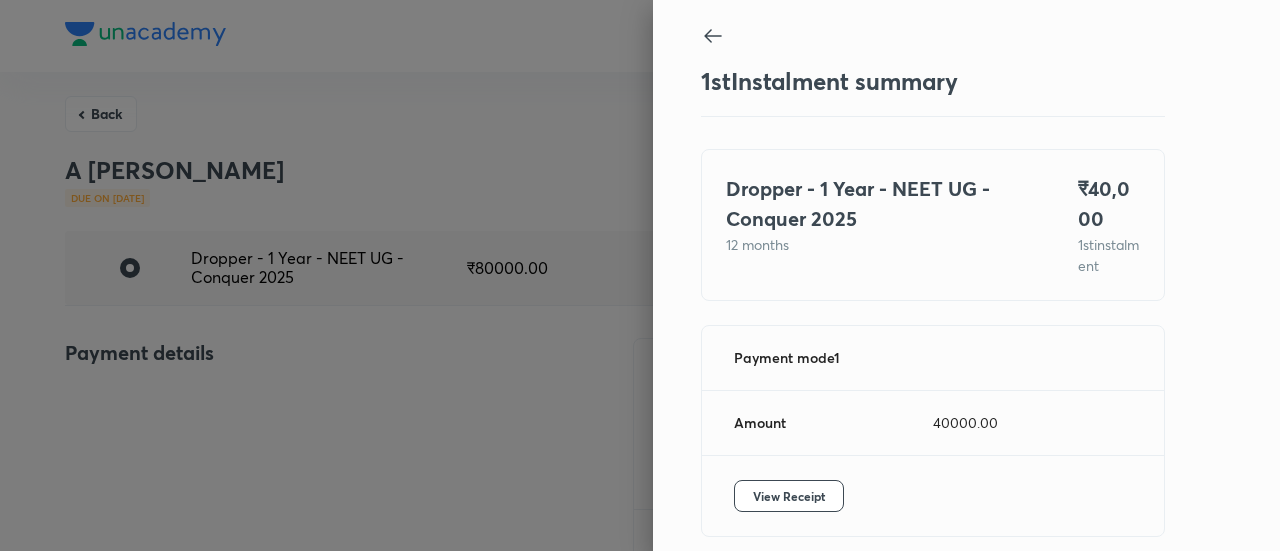 scroll, scrollTop: 109, scrollLeft: 0, axis: vertical 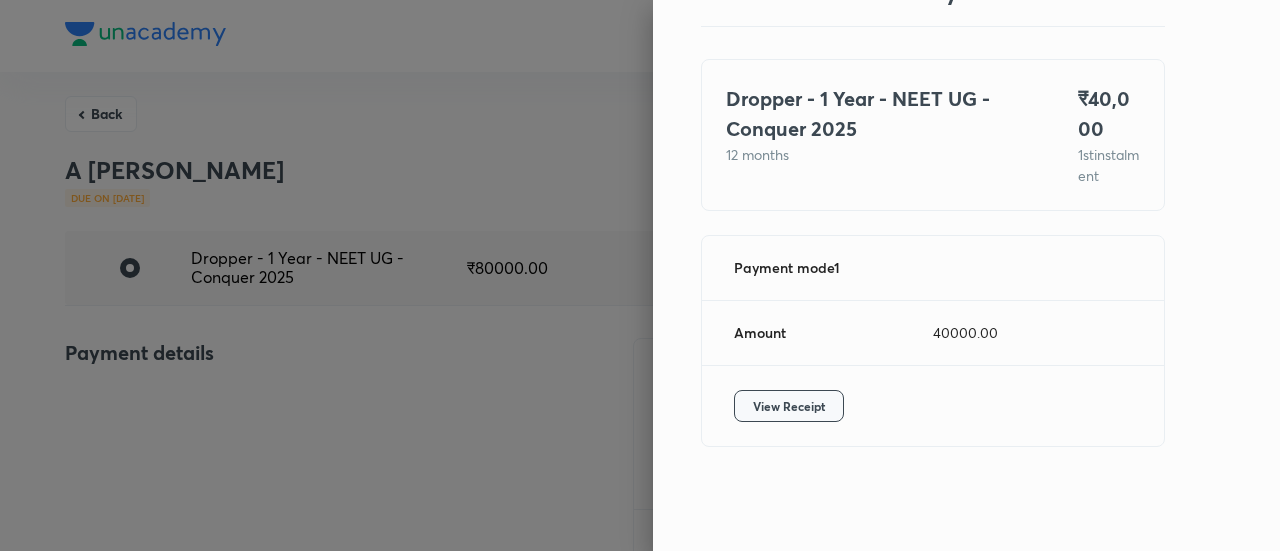 click on "View Receipt" at bounding box center [789, 406] 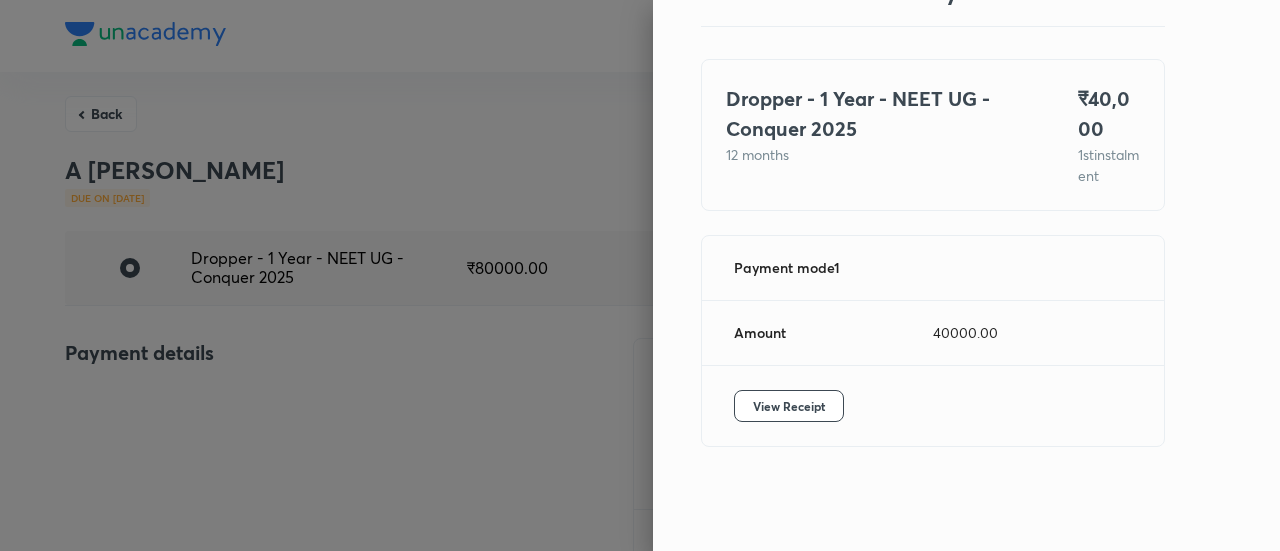 click at bounding box center [640, 275] 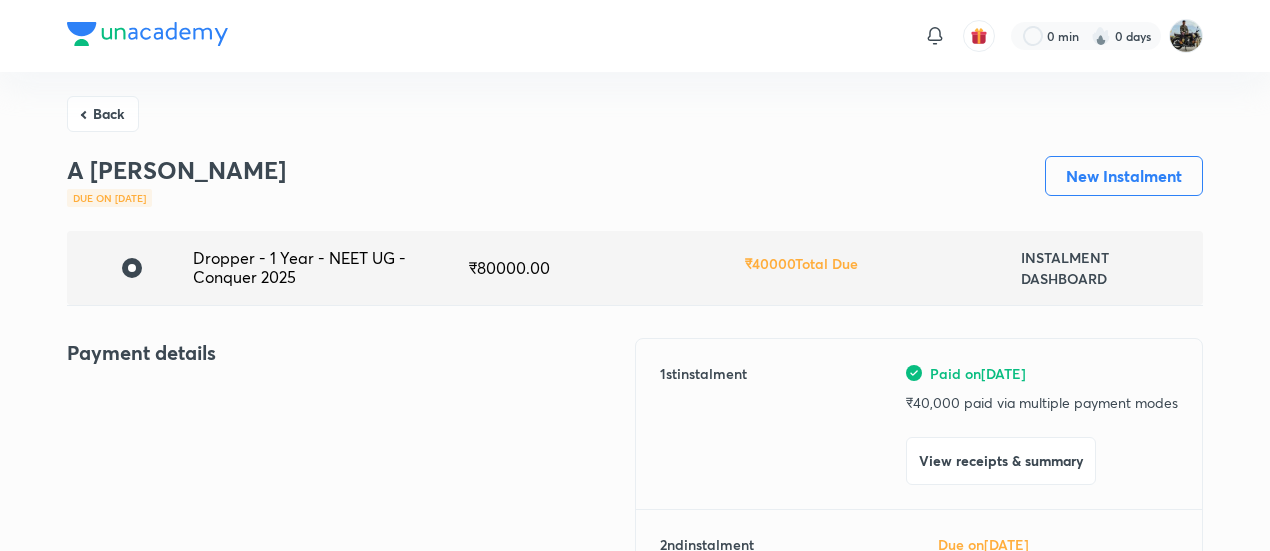 click on "Back" at bounding box center [103, 114] 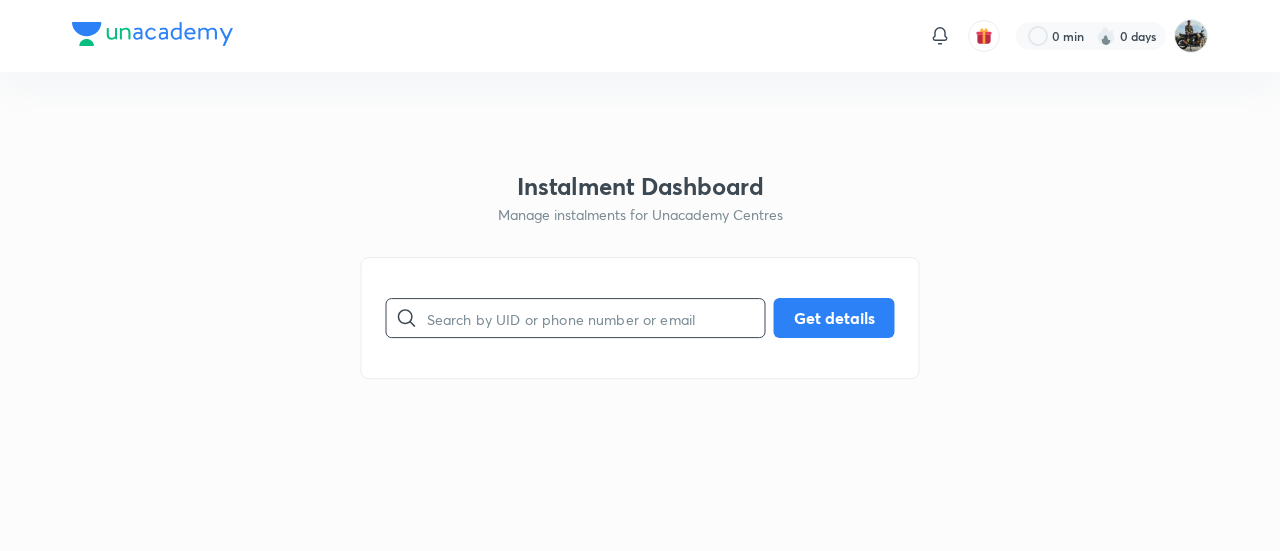 click at bounding box center (596, 318) 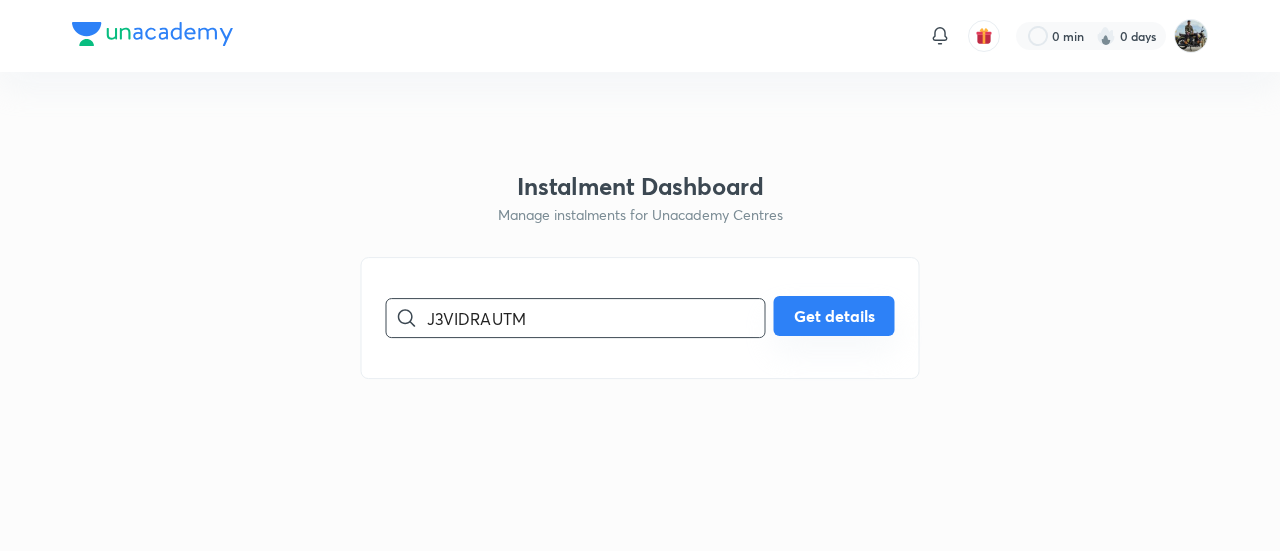 type on "J3VIDRAUTM" 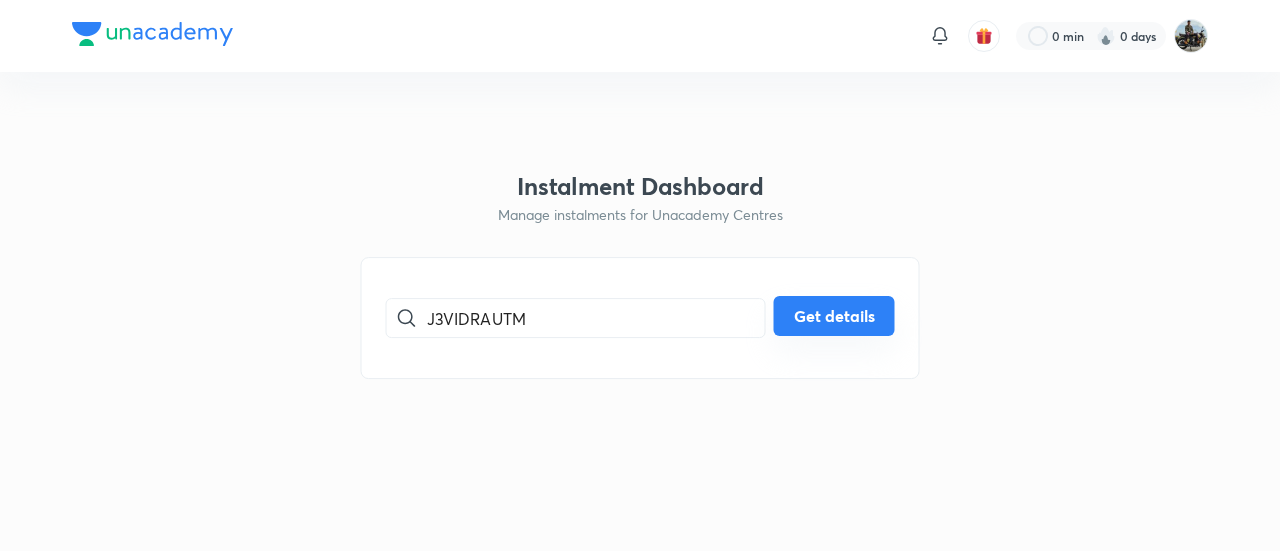 click on "Get details" at bounding box center [834, 316] 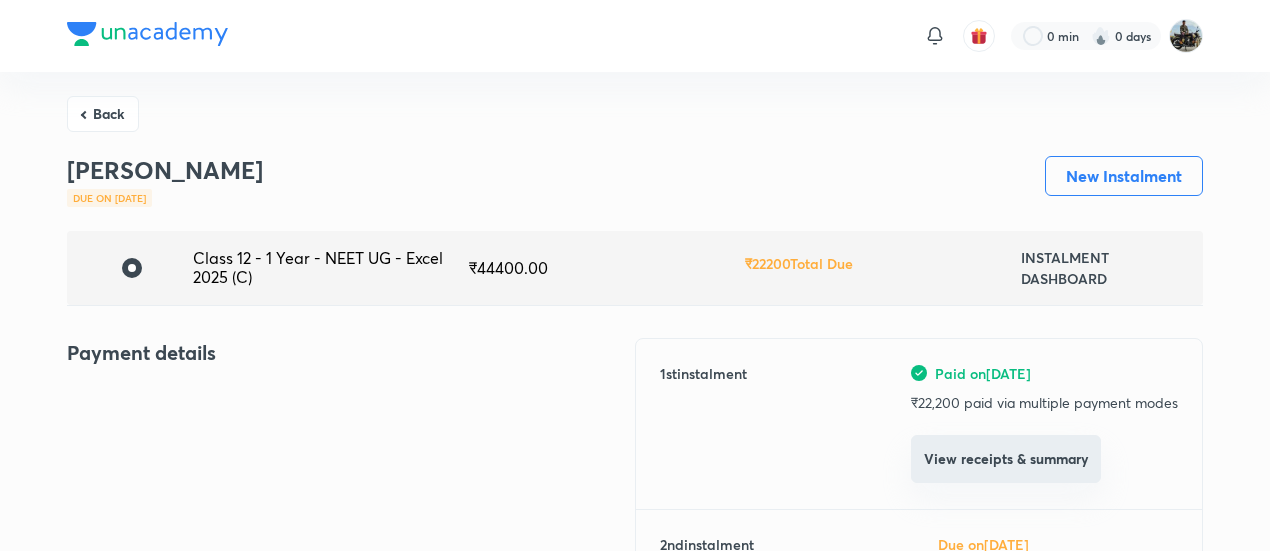 click on "View receipts & summary" at bounding box center [1006, 459] 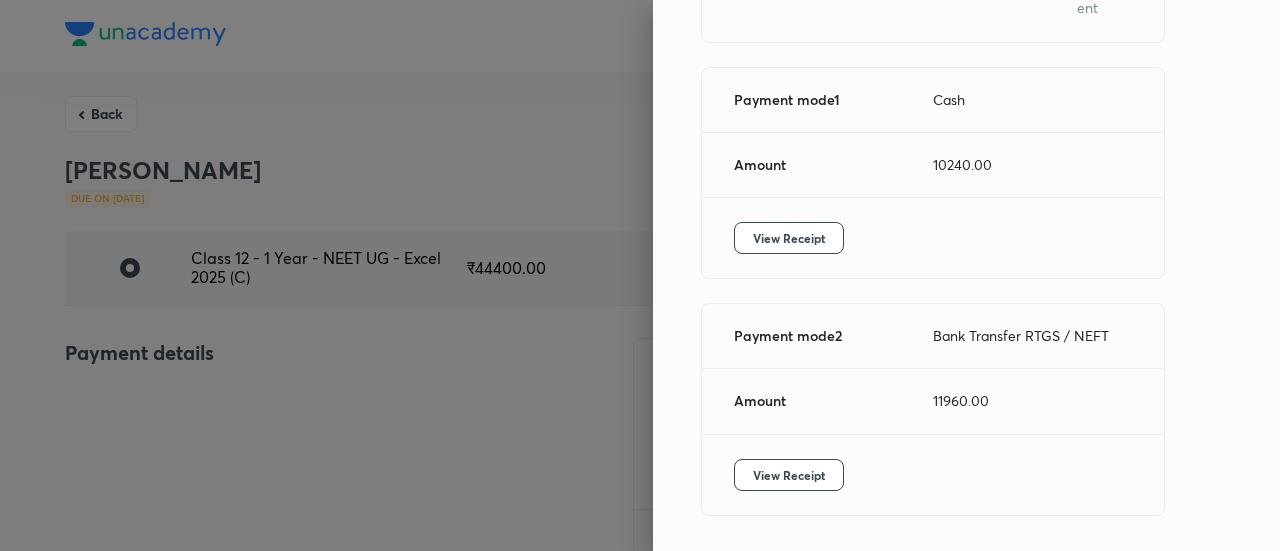 scroll, scrollTop: 253, scrollLeft: 0, axis: vertical 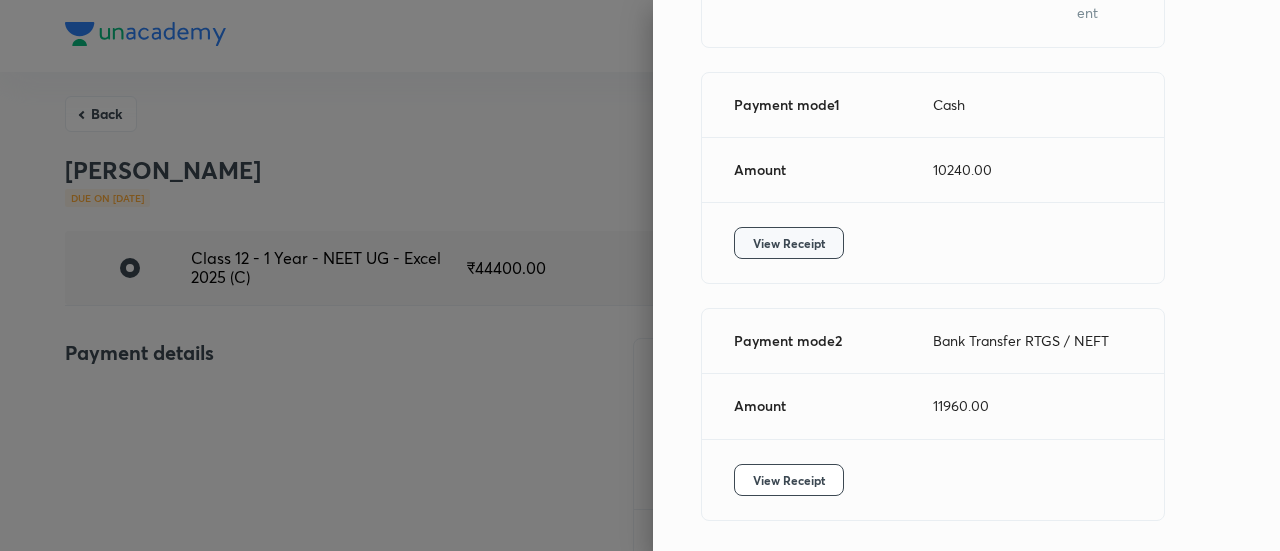 click on "View Receipt" at bounding box center [789, 243] 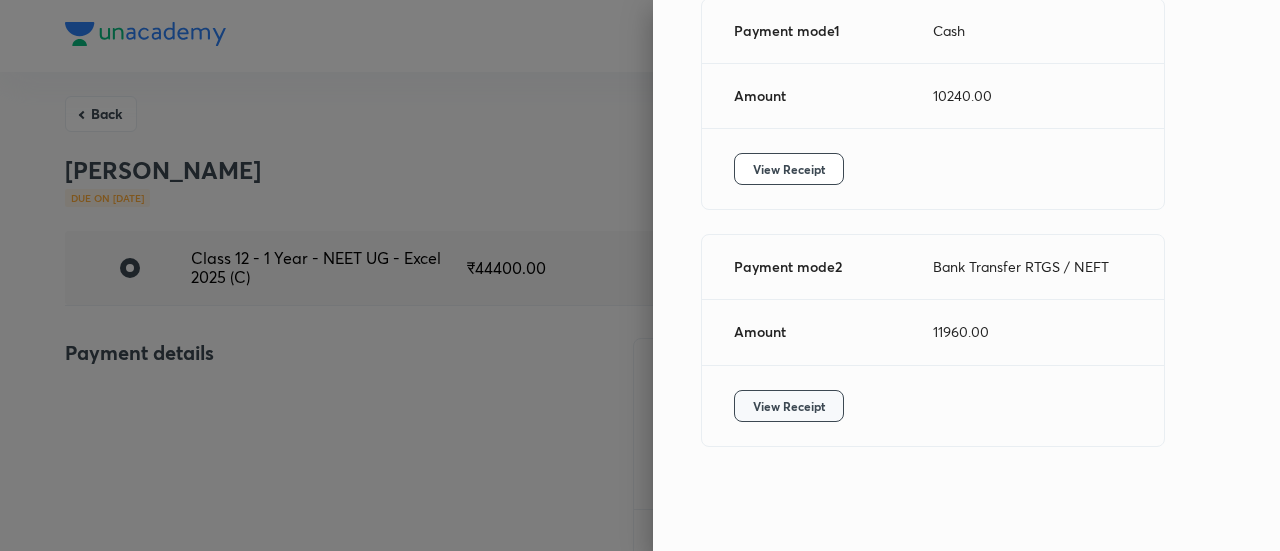 click on "View Receipt" at bounding box center (789, 406) 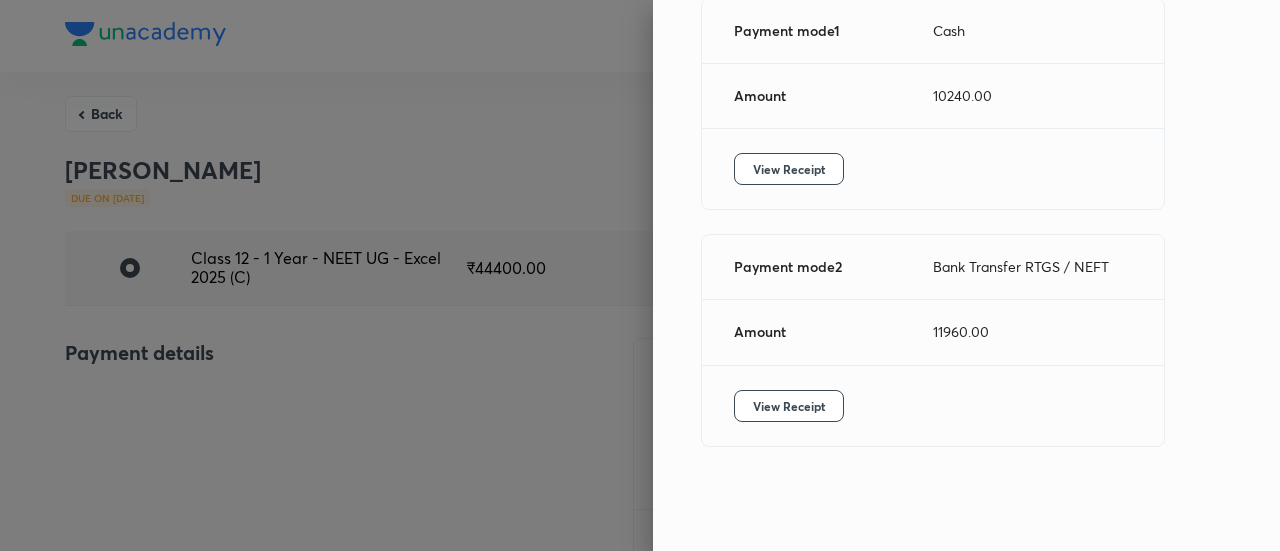 click at bounding box center [640, 275] 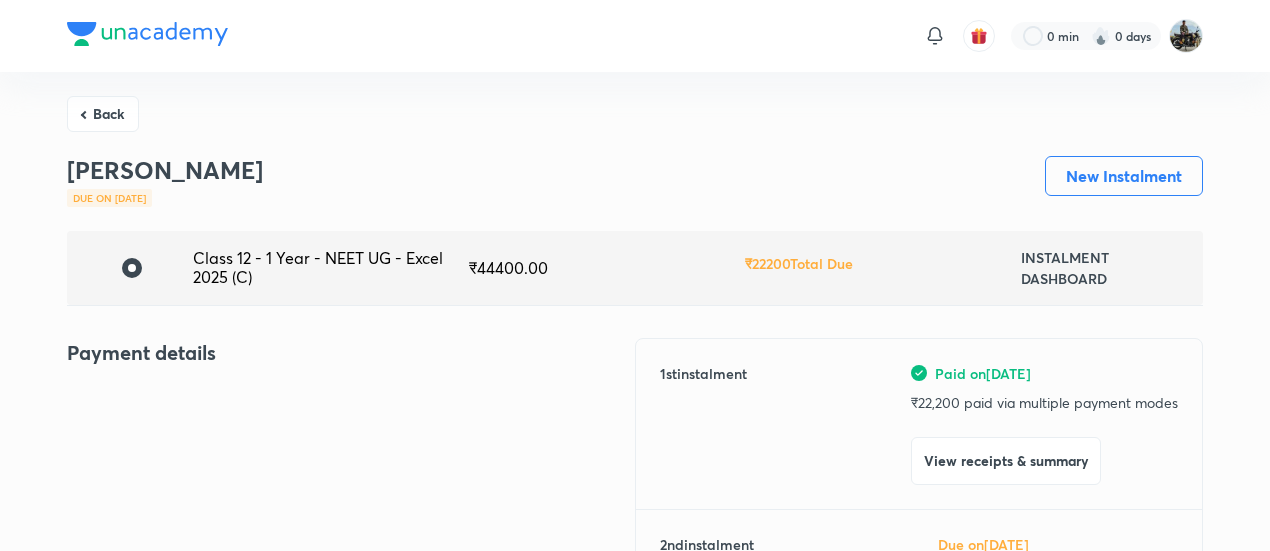 click on "Back" at bounding box center [103, 114] 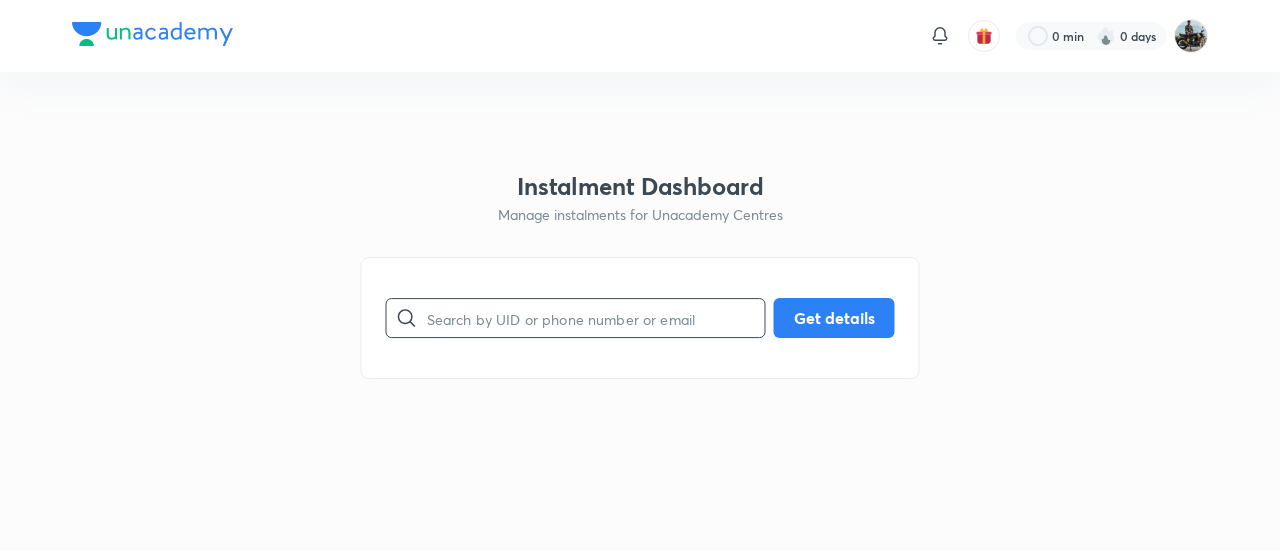 click at bounding box center (596, 318) 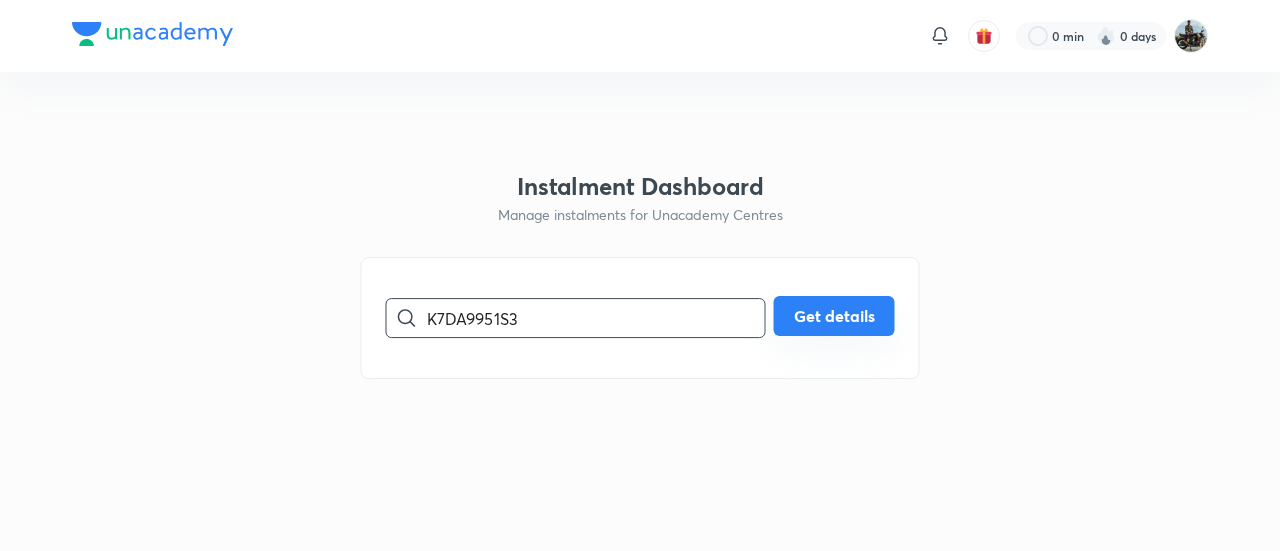 type on "K7DA9951S3" 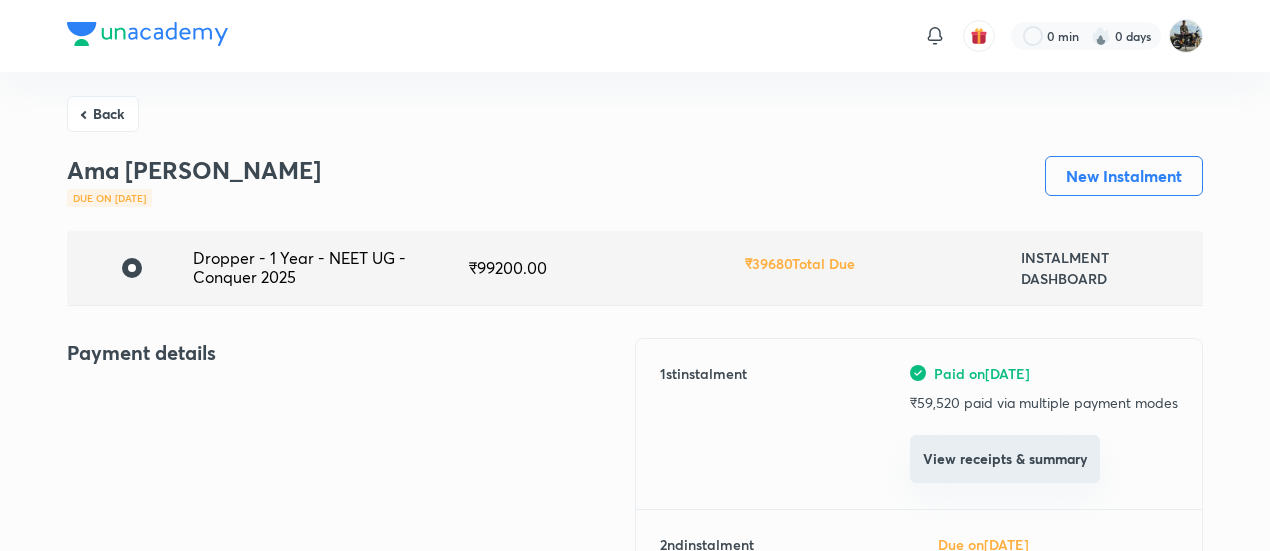 click on "View receipts & summary" at bounding box center [1005, 459] 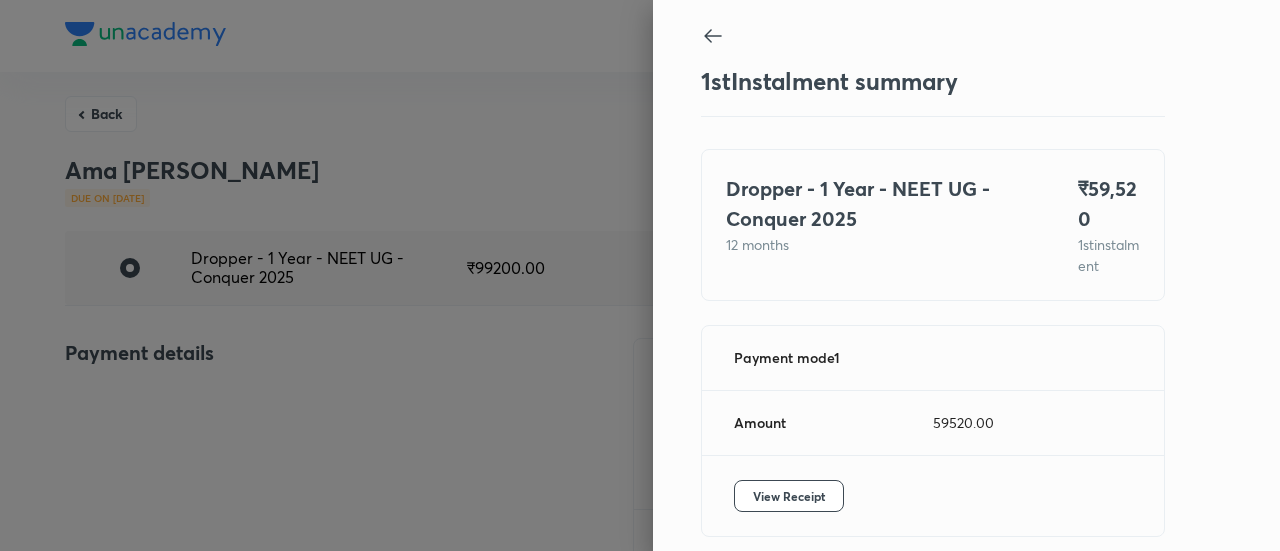 scroll, scrollTop: 109, scrollLeft: 0, axis: vertical 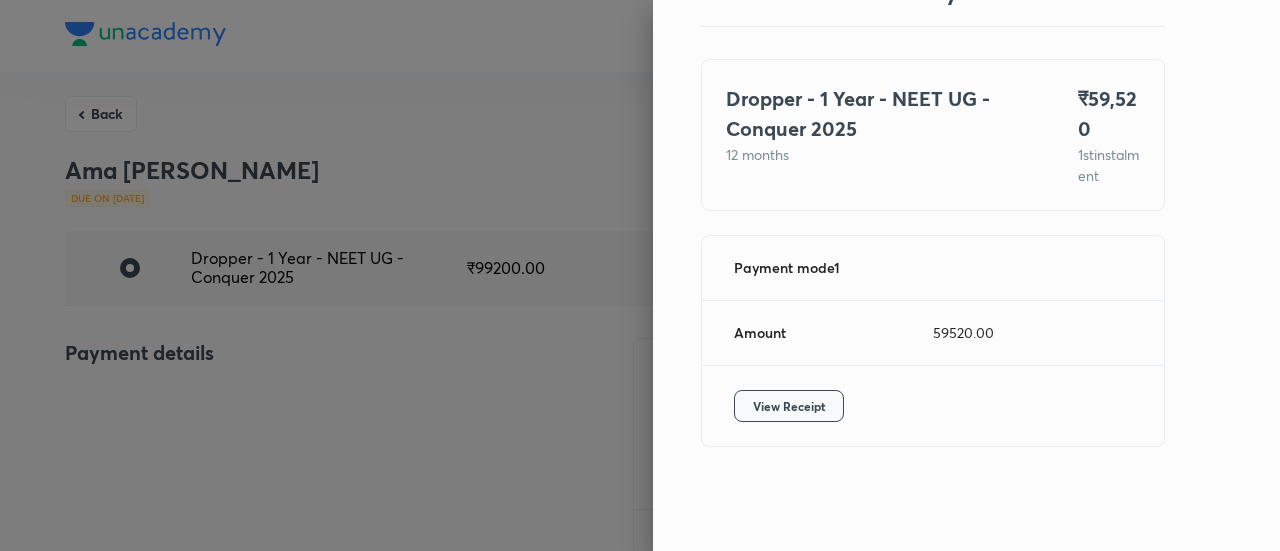 click on "View Receipt" at bounding box center (789, 406) 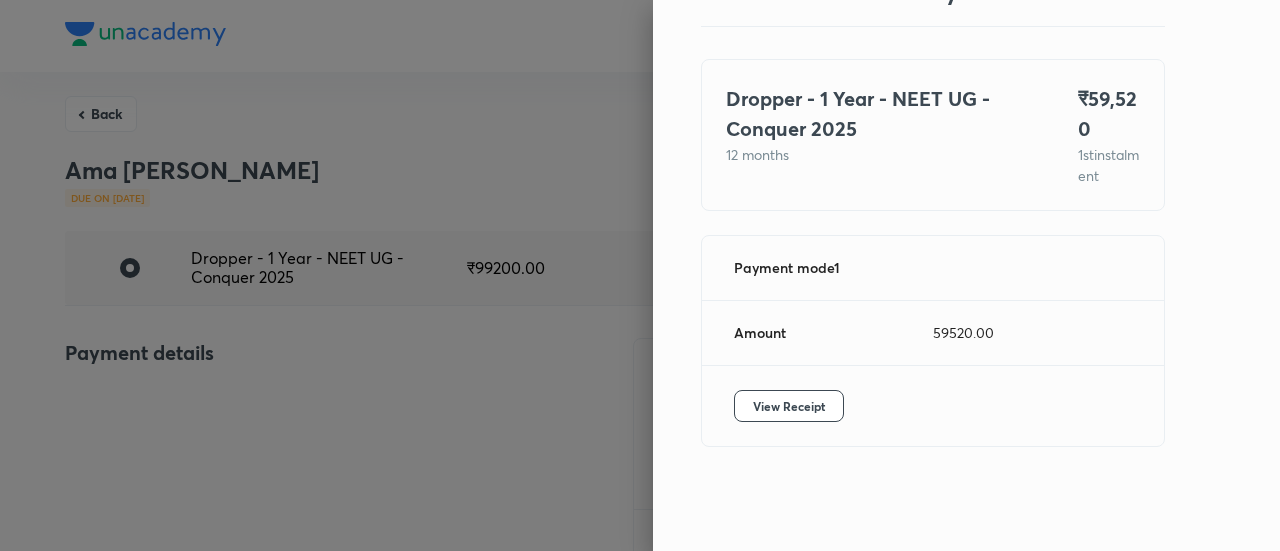 click at bounding box center [640, 275] 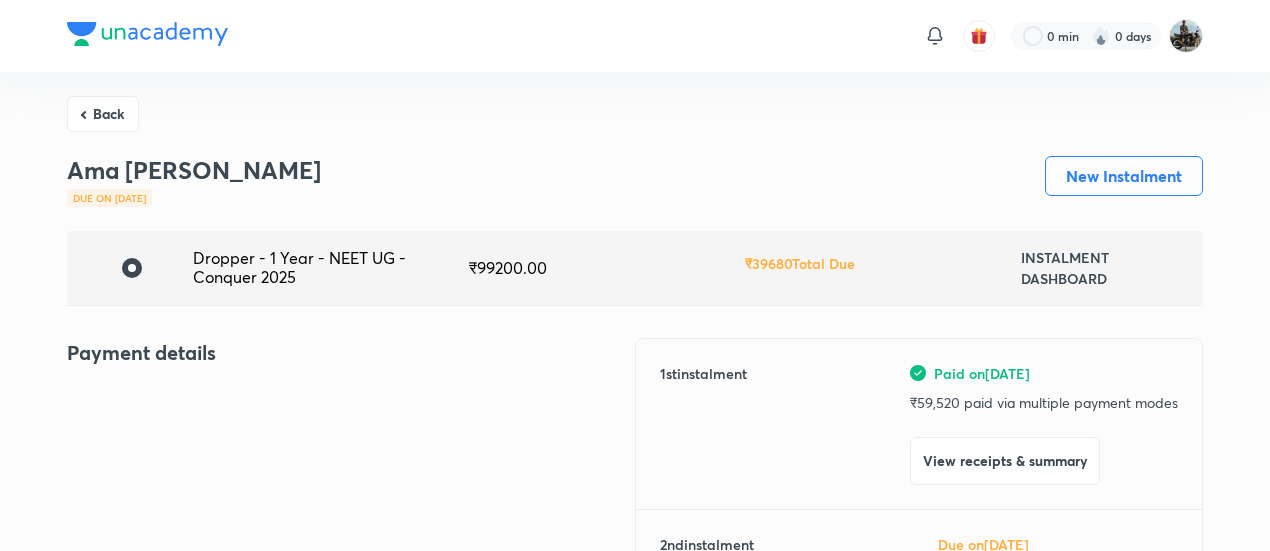 click on "Back" at bounding box center (103, 114) 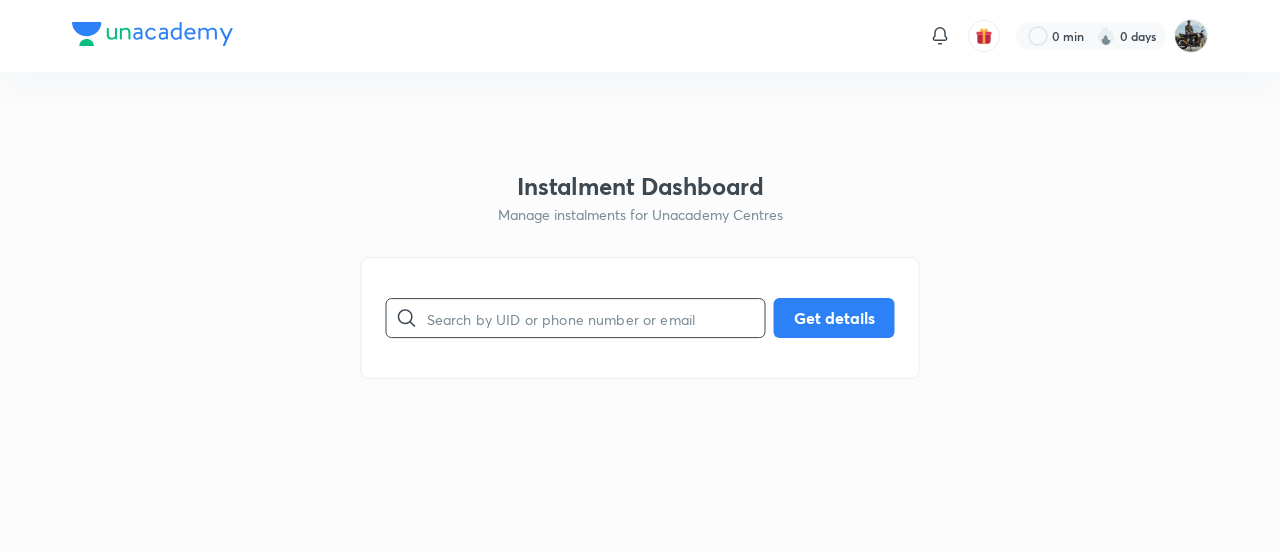 click at bounding box center [596, 318] 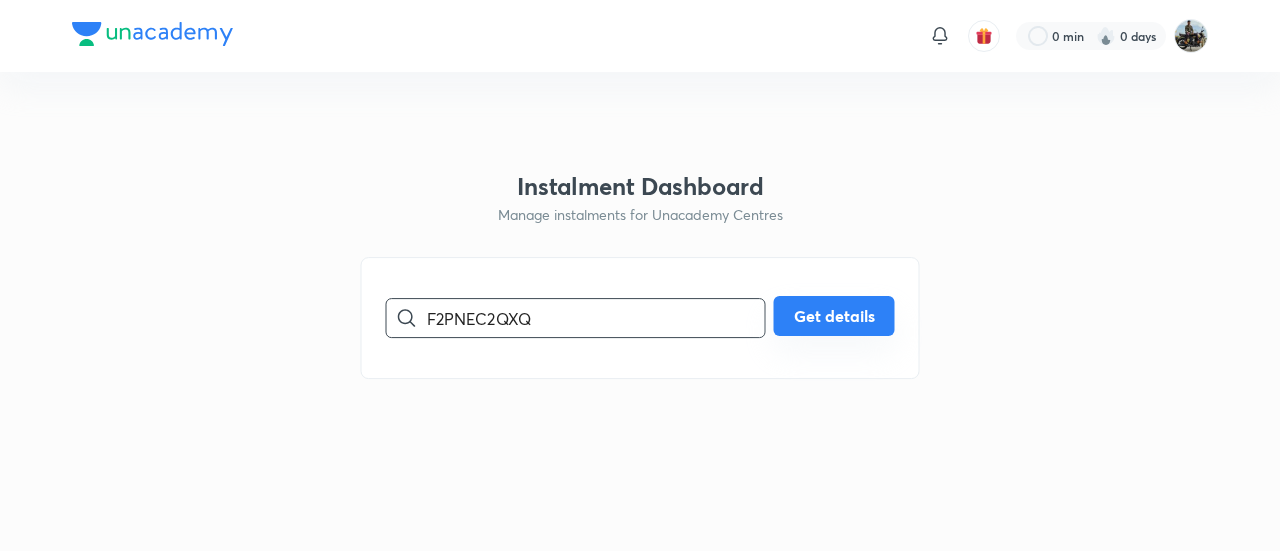 type on "F2PNEC2QXQ" 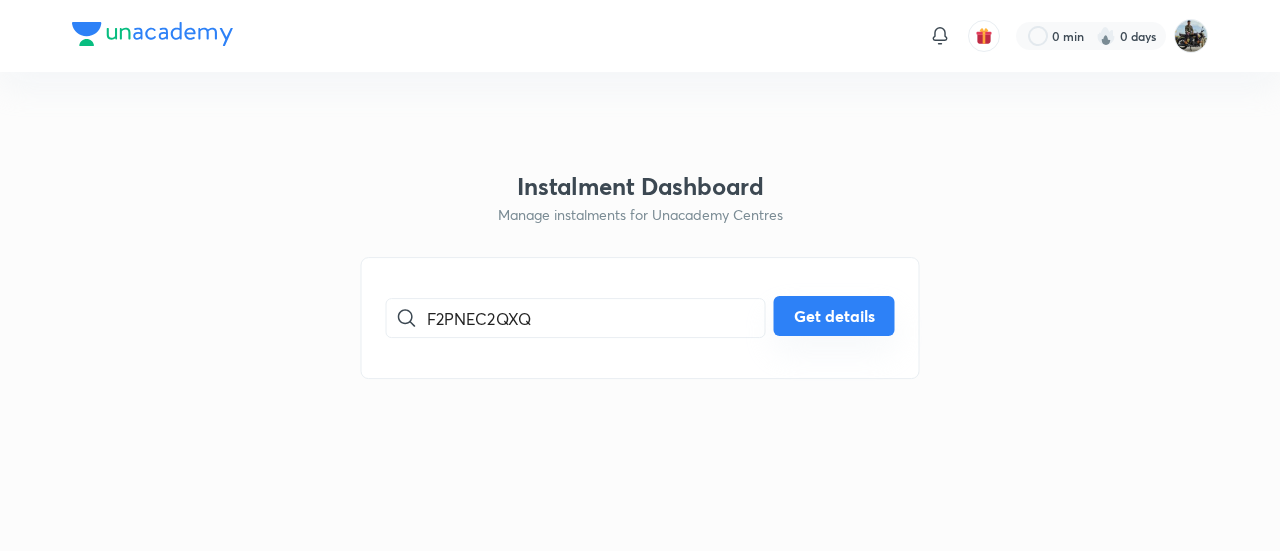 click on "Get details" at bounding box center (834, 316) 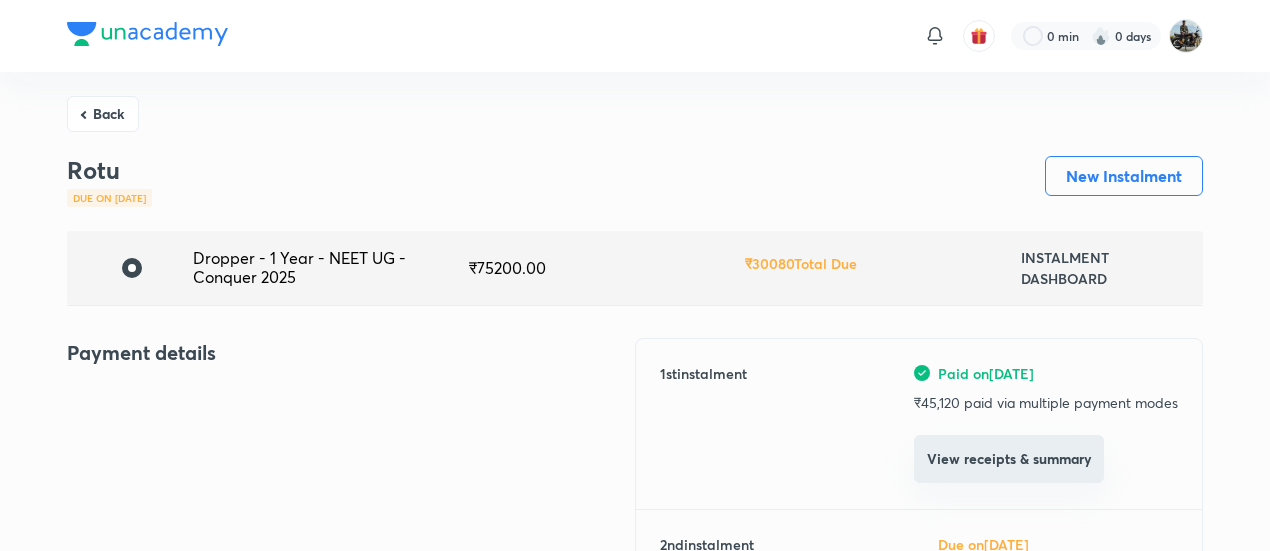 click on "View receipts & summary" at bounding box center [1009, 459] 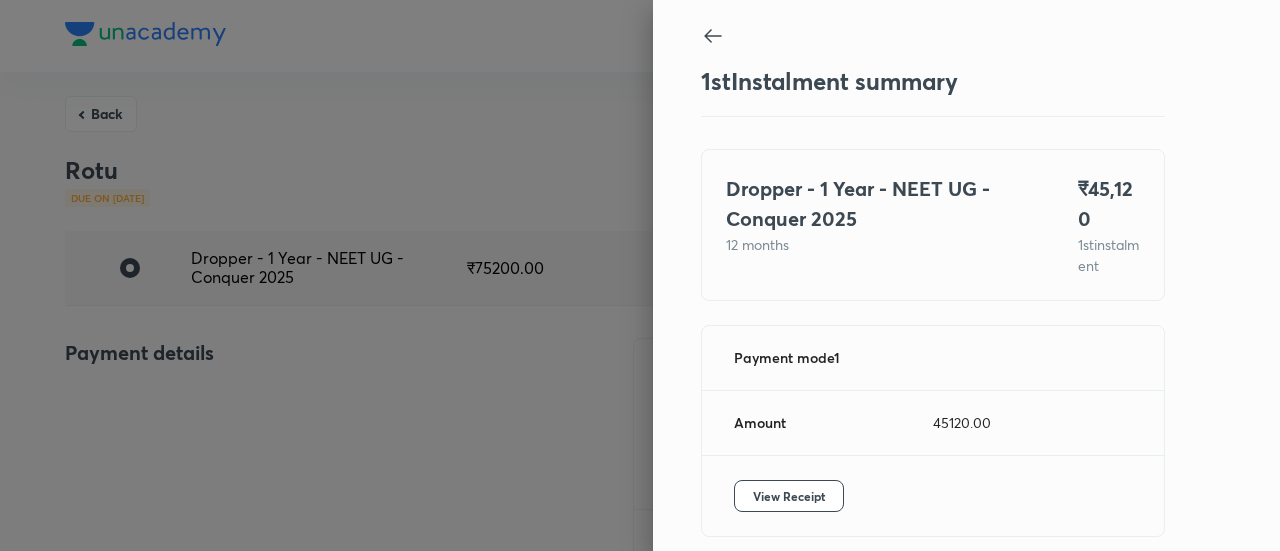 scroll, scrollTop: 109, scrollLeft: 0, axis: vertical 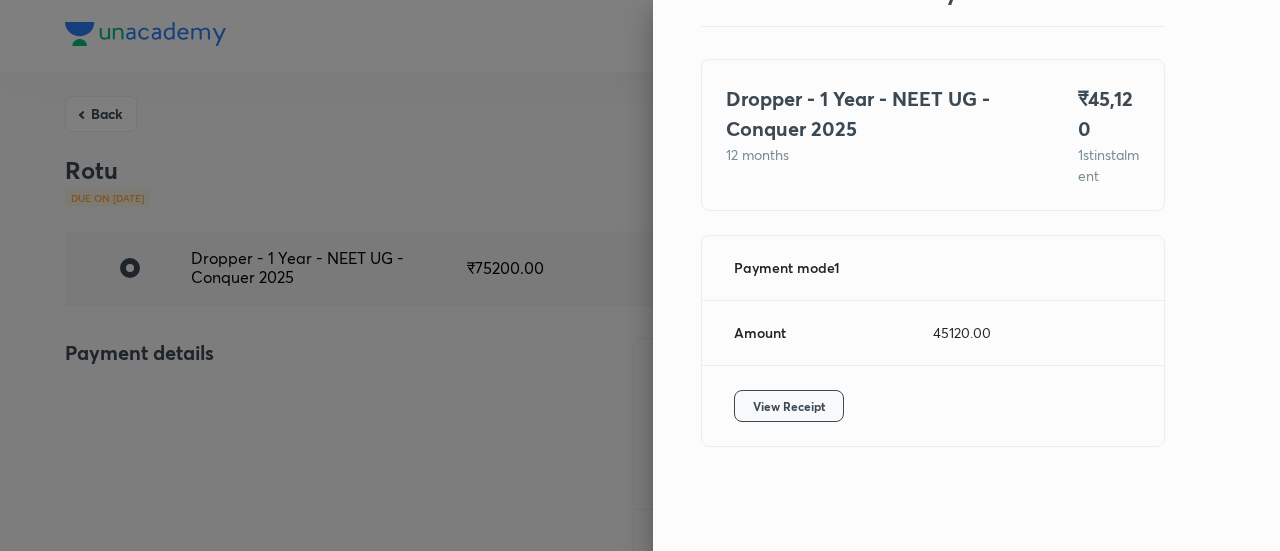 click on "View Receipt" at bounding box center [789, 406] 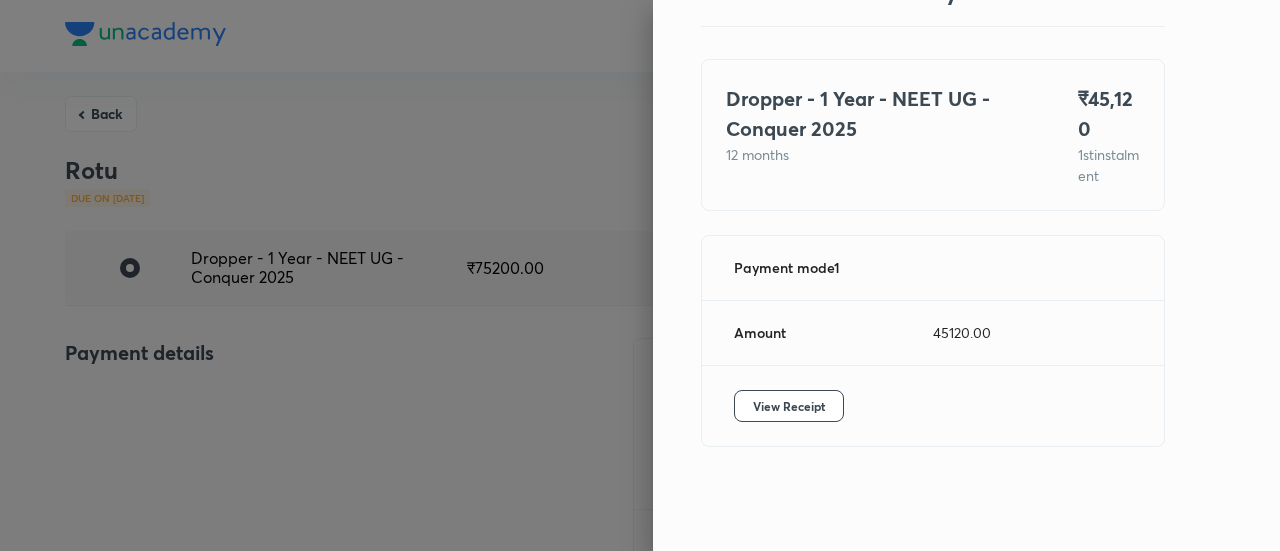 click at bounding box center [640, 275] 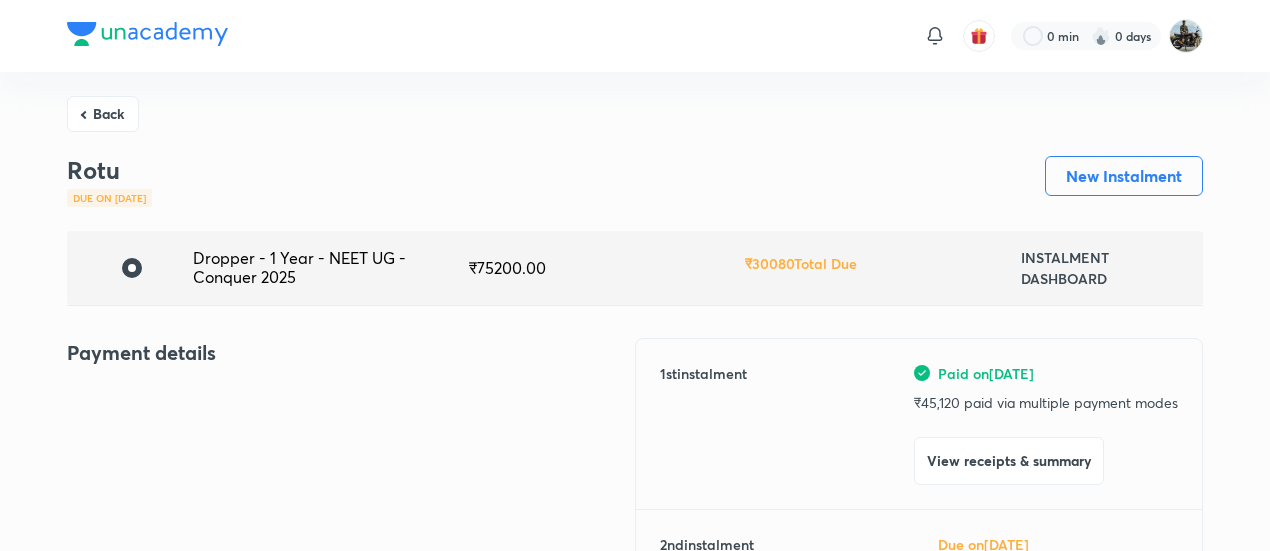 click on "Back" at bounding box center (103, 114) 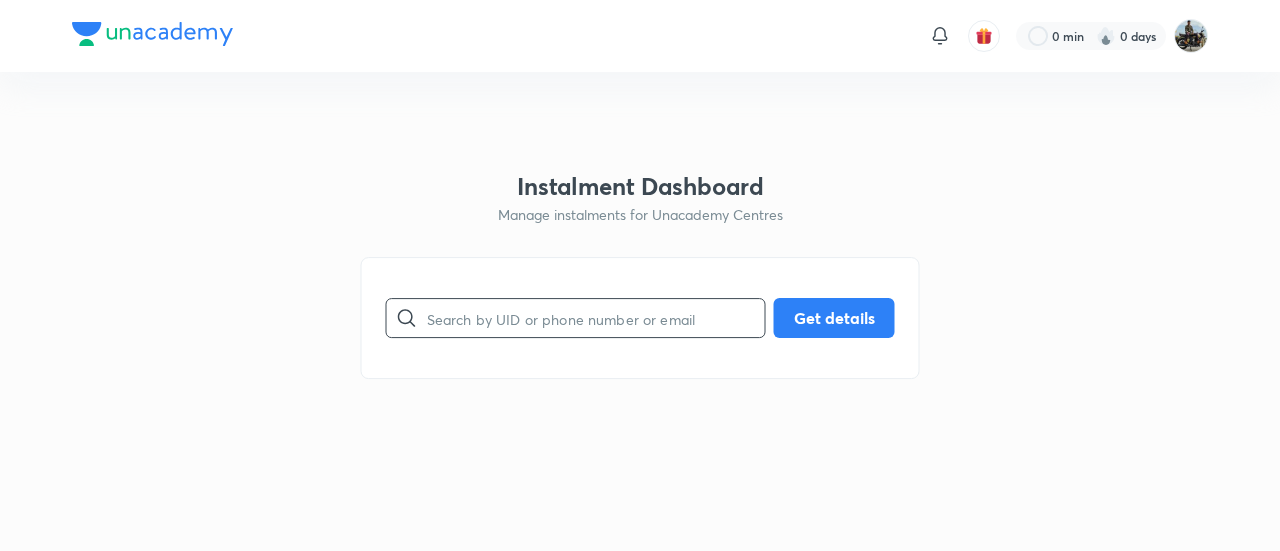 click at bounding box center (596, 318) 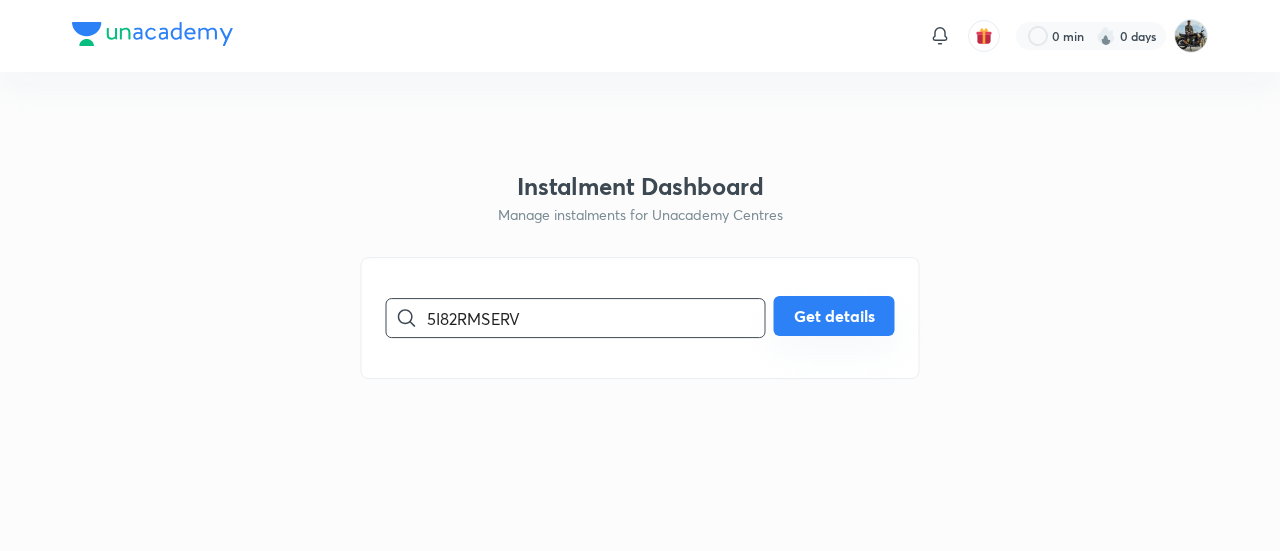 type on "5I82RMSERV" 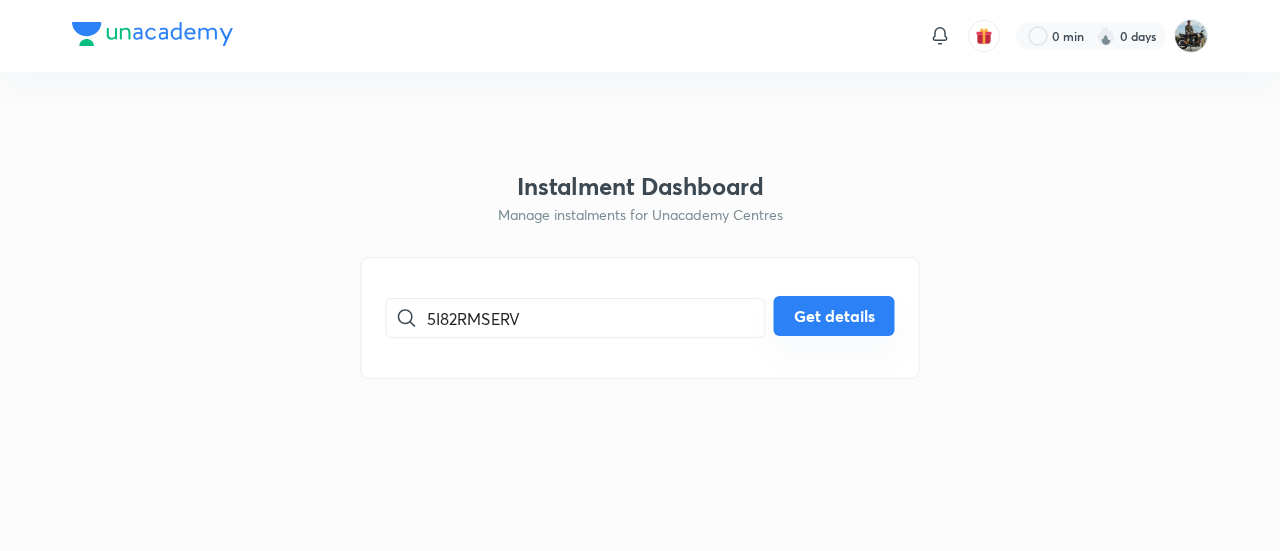 click on "Get details" at bounding box center [834, 316] 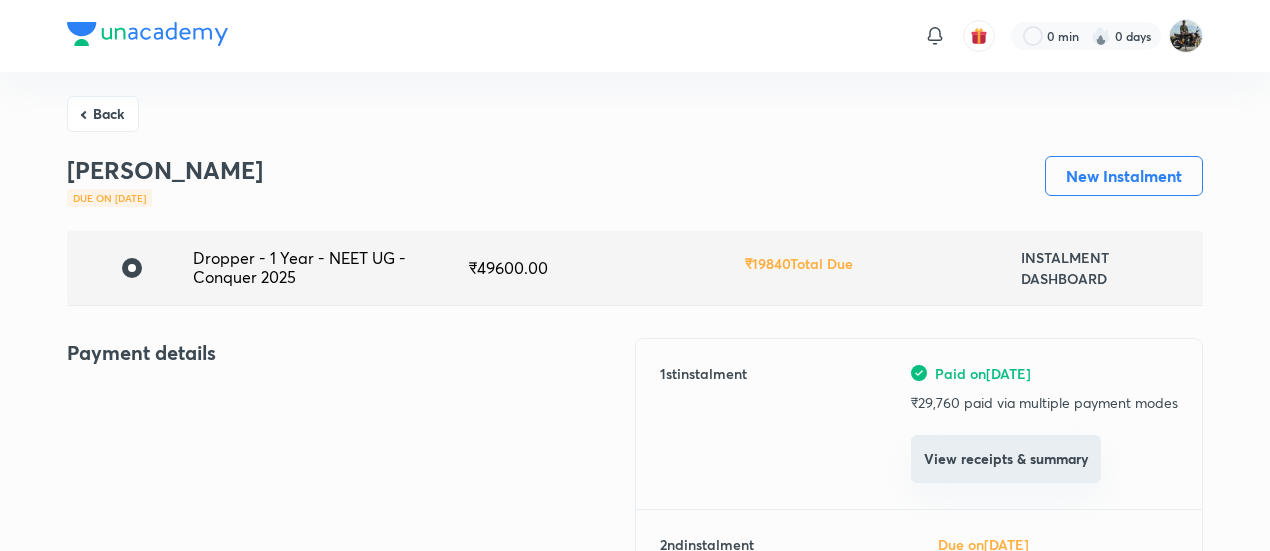 click on "View receipts & summary" at bounding box center (1006, 459) 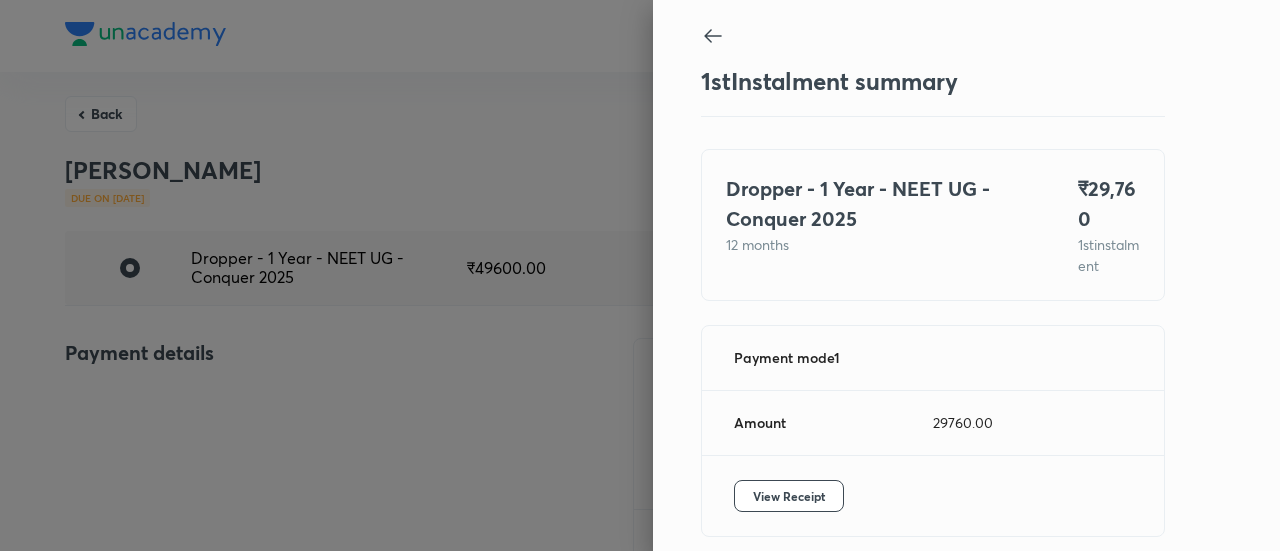 scroll, scrollTop: 109, scrollLeft: 0, axis: vertical 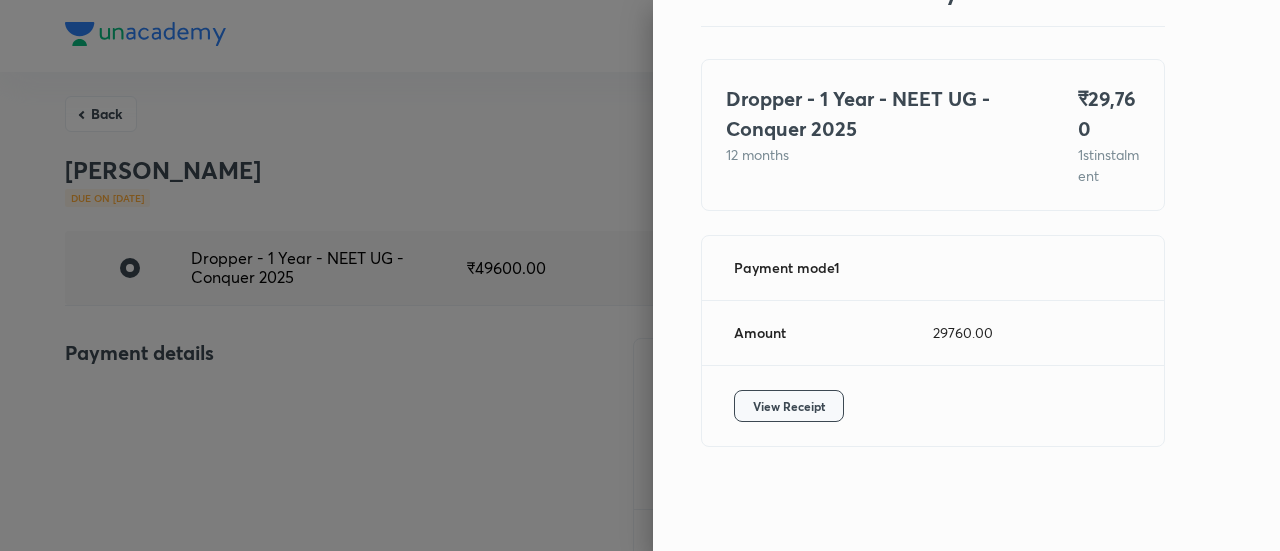 click on "View Receipt" at bounding box center (789, 406) 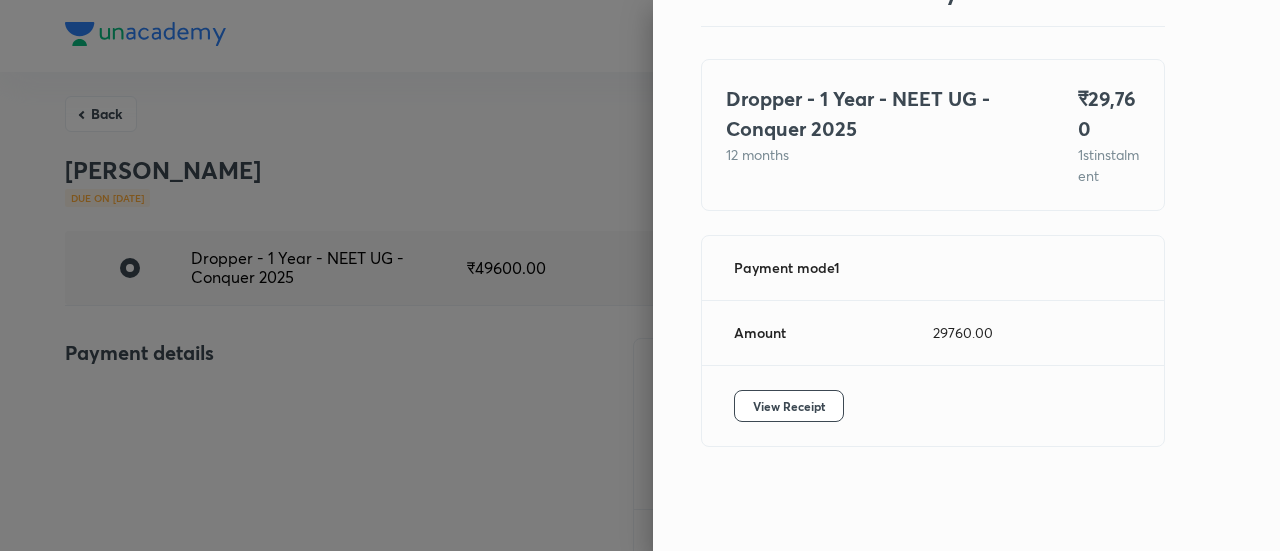 click at bounding box center [640, 275] 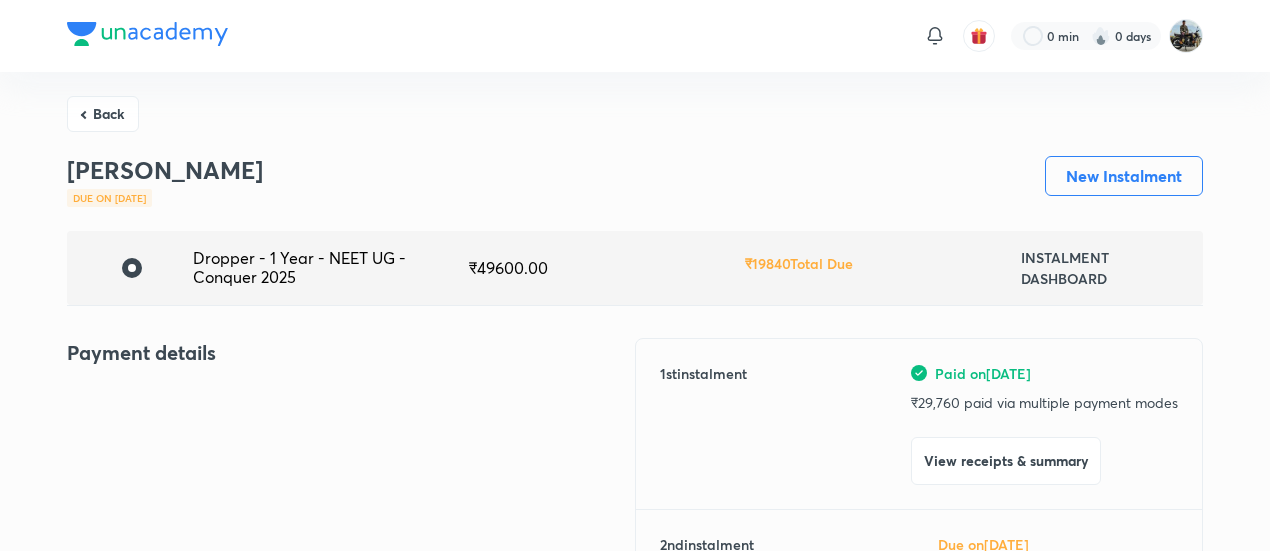 click on "Back" at bounding box center [103, 114] 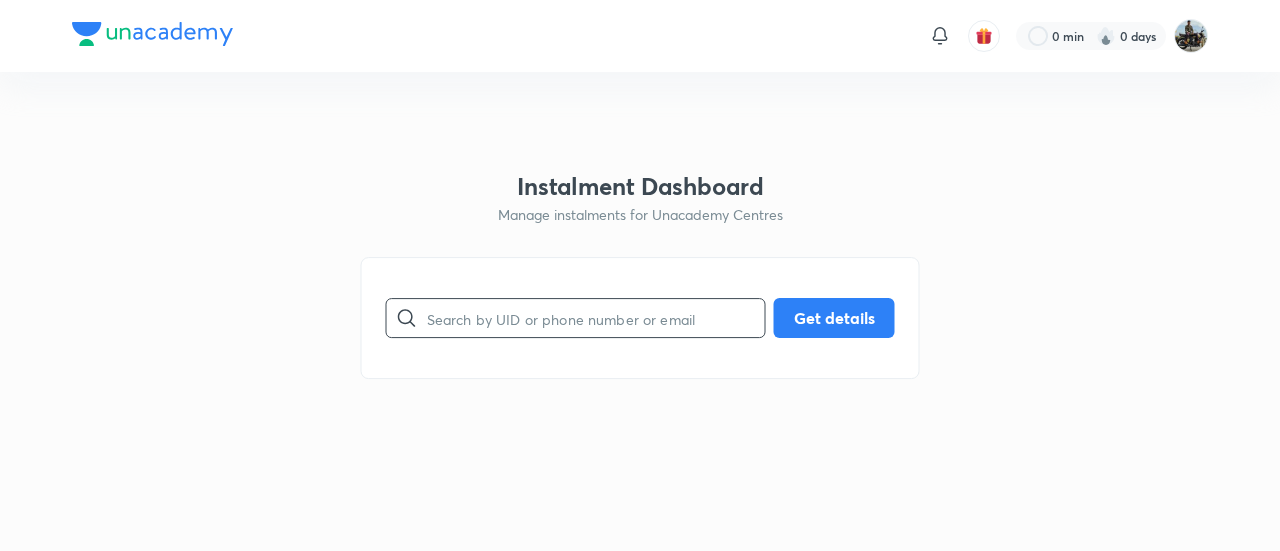 click at bounding box center (596, 318) 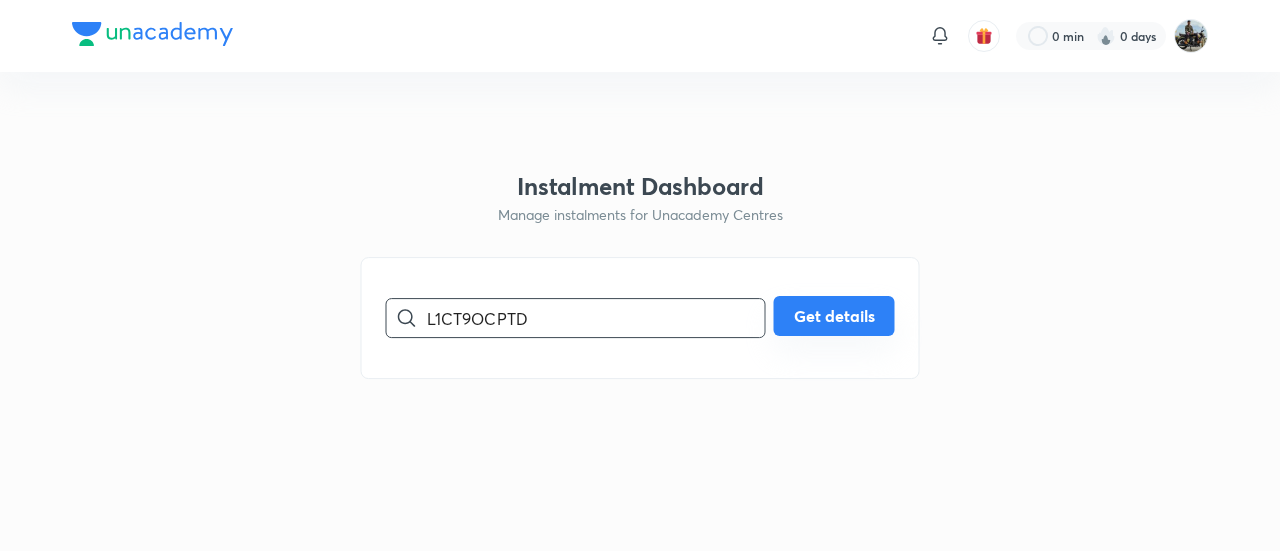 type on "L1CT9OCPTD" 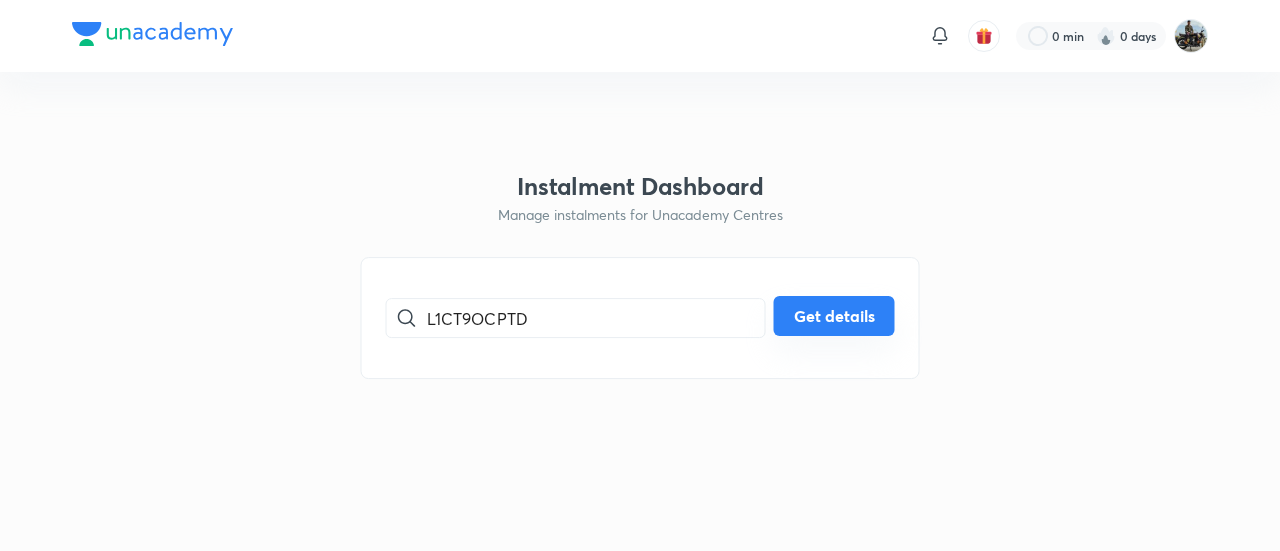 click on "Get details" at bounding box center (834, 316) 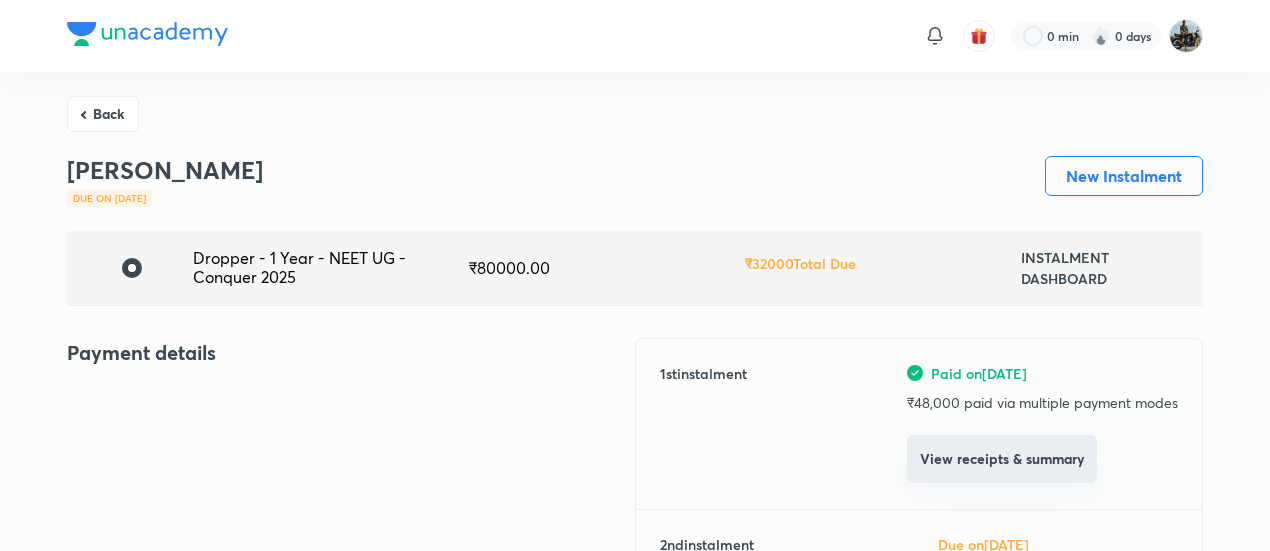 click on "View receipts & summary" at bounding box center (1002, 459) 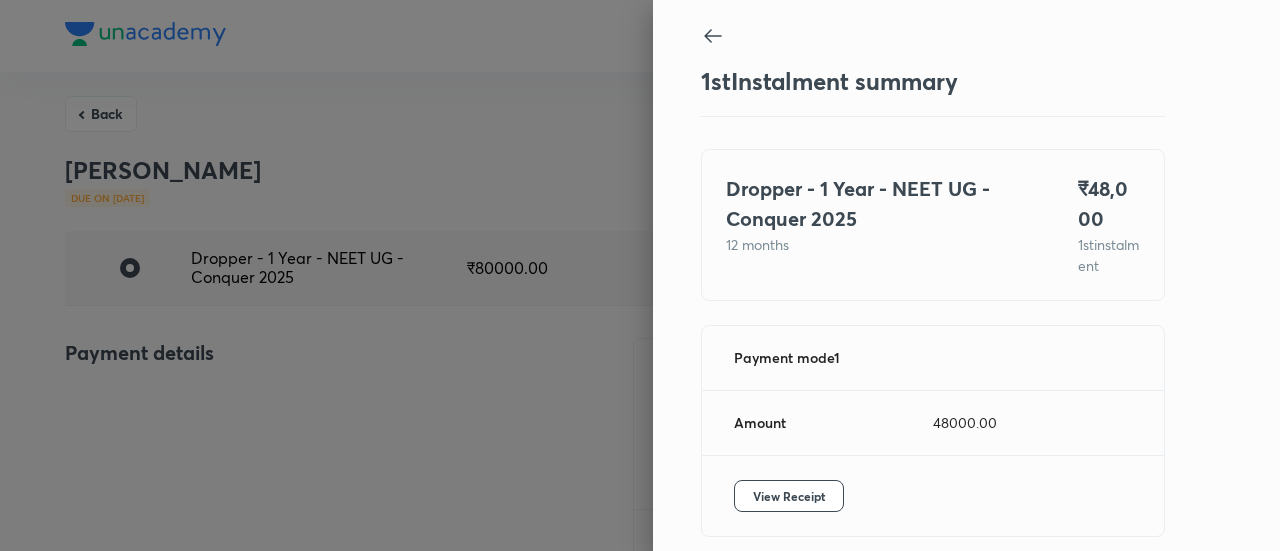 scroll, scrollTop: 109, scrollLeft: 0, axis: vertical 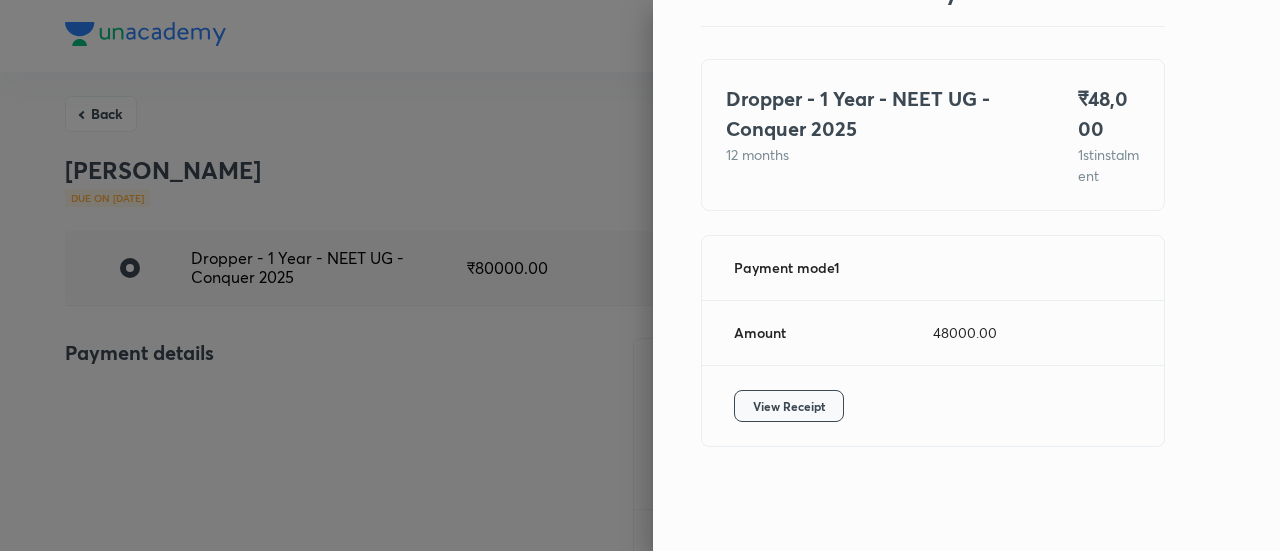 click on "View Receipt" at bounding box center (789, 406) 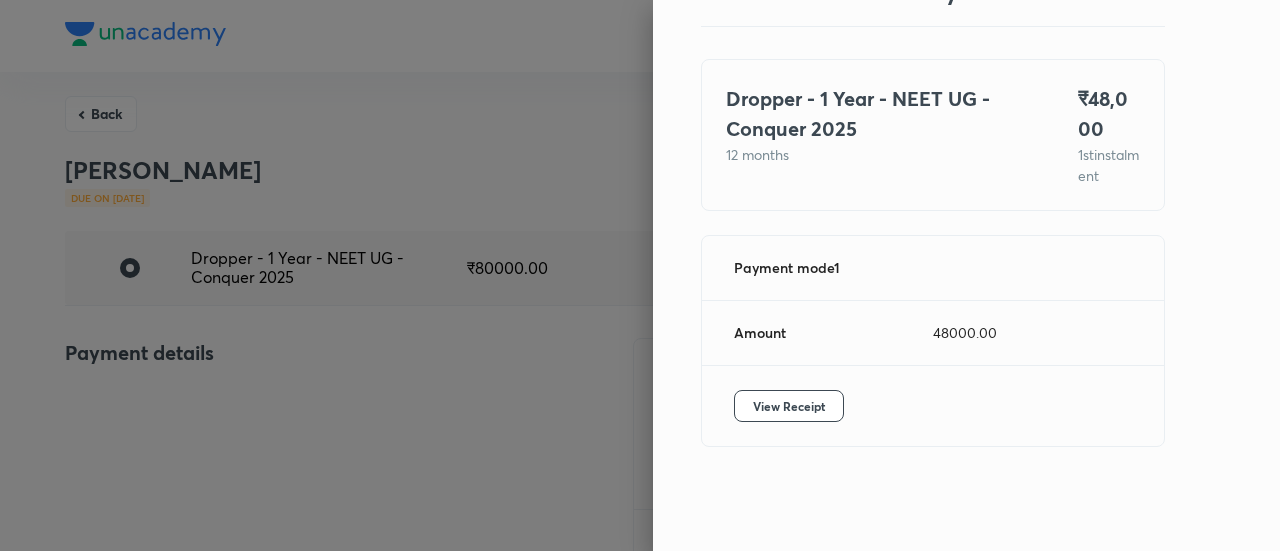 click at bounding box center (640, 275) 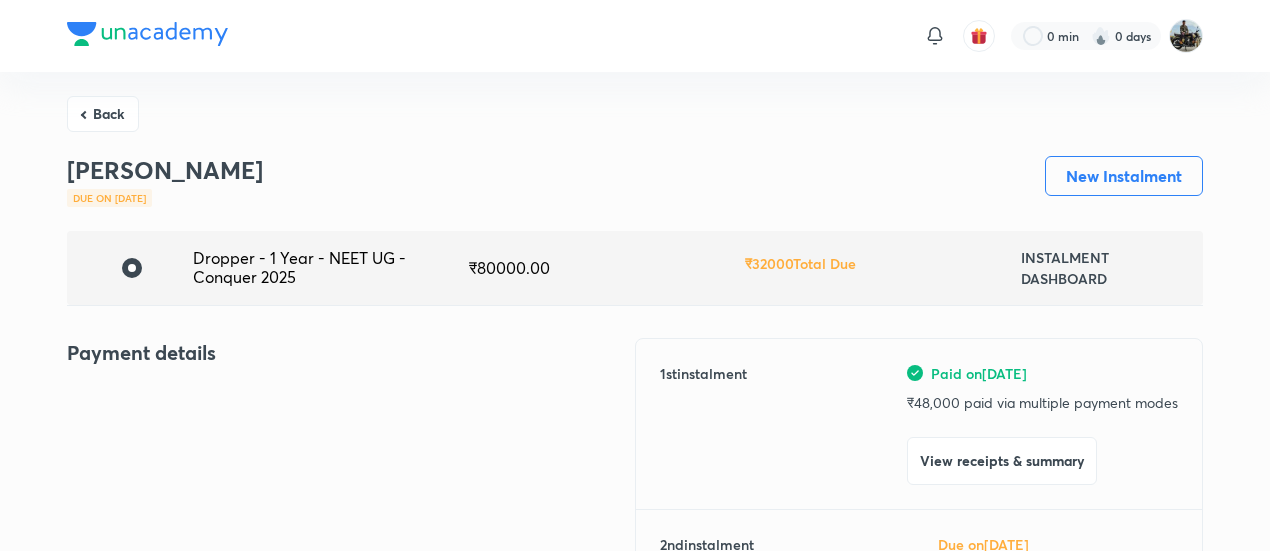 click on "Back" at bounding box center [103, 114] 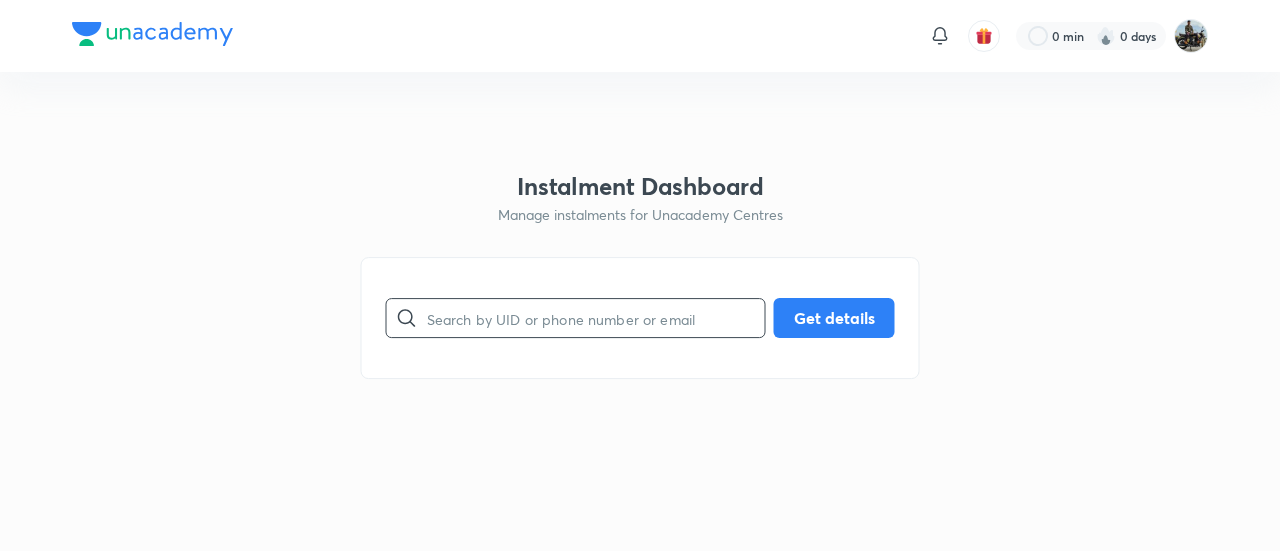 click at bounding box center [596, 318] 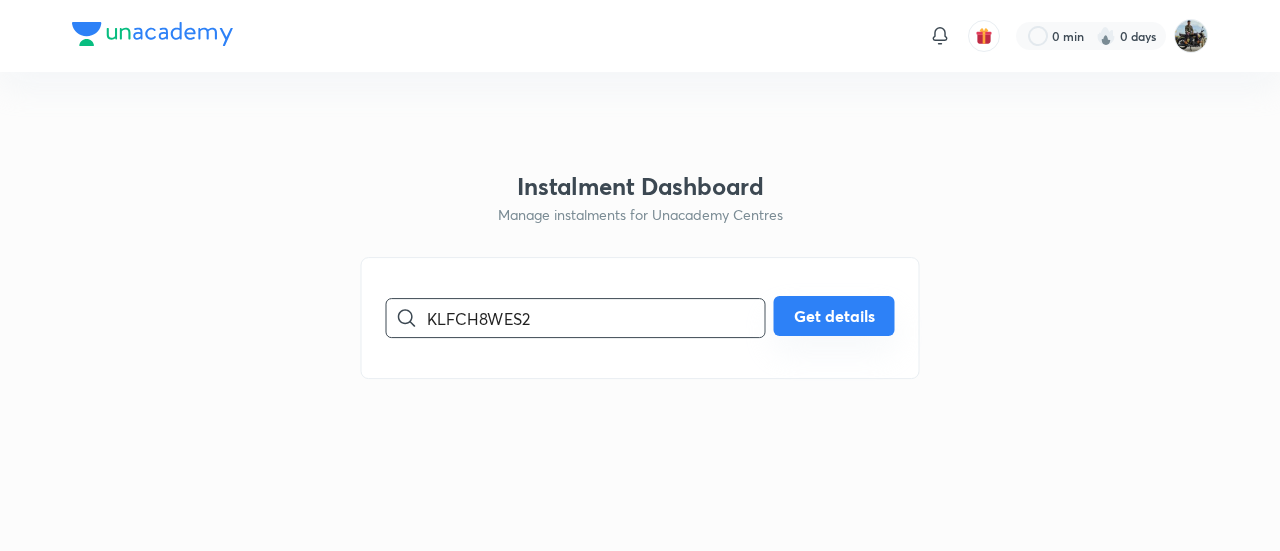 type on "KLFCH8WES2" 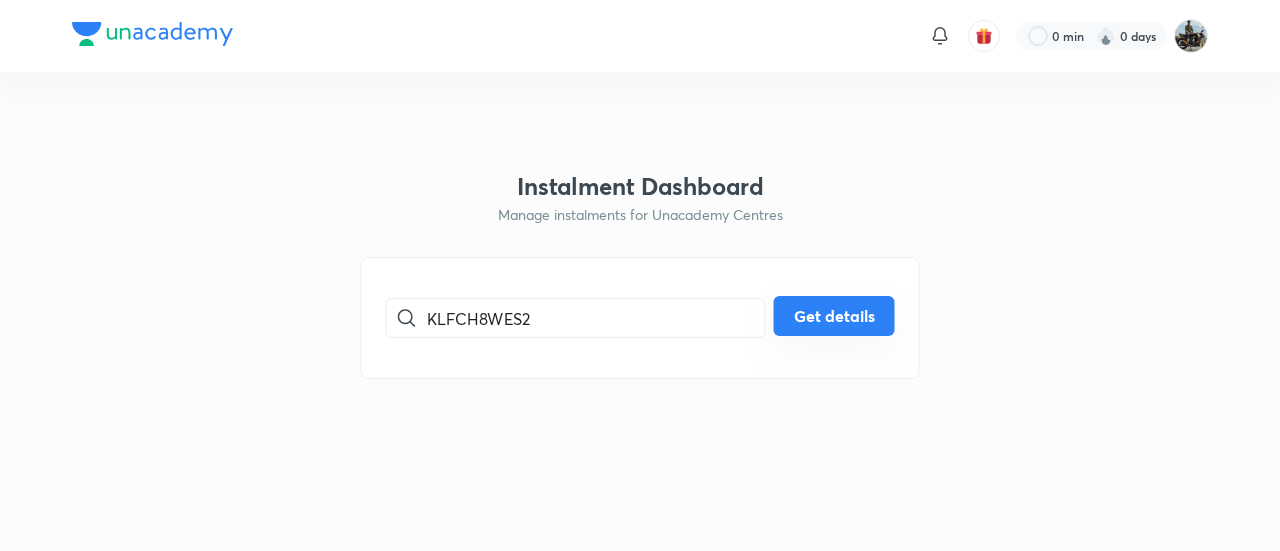 click on "Get details" at bounding box center (834, 316) 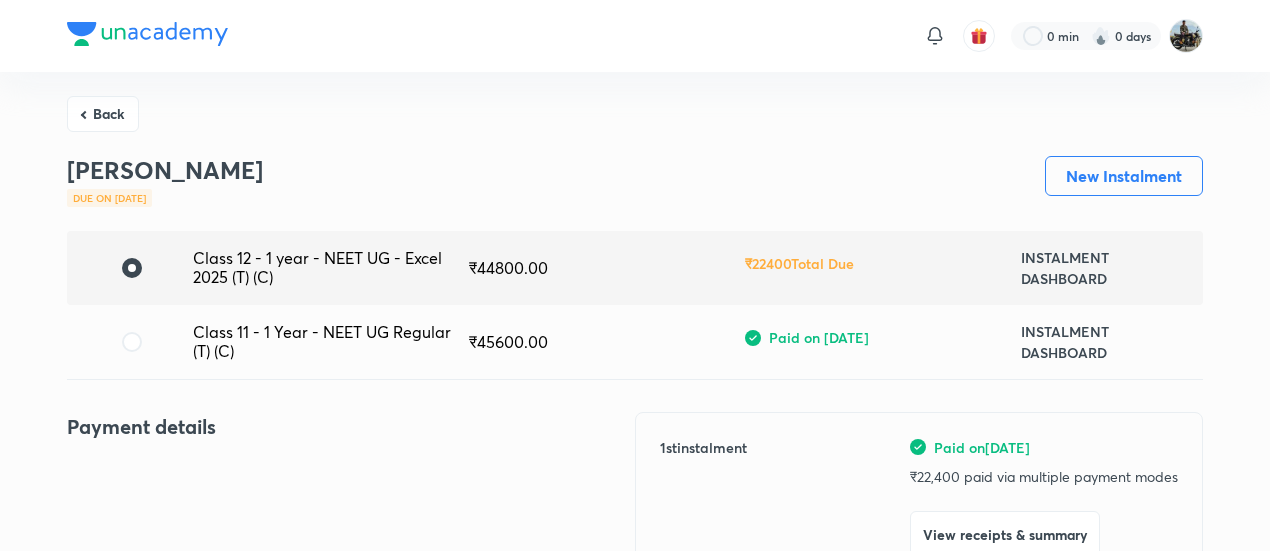 click on "Paid on  [DATE] ₹ 22,400   paid via multiple payment modes View receipts & summary" at bounding box center [1044, 498] 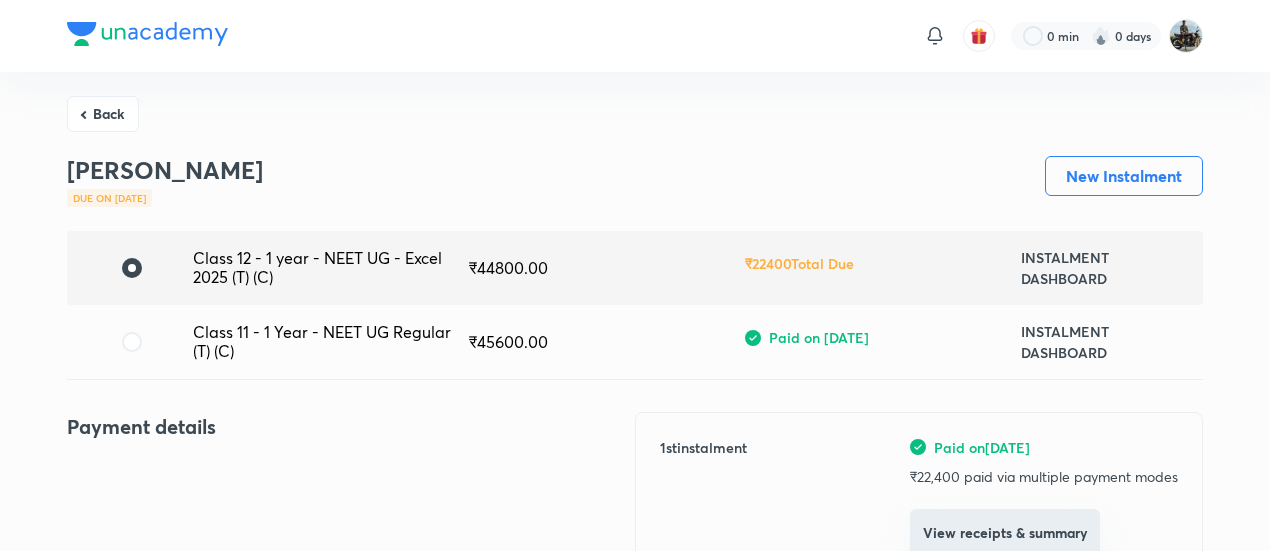 click on "View receipts & summary" at bounding box center [1005, 533] 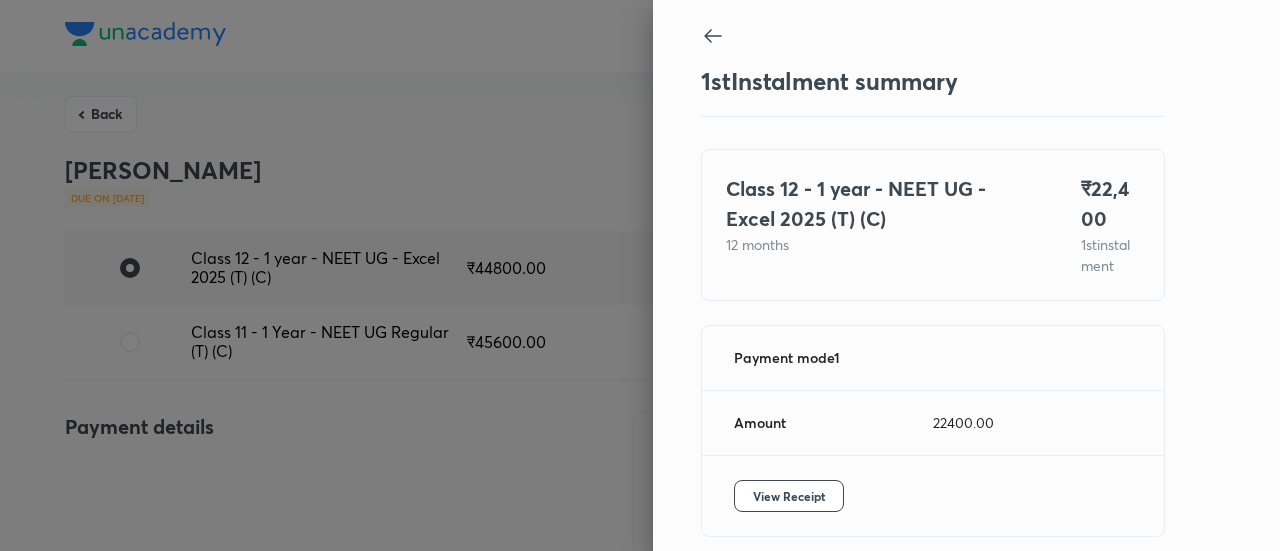 scroll, scrollTop: 109, scrollLeft: 0, axis: vertical 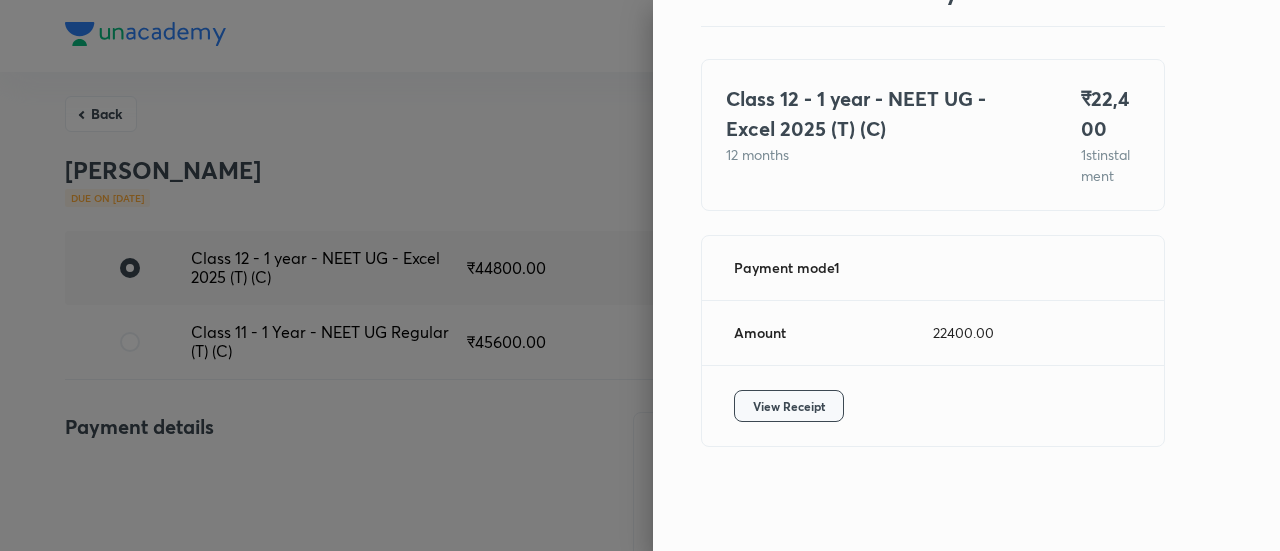 click on "View Receipt" at bounding box center [789, 406] 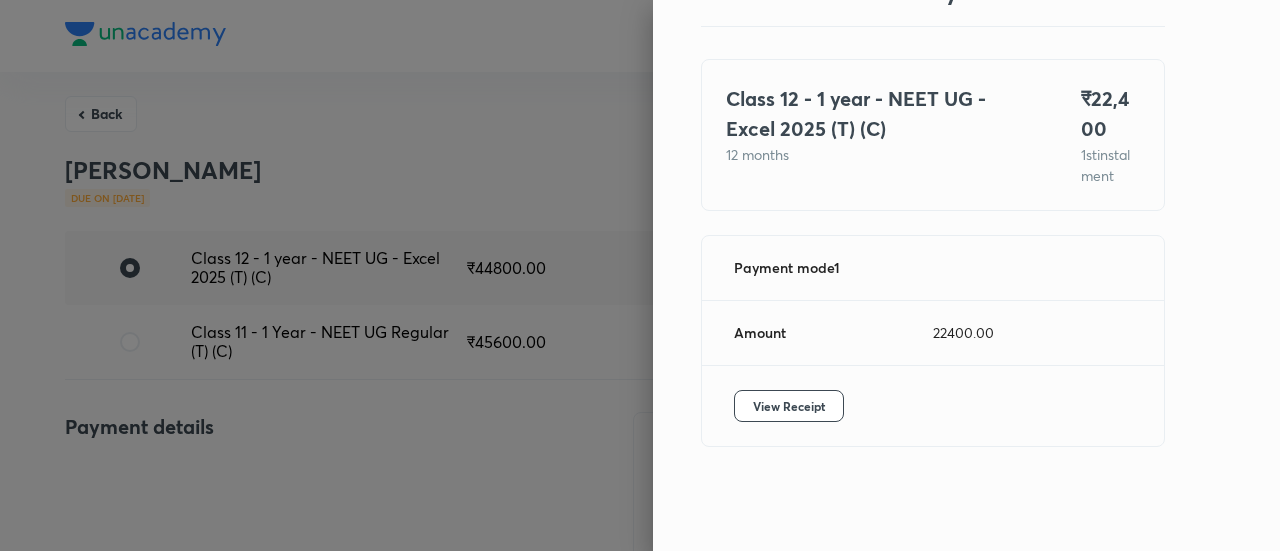 click at bounding box center (640, 275) 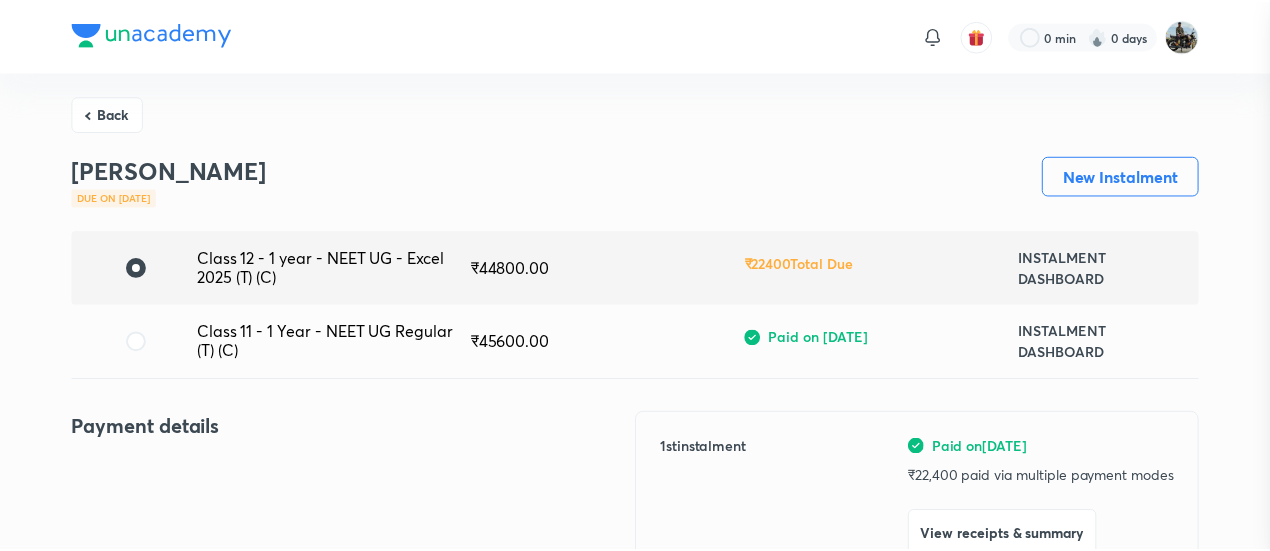 scroll, scrollTop: 7, scrollLeft: 0, axis: vertical 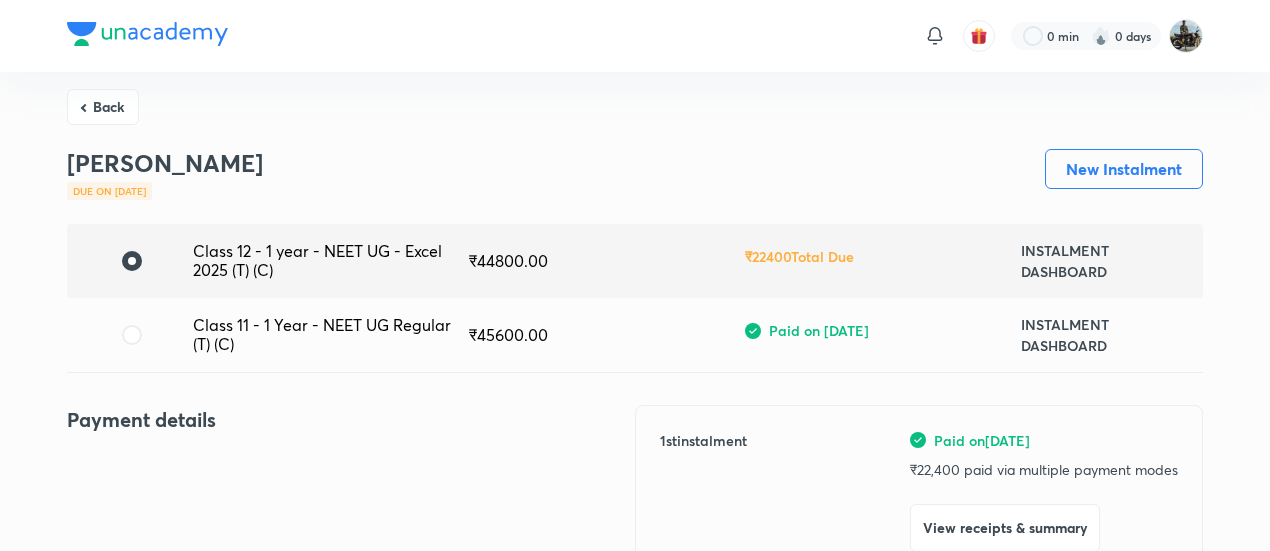 click on "Back" at bounding box center (103, 107) 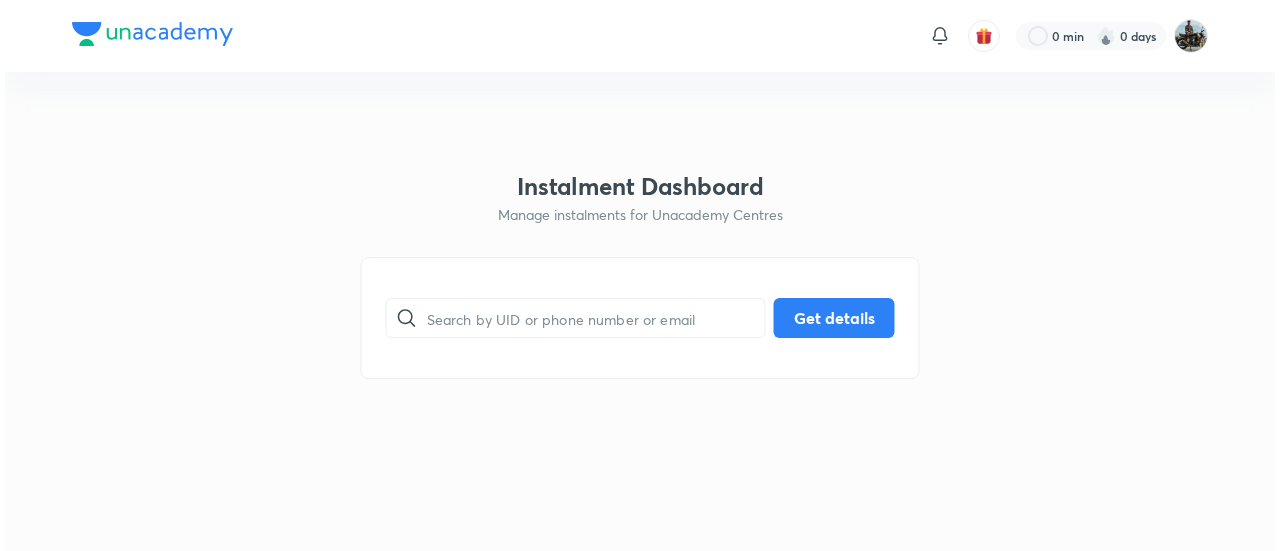 scroll, scrollTop: 0, scrollLeft: 0, axis: both 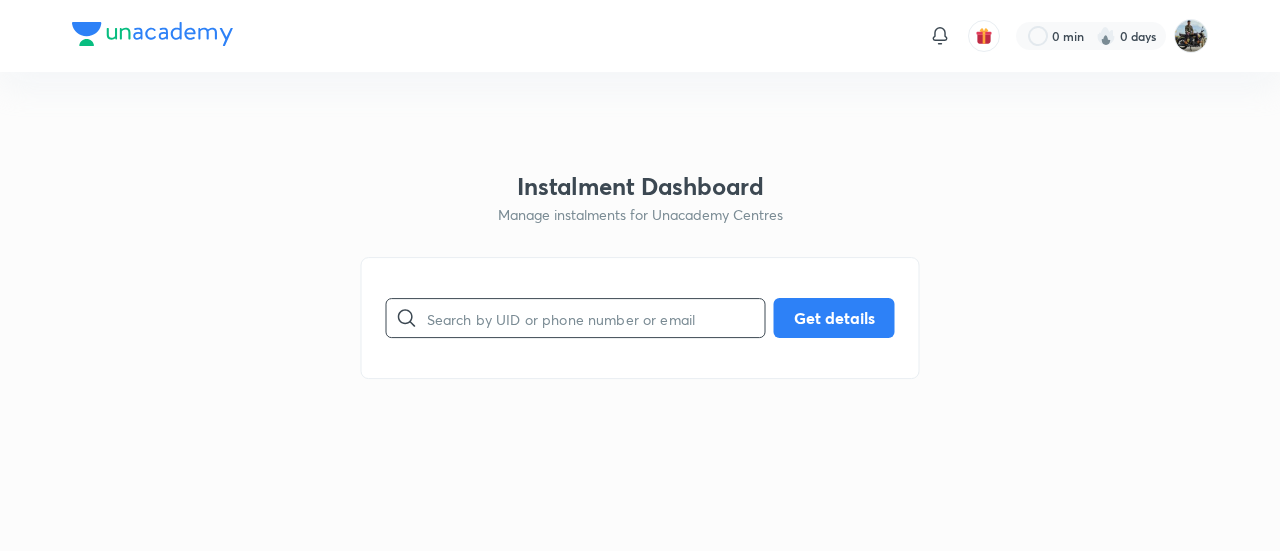 click at bounding box center (596, 318) 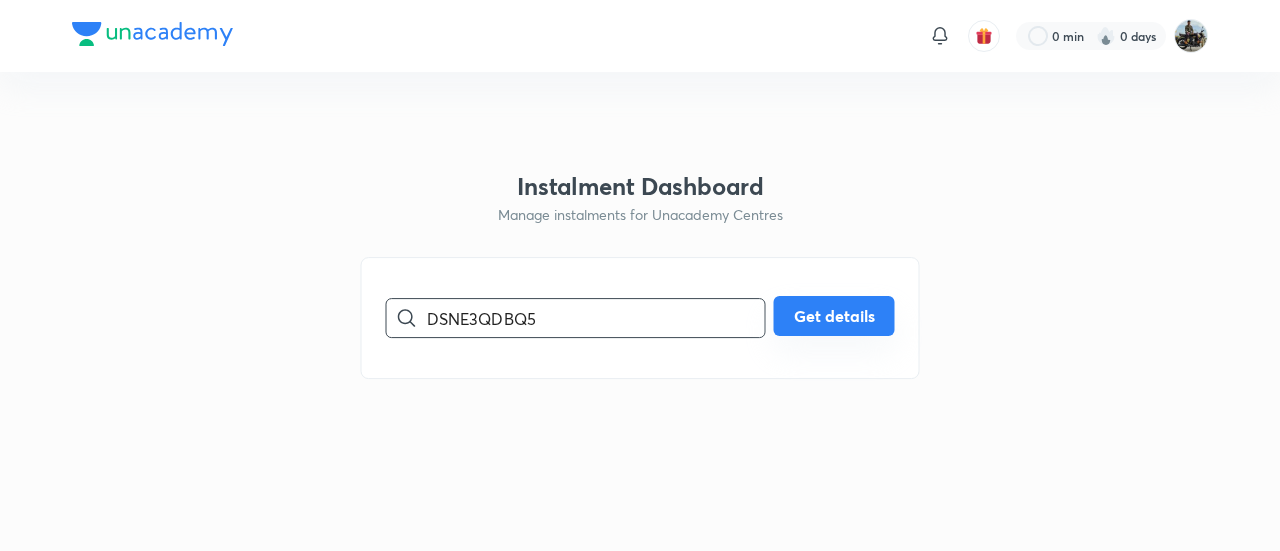 type on "DSNE3QDBQ5" 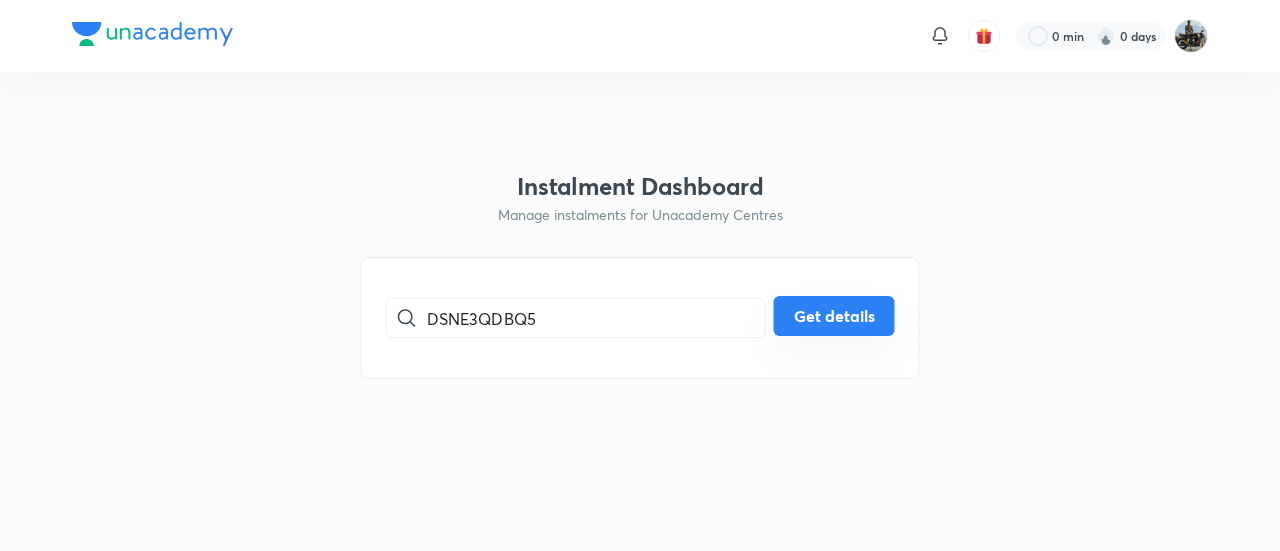 click on "Get details" at bounding box center (834, 316) 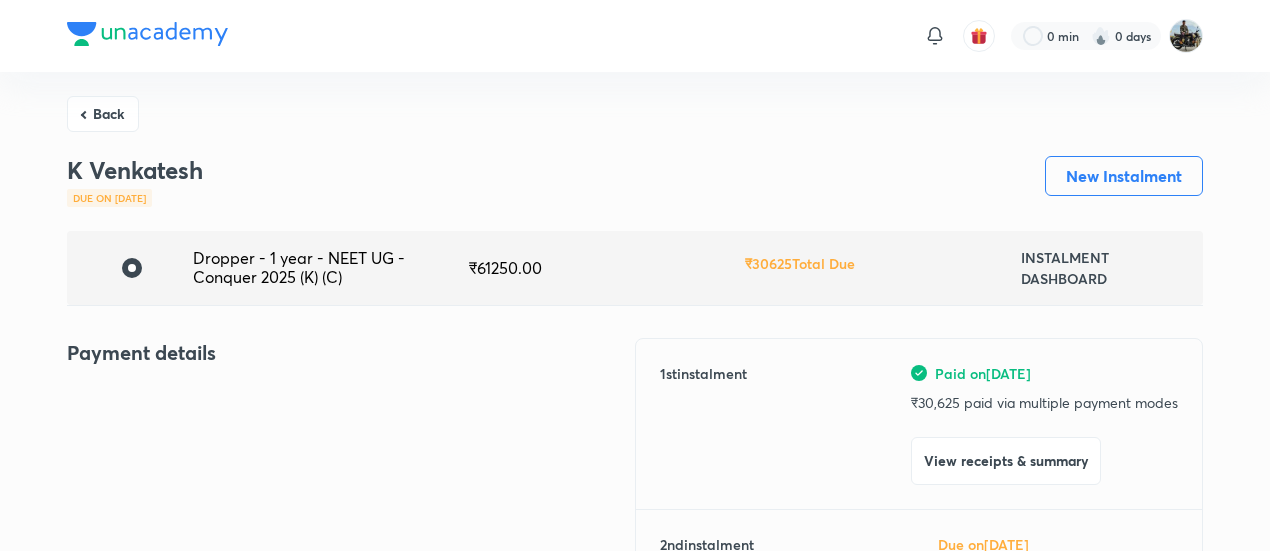click on "Paid on  [DATE] ₹ 30,625   paid via multiple payment modes View receipts & summary" at bounding box center [1044, 424] 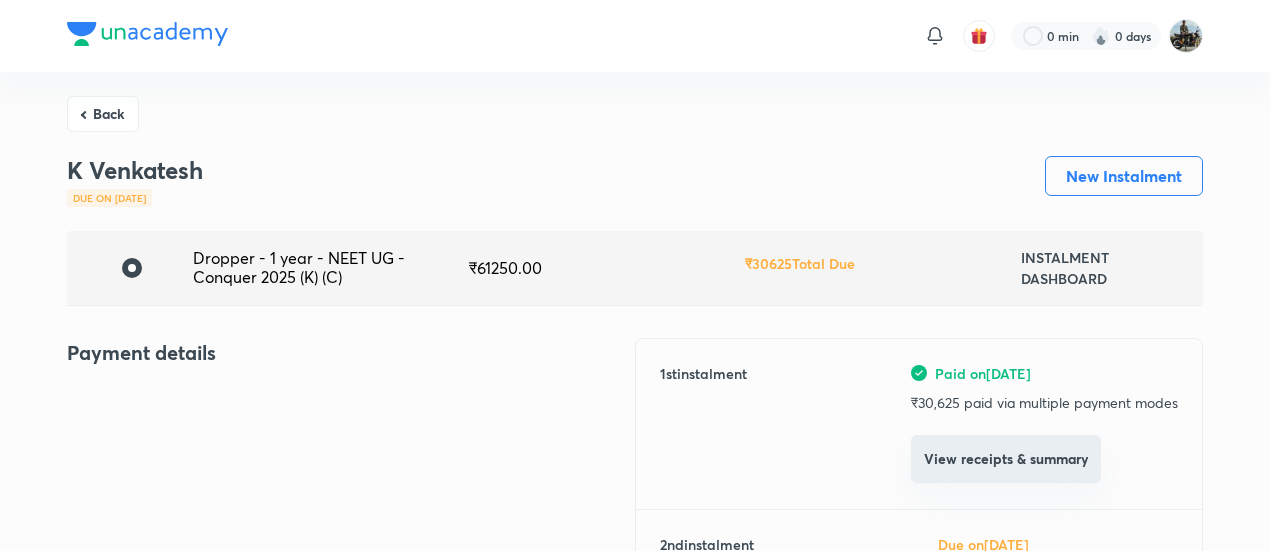 click on "View receipts & summary" at bounding box center [1006, 459] 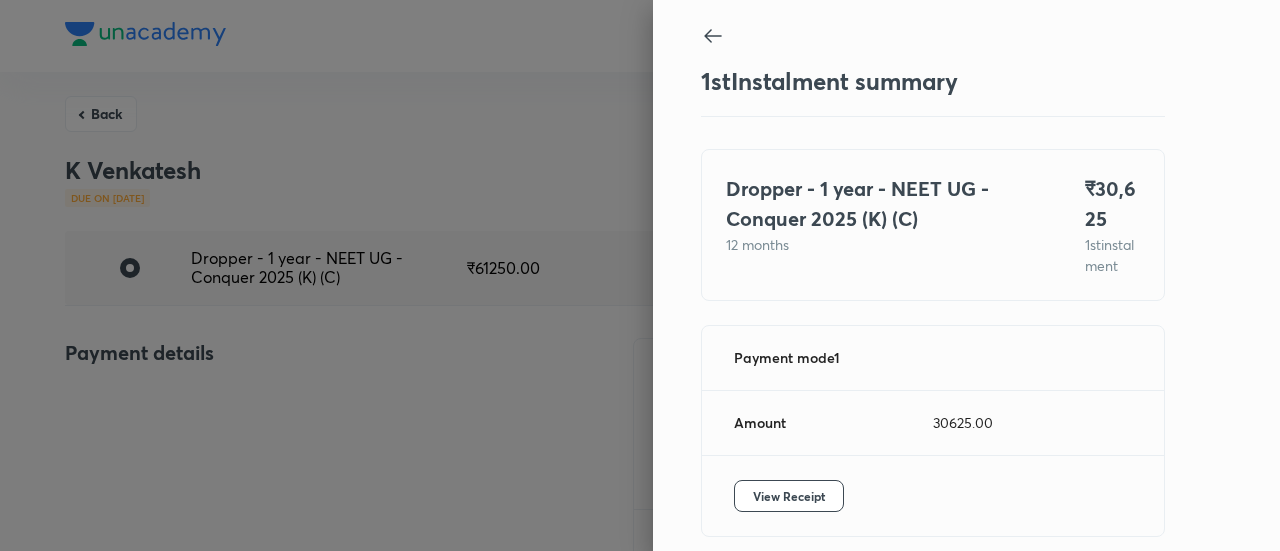 scroll, scrollTop: 109, scrollLeft: 0, axis: vertical 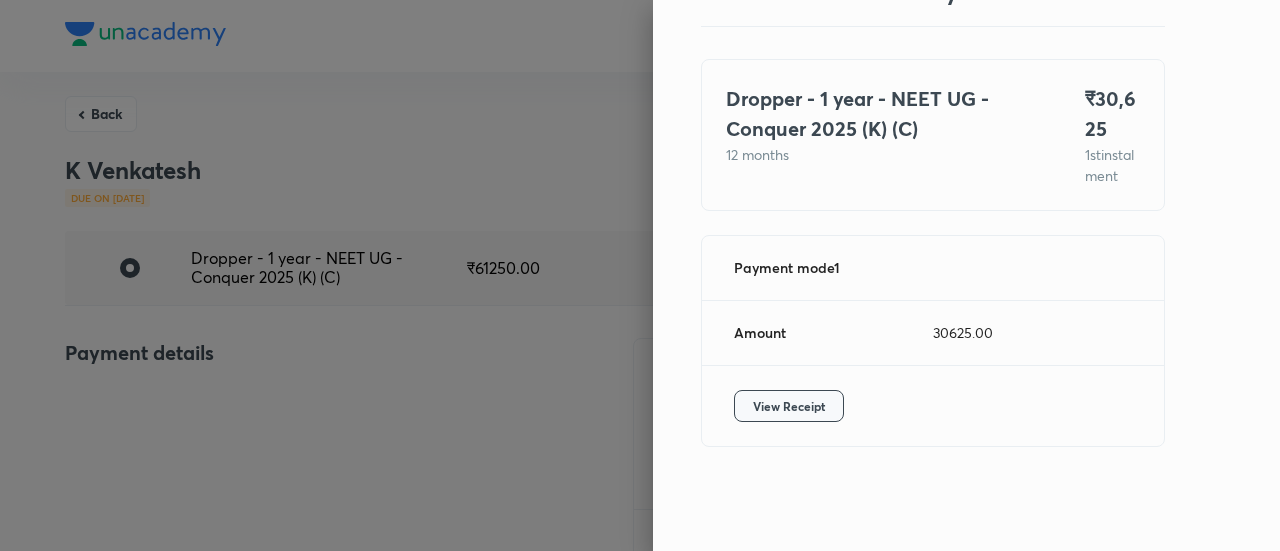 click on "View Receipt" at bounding box center [789, 406] 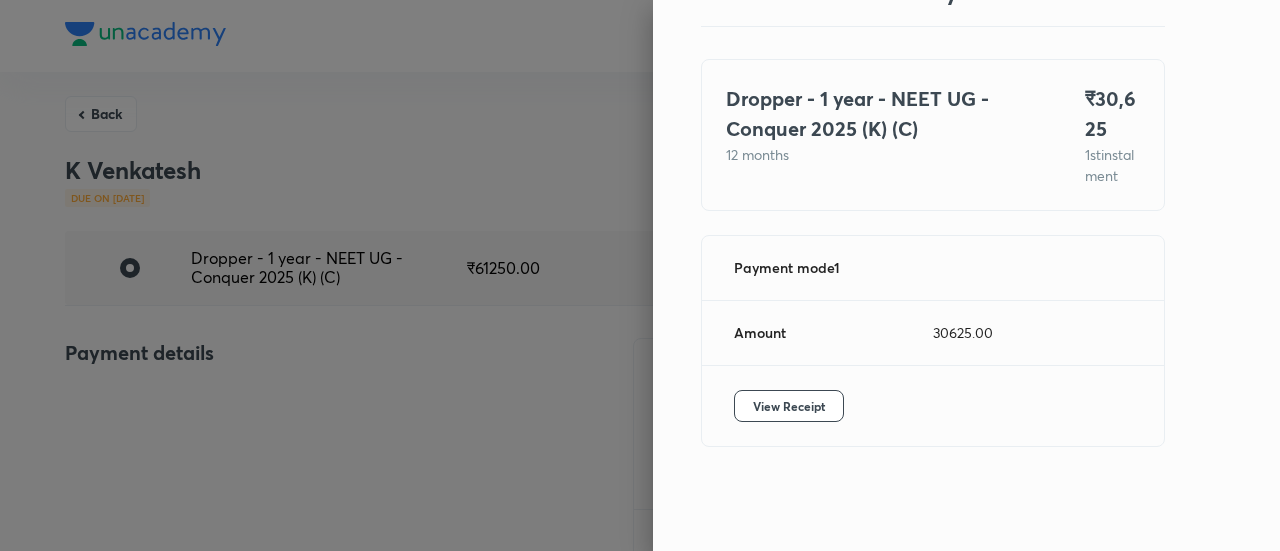 click at bounding box center (640, 275) 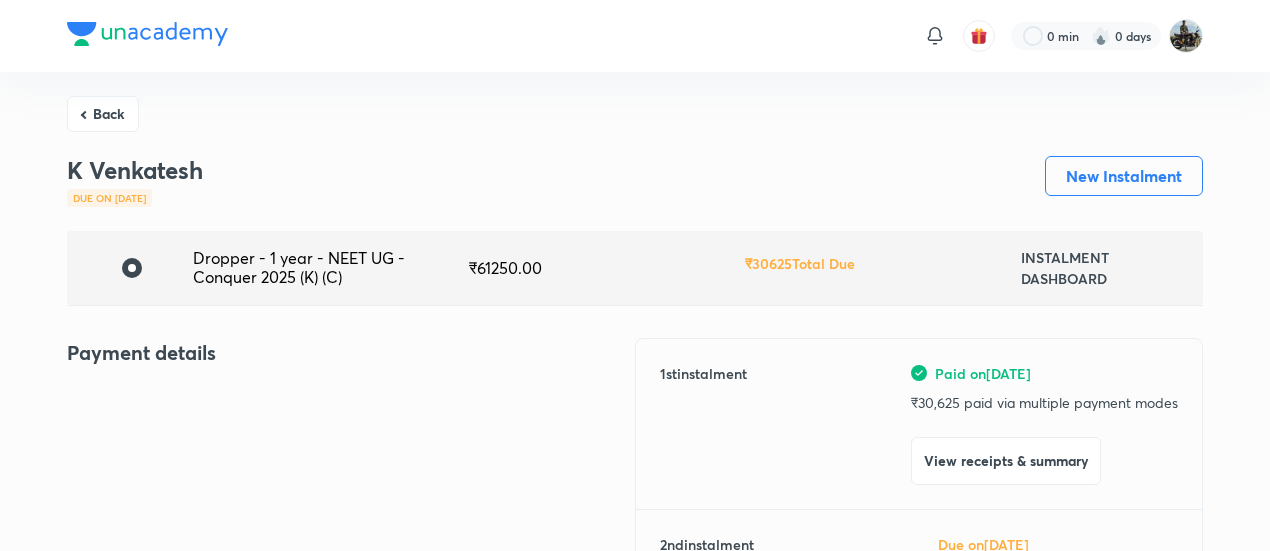 click on "Back" at bounding box center [103, 114] 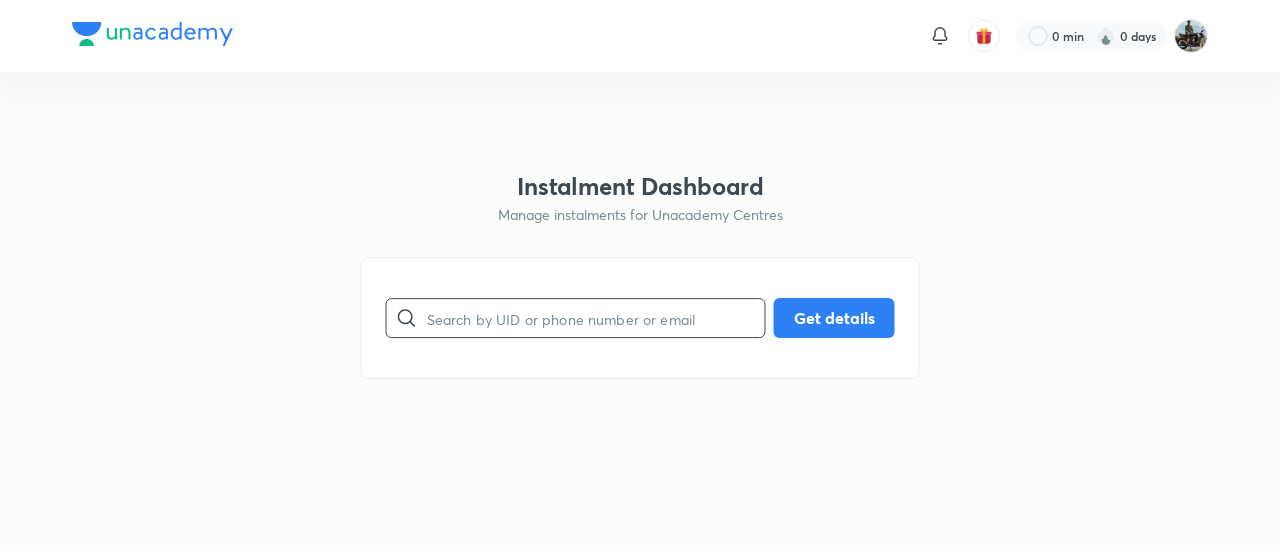 click at bounding box center [596, 318] 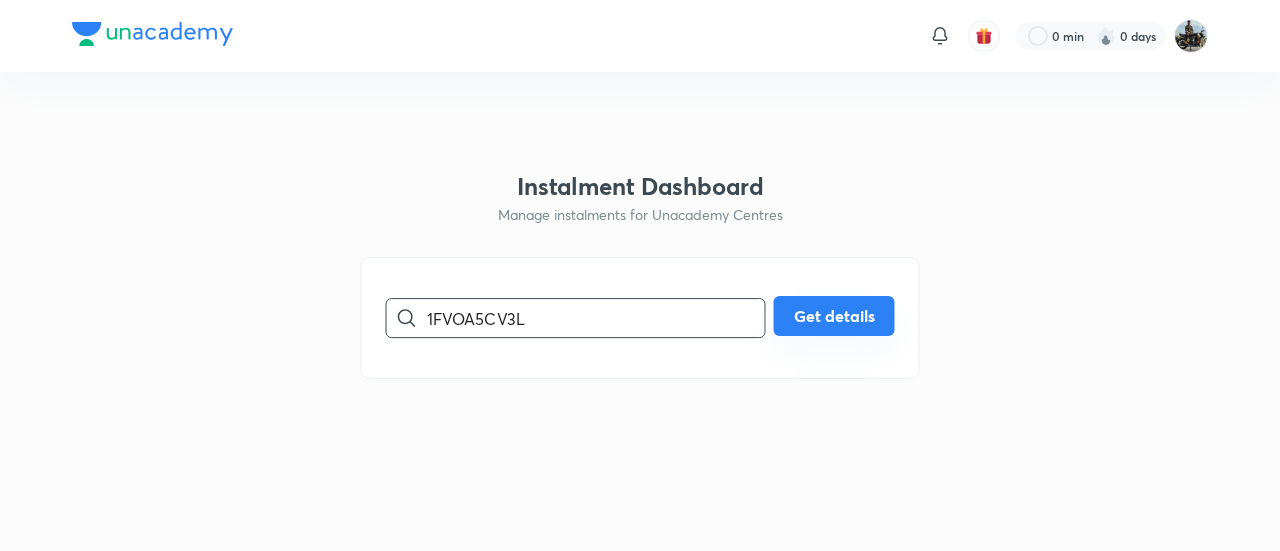type on "1FVOA5CV3L" 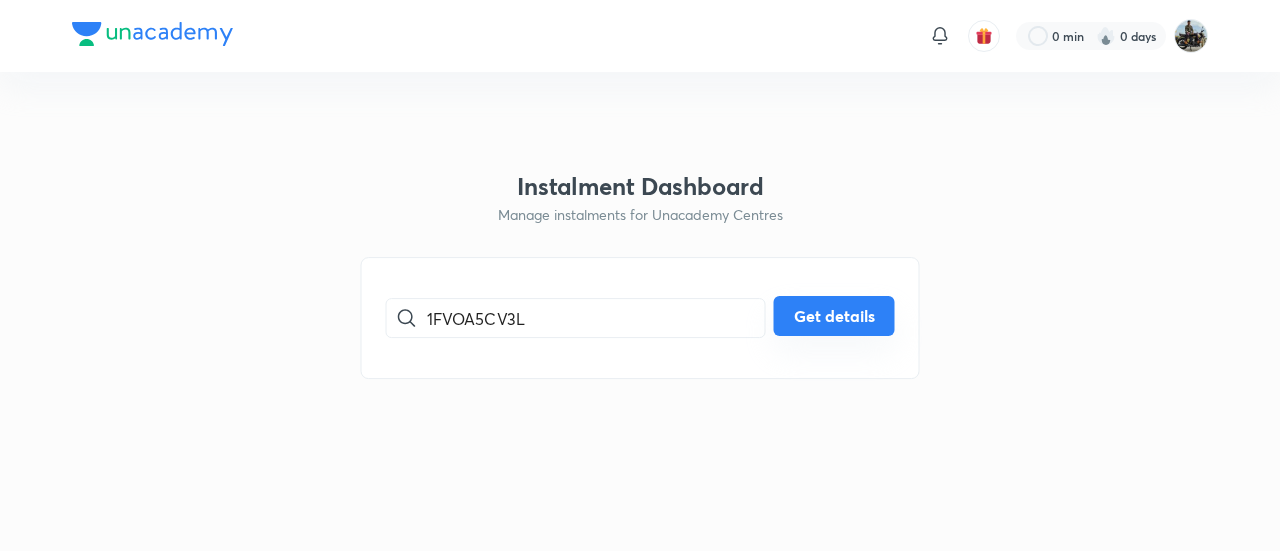 click on "Get details" at bounding box center [834, 316] 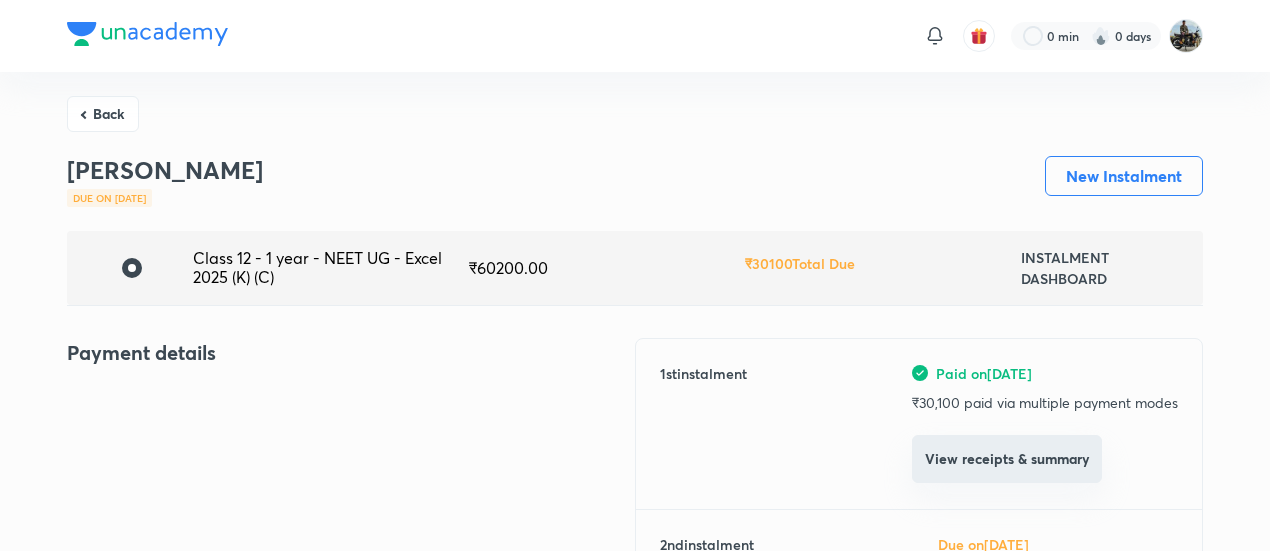 click on "View receipts & summary" at bounding box center [1007, 459] 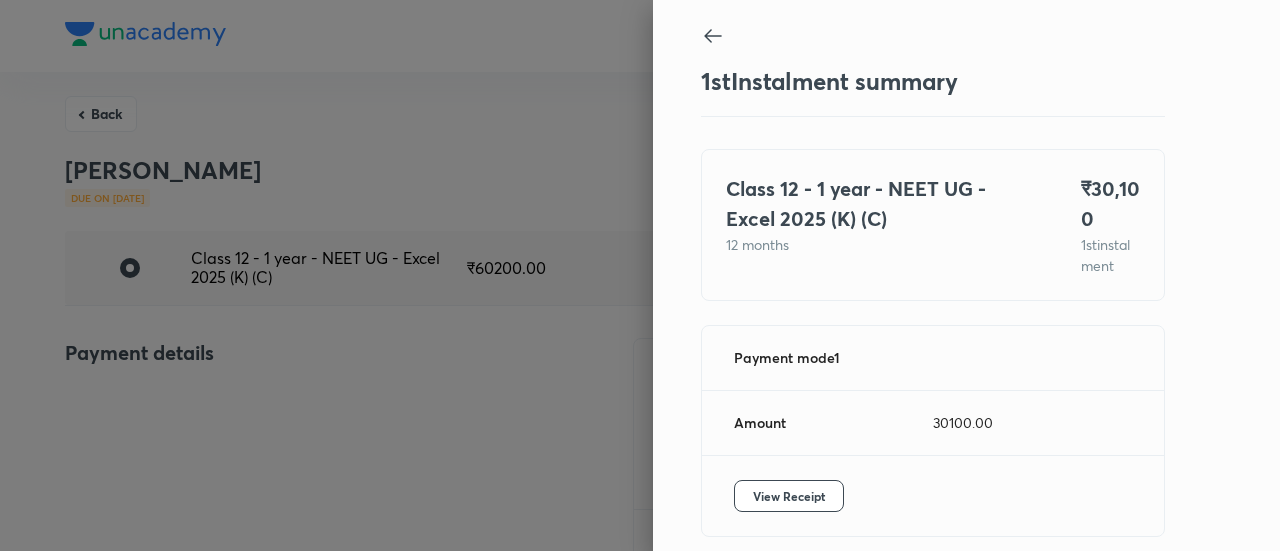 scroll, scrollTop: 109, scrollLeft: 0, axis: vertical 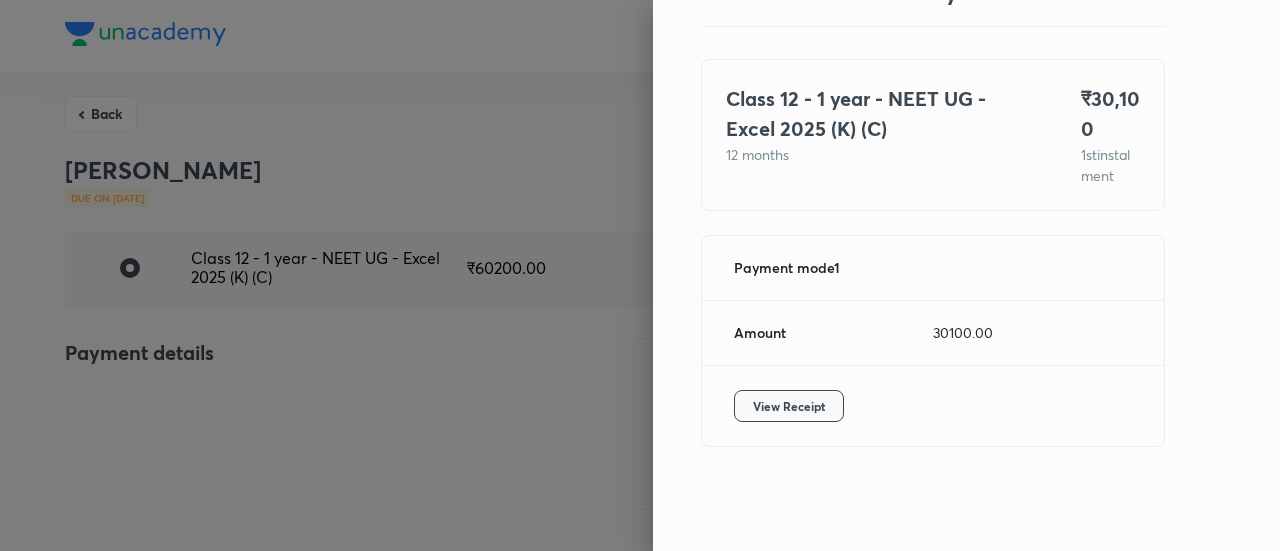 click on "View Receipt" at bounding box center [789, 406] 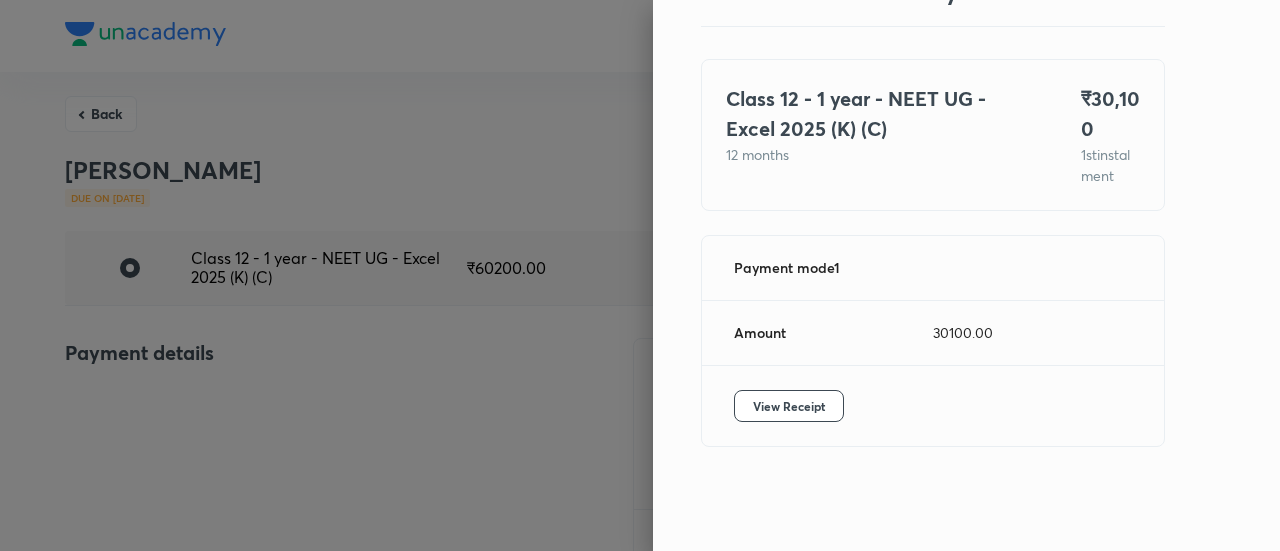 click at bounding box center (640, 275) 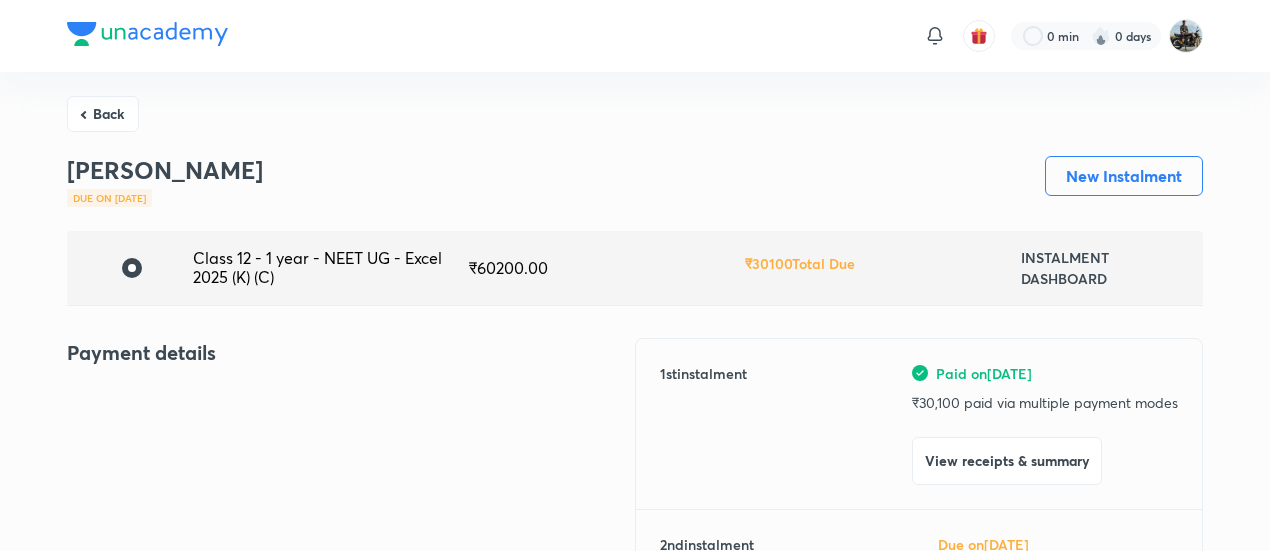 click on "Back" at bounding box center [103, 114] 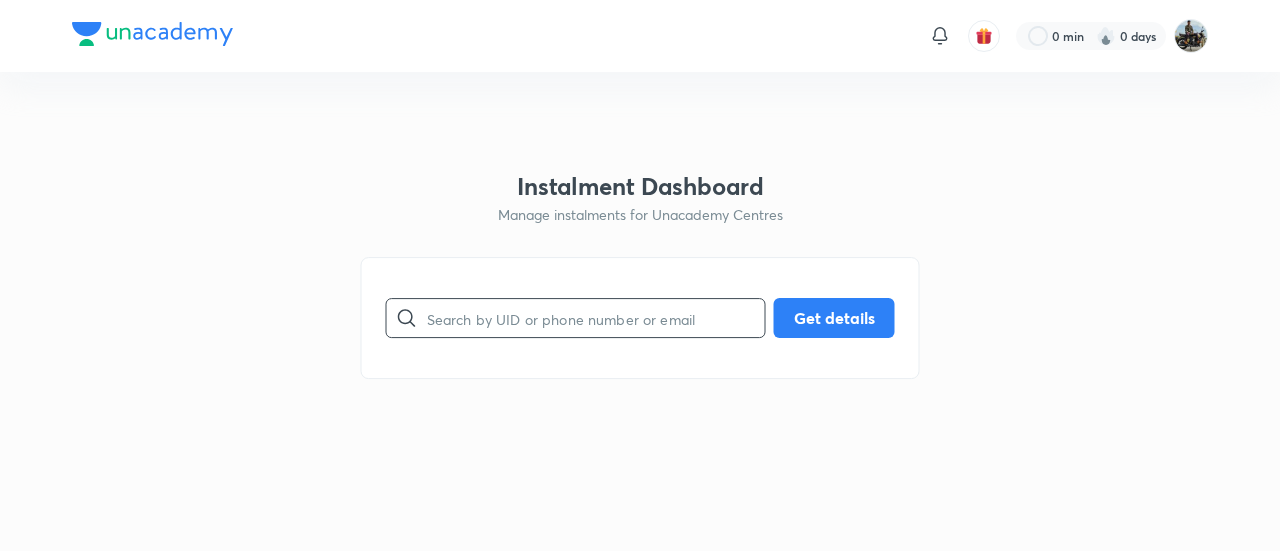 click at bounding box center (596, 318) 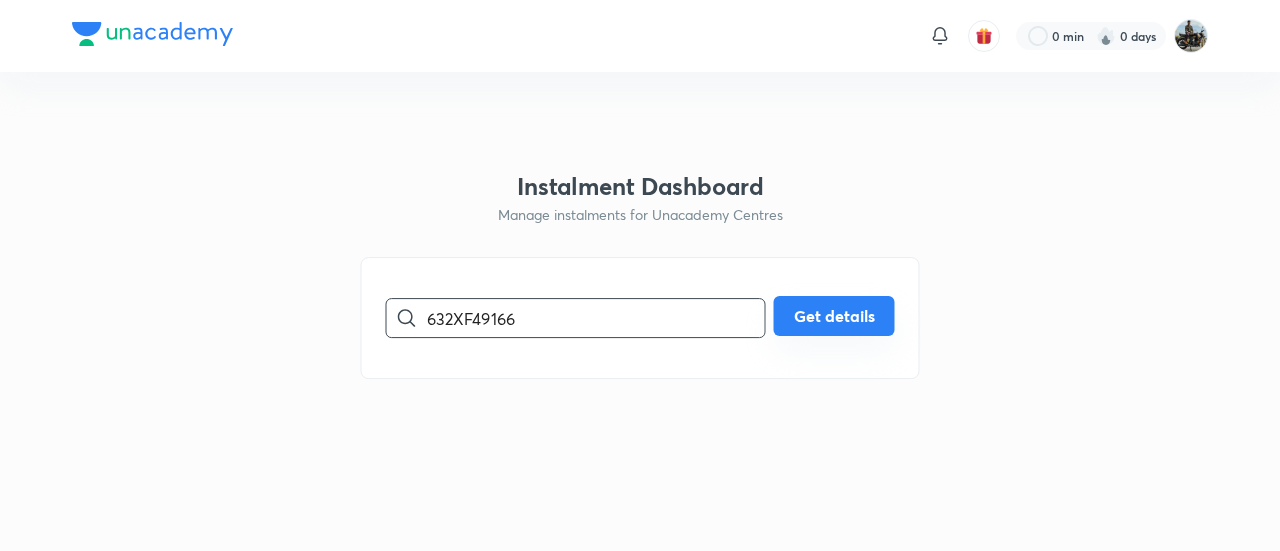 type on "632XF49166" 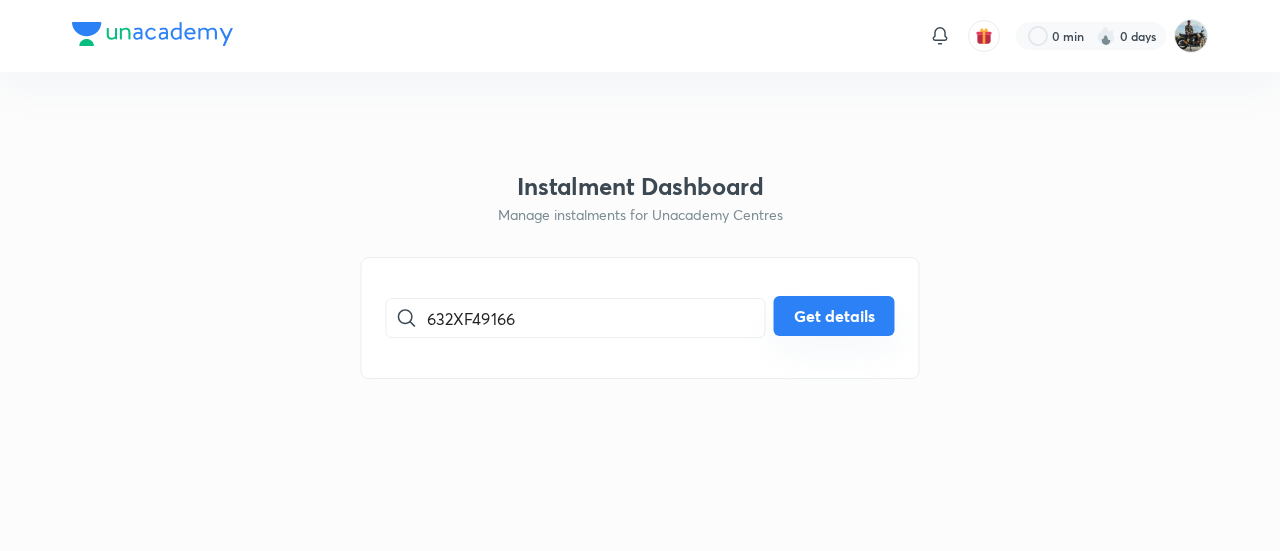 click on "Get details" at bounding box center (834, 316) 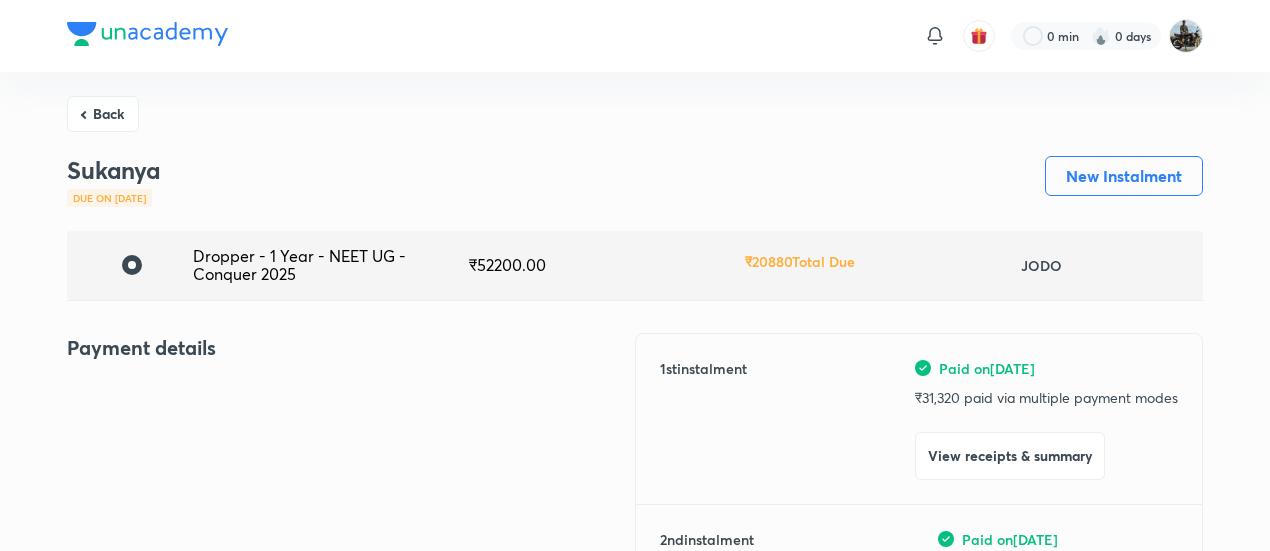 click on "View receipts & summary" at bounding box center (1010, 456) 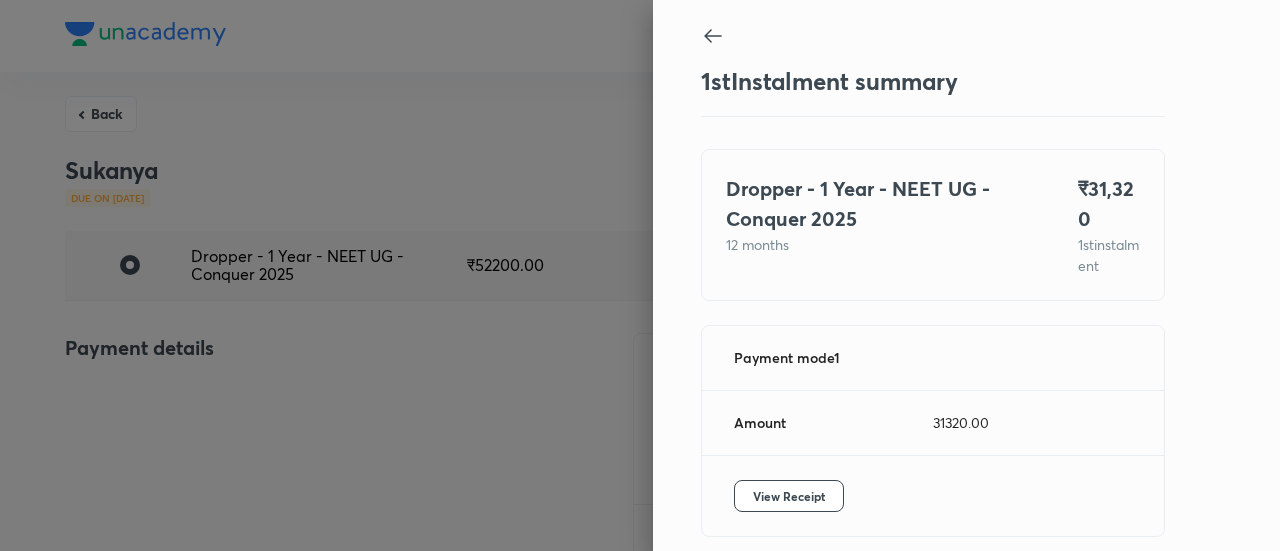 scroll, scrollTop: 109, scrollLeft: 0, axis: vertical 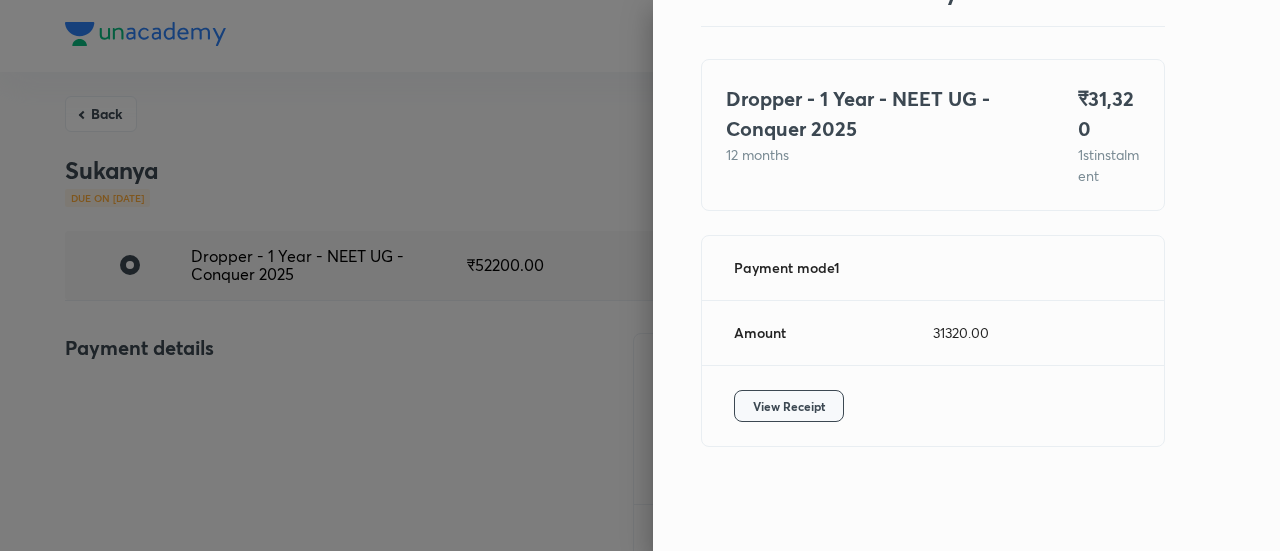 click on "View Receipt" at bounding box center [789, 406] 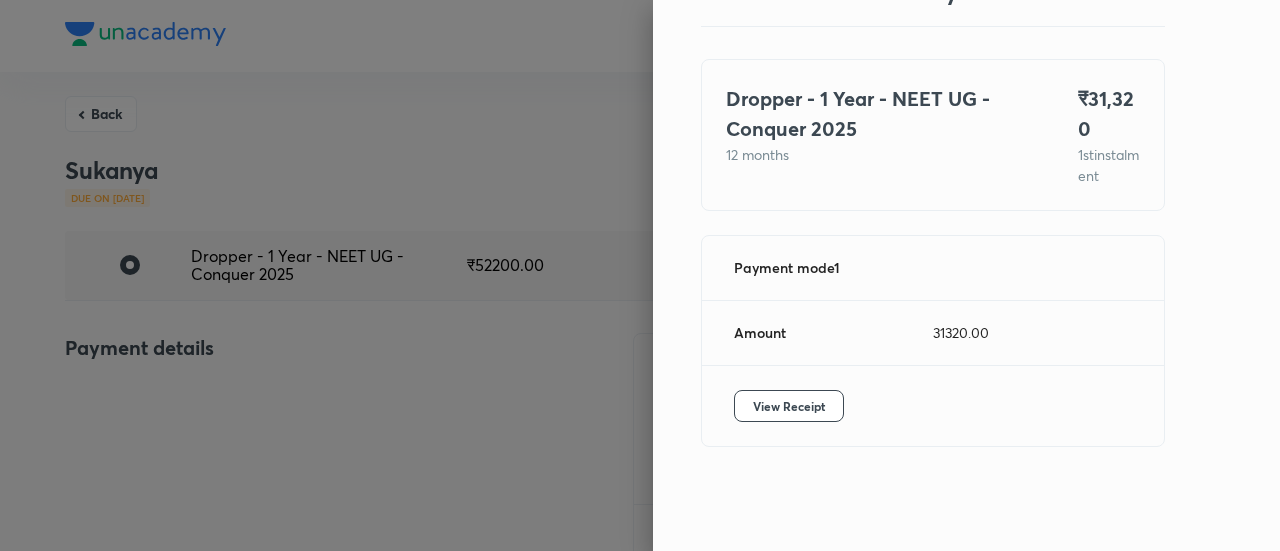 click at bounding box center [640, 275] 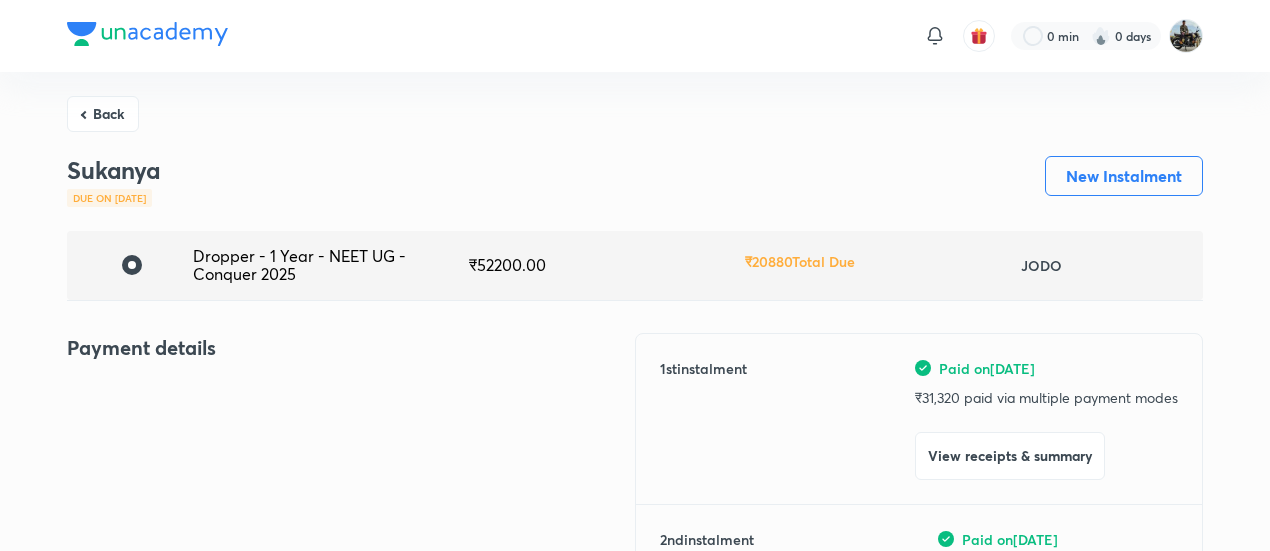 click on "Back" at bounding box center (103, 114) 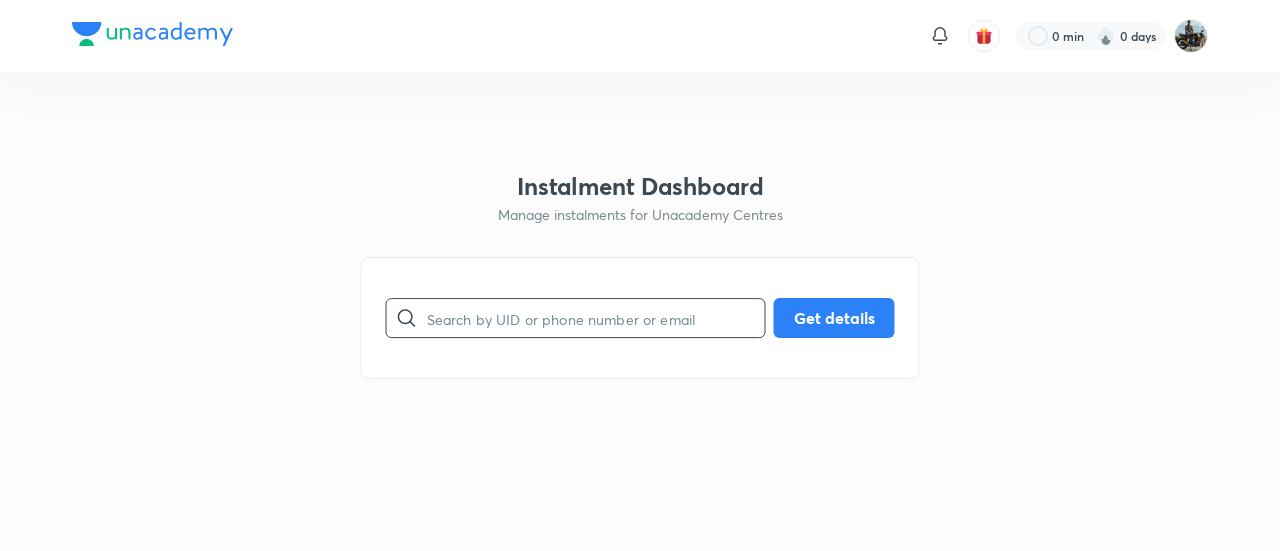 click at bounding box center (596, 318) 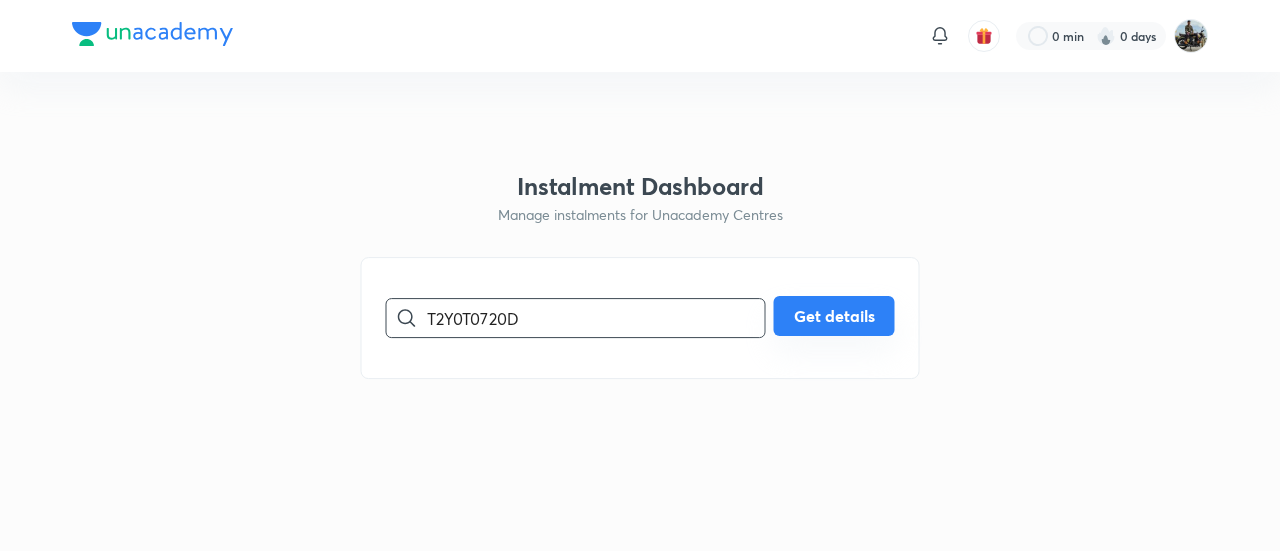 type on "T2Y0T0720D" 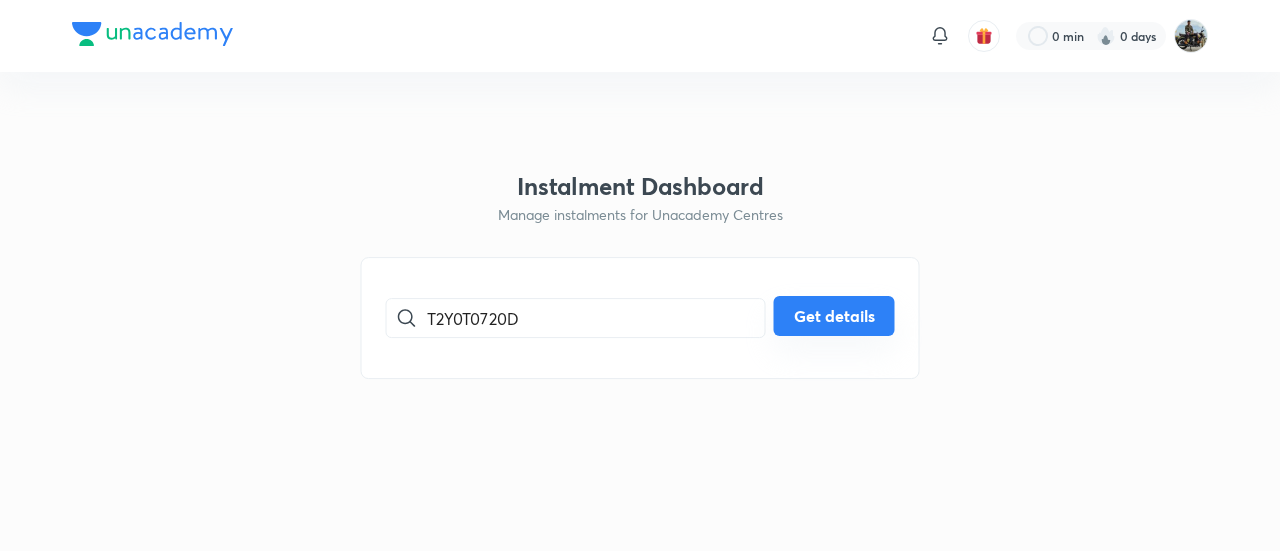 click on "Get details" at bounding box center [834, 316] 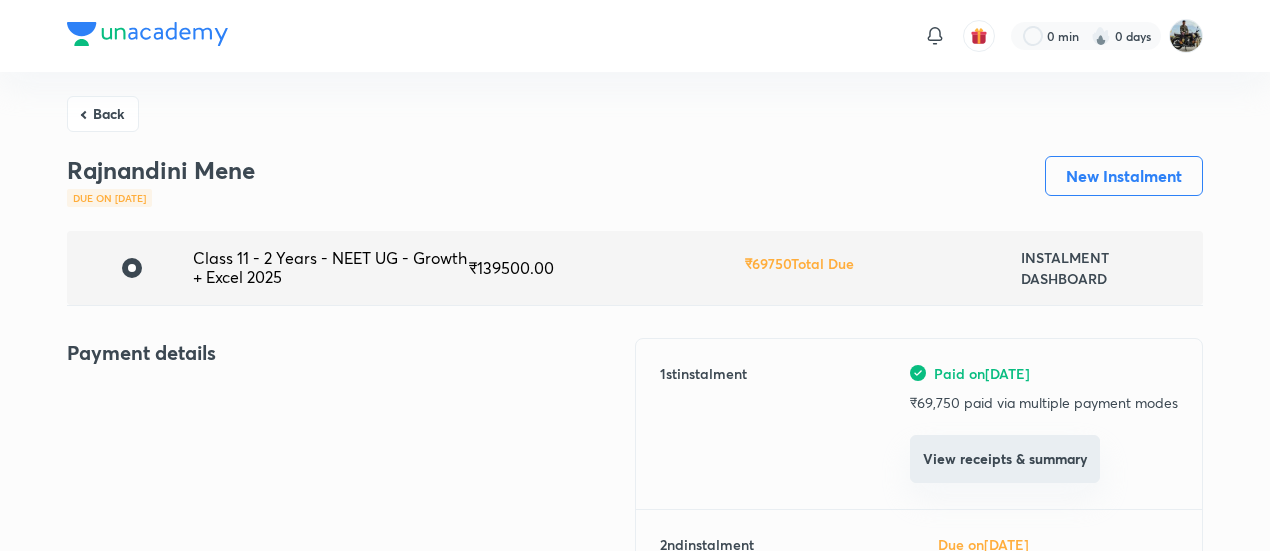 click on "View receipts & summary" at bounding box center (1005, 459) 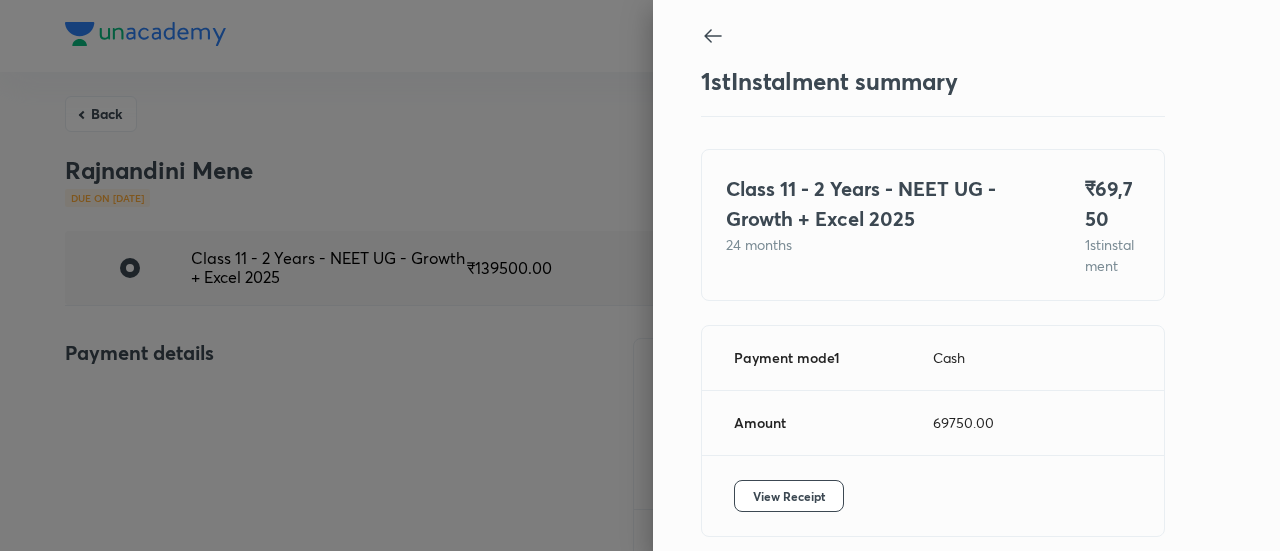 scroll, scrollTop: 109, scrollLeft: 0, axis: vertical 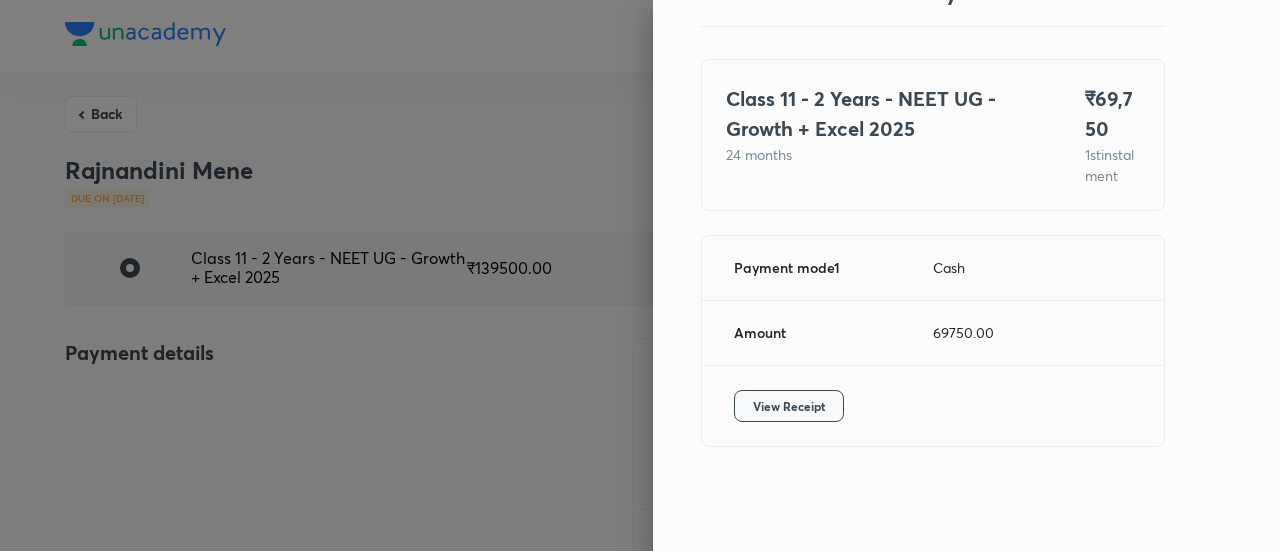 click on "View Receipt" at bounding box center [789, 406] 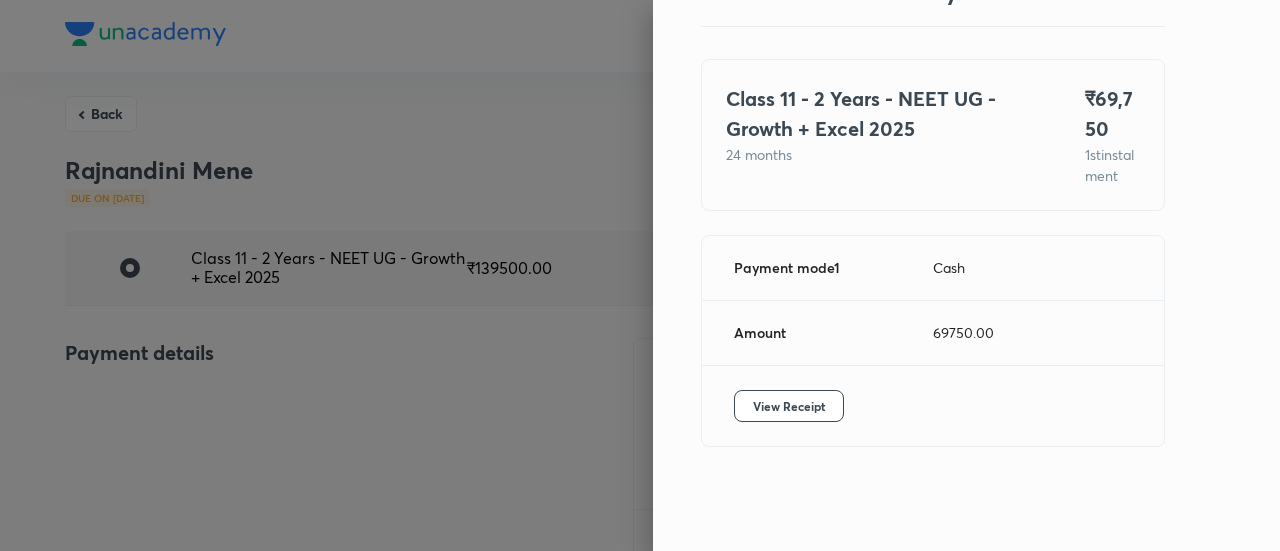 click at bounding box center [640, 275] 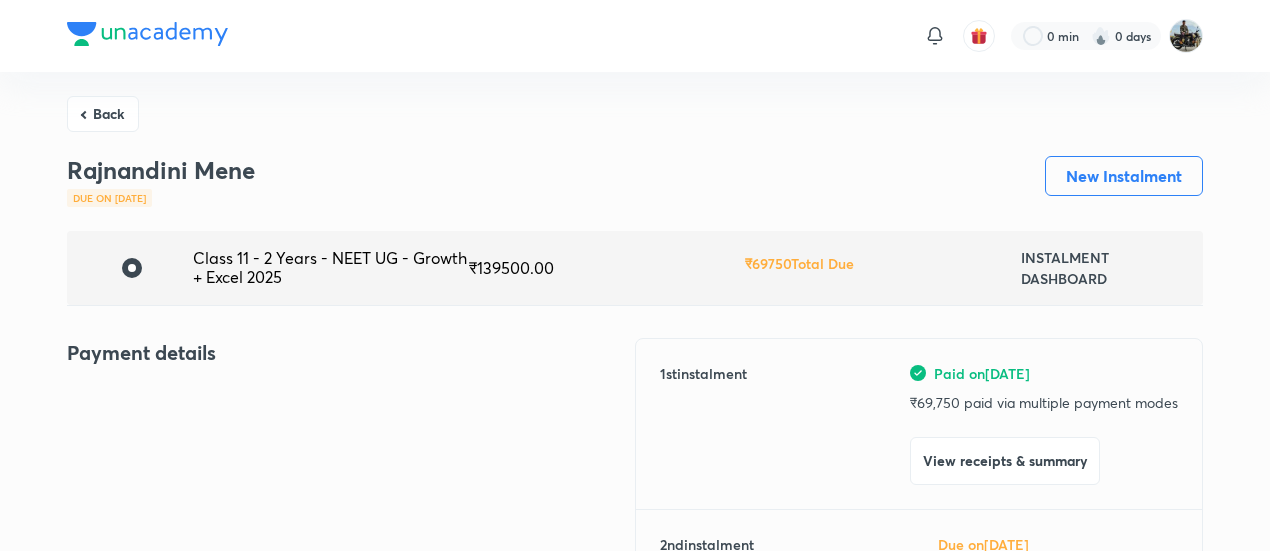 click on "Back" at bounding box center [103, 114] 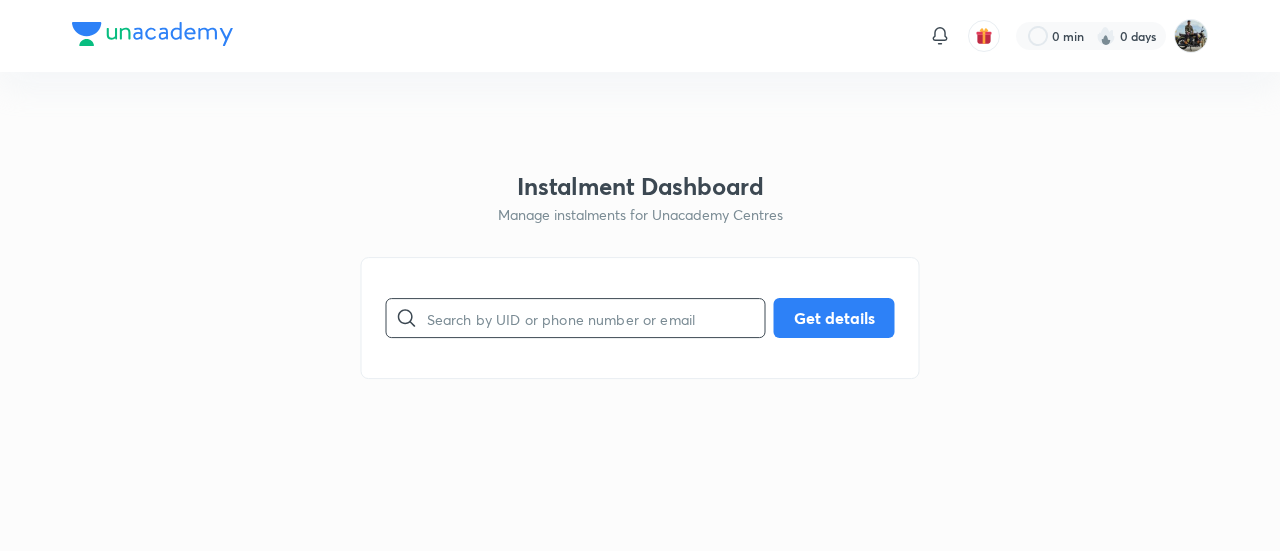 click at bounding box center (596, 318) 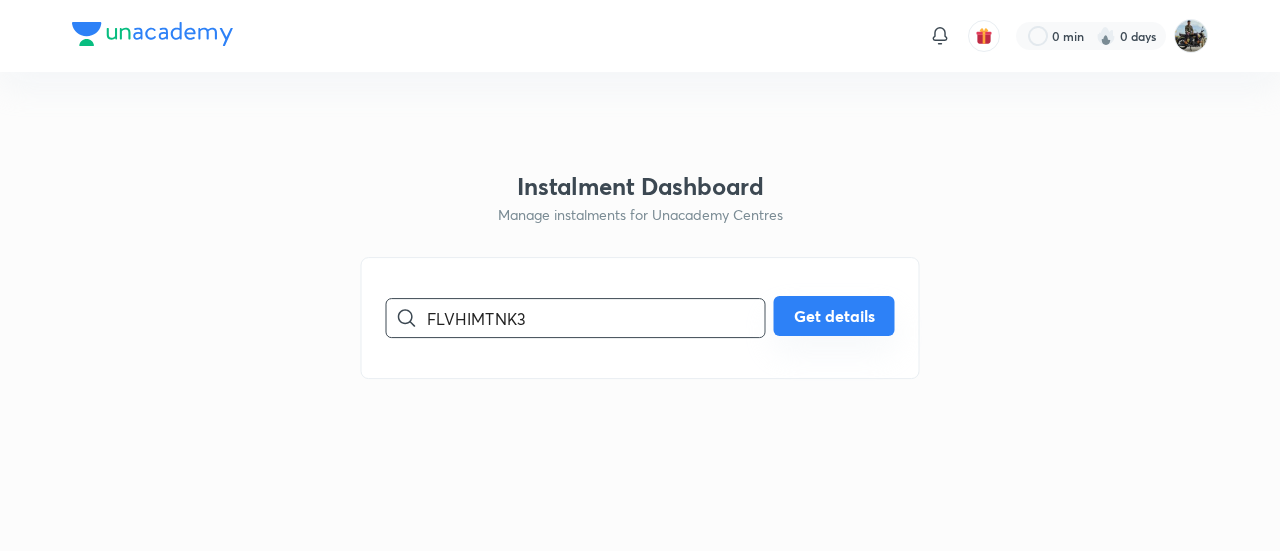 type on "FLVHIMTNK3" 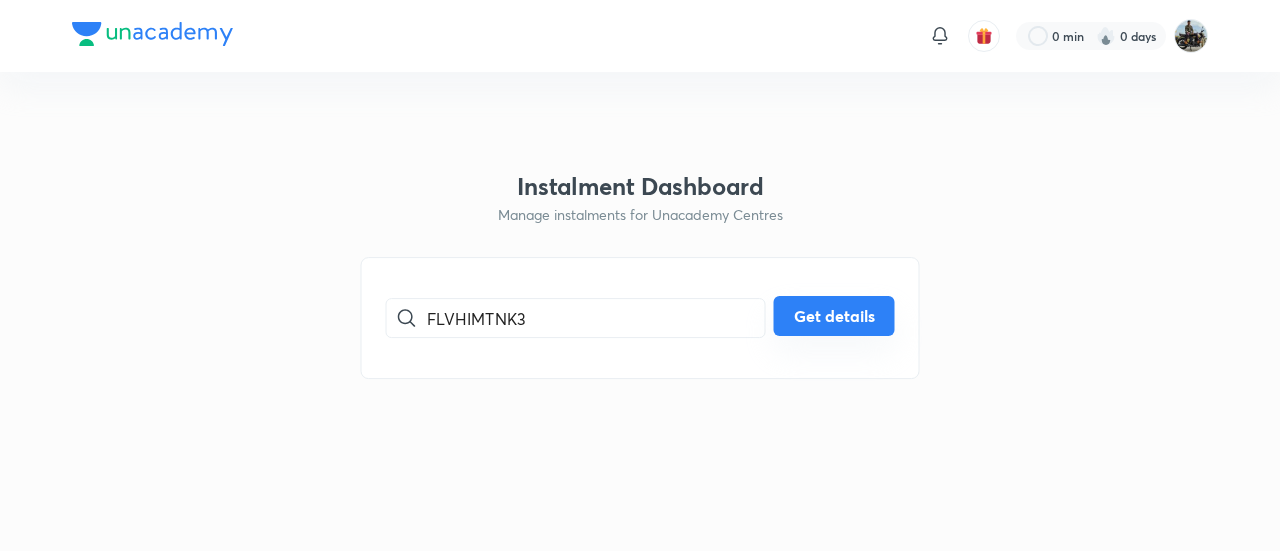 click on "Get details" at bounding box center (834, 316) 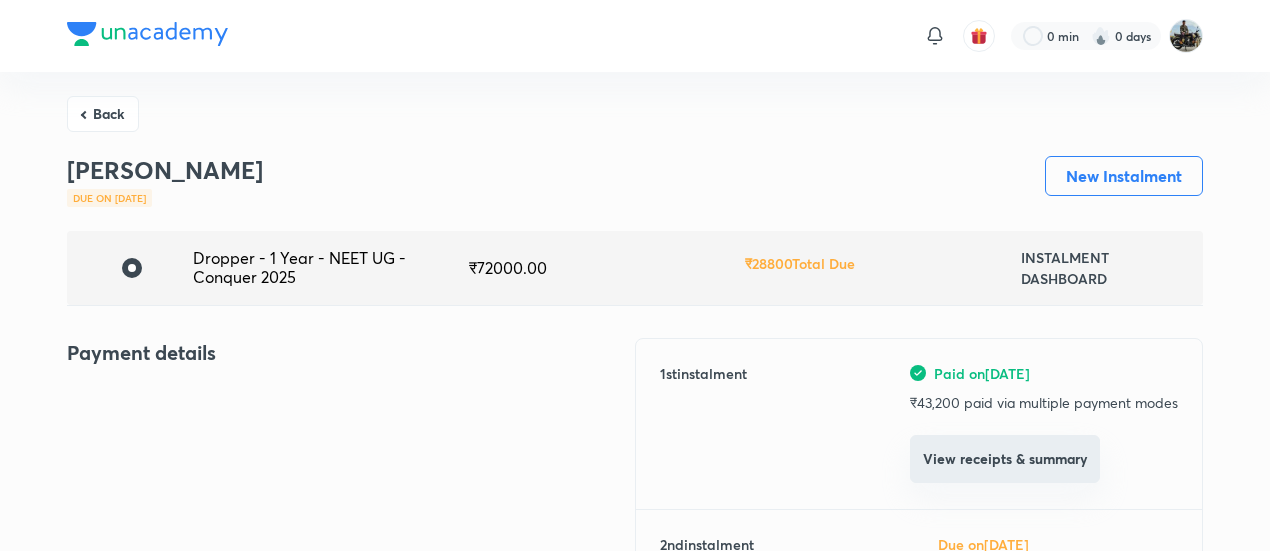 click on "View receipts & summary" at bounding box center [1005, 459] 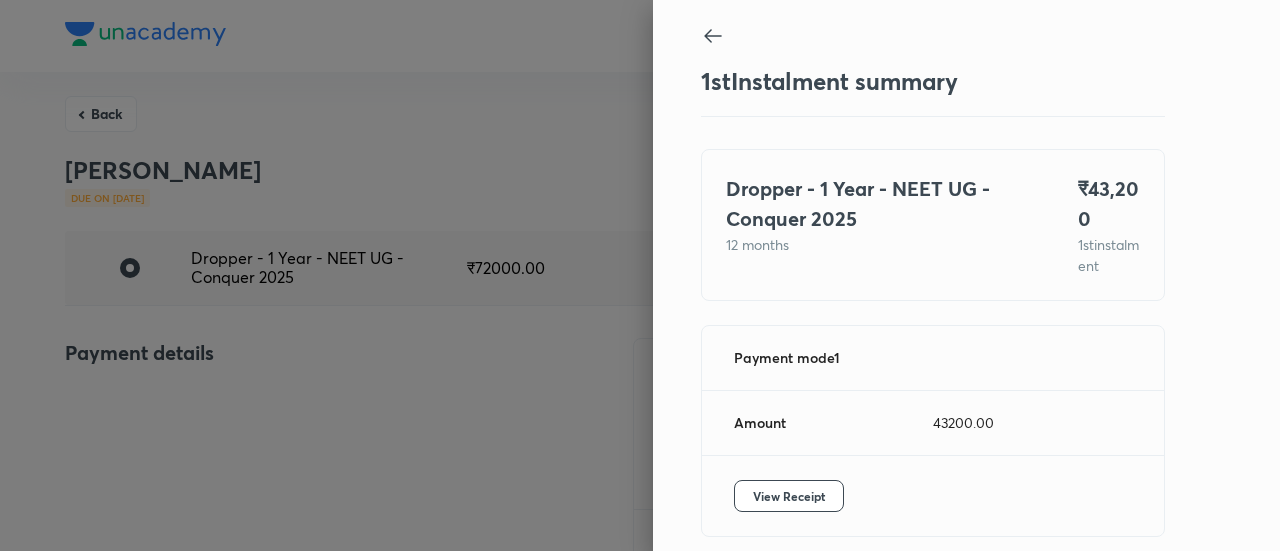scroll, scrollTop: 109, scrollLeft: 0, axis: vertical 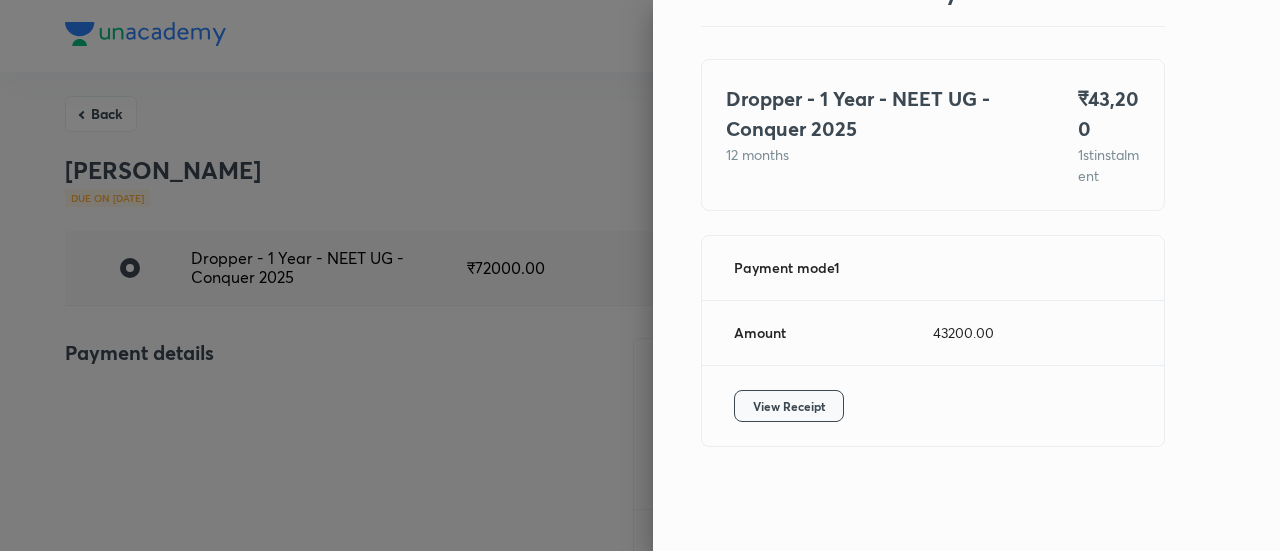 click on "View Receipt" at bounding box center [789, 406] 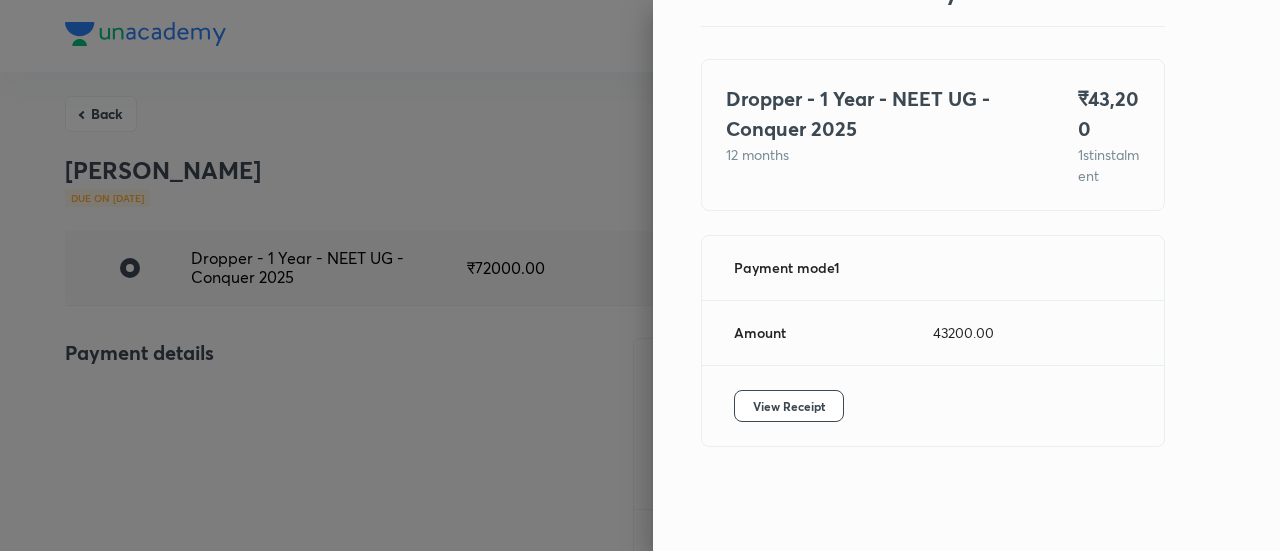 click at bounding box center (640, 275) 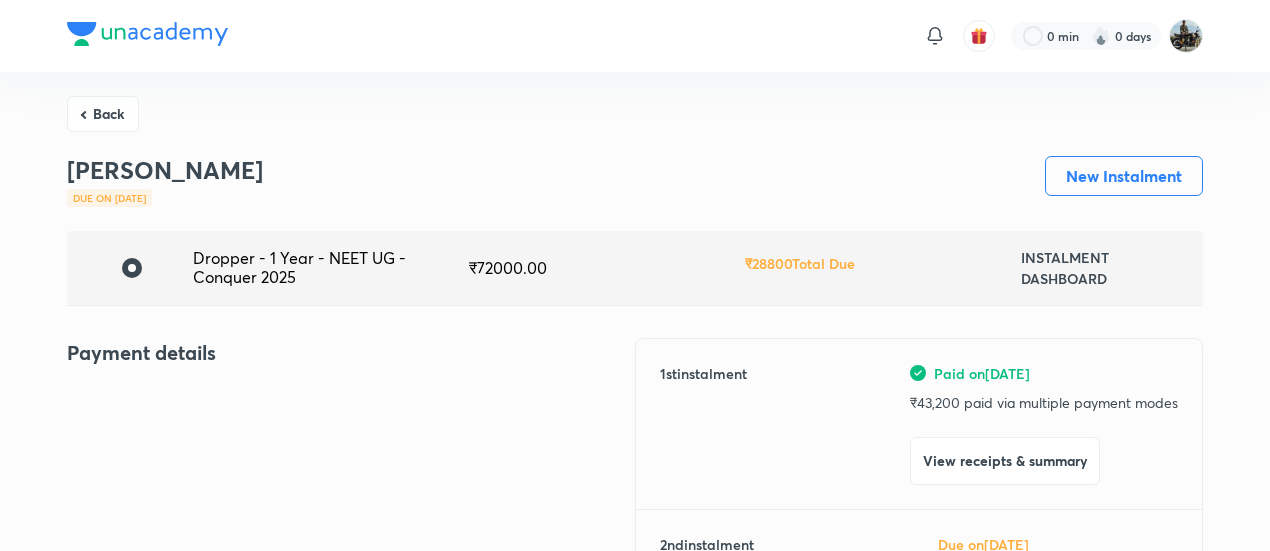 click on "Back" at bounding box center [103, 114] 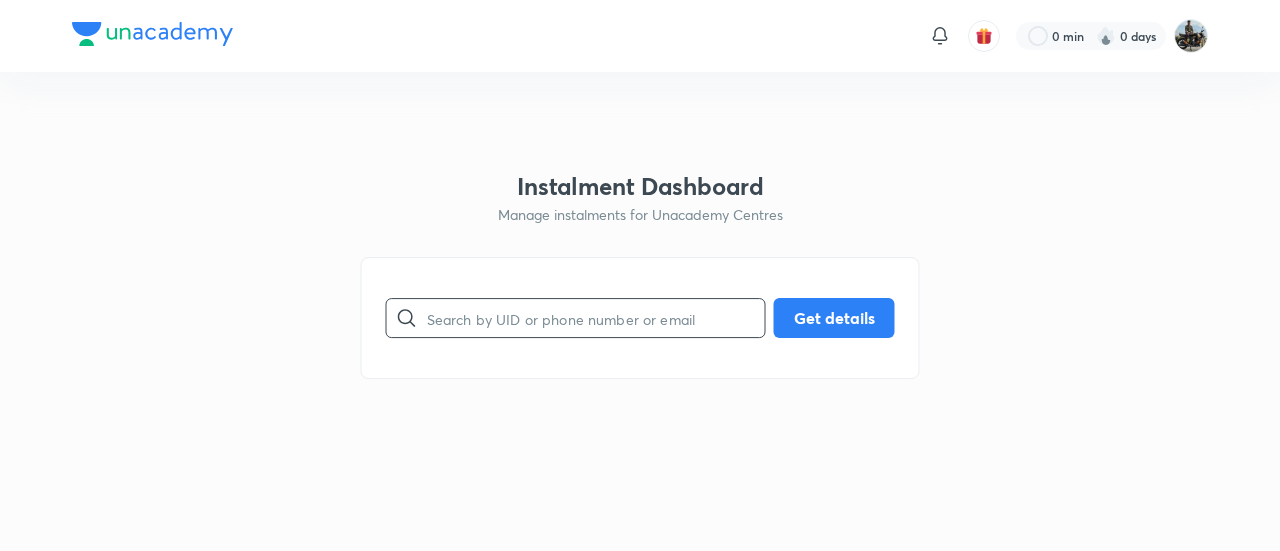click at bounding box center [596, 318] 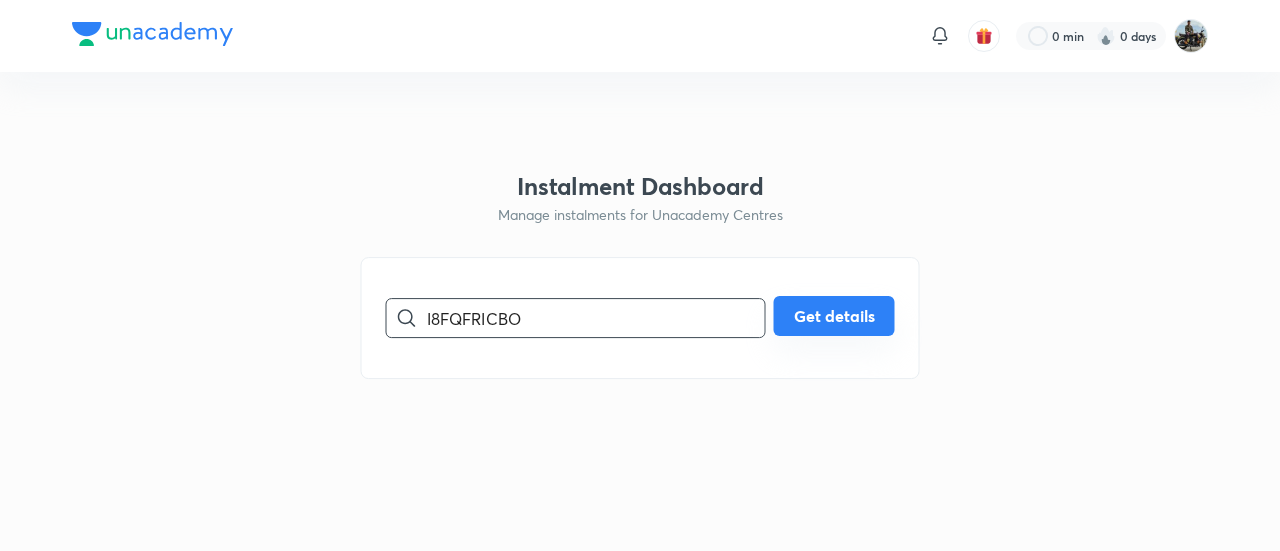 type on "I8FQFRICBO" 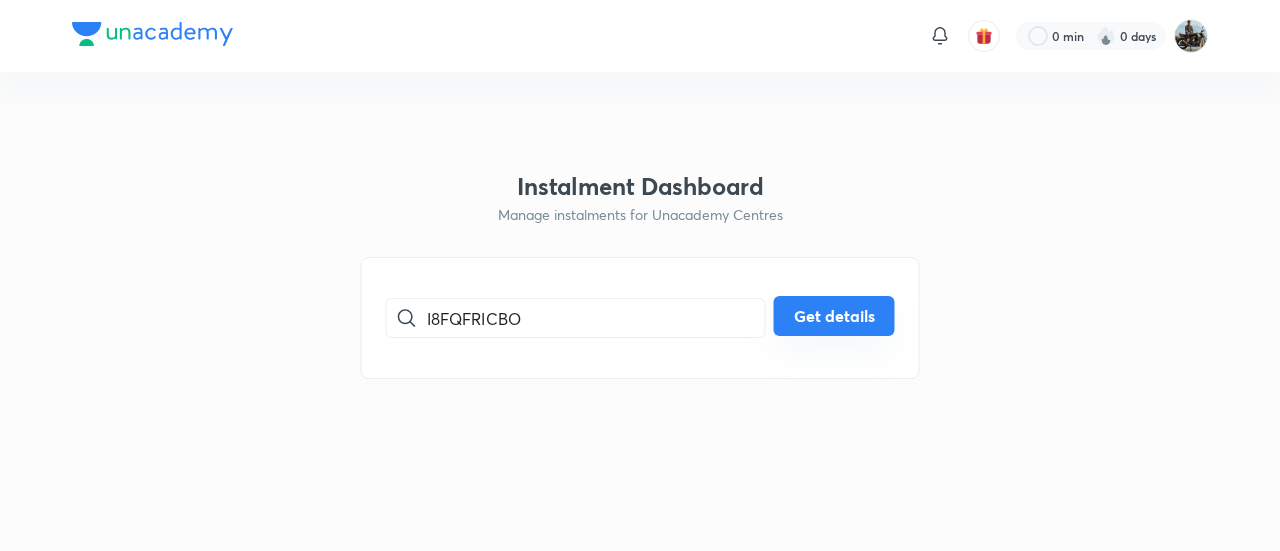 click on "Get details" at bounding box center (834, 316) 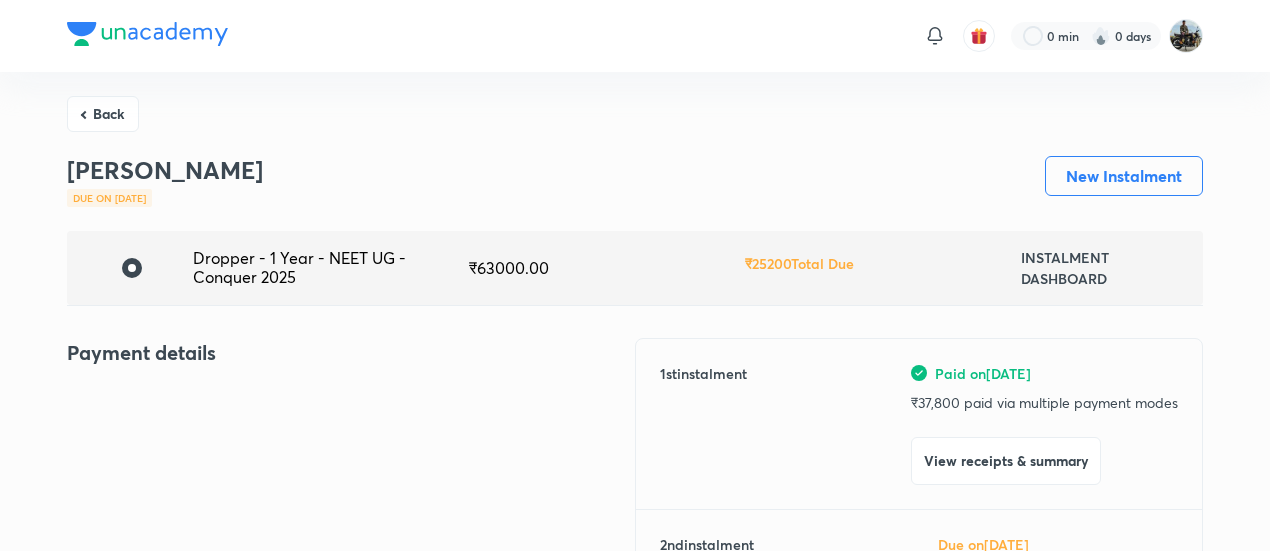 click on "View receipts & summary" at bounding box center [1006, 461] 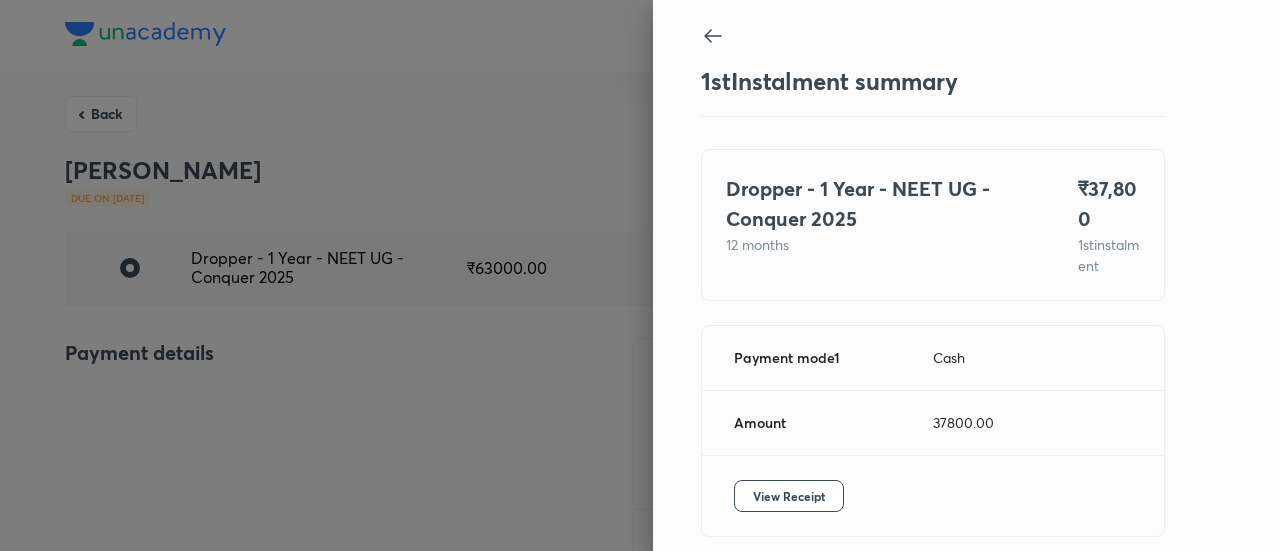 scroll, scrollTop: 109, scrollLeft: 0, axis: vertical 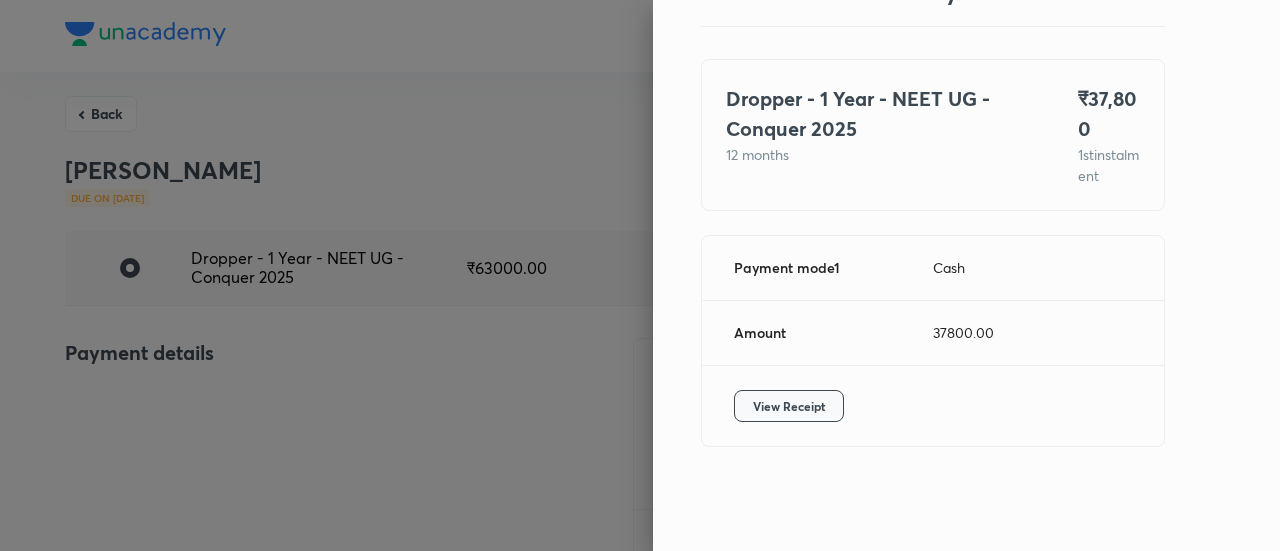 click on "View Receipt" at bounding box center (789, 406) 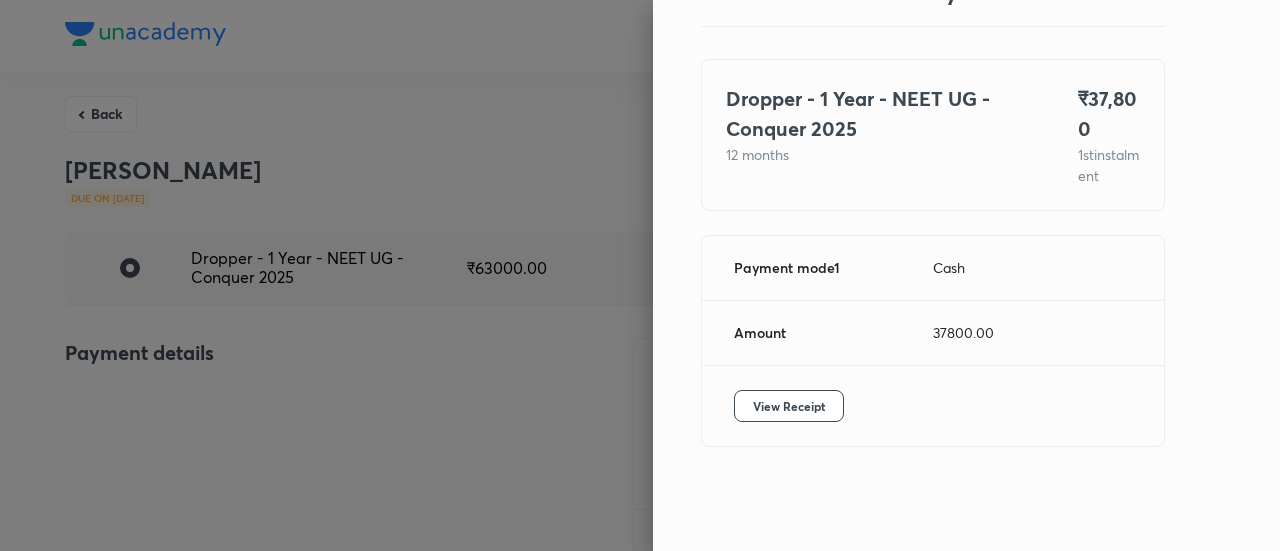 click at bounding box center [640, 275] 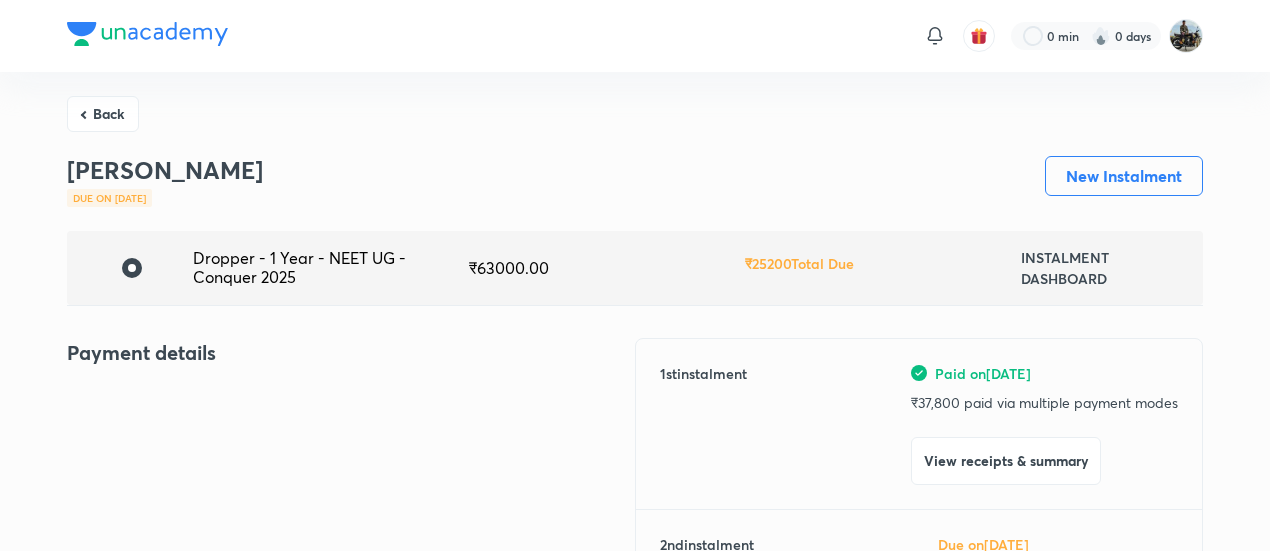 click on "Back" at bounding box center [103, 114] 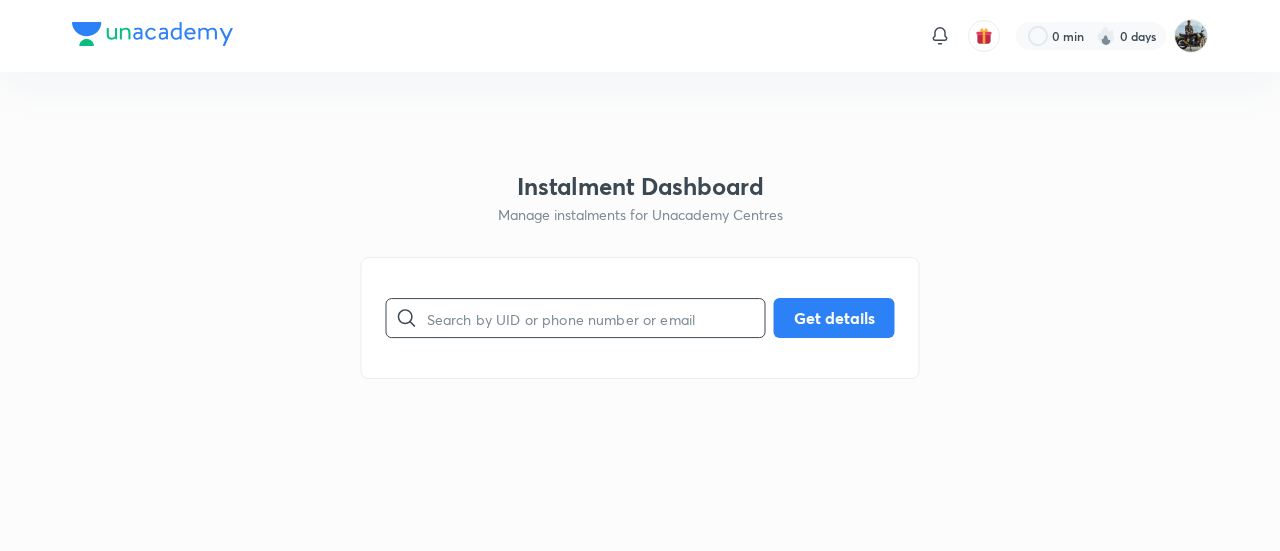 click at bounding box center [596, 318] 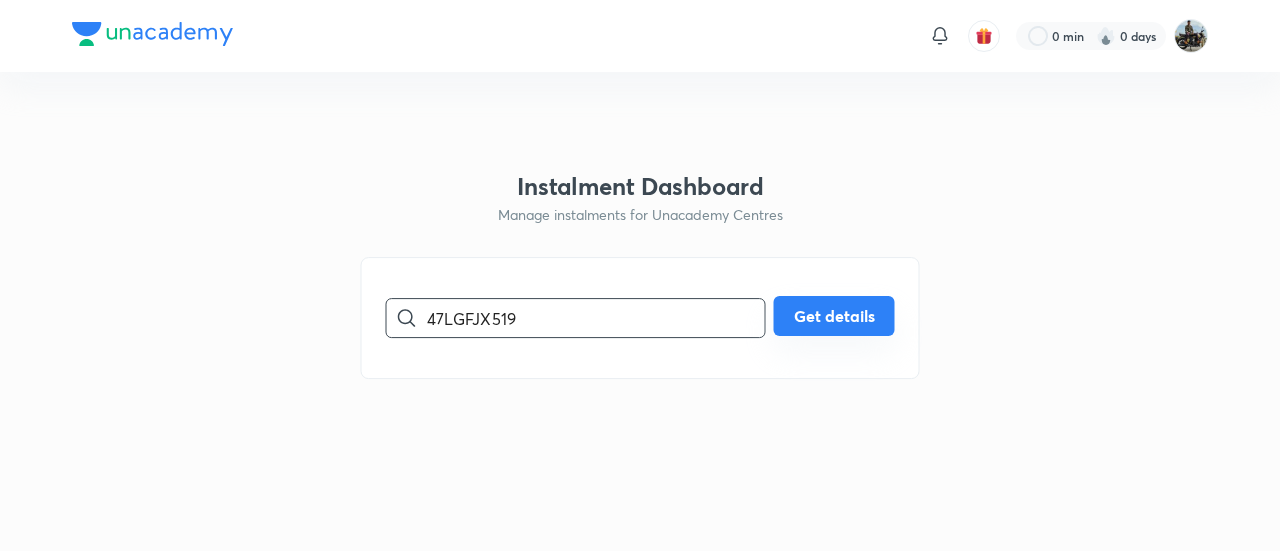 type on "47LGFJX519" 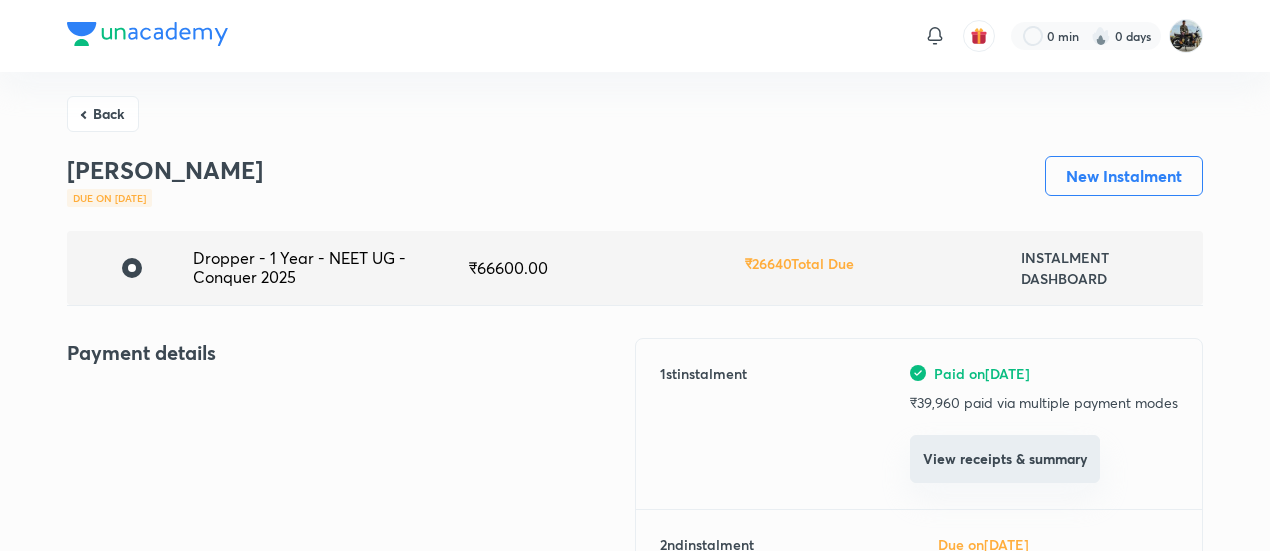 click on "View receipts & summary" at bounding box center (1005, 459) 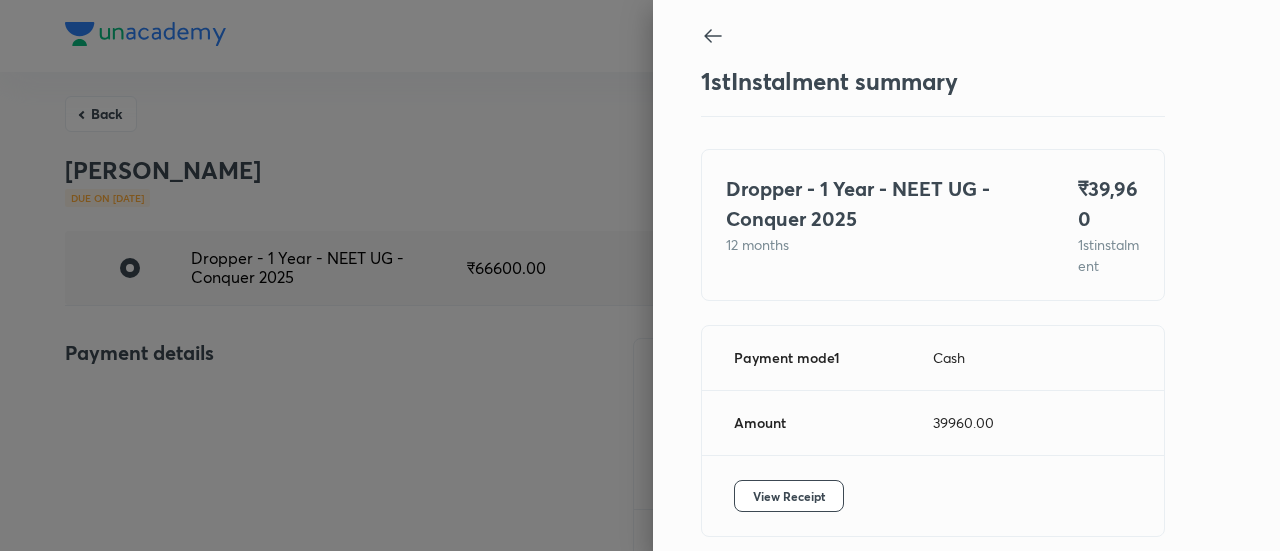 scroll, scrollTop: 109, scrollLeft: 0, axis: vertical 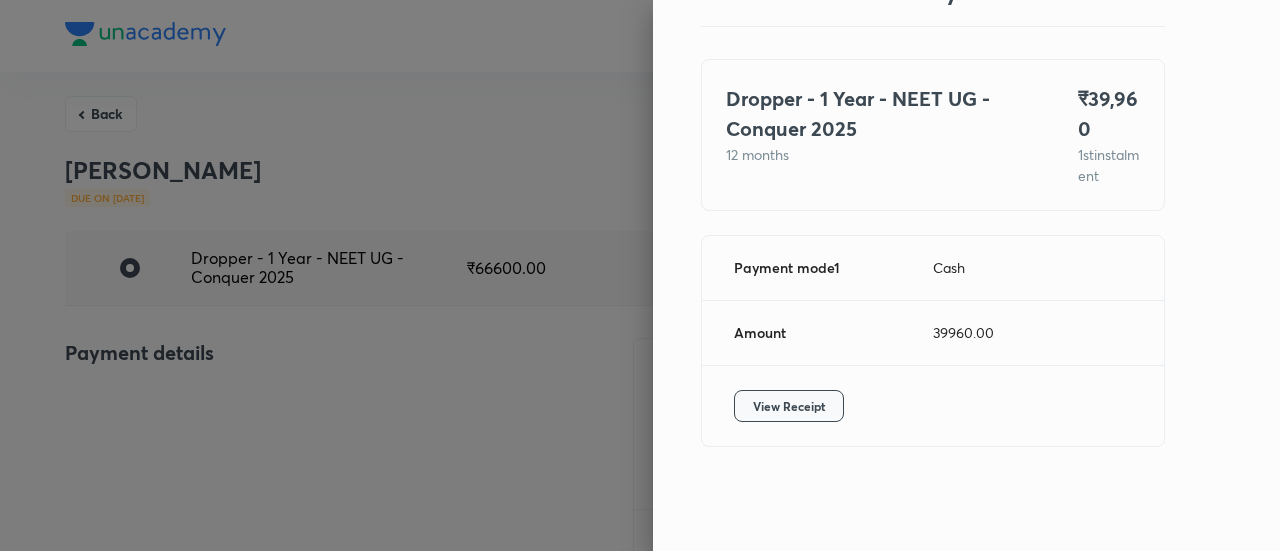 click on "View Receipt" at bounding box center (789, 406) 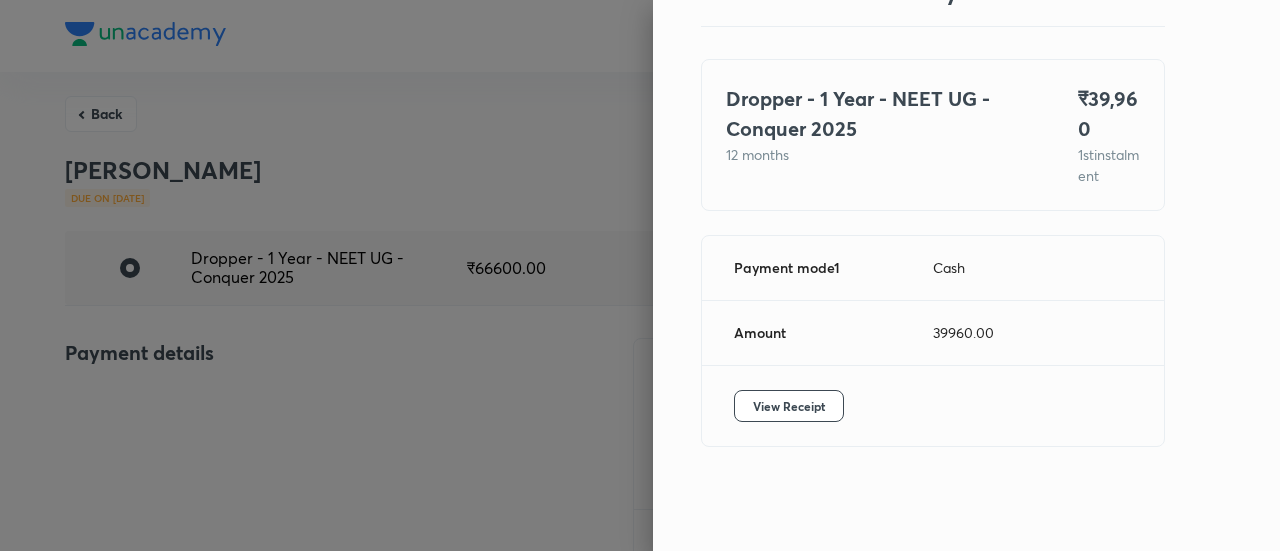click at bounding box center [640, 275] 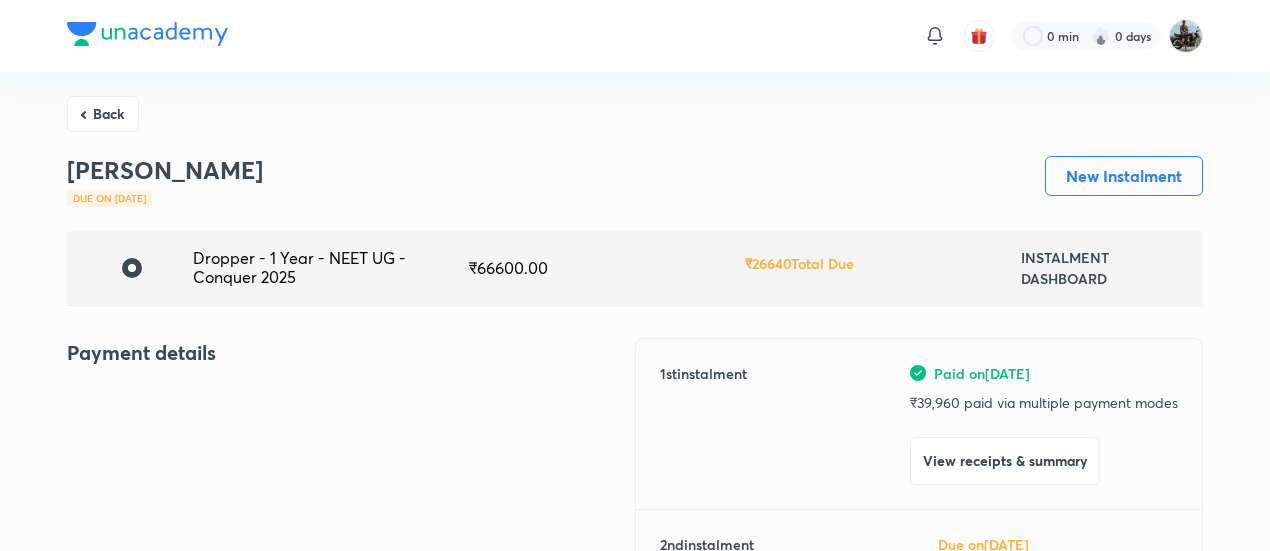 click on "Back" at bounding box center [103, 114] 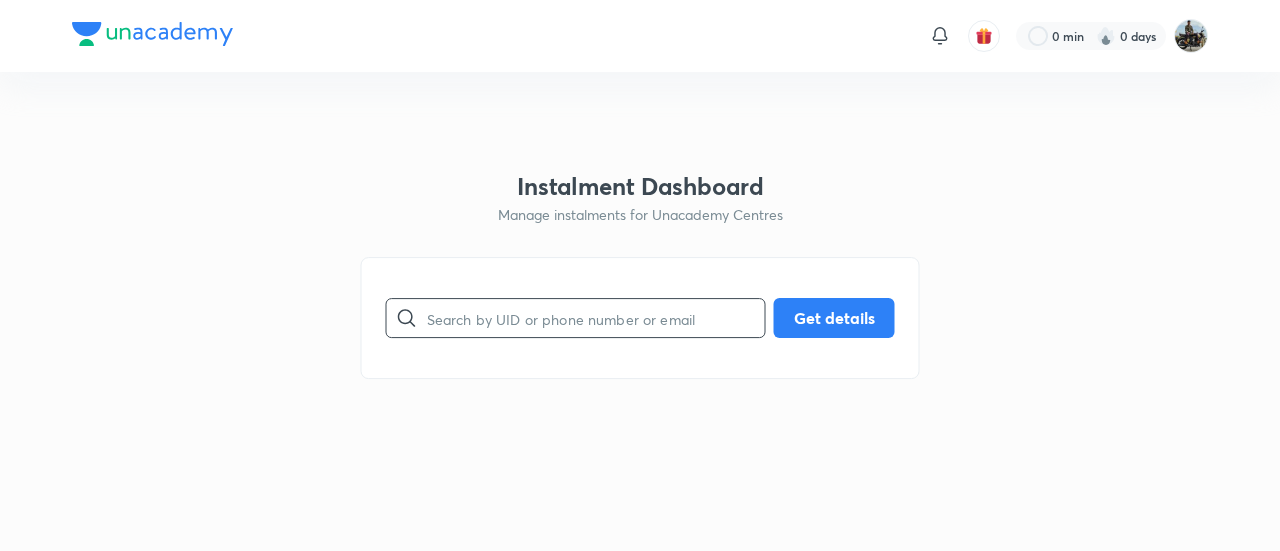click at bounding box center [596, 318] 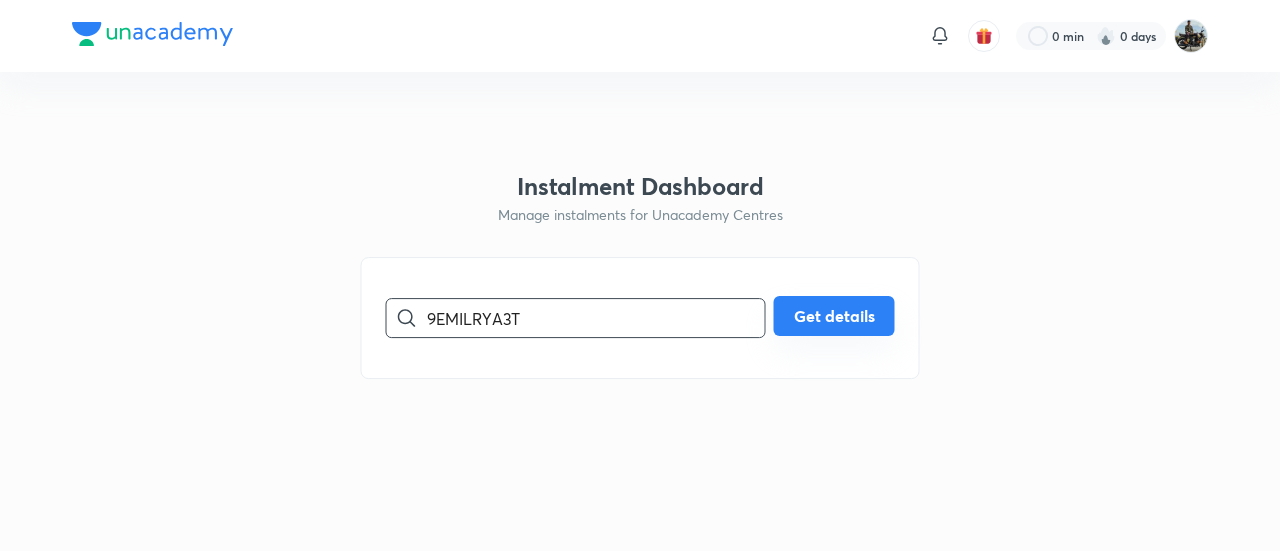 type on "9EMILRYA3T" 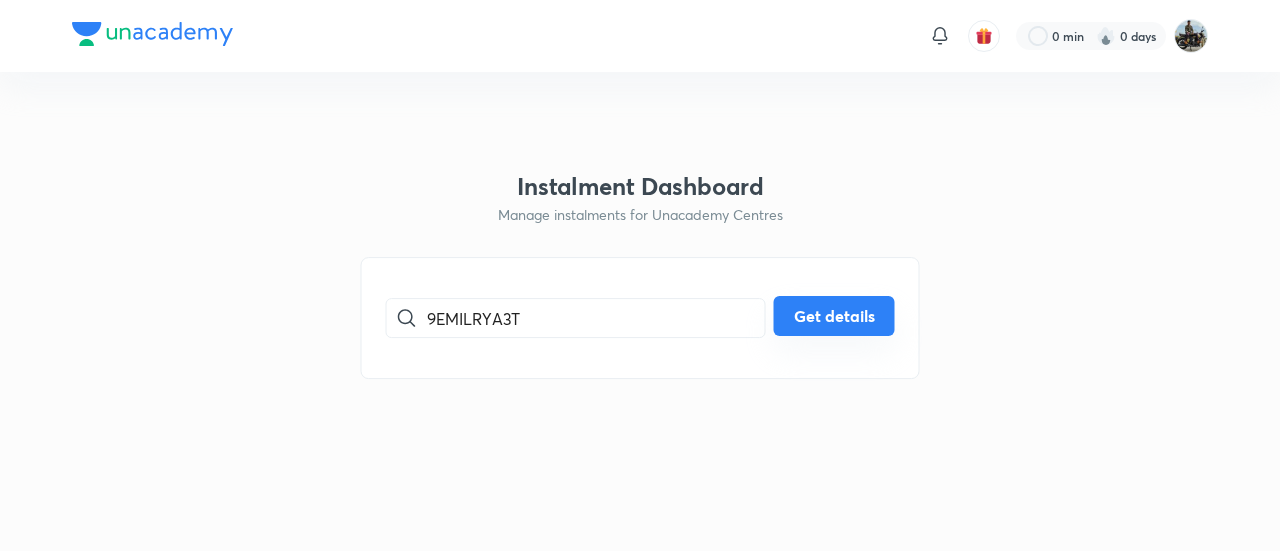 click on "Get details" at bounding box center [834, 316] 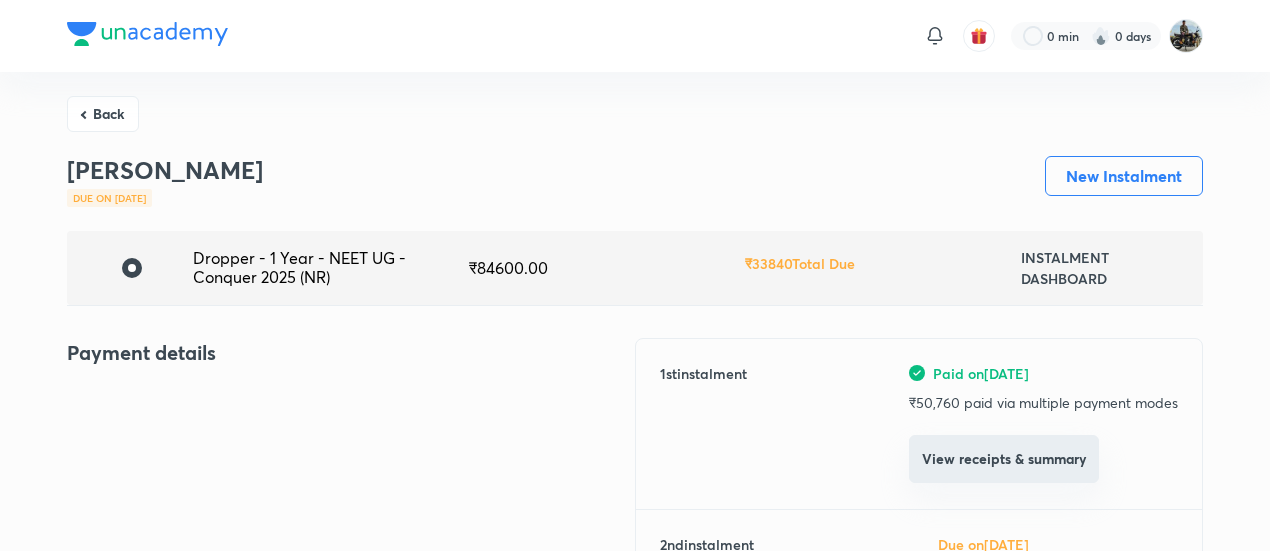 click on "View receipts & summary" at bounding box center [1004, 459] 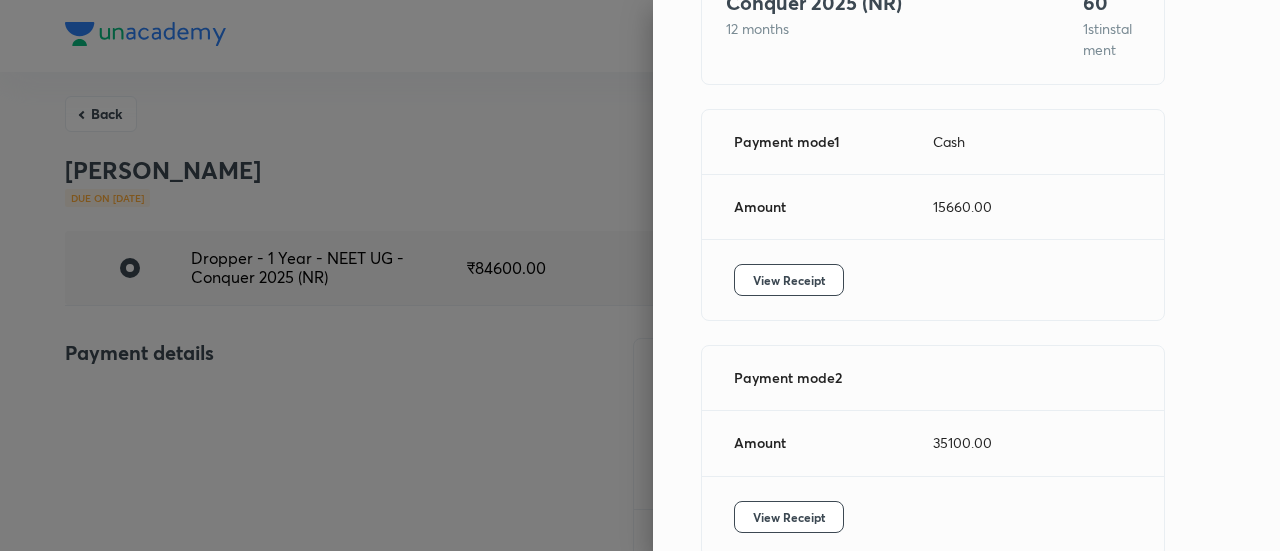 scroll, scrollTop: 344, scrollLeft: 0, axis: vertical 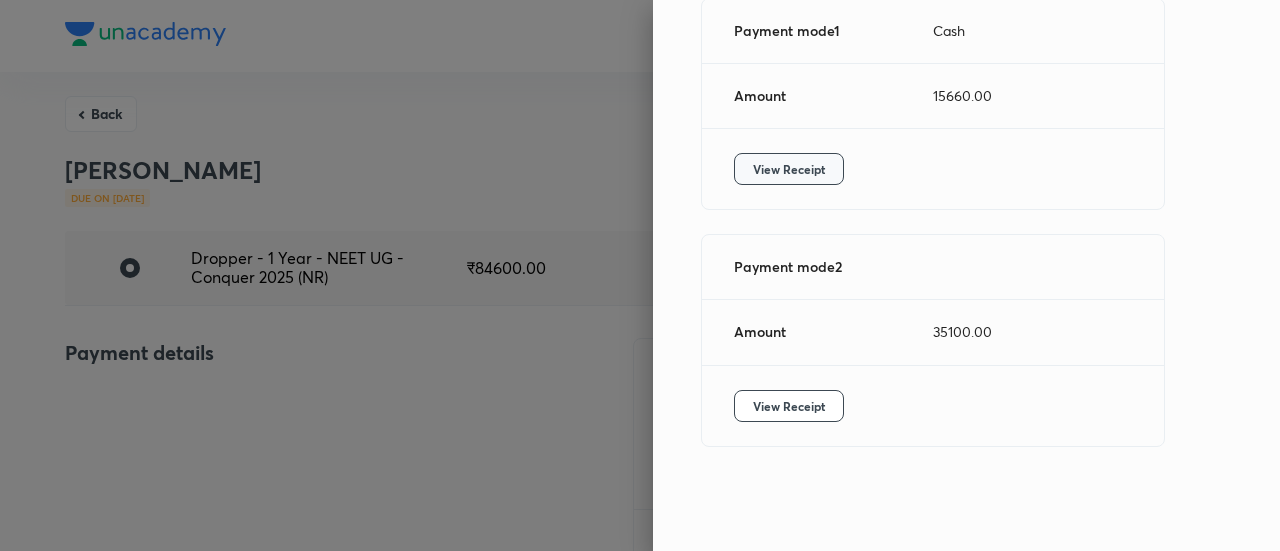 click on "View Receipt" at bounding box center [789, 169] 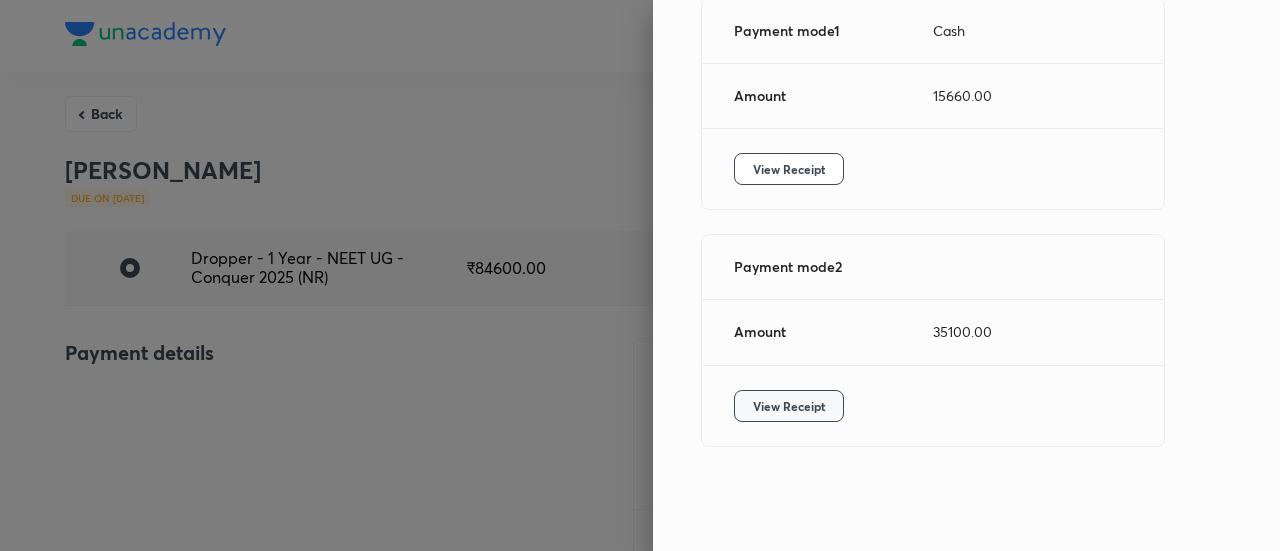 click on "View Receipt" at bounding box center (789, 406) 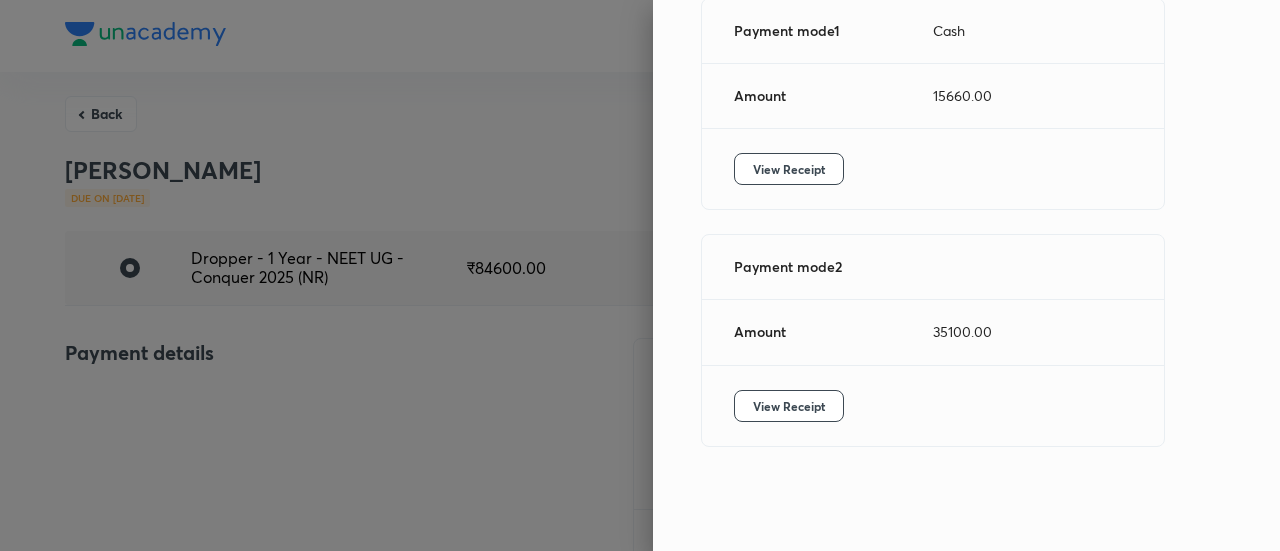click at bounding box center (640, 275) 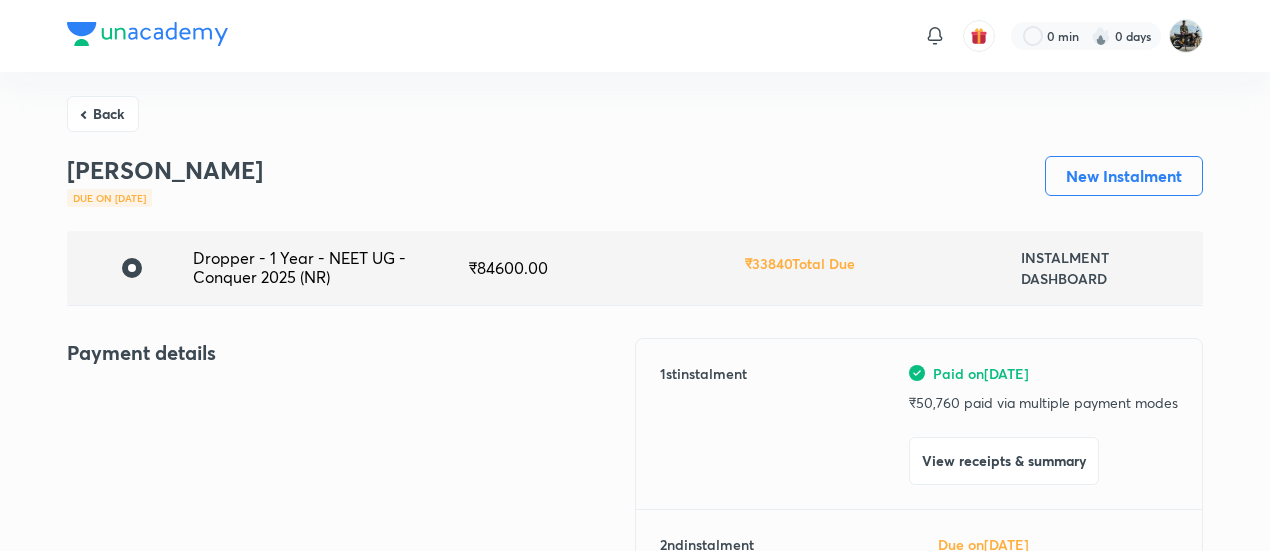 click on "Back" at bounding box center [103, 114] 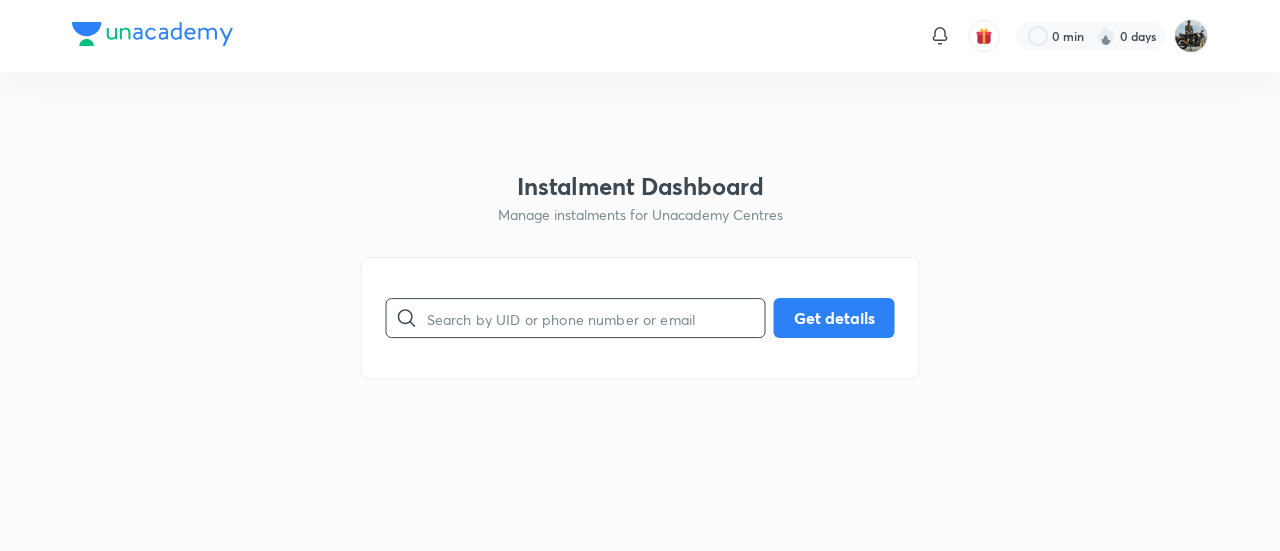 click at bounding box center (596, 318) 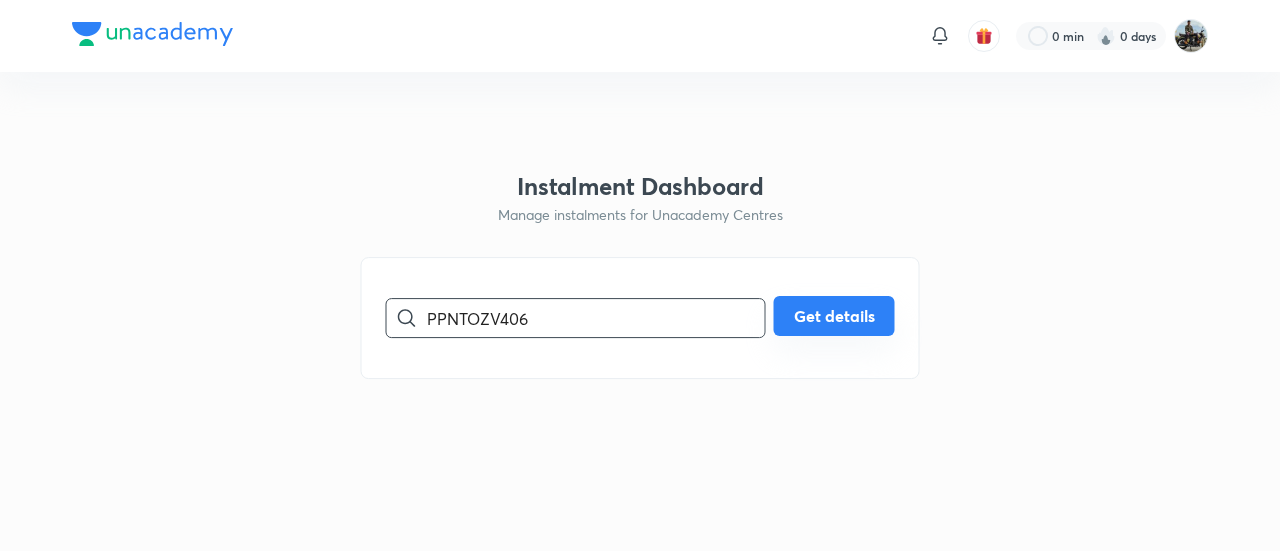 type on "PPNTOZV406" 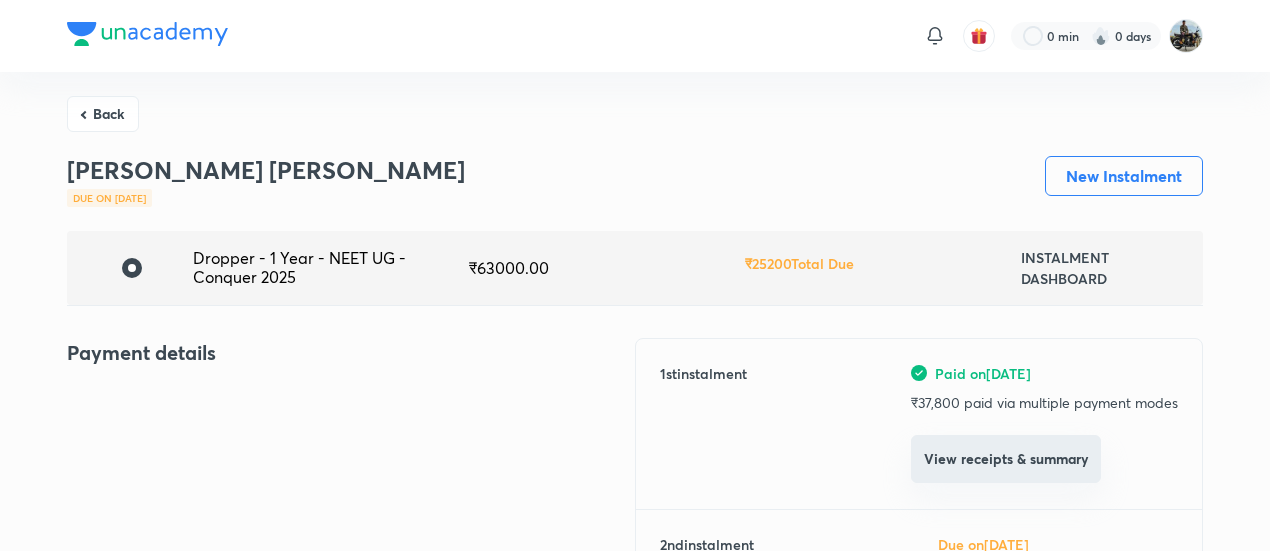 click on "View receipts & summary" at bounding box center (1006, 459) 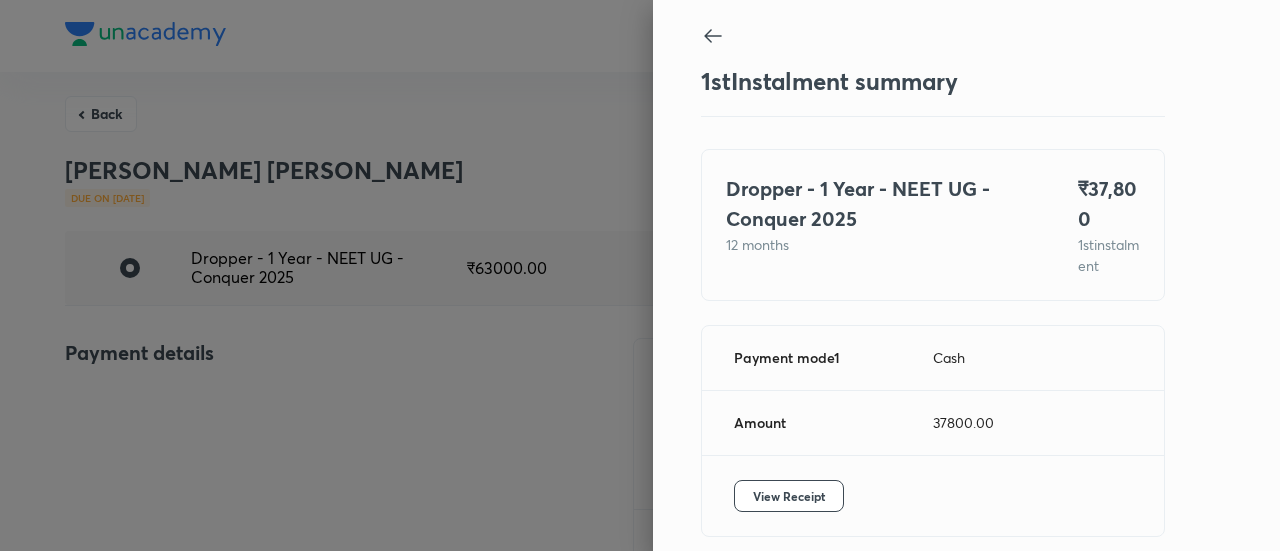 scroll, scrollTop: 109, scrollLeft: 0, axis: vertical 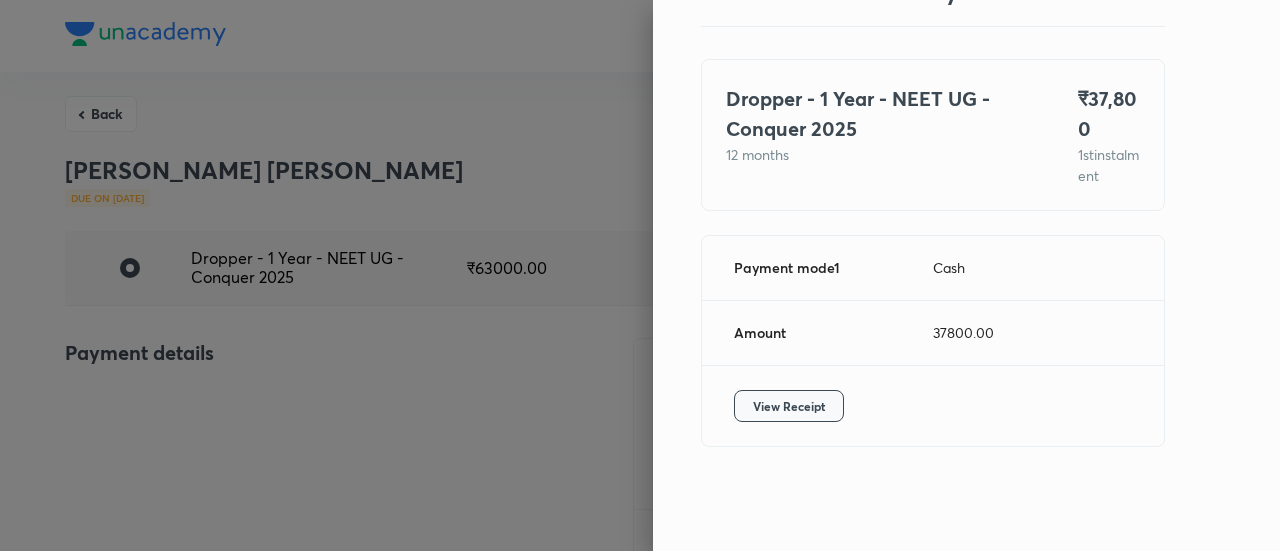 click on "View Receipt" at bounding box center [789, 406] 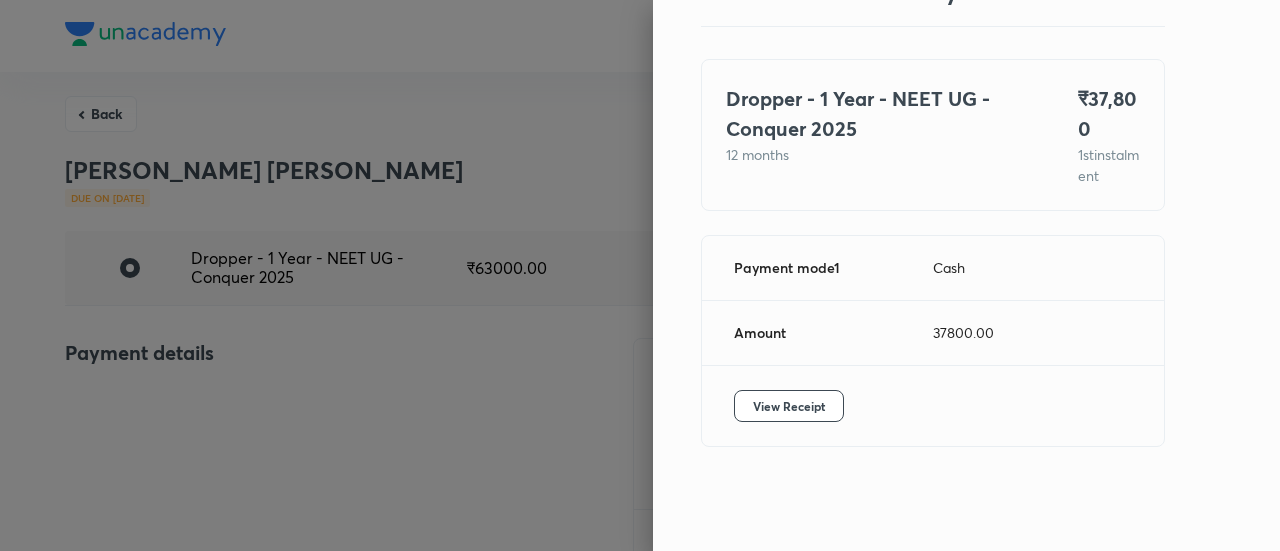 click at bounding box center (640, 275) 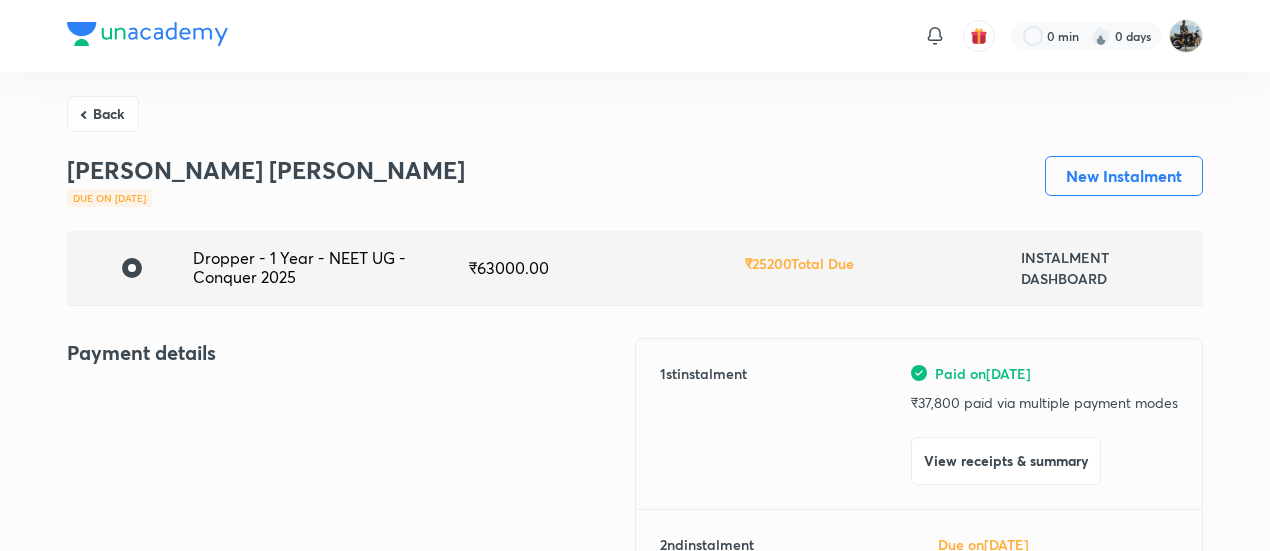 click on "Back" at bounding box center [103, 114] 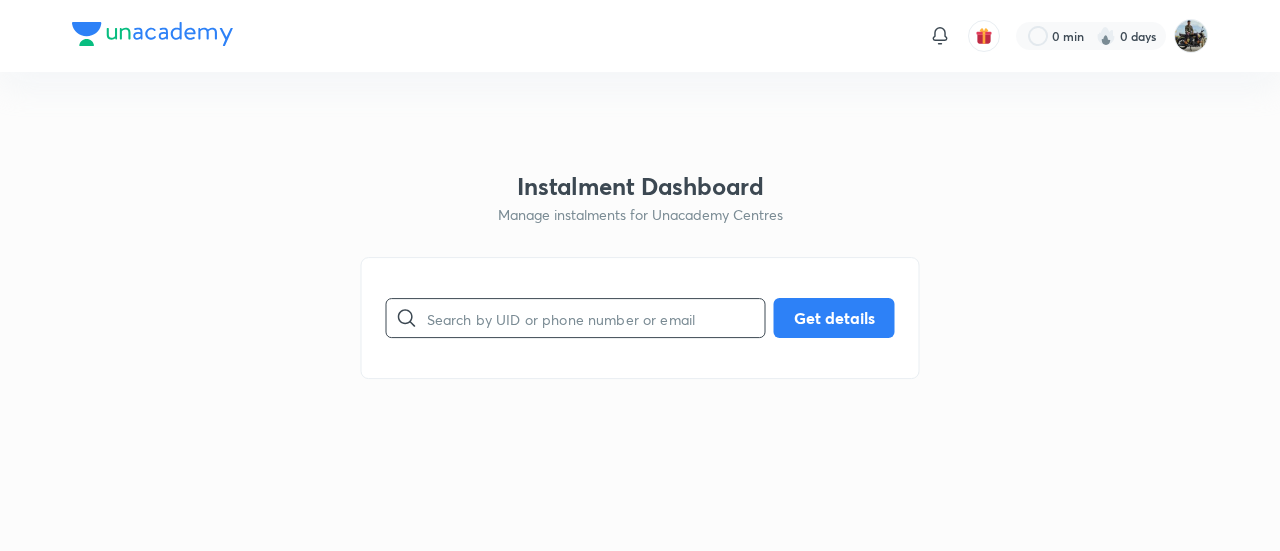 click at bounding box center (596, 318) 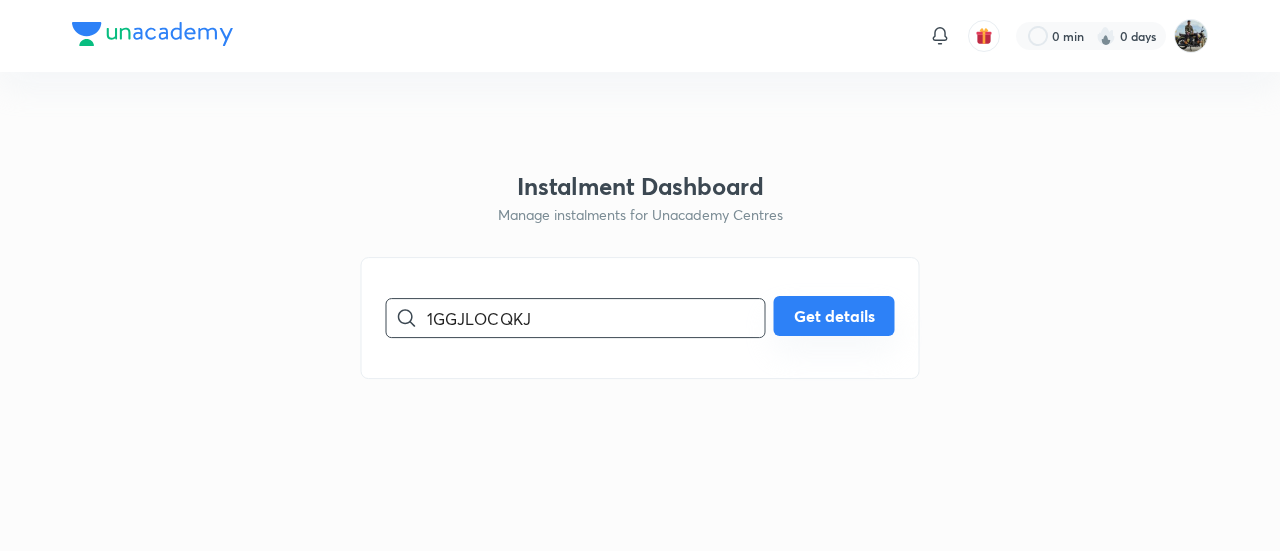 type on "1GGJLOCQKJ" 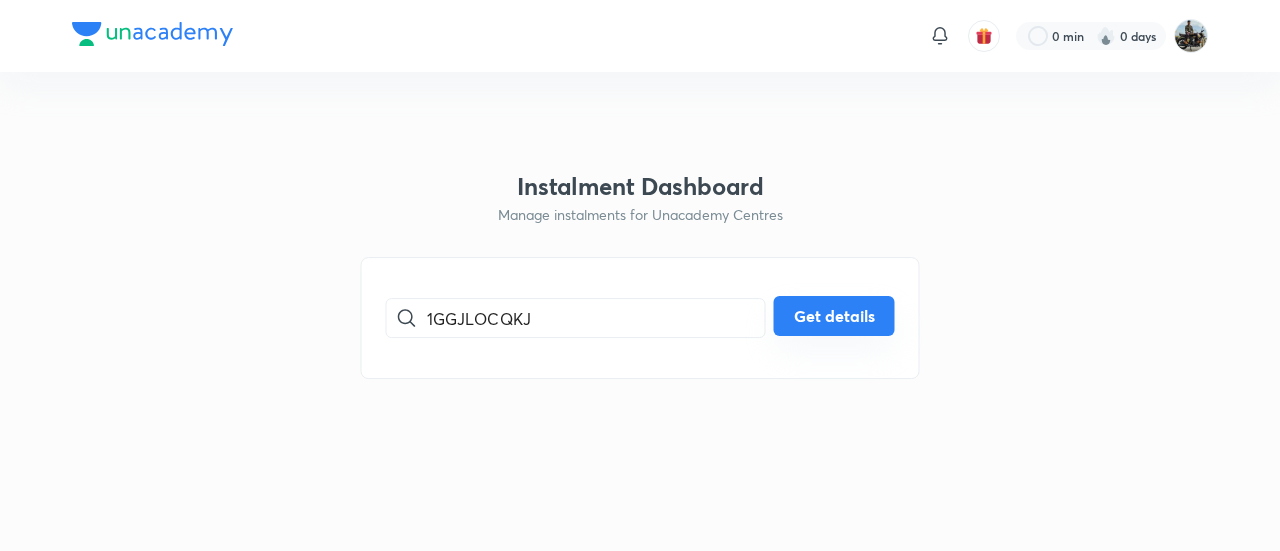 click on "Get details" at bounding box center [834, 316] 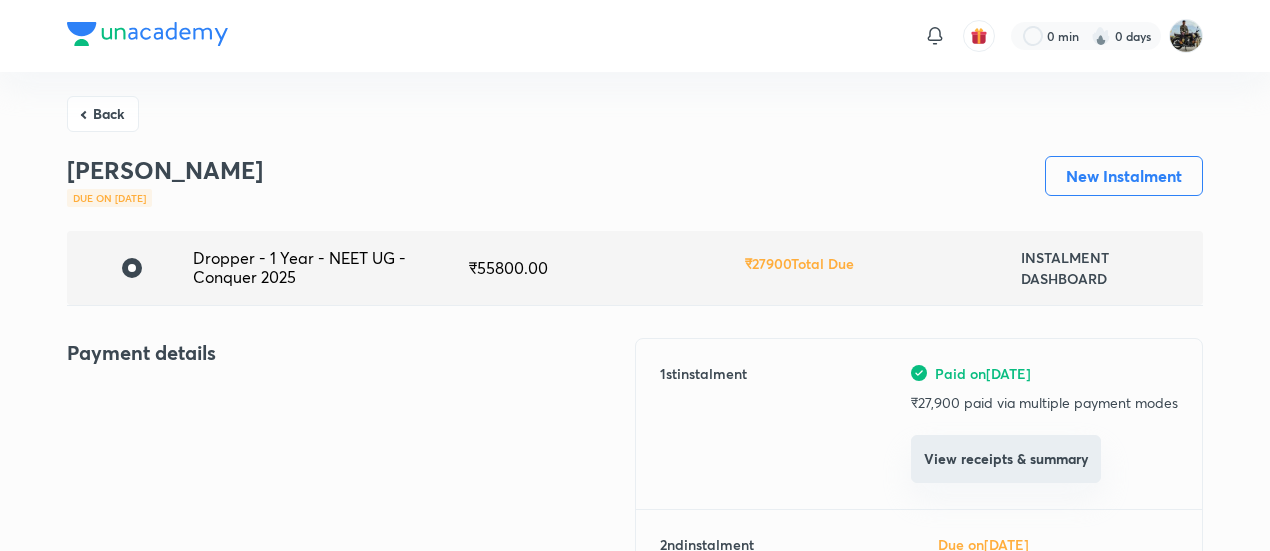 click on "View receipts & summary" at bounding box center [1006, 459] 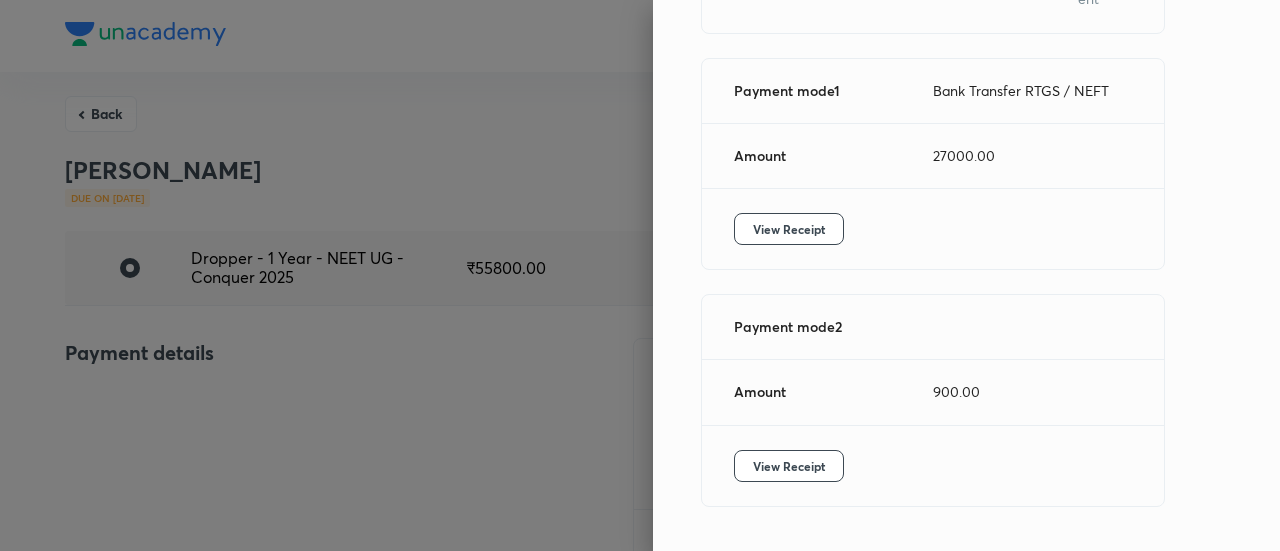 scroll, scrollTop: 290, scrollLeft: 0, axis: vertical 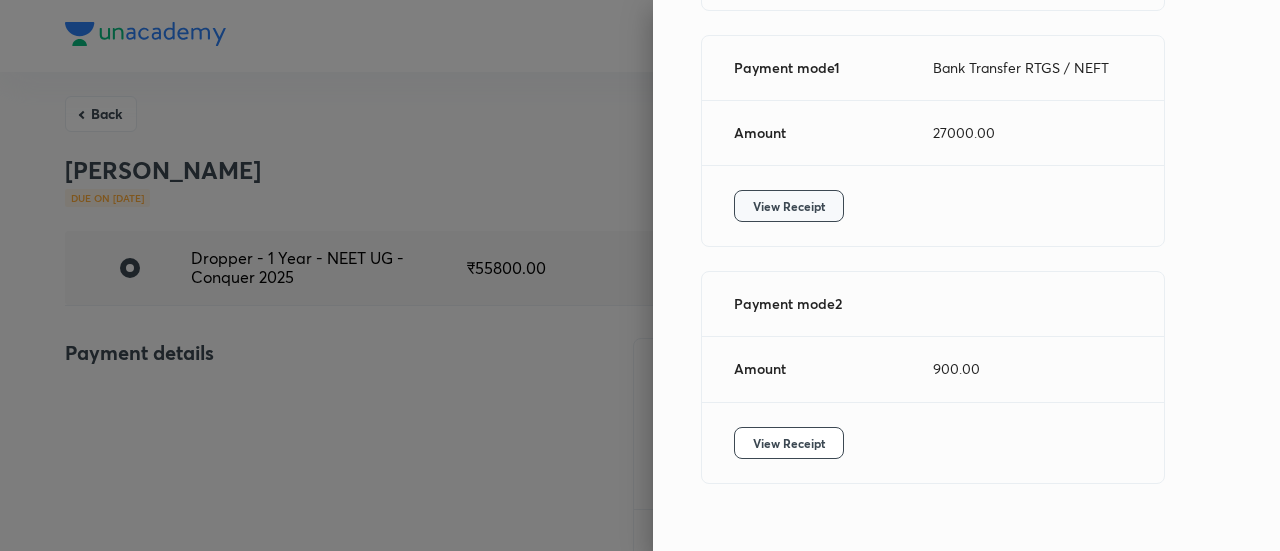 click on "View Receipt" at bounding box center (789, 206) 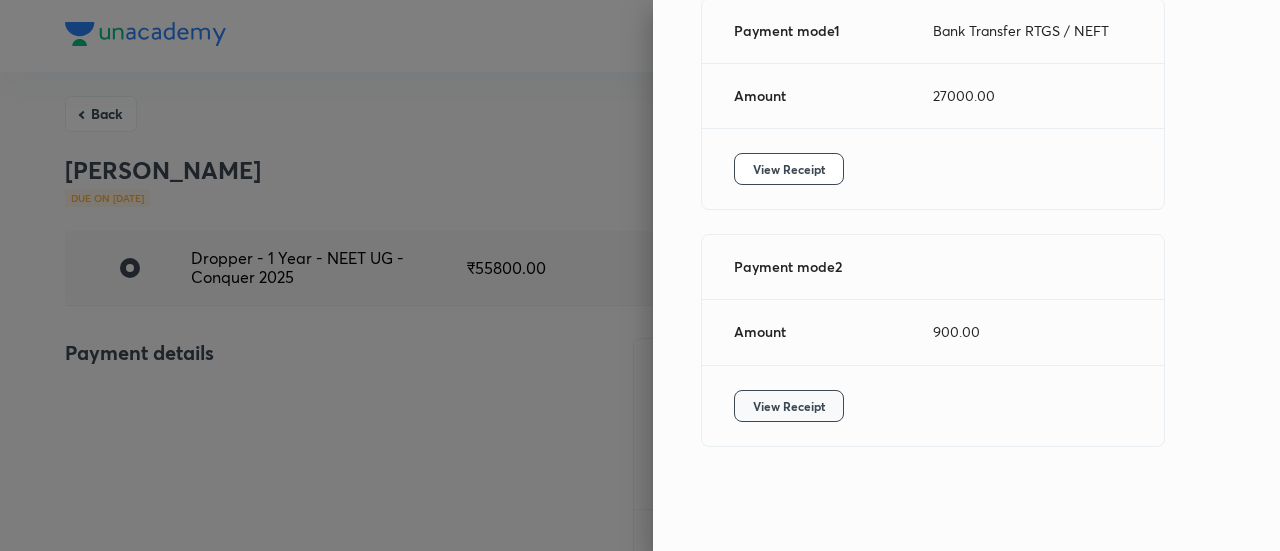 click on "View Receipt" at bounding box center [789, 406] 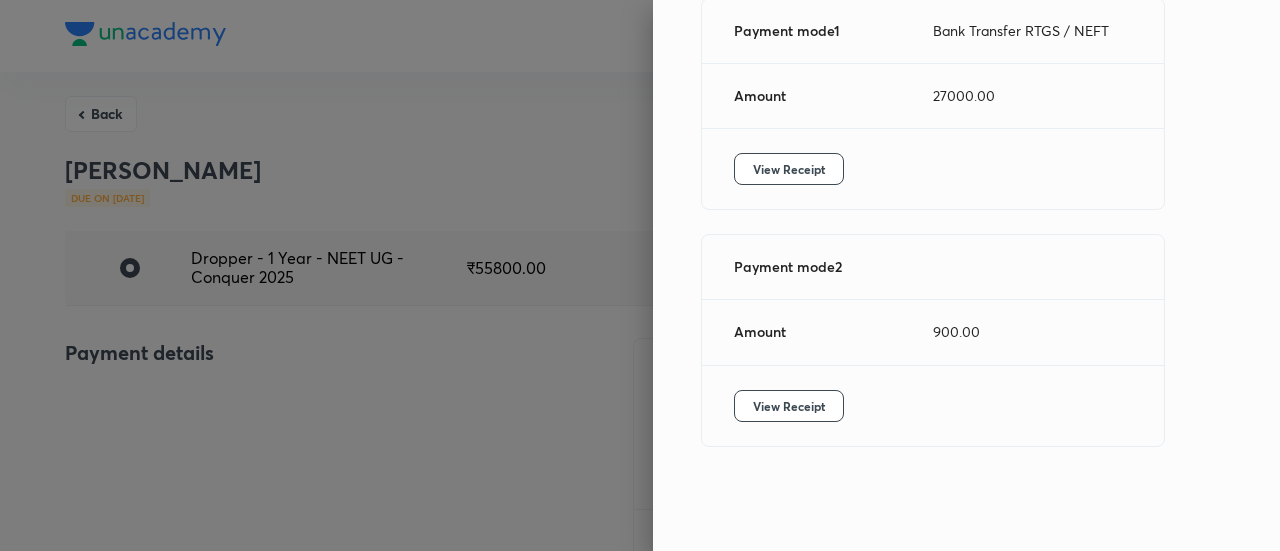 click at bounding box center (640, 275) 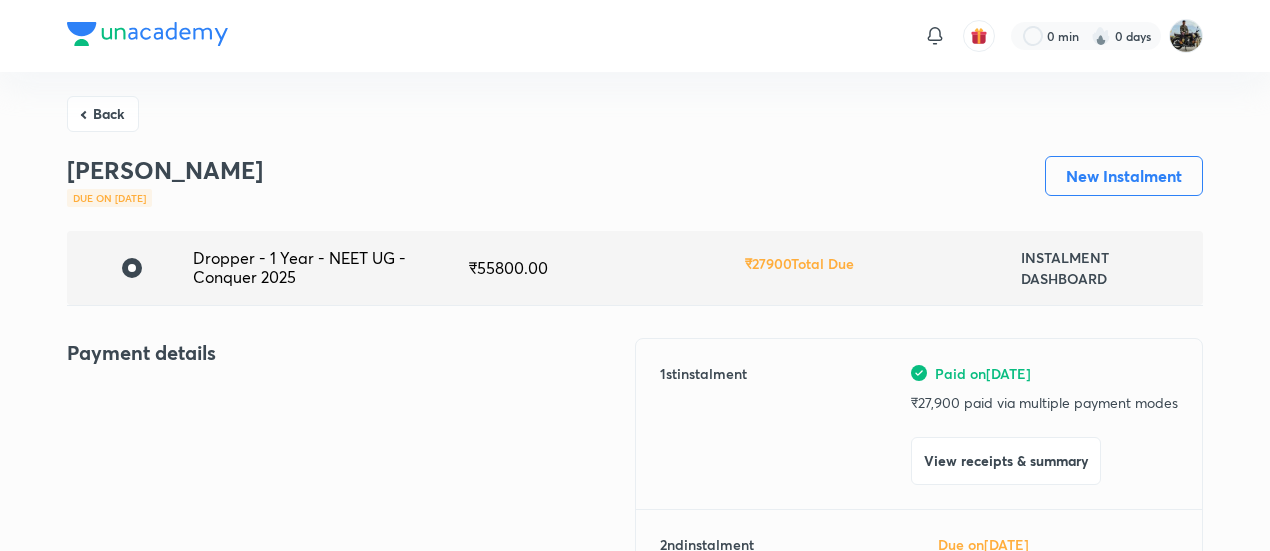click on "Back" at bounding box center (103, 114) 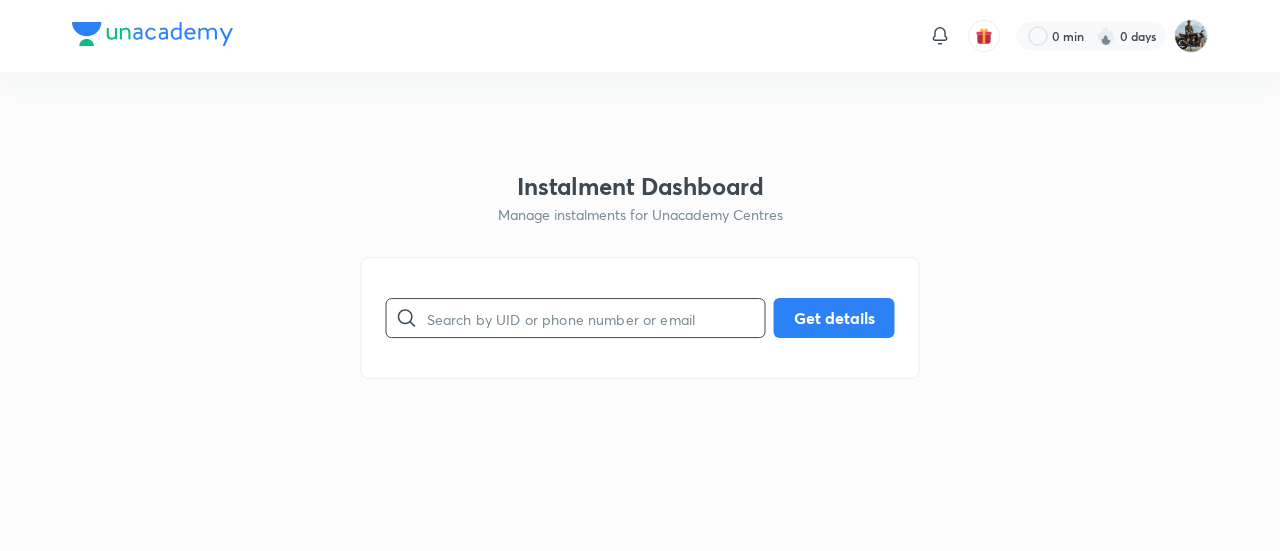 click at bounding box center (596, 318) 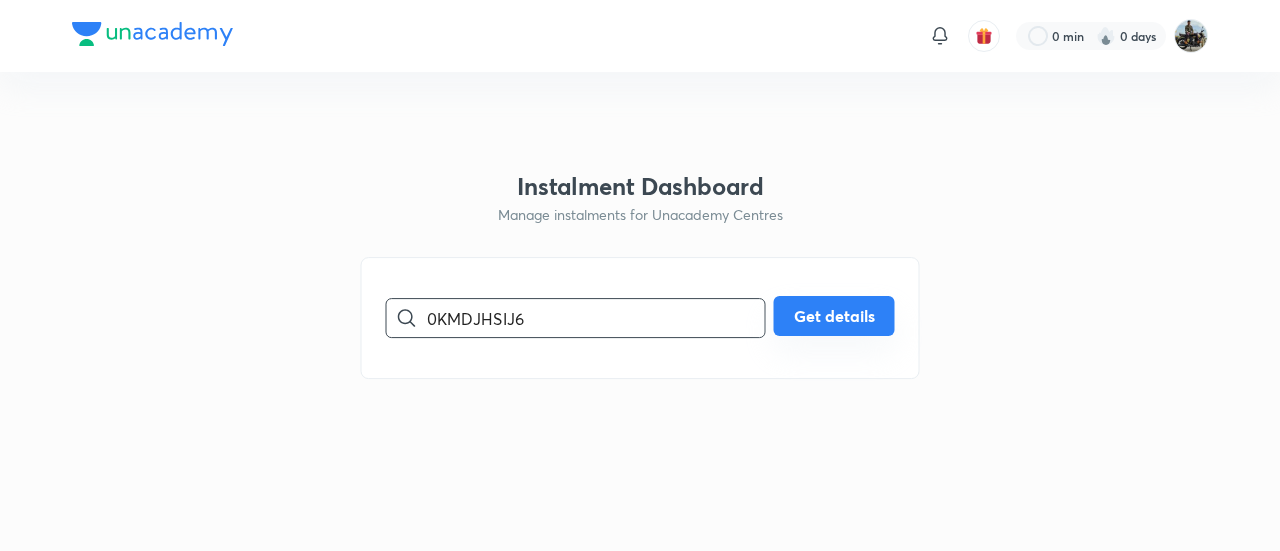 type on "0KMDJHSIJ6" 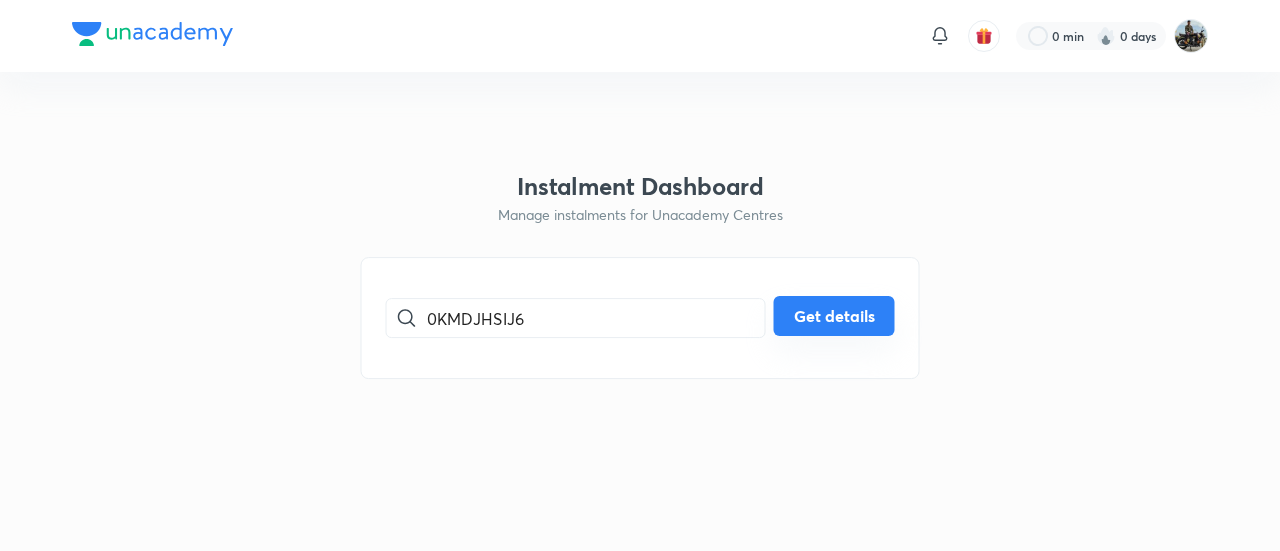 click on "Get details" at bounding box center [834, 316] 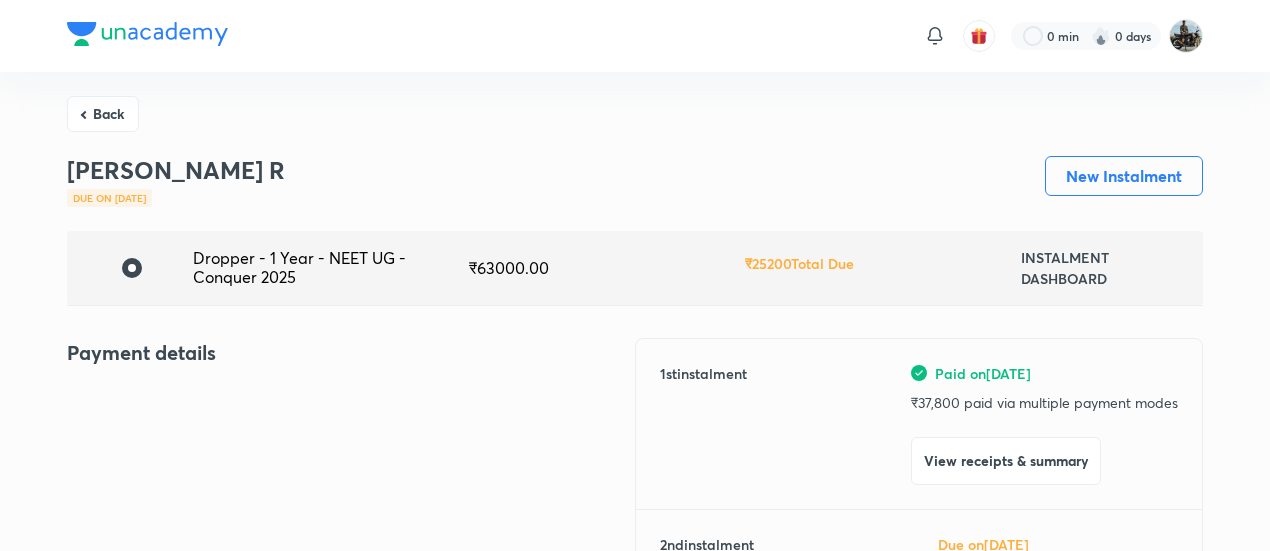 click on "View receipts & summary" at bounding box center (1006, 461) 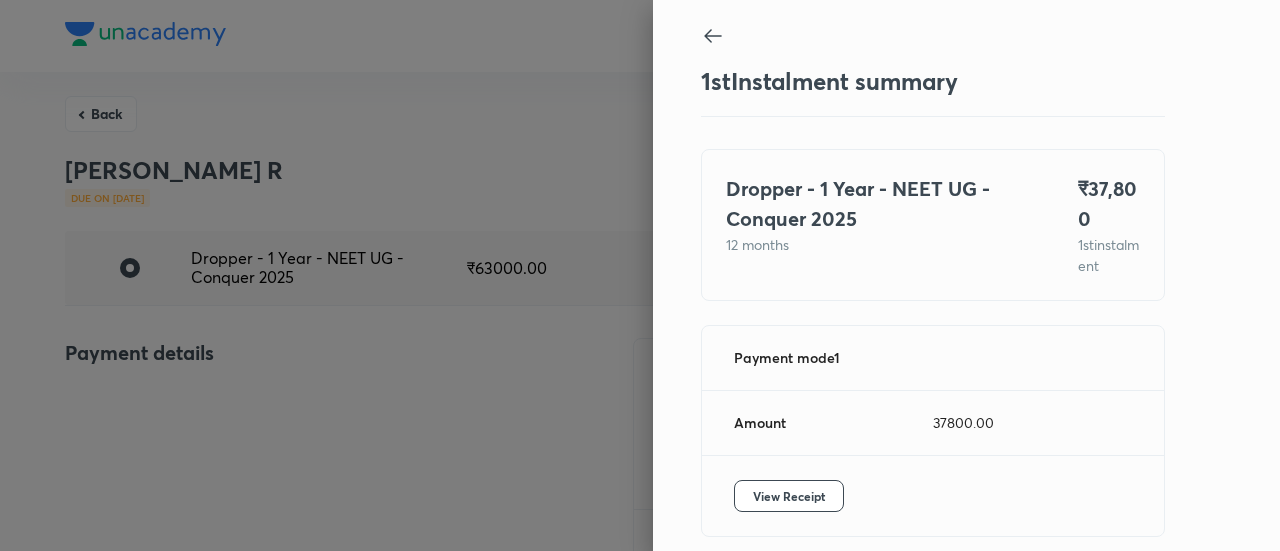 scroll, scrollTop: 109, scrollLeft: 0, axis: vertical 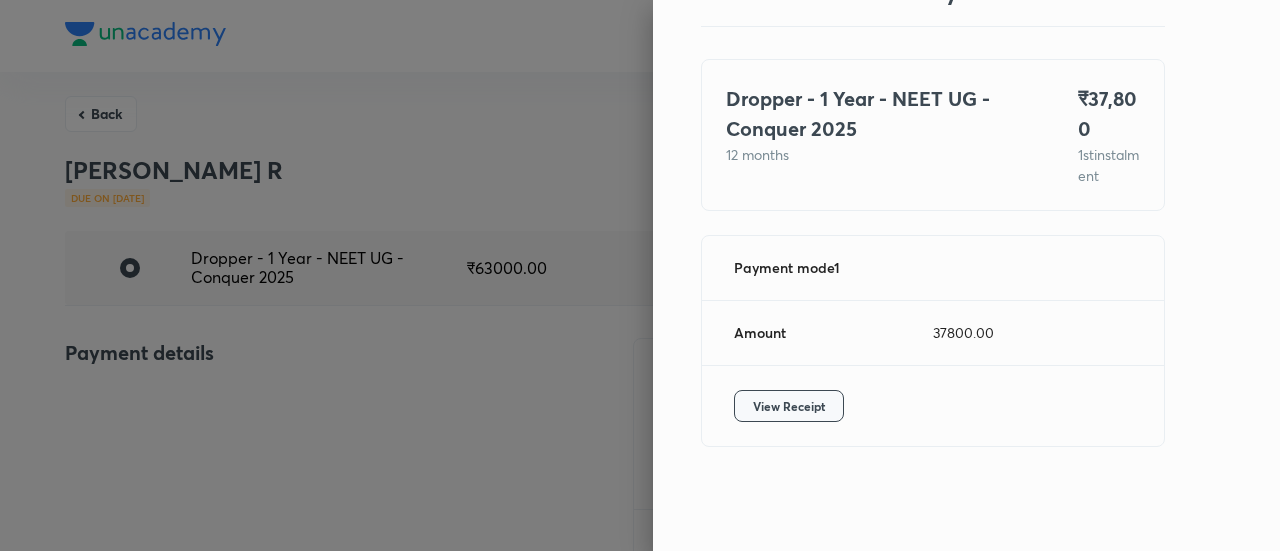 click on "View Receipt" at bounding box center (789, 406) 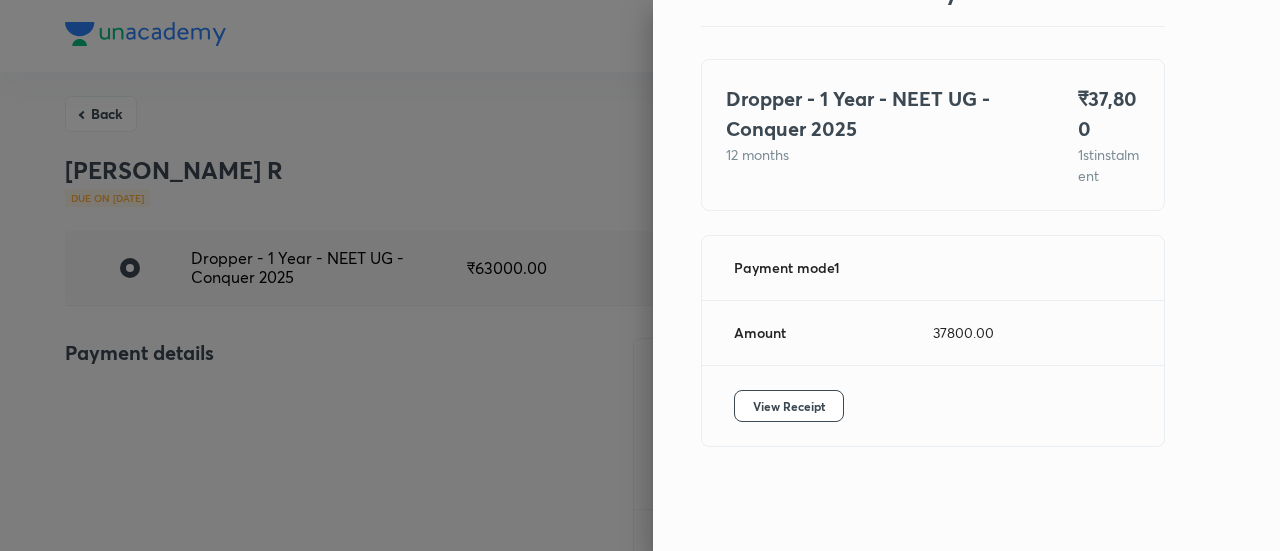 click at bounding box center (640, 275) 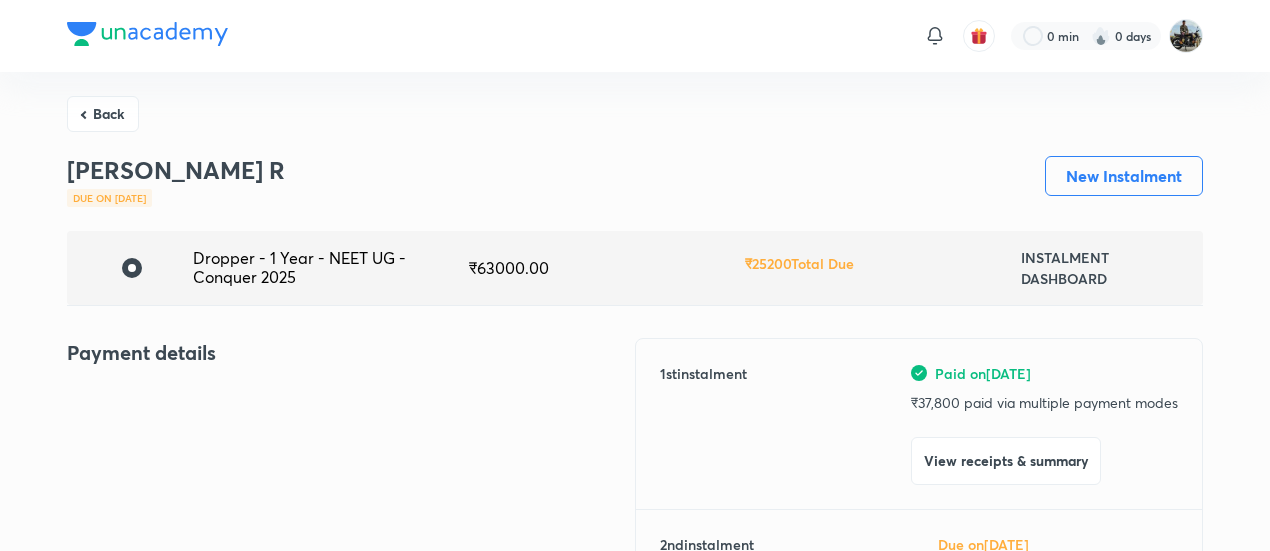 click on "Back" at bounding box center (103, 114) 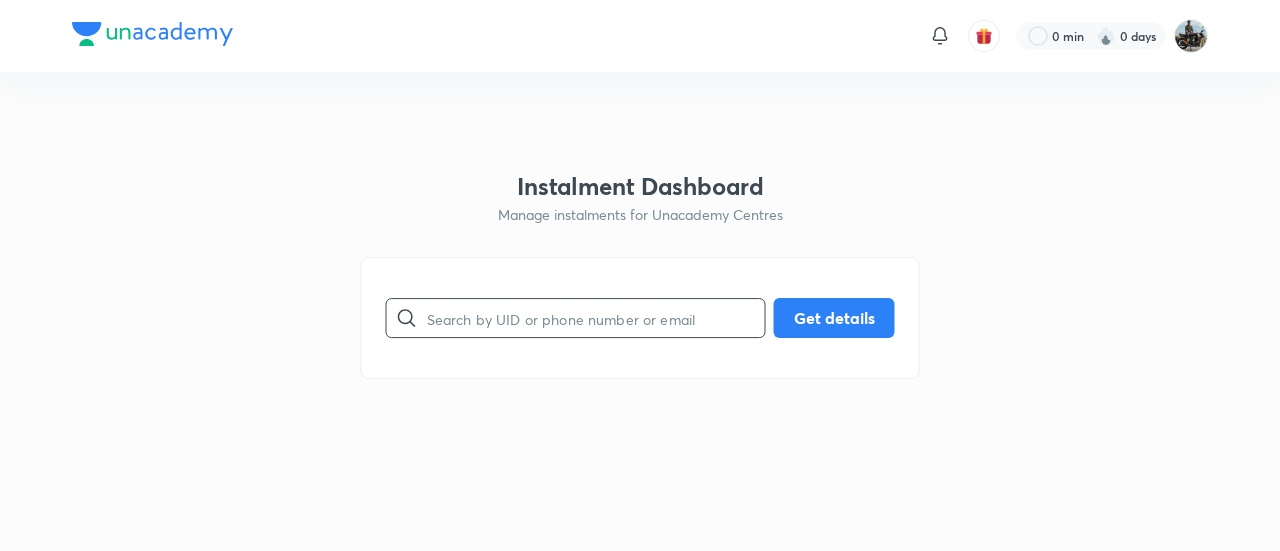 click at bounding box center (596, 318) 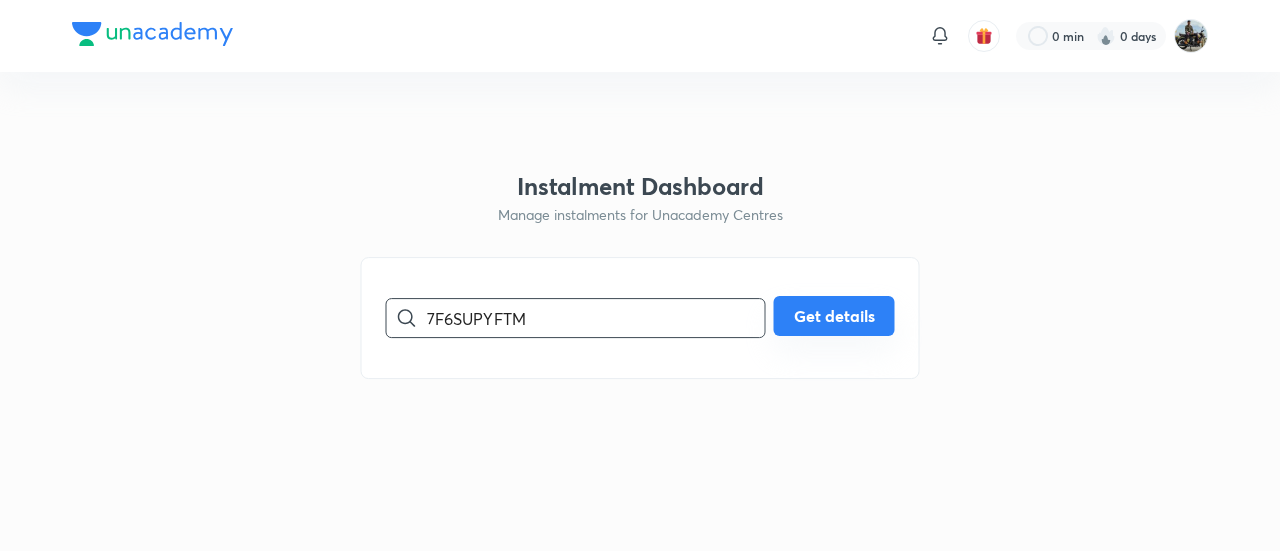 type on "7F6SUPYFTM" 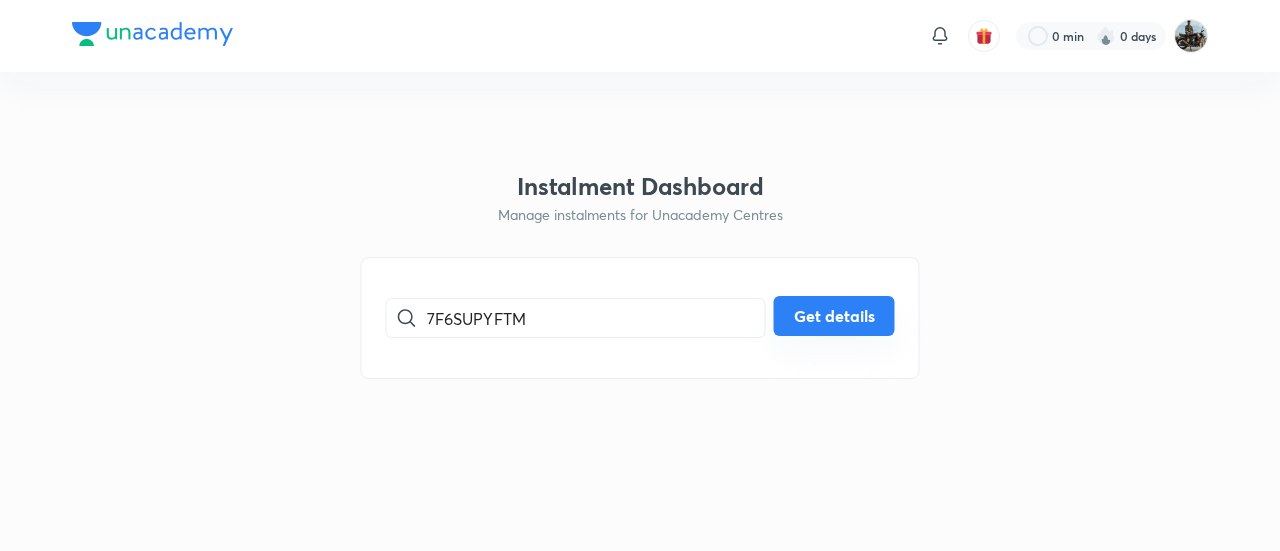 click on "Get details" at bounding box center [834, 316] 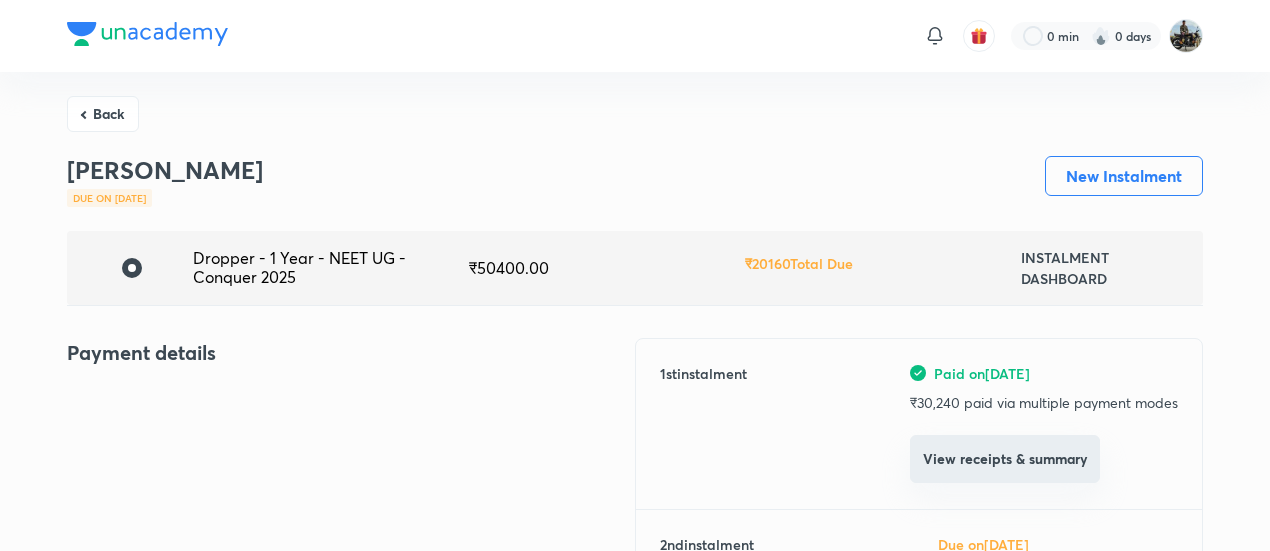 click on "View receipts & summary" at bounding box center [1005, 459] 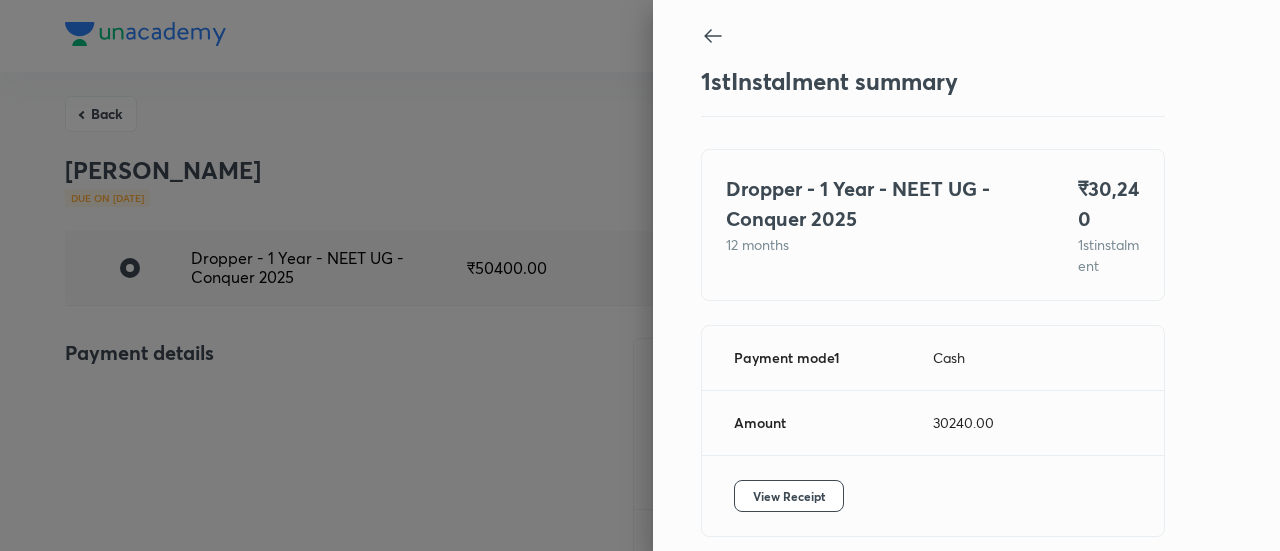 scroll, scrollTop: 109, scrollLeft: 0, axis: vertical 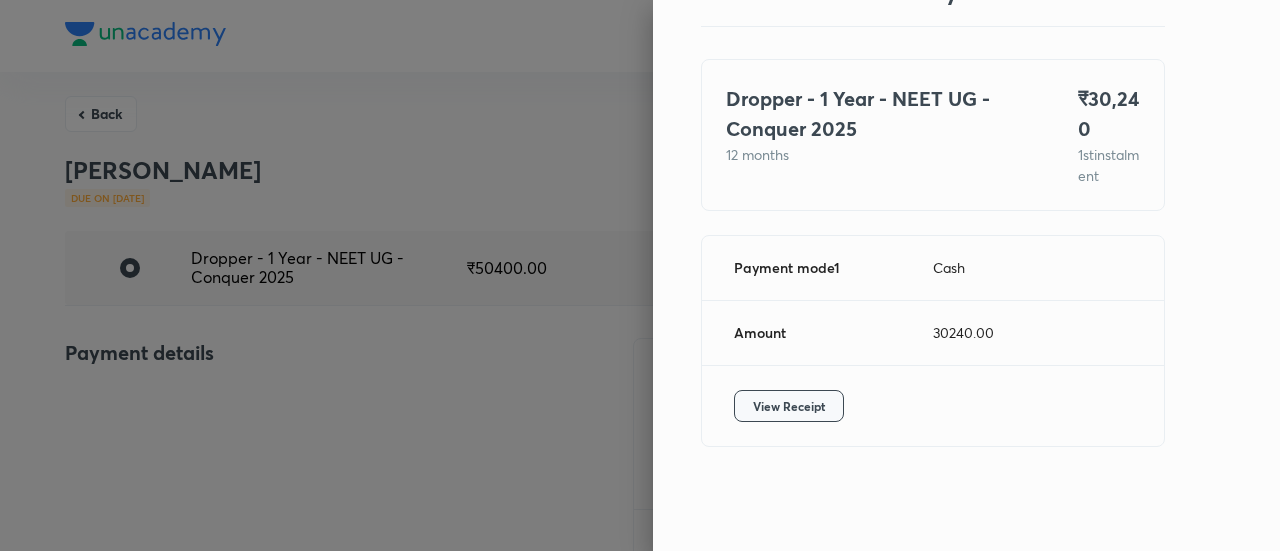 click on "View Receipt" at bounding box center (789, 406) 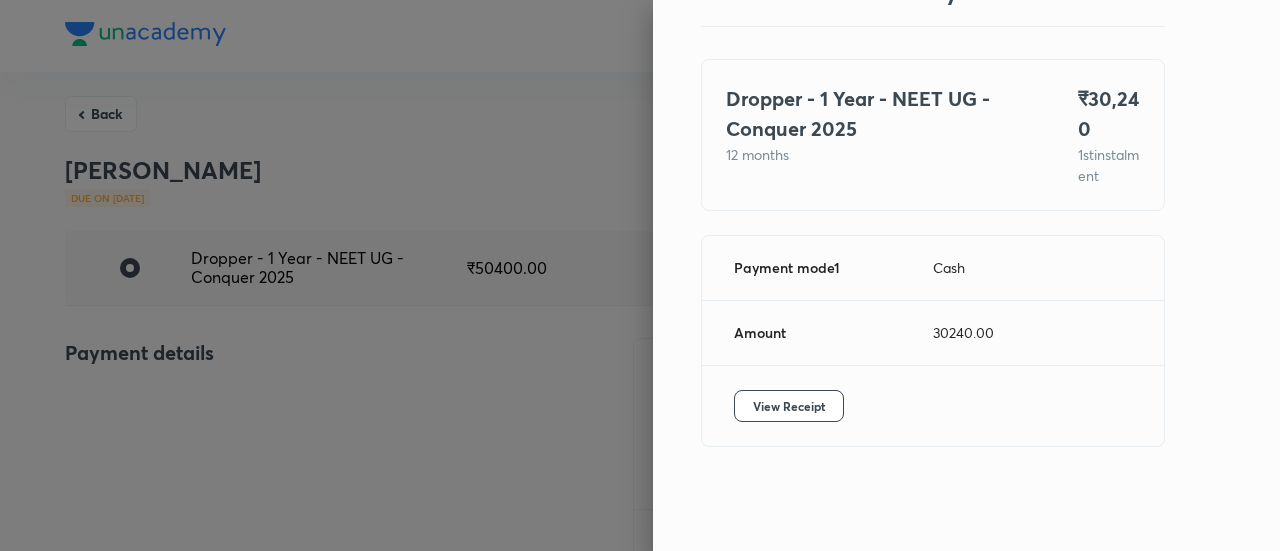 click at bounding box center (640, 275) 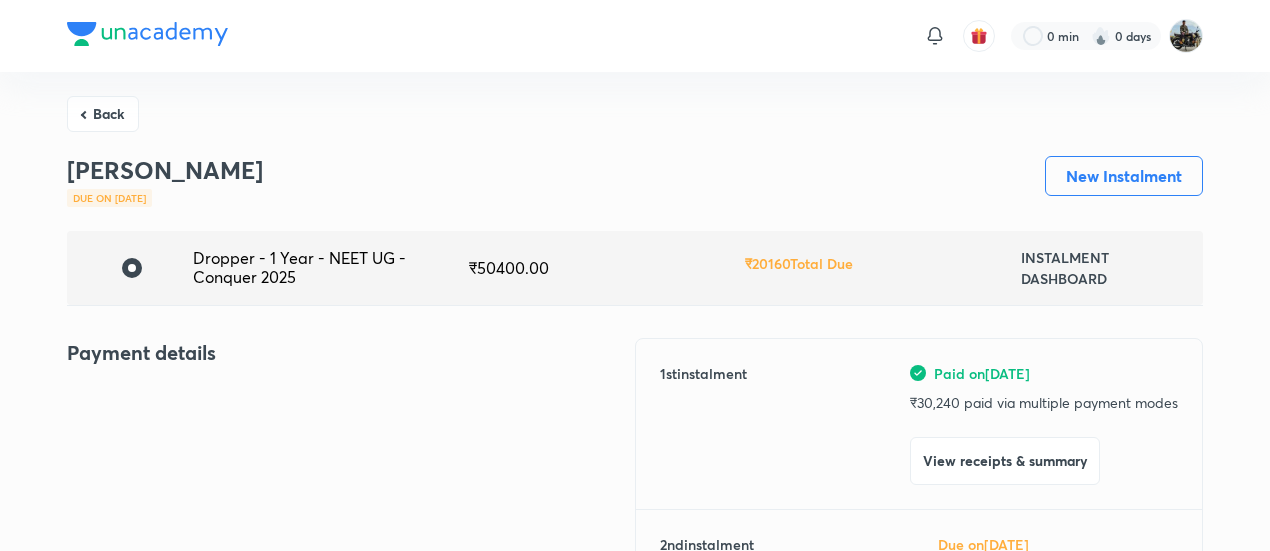 click on "Back" at bounding box center [103, 114] 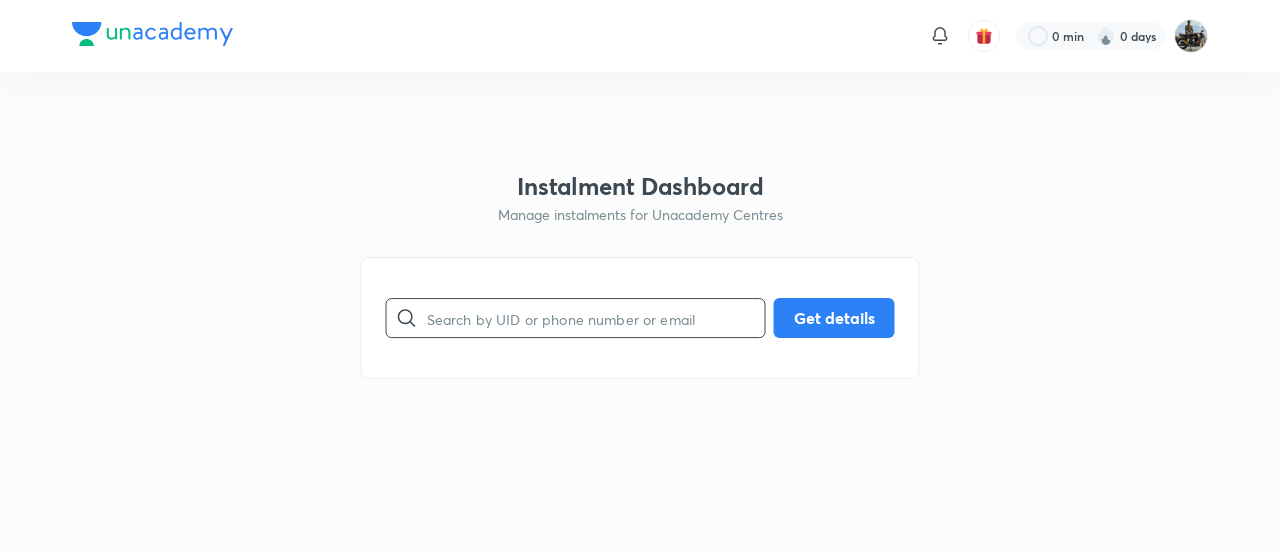 click at bounding box center (596, 318) 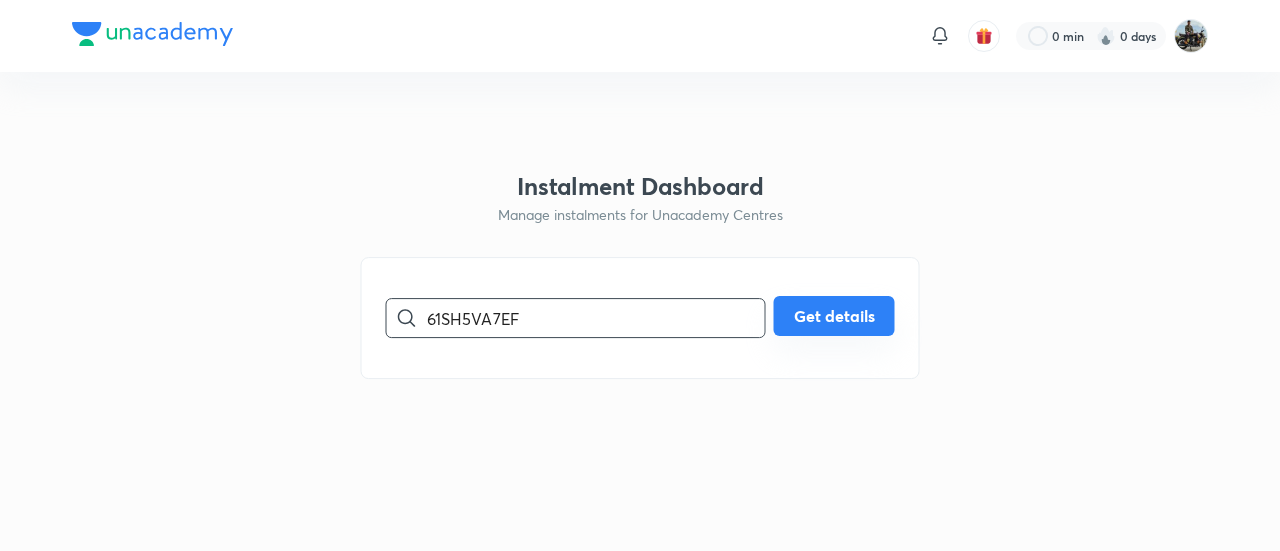 type on "61SH5VA7EF" 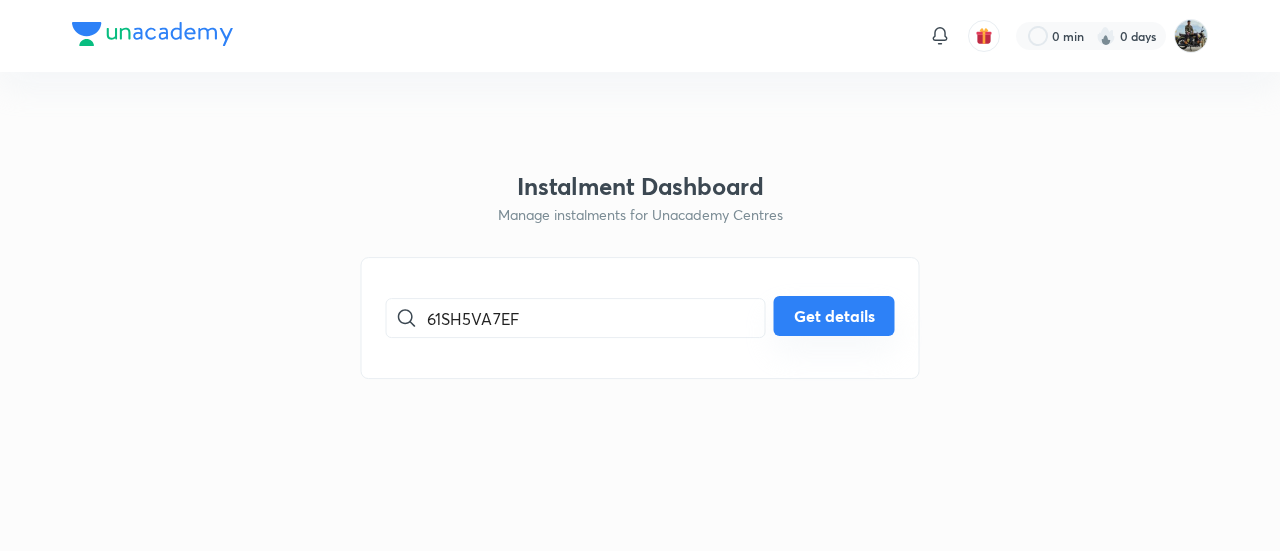 click on "Get details" at bounding box center (834, 316) 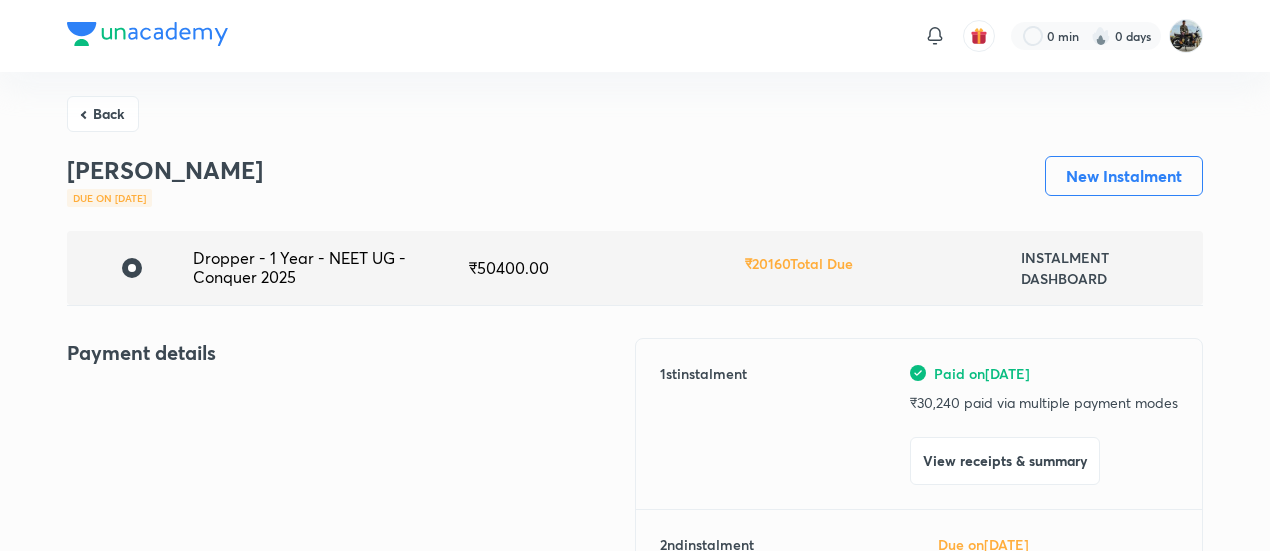 click on "View receipts & summary" at bounding box center [1005, 461] 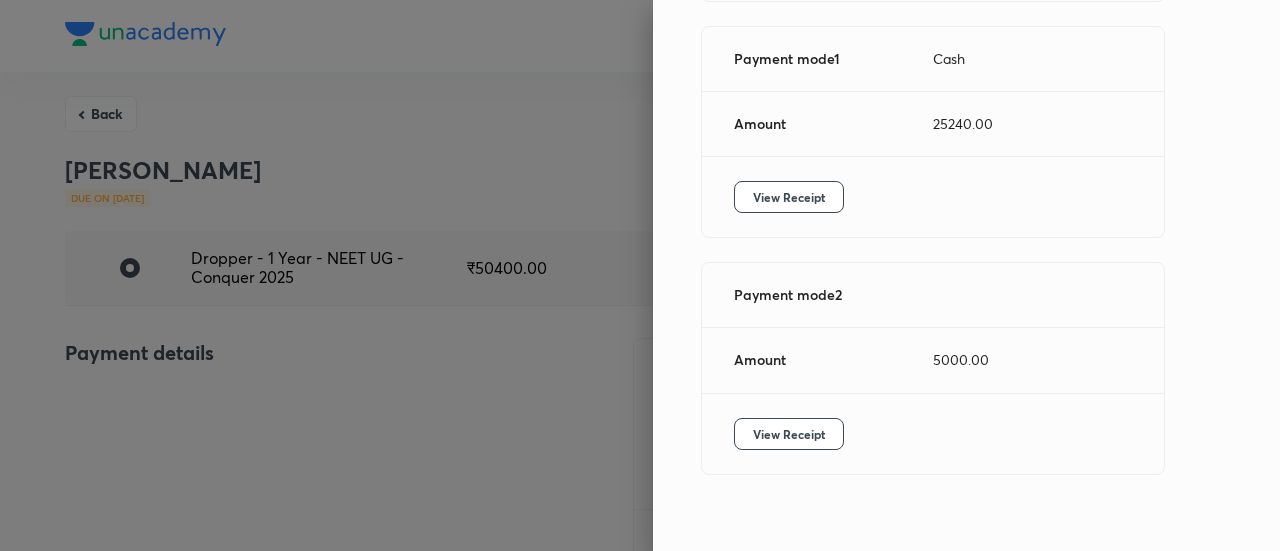 scroll, scrollTop: 325, scrollLeft: 0, axis: vertical 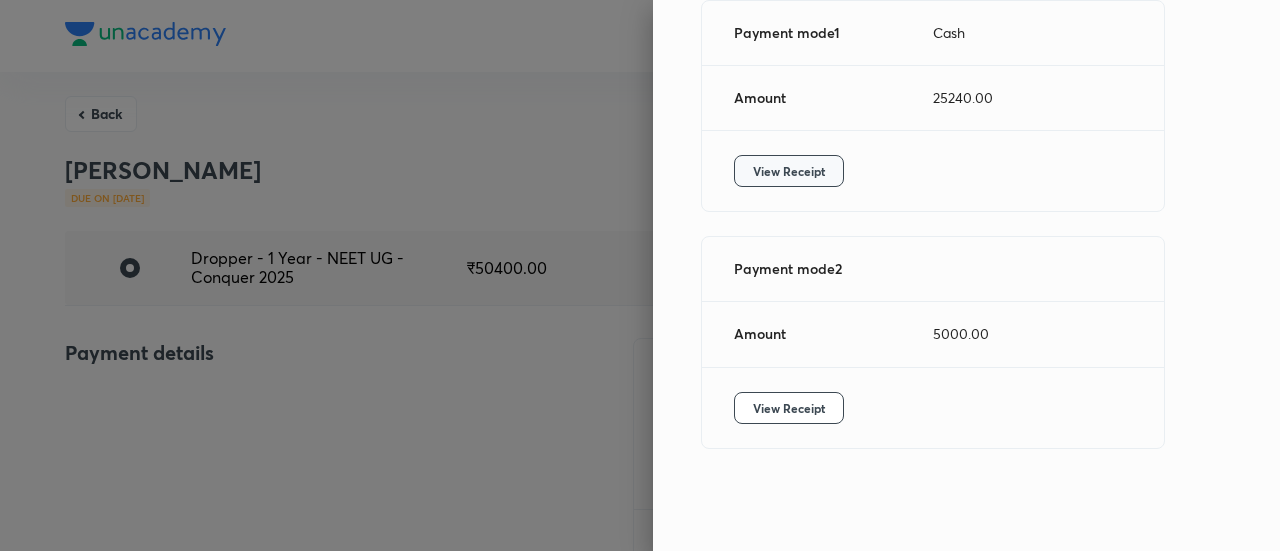 click on "View Receipt" at bounding box center [789, 171] 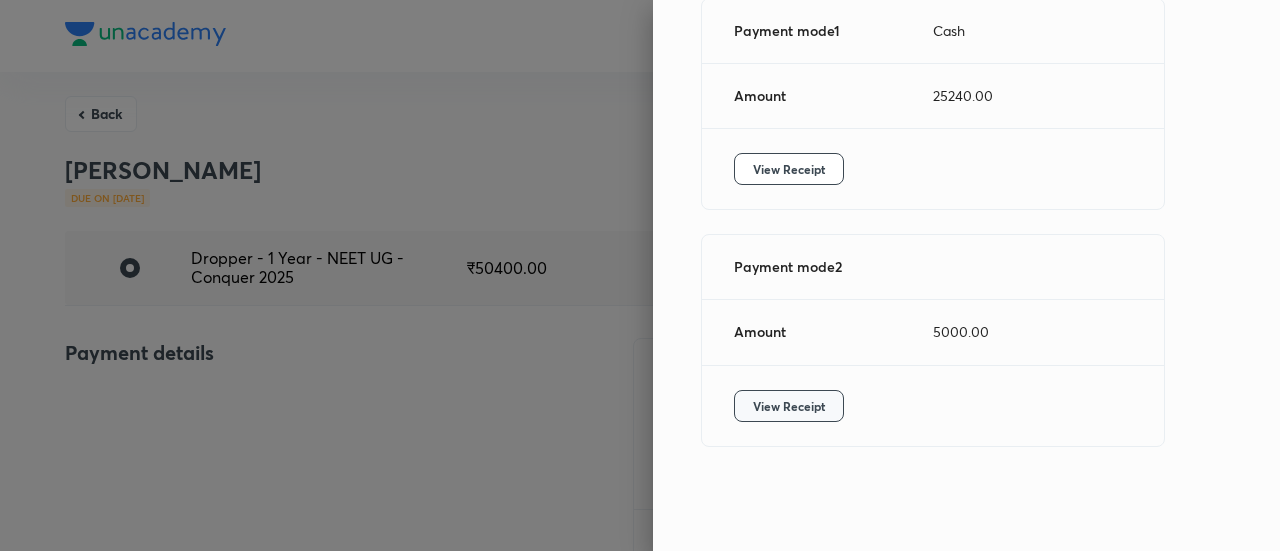 click on "View Receipt" at bounding box center (789, 406) 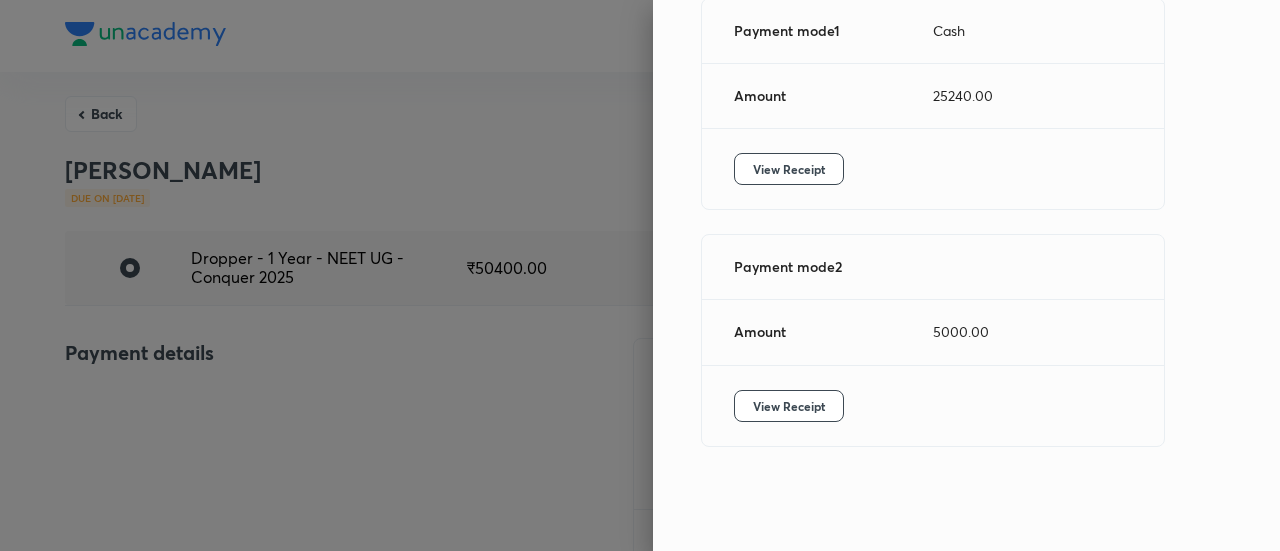 click at bounding box center [640, 275] 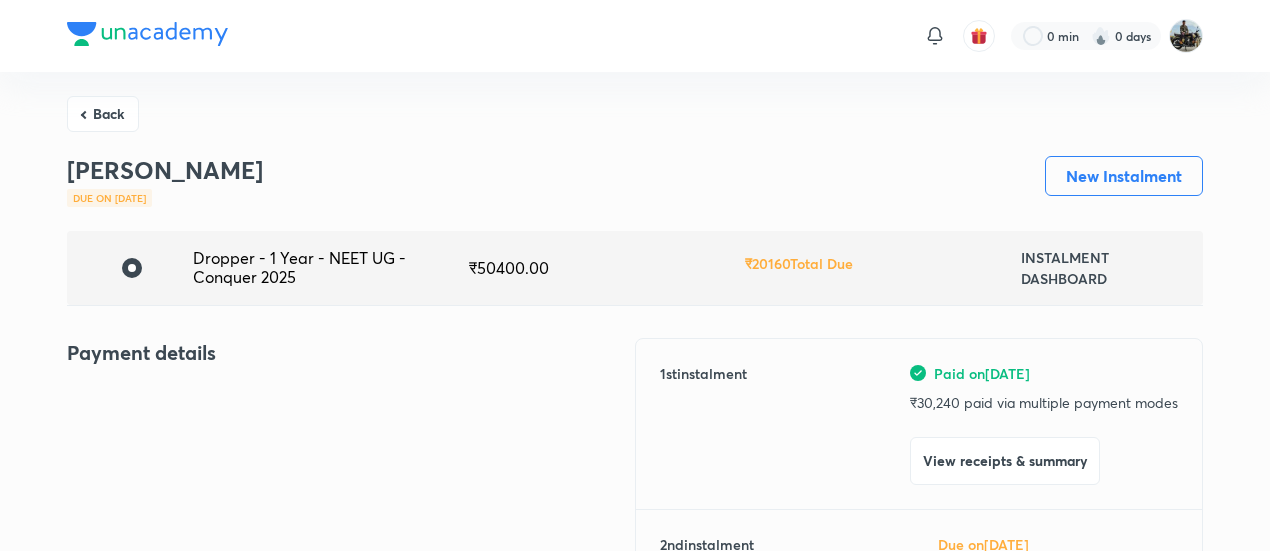 click on "Back" at bounding box center [103, 114] 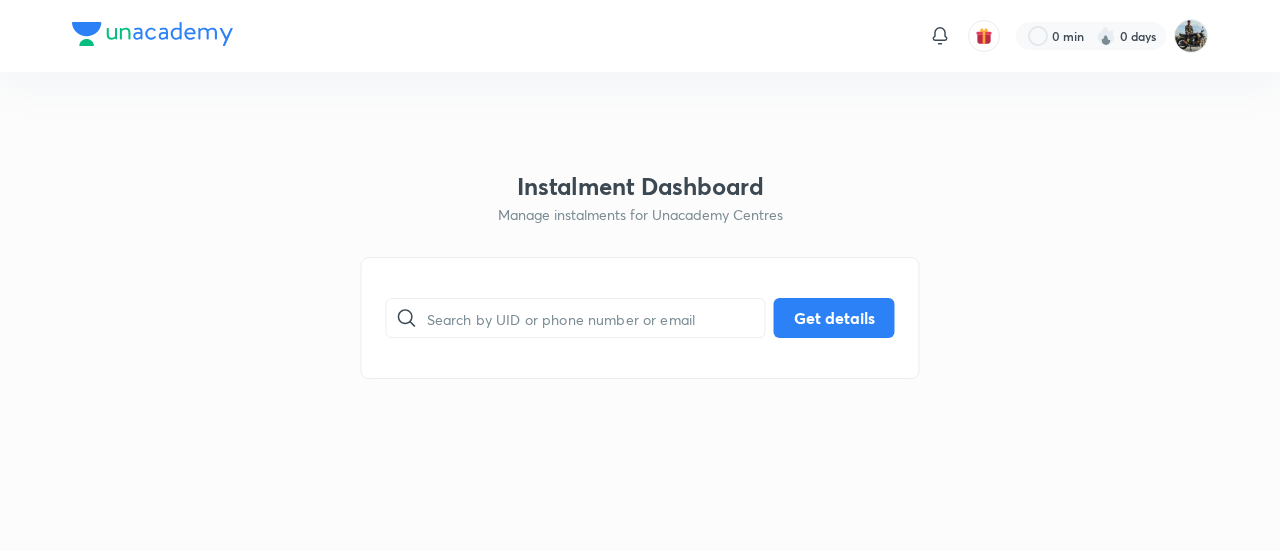 click on "​ Get details" at bounding box center [640, 318] 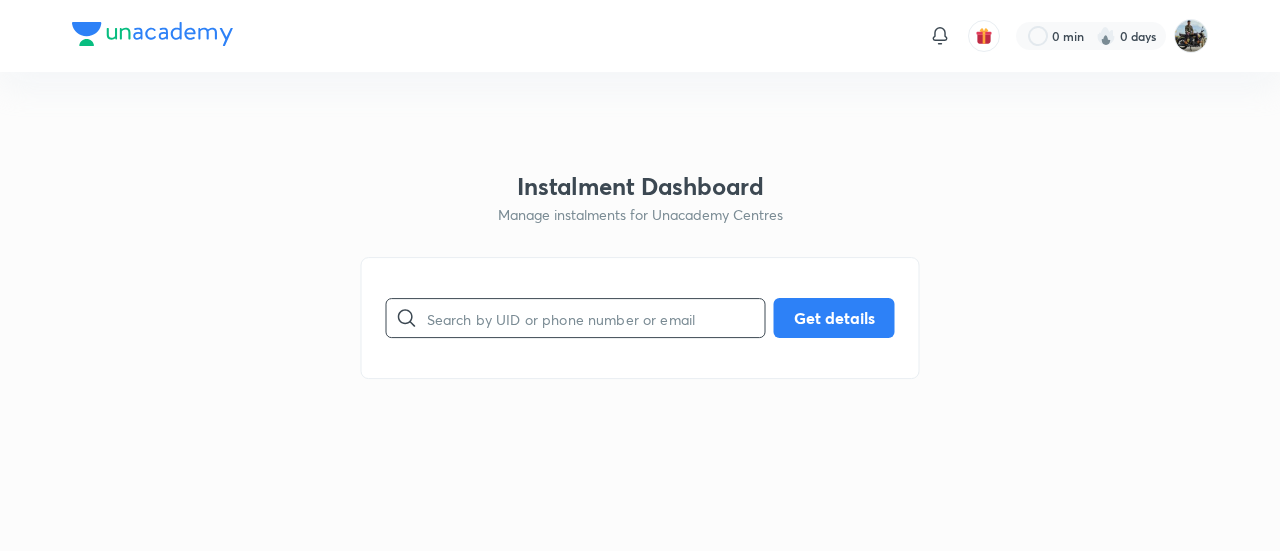 click at bounding box center [596, 318] 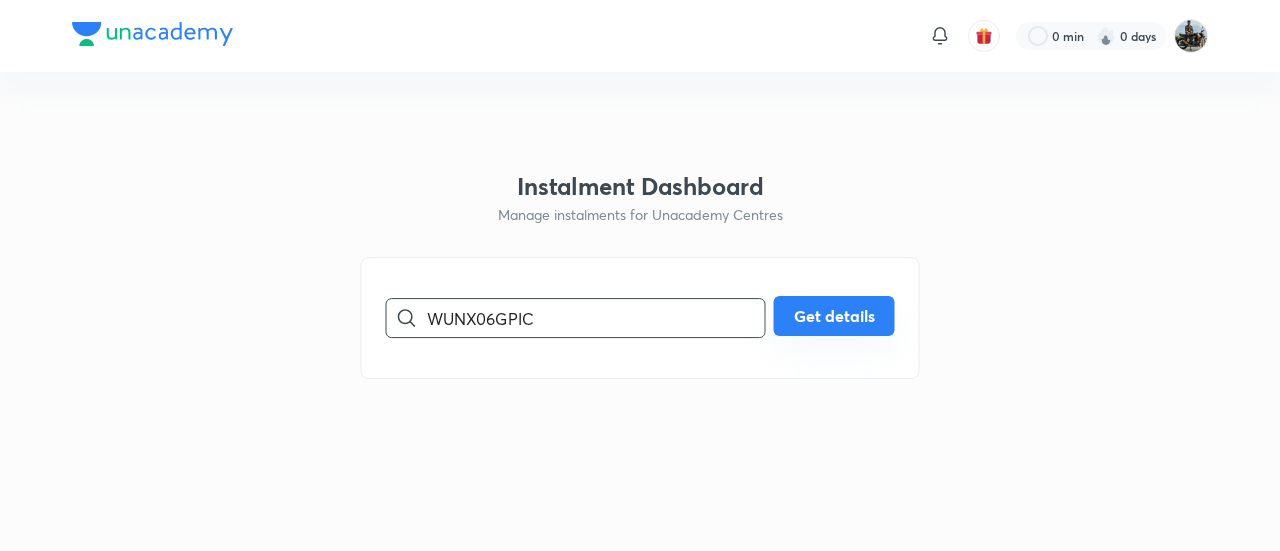 type on "WUNX06GPIC" 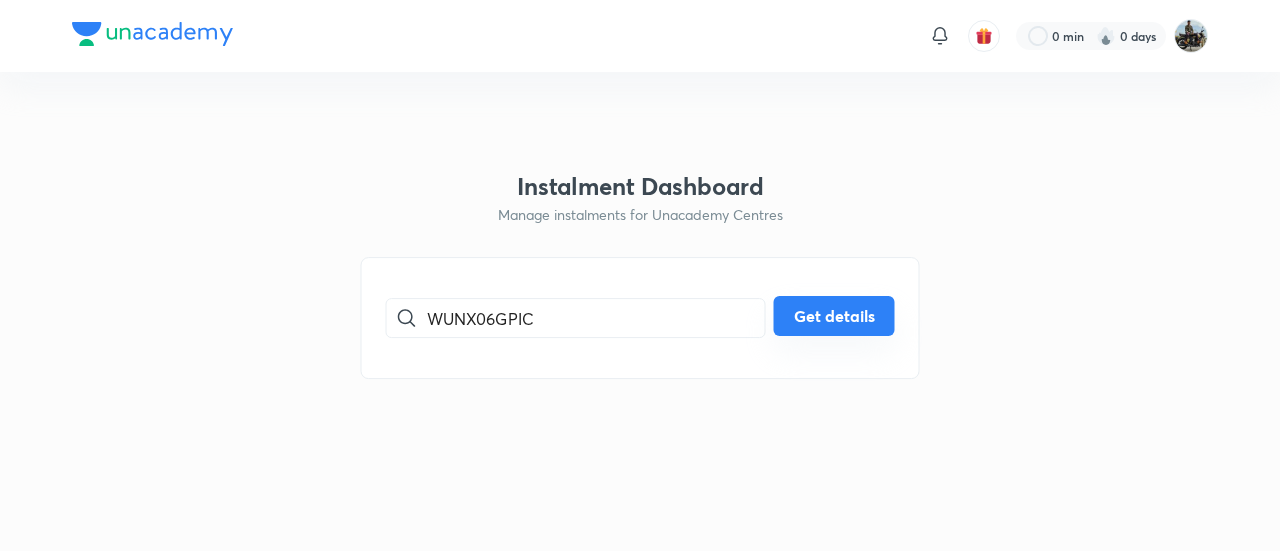 click on "Get details" at bounding box center (834, 316) 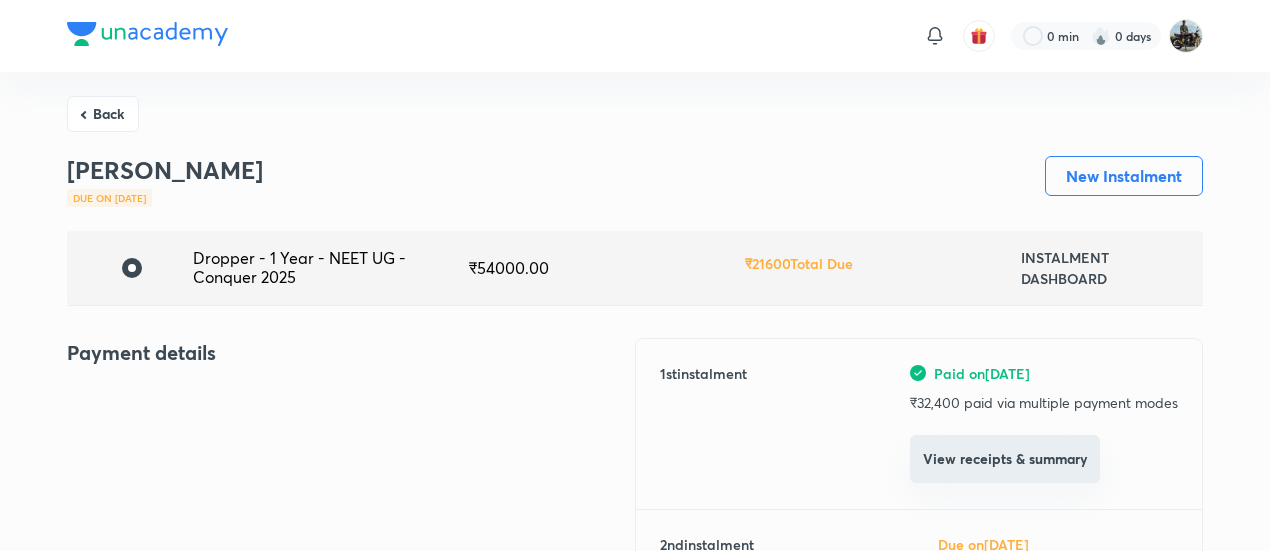 click on "View receipts & summary" at bounding box center [1005, 459] 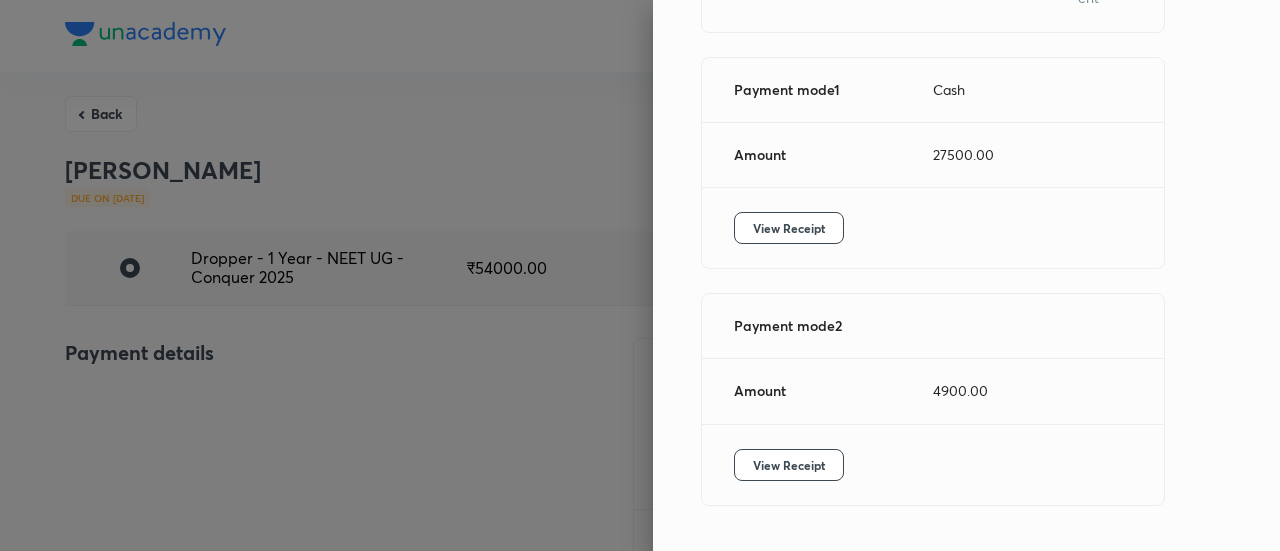 scroll, scrollTop: 344, scrollLeft: 0, axis: vertical 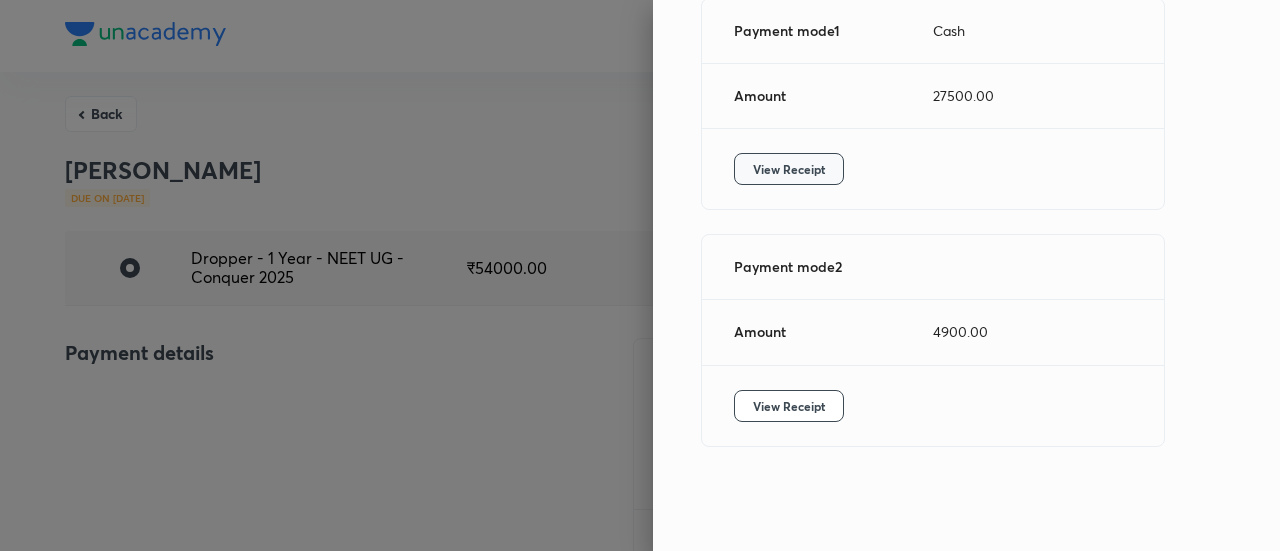 click on "View Receipt" at bounding box center (789, 169) 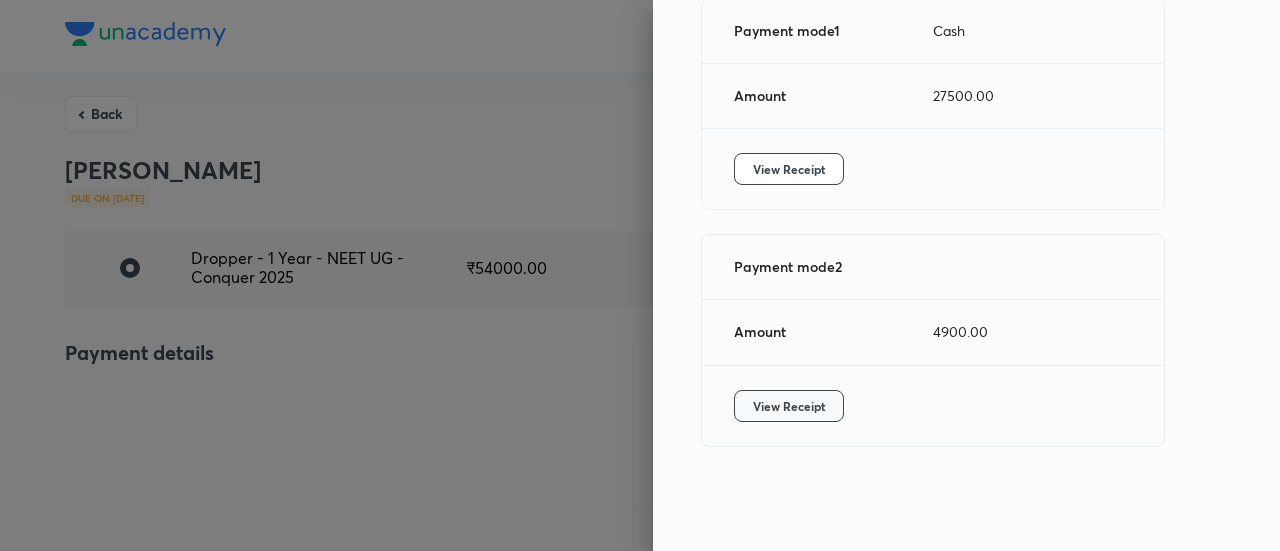 click on "View Receipt" at bounding box center (789, 406) 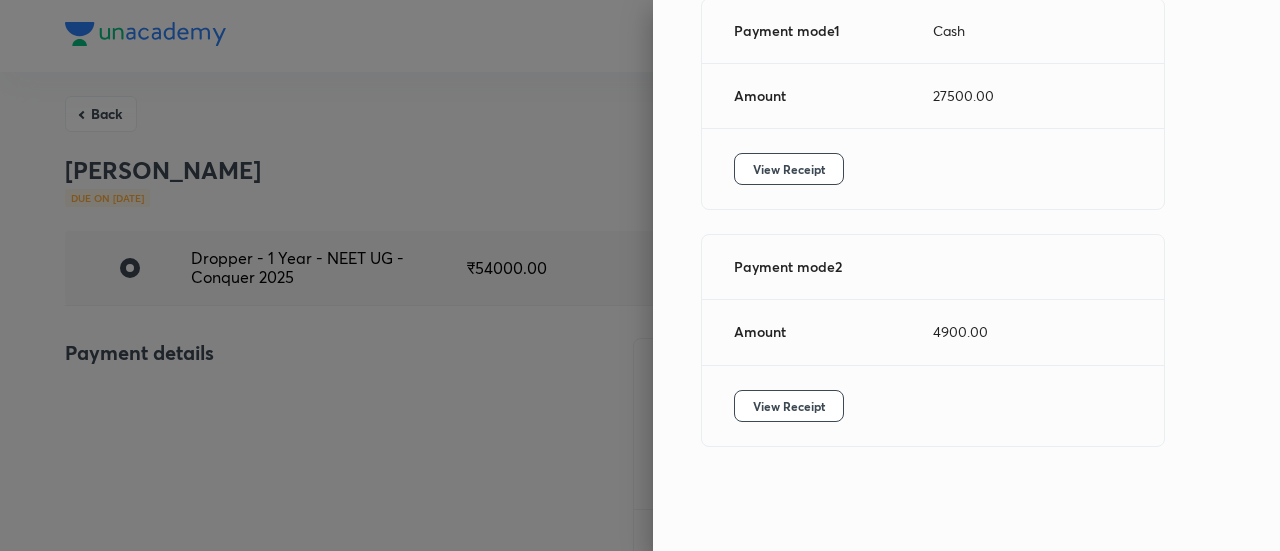 click at bounding box center [640, 275] 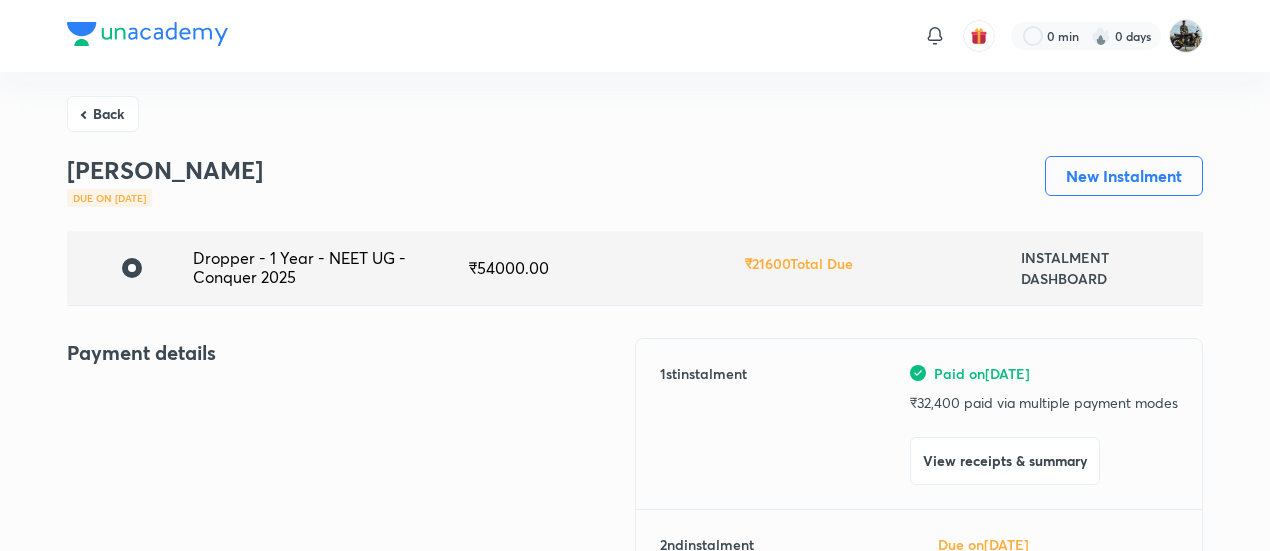click on "Back" at bounding box center (103, 114) 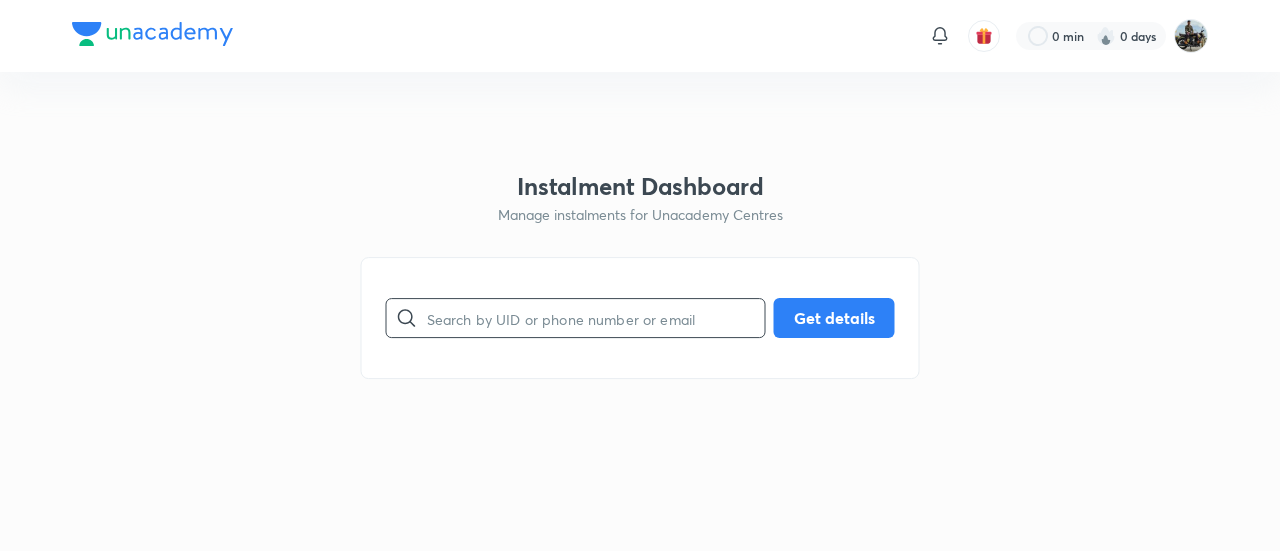 click at bounding box center [596, 318] 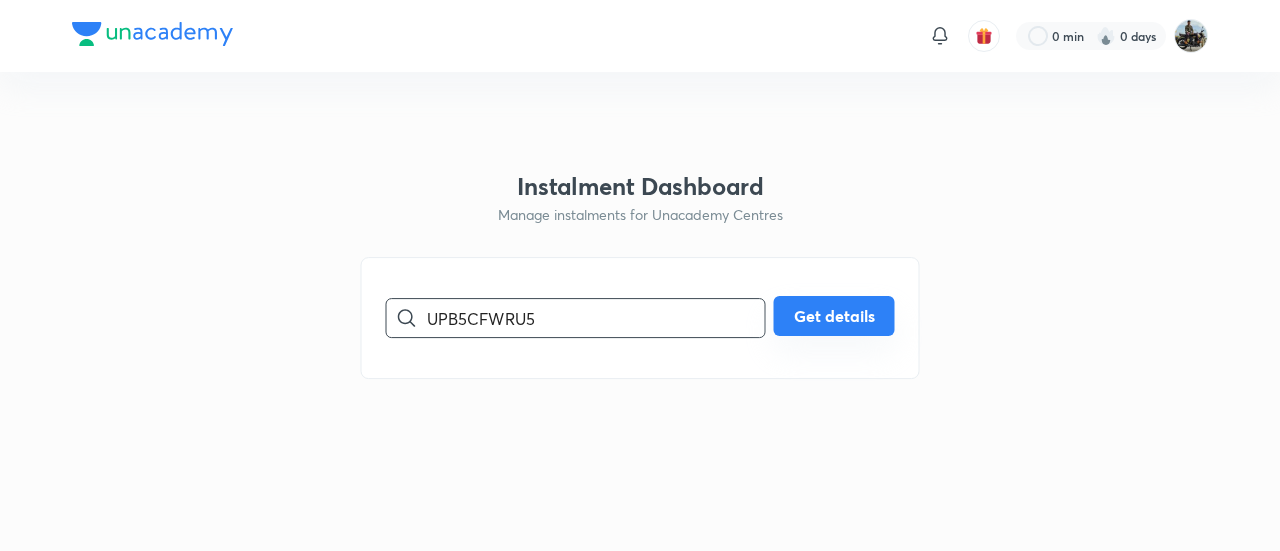 type on "UPB5CFWRU5" 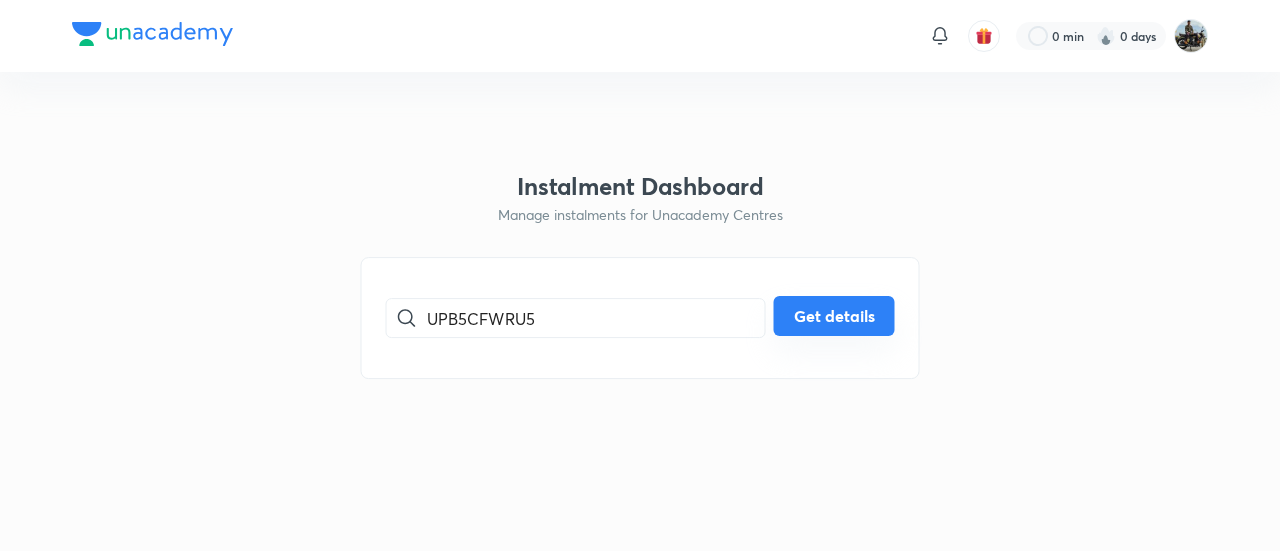 click on "Get details" at bounding box center [834, 316] 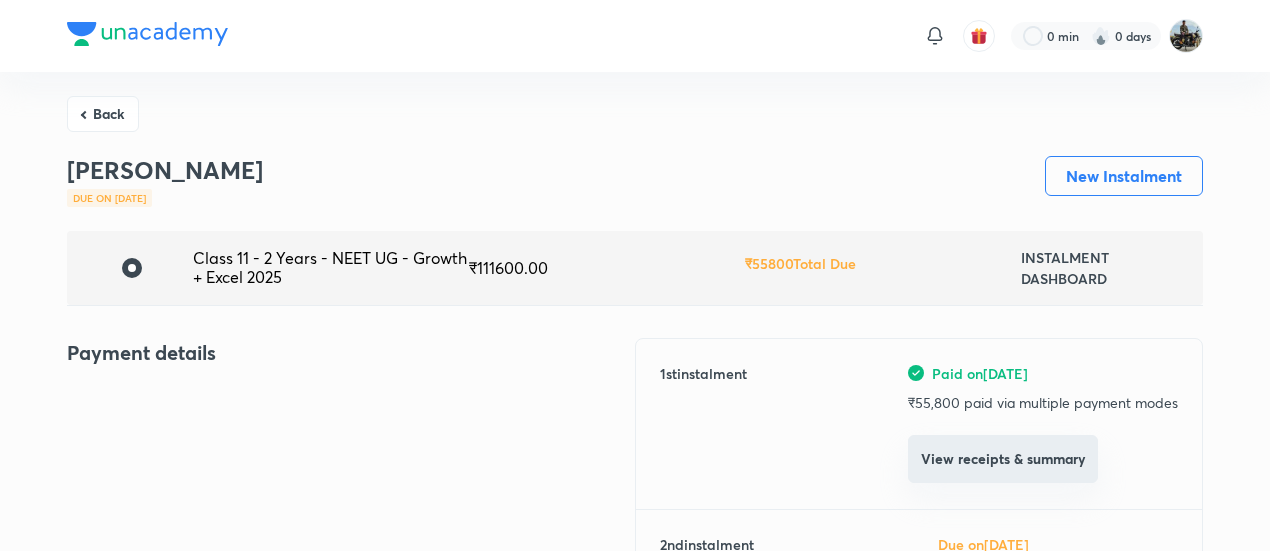 click on "View receipts & summary" at bounding box center (1003, 459) 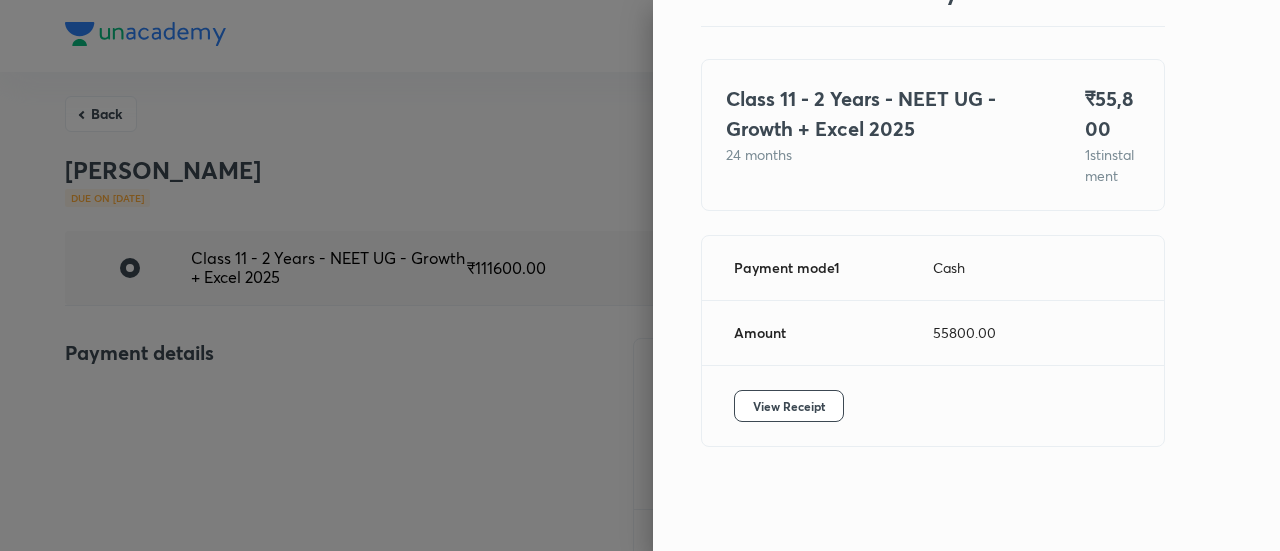 scroll, scrollTop: 109, scrollLeft: 0, axis: vertical 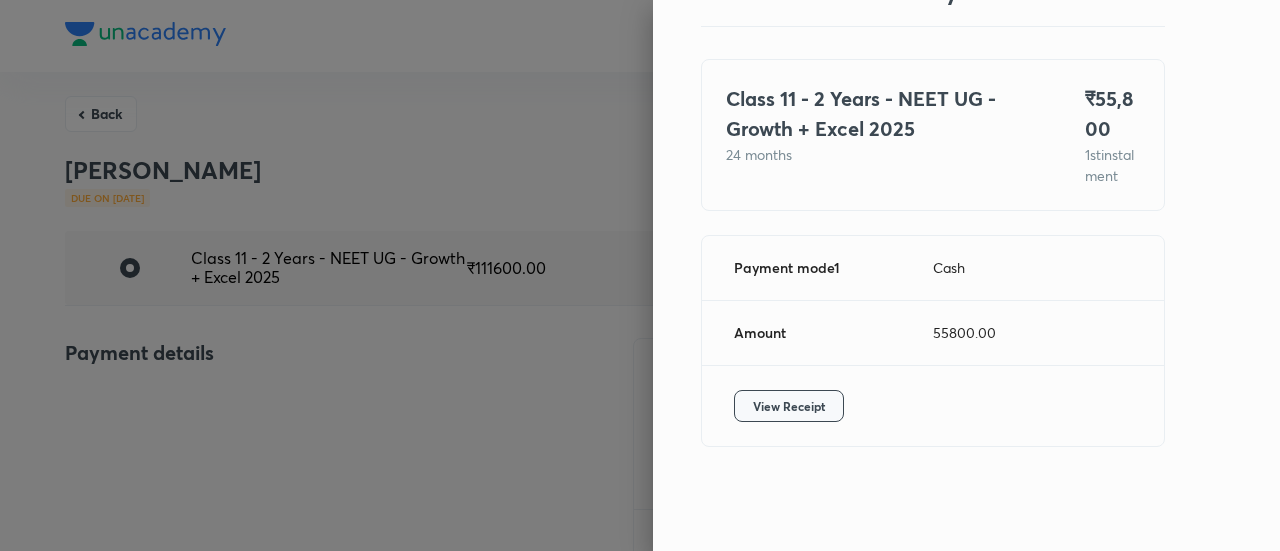 click on "View Receipt" at bounding box center (789, 406) 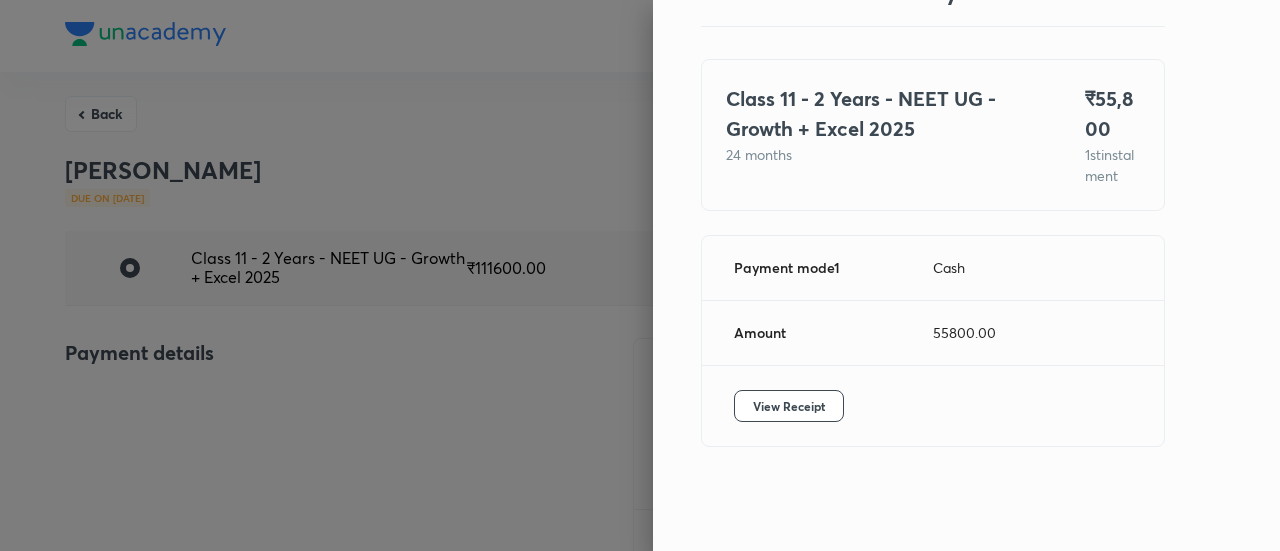 click at bounding box center (640, 275) 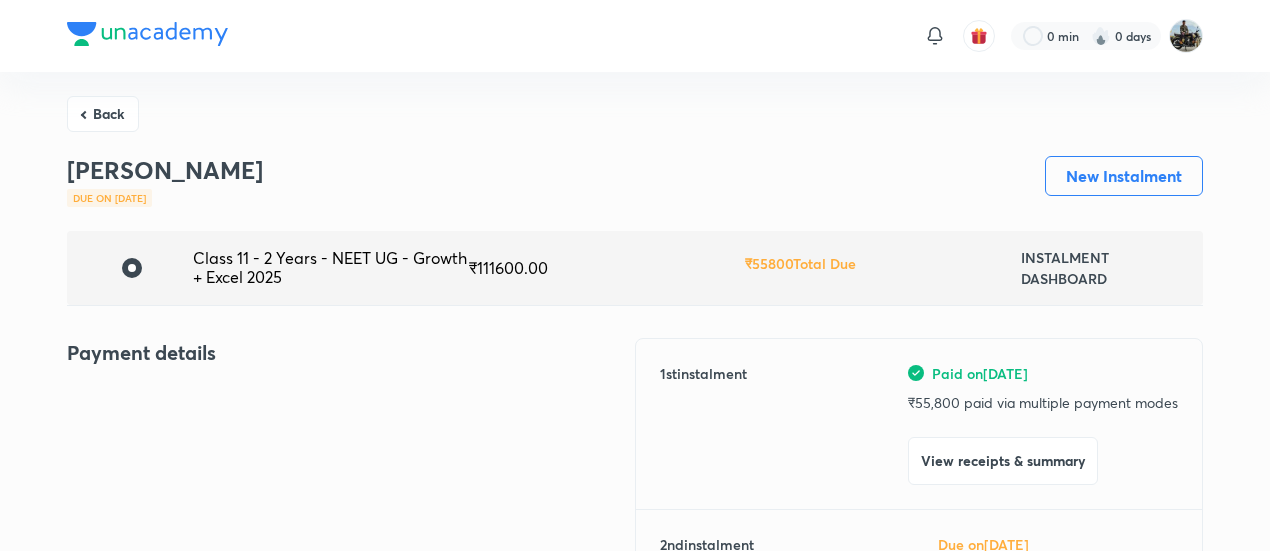 click on "Back" at bounding box center [103, 114] 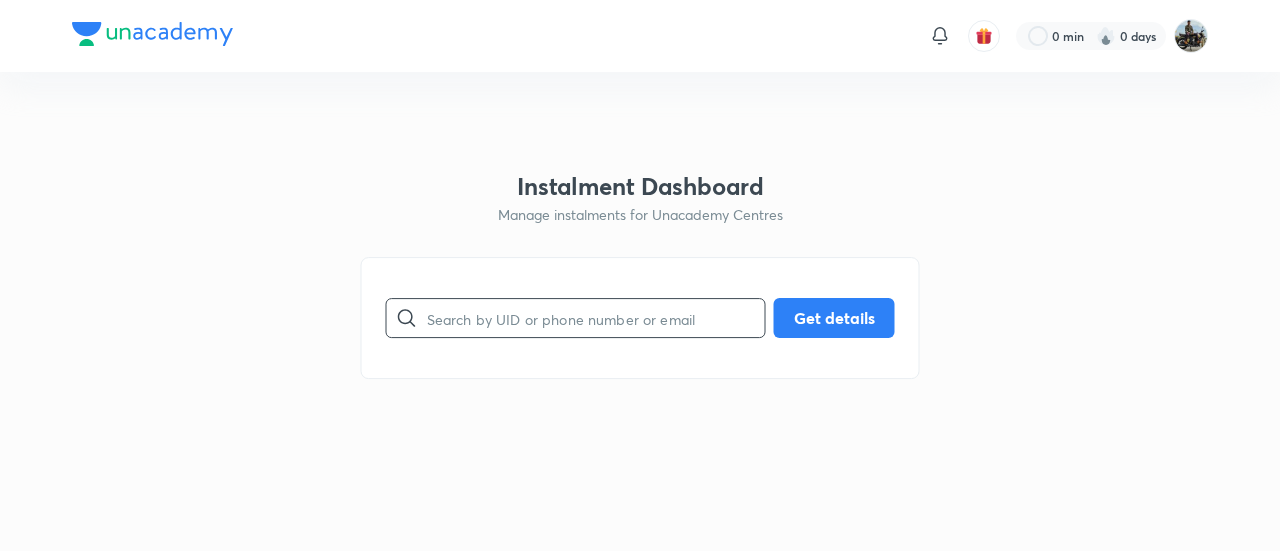 click at bounding box center [596, 318] 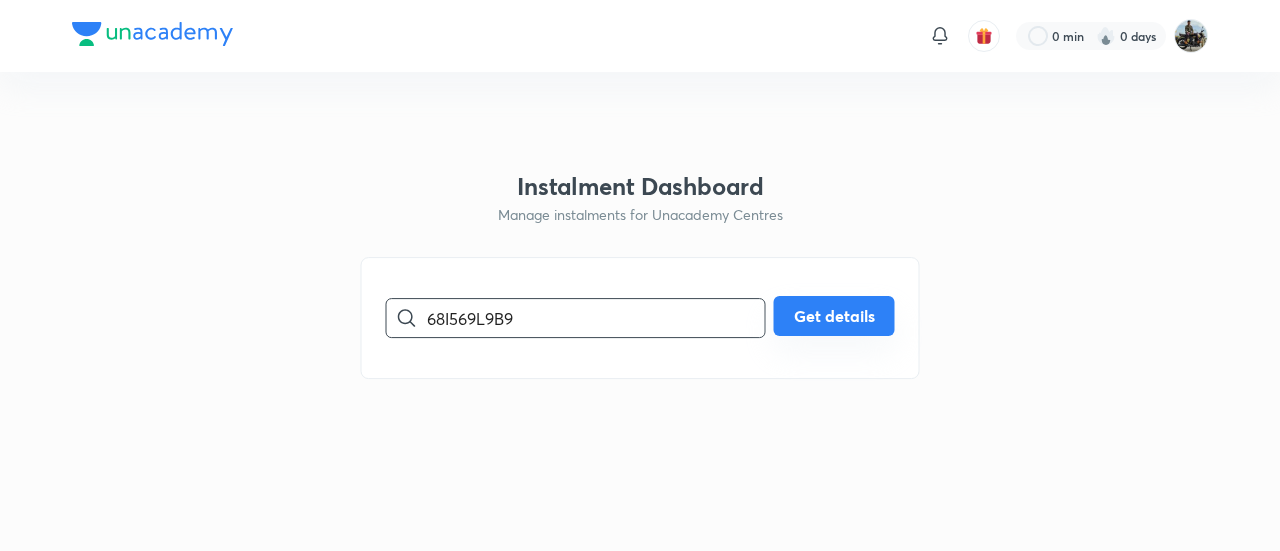 type on "68I569L9B9" 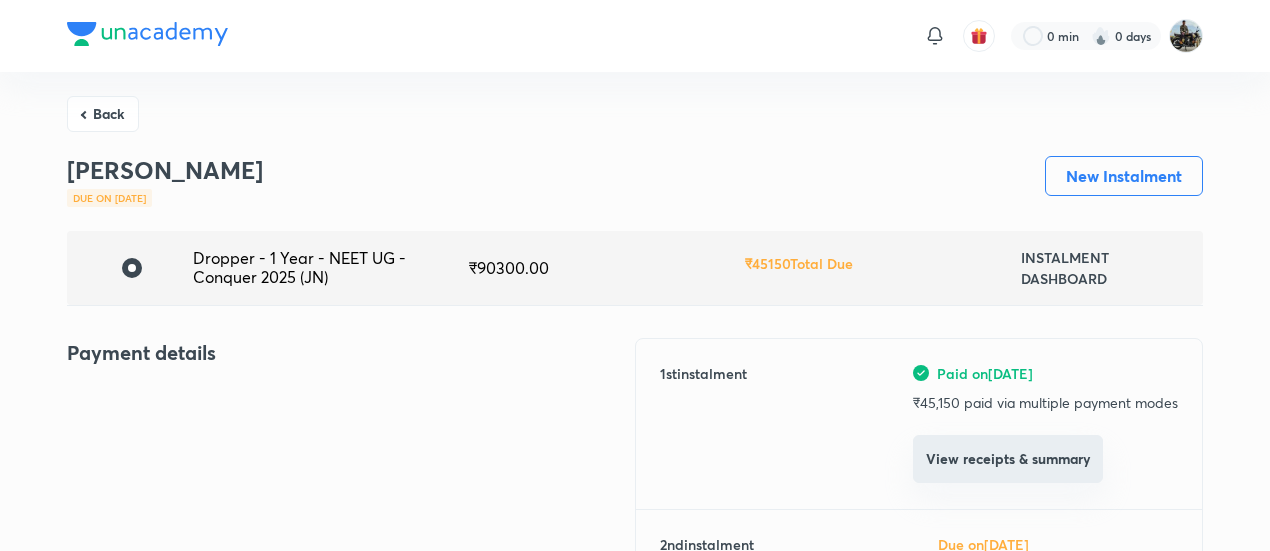 click on "View receipts & summary" at bounding box center [1008, 459] 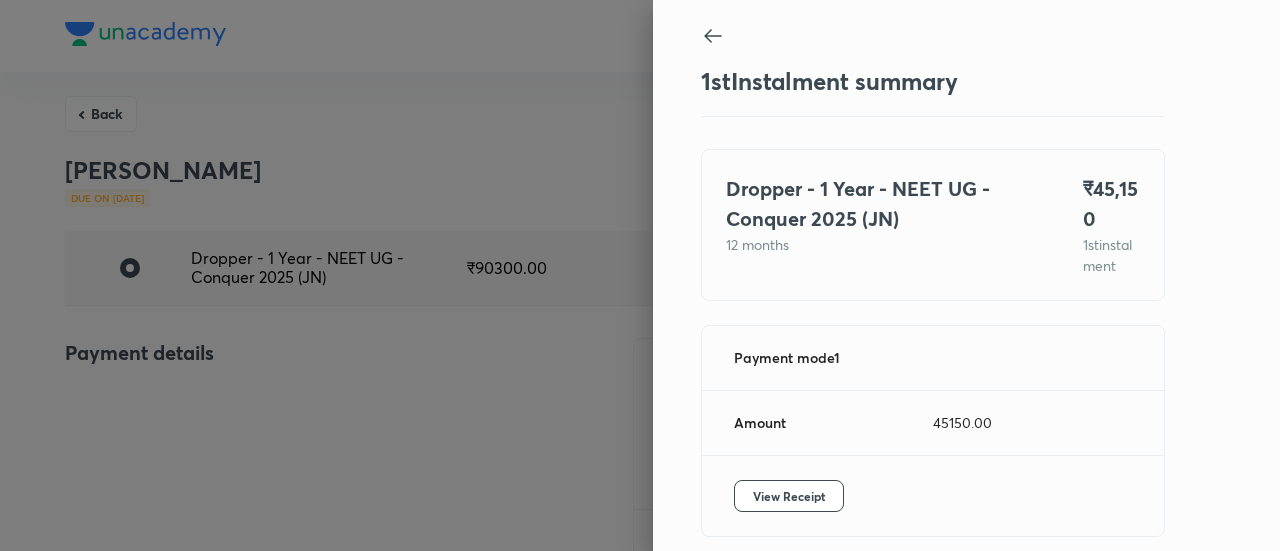 scroll, scrollTop: 109, scrollLeft: 0, axis: vertical 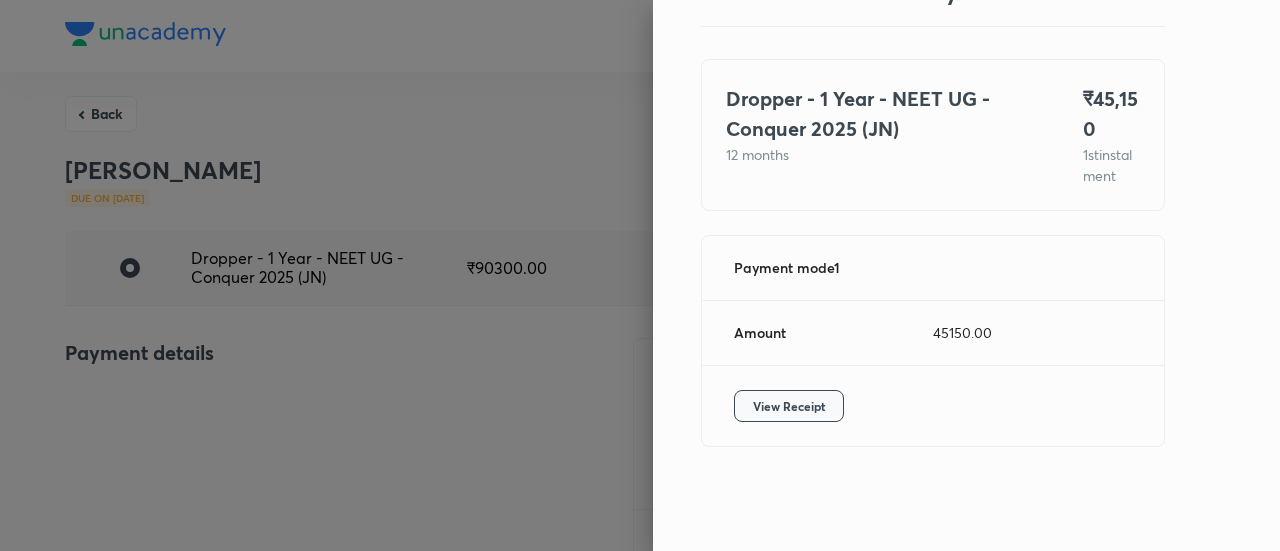 click on "View Receipt" at bounding box center (789, 406) 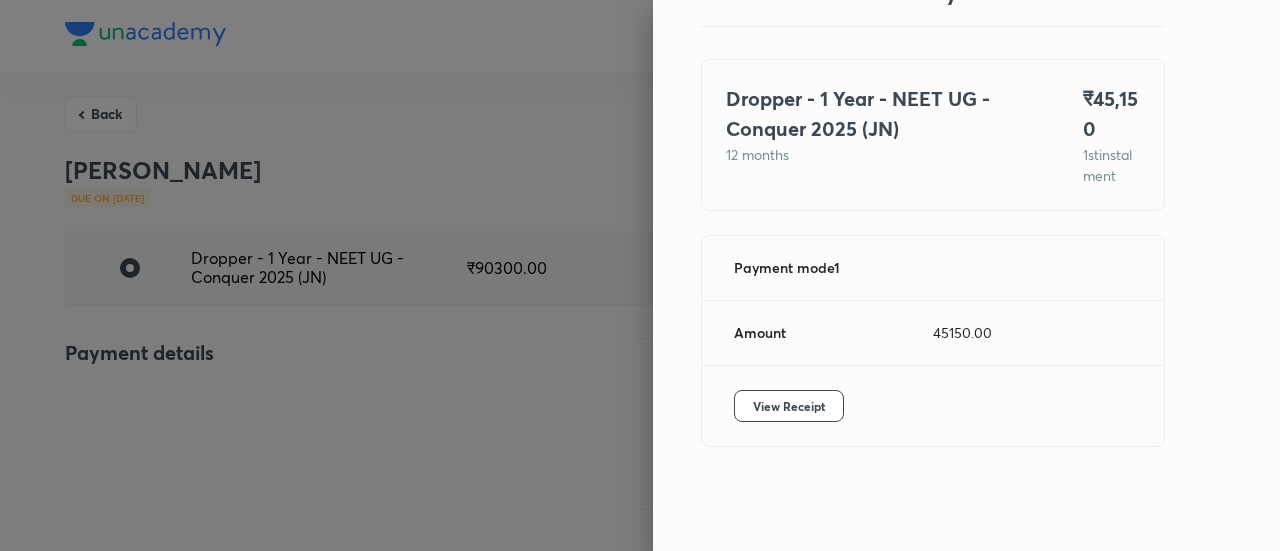 click at bounding box center (640, 275) 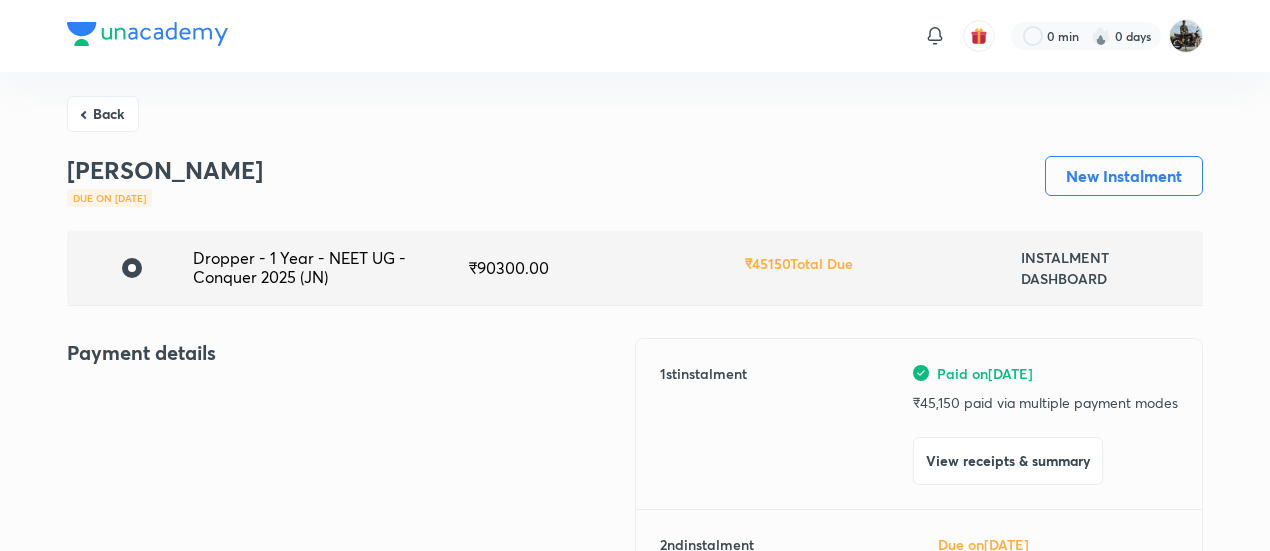 click on "Back" at bounding box center [103, 114] 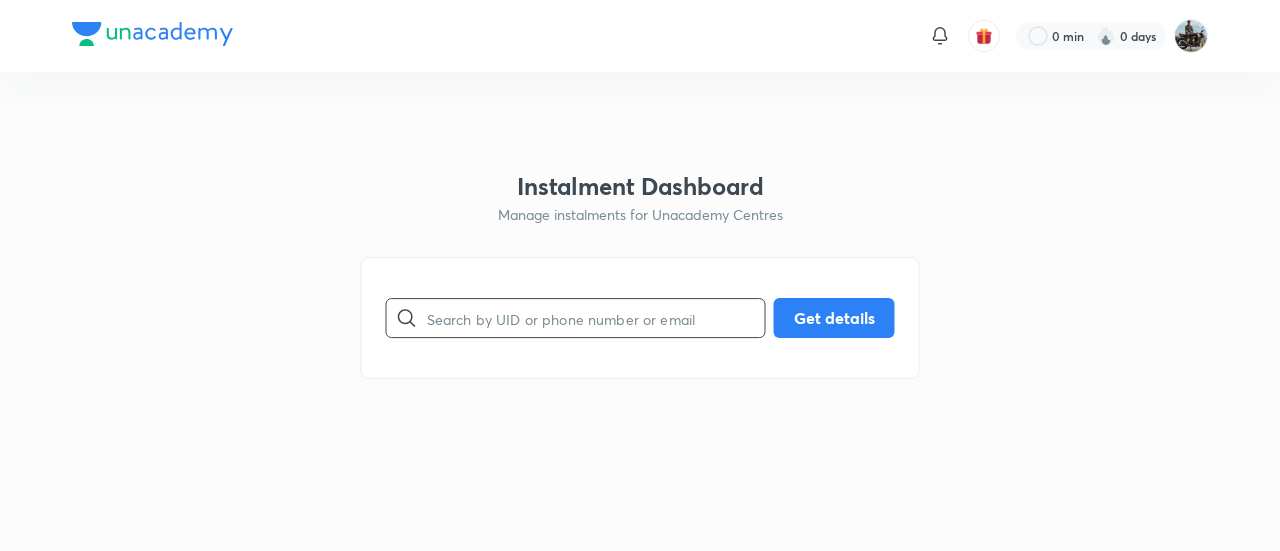 click at bounding box center (596, 318) 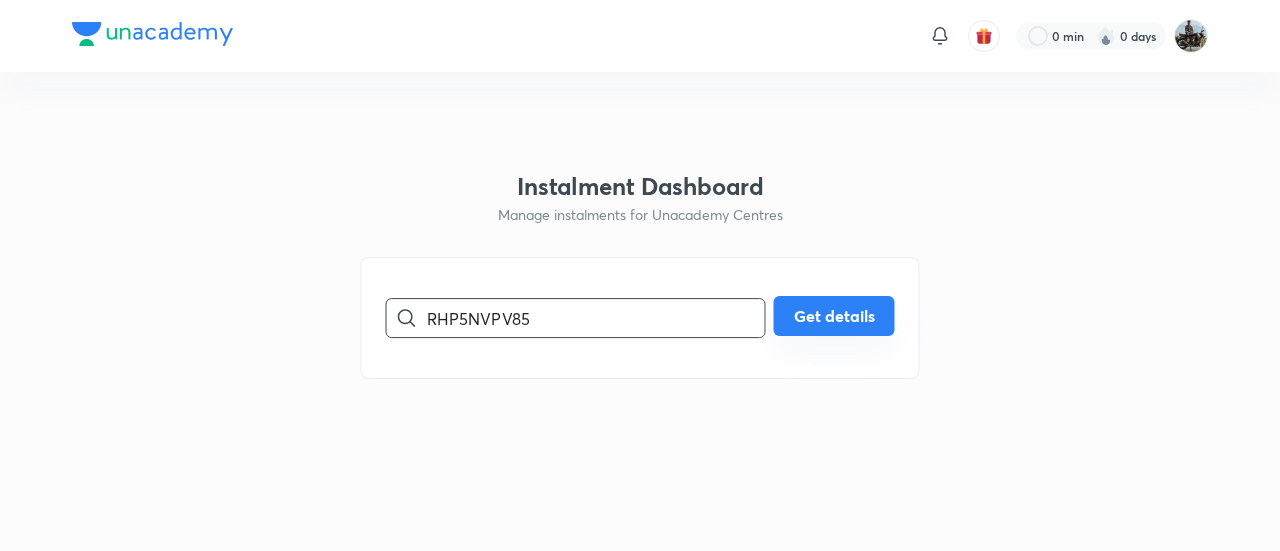 type on "RHP5NVPV85" 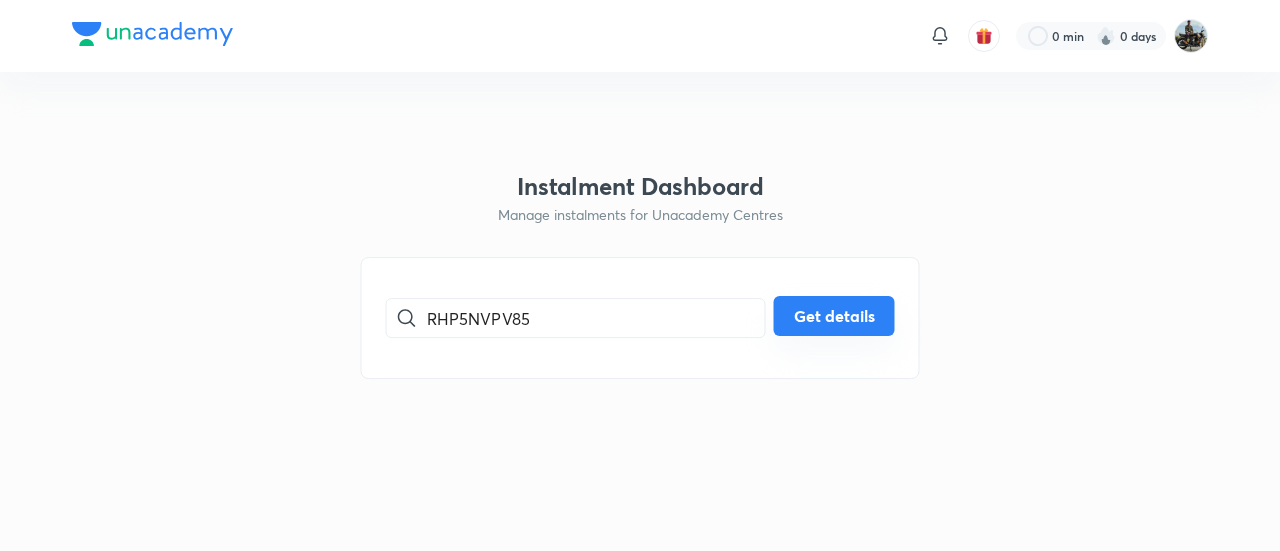 click on "Get details" at bounding box center (834, 316) 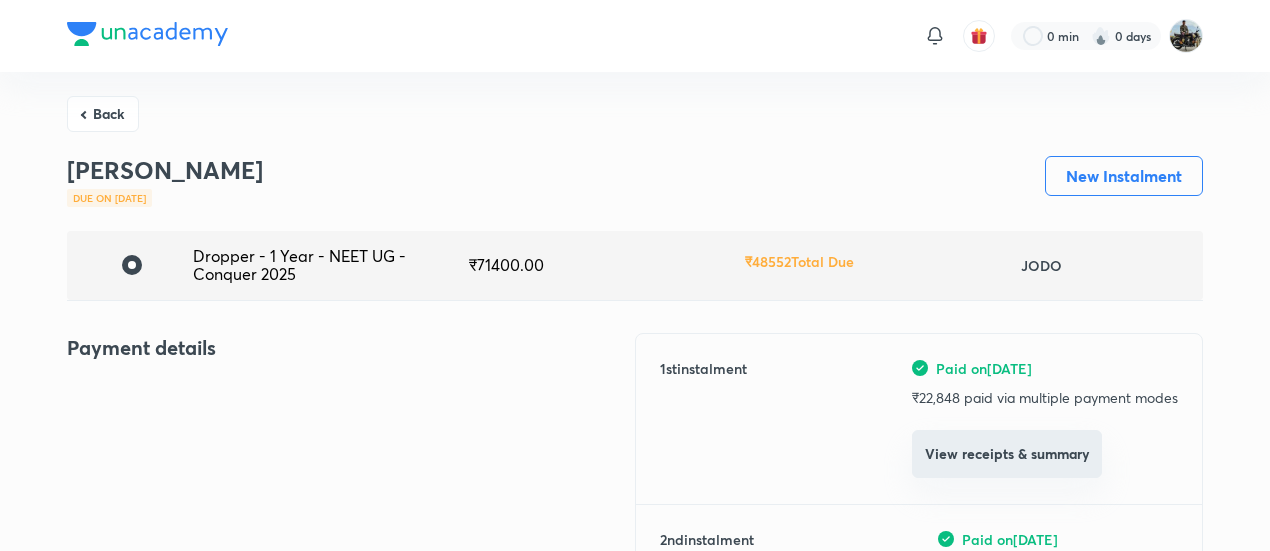 click on "View receipts & summary" at bounding box center (1007, 454) 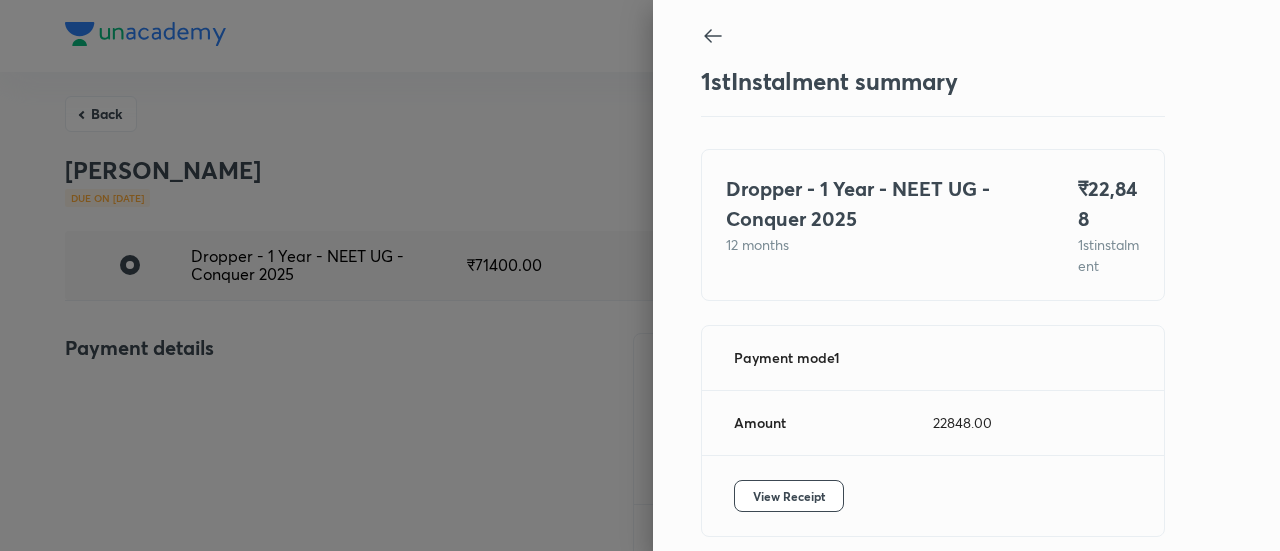 scroll, scrollTop: 109, scrollLeft: 0, axis: vertical 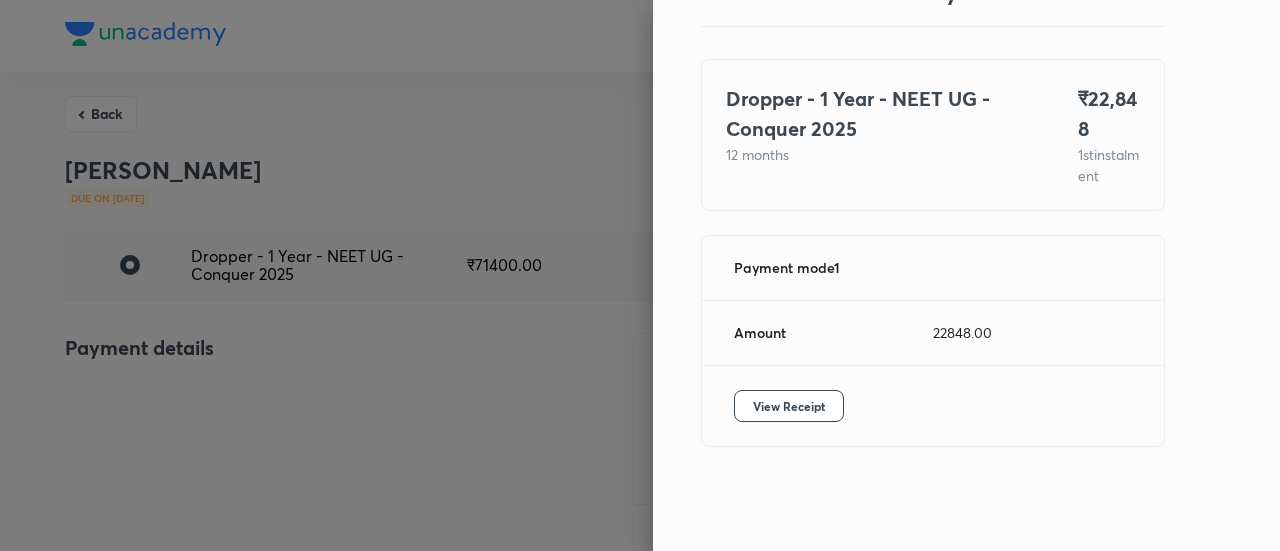 click on "View Receipt" at bounding box center [933, 406] 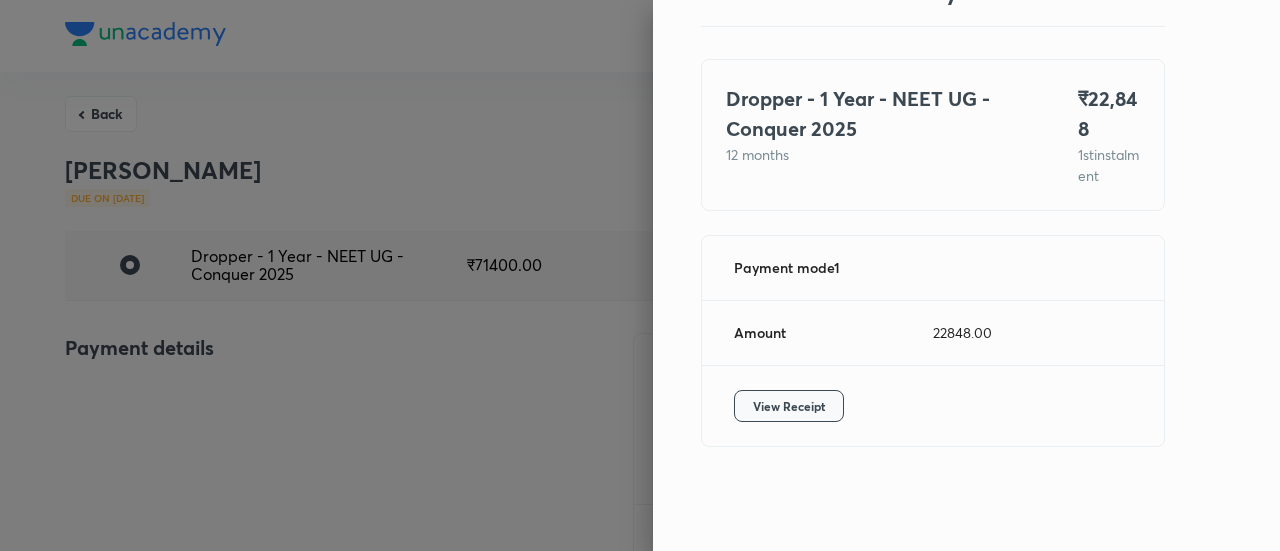 click on "View Receipt" at bounding box center (789, 406) 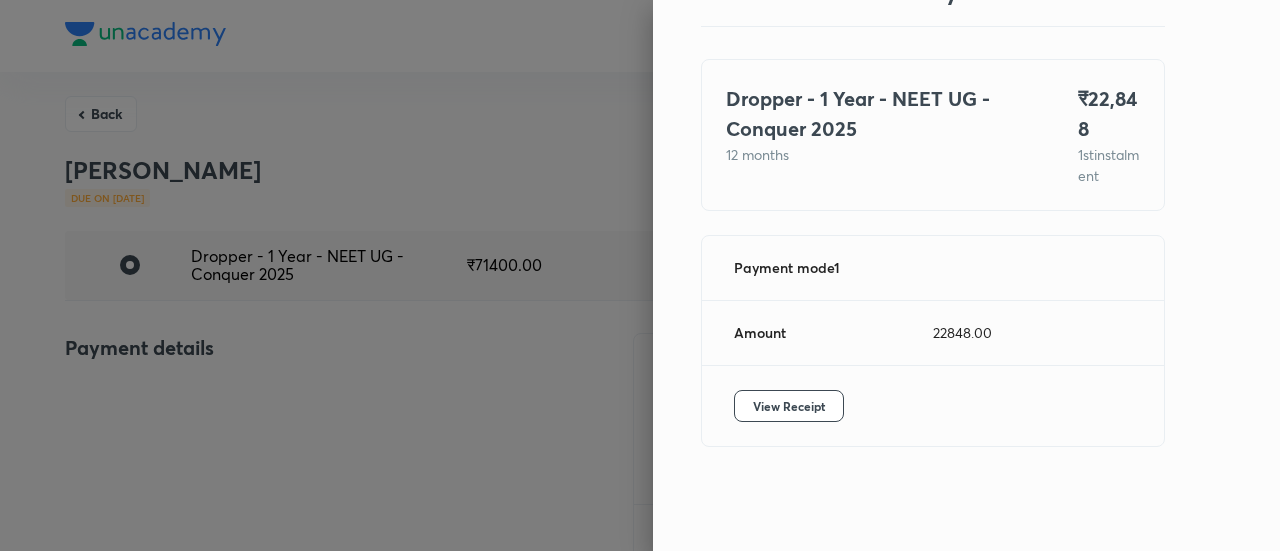 click at bounding box center [640, 275] 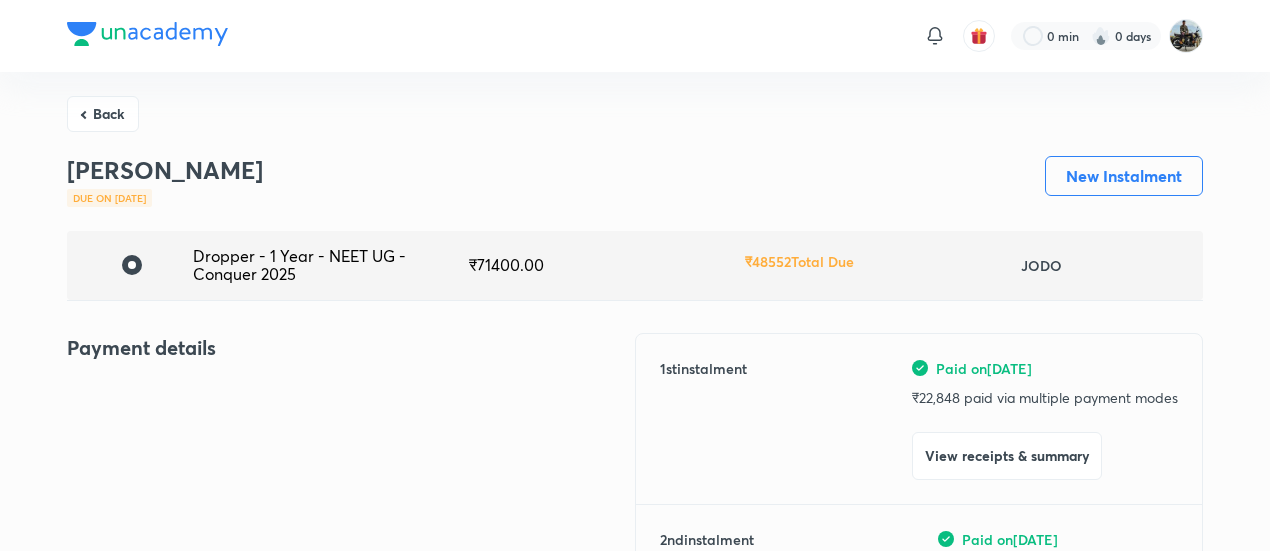 click on "Back" at bounding box center [103, 114] 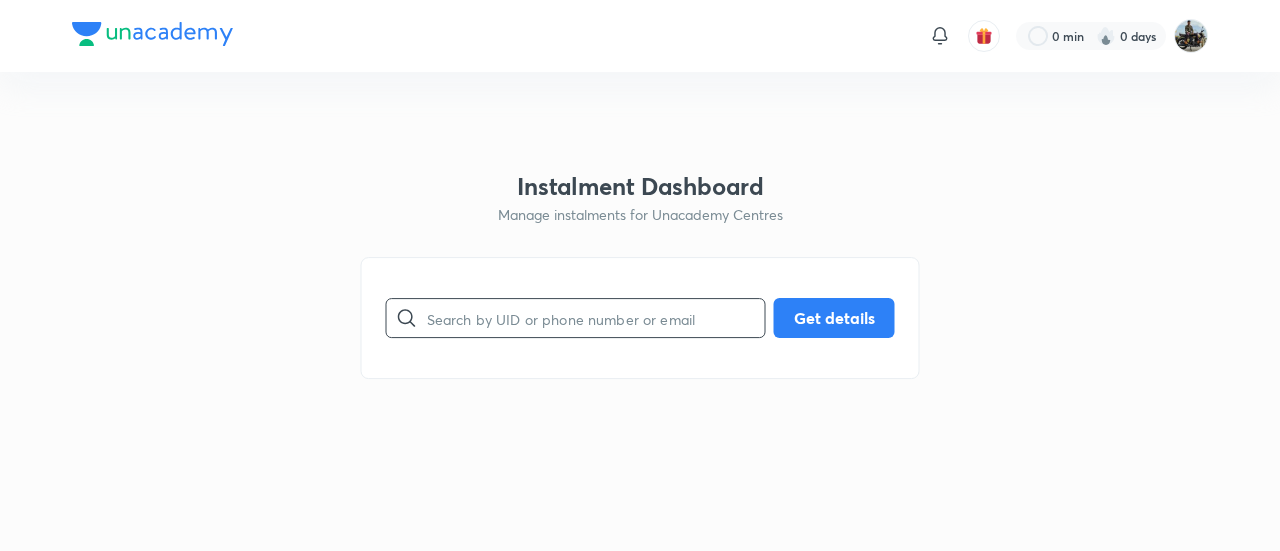 click at bounding box center [596, 318] 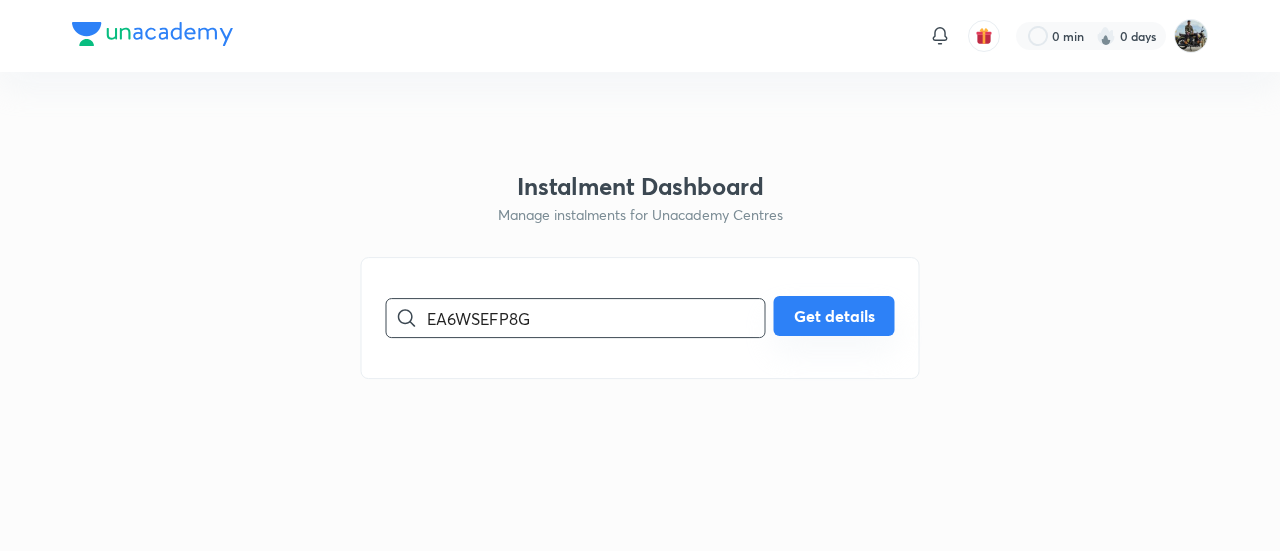 type on "EA6WSEFP8G" 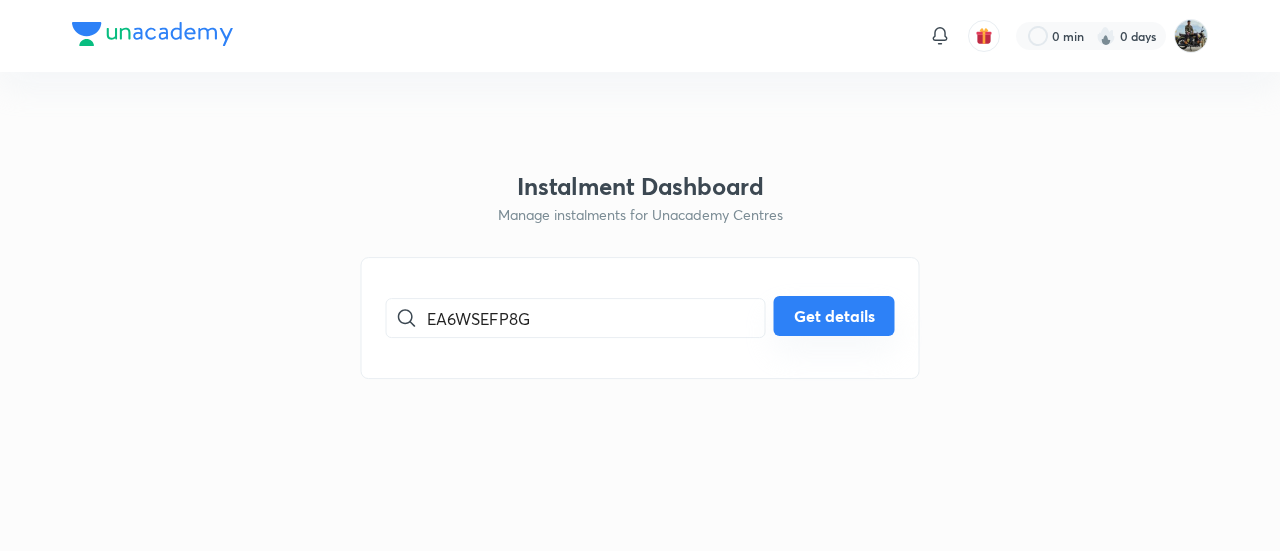 click on "Get details" at bounding box center (834, 316) 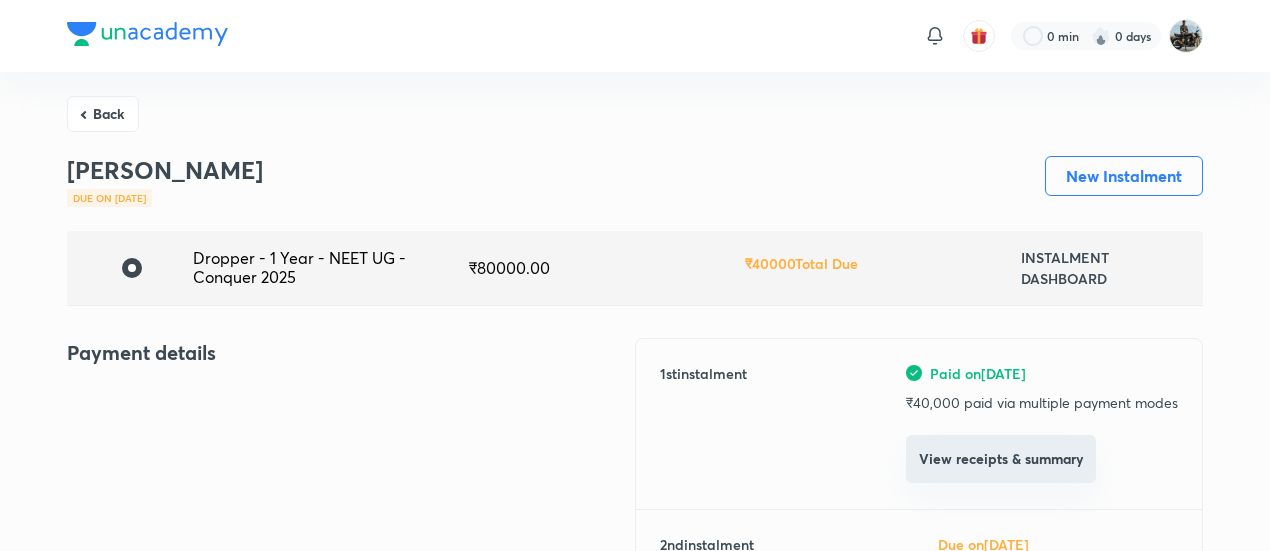 click on "View receipts & summary" at bounding box center [1001, 459] 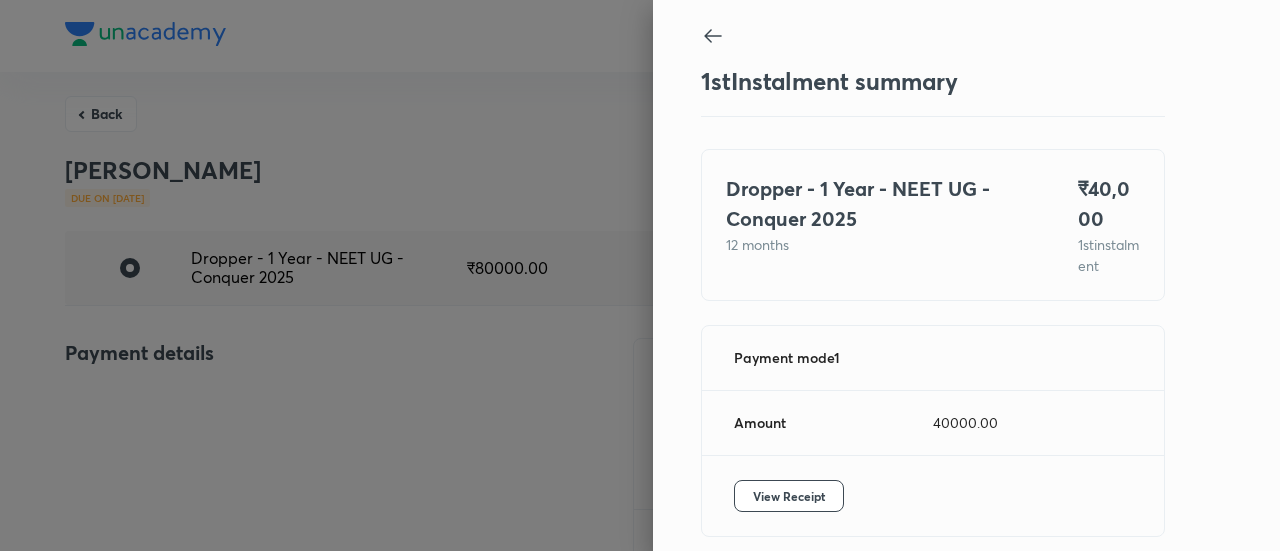 scroll, scrollTop: 109, scrollLeft: 0, axis: vertical 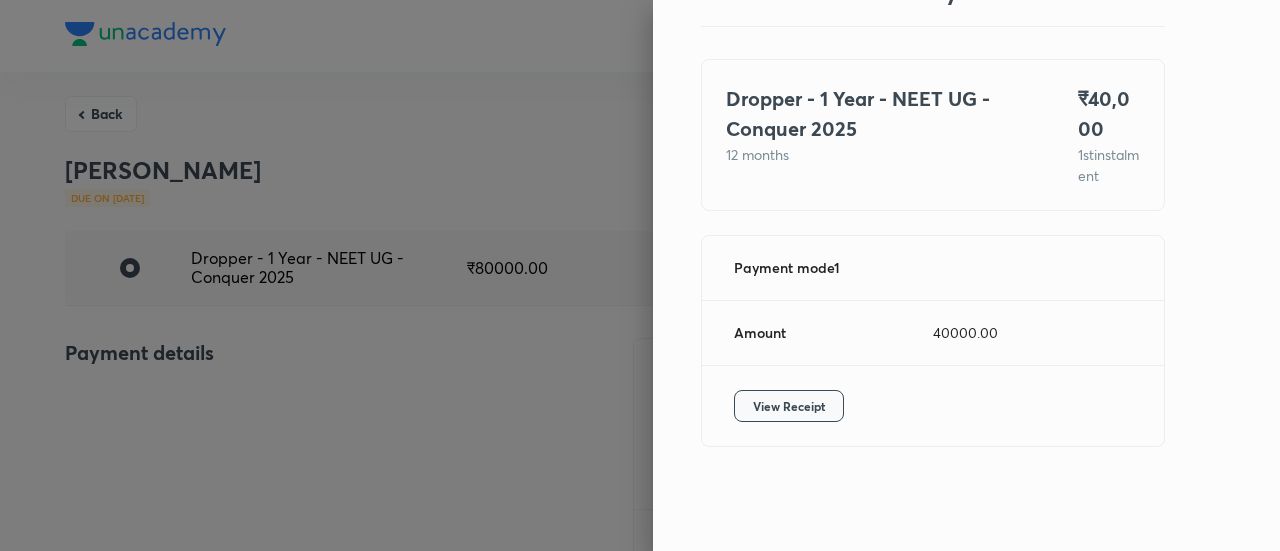 click on "View Receipt" at bounding box center (789, 406) 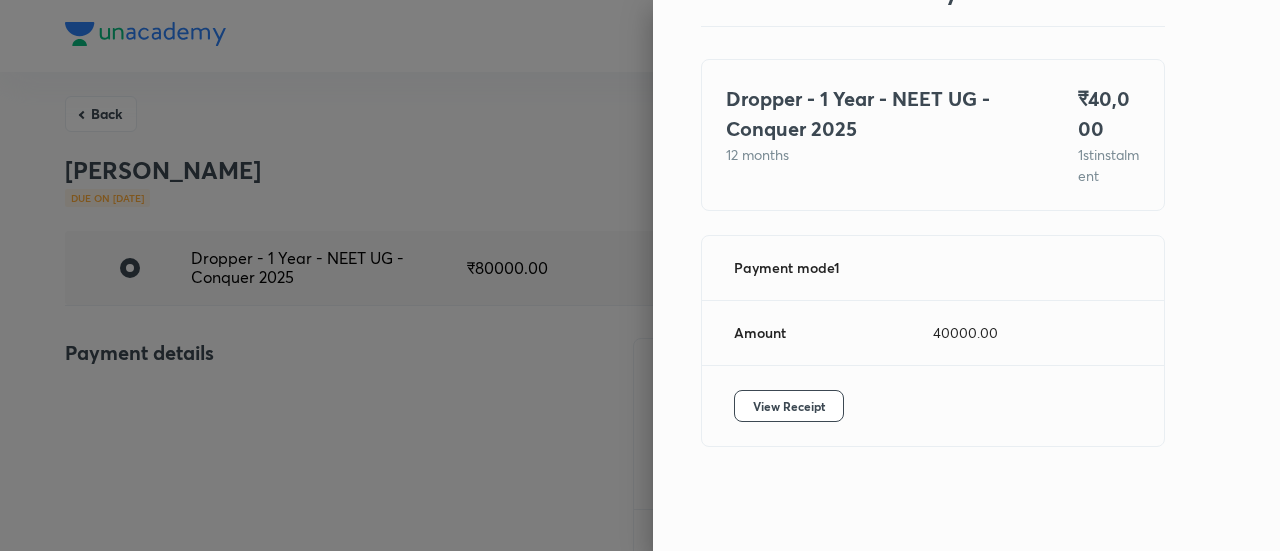 click at bounding box center (640, 275) 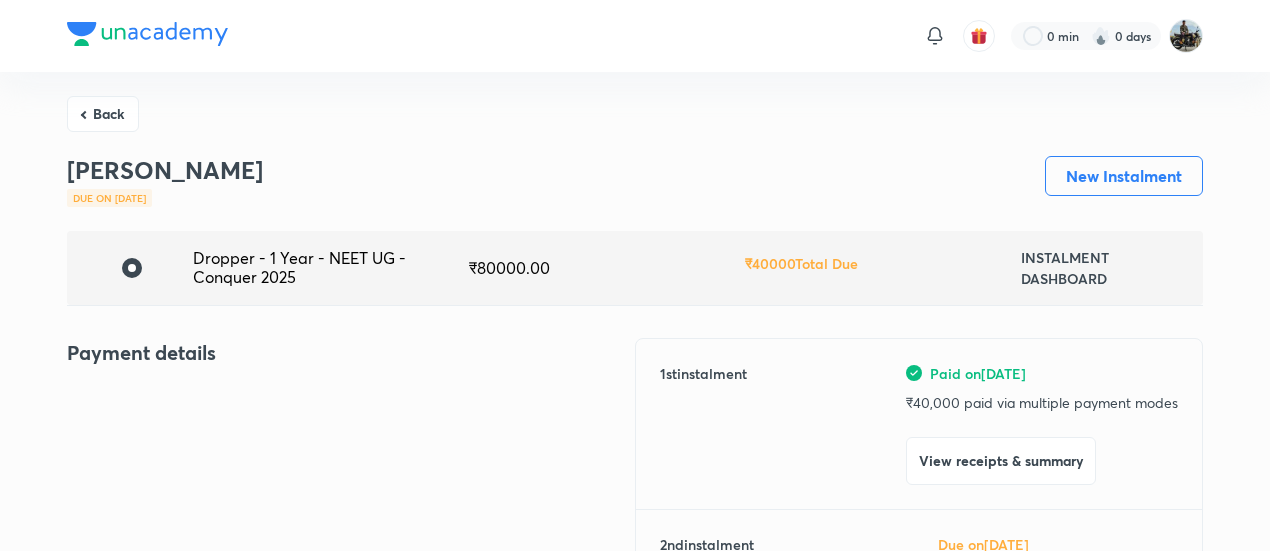 click on "Back" at bounding box center [103, 114] 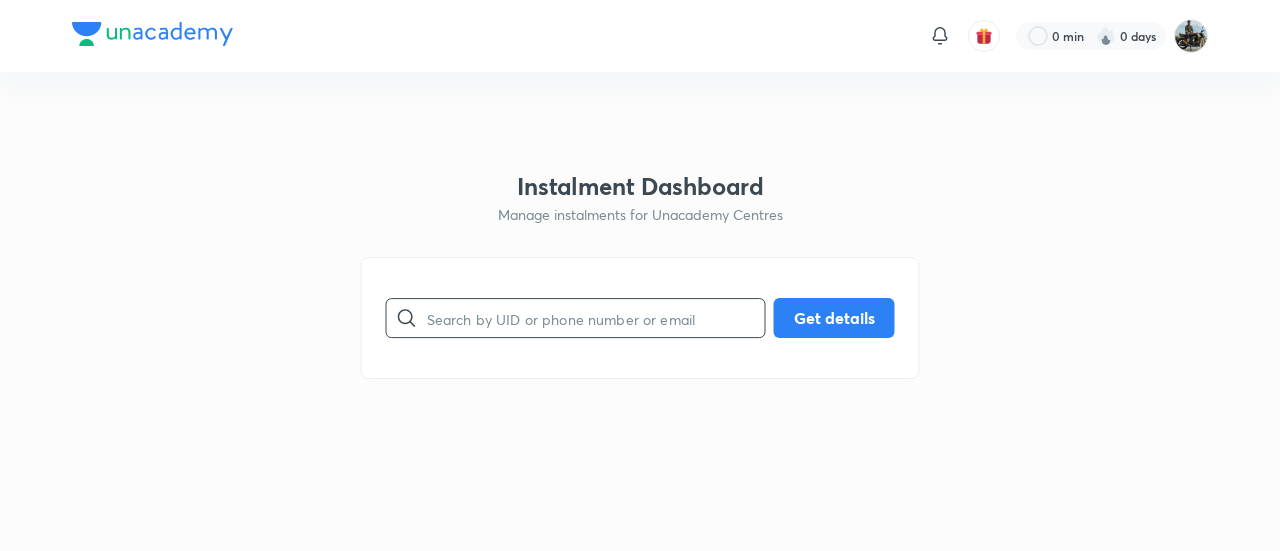 click at bounding box center (596, 318) 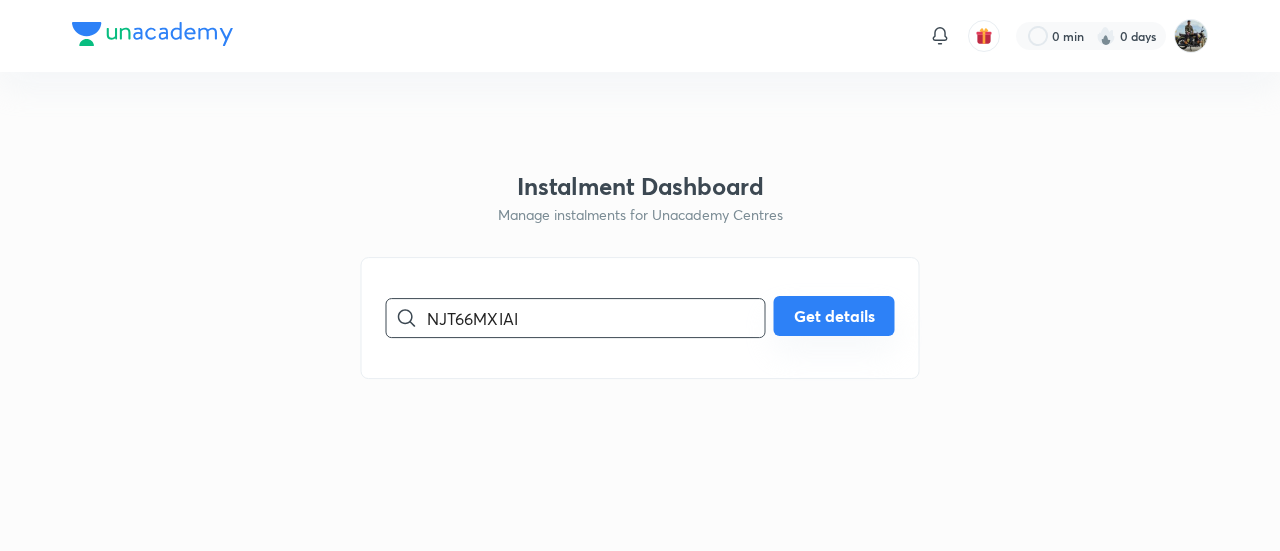 type on "NJT66MXIAI" 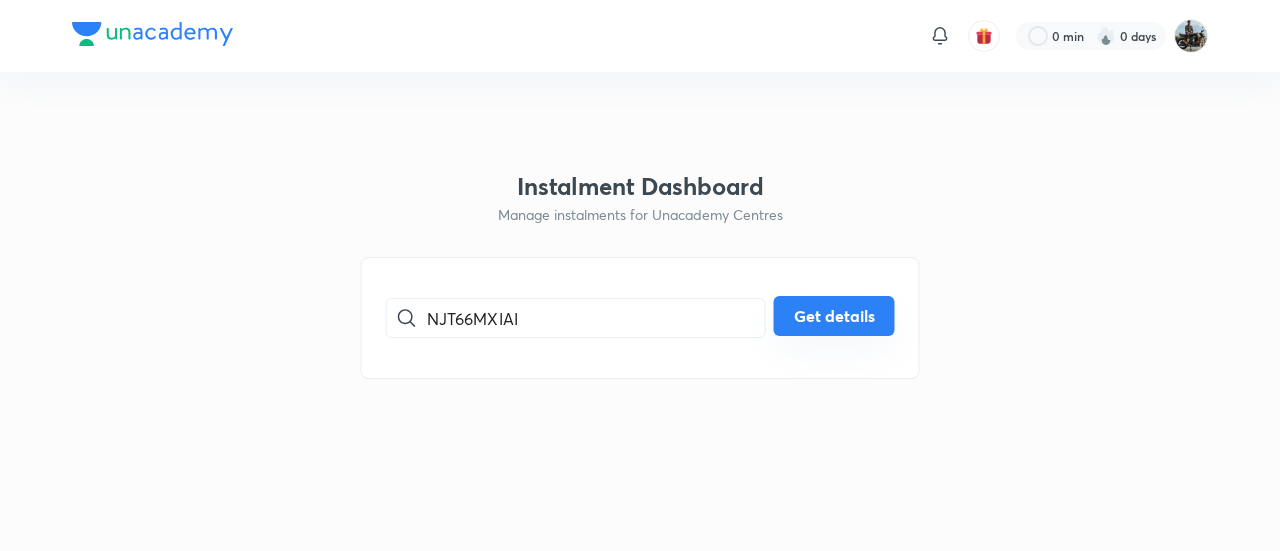 click on "Get details" at bounding box center [834, 316] 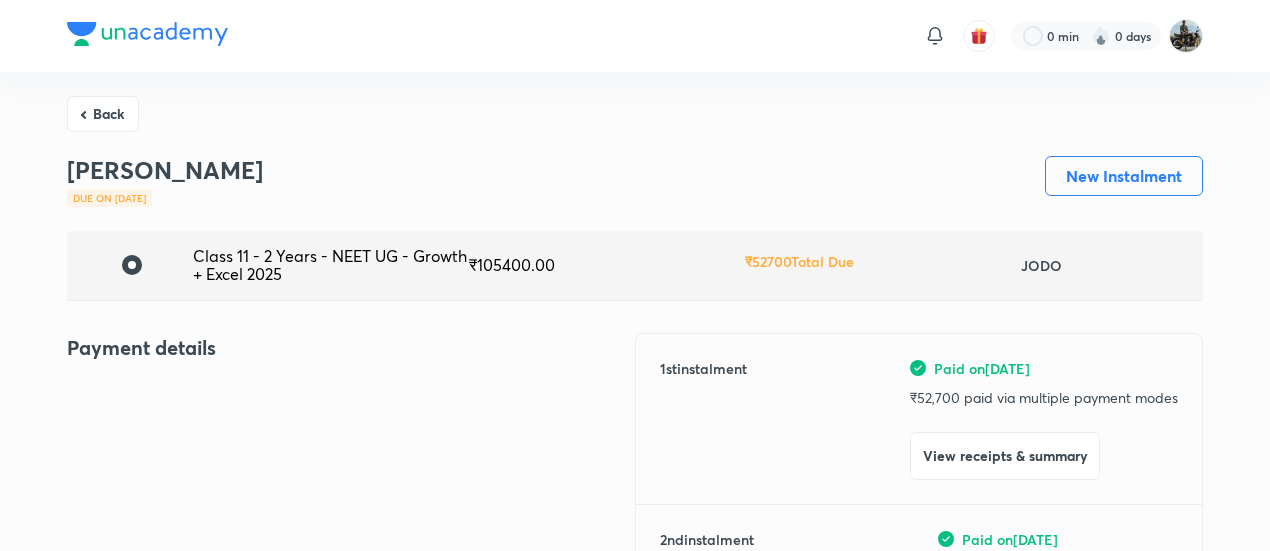 click on "View receipts & summary" at bounding box center [1005, 456] 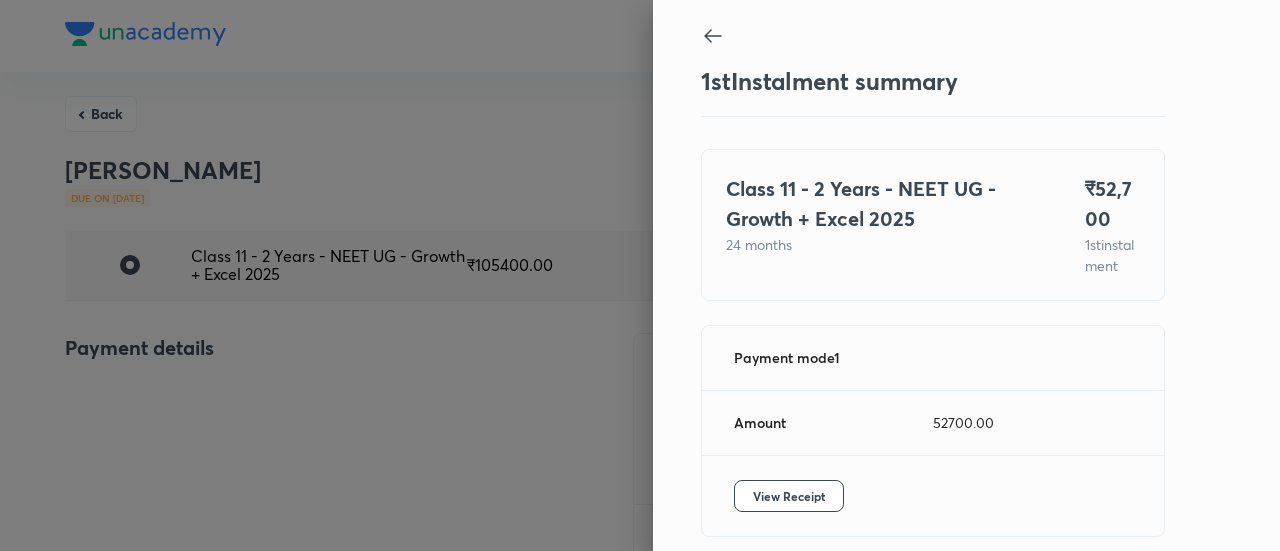 scroll, scrollTop: 109, scrollLeft: 0, axis: vertical 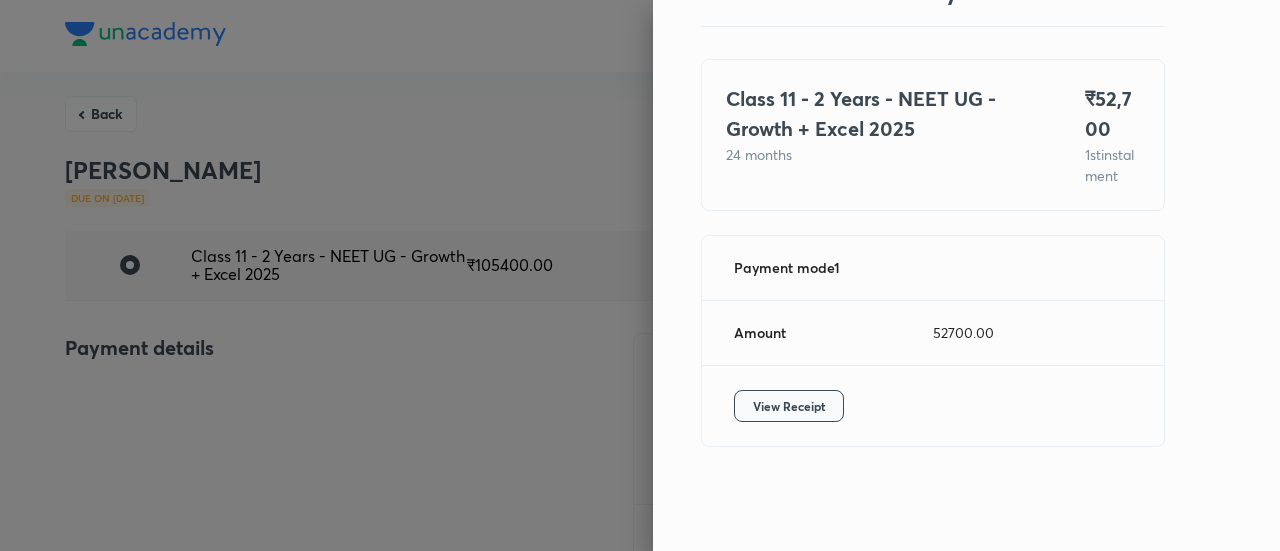 click on "View Receipt" at bounding box center [789, 406] 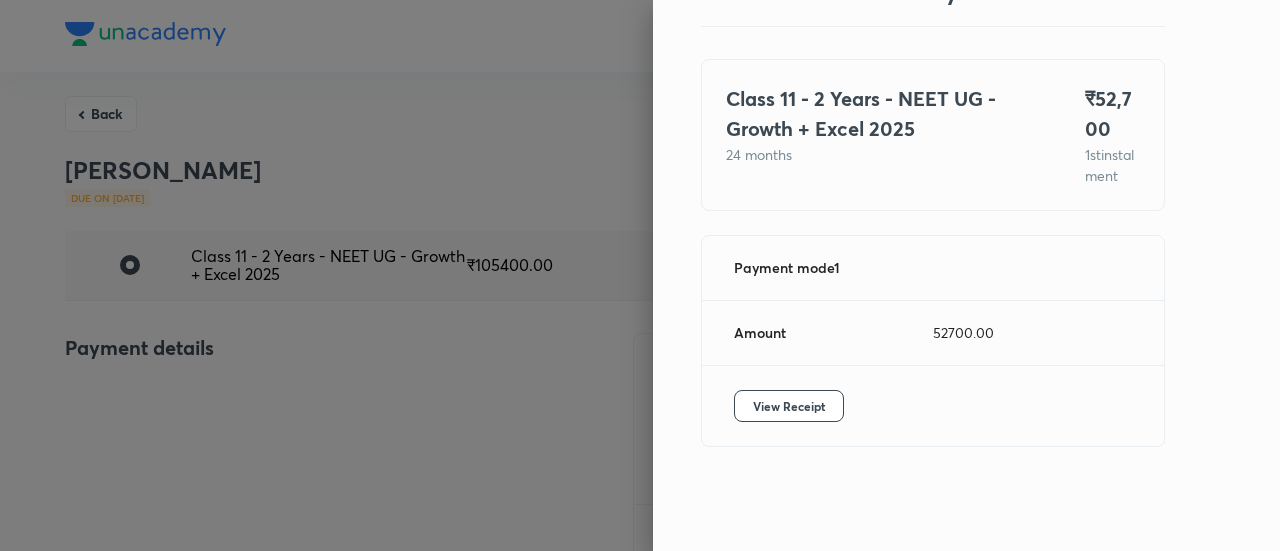 click at bounding box center [640, 275] 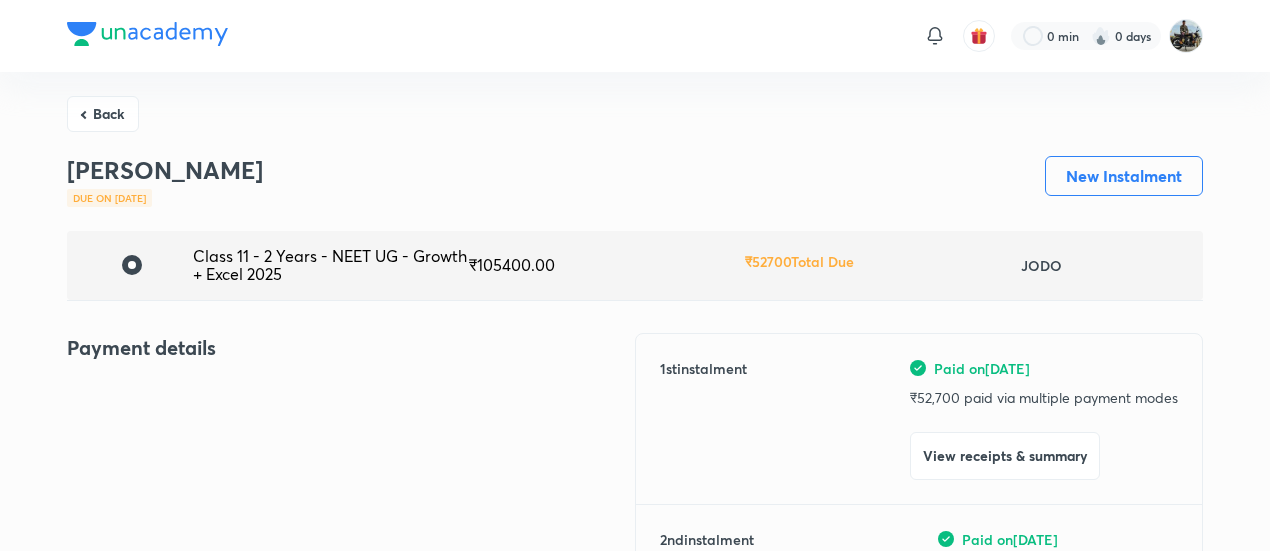 click on "Back" at bounding box center [103, 114] 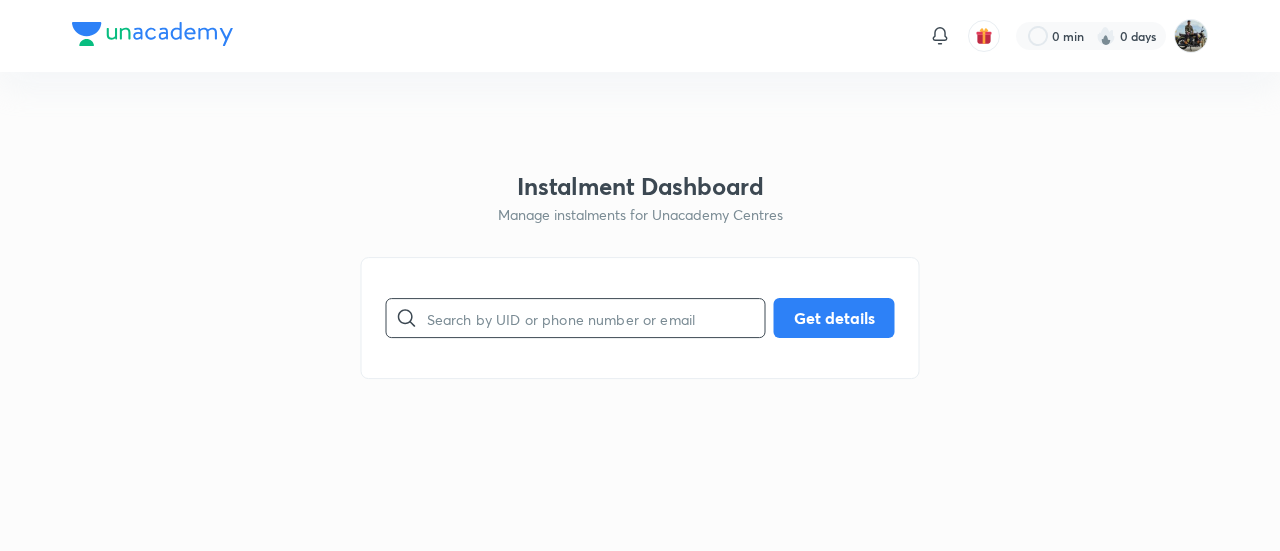 click at bounding box center (596, 318) 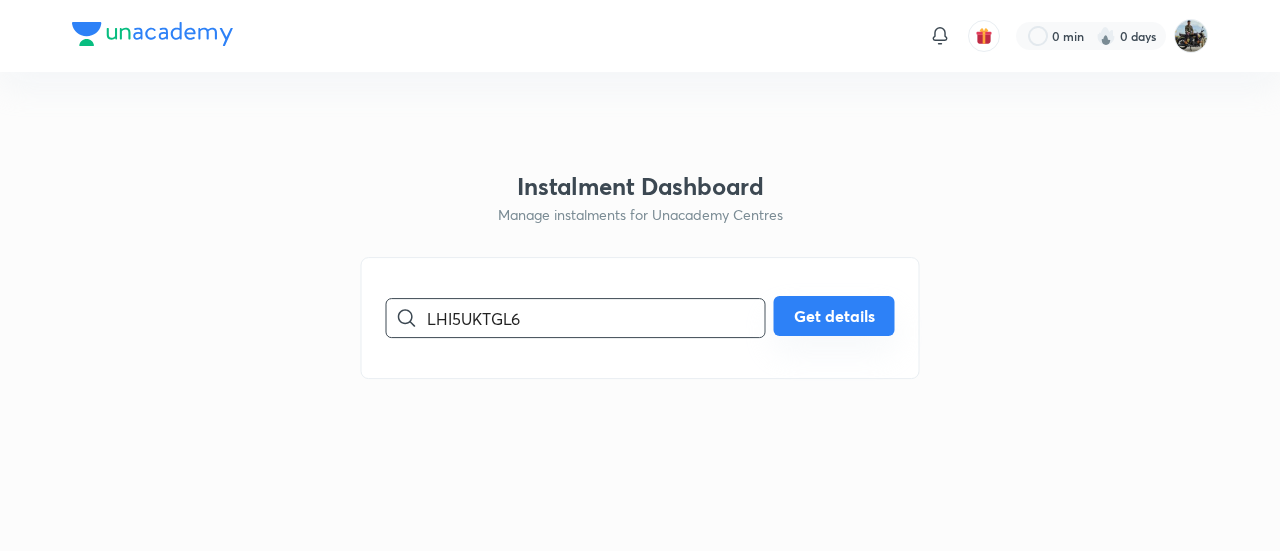 type on "LHI5UKTGL6" 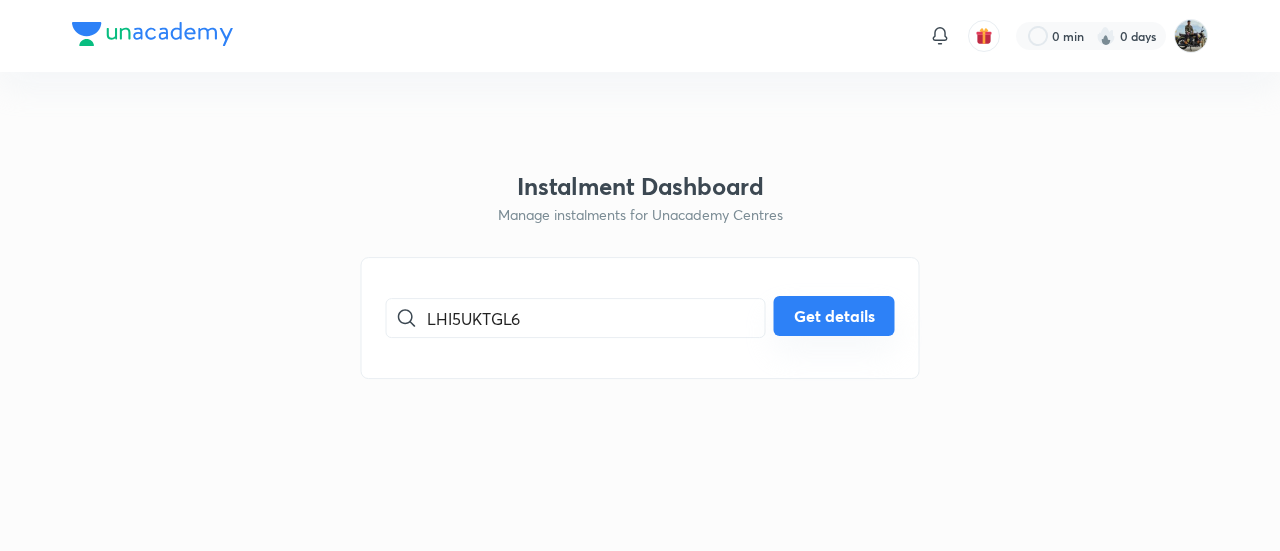 click on "Get details" at bounding box center (834, 316) 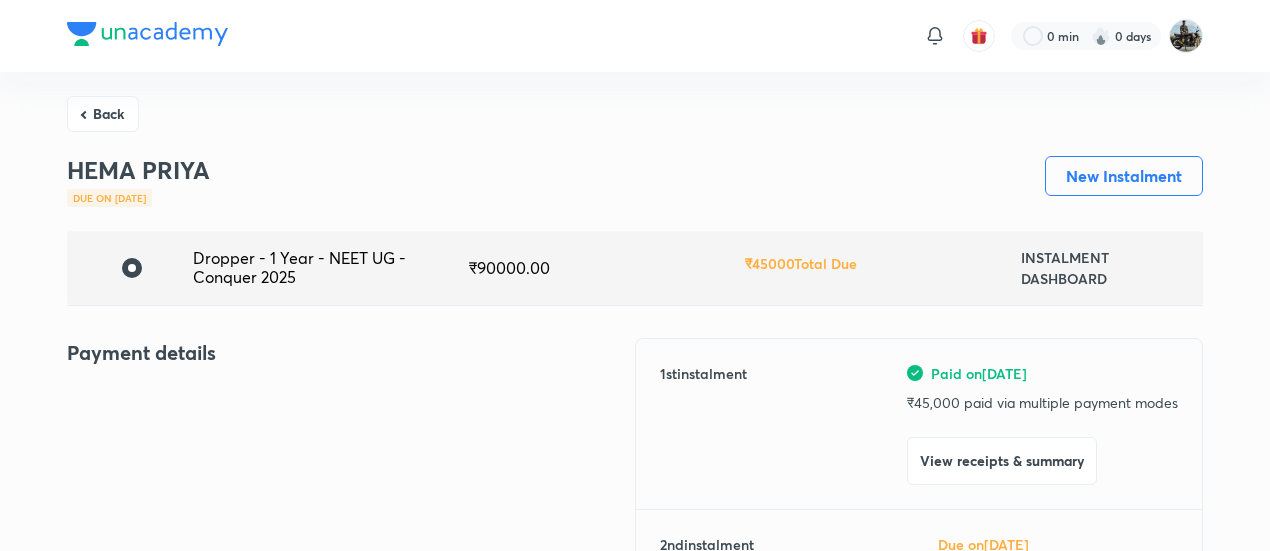 click on "View receipts & summary" at bounding box center (1002, 461) 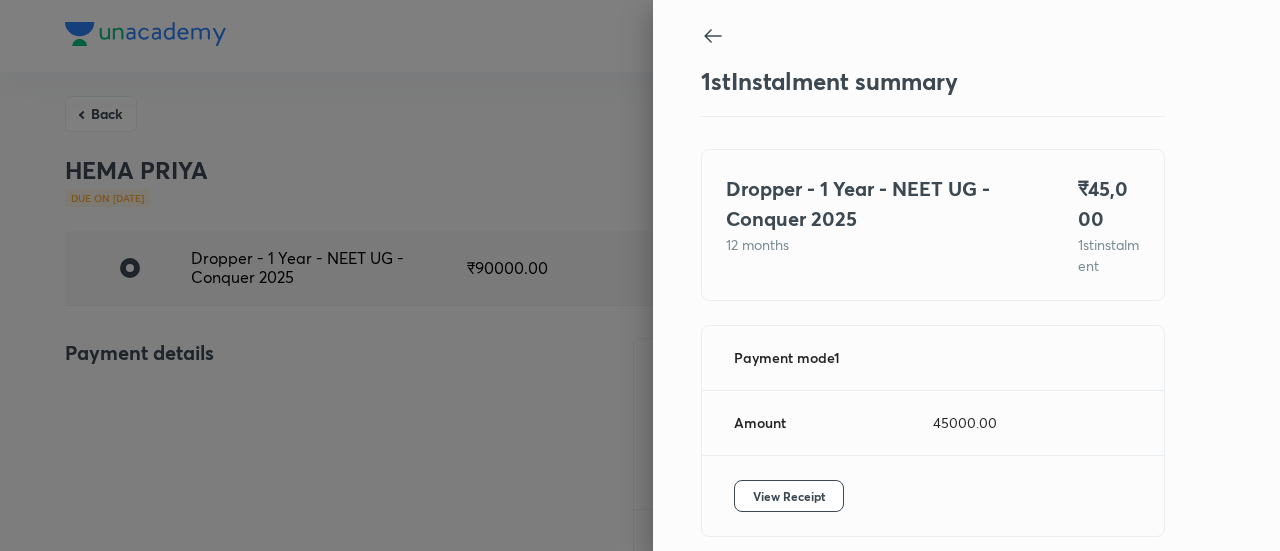 scroll, scrollTop: 109, scrollLeft: 0, axis: vertical 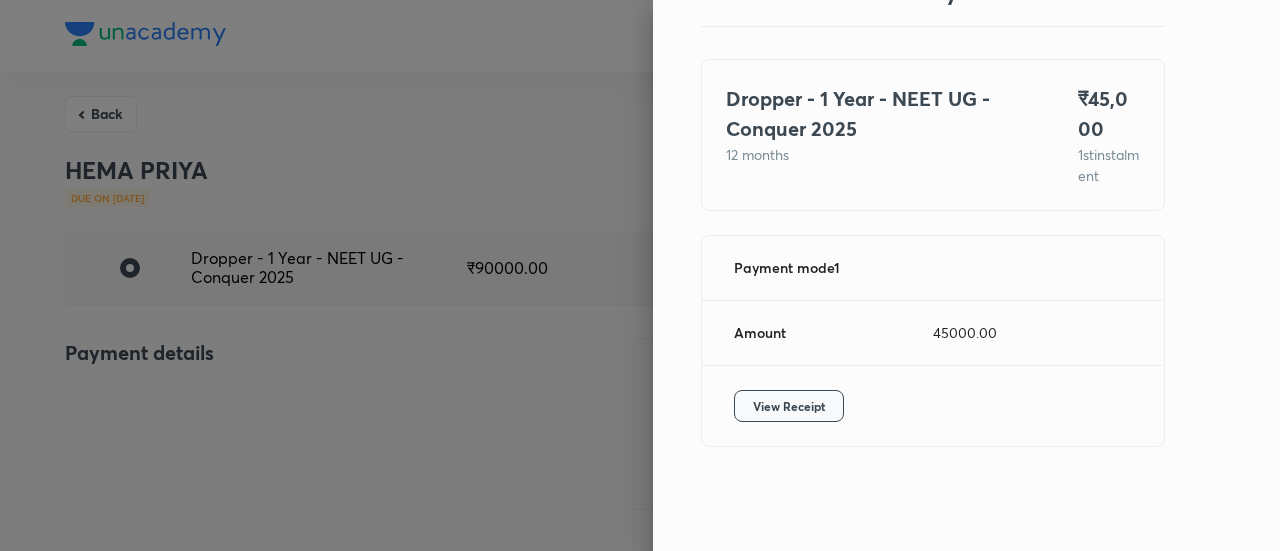 click on "View Receipt" at bounding box center [789, 406] 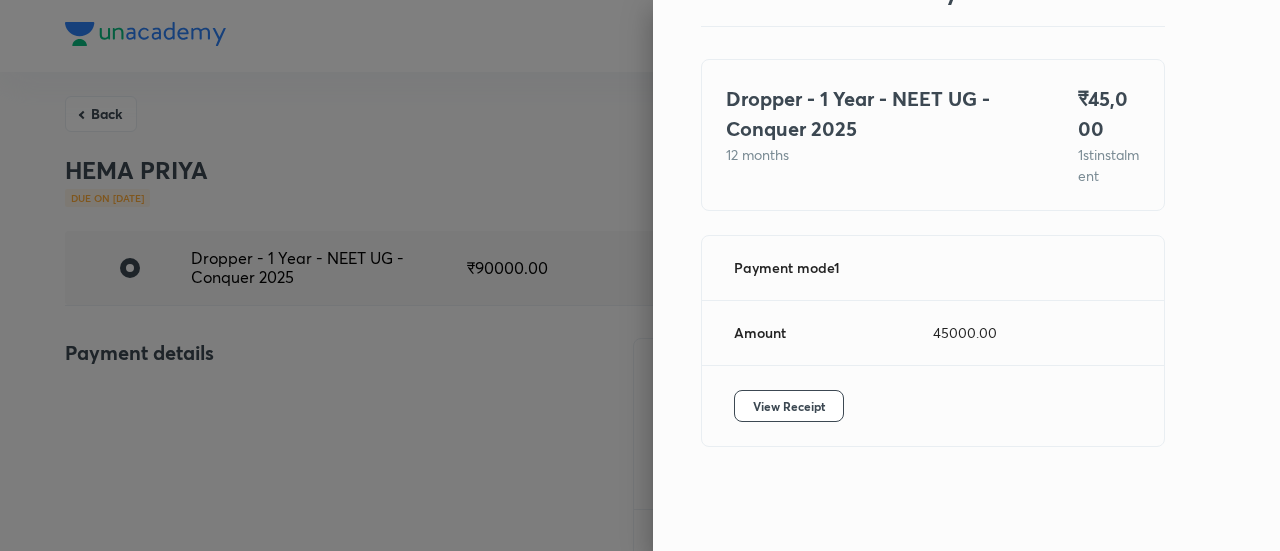 click at bounding box center (640, 275) 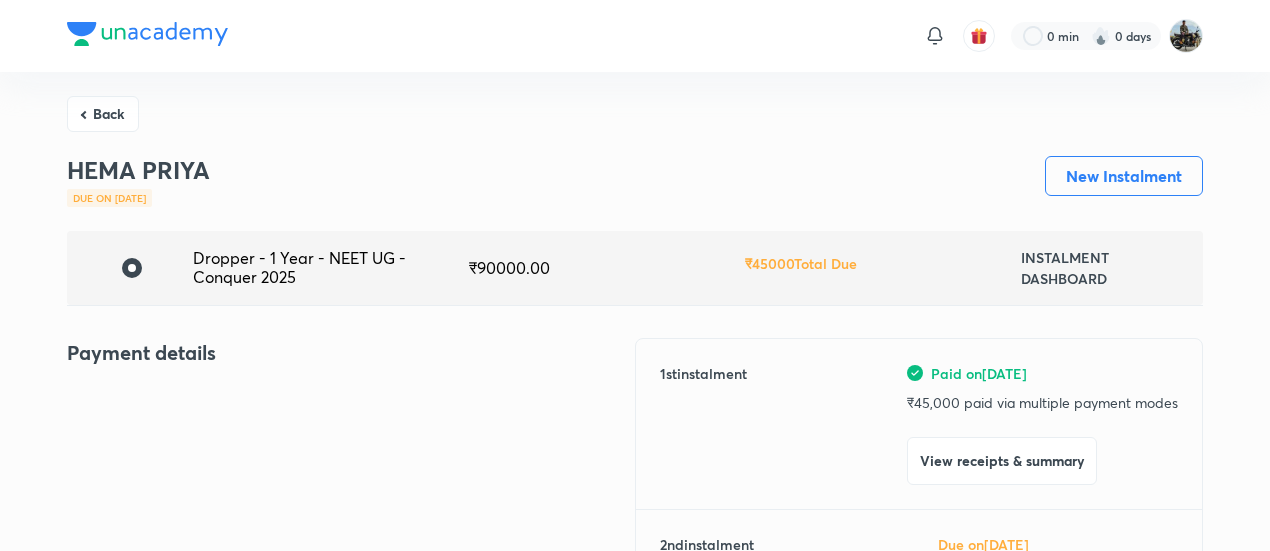 click on "Back" at bounding box center (103, 114) 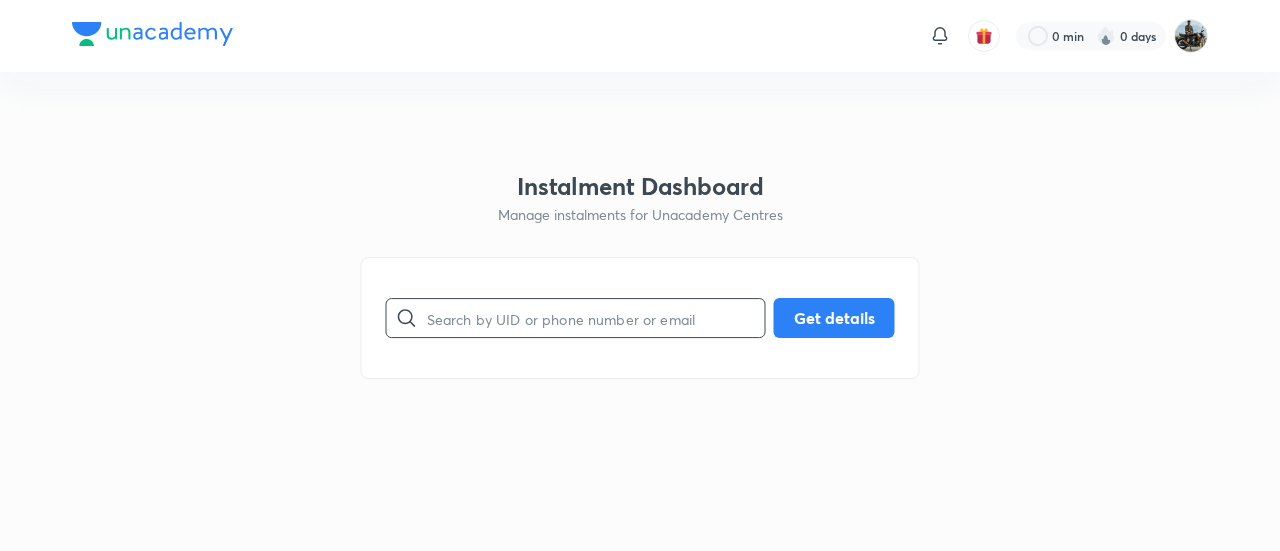 click at bounding box center [596, 318] 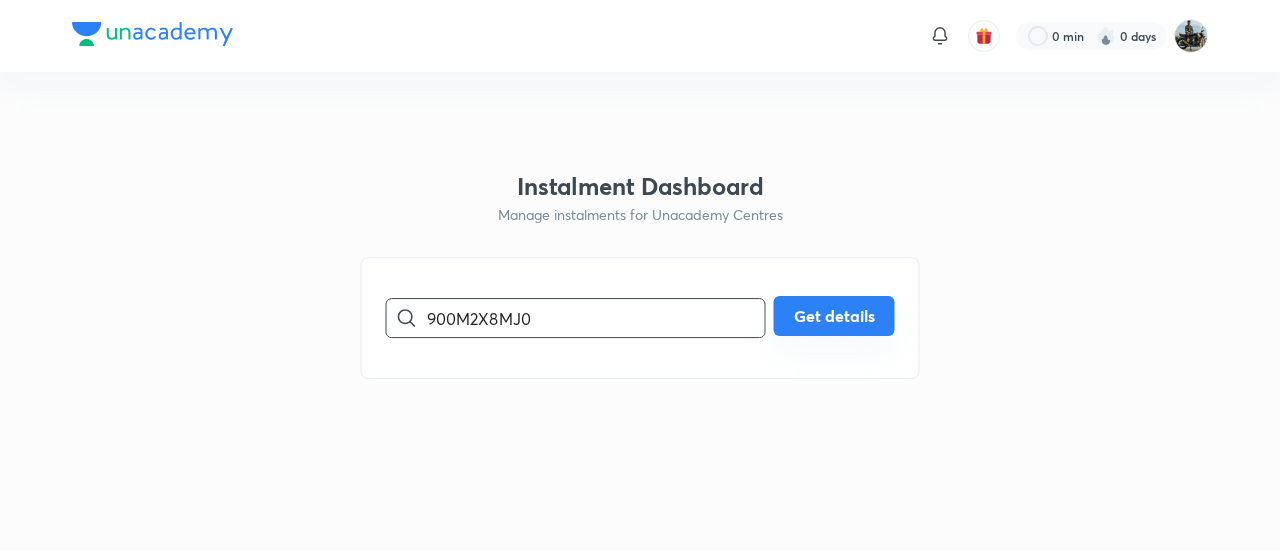 type on "900M2X8MJ0" 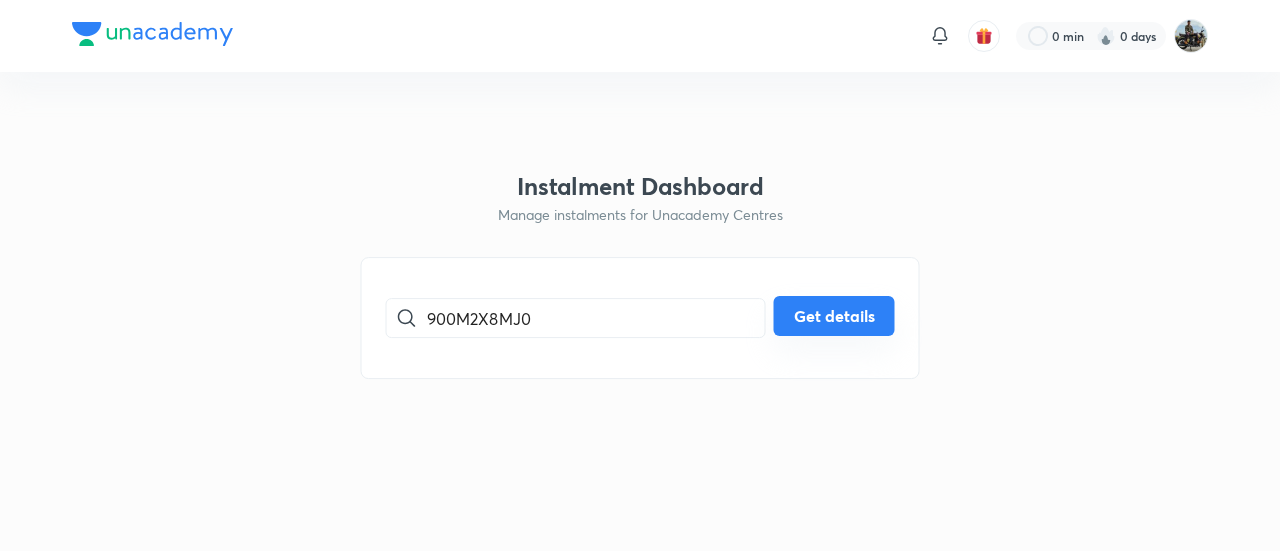 click on "Get details" at bounding box center [834, 316] 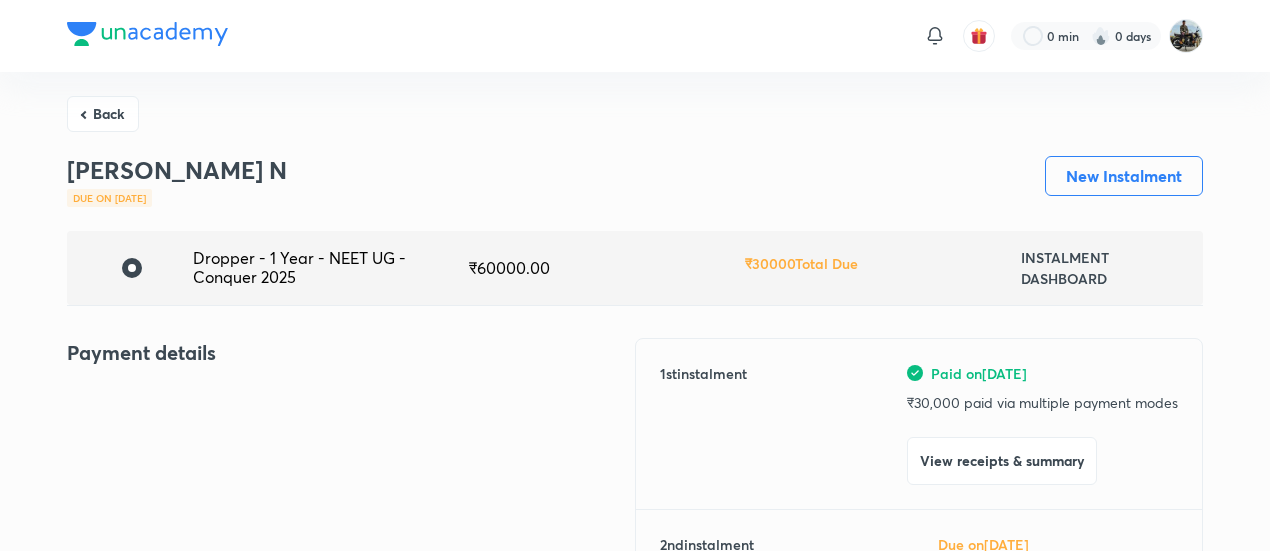 click on "View receipts & summary" at bounding box center [1002, 461] 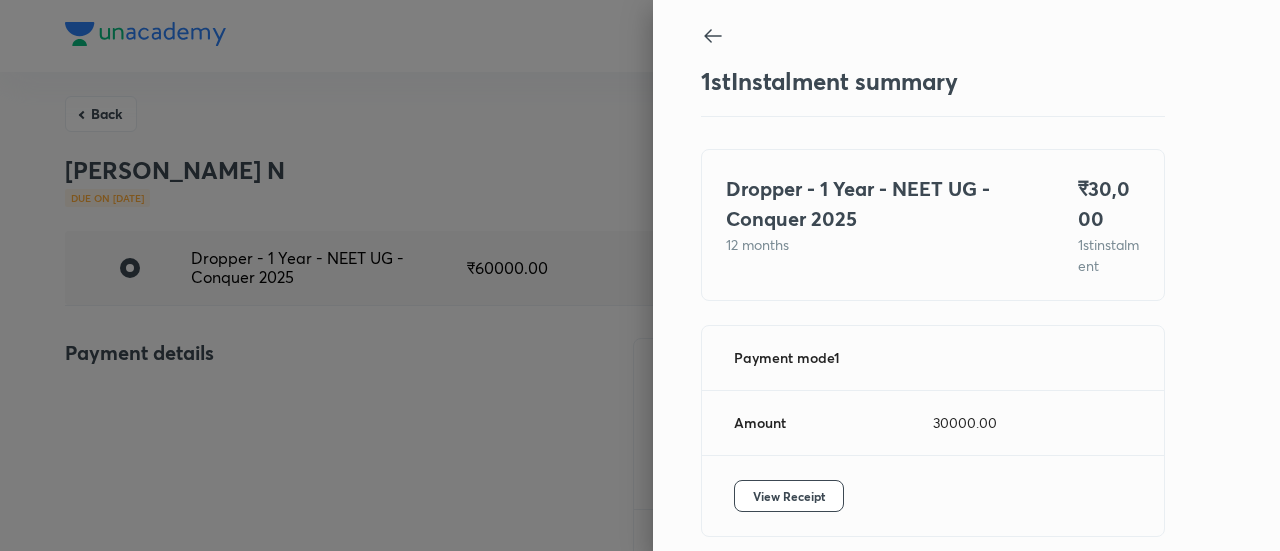scroll, scrollTop: 109, scrollLeft: 0, axis: vertical 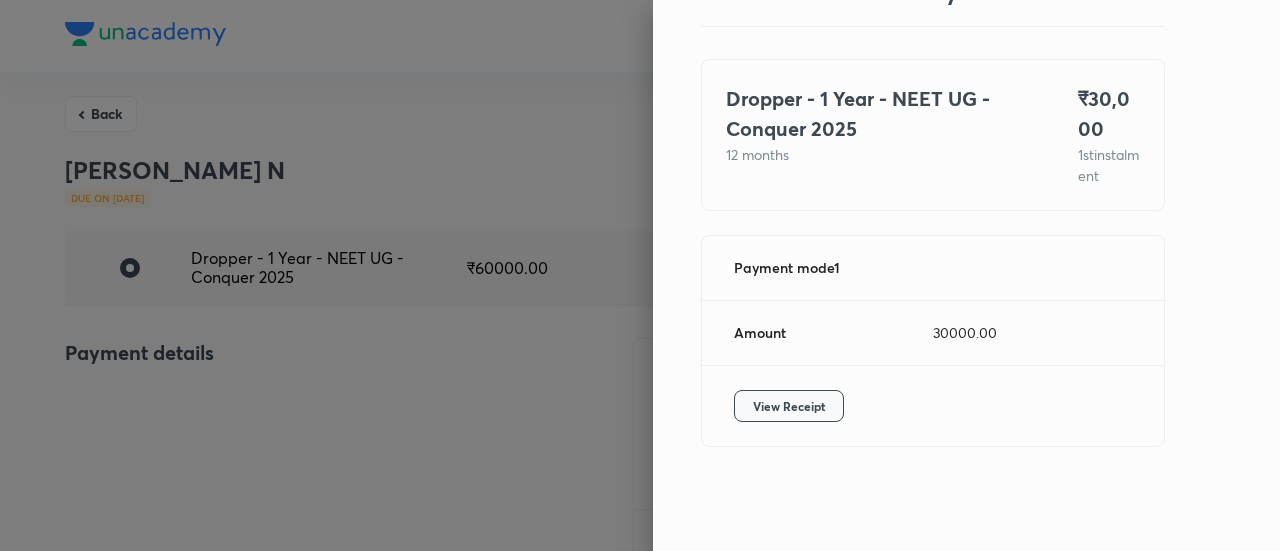 click on "View Receipt" at bounding box center [789, 406] 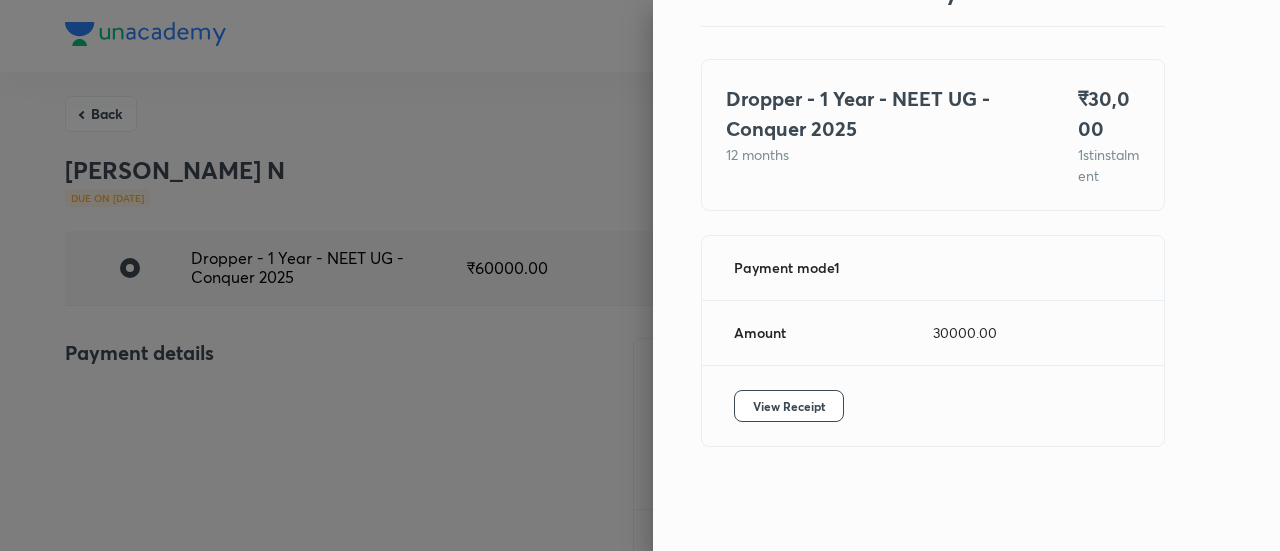 click at bounding box center (640, 275) 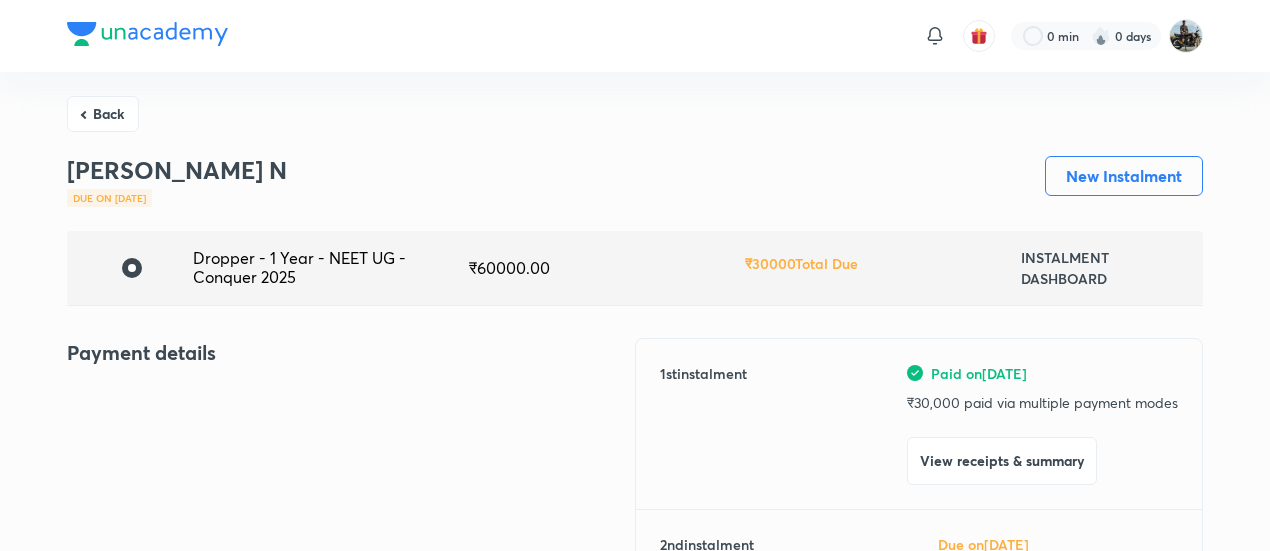 click on "Back" at bounding box center (103, 114) 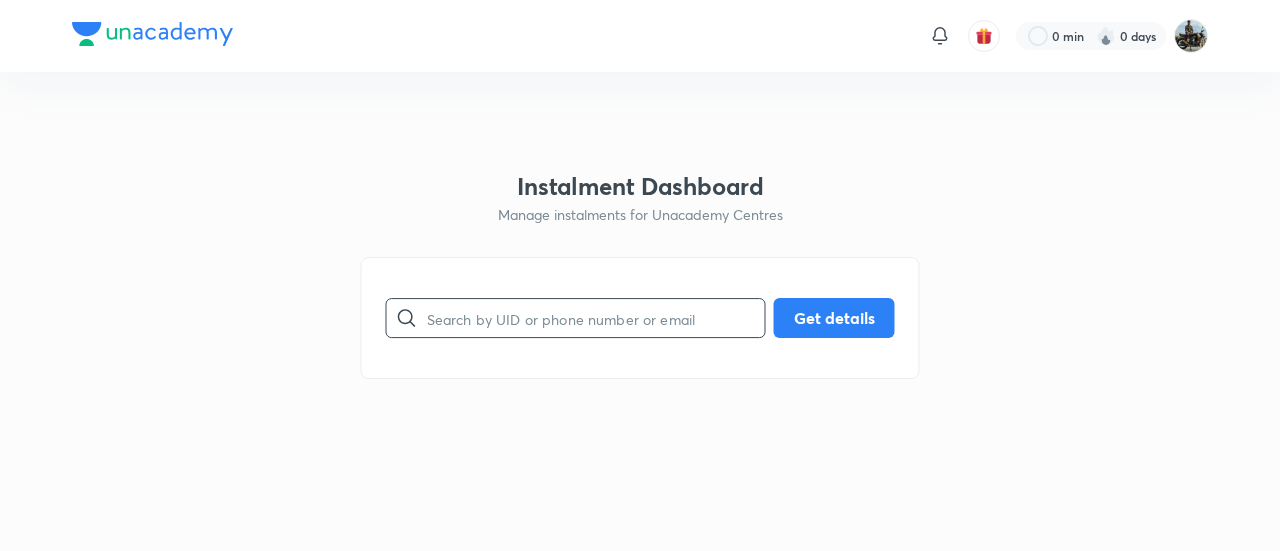 click at bounding box center (596, 318) 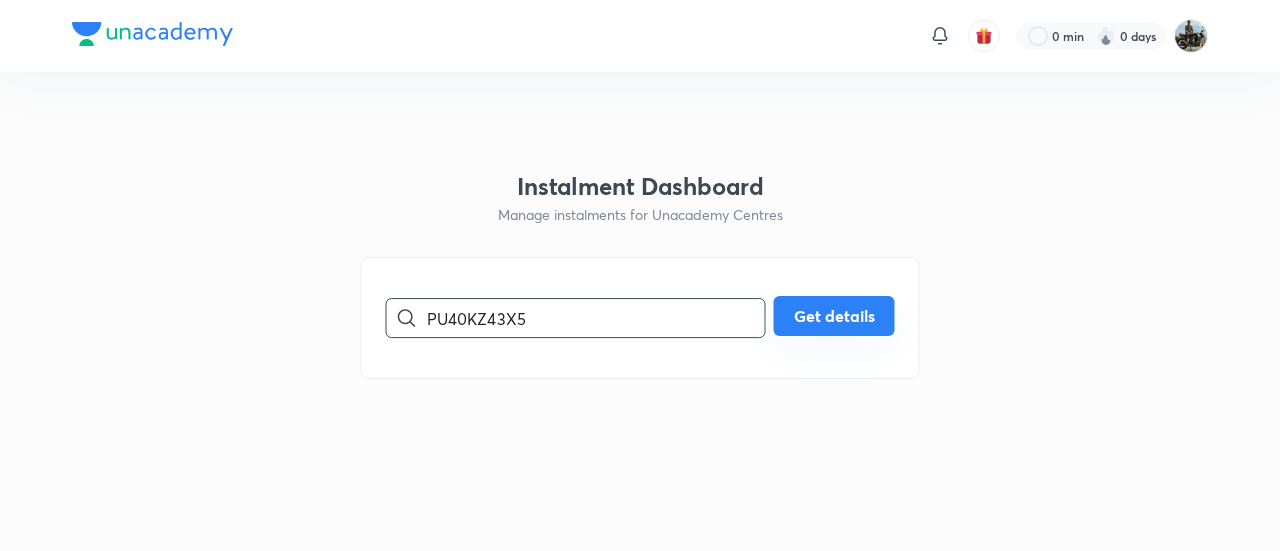 type on "PU40KZ43X5" 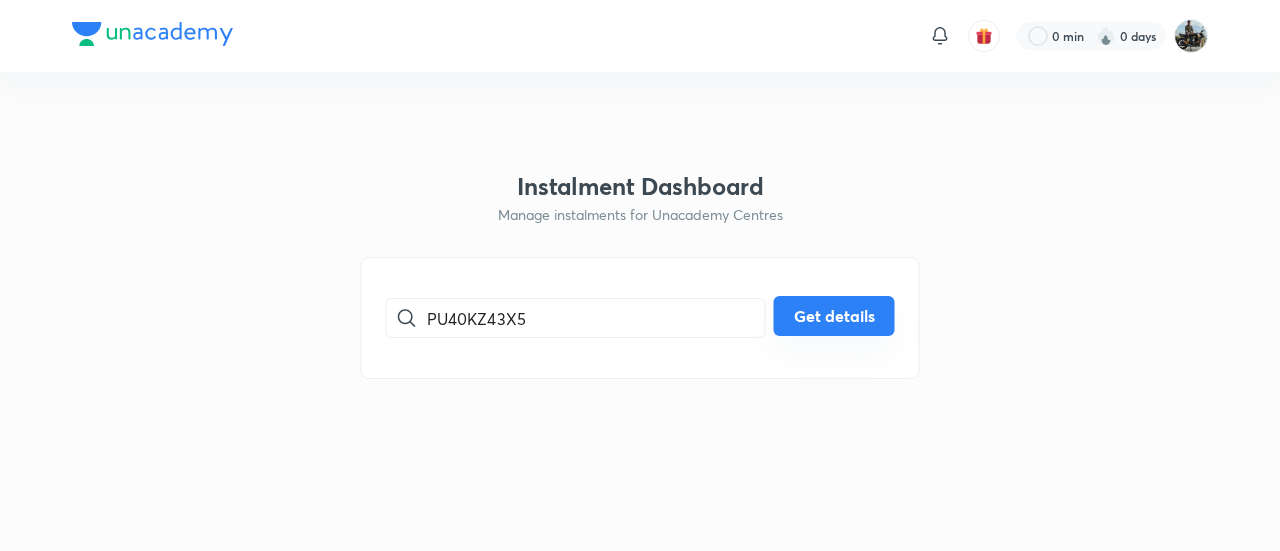 click on "Get details" at bounding box center (834, 316) 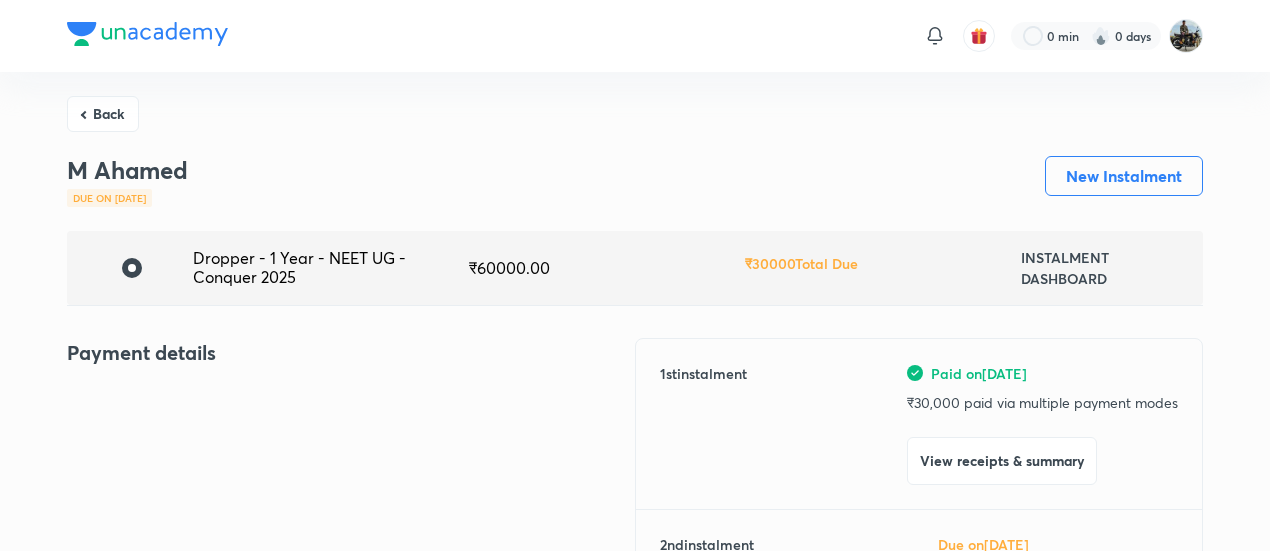 click on "View receipts & summary" at bounding box center [1002, 461] 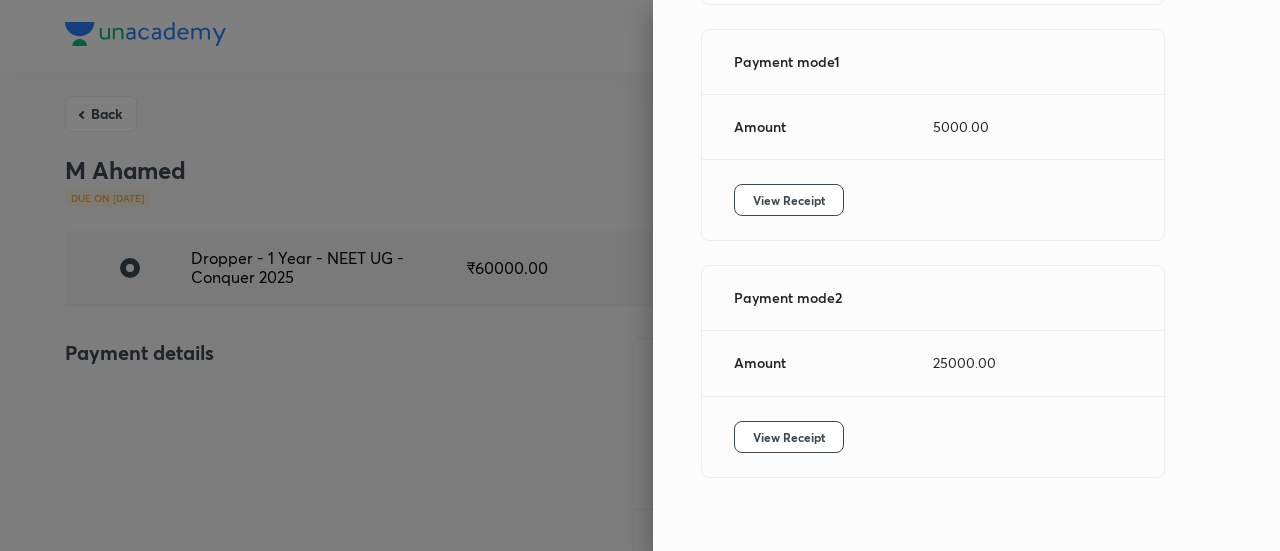 scroll, scrollTop: 344, scrollLeft: 0, axis: vertical 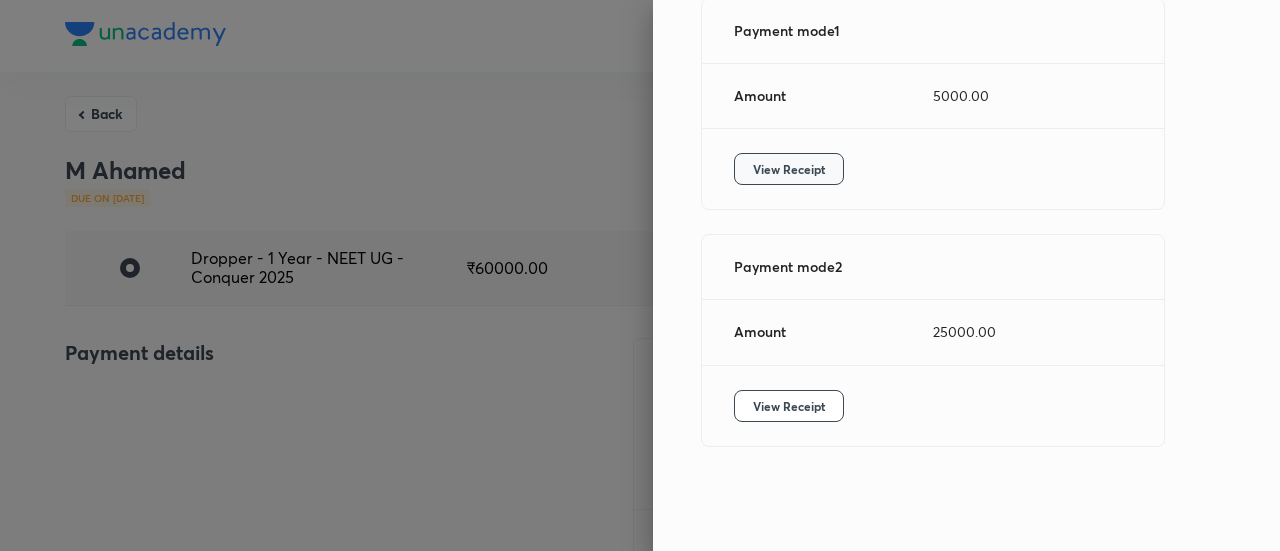 click on "View Receipt" at bounding box center [789, 169] 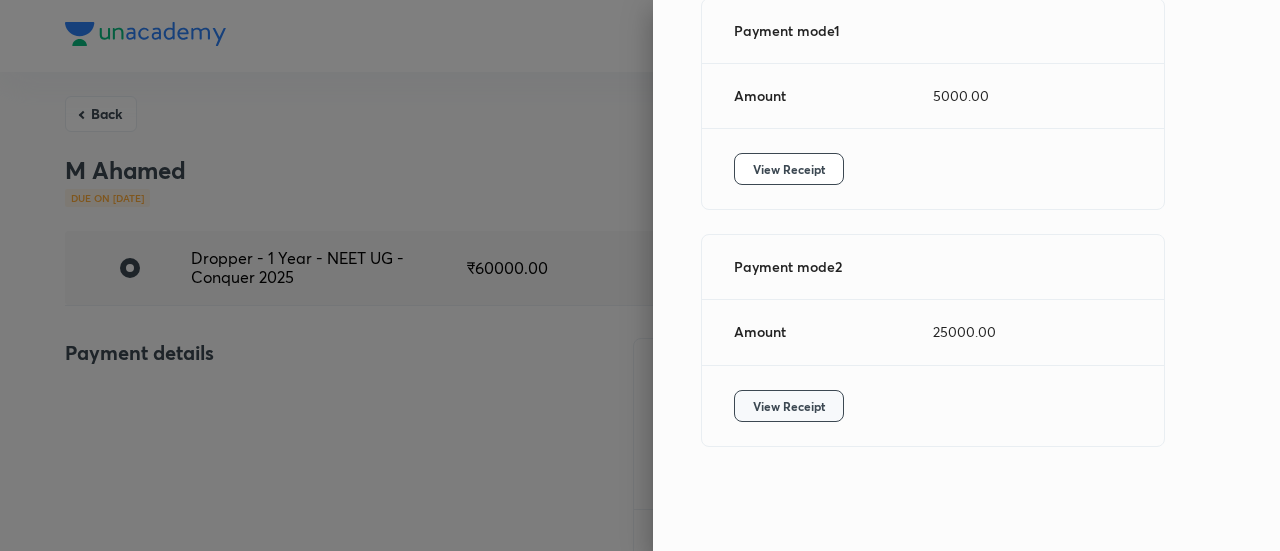 click on "View Receipt" at bounding box center (789, 406) 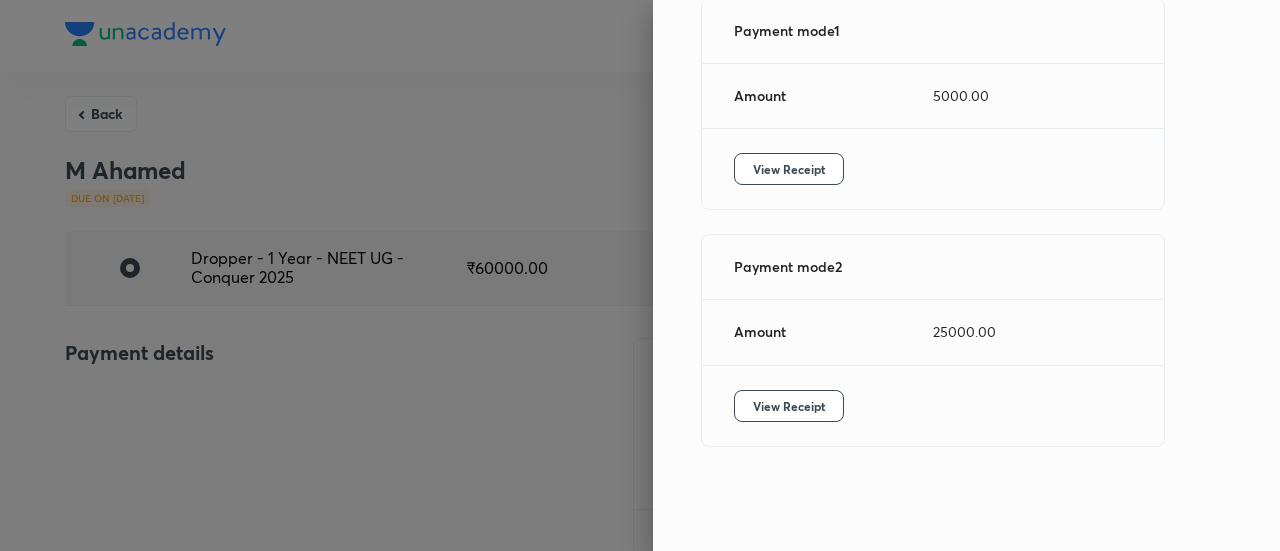 click at bounding box center (640, 275) 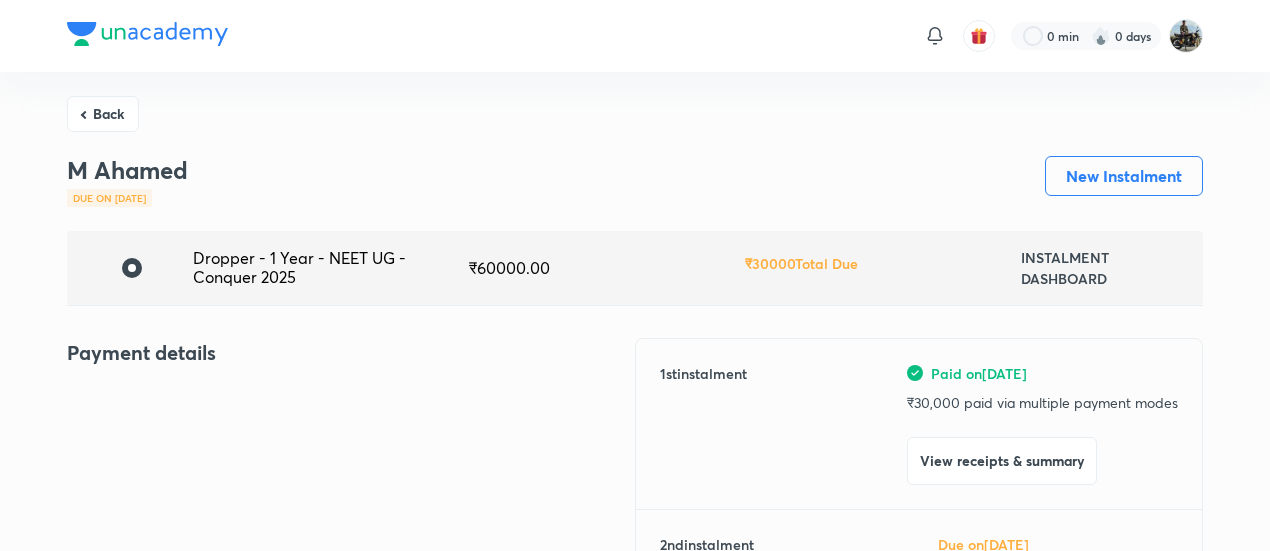 click on "Back" at bounding box center [103, 114] 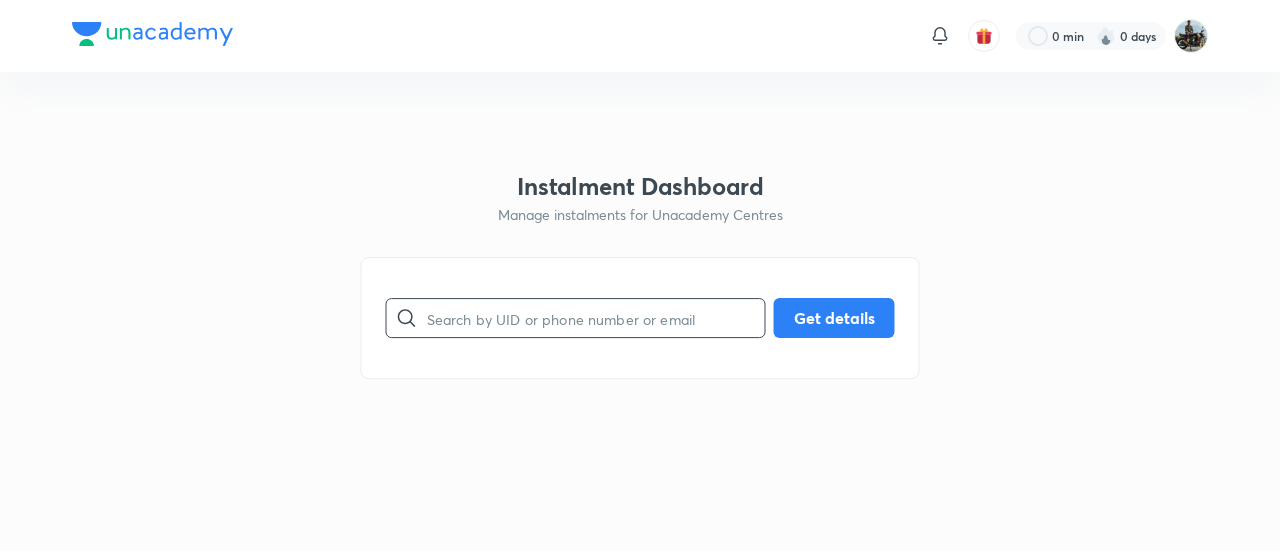 click at bounding box center (596, 318) 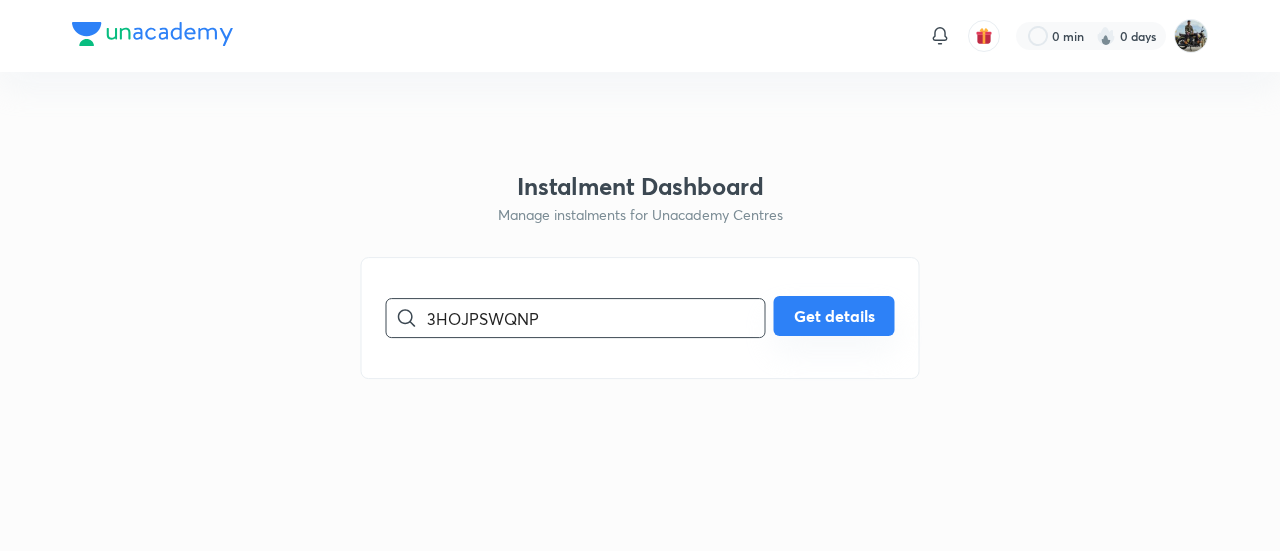type on "3HOJPSWQNP" 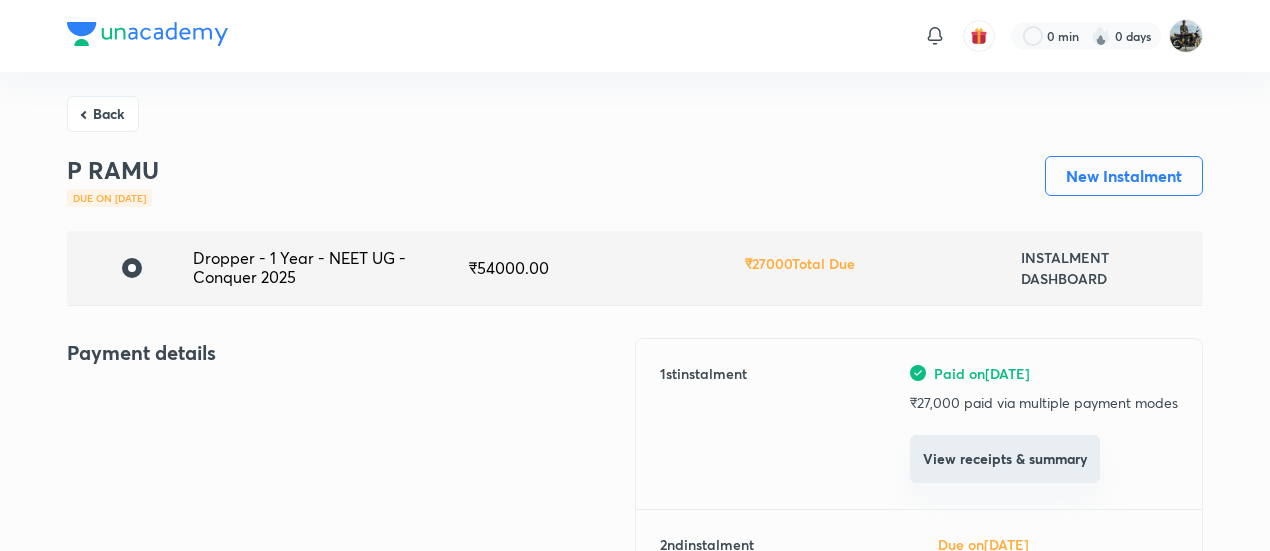 click on "View receipts & summary" at bounding box center [1005, 459] 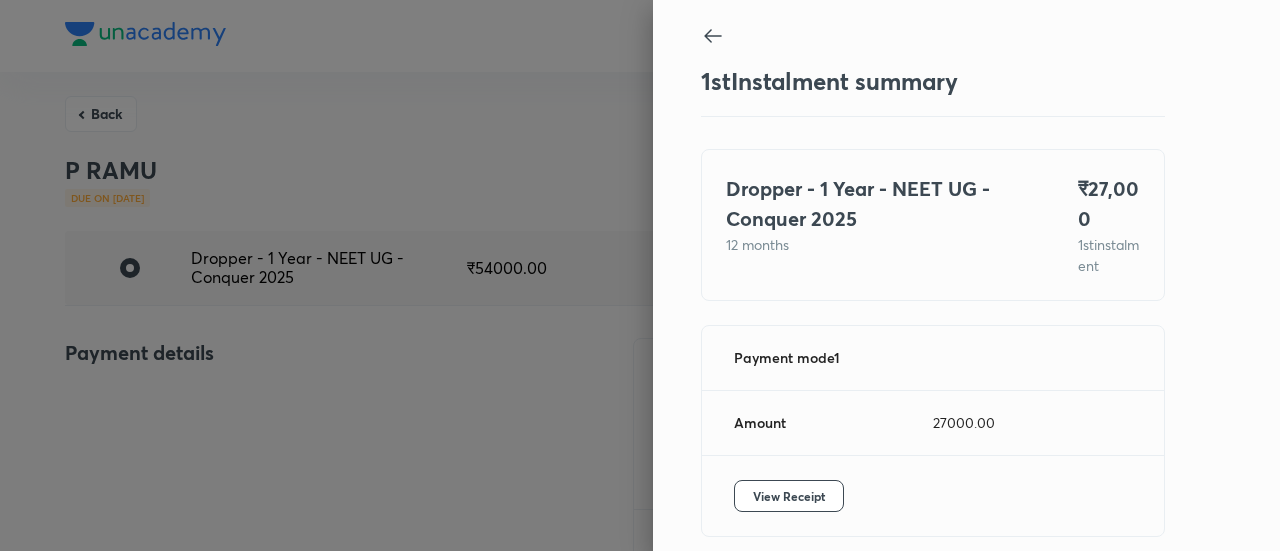 scroll, scrollTop: 109, scrollLeft: 0, axis: vertical 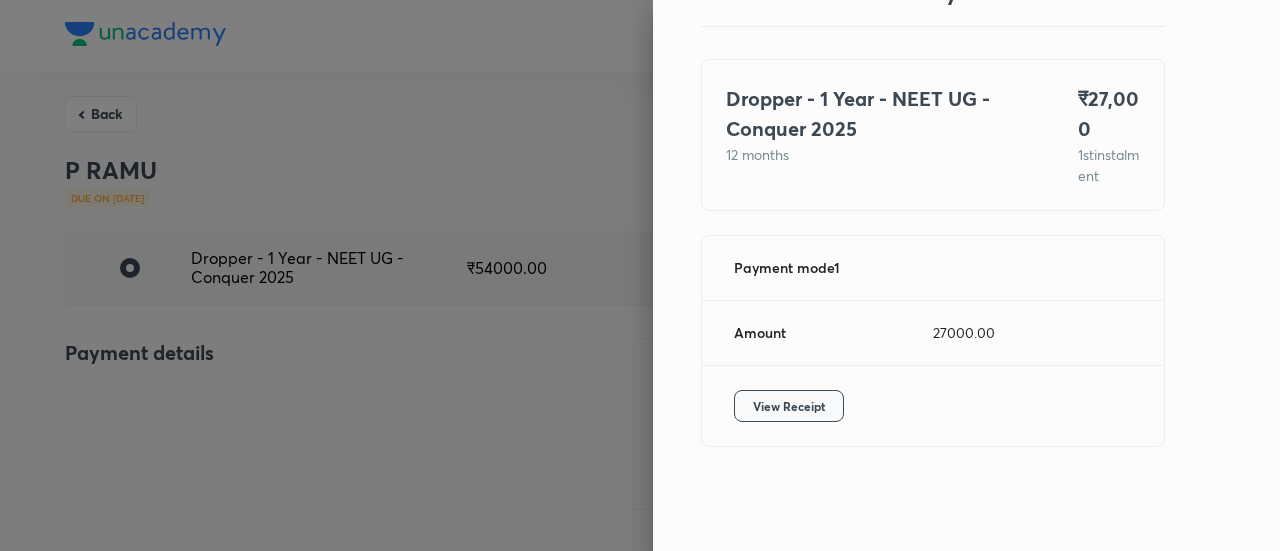 click on "View Receipt" at bounding box center (789, 406) 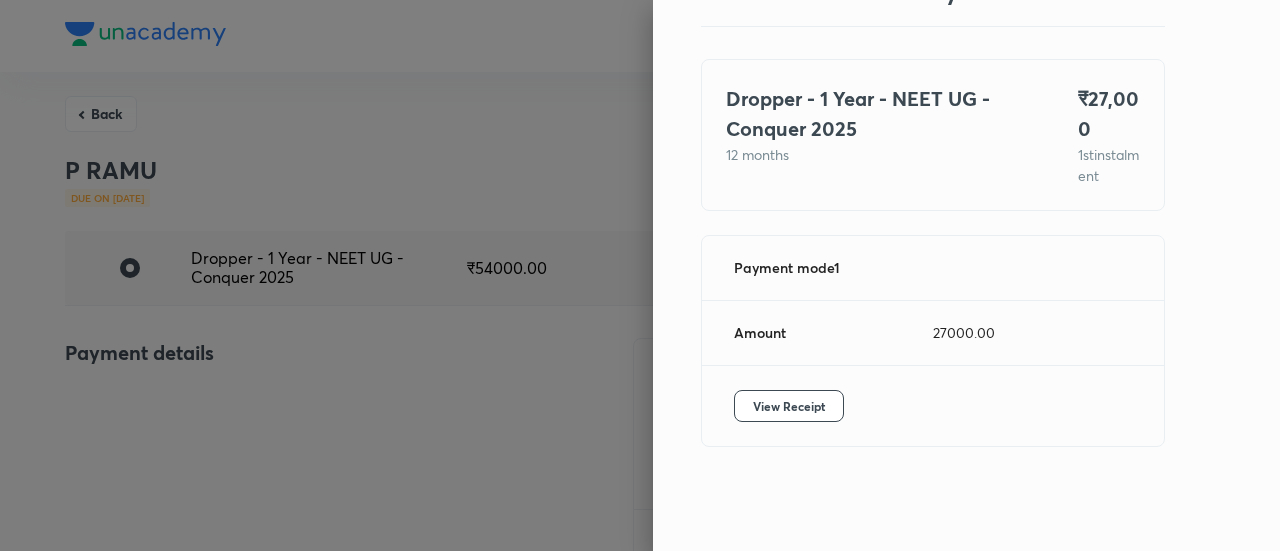 click at bounding box center [640, 275] 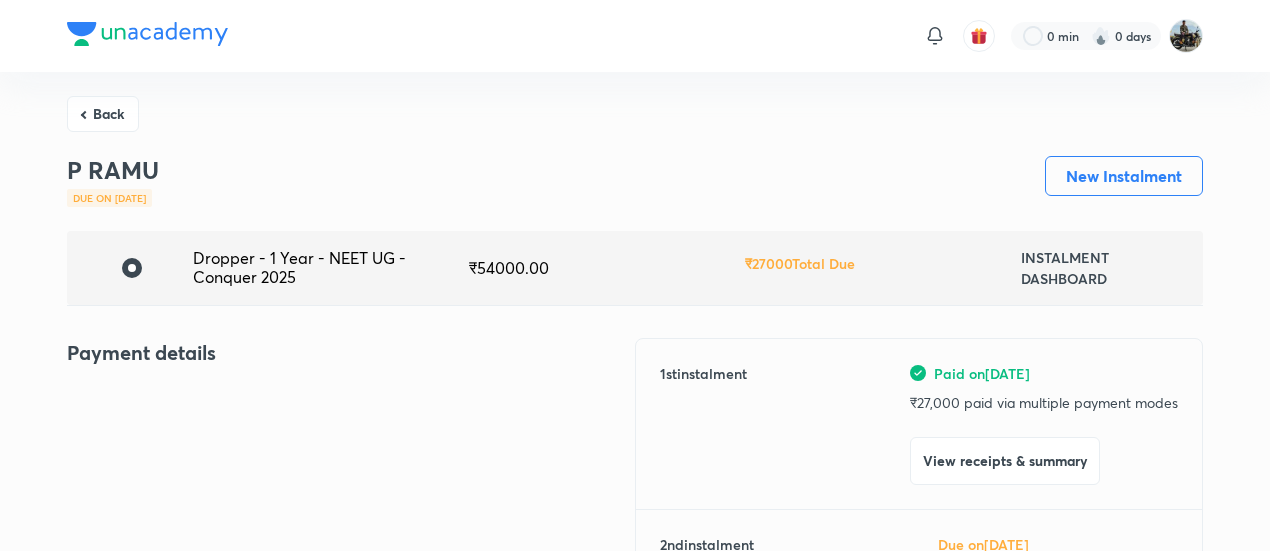 click on "Back" at bounding box center (103, 114) 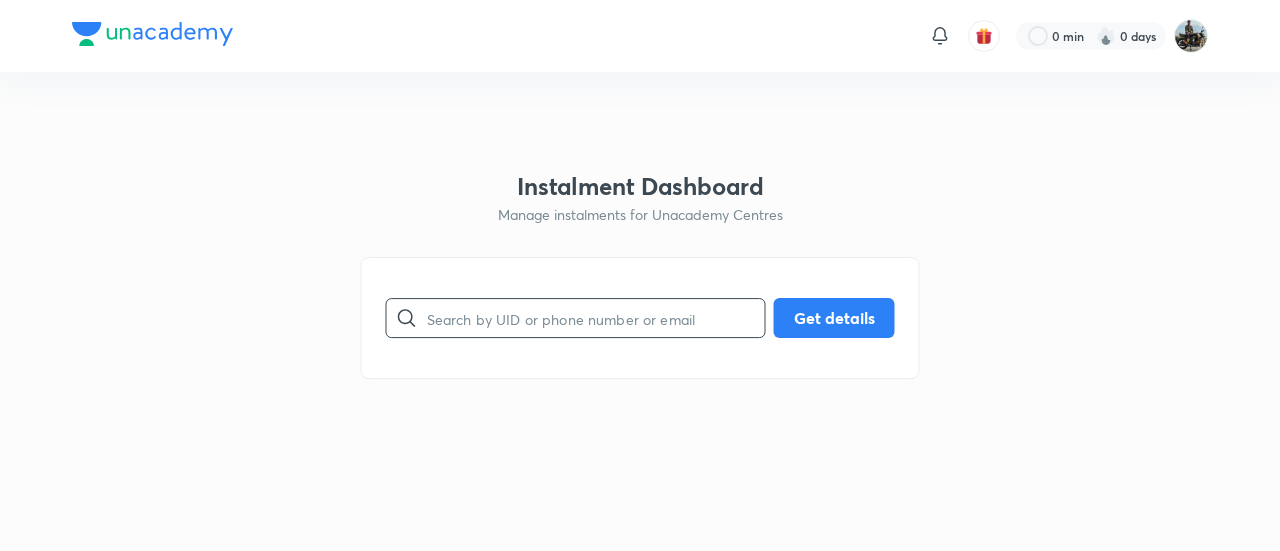 click at bounding box center [596, 318] 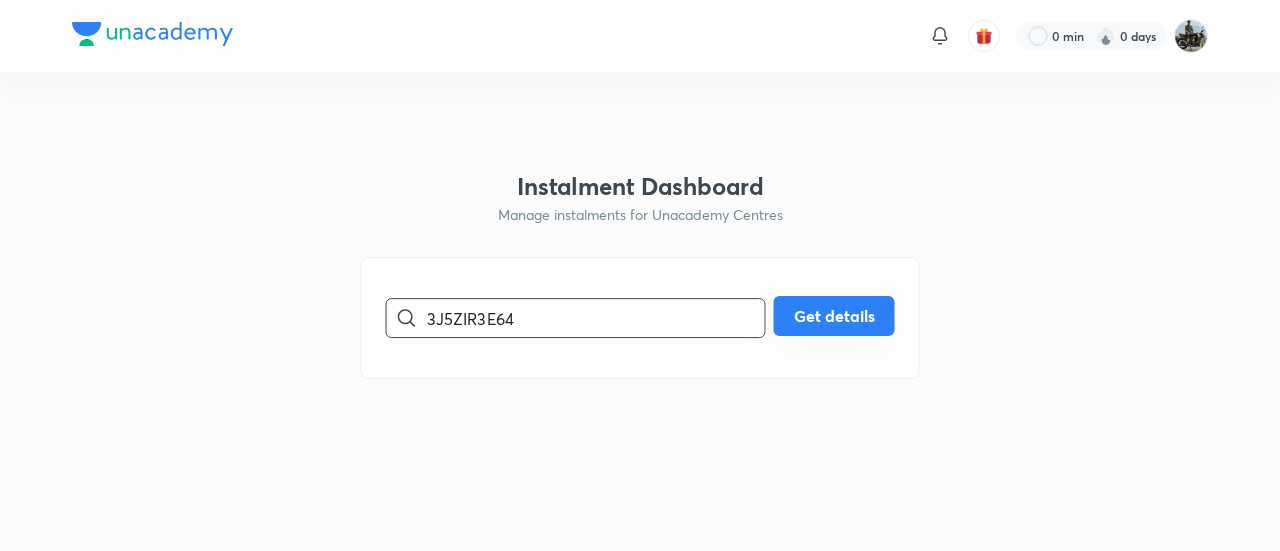 type on "3J5ZIR3E64" 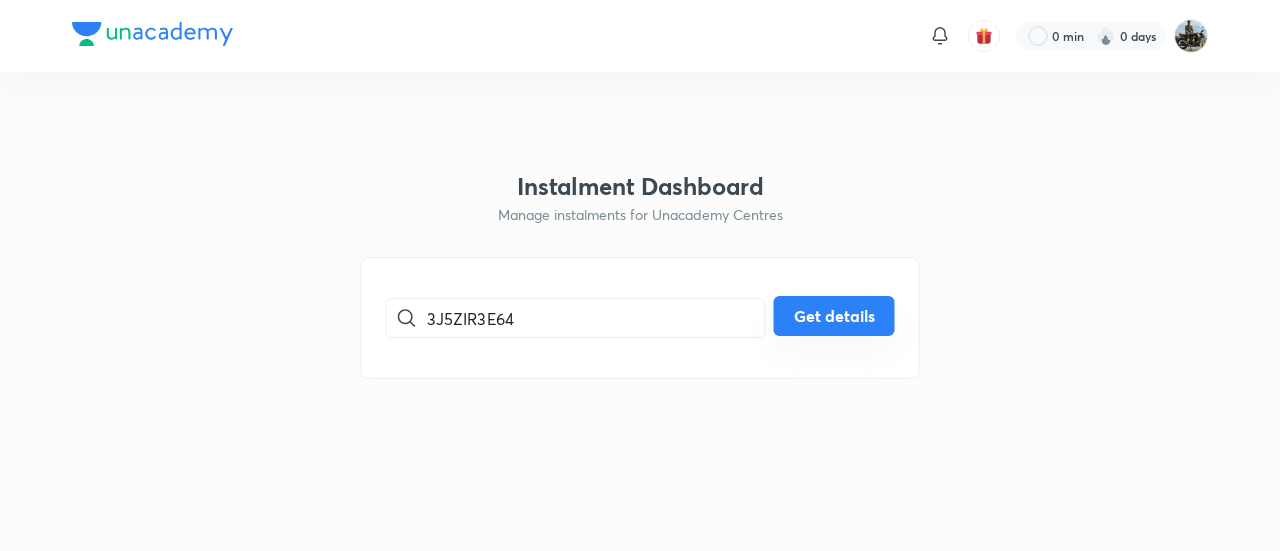 click on "Get details" at bounding box center [834, 316] 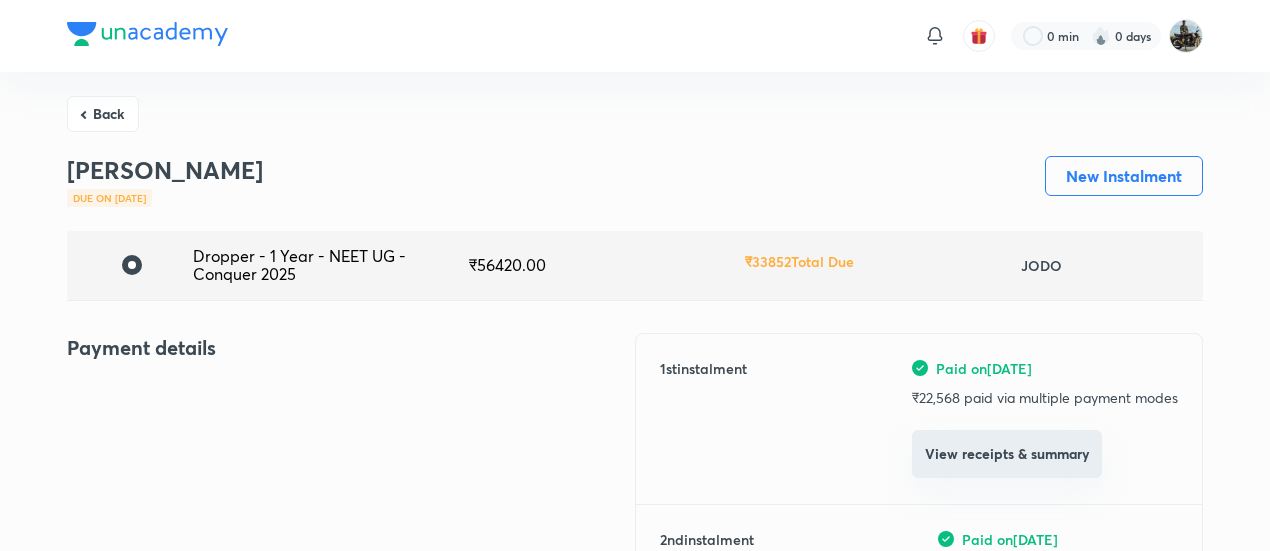 click on "View receipts & summary" at bounding box center [1007, 454] 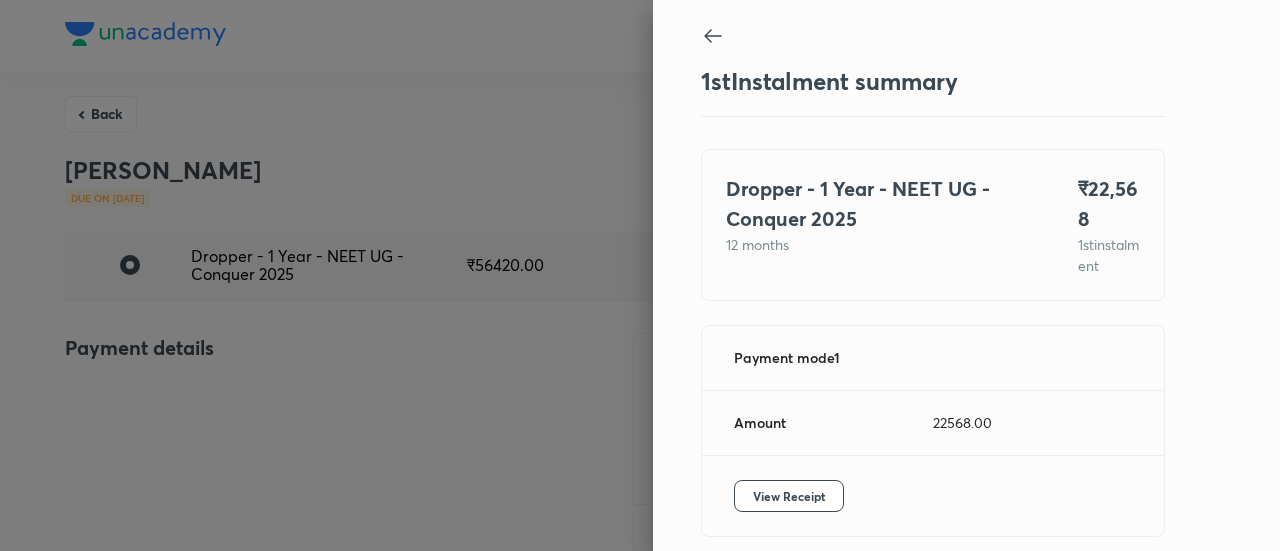 scroll, scrollTop: 109, scrollLeft: 0, axis: vertical 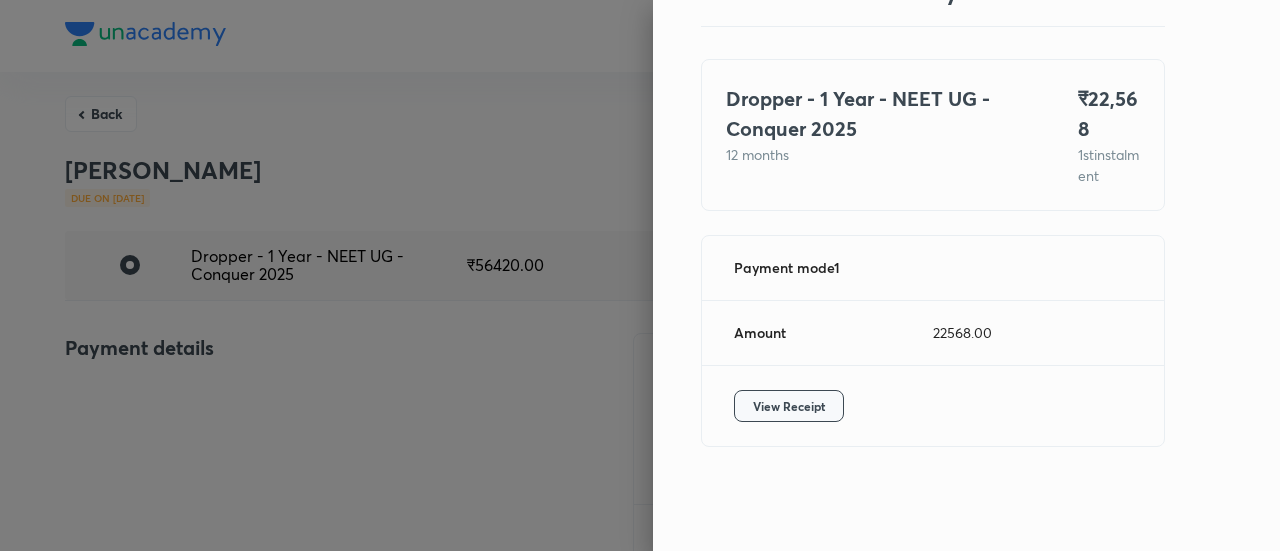 click on "View Receipt" at bounding box center (789, 406) 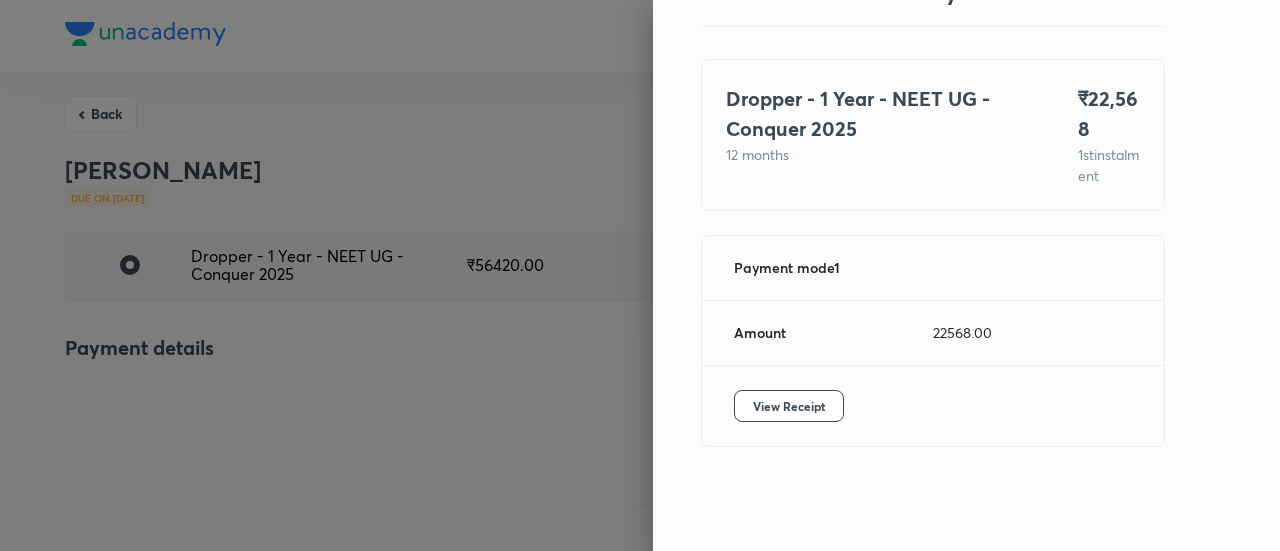 click at bounding box center (640, 275) 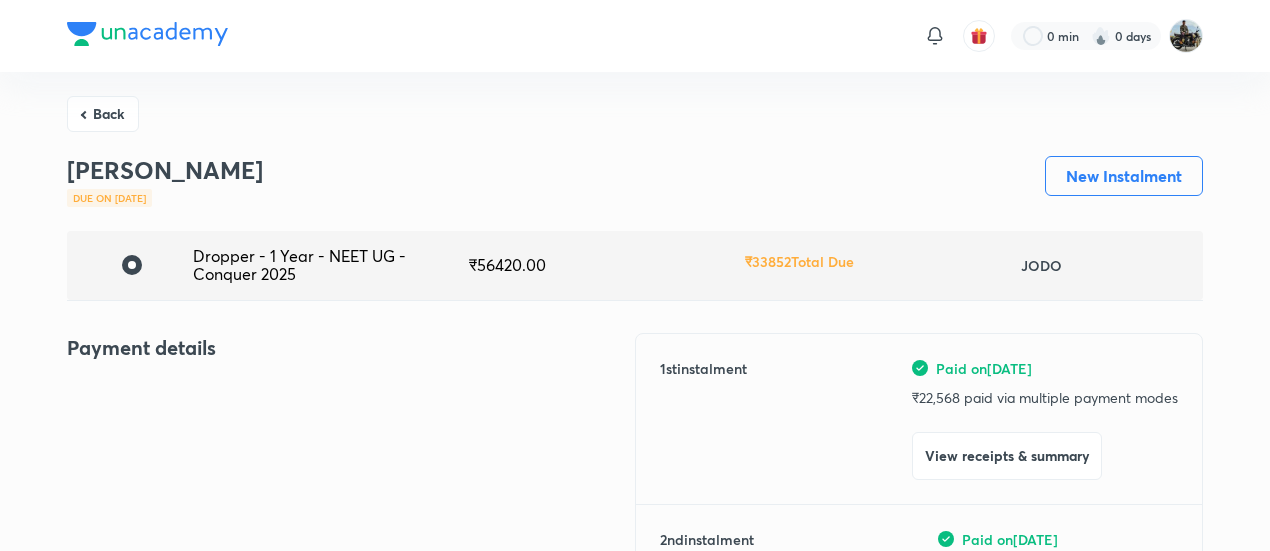 click on "Back" at bounding box center [103, 114] 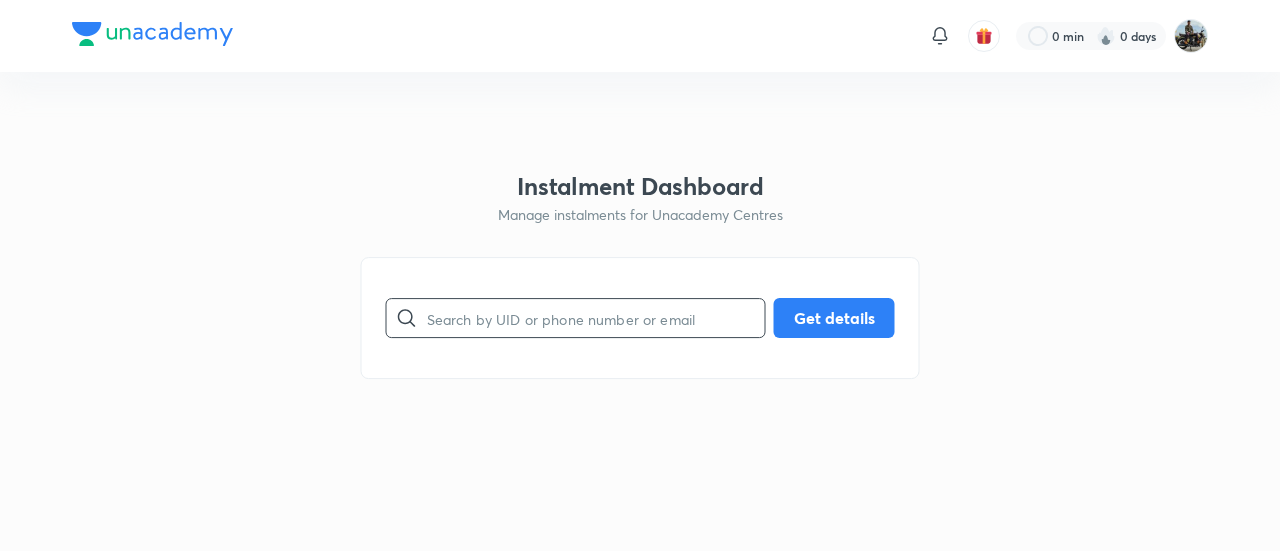 click at bounding box center (596, 318) 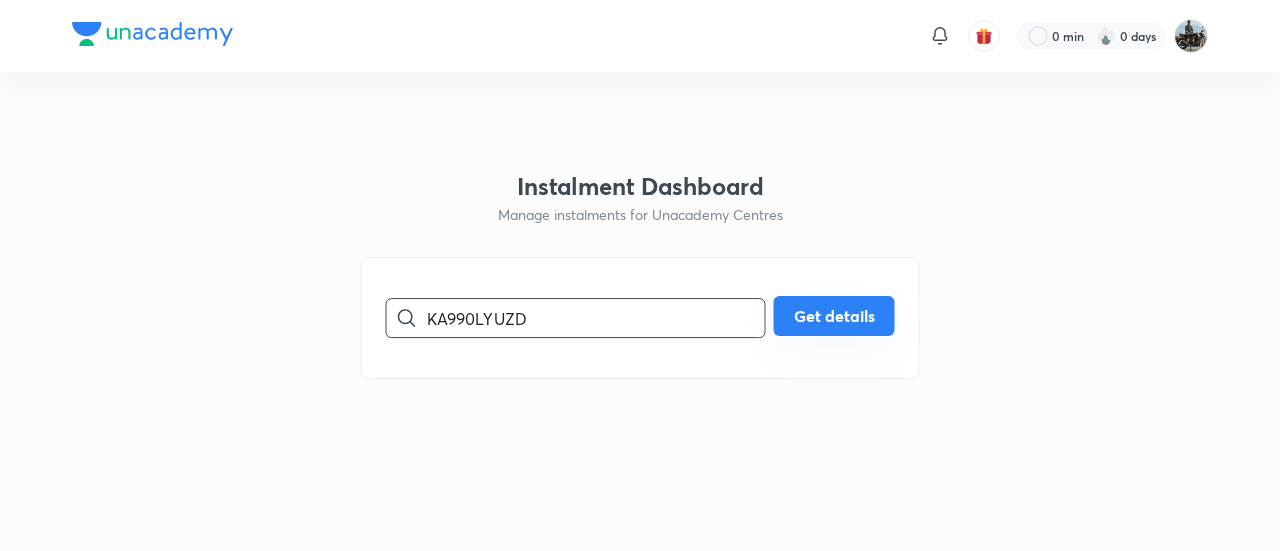 type on "KA990LYUZD" 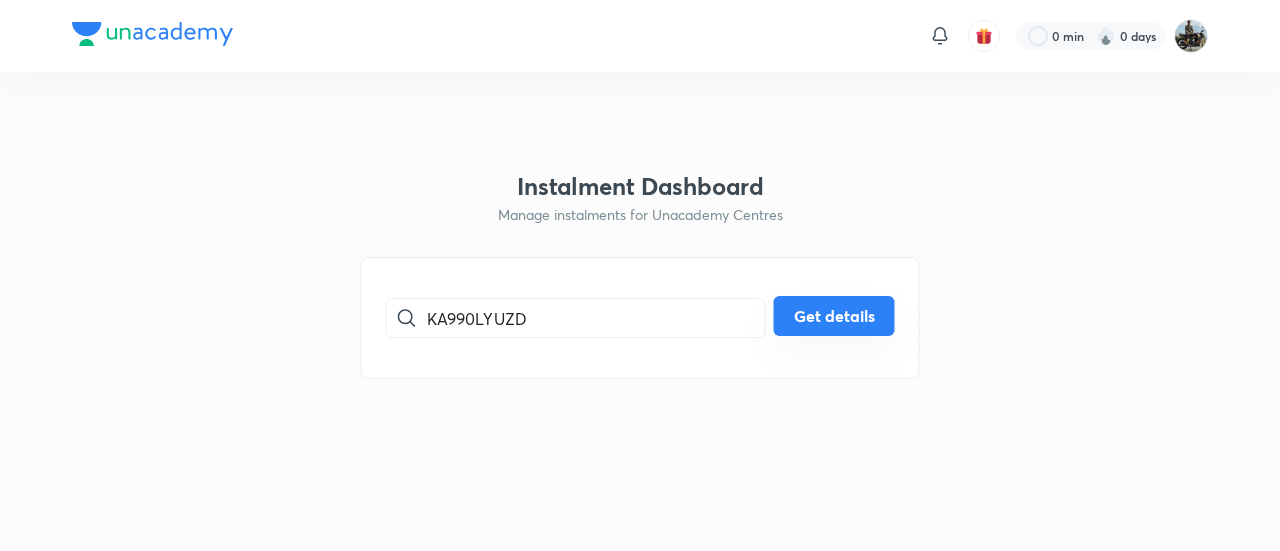 click on "Get details" at bounding box center [834, 316] 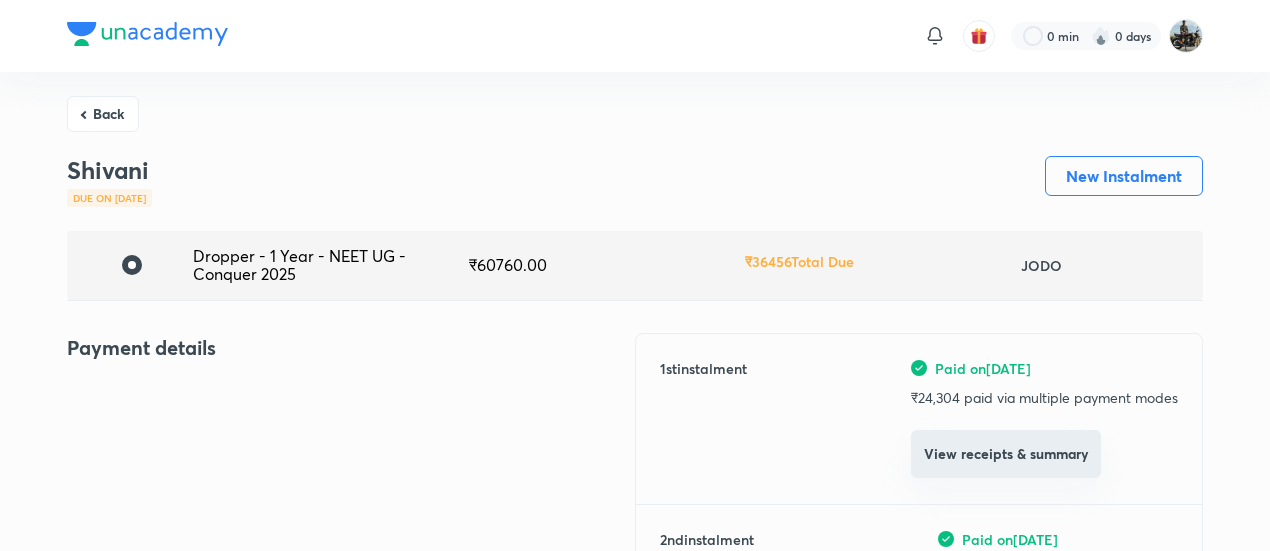click on "View receipts & summary" at bounding box center [1006, 454] 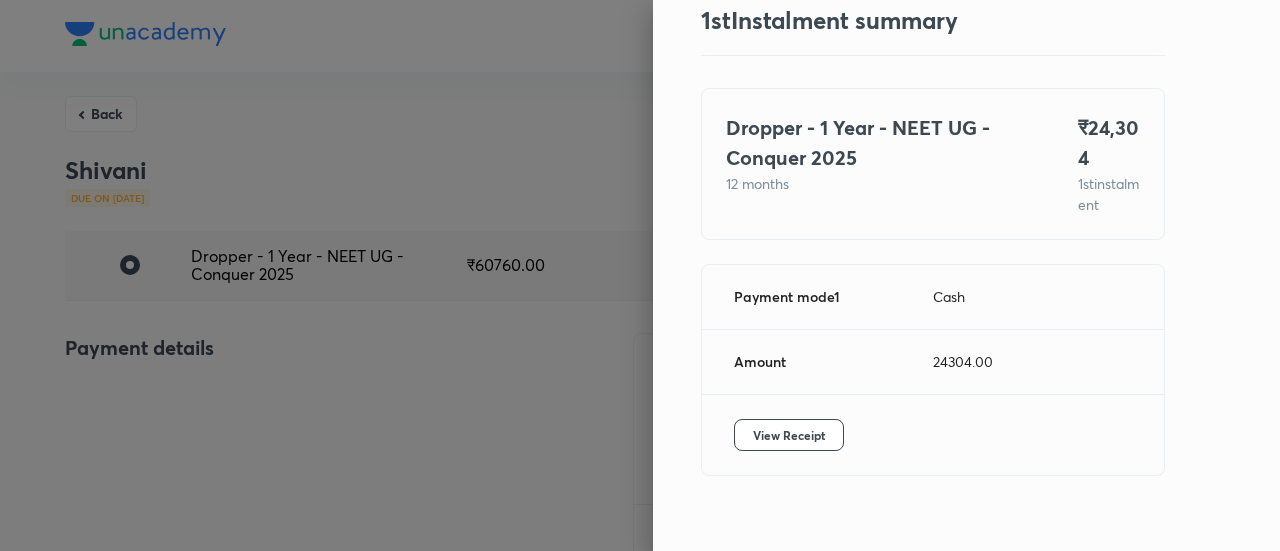 scroll, scrollTop: 109, scrollLeft: 0, axis: vertical 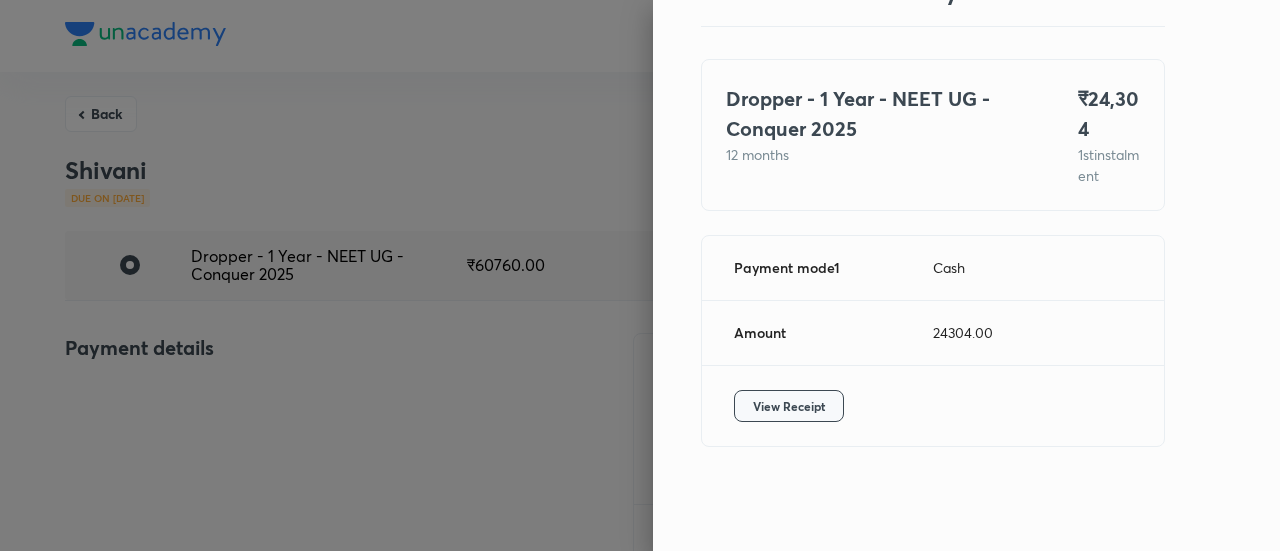 click on "View Receipt" at bounding box center [789, 406] 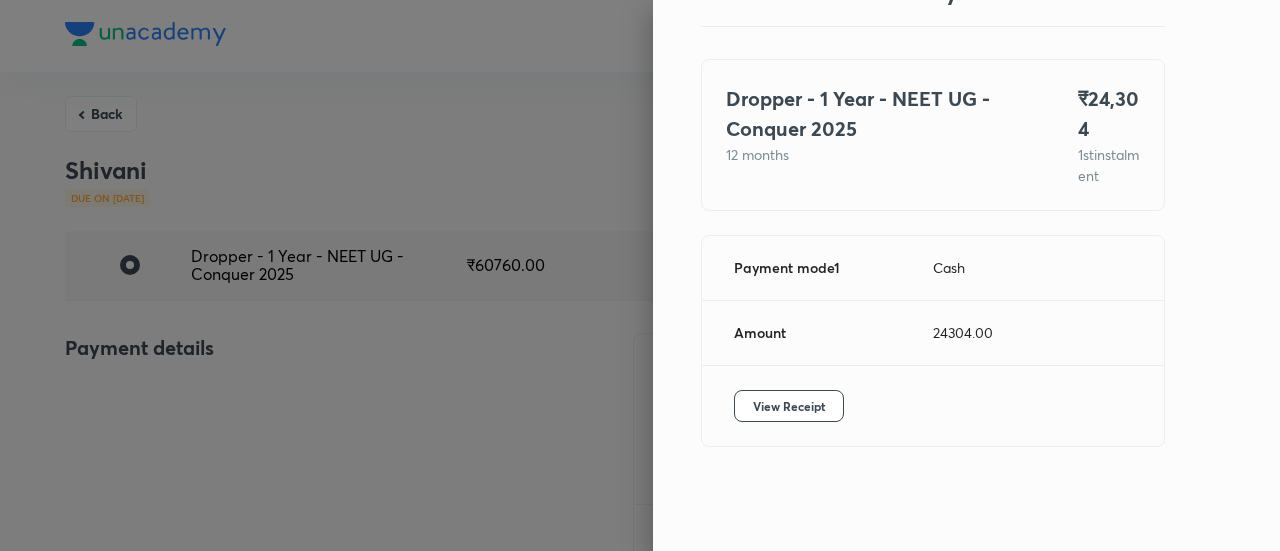 click at bounding box center [640, 275] 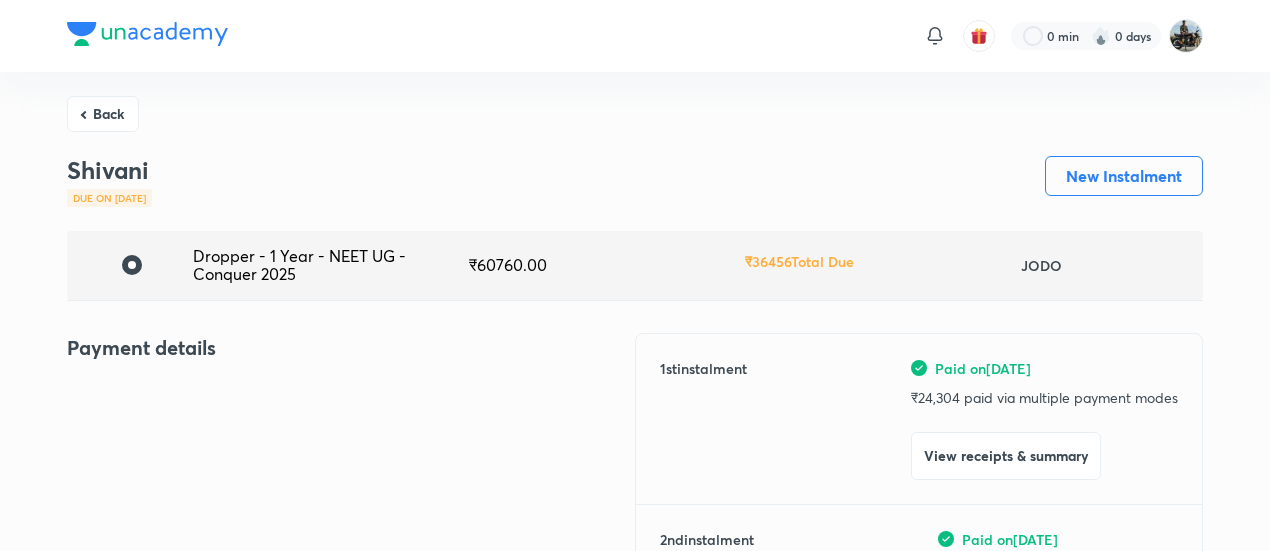click on "Back" at bounding box center (103, 114) 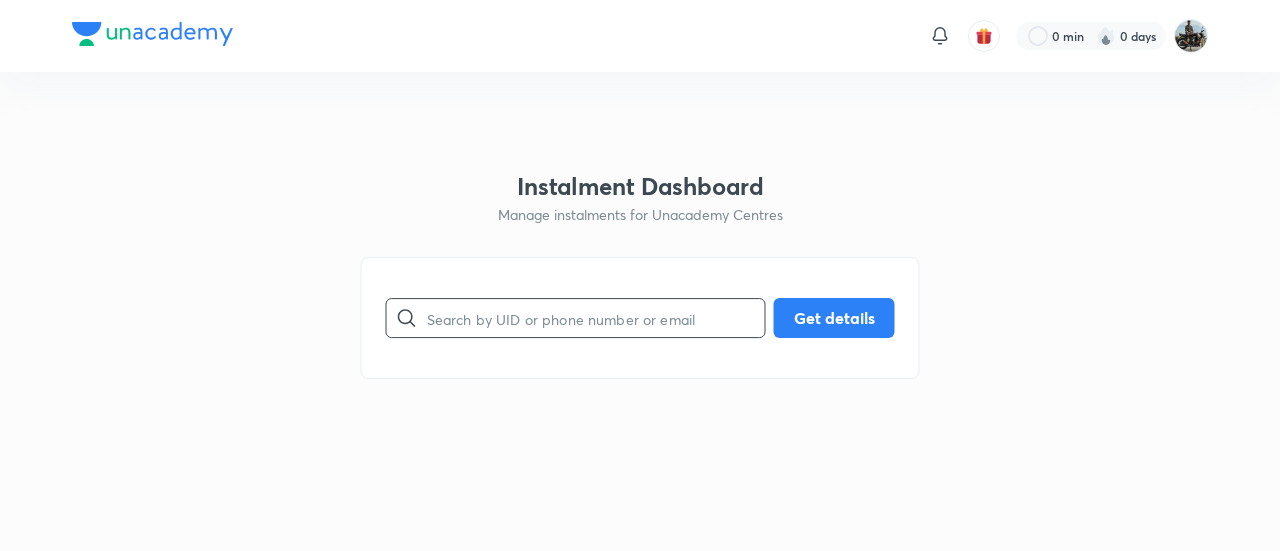 drag, startPoint x: 541, startPoint y: 347, endPoint x: 516, endPoint y: 331, distance: 29.681644 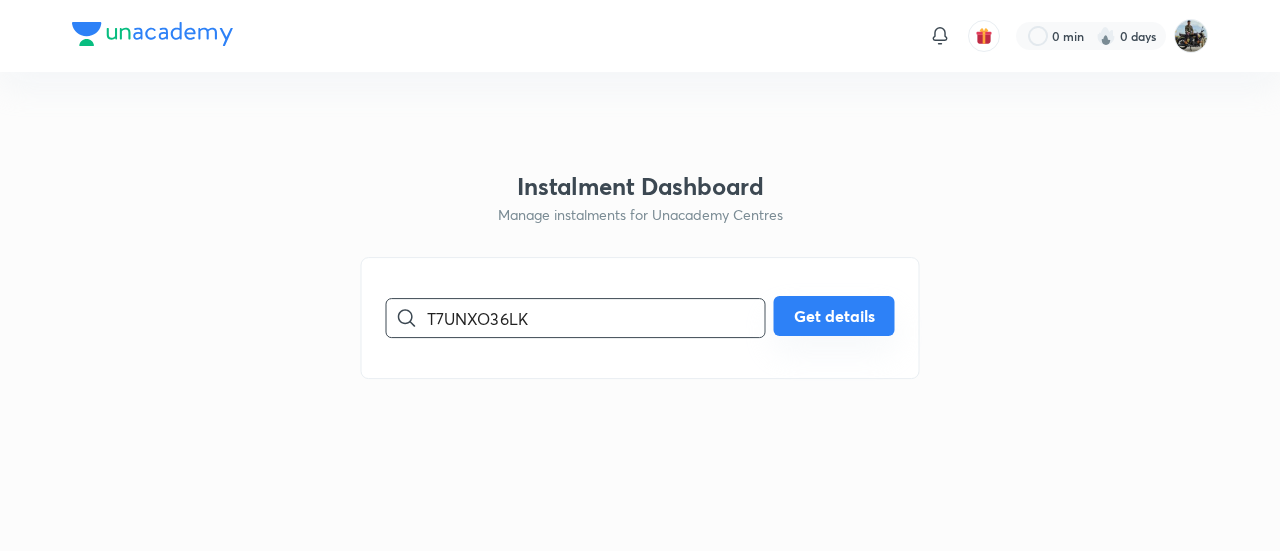 type on "T7UNXO36LK" 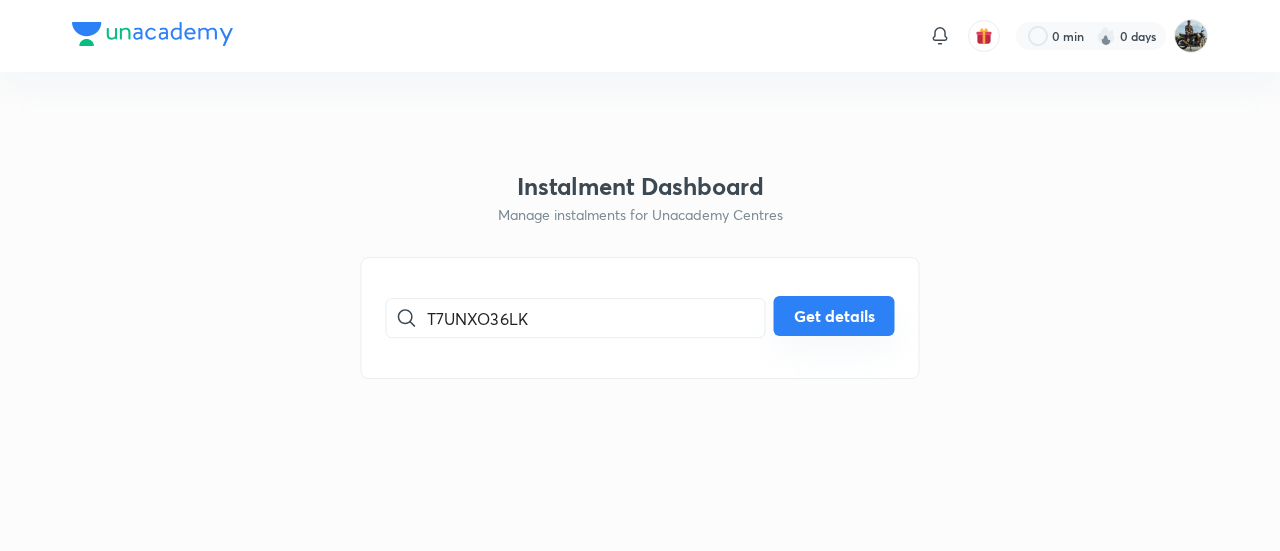 click on "Get details" at bounding box center [834, 316] 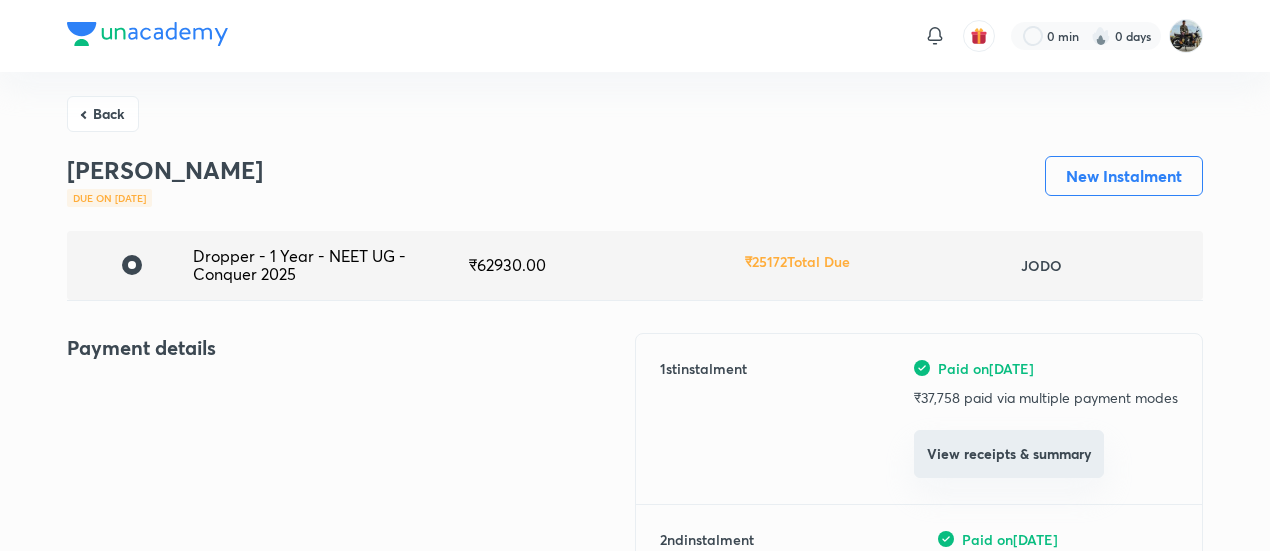 click on "View receipts & summary" at bounding box center [1009, 454] 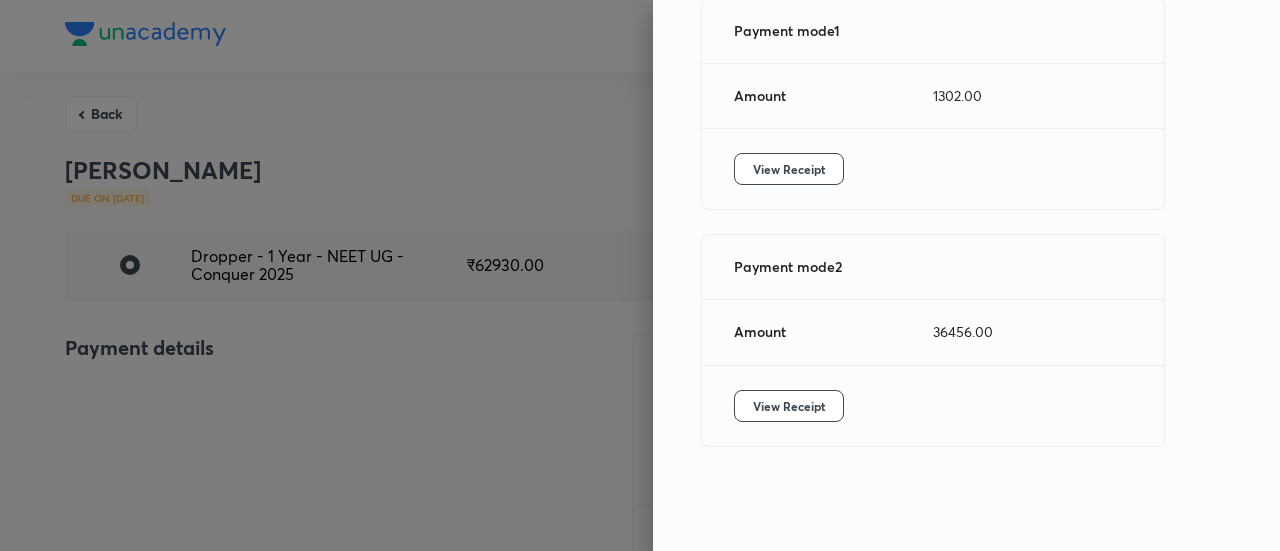 scroll, scrollTop: 344, scrollLeft: 0, axis: vertical 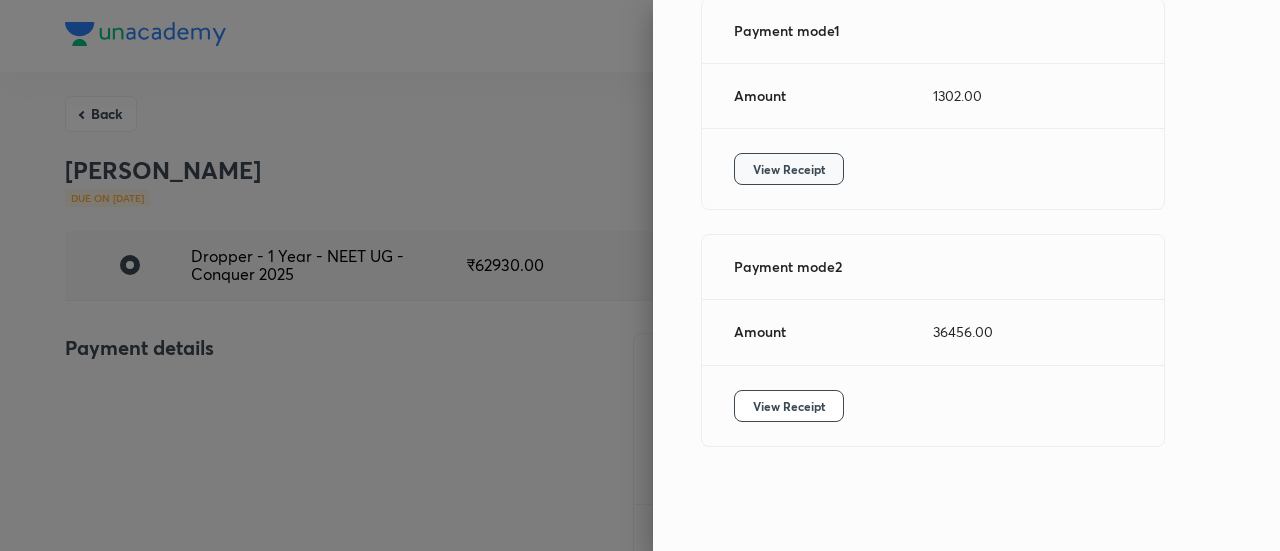 click on "View Receipt" at bounding box center [789, 169] 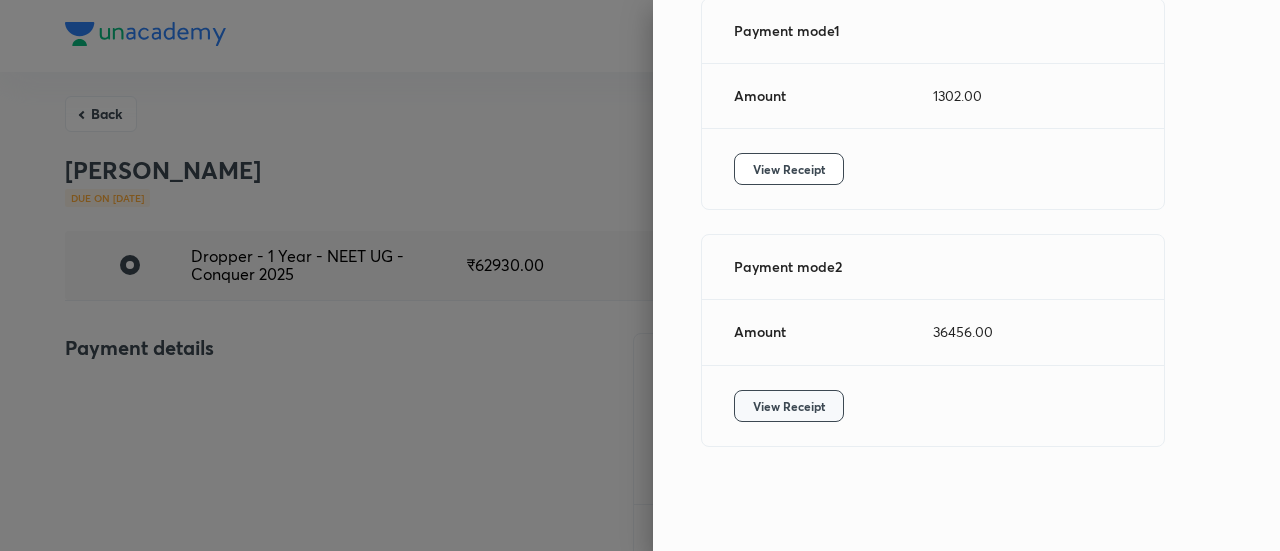 click on "View Receipt" at bounding box center (789, 406) 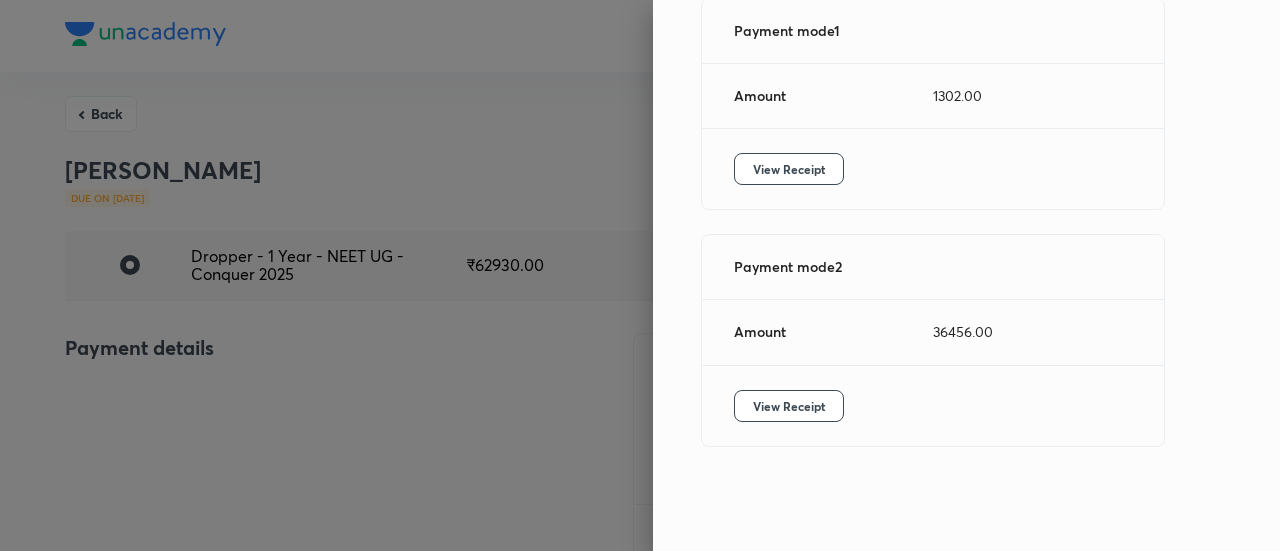 click at bounding box center (640, 275) 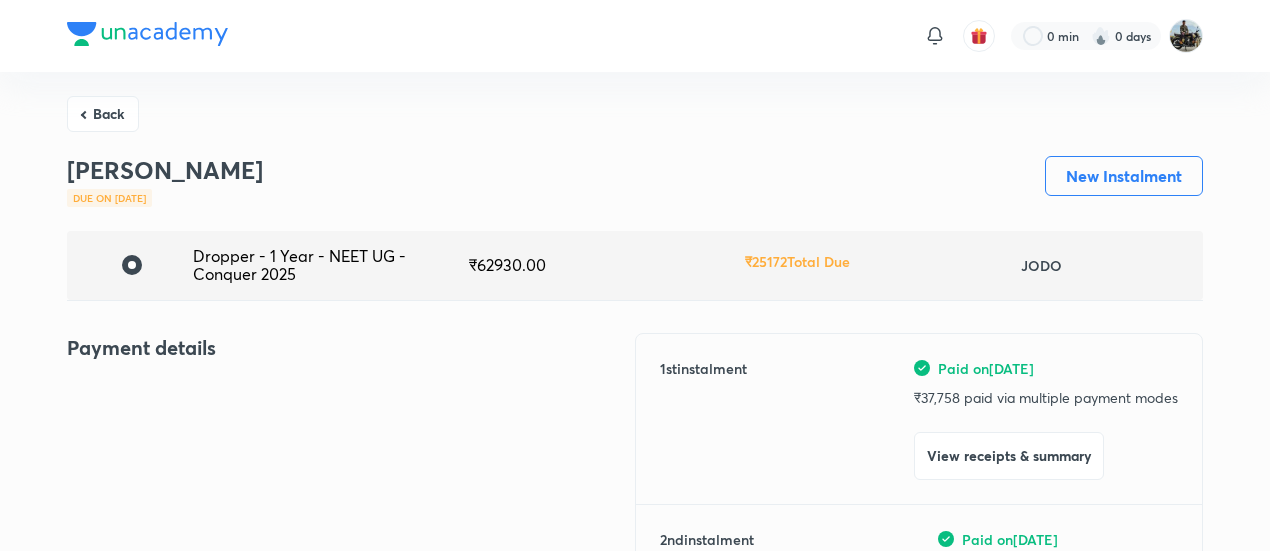 click on "Back" at bounding box center [103, 114] 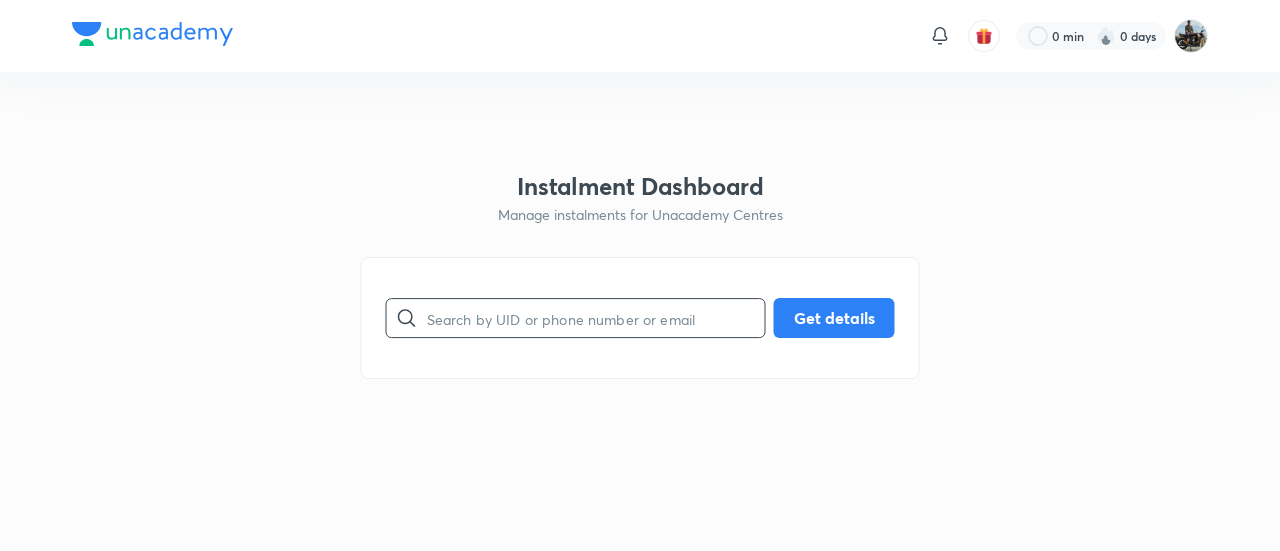 click at bounding box center [596, 318] 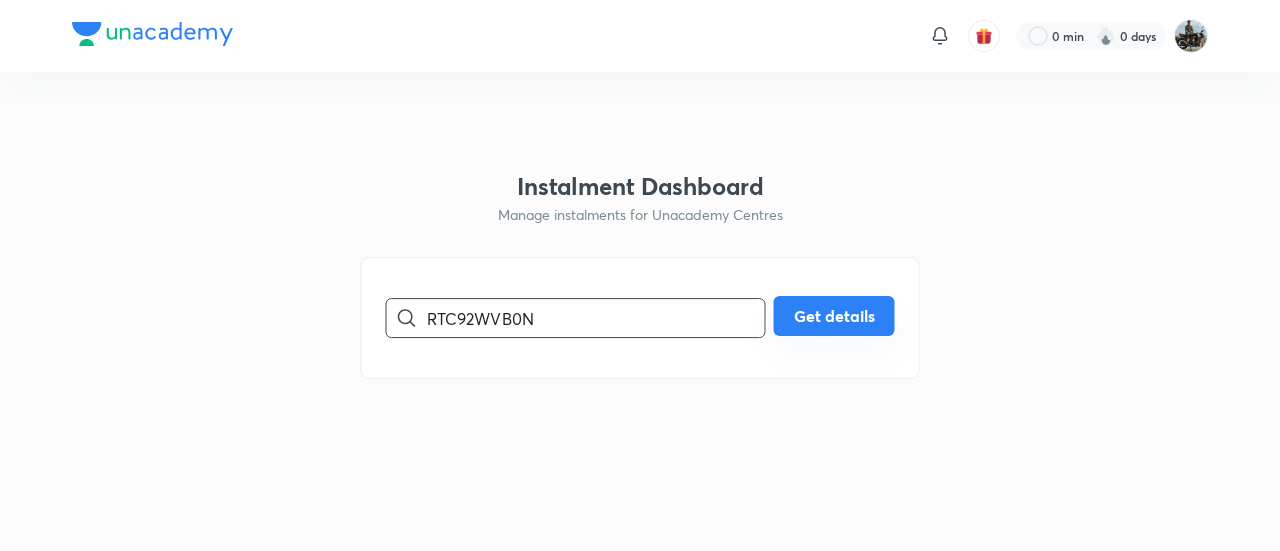 type on "RTC92WVB0N" 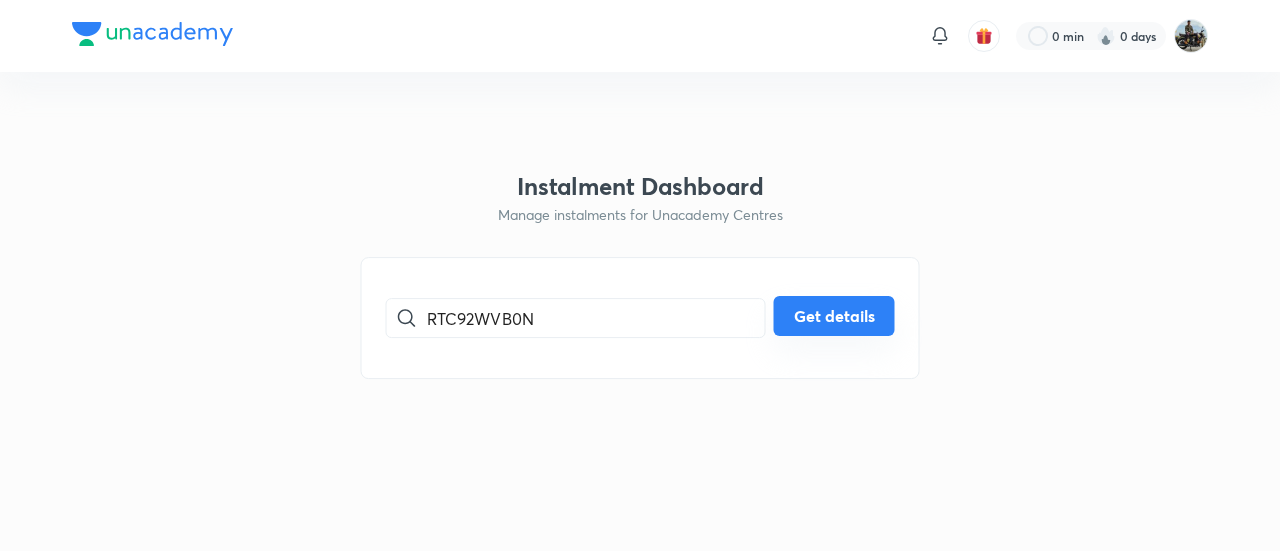 click on "Get details" at bounding box center (834, 316) 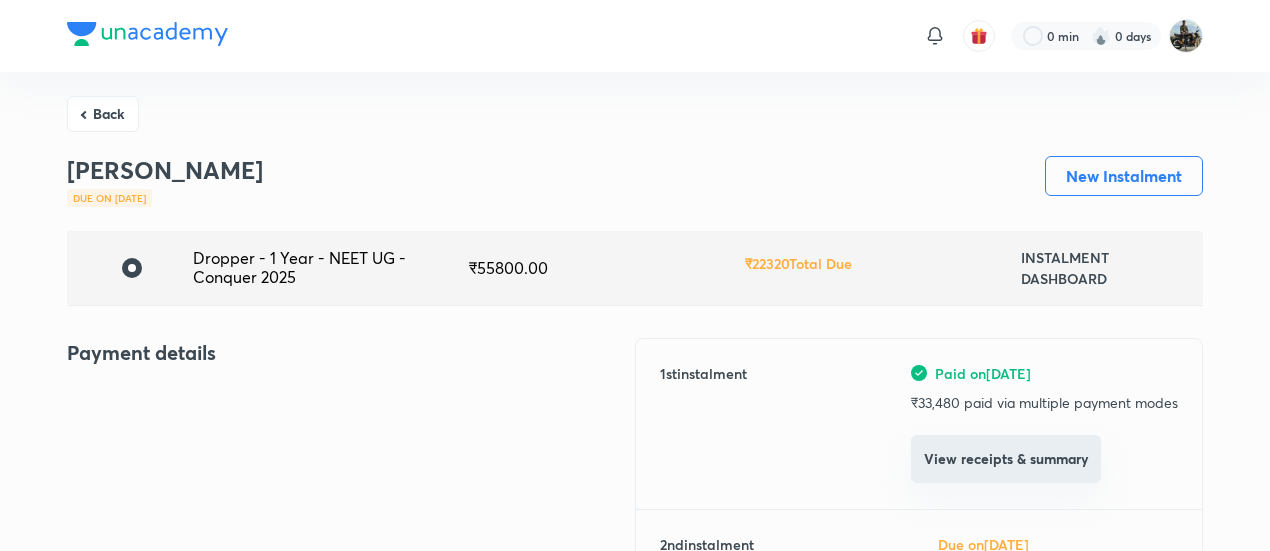click on "View receipts & summary" at bounding box center (1006, 459) 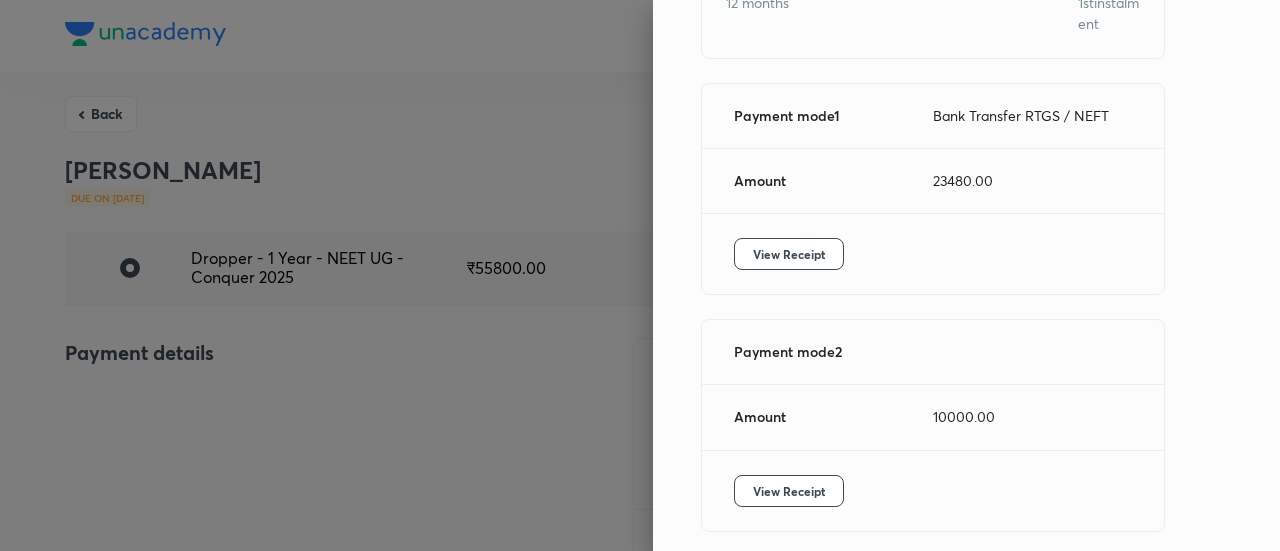 scroll, scrollTop: 249, scrollLeft: 0, axis: vertical 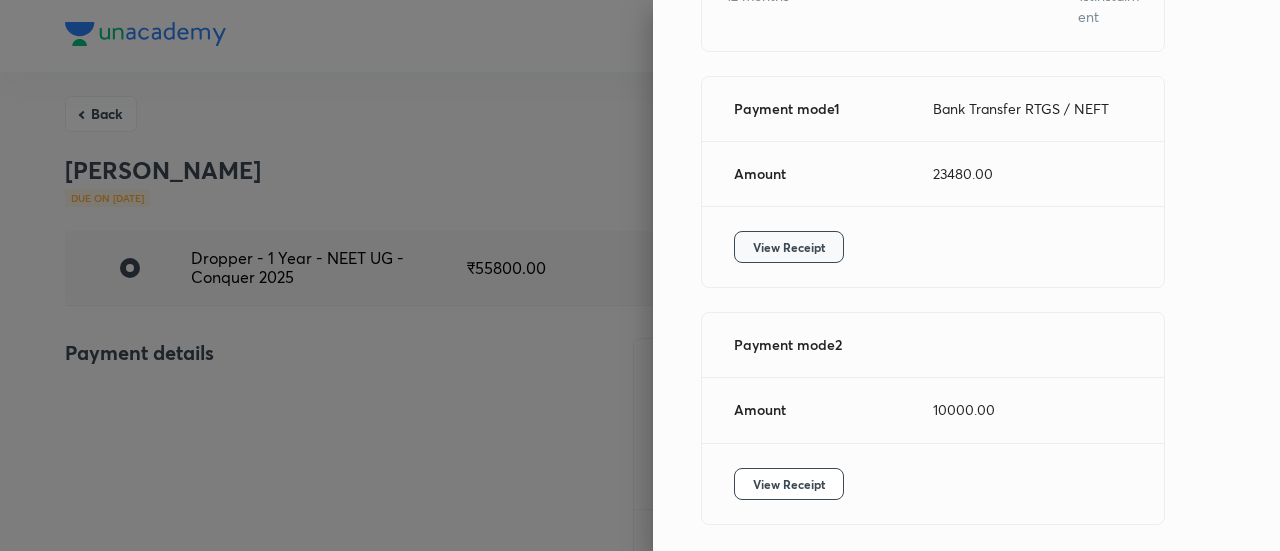 click on "View Receipt" at bounding box center [789, 247] 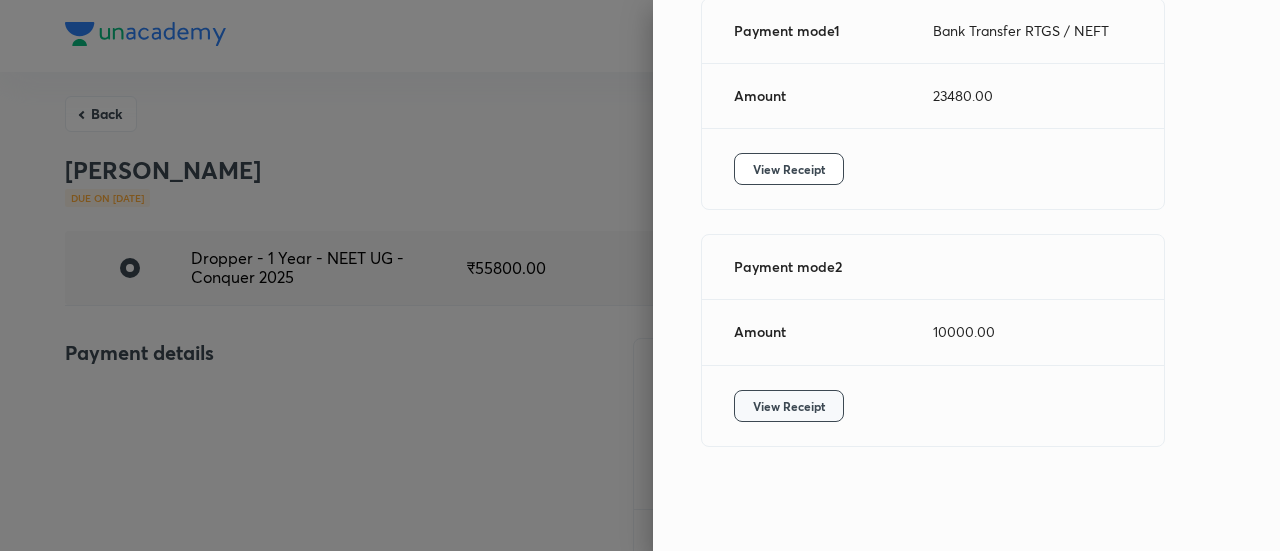 click on "View Receipt" at bounding box center [789, 406] 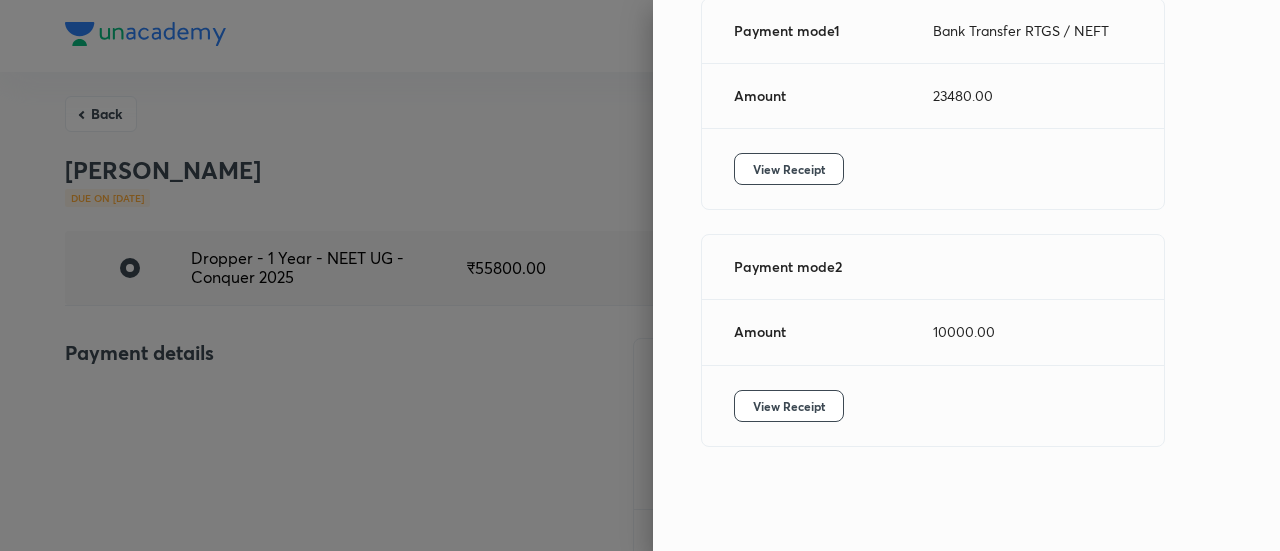 click at bounding box center (640, 275) 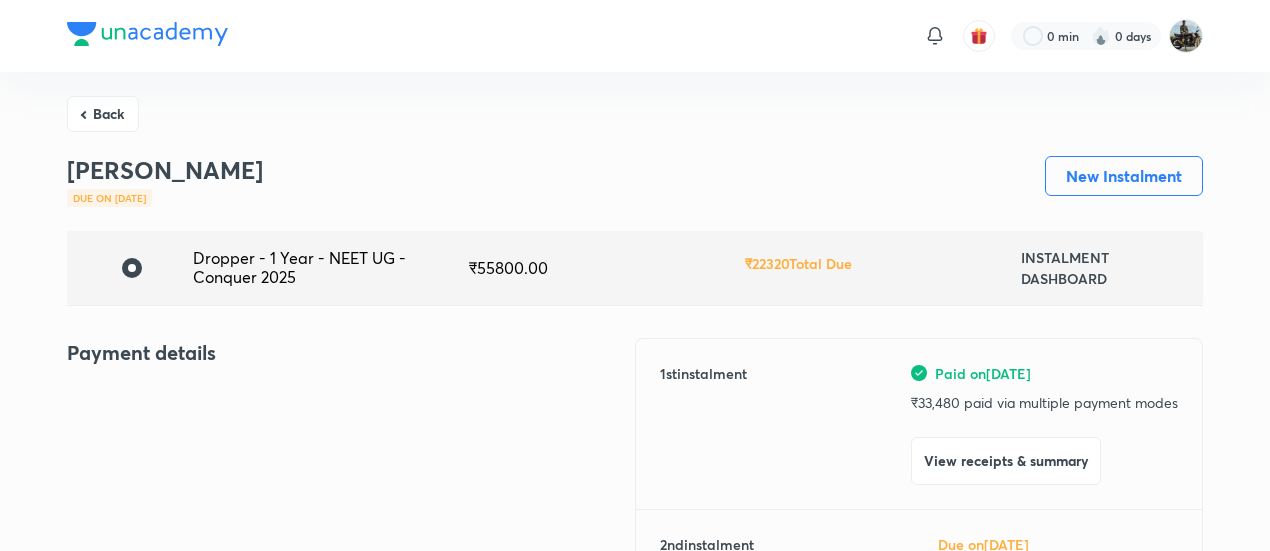 click on "Back" at bounding box center (103, 114) 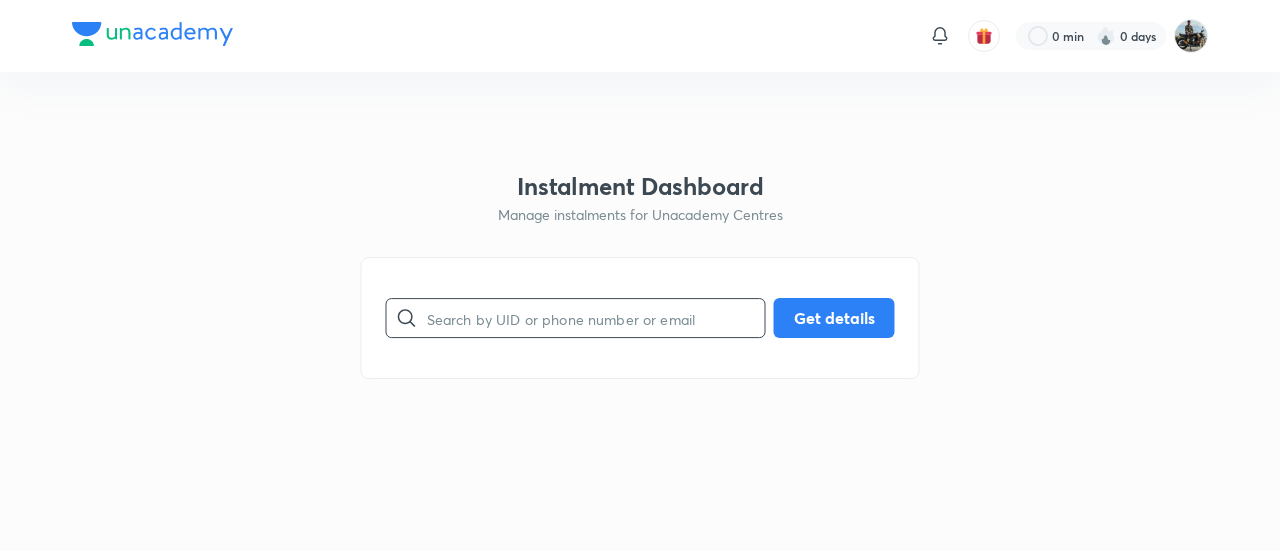 drag, startPoint x: 453, startPoint y: 281, endPoint x: 468, endPoint y: 328, distance: 49.335587 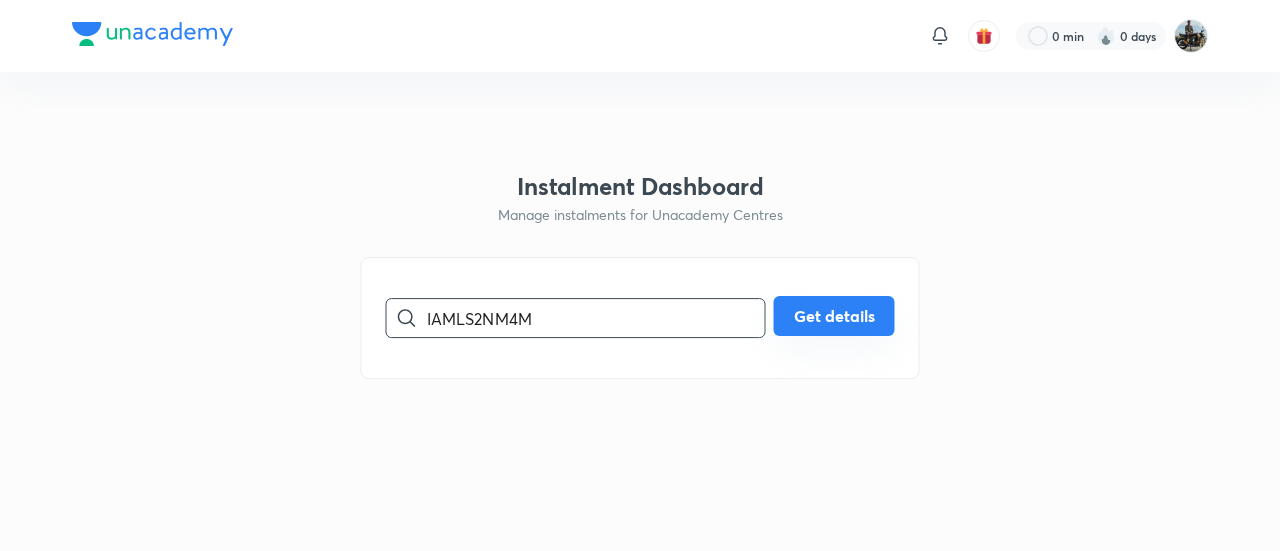 type on "IAMLS2NM4M" 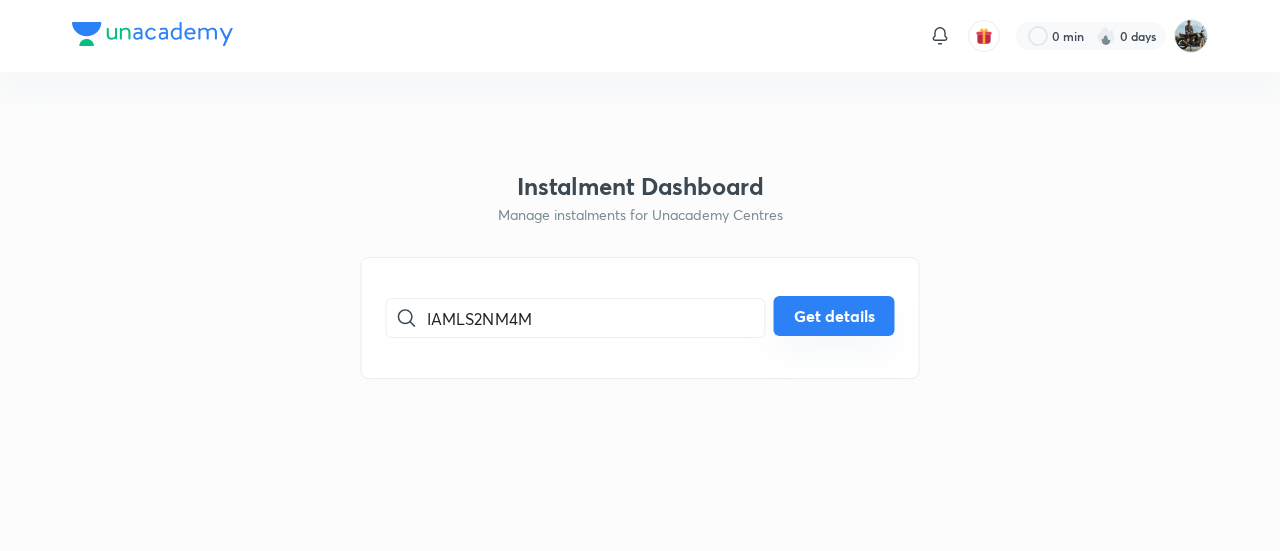 click on "Get details" at bounding box center (834, 316) 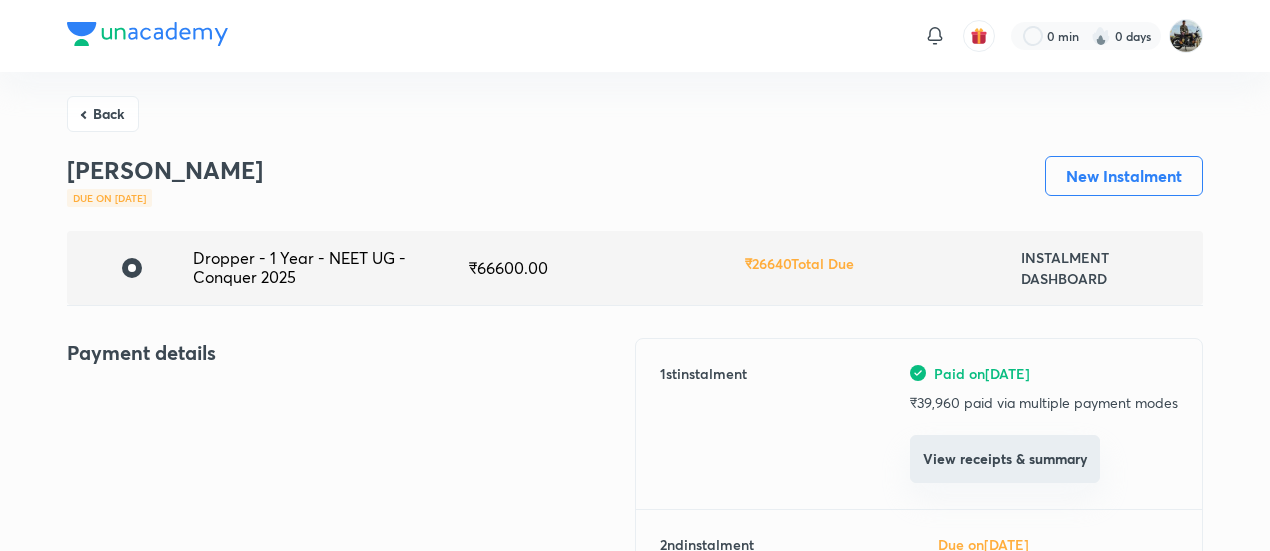 click on "View receipts & summary" at bounding box center [1005, 459] 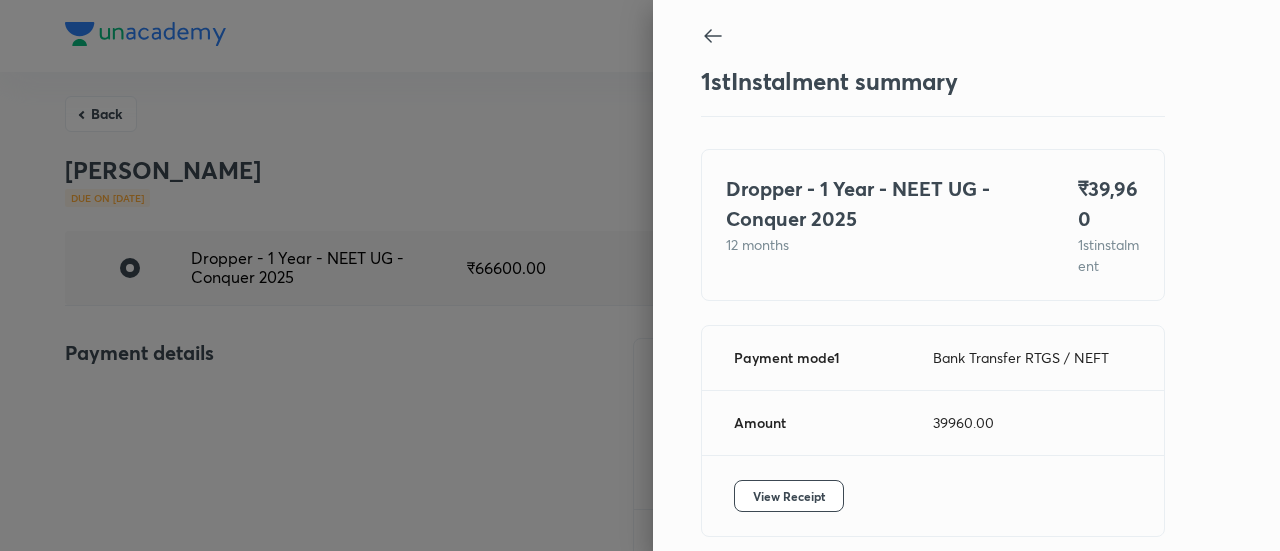scroll, scrollTop: 109, scrollLeft: 0, axis: vertical 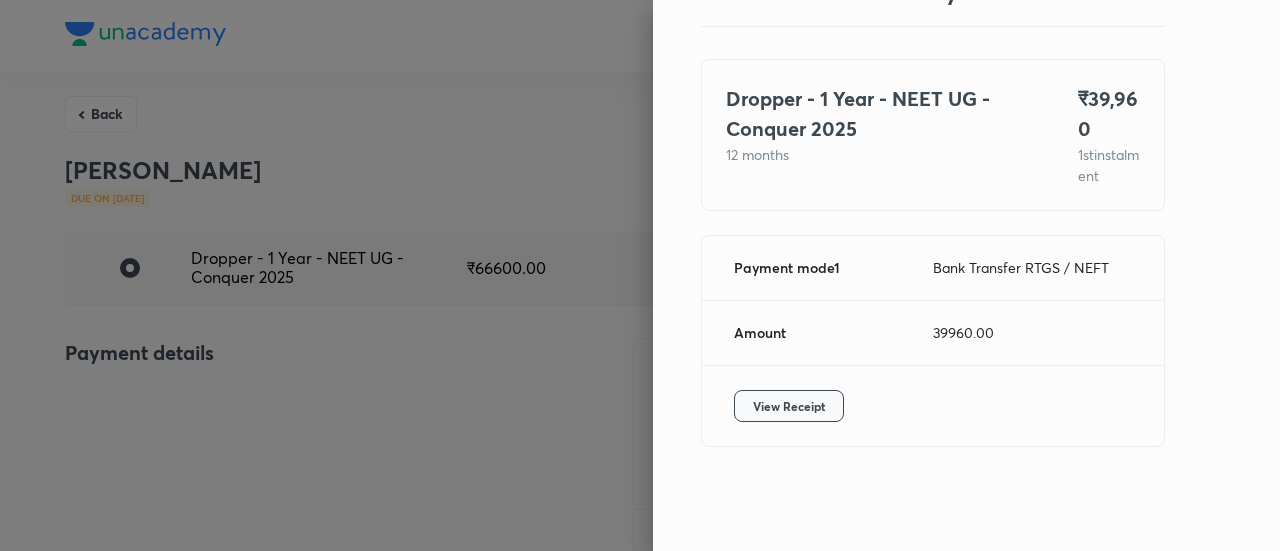 click on "View Receipt" at bounding box center [789, 406] 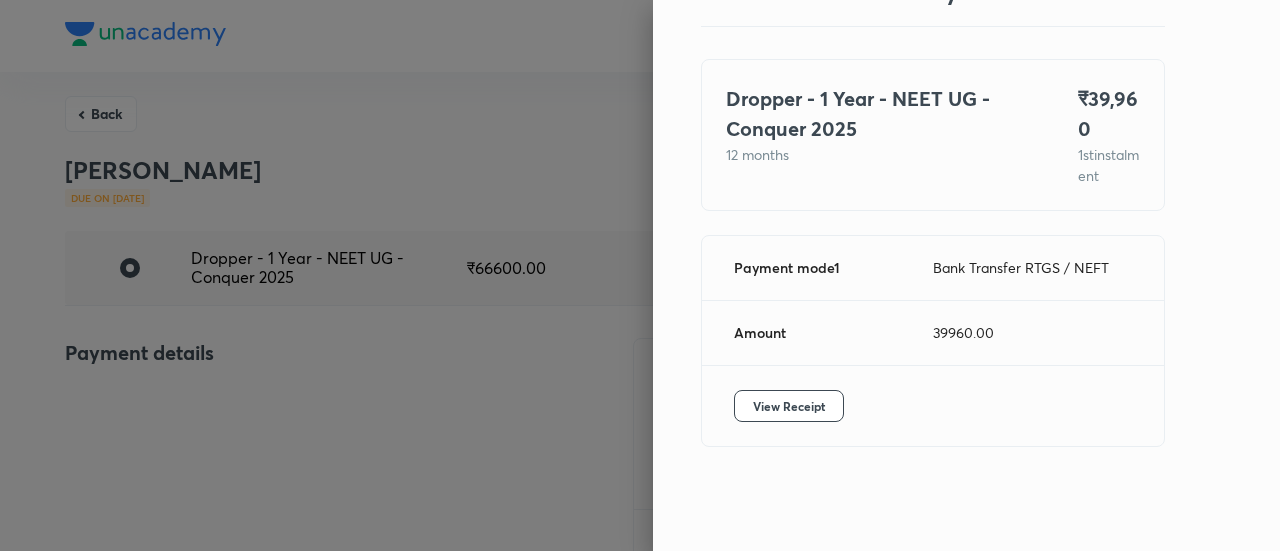 click at bounding box center [640, 275] 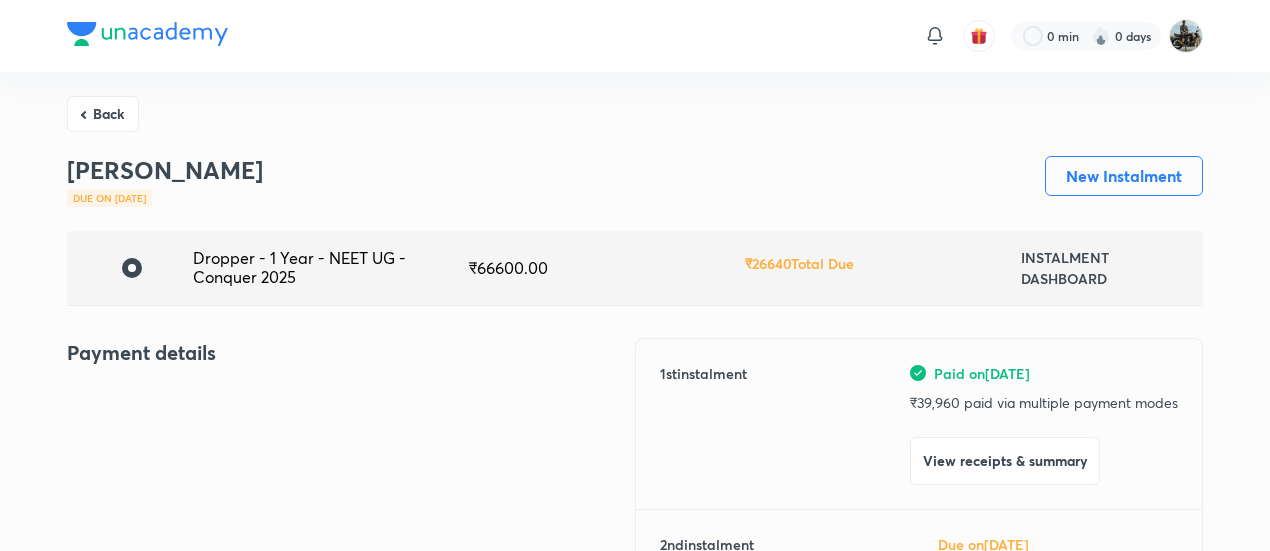 click on "Back" at bounding box center (103, 114) 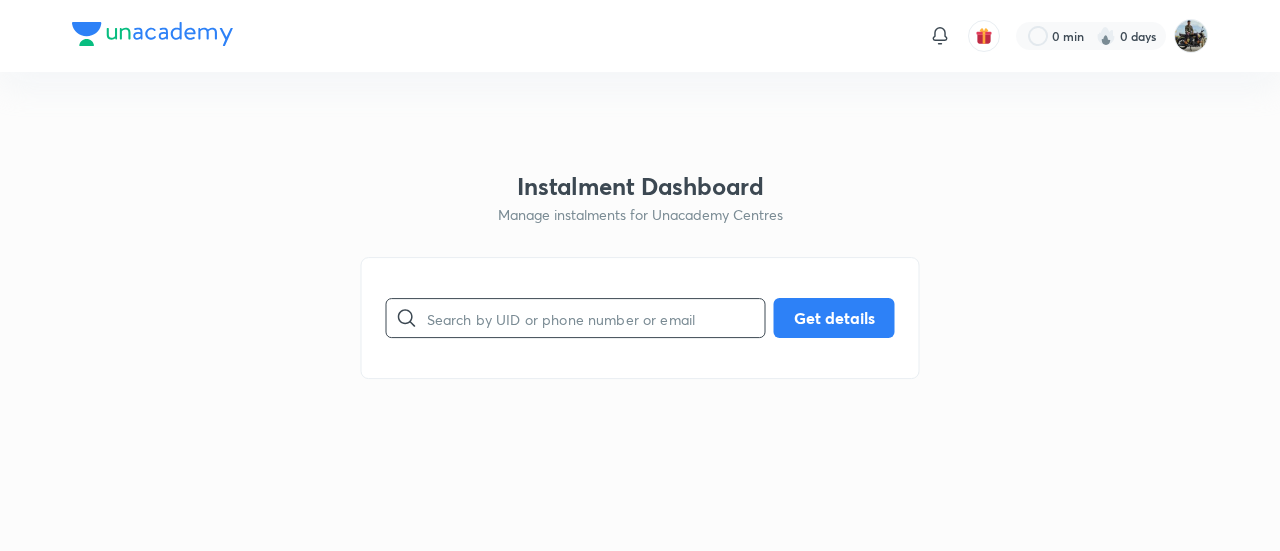click at bounding box center (596, 318) 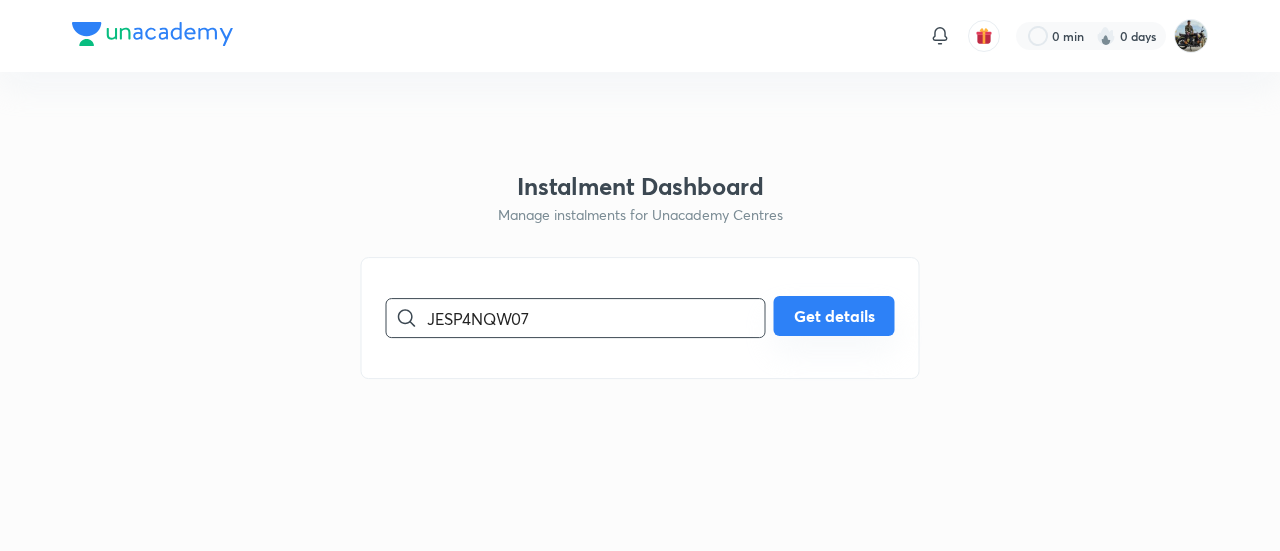 type on "JESP4NQW07" 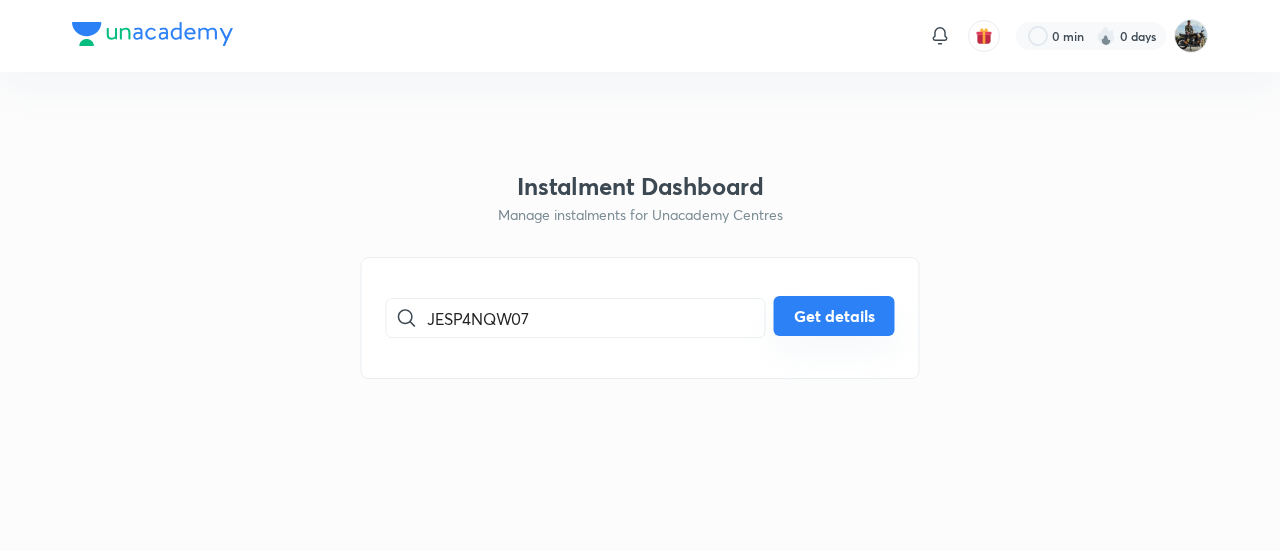 click on "Get details" at bounding box center [834, 316] 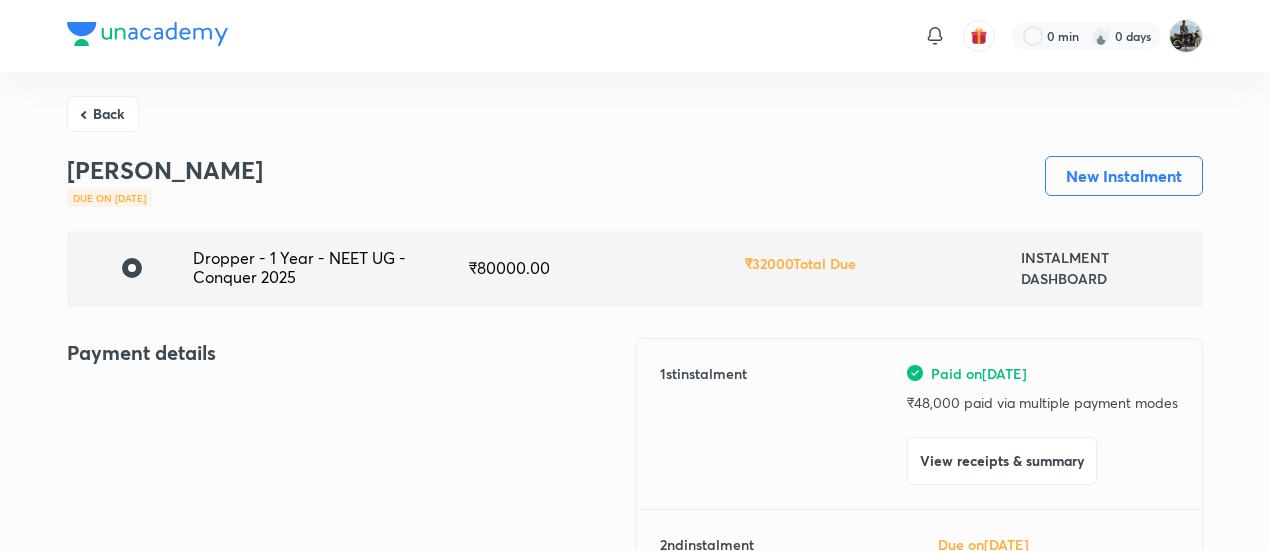 click on "View receipts & summary" at bounding box center [1002, 461] 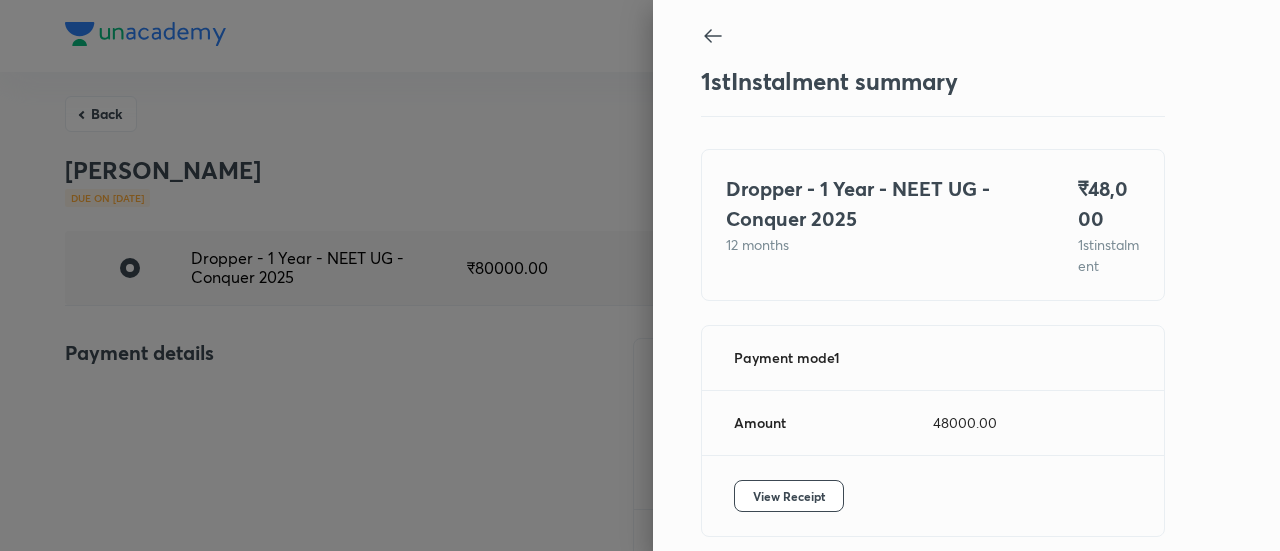 scroll, scrollTop: 109, scrollLeft: 0, axis: vertical 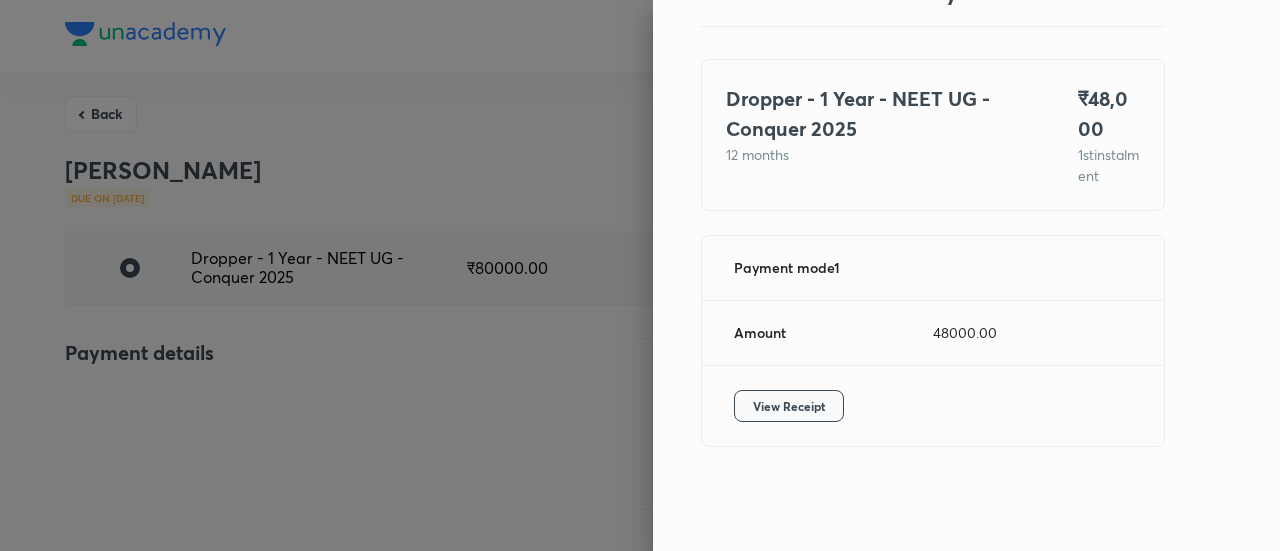 click on "View Receipt" at bounding box center (789, 406) 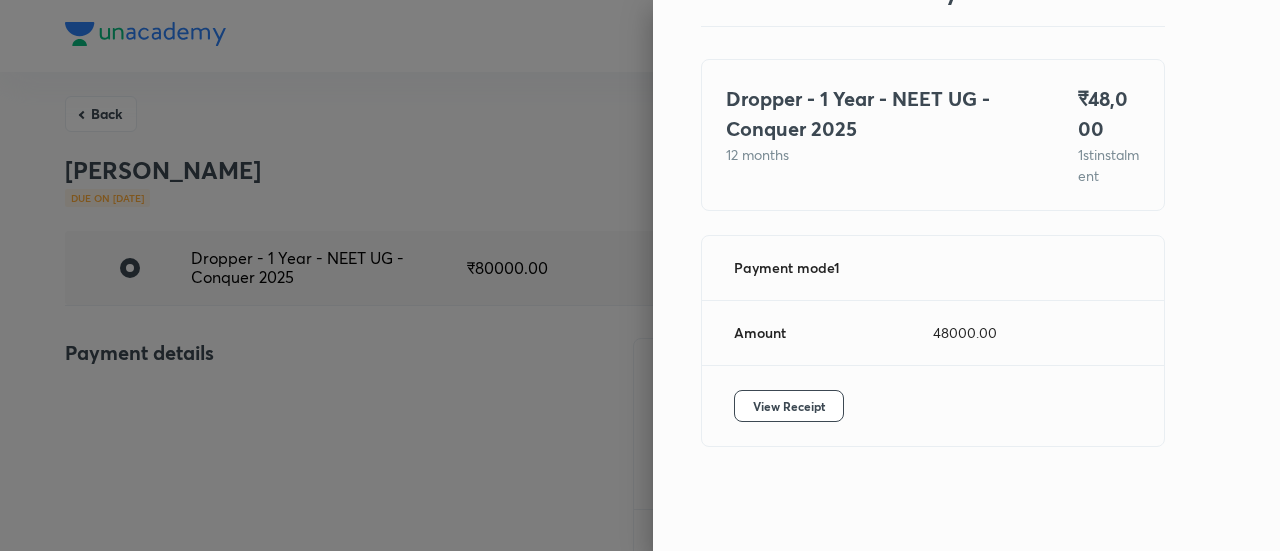 click at bounding box center (640, 275) 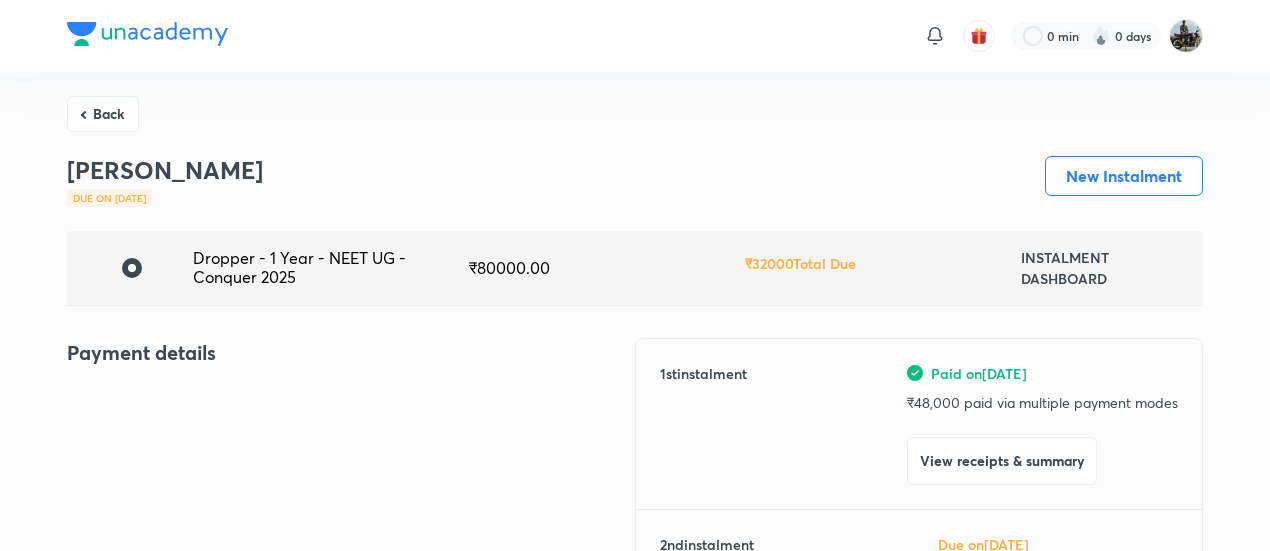 click on "Back" at bounding box center [103, 114] 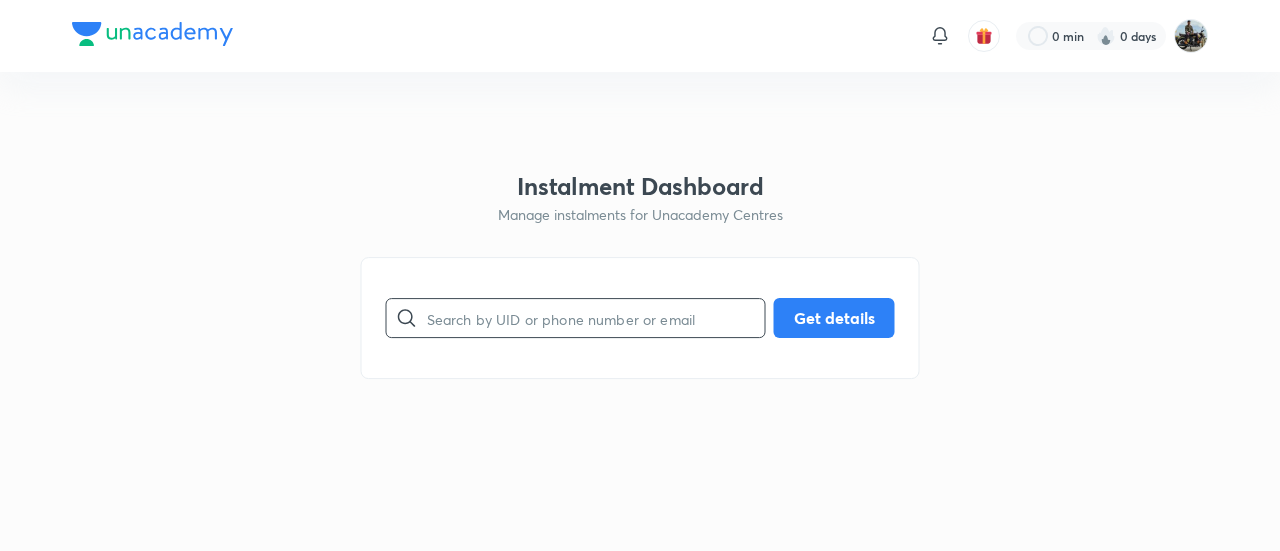 click at bounding box center [596, 318] 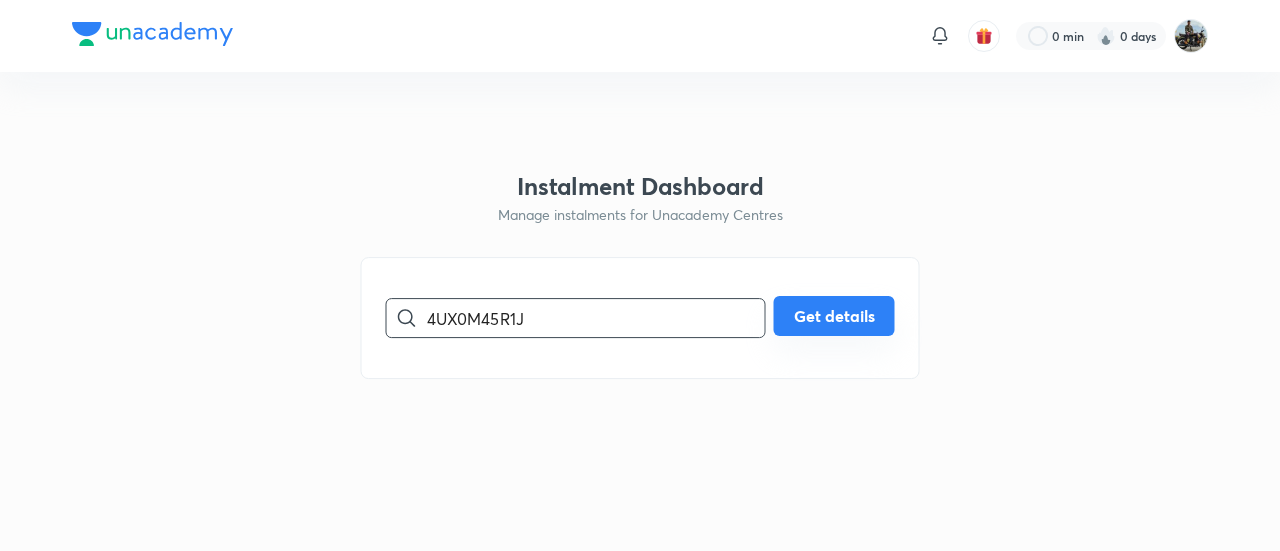 type on "4UX0M45R1J" 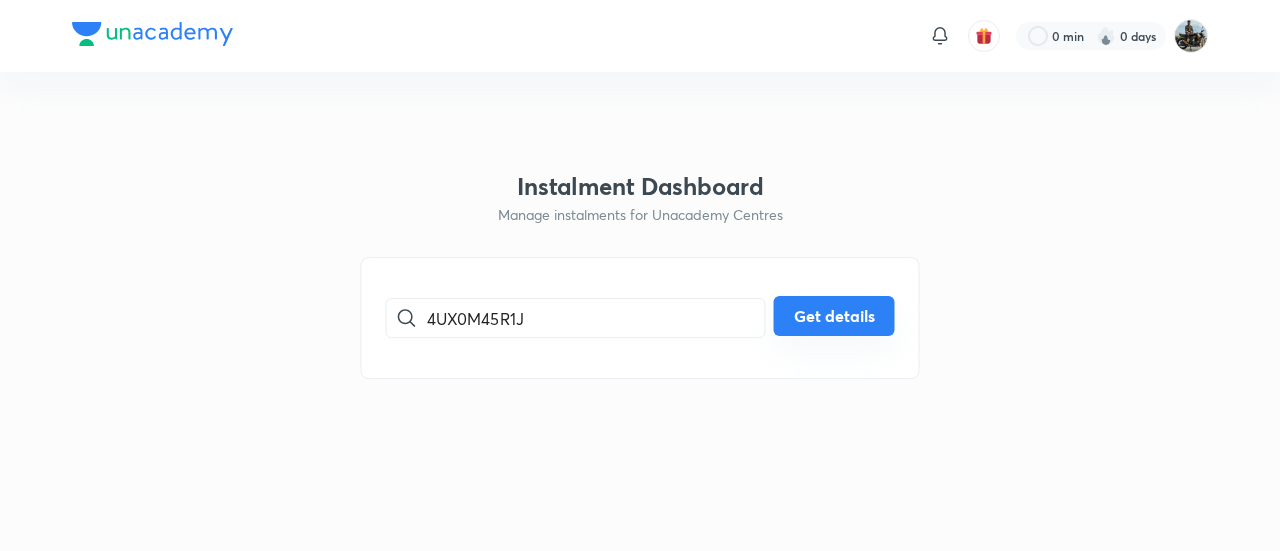 click on "Get details" at bounding box center [834, 316] 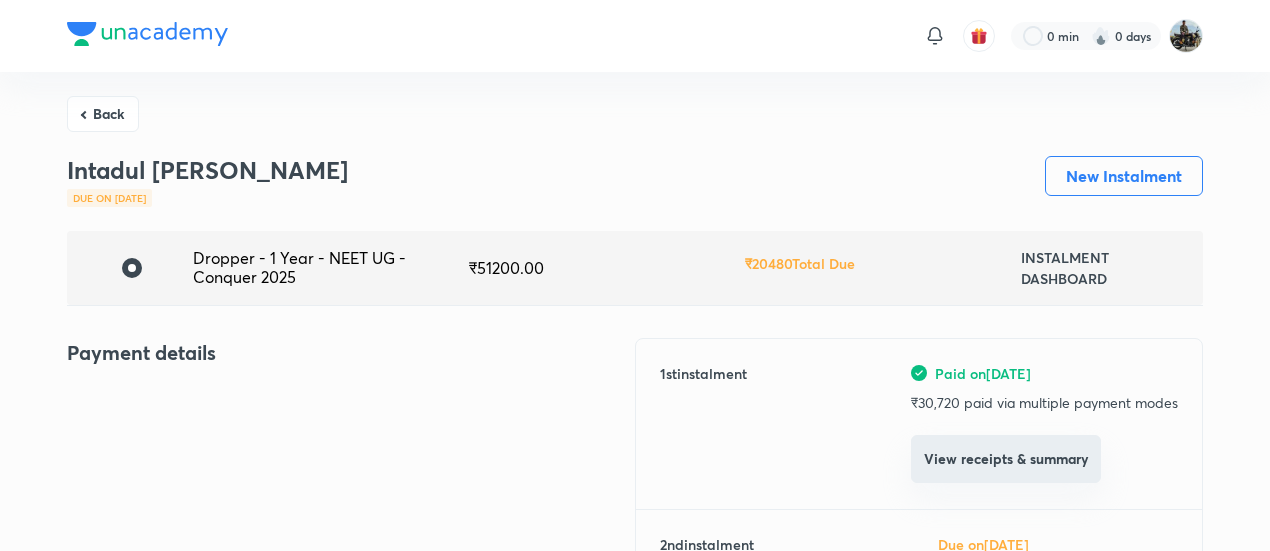 click on "View receipts & summary" at bounding box center (1006, 459) 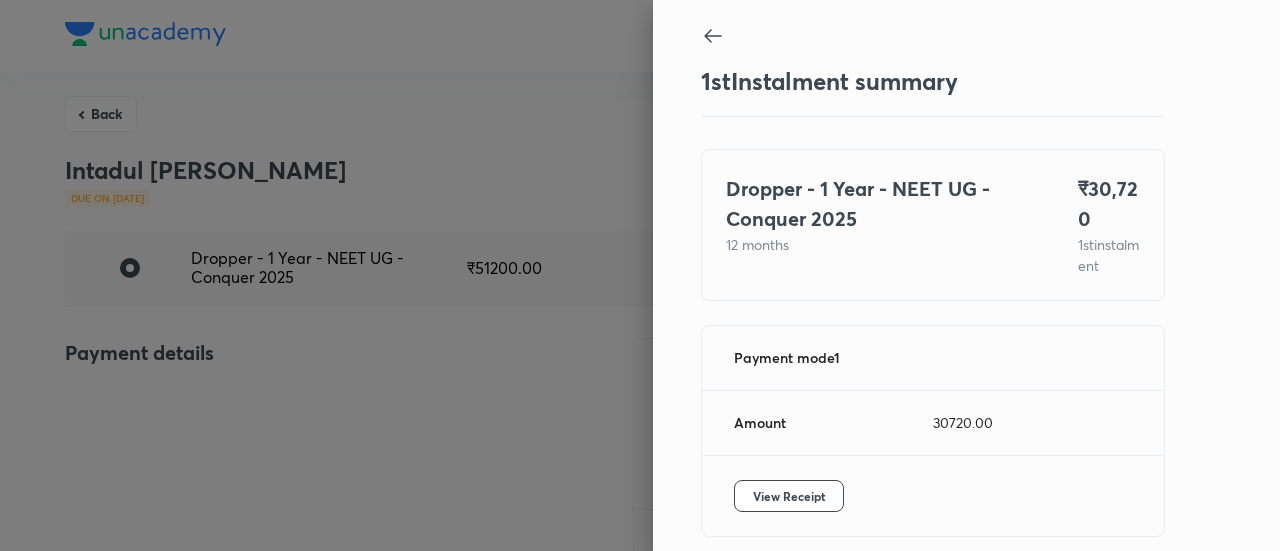 scroll, scrollTop: 109, scrollLeft: 0, axis: vertical 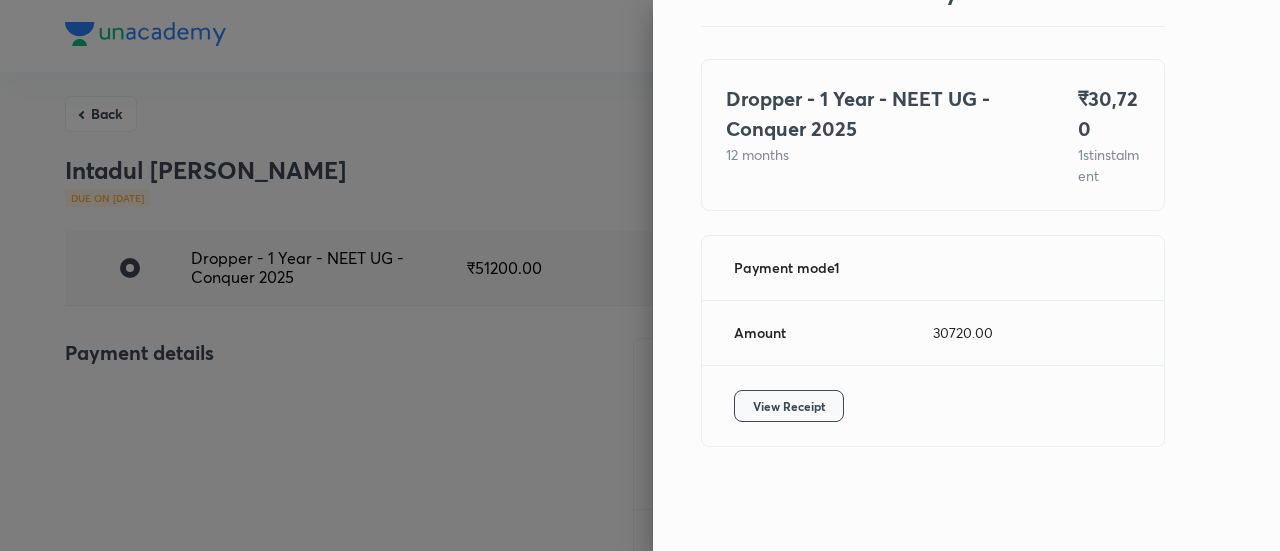 click on "View Receipt" at bounding box center (789, 406) 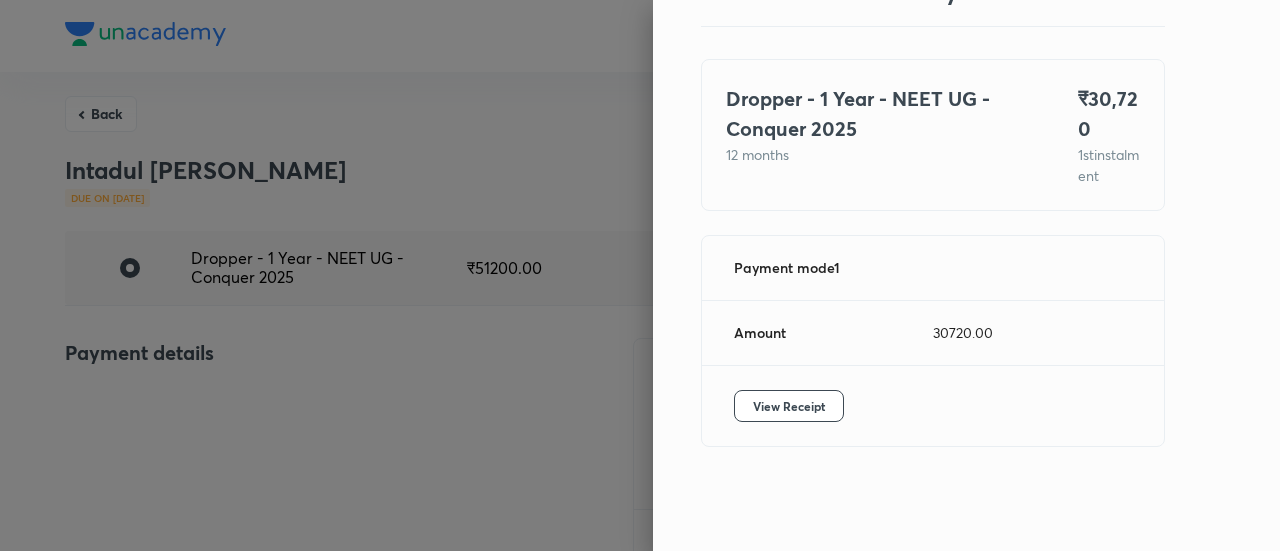 click at bounding box center (640, 275) 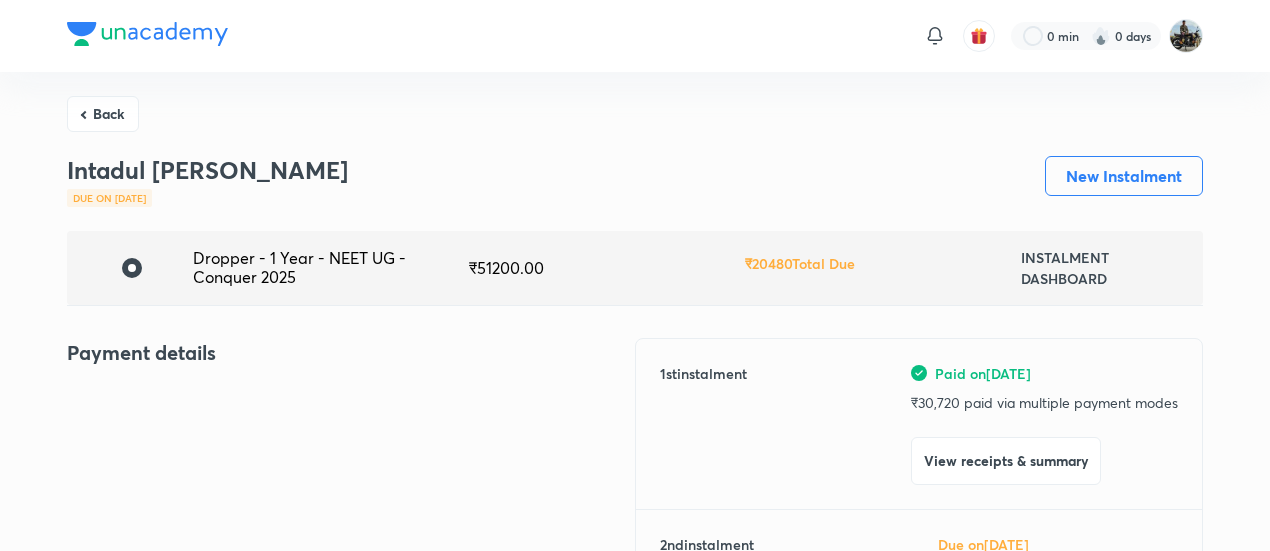 click on "Back" at bounding box center [103, 114] 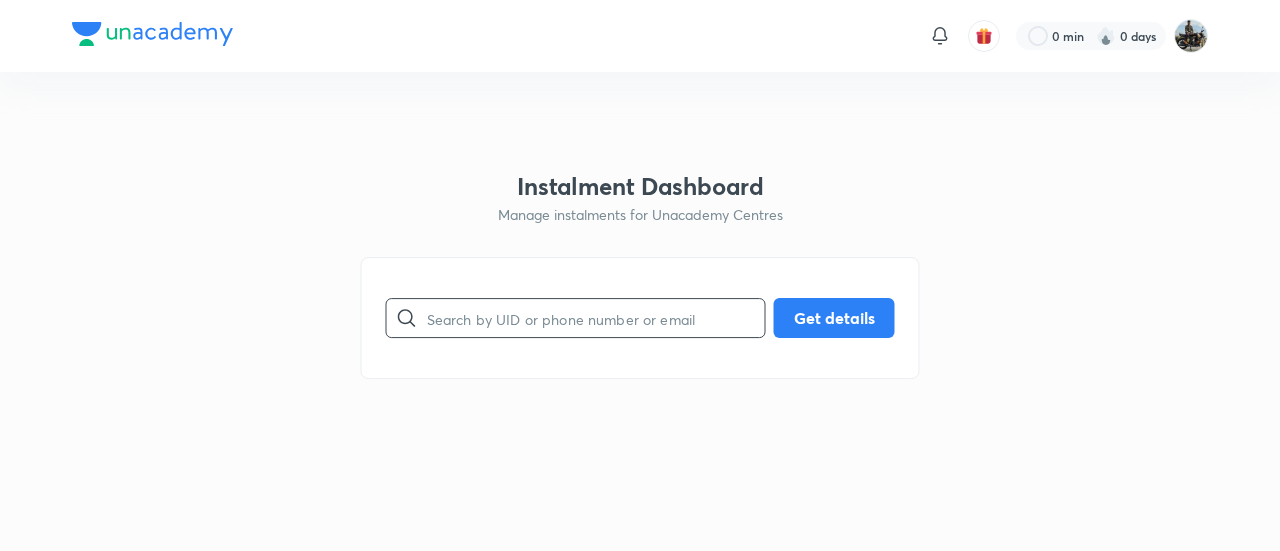 click at bounding box center (596, 318) 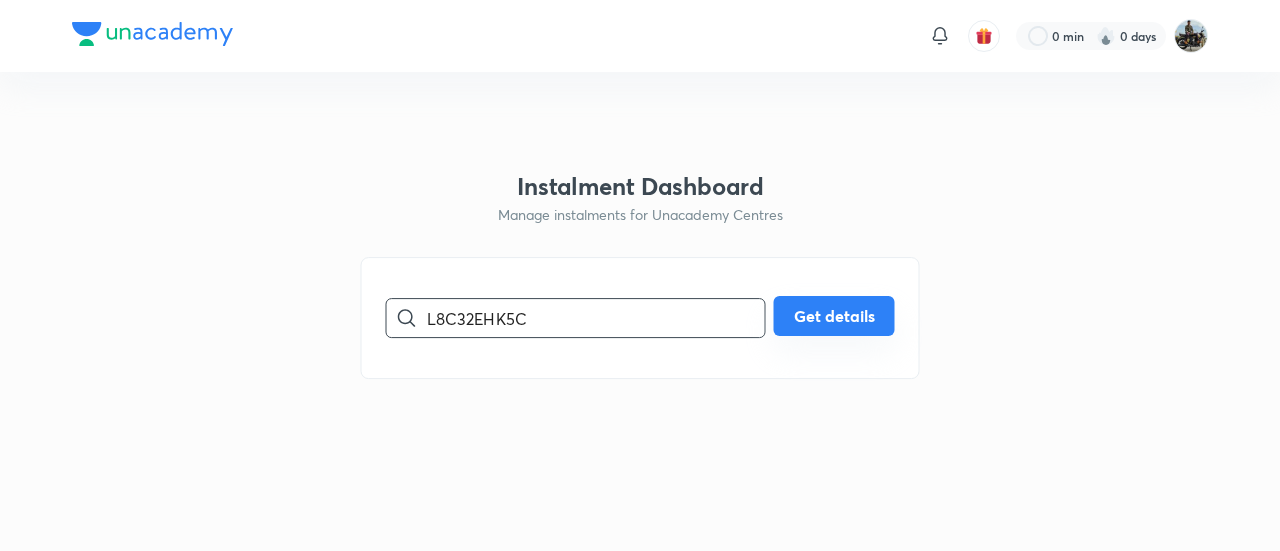 type on "L8C32EHK5C" 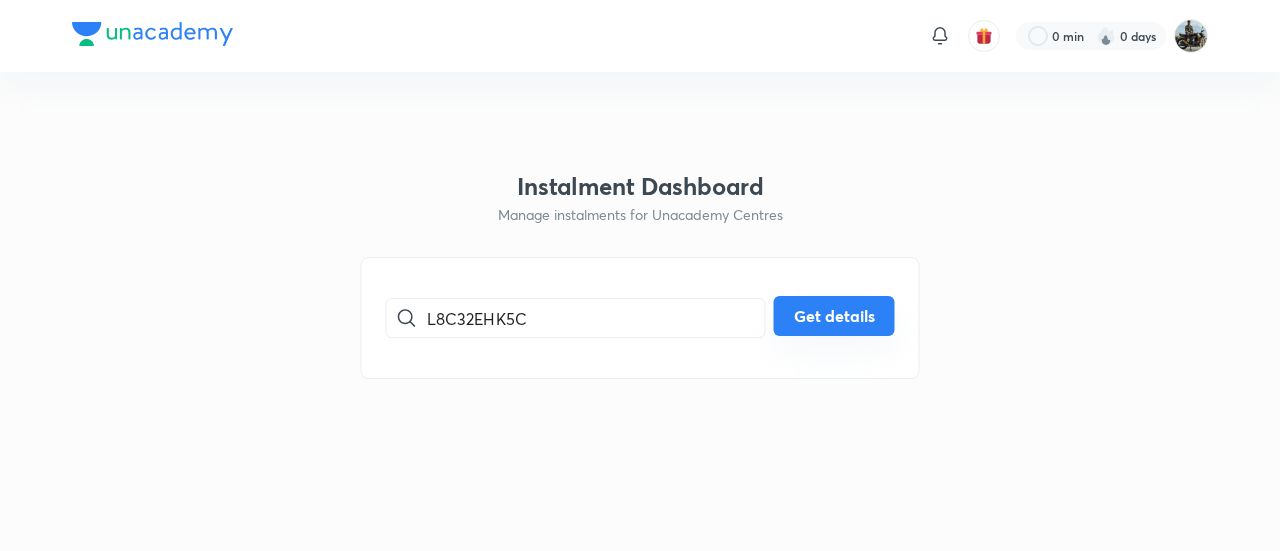 click on "Get details" at bounding box center [834, 316] 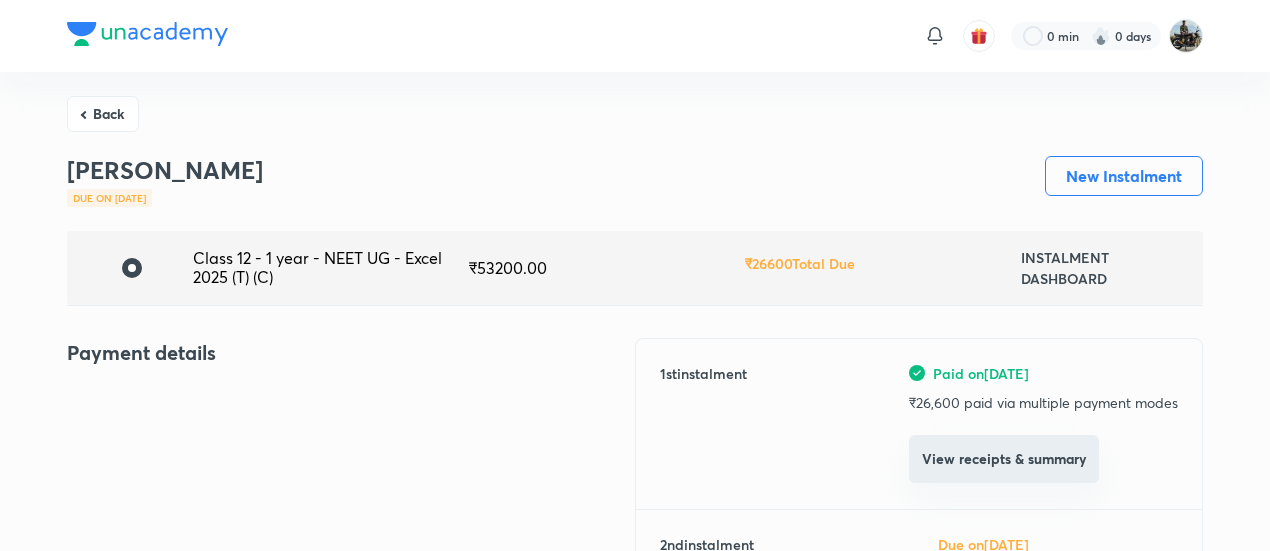 click on "View receipts & summary" at bounding box center [1004, 459] 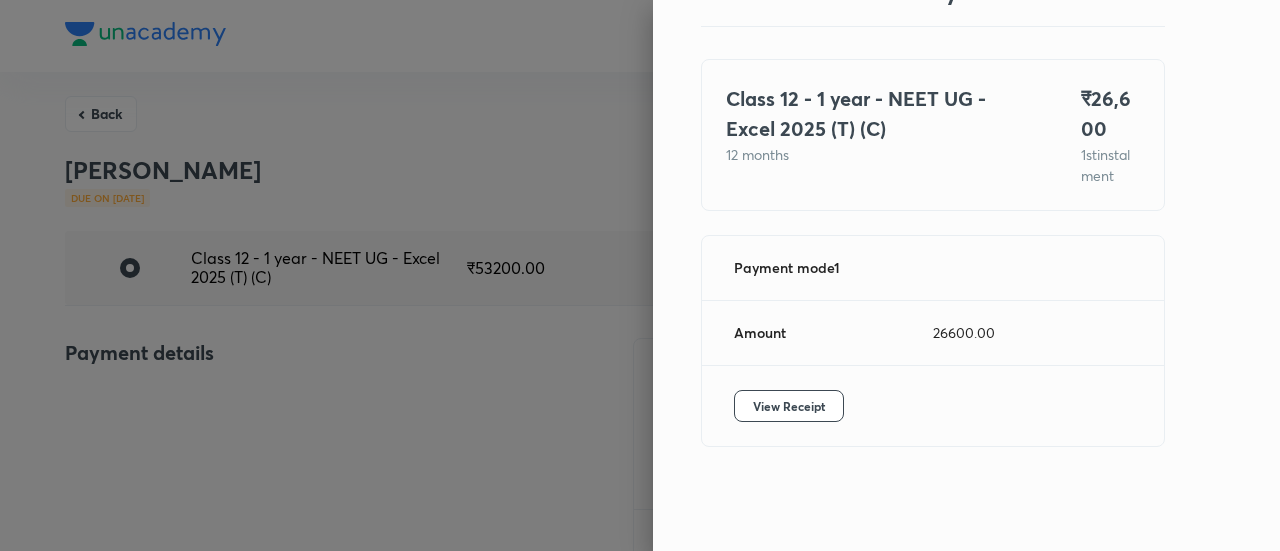 scroll, scrollTop: 96, scrollLeft: 0, axis: vertical 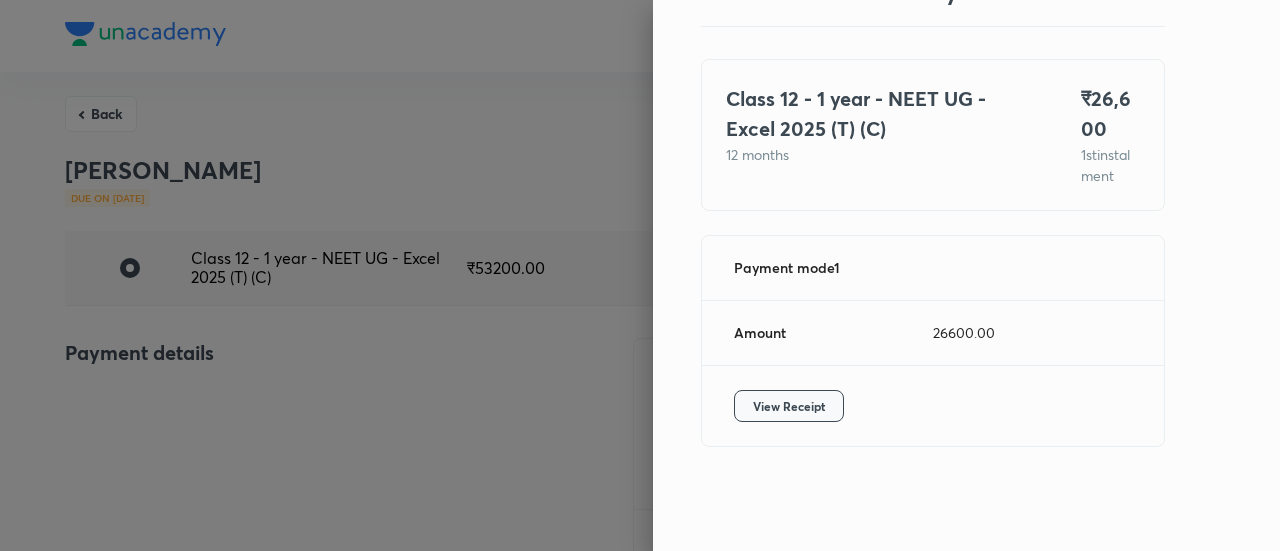 click on "View Receipt" at bounding box center (789, 406) 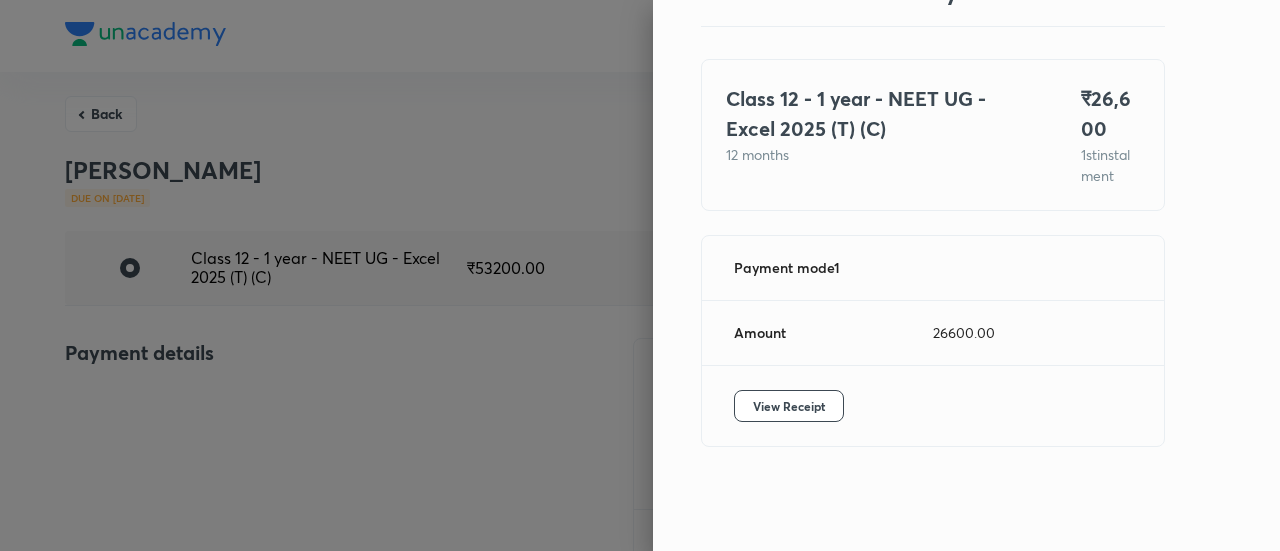 click at bounding box center (640, 275) 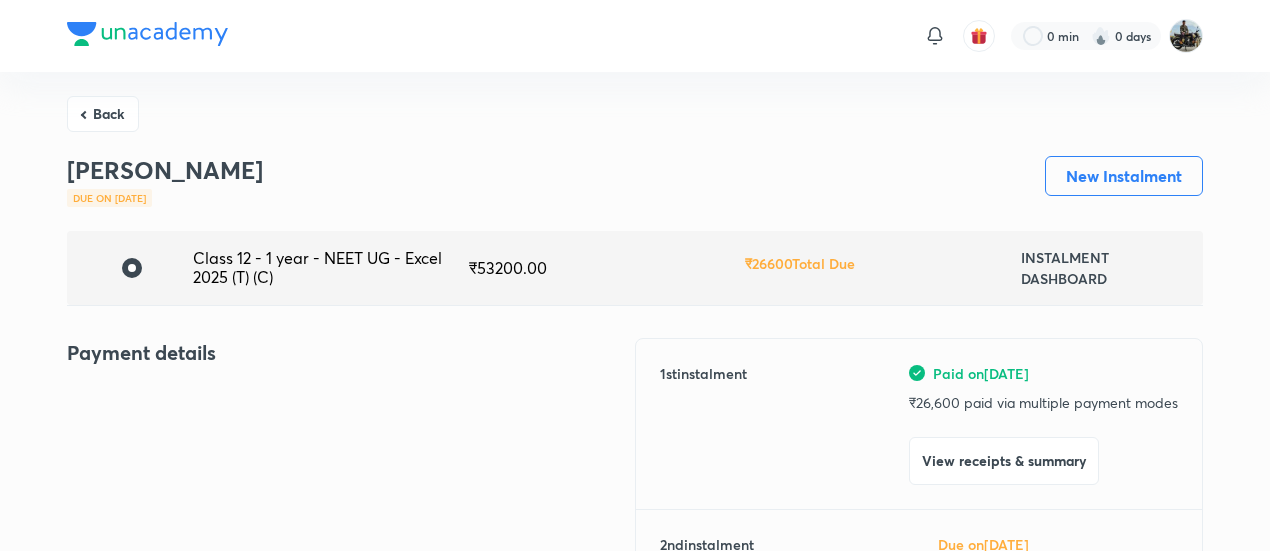 click on "Back" at bounding box center [103, 114] 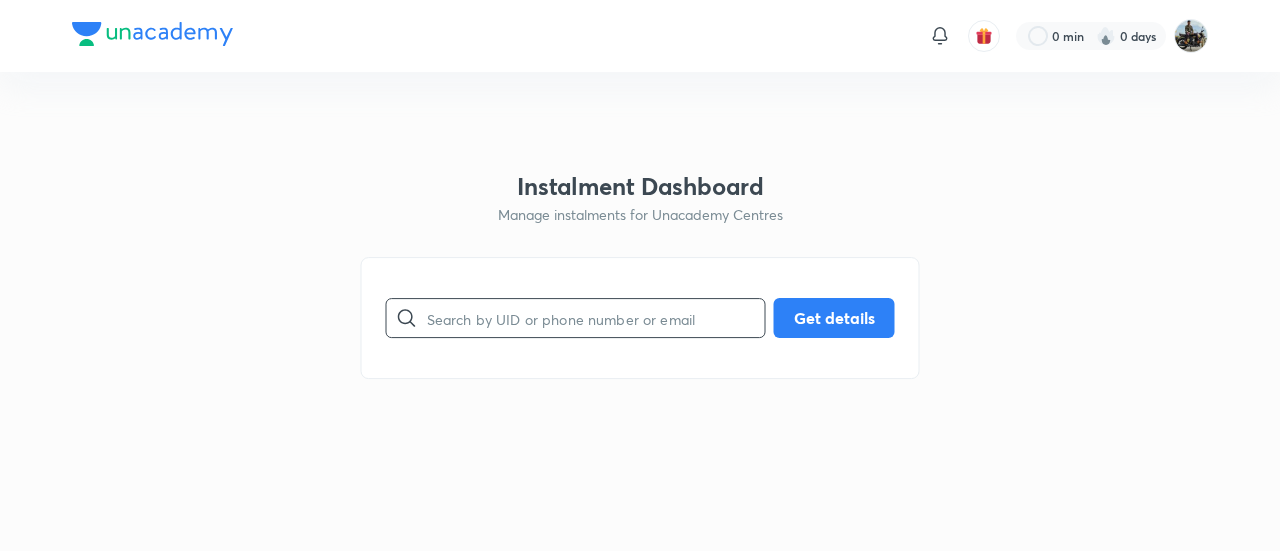 click at bounding box center [596, 318] 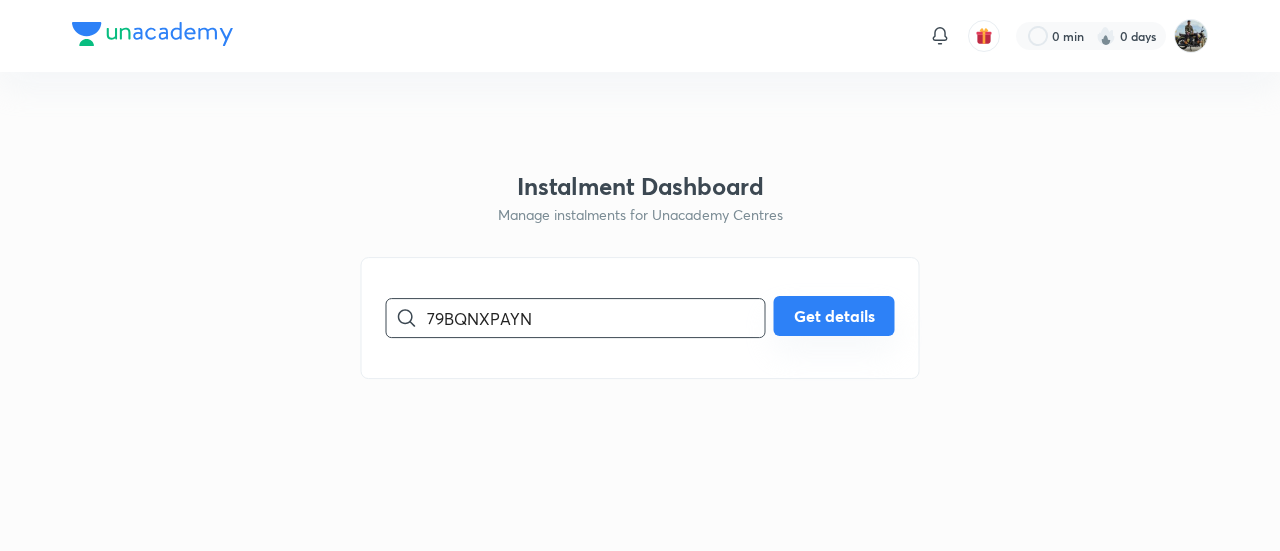 type on "79BQNXPAYN" 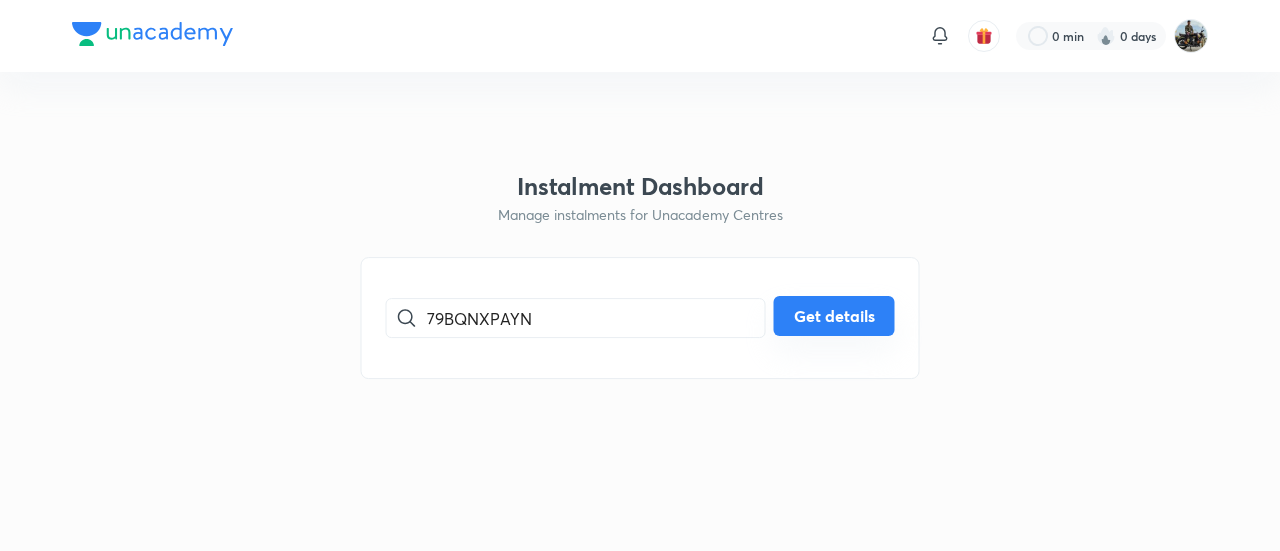 click on "Get details" at bounding box center (834, 316) 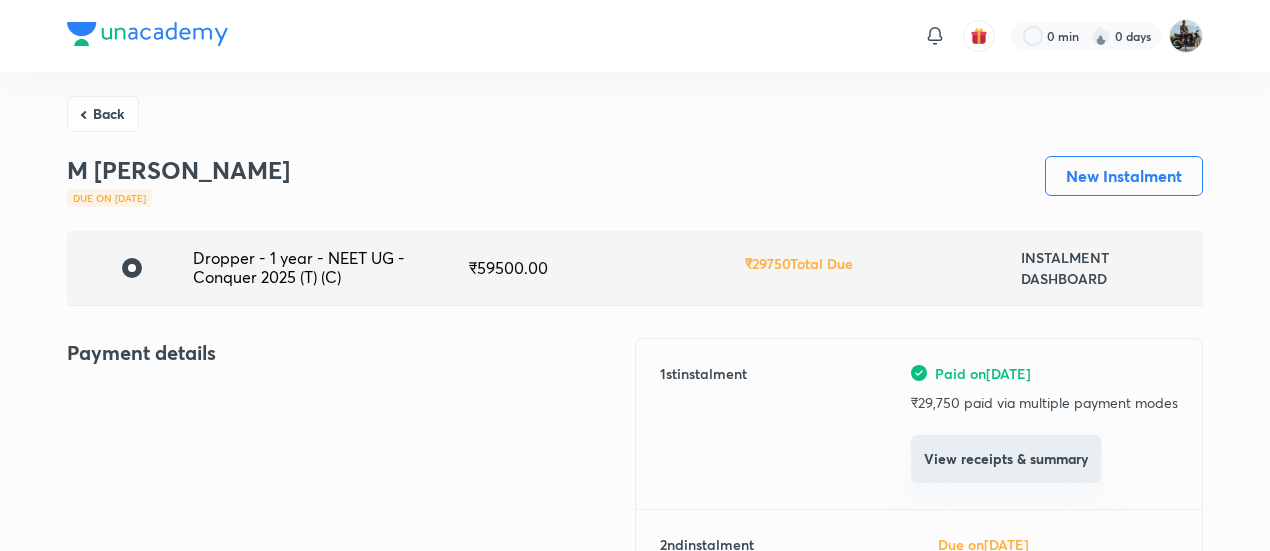click on "View receipts & summary" at bounding box center [1006, 459] 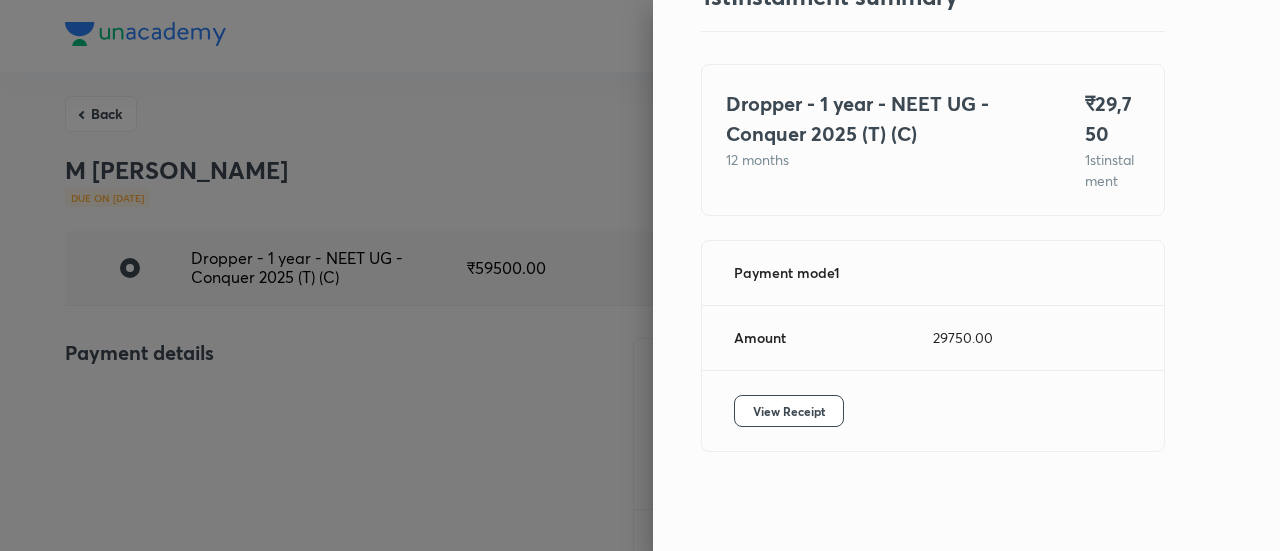 scroll, scrollTop: 109, scrollLeft: 0, axis: vertical 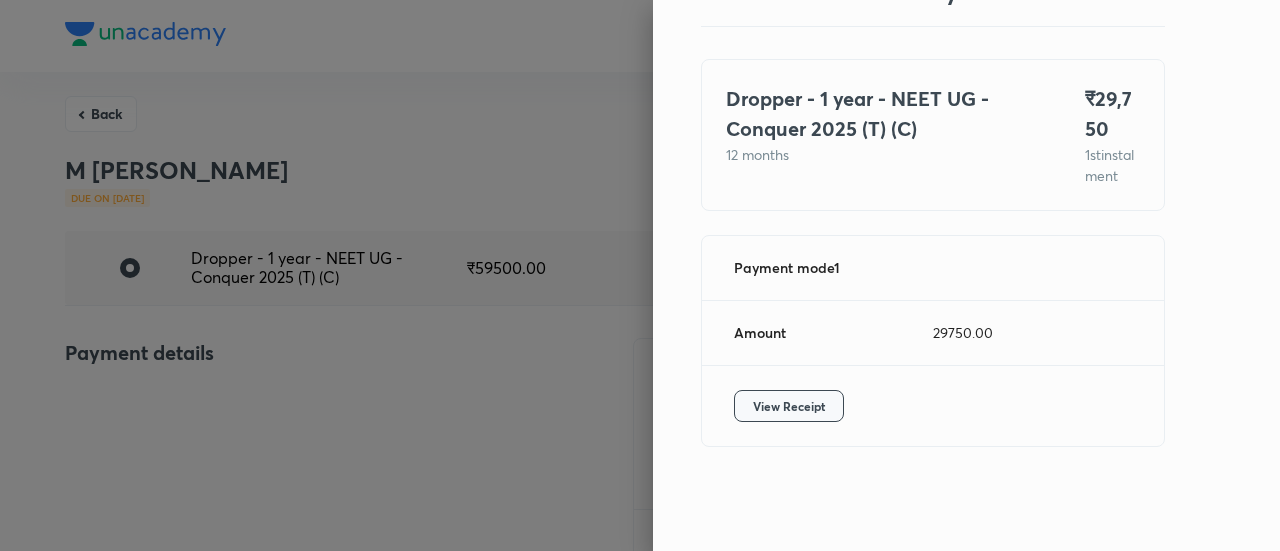 click on "View Receipt" at bounding box center (789, 406) 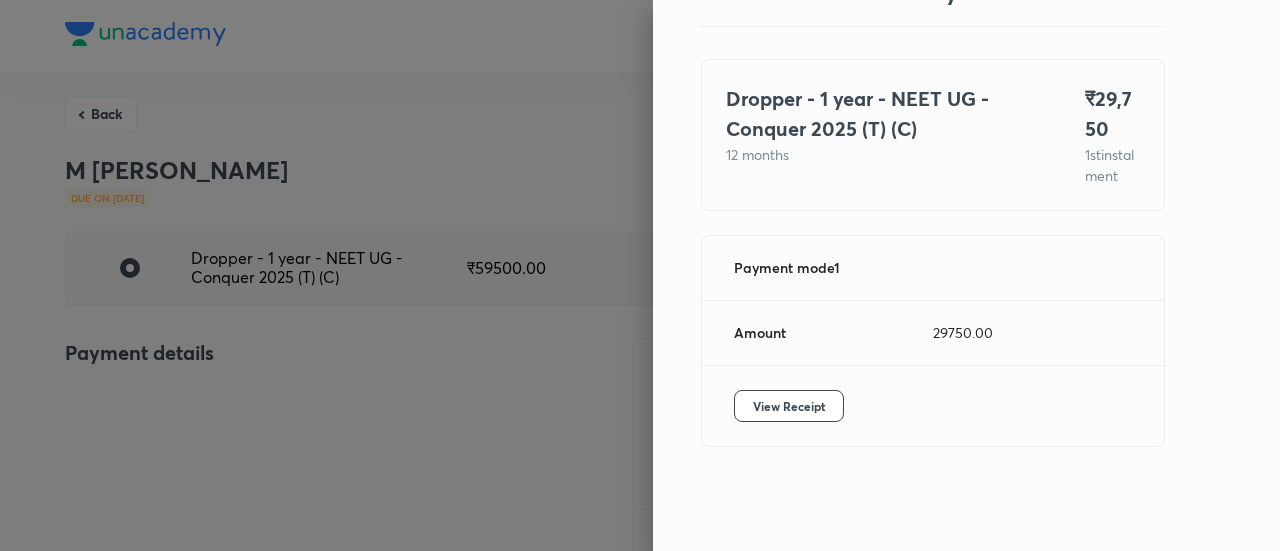 click at bounding box center (640, 275) 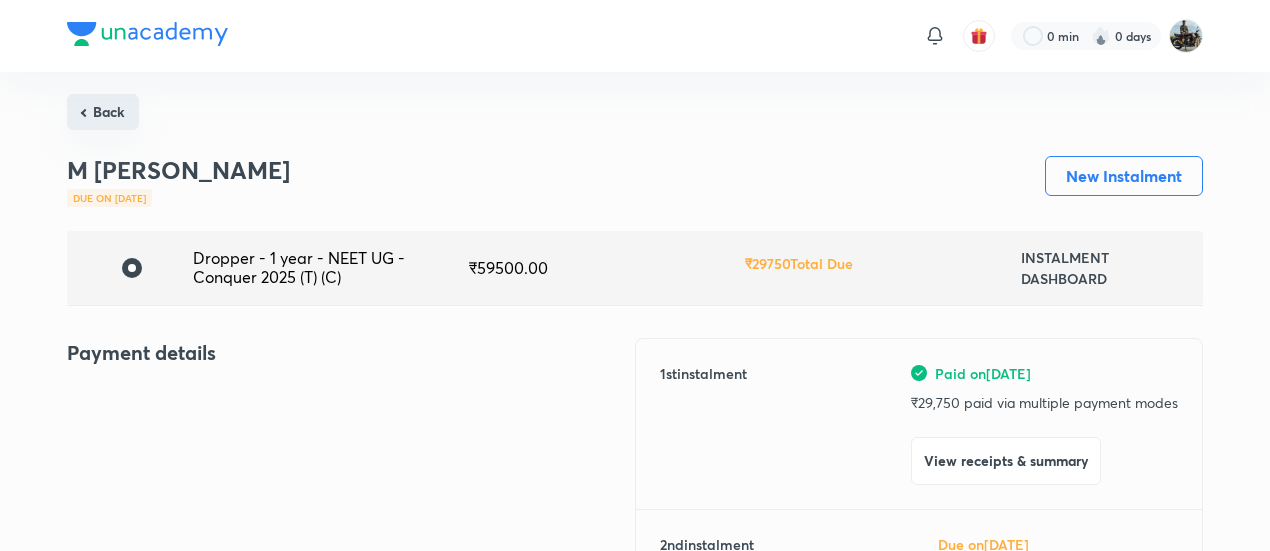 click on "Back" at bounding box center (103, 112) 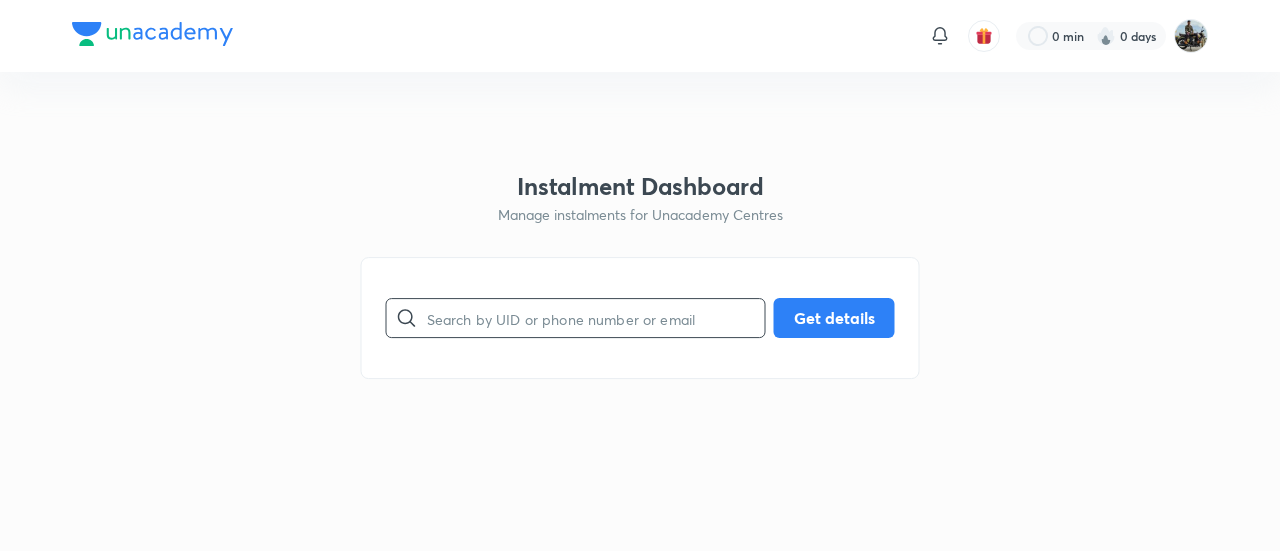 click at bounding box center [596, 318] 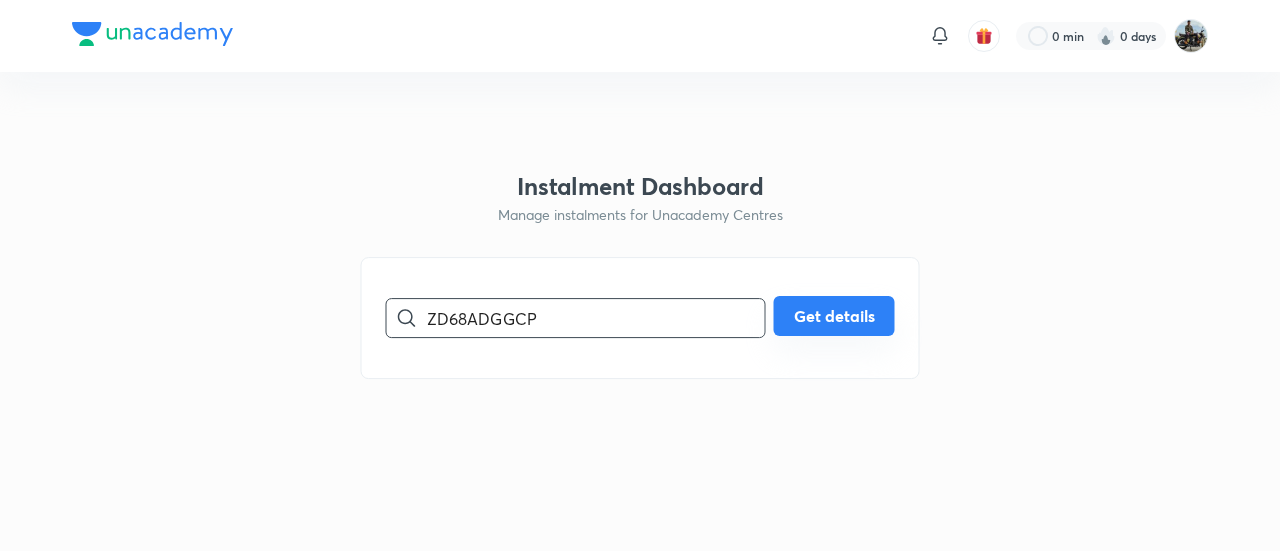 type on "ZD68ADGGCP" 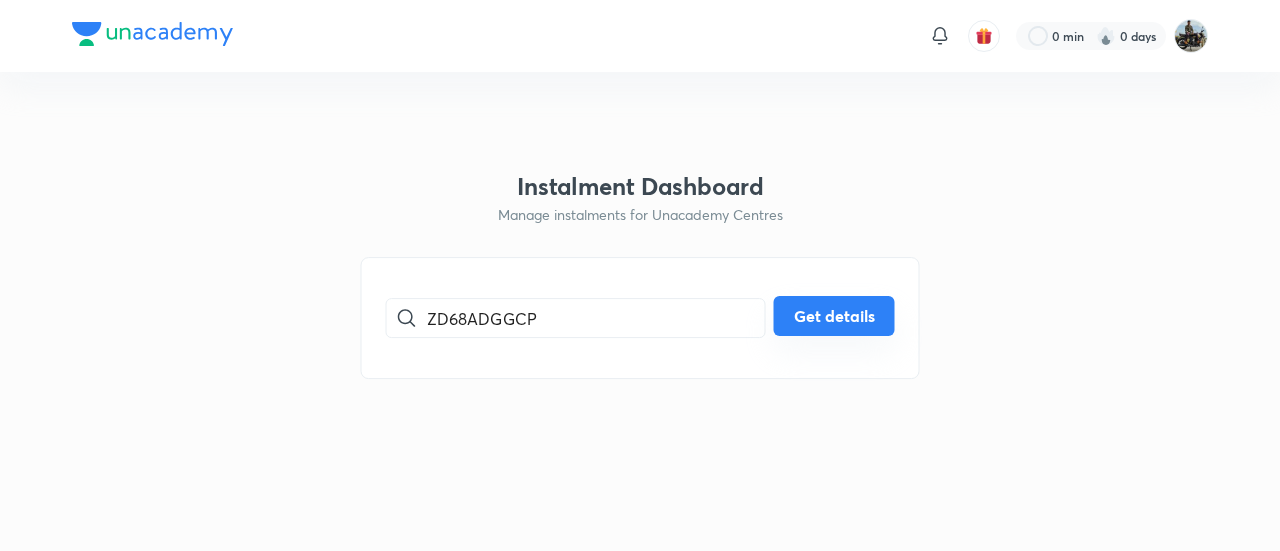 click on "Get details" at bounding box center [834, 316] 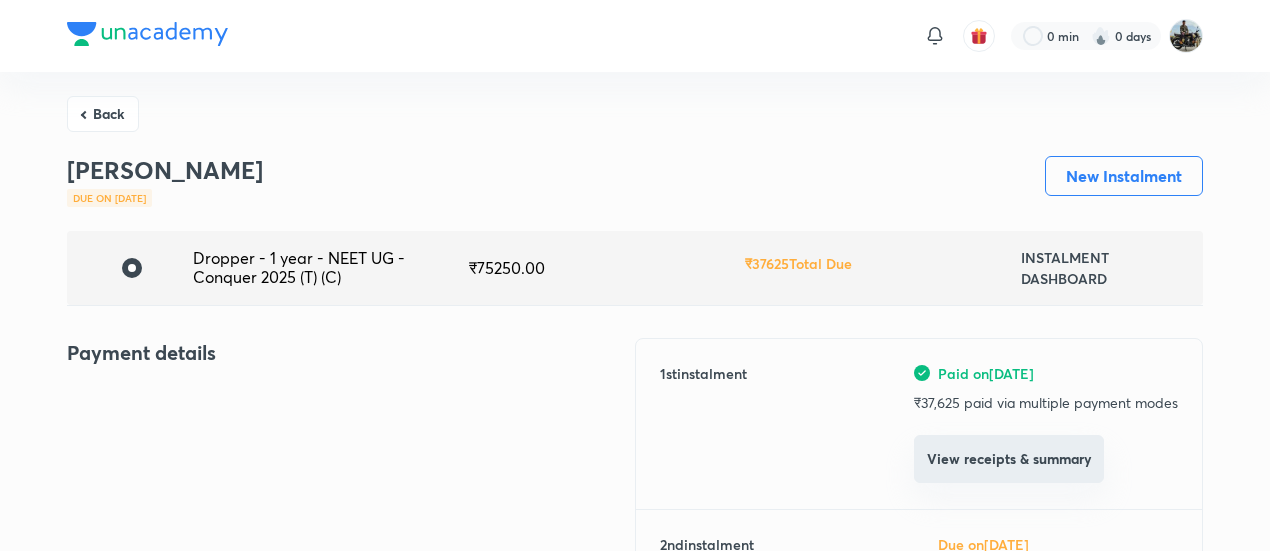 click on "View receipts & summary" at bounding box center (1009, 459) 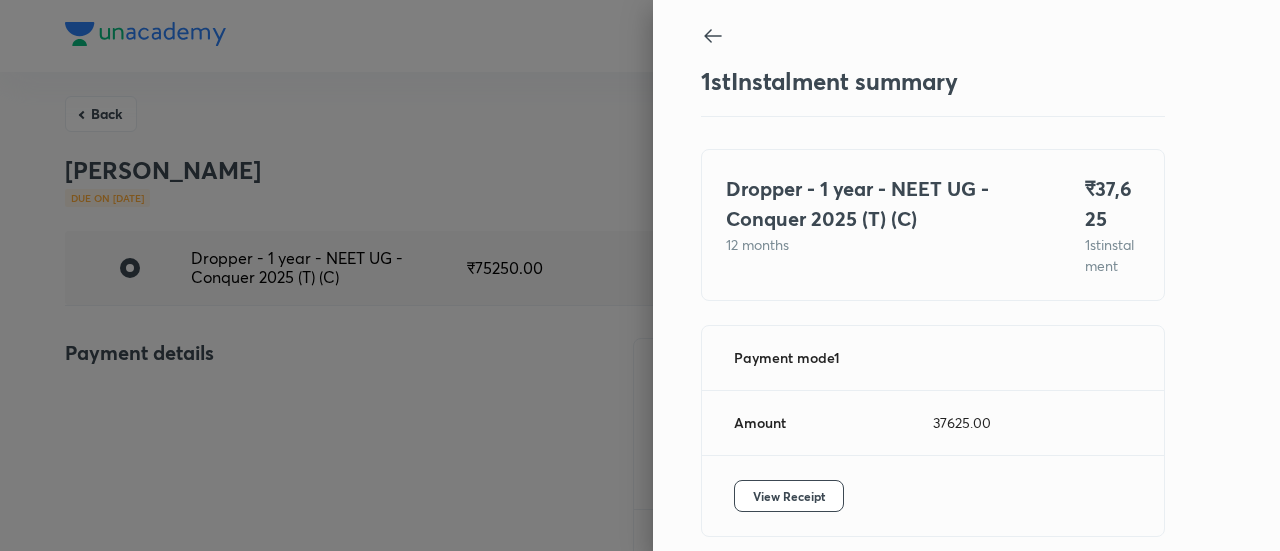 scroll, scrollTop: 109, scrollLeft: 0, axis: vertical 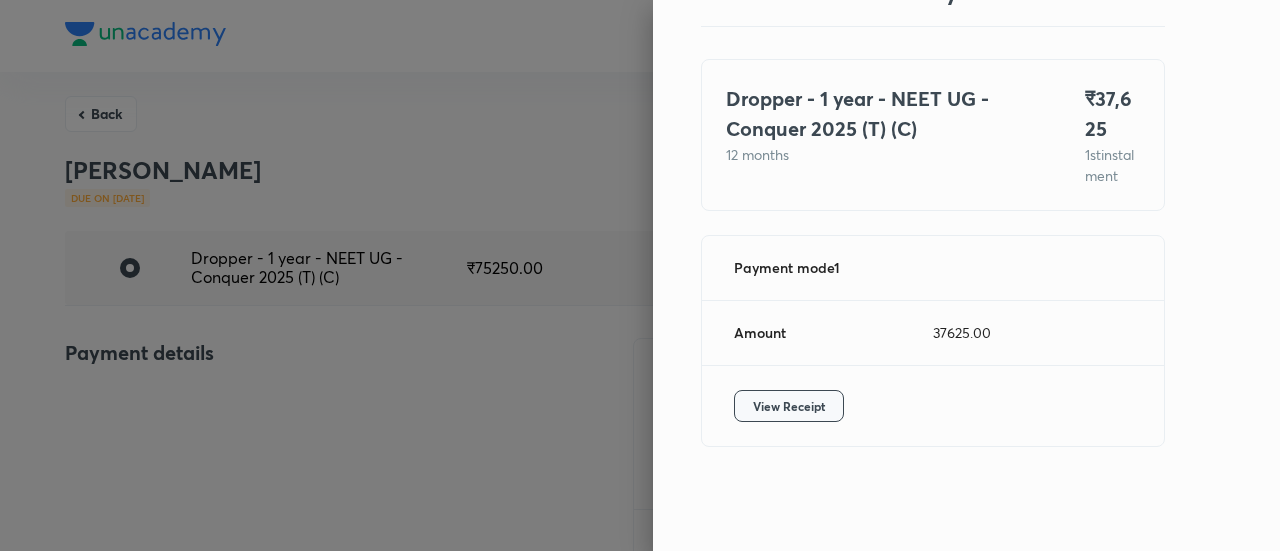 click on "View Receipt" at bounding box center [789, 406] 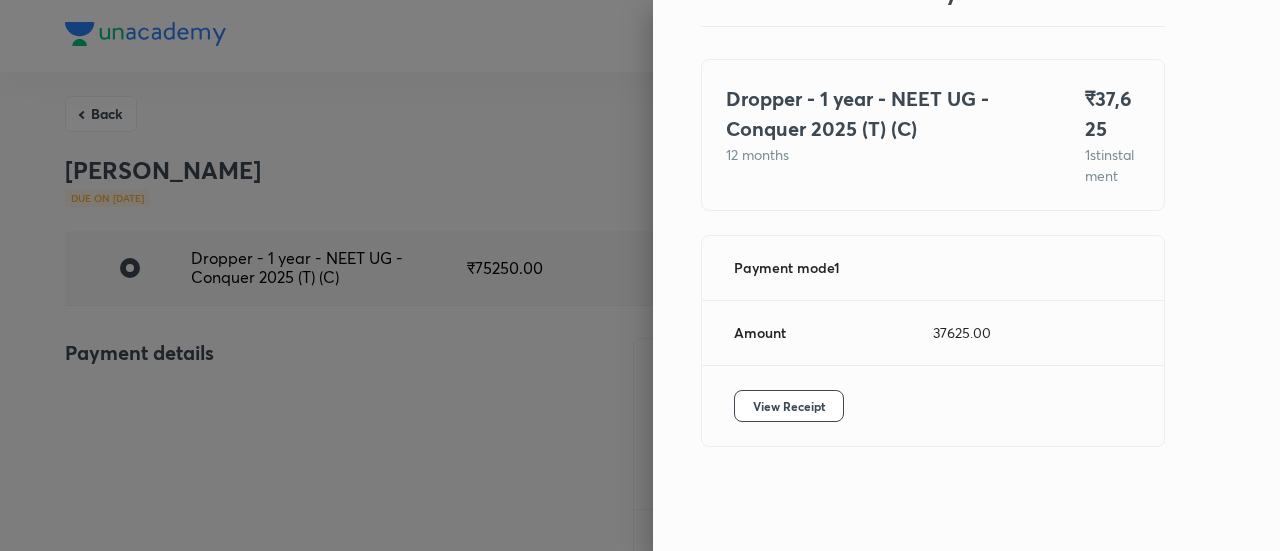 click at bounding box center [640, 275] 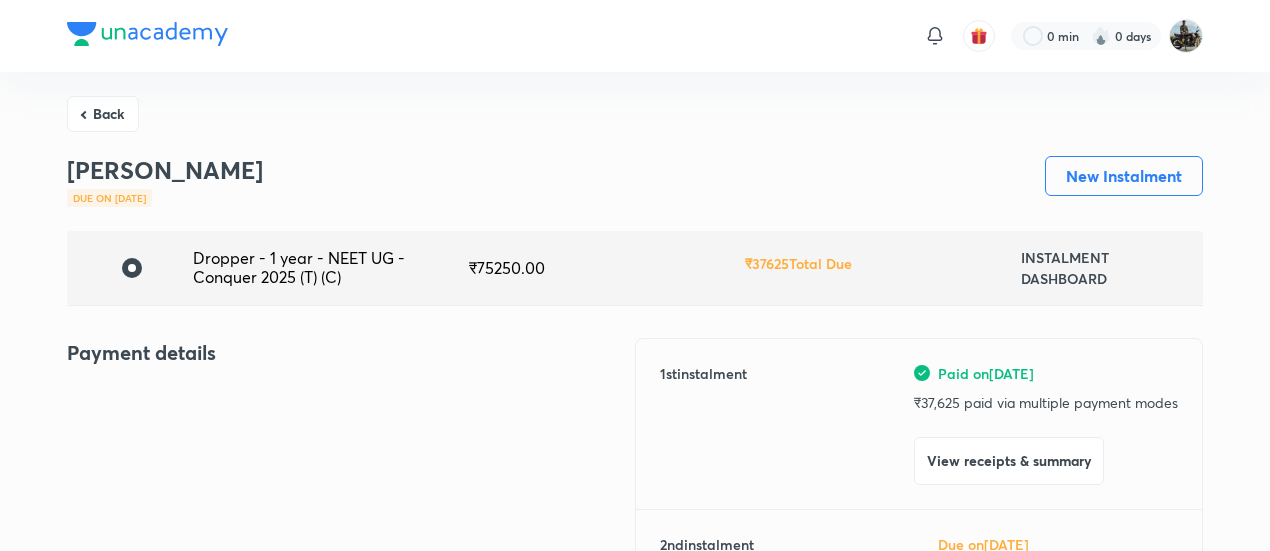 click on "Back" at bounding box center (103, 114) 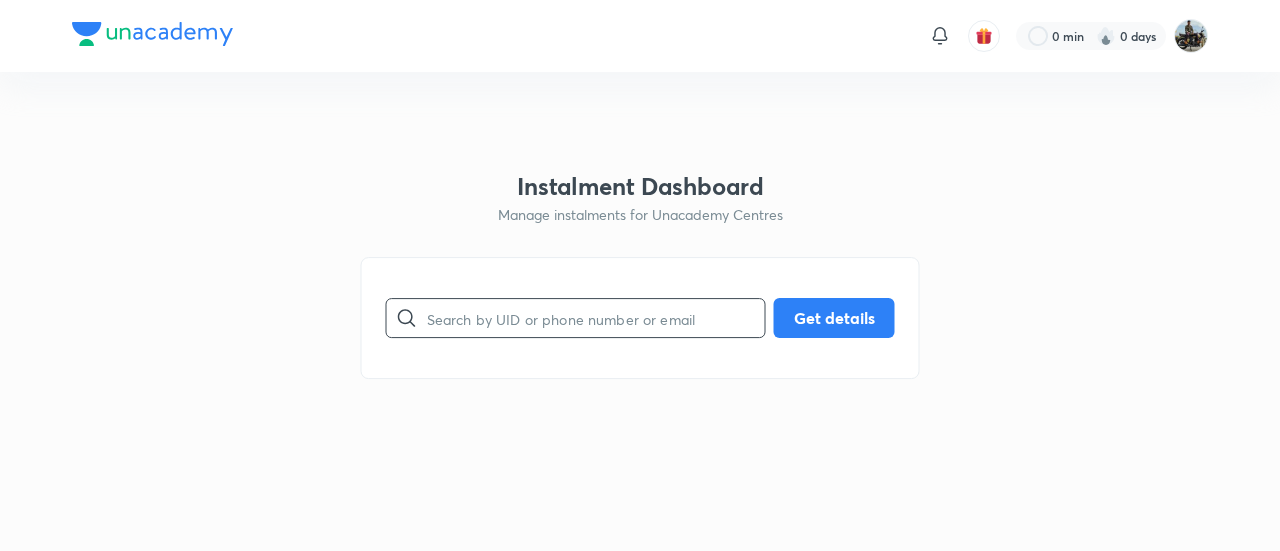 click at bounding box center (596, 318) 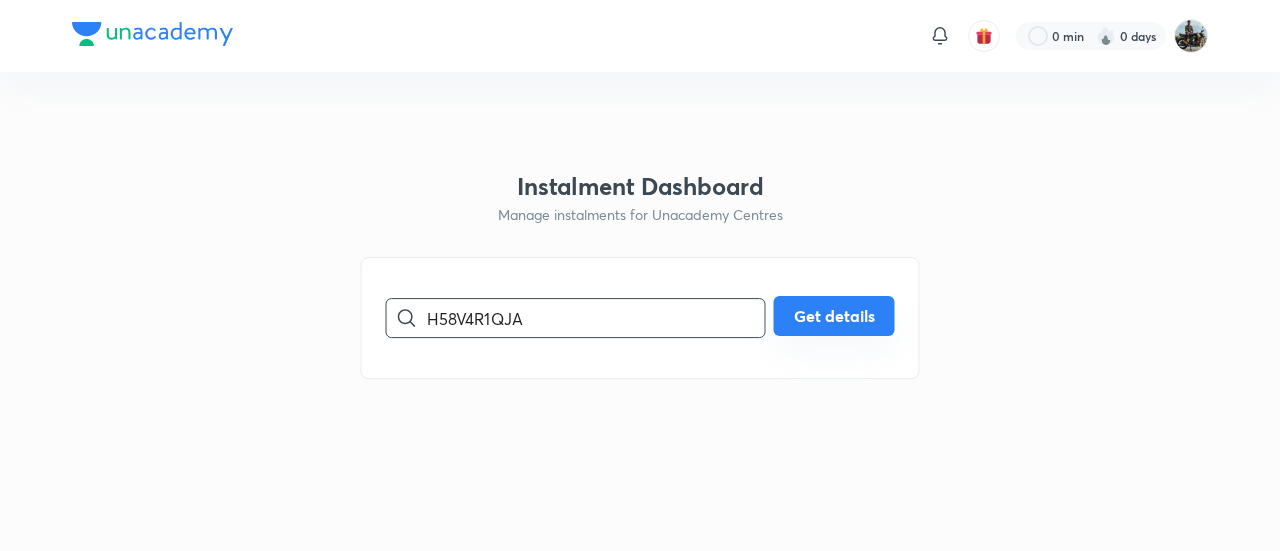 type on "H58V4R1QJA" 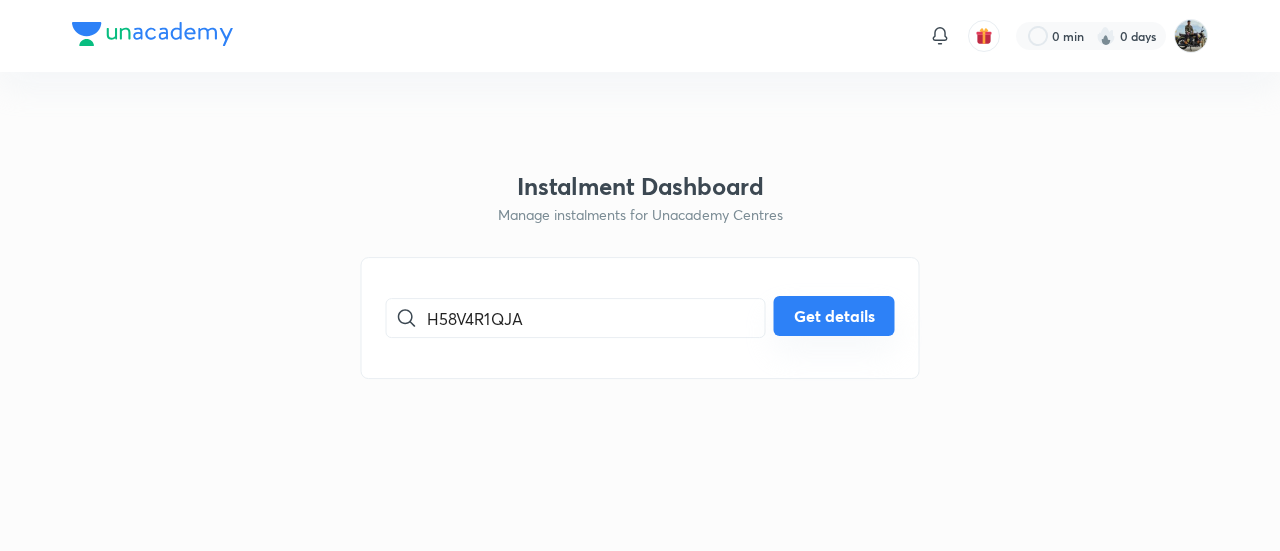 click on "Get details" at bounding box center [834, 316] 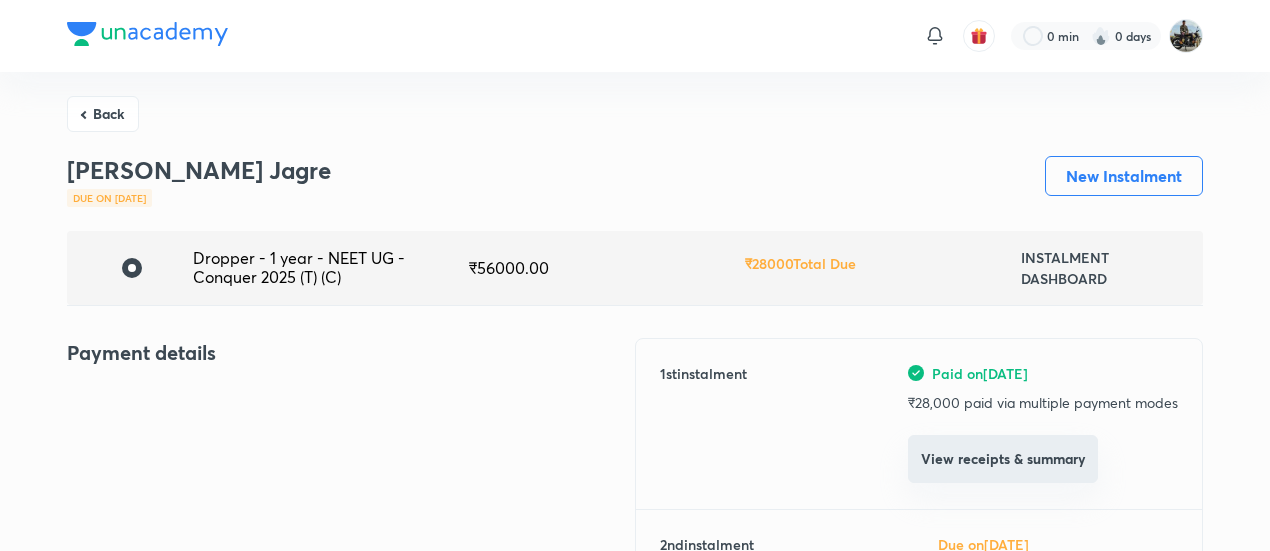 click on "View receipts & summary" at bounding box center (1003, 459) 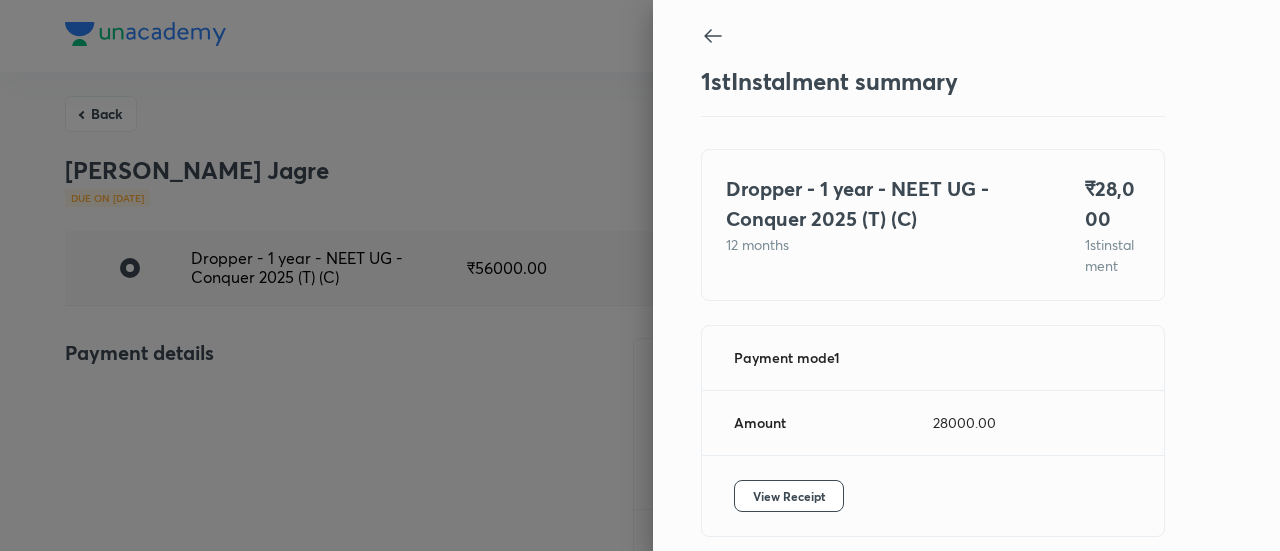 scroll, scrollTop: 109, scrollLeft: 0, axis: vertical 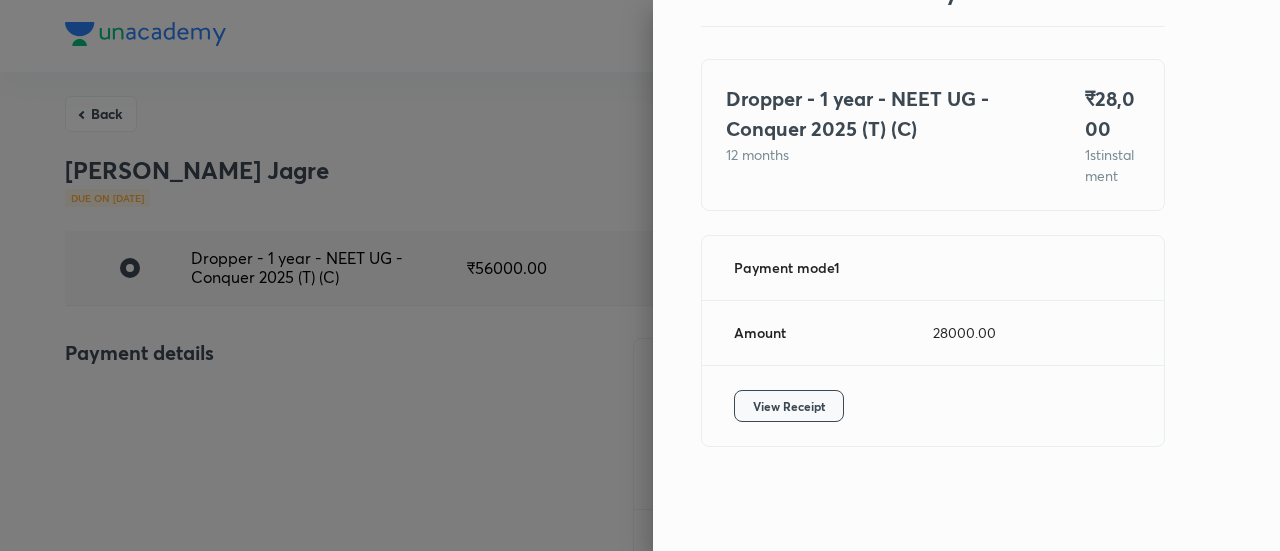 click on "View Receipt" at bounding box center (789, 406) 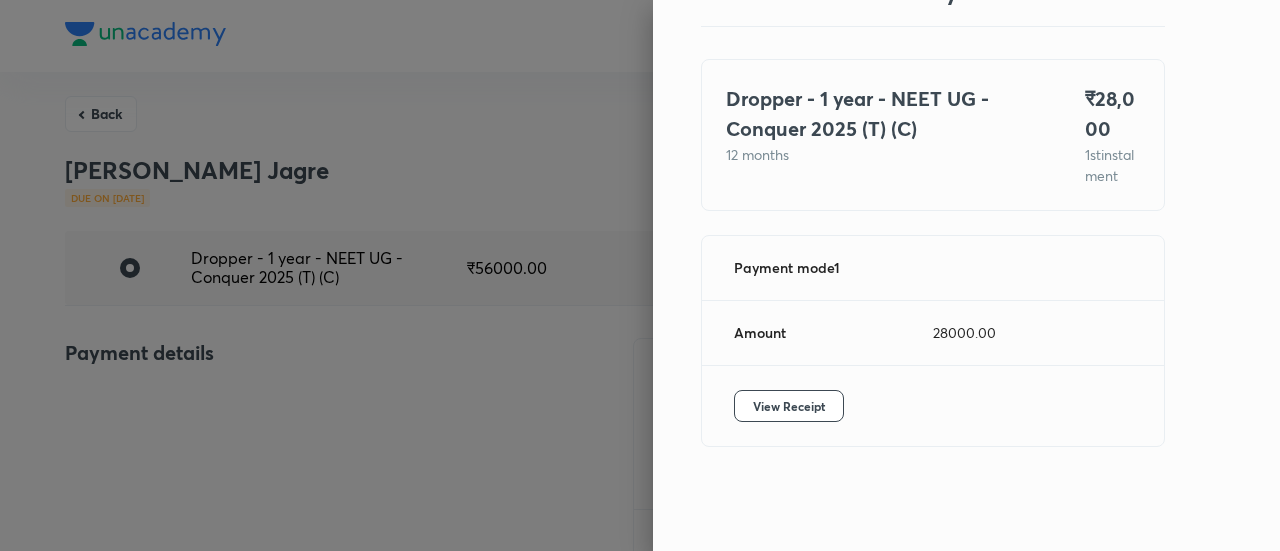 click at bounding box center [640, 275] 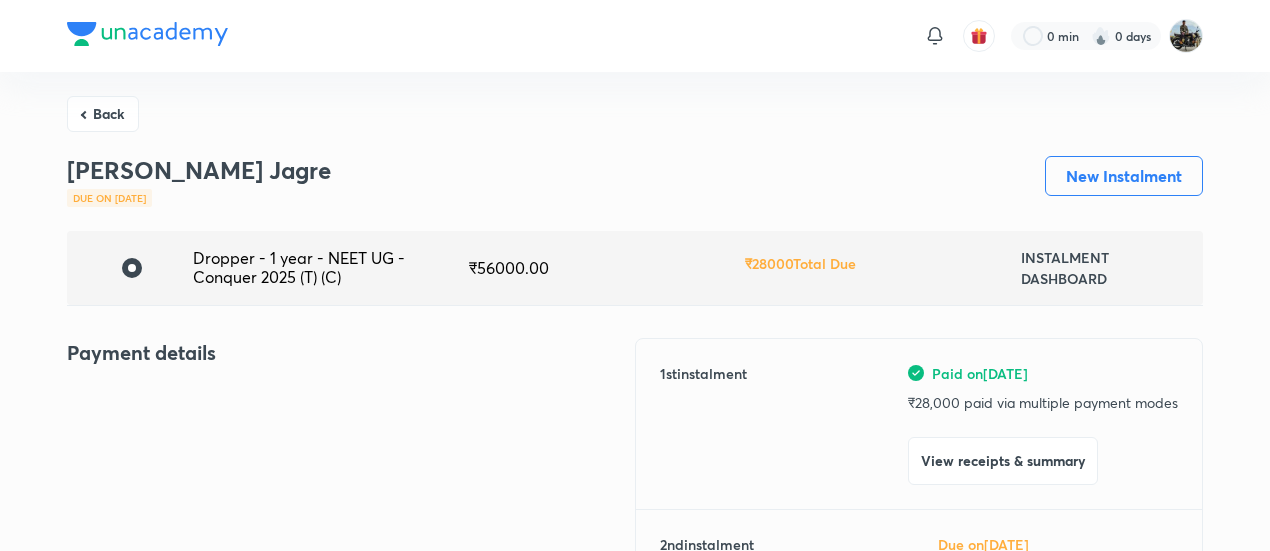 click on "Back" at bounding box center (103, 114) 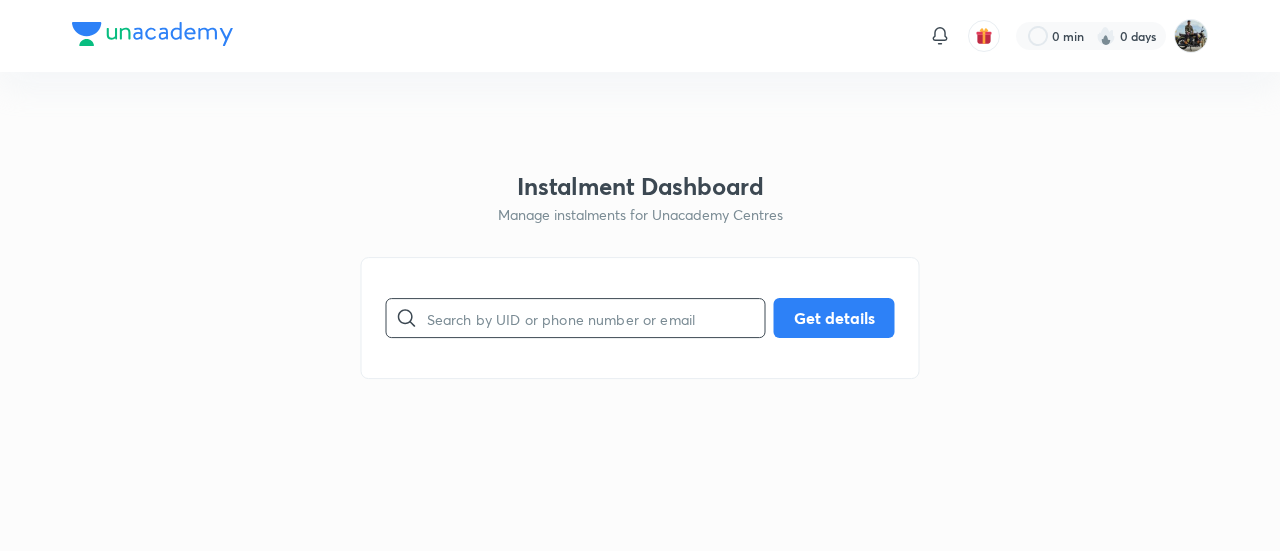 click at bounding box center [596, 318] 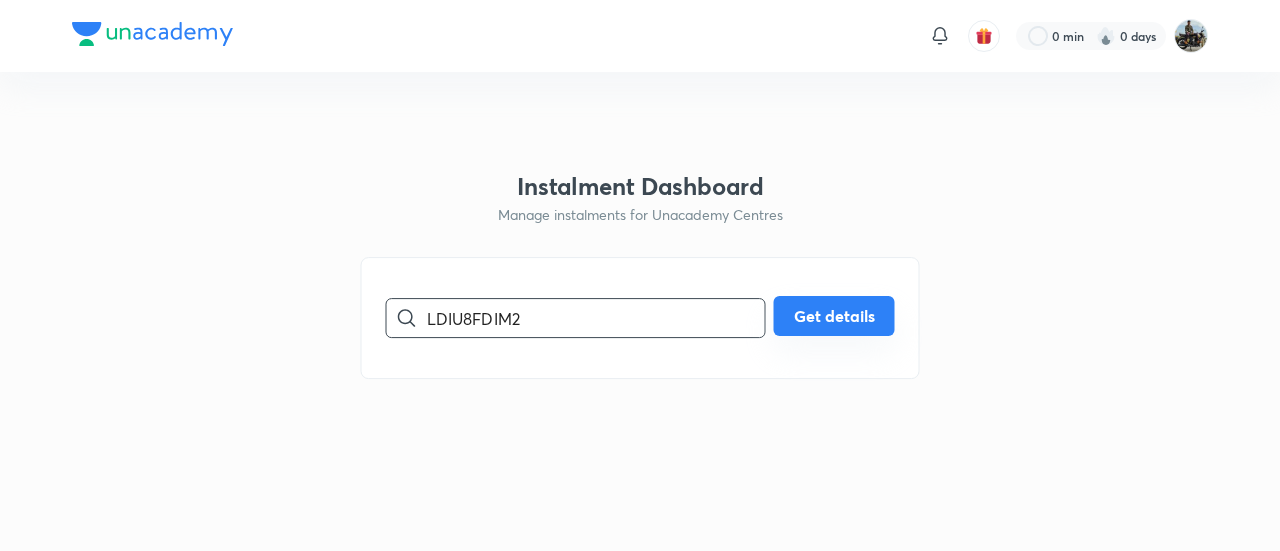 type on "LDIU8FDIM2" 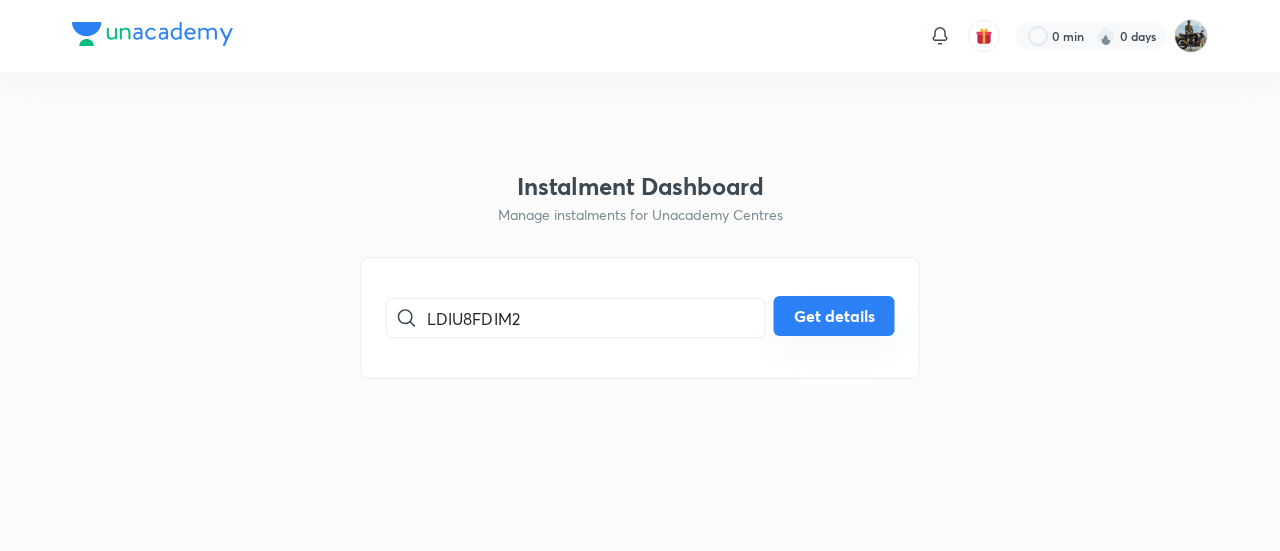 click on "Get details" at bounding box center [834, 316] 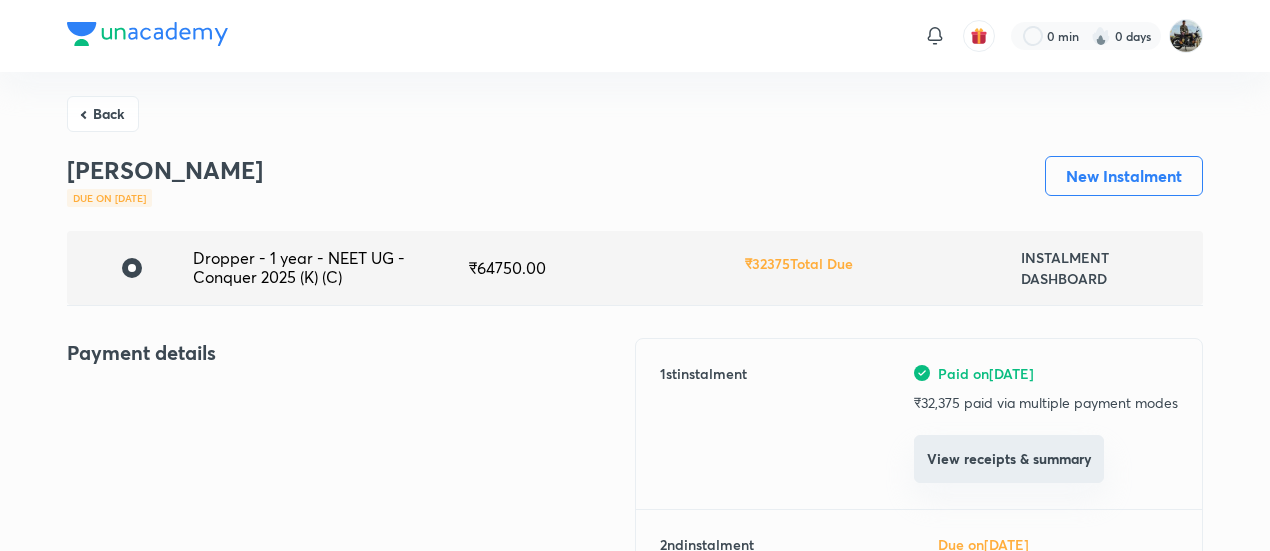 click on "View receipts & summary" at bounding box center [1009, 459] 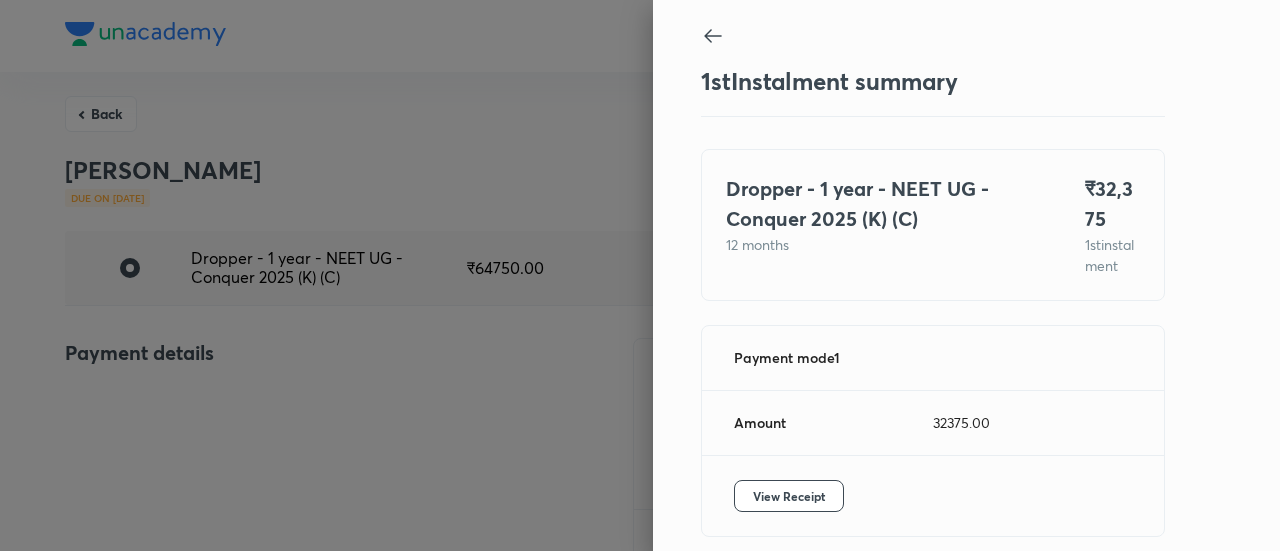scroll, scrollTop: 109, scrollLeft: 0, axis: vertical 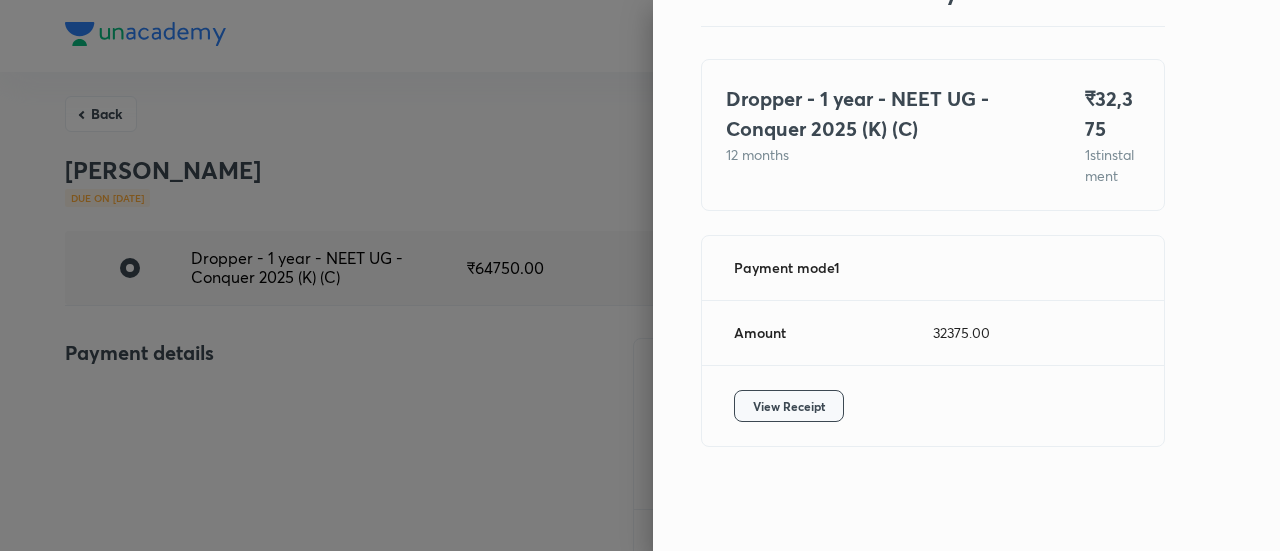 click on "View Receipt" at bounding box center (789, 406) 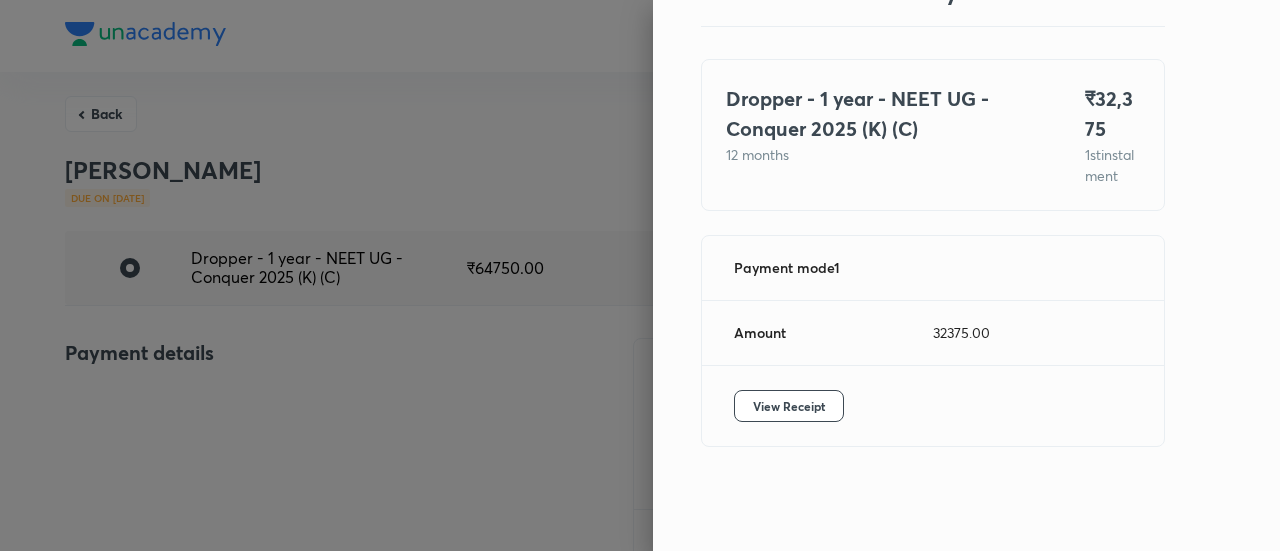 click at bounding box center (640, 275) 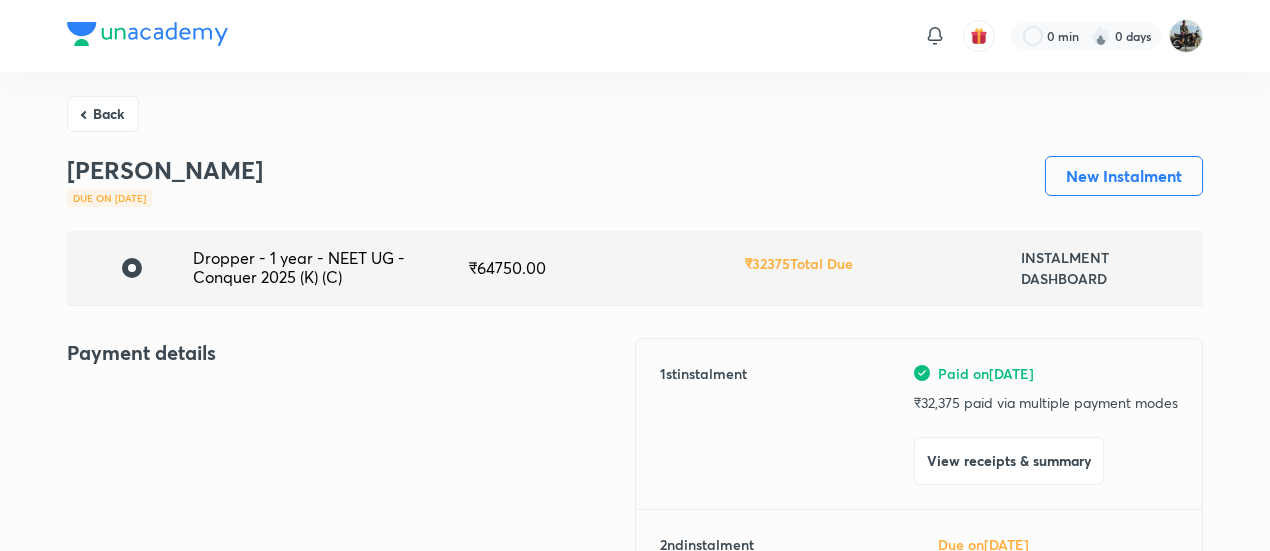 click on "Back" at bounding box center [103, 114] 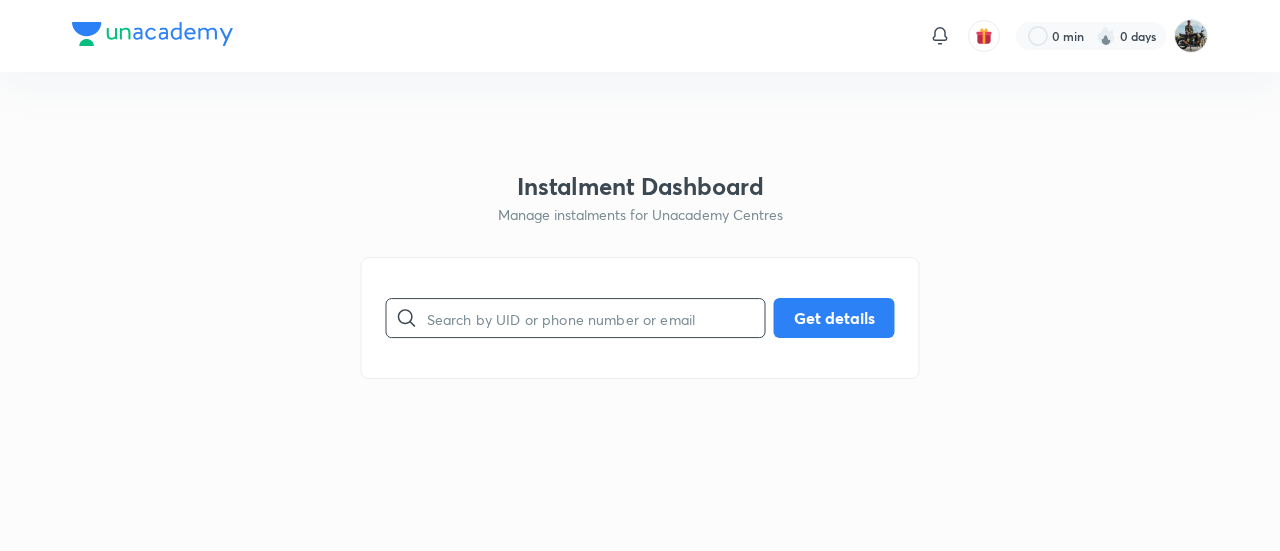 click at bounding box center [596, 318] 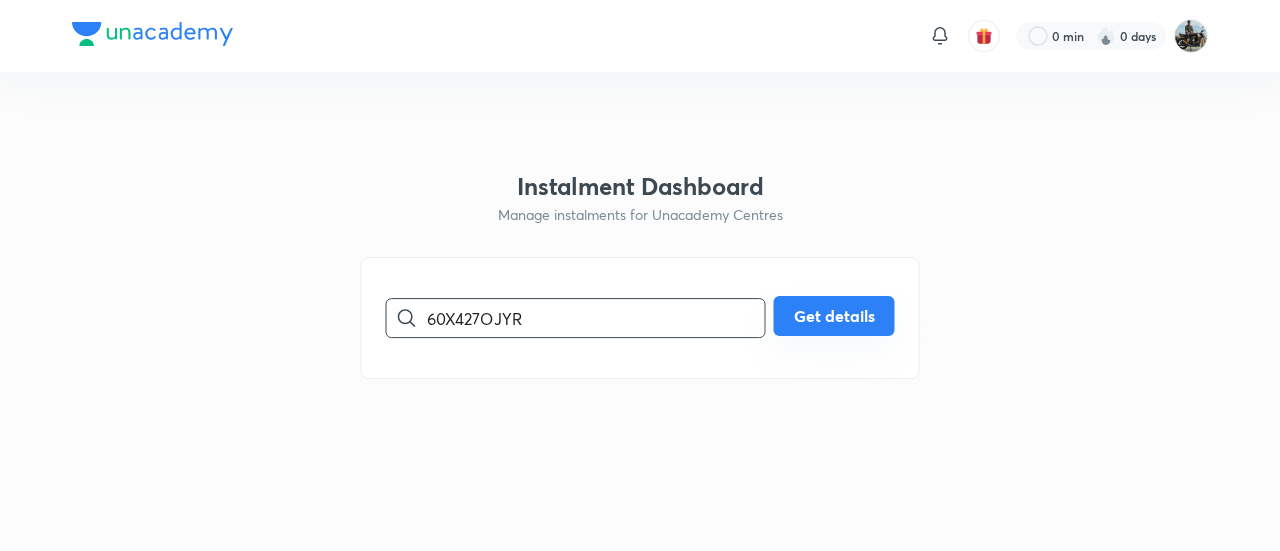 type on "60X427OJYR" 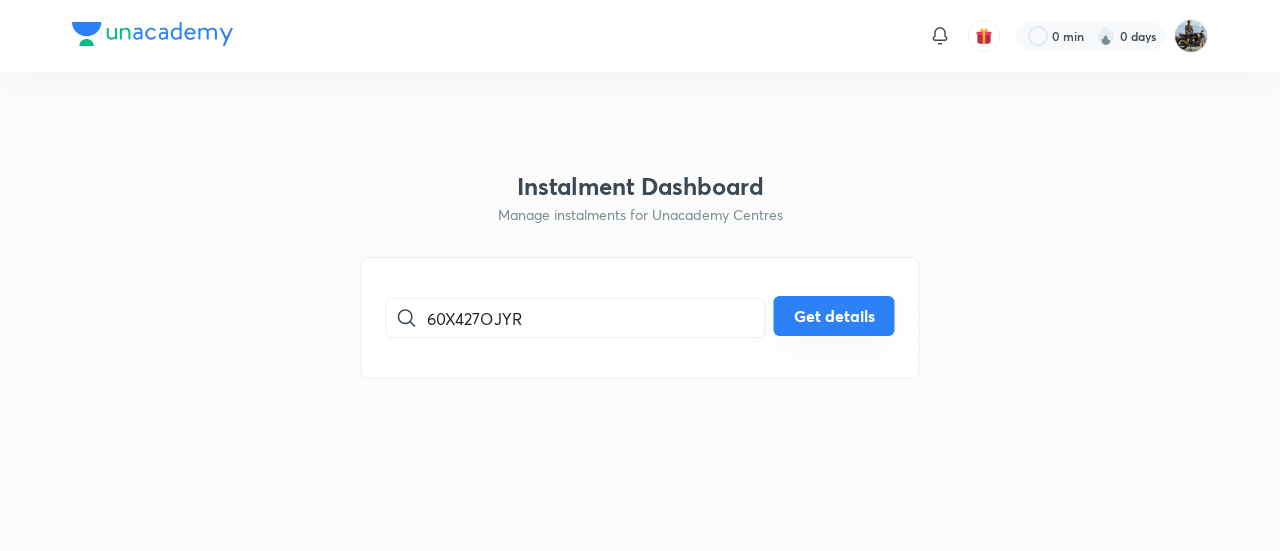 click on "Get details" at bounding box center (834, 316) 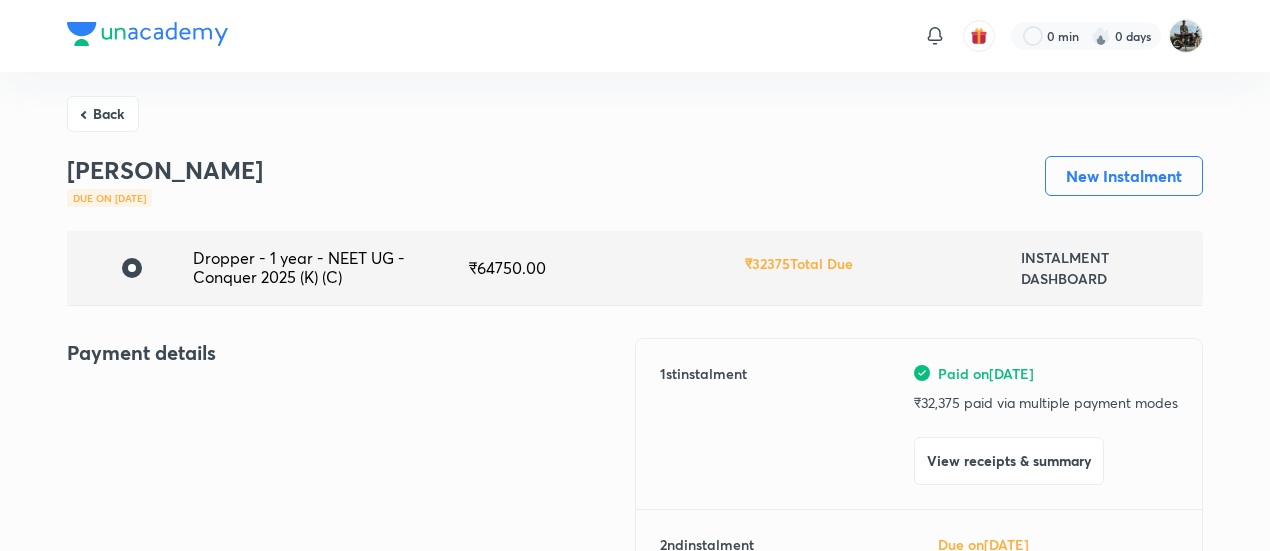 click on "[PERSON_NAME] Due on [DATE] New Instalment" at bounding box center (635, 193) 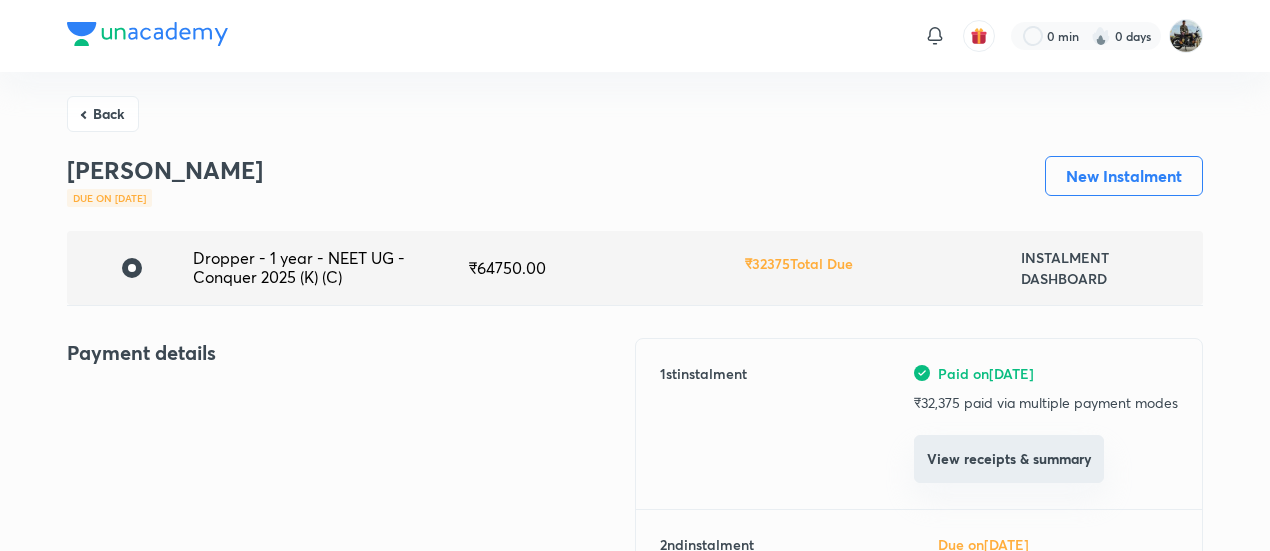 click on "View receipts & summary" at bounding box center [1009, 459] 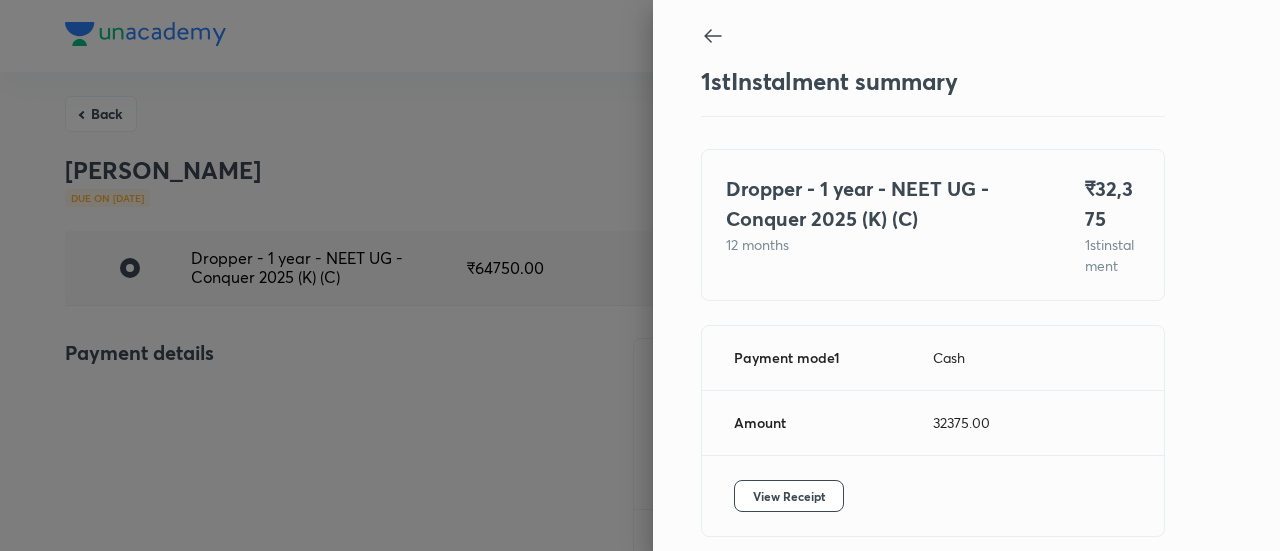 scroll, scrollTop: 109, scrollLeft: 0, axis: vertical 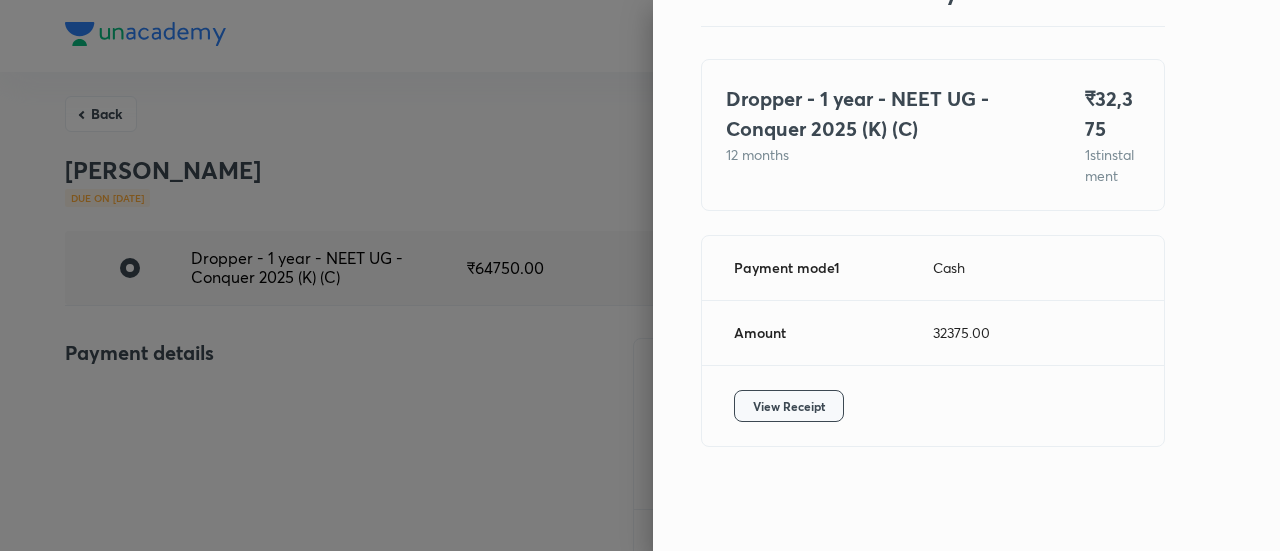 click on "View Receipt" at bounding box center (789, 406) 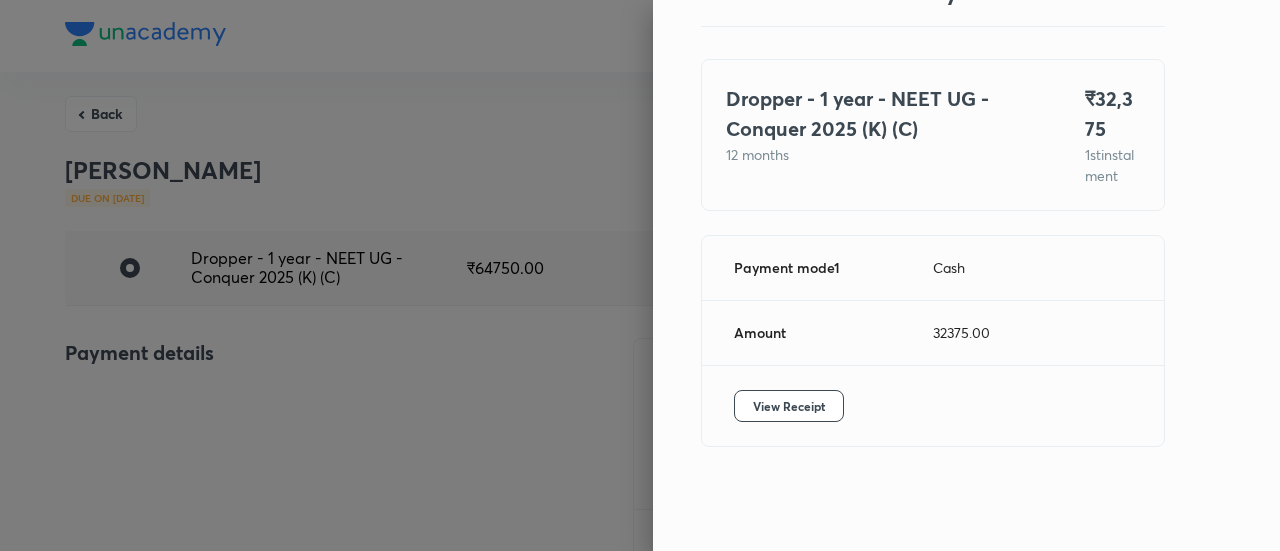 click at bounding box center [640, 275] 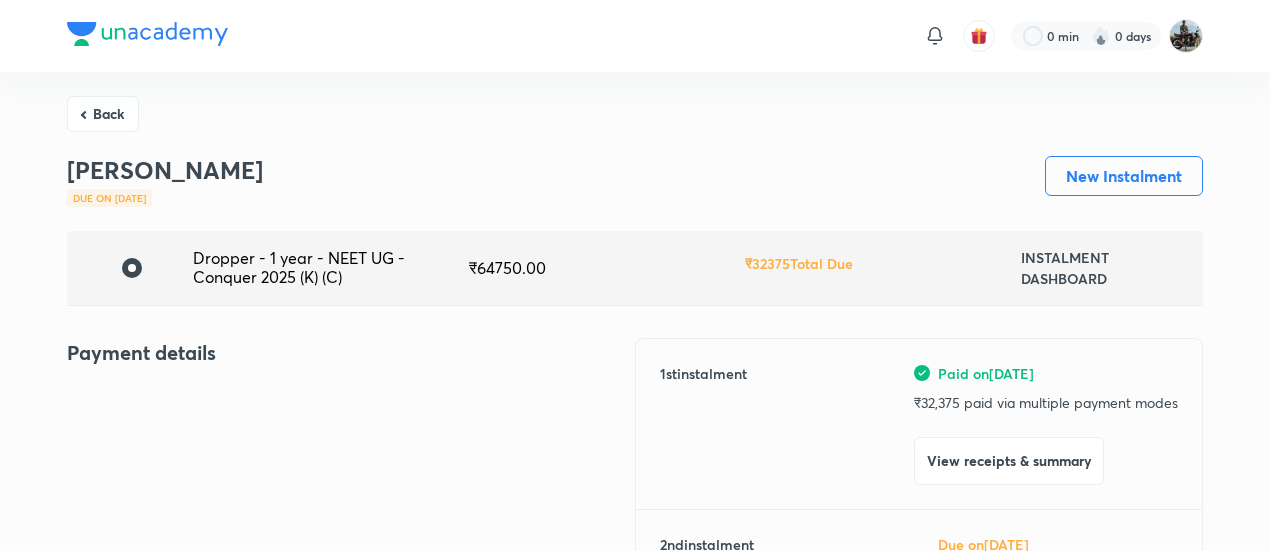 click on "Back" at bounding box center (103, 114) 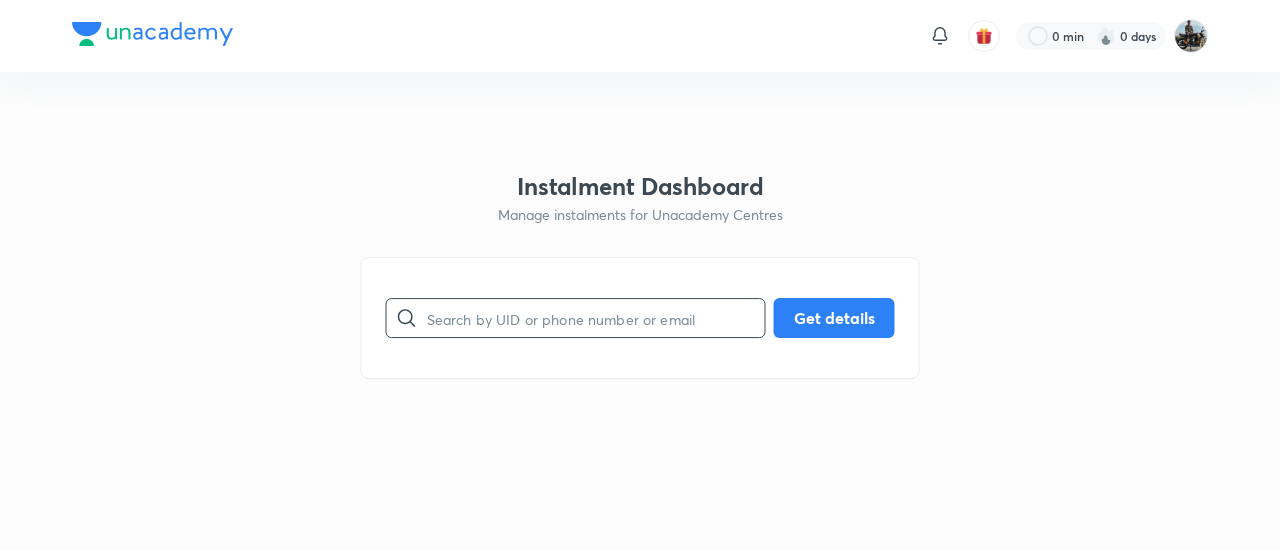 click at bounding box center [596, 318] 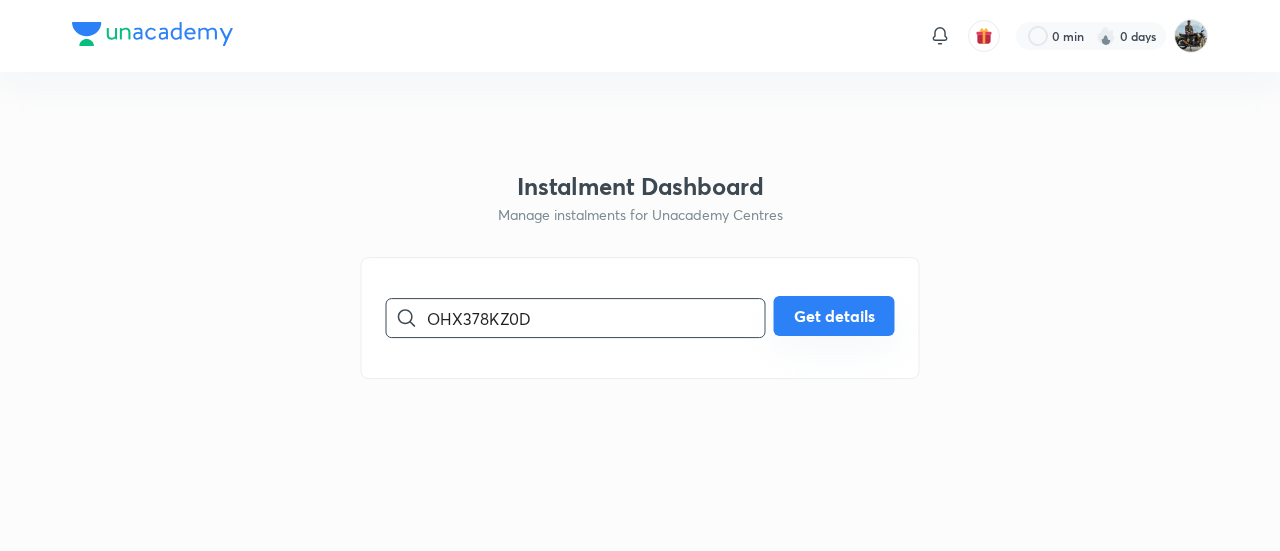 type on "OHX378KZ0D" 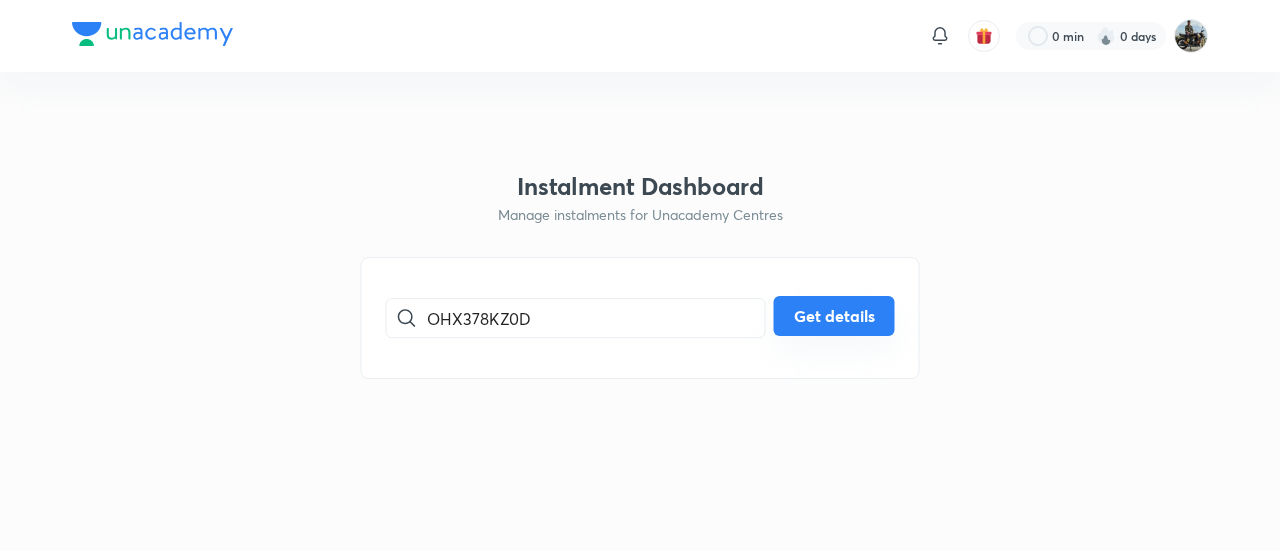click on "Get details" at bounding box center (834, 316) 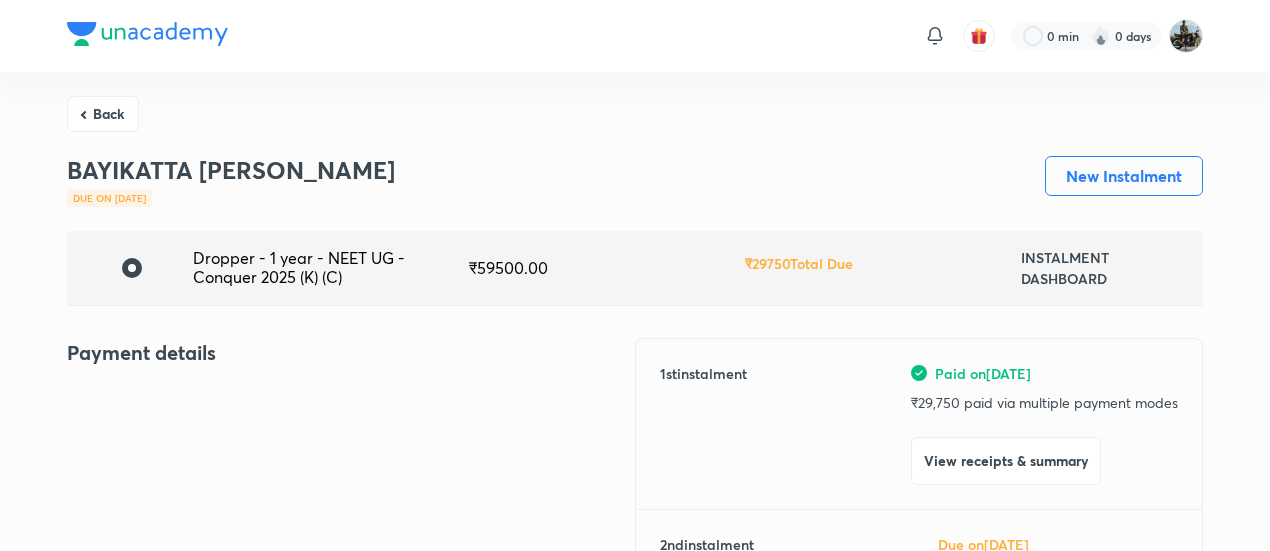 click on "View receipts & summary" at bounding box center [1006, 461] 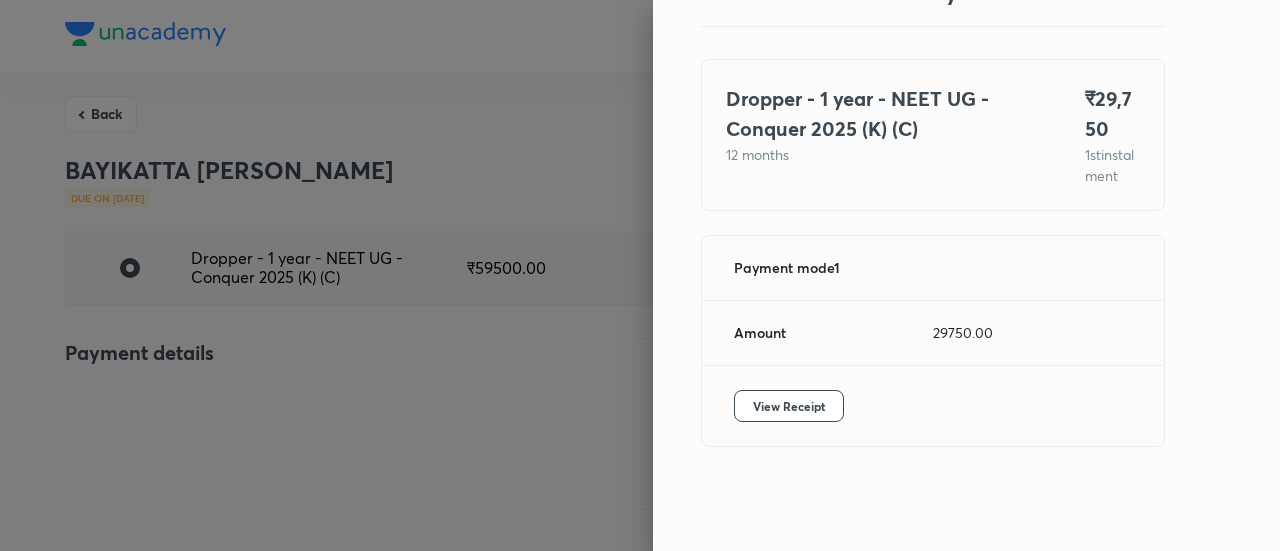 scroll, scrollTop: 109, scrollLeft: 0, axis: vertical 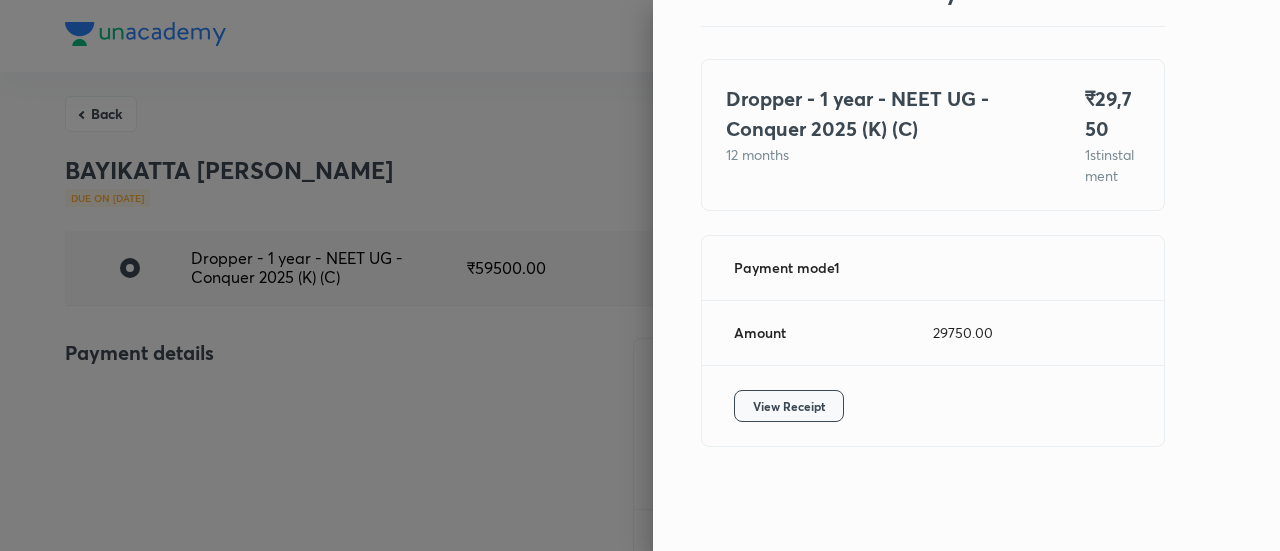 click on "View Receipt" at bounding box center (789, 406) 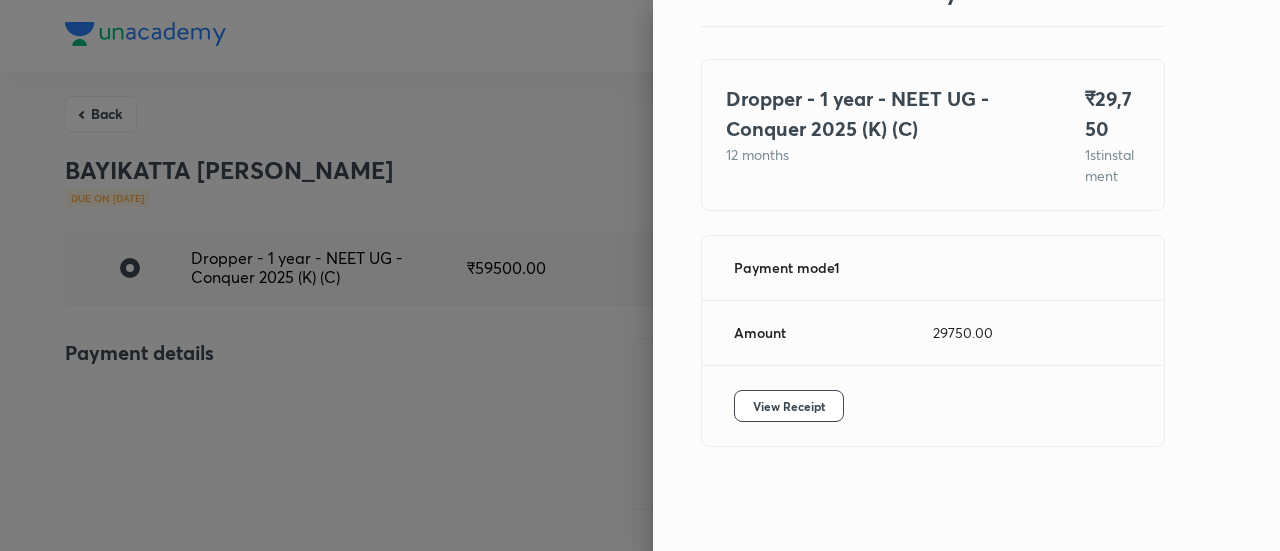 click at bounding box center (640, 275) 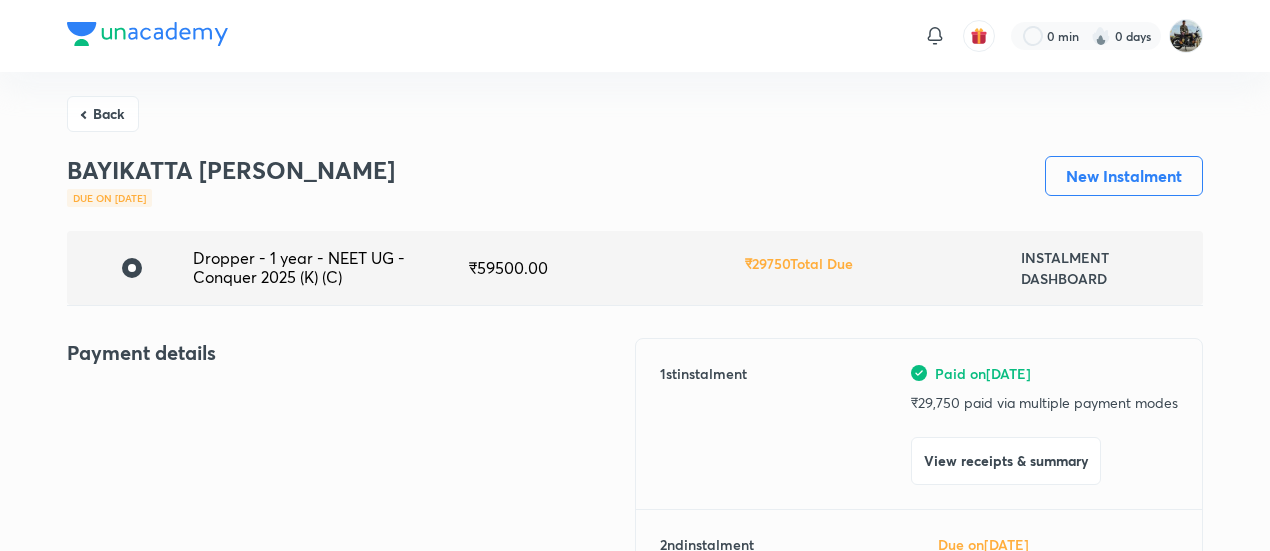click on "Back" at bounding box center [103, 114] 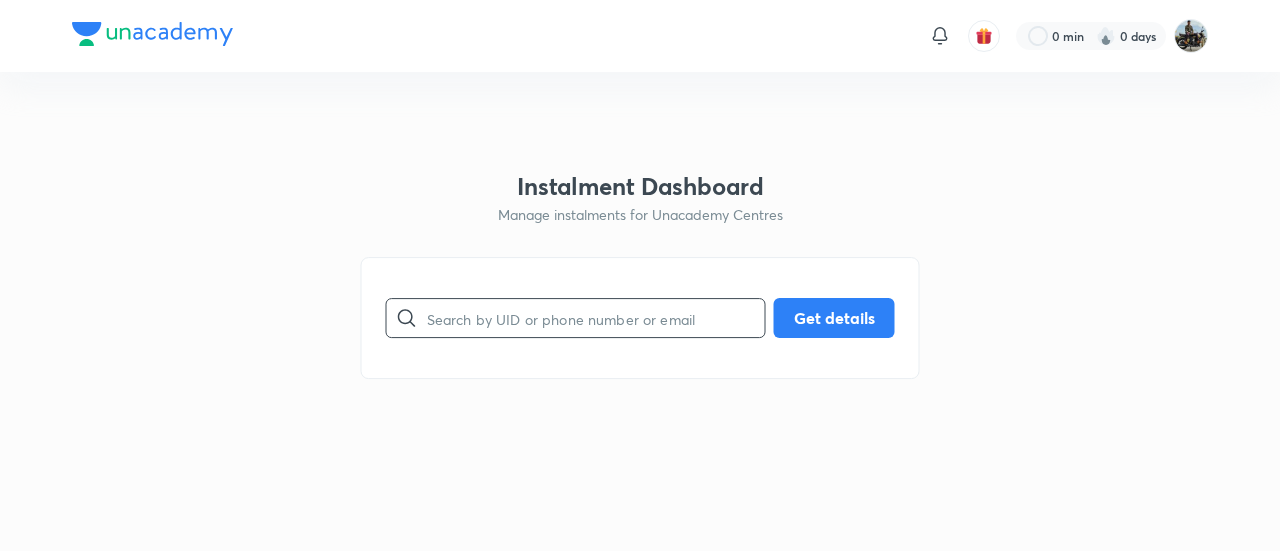 click at bounding box center (596, 318) 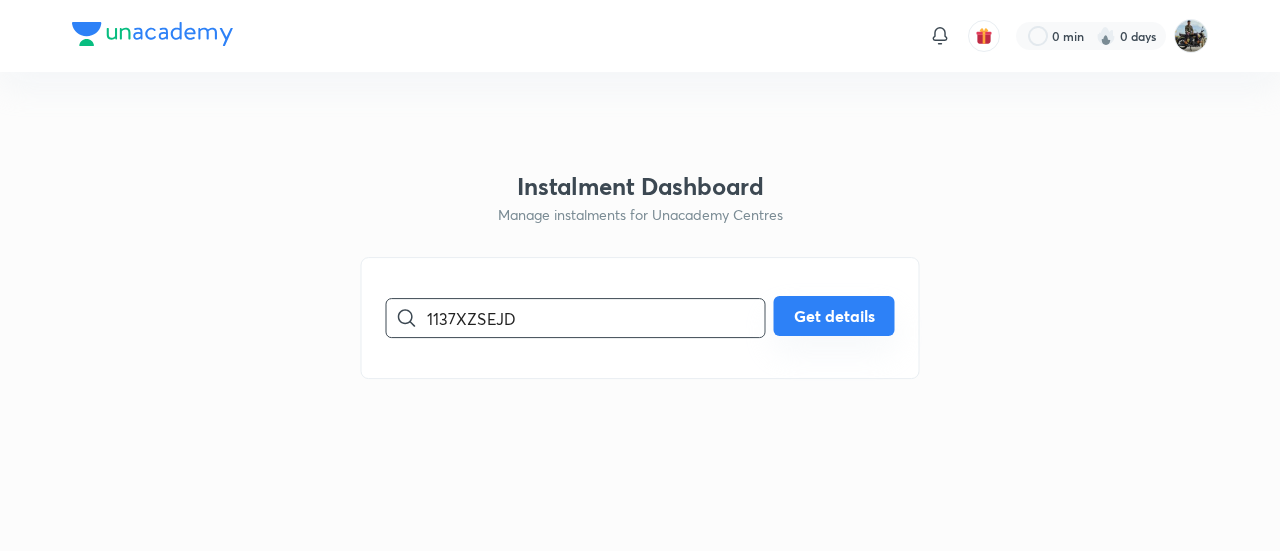 type on "1137XZSEJD" 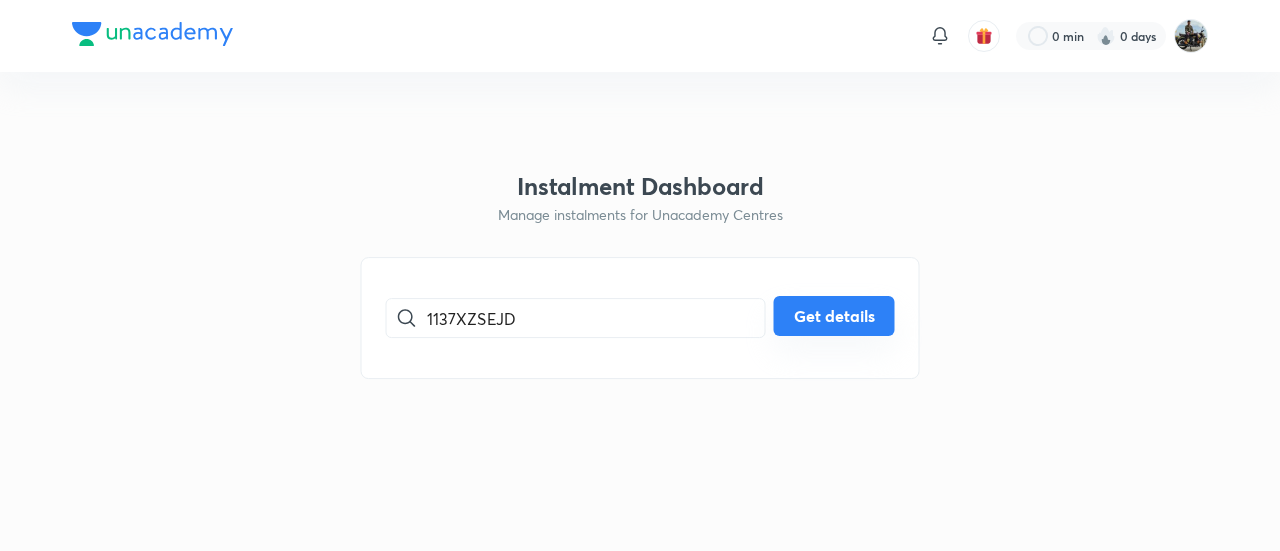 click on "Get details" at bounding box center (834, 316) 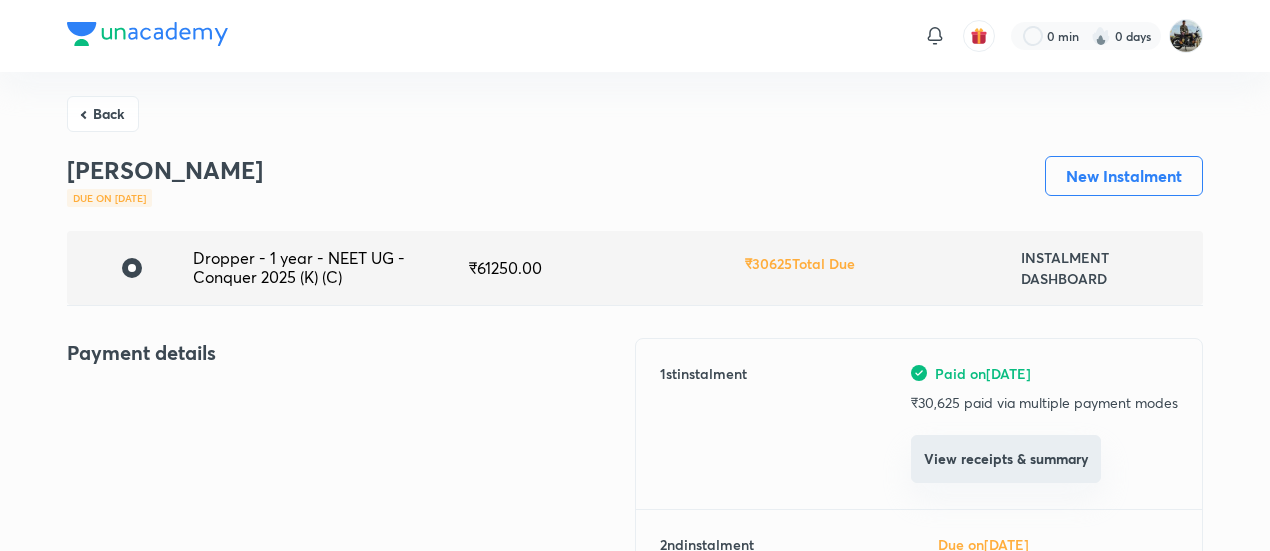 click on "View receipts & summary" at bounding box center [1006, 459] 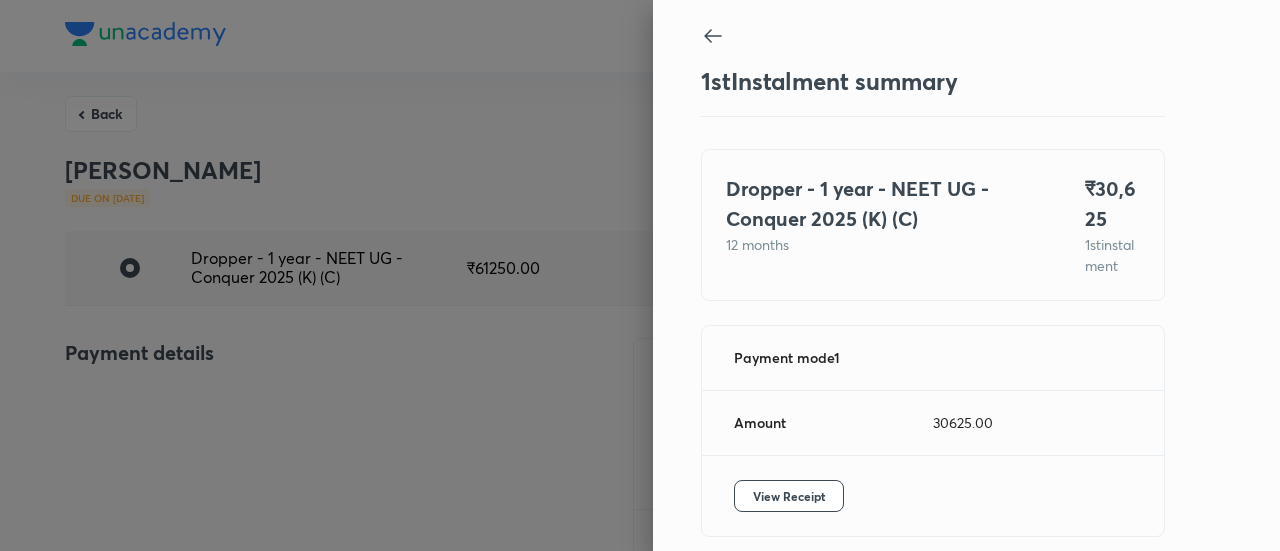 scroll, scrollTop: 109, scrollLeft: 0, axis: vertical 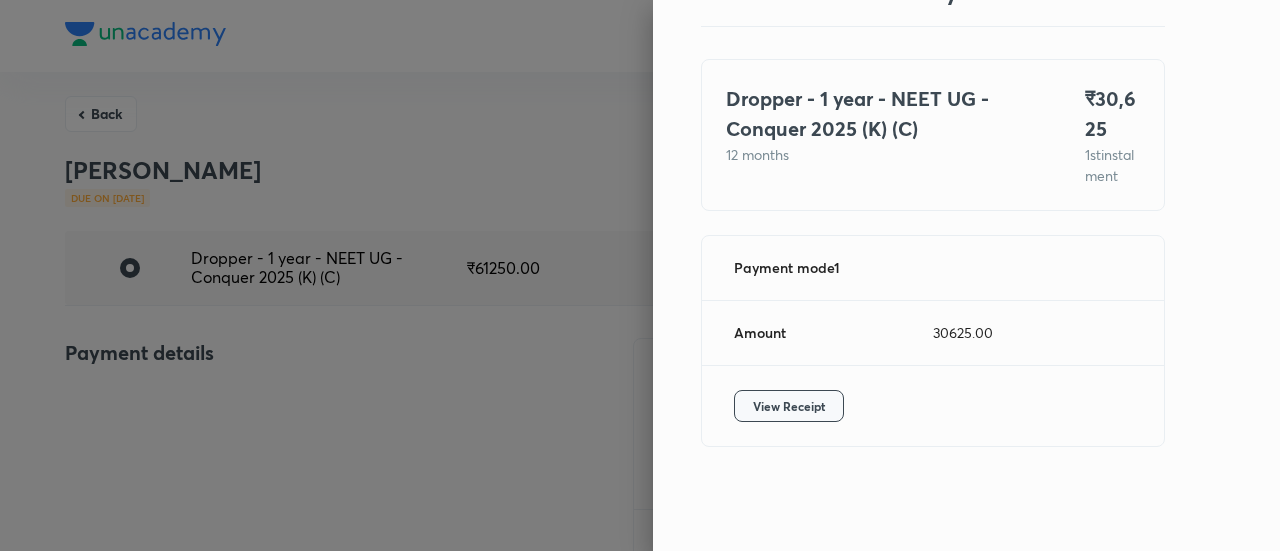 click on "View Receipt" at bounding box center [789, 406] 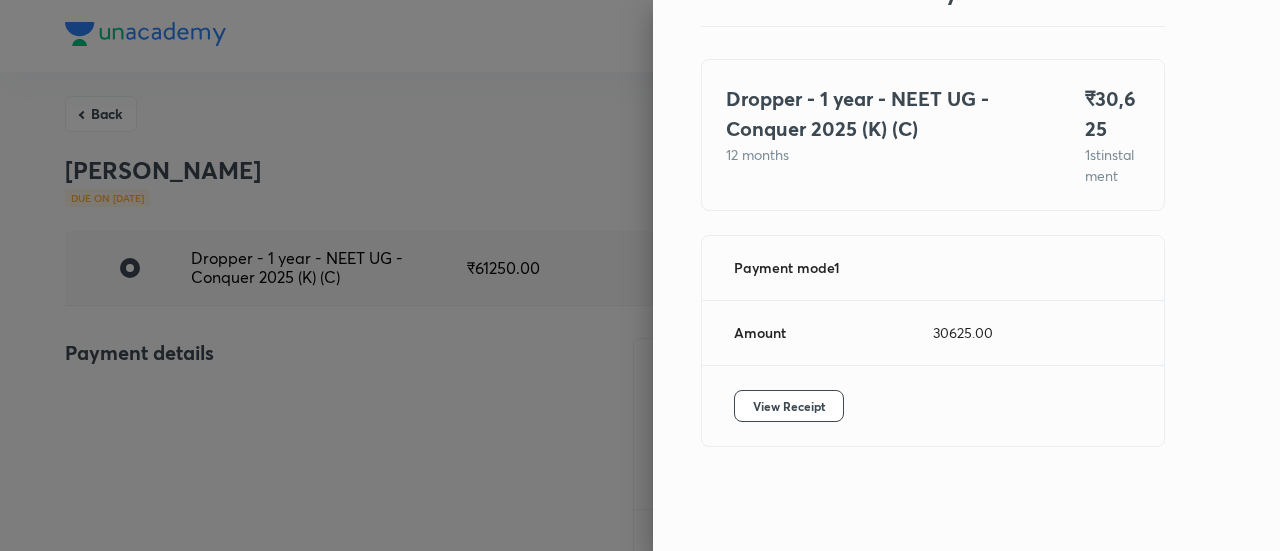 click at bounding box center (640, 275) 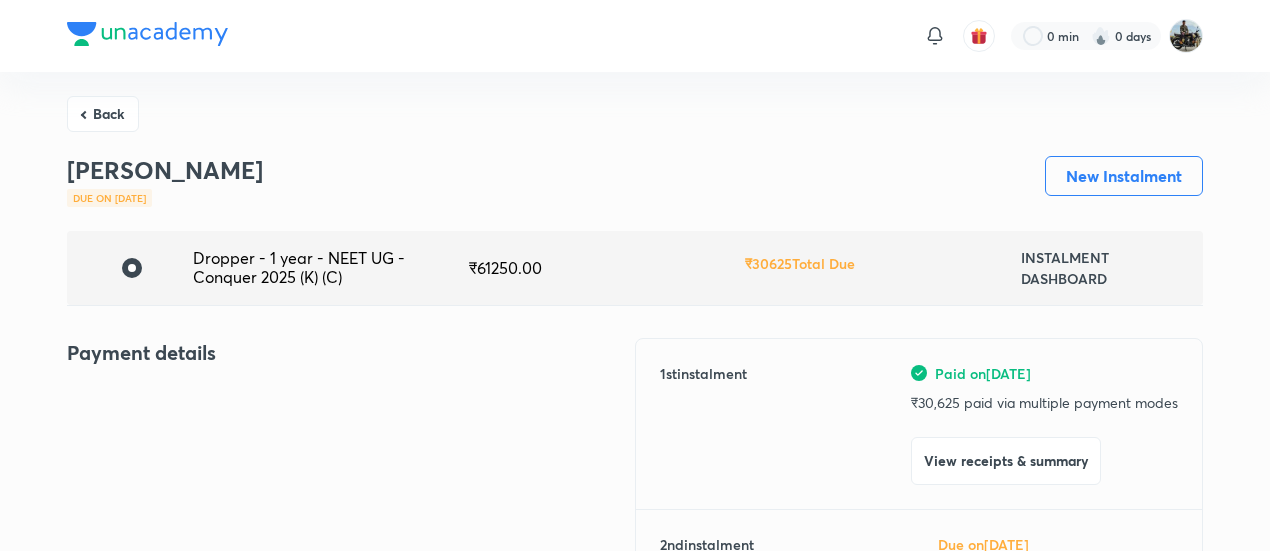 click on "Back" at bounding box center (103, 114) 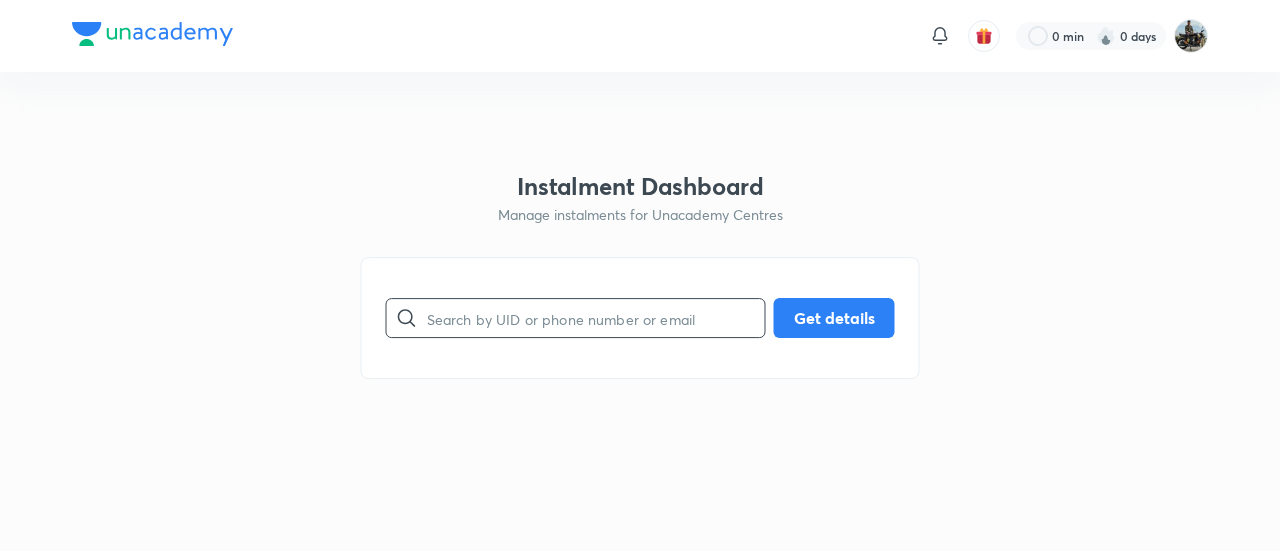 click at bounding box center (596, 318) 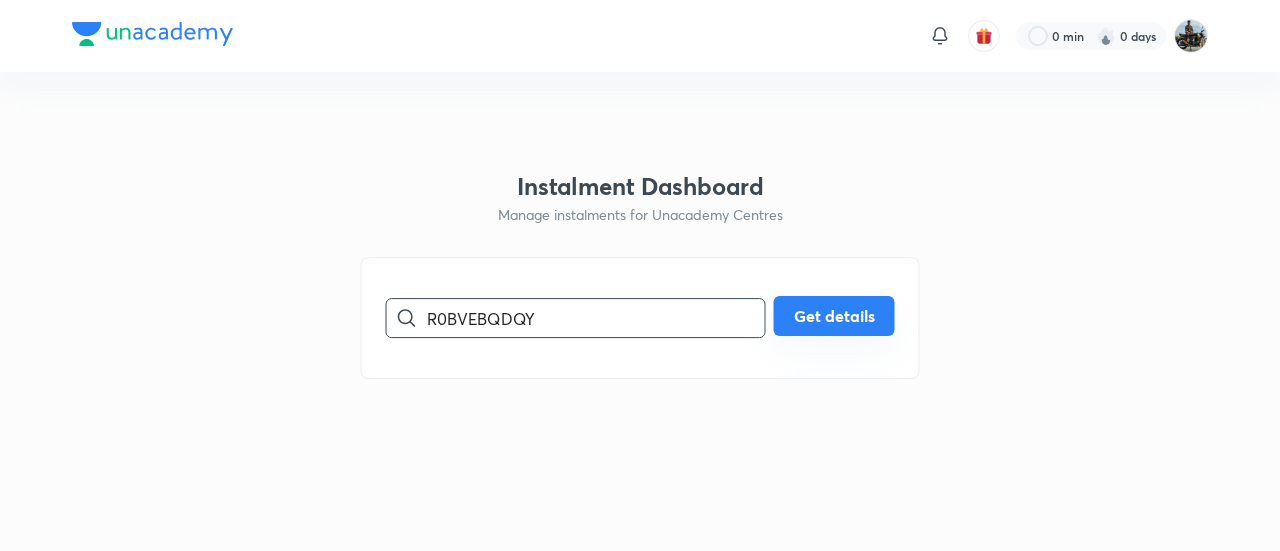 type on "R0BVEBQDQY" 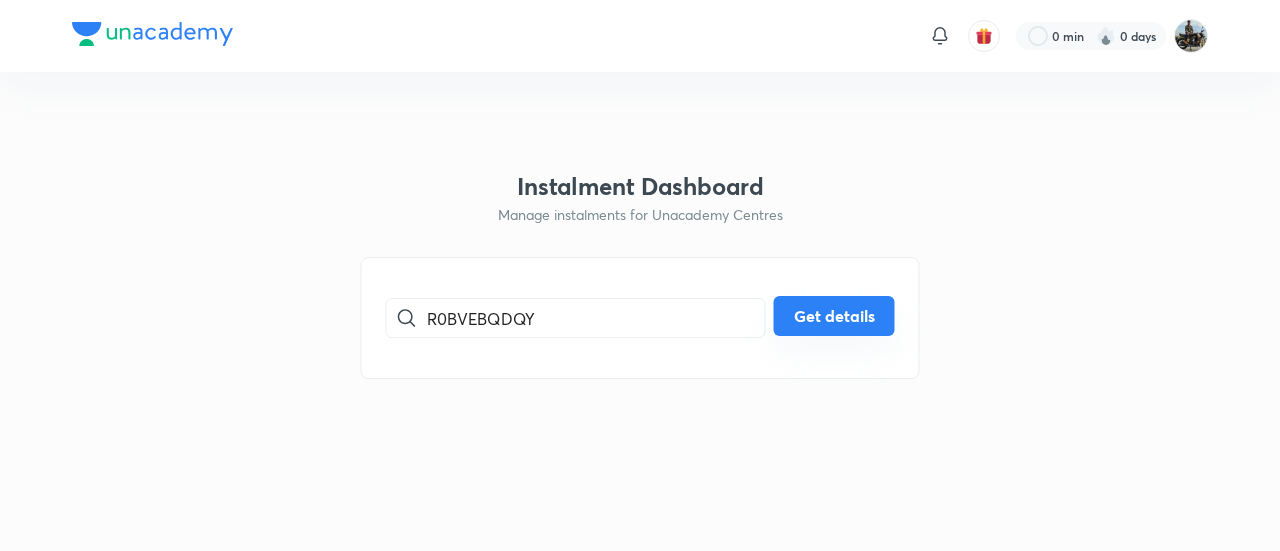 click on "Get details" at bounding box center [834, 316] 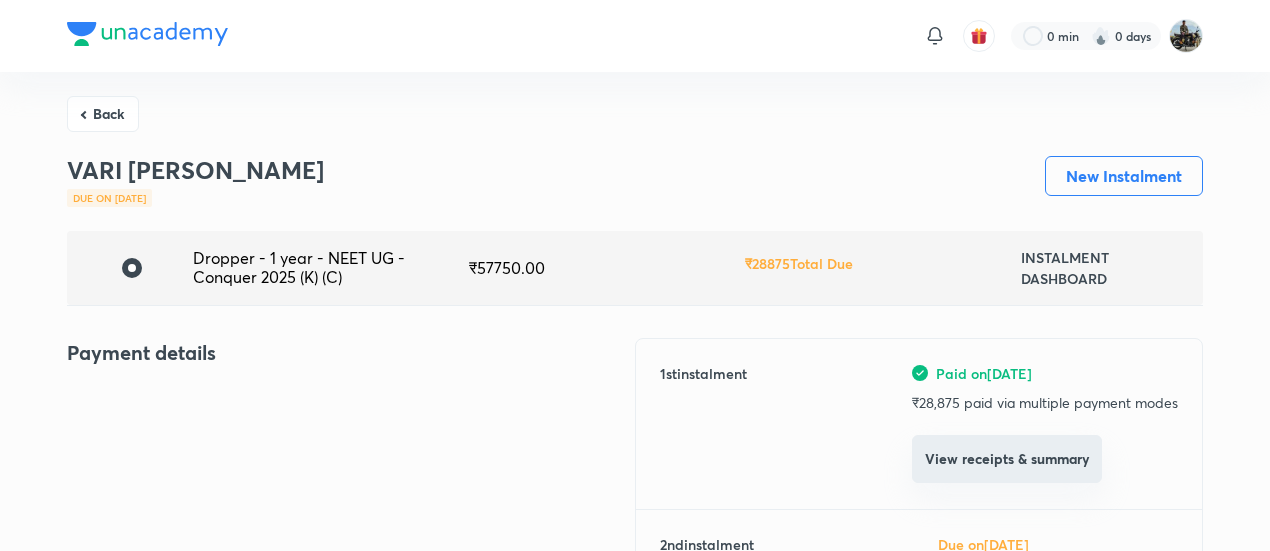 click on "View receipts & summary" at bounding box center [1007, 459] 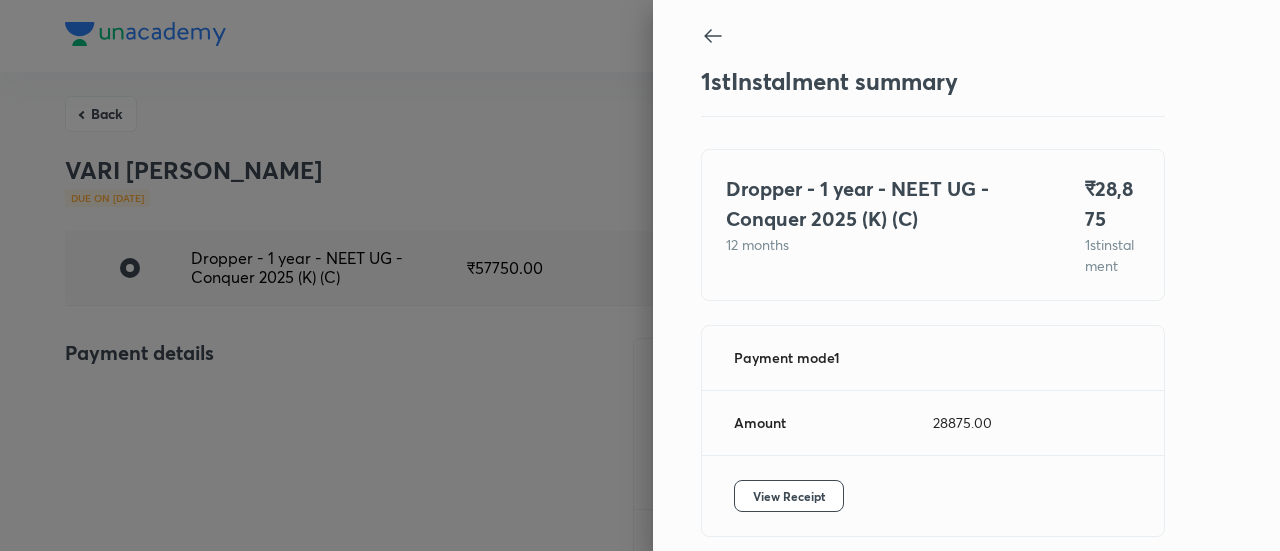 scroll, scrollTop: 109, scrollLeft: 0, axis: vertical 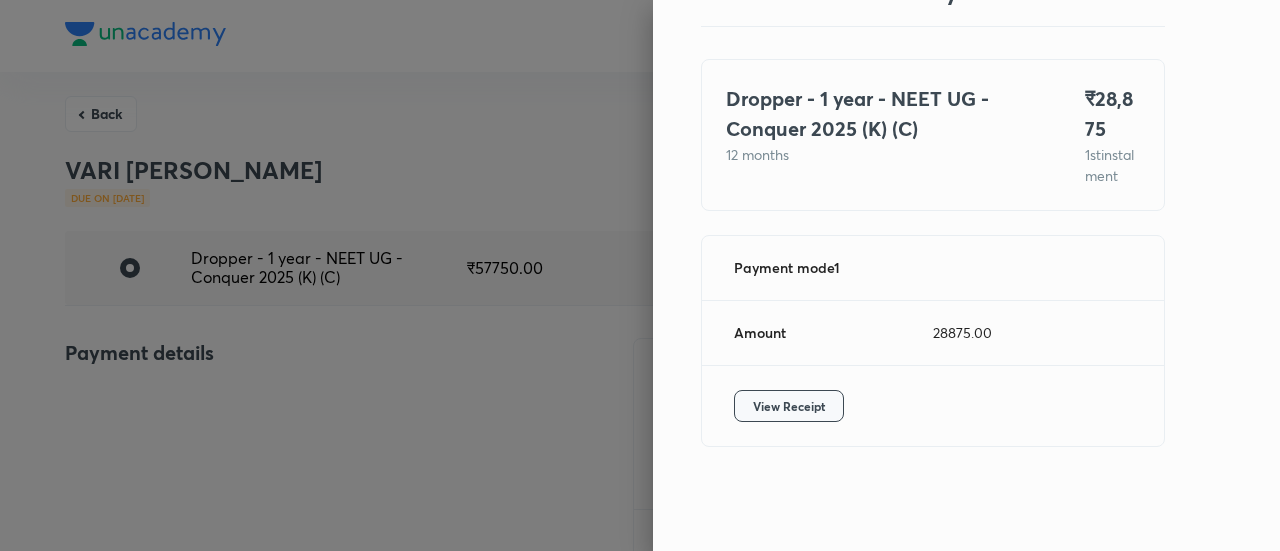 click on "View Receipt" at bounding box center (789, 406) 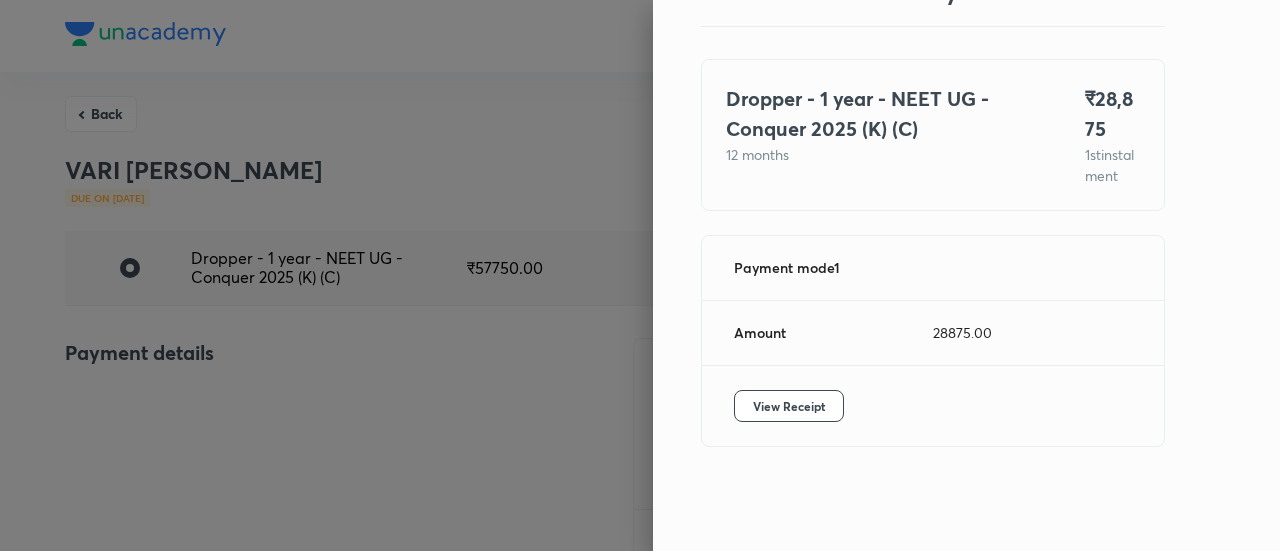 click at bounding box center [640, 275] 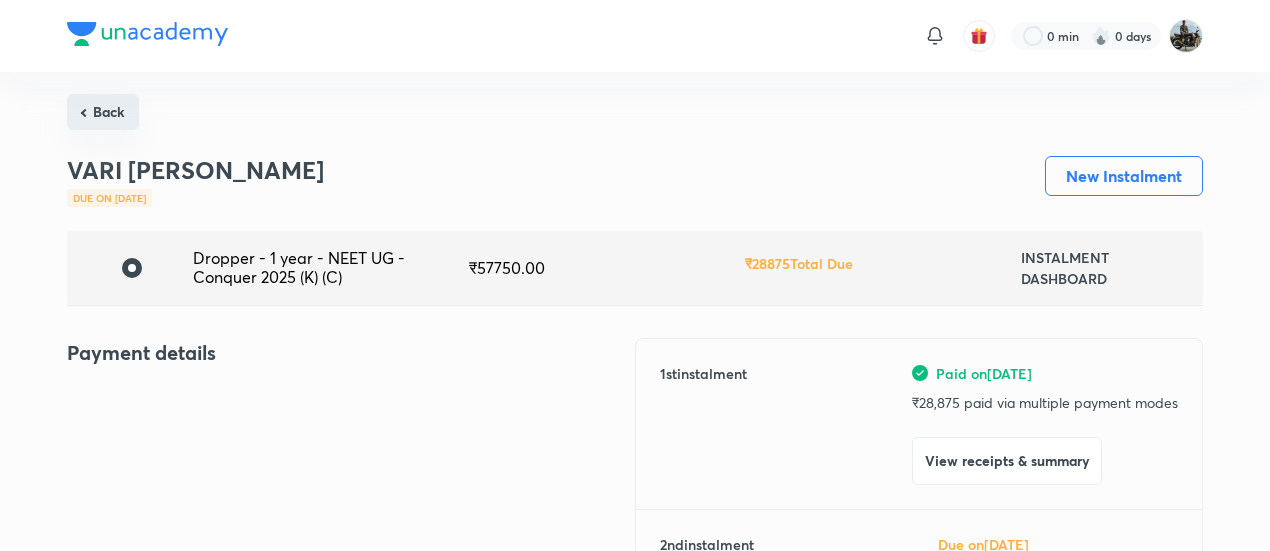 click on "Back" at bounding box center (103, 112) 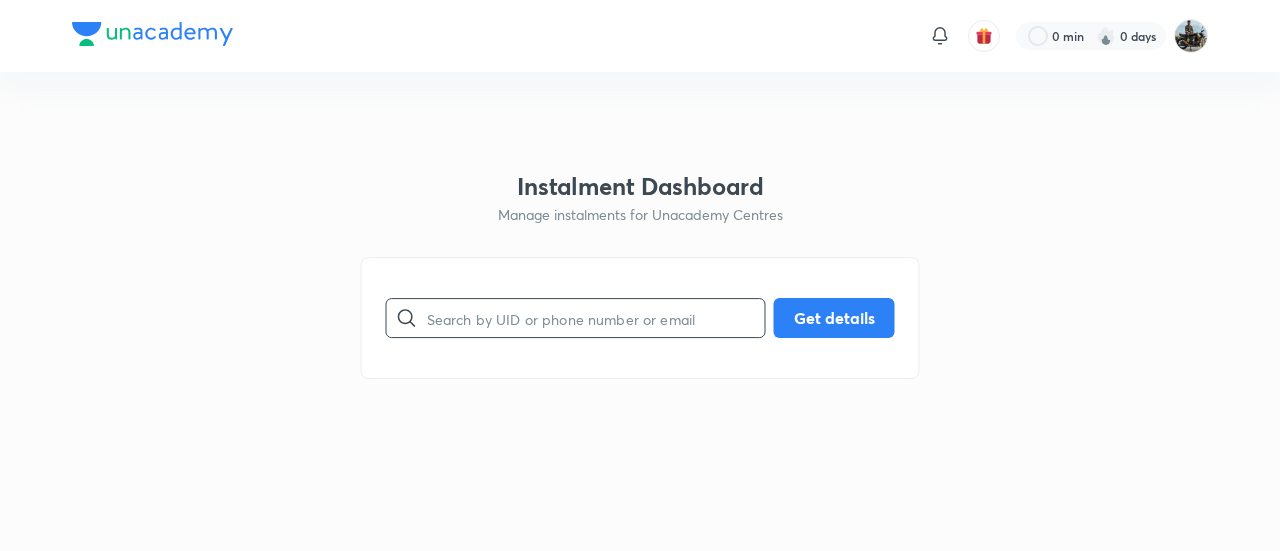 click at bounding box center (596, 318) 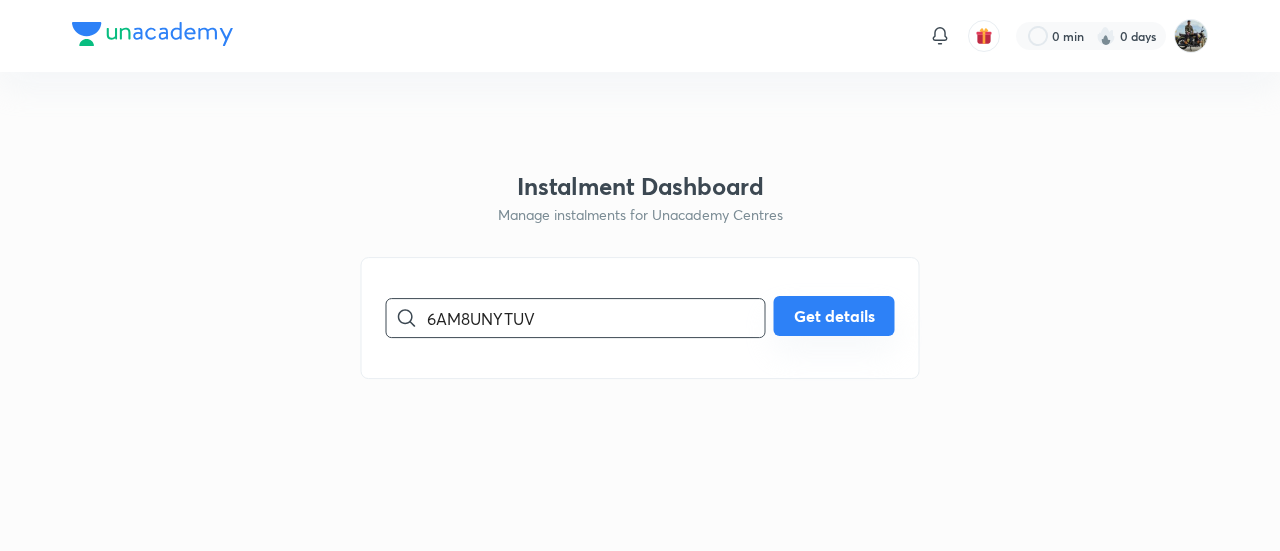type on "6AM8UNYTUV" 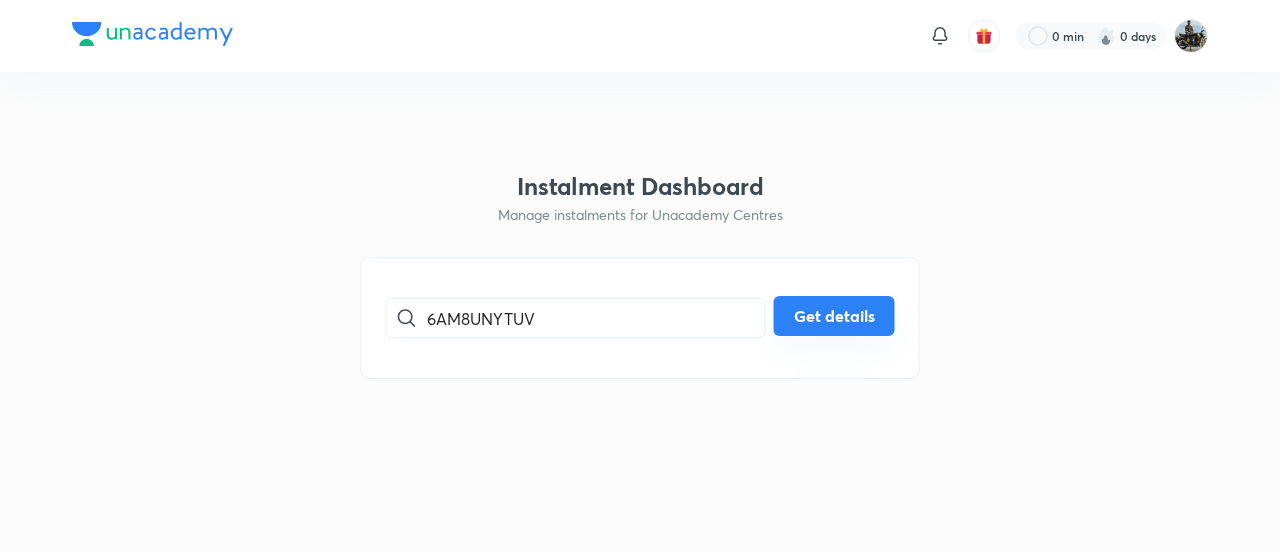 click on "Get details" at bounding box center (834, 316) 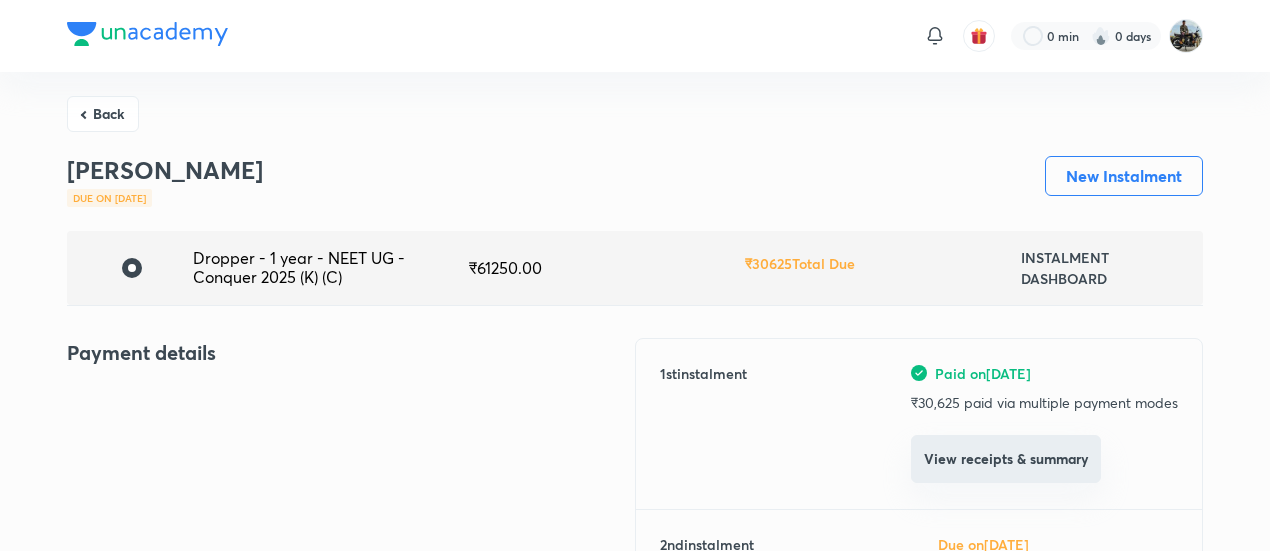 click on "View receipts & summary" at bounding box center (1006, 459) 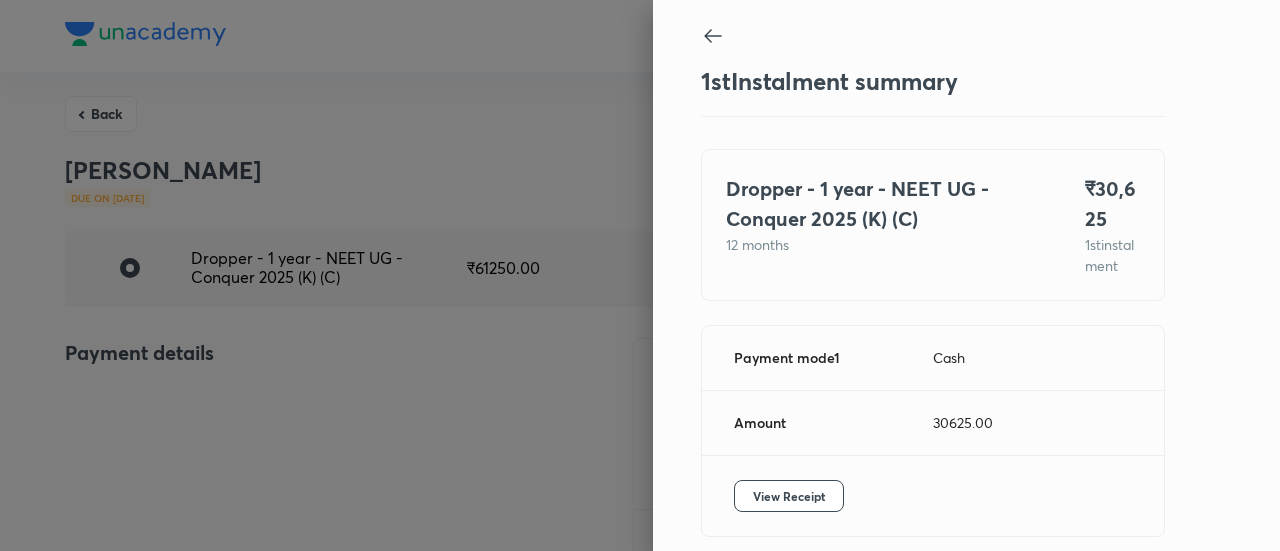 scroll, scrollTop: 109, scrollLeft: 0, axis: vertical 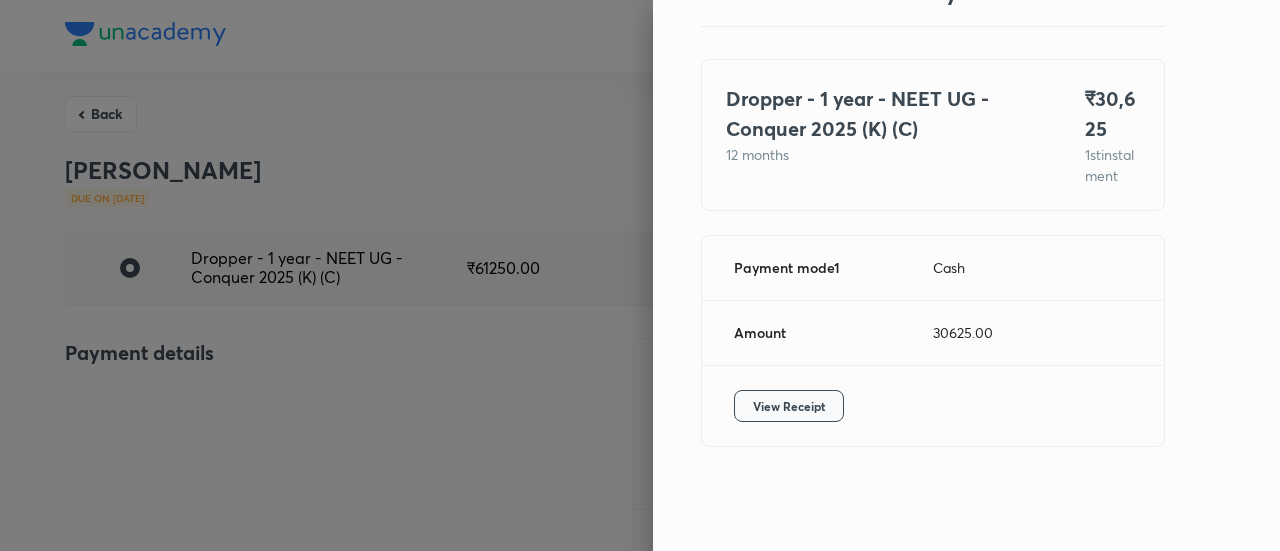 click on "View Receipt" at bounding box center [789, 406] 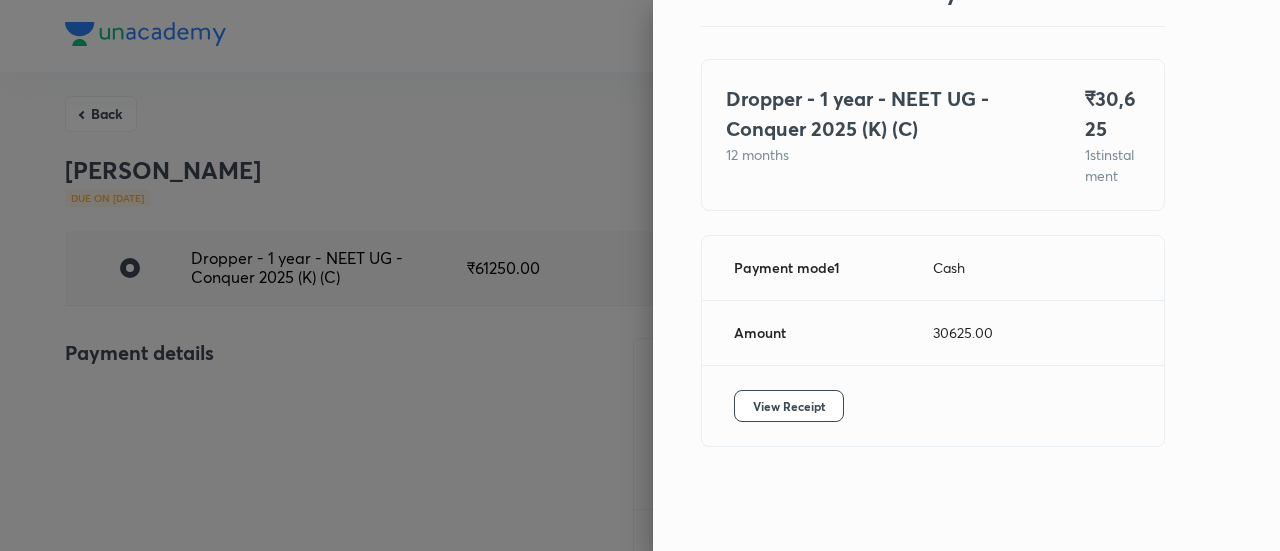 click at bounding box center [640, 275] 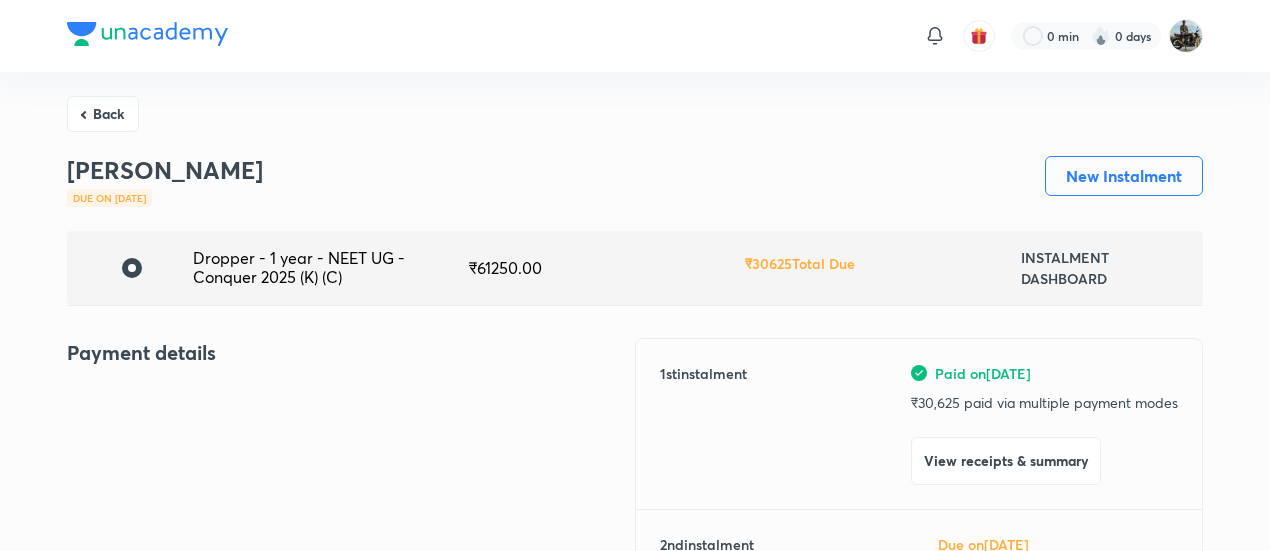click on "Back" at bounding box center (103, 114) 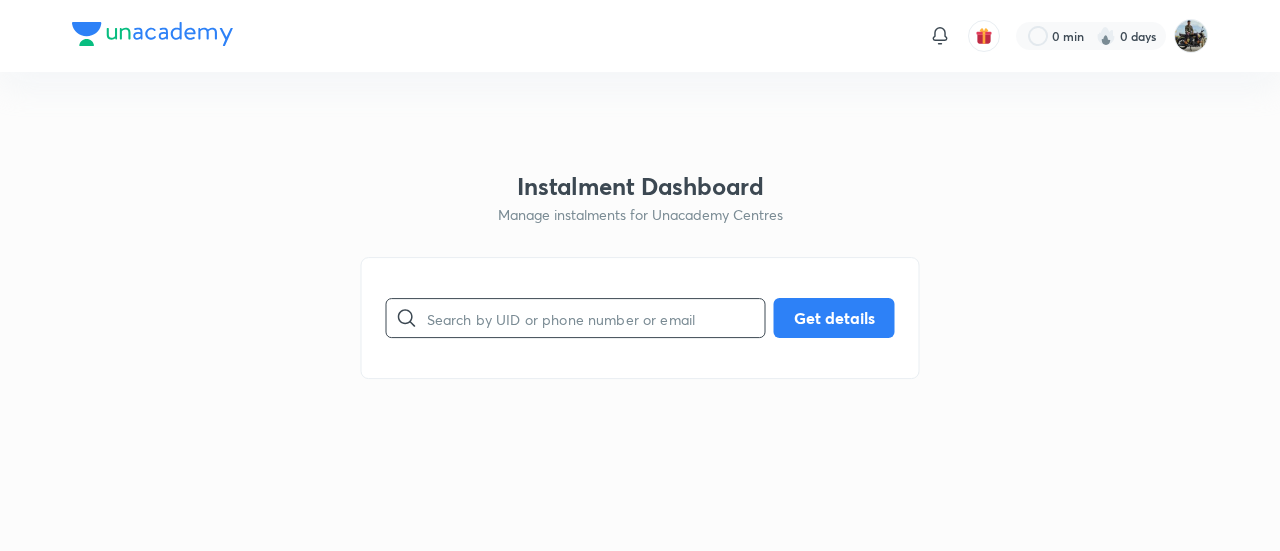click at bounding box center [596, 318] 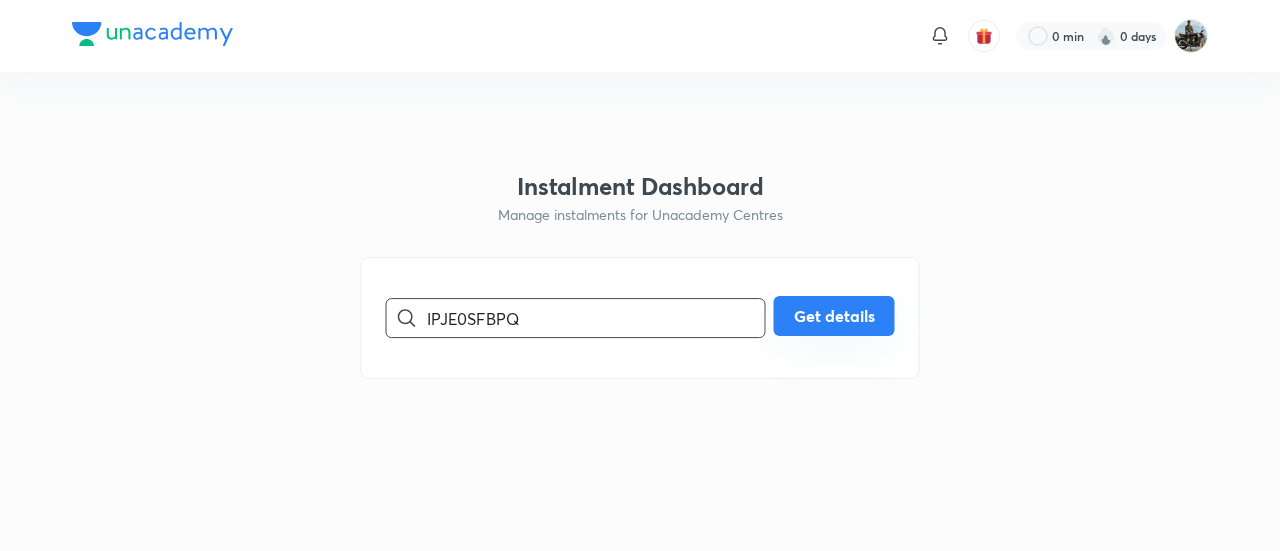 type on "IPJE0SFBPQ" 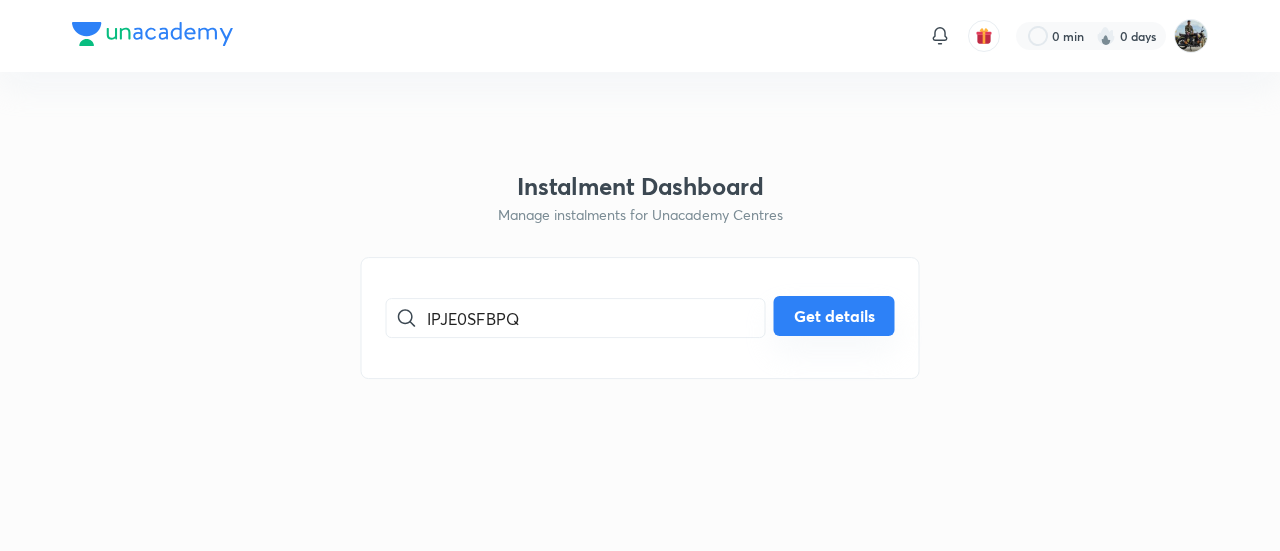 click on "Get details" at bounding box center [834, 316] 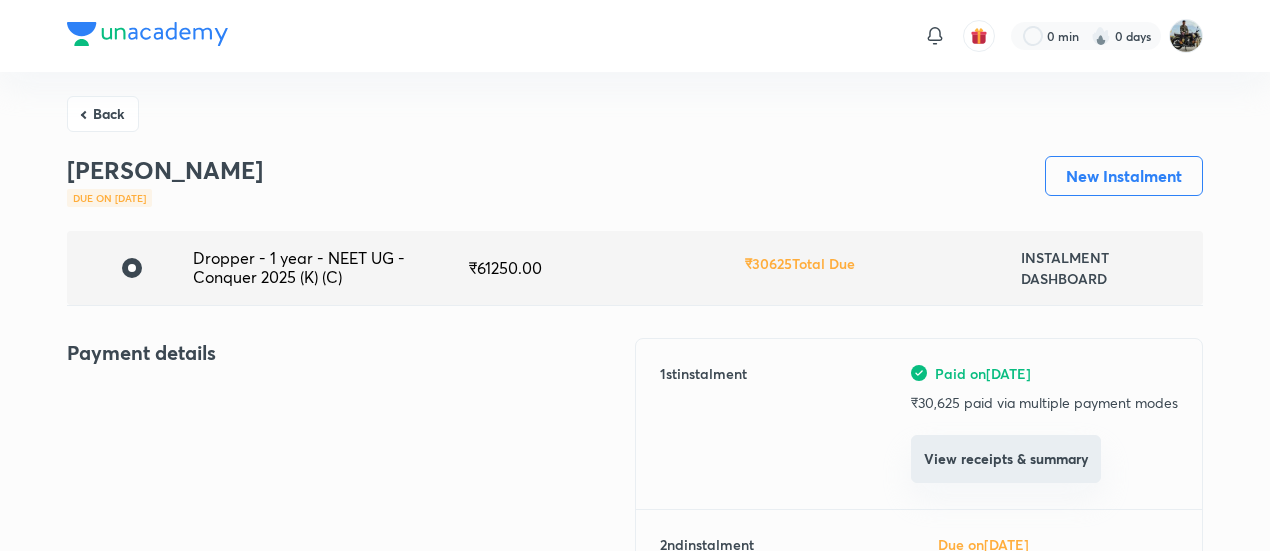 click on "View receipts & summary" at bounding box center (1006, 459) 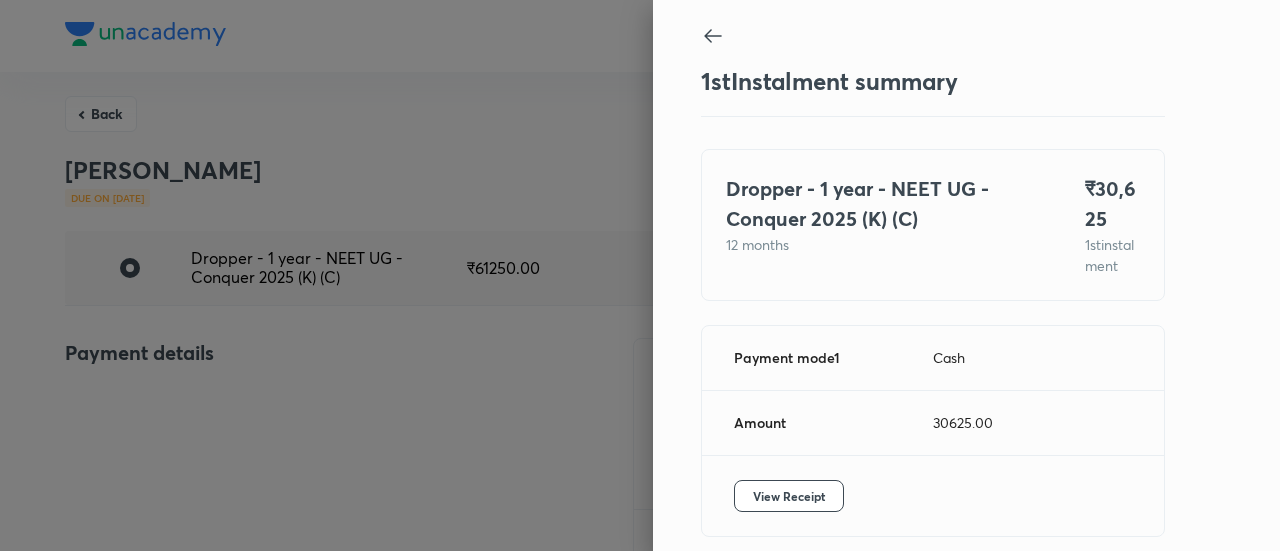 scroll, scrollTop: 109, scrollLeft: 0, axis: vertical 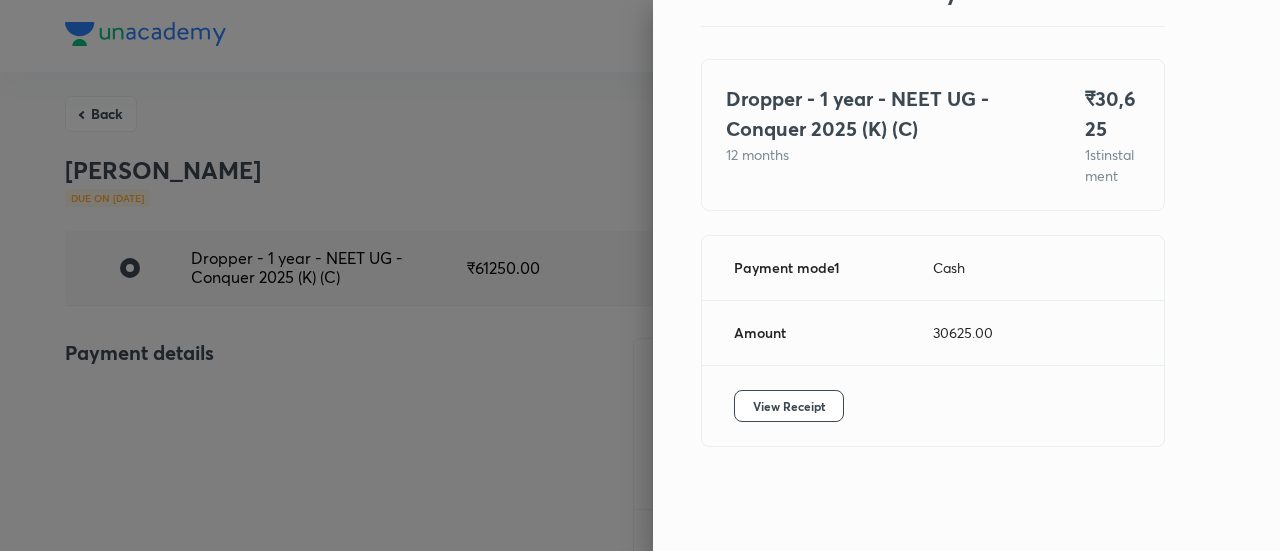 click on "View Receipt" at bounding box center (933, 406) 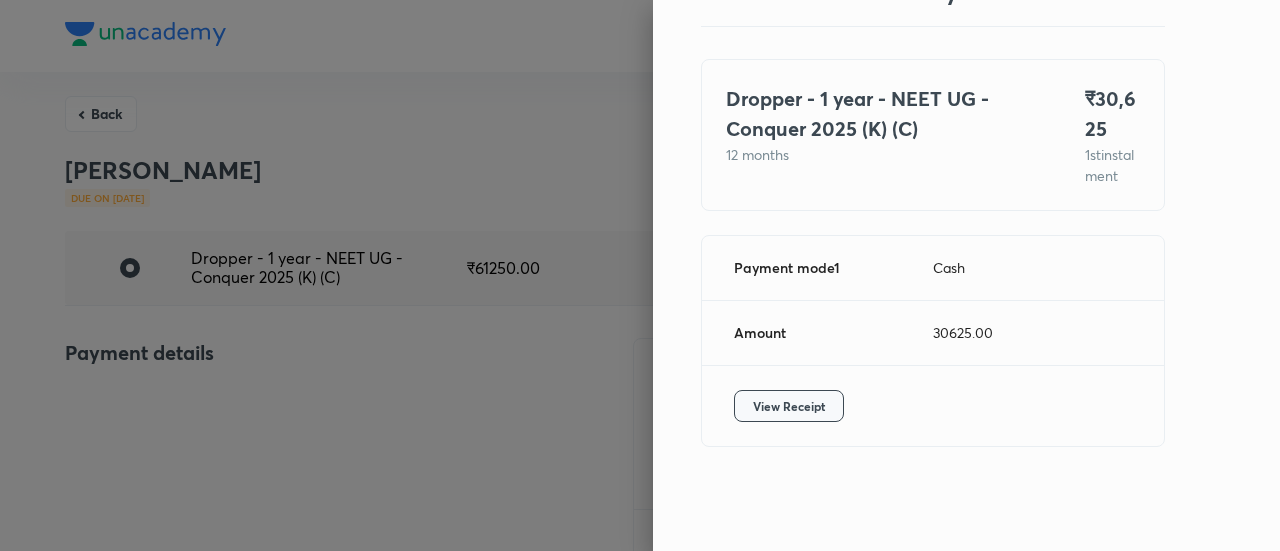 click on "View Receipt" at bounding box center [789, 406] 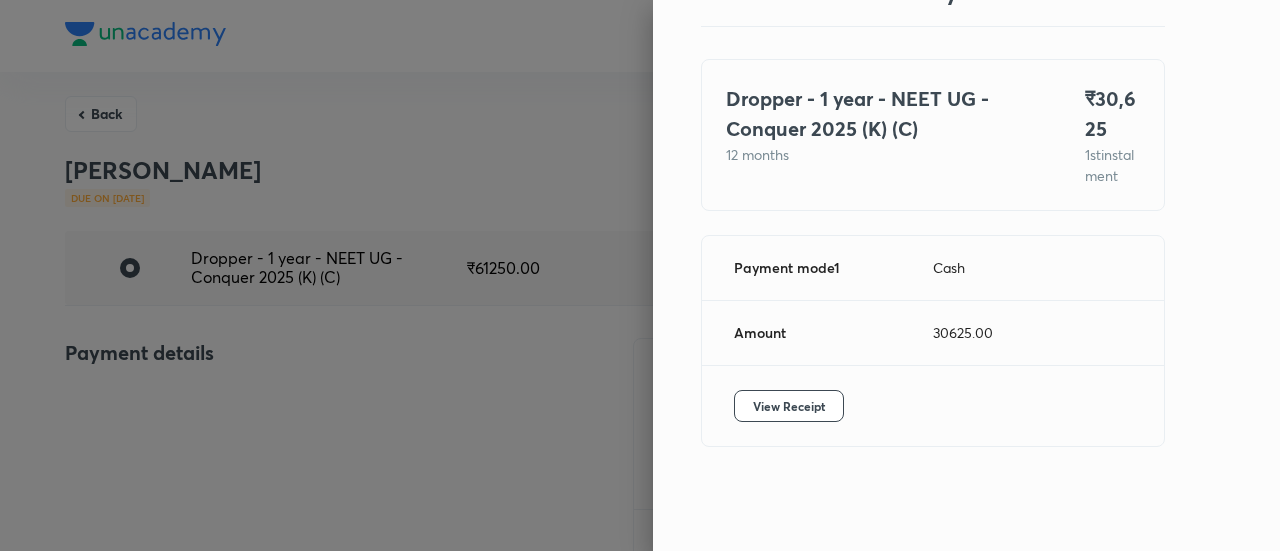 click at bounding box center [640, 275] 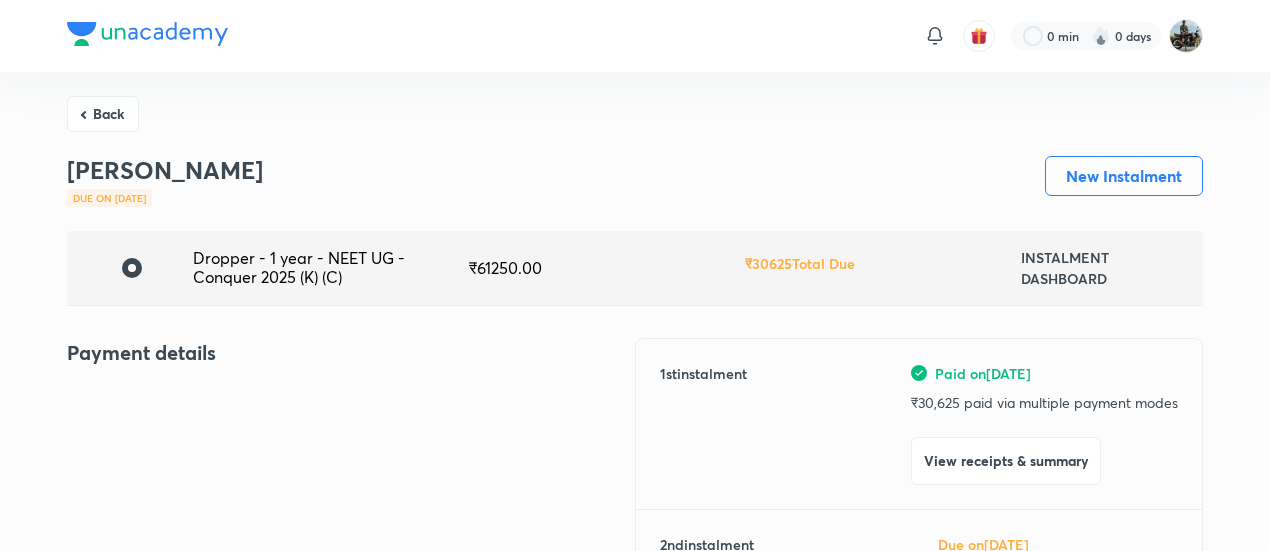 click on "Back" at bounding box center [103, 114] 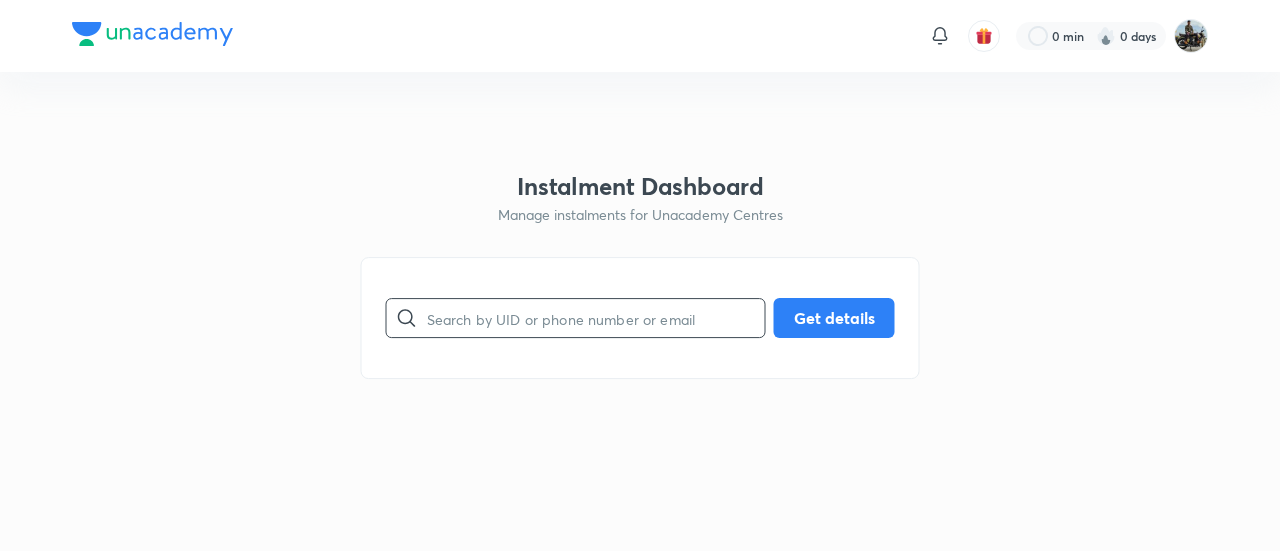 click at bounding box center [596, 318] 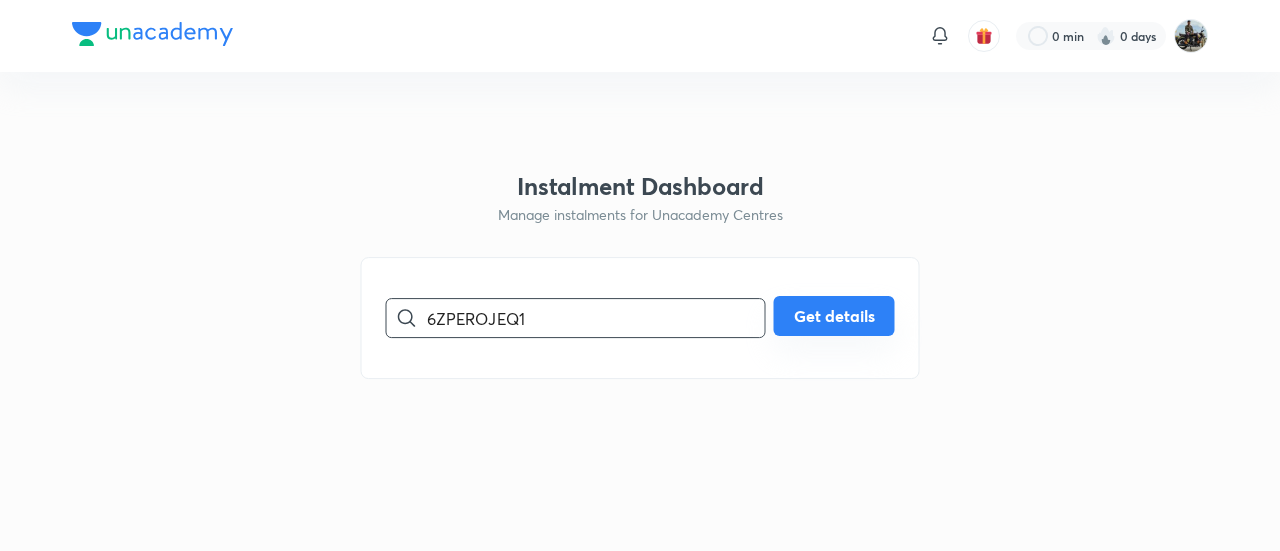 type on "6ZPEROJEQ1" 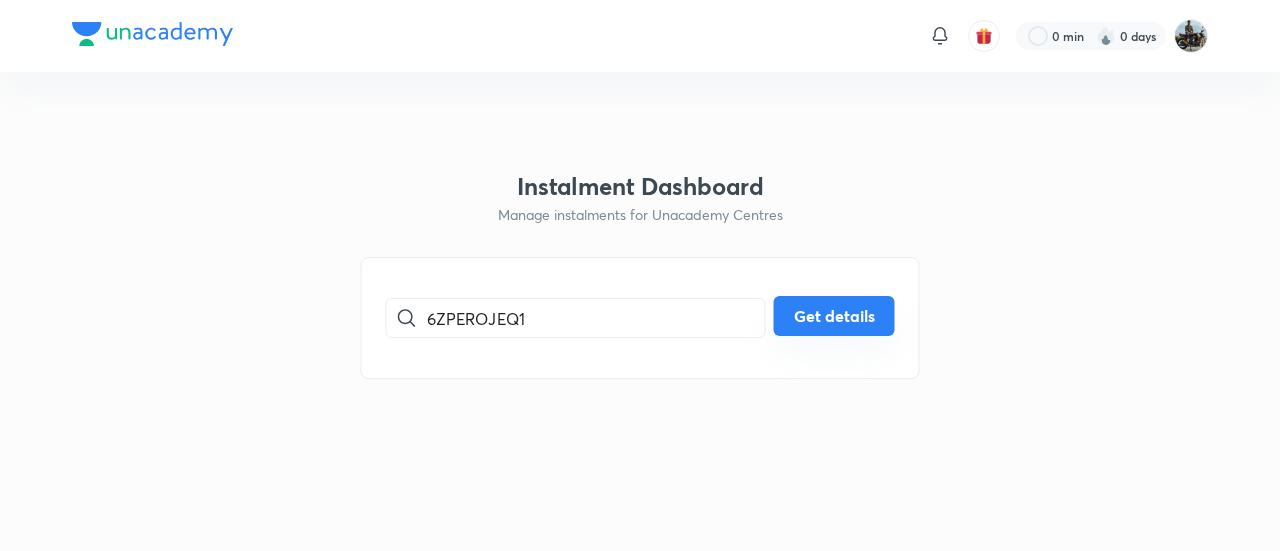 click on "Get details" at bounding box center (834, 316) 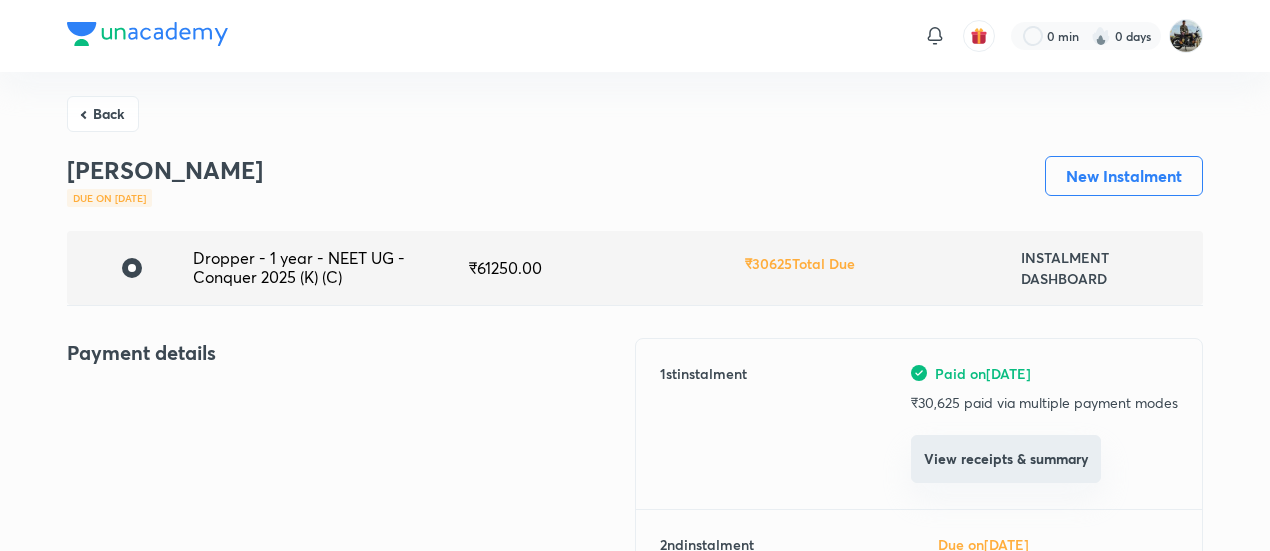 click on "View receipts & summary" at bounding box center [1006, 459] 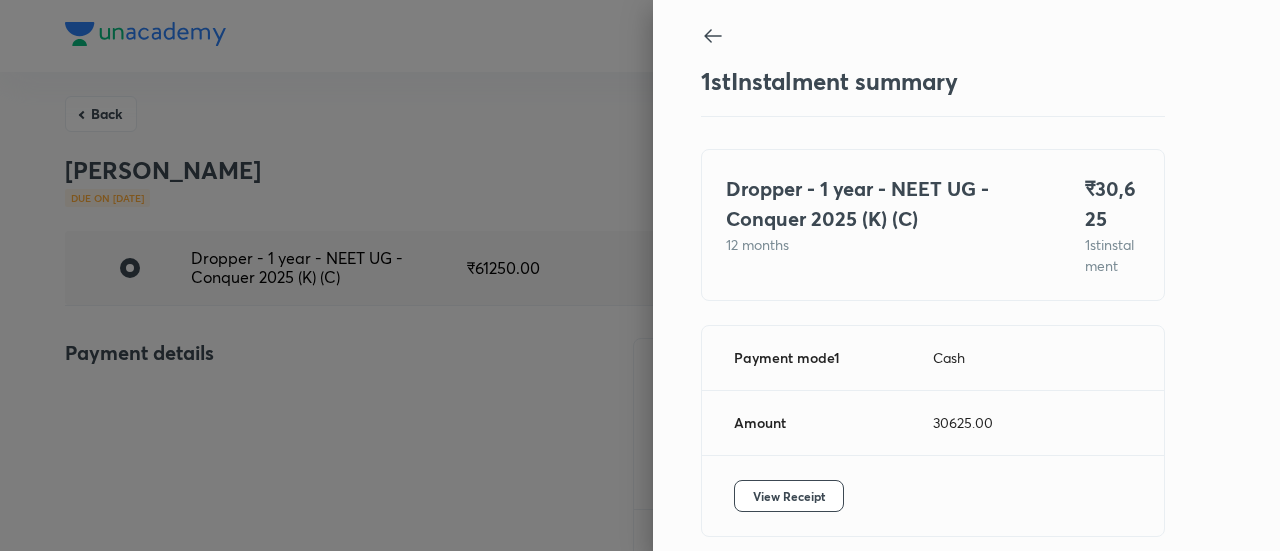 scroll, scrollTop: 109, scrollLeft: 0, axis: vertical 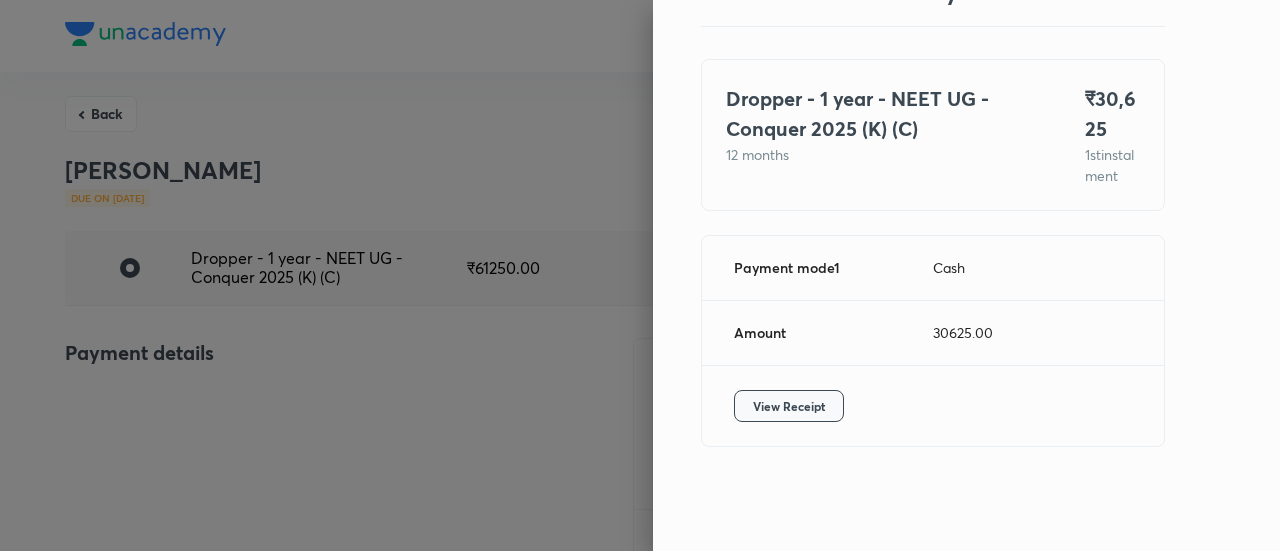 click on "View Receipt" at bounding box center [789, 406] 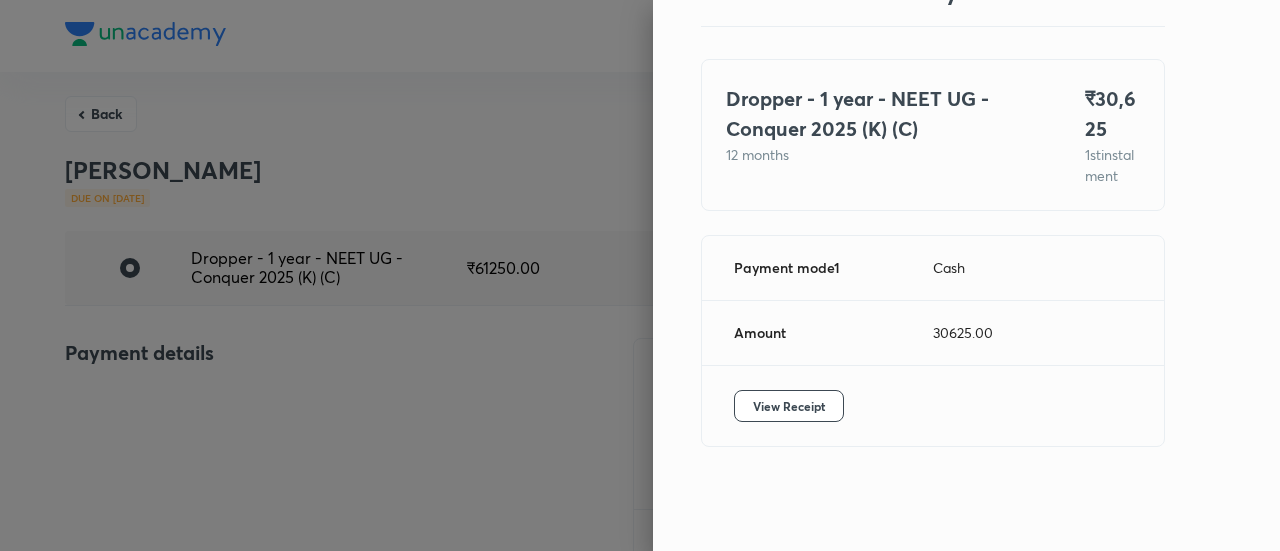 click at bounding box center (640, 275) 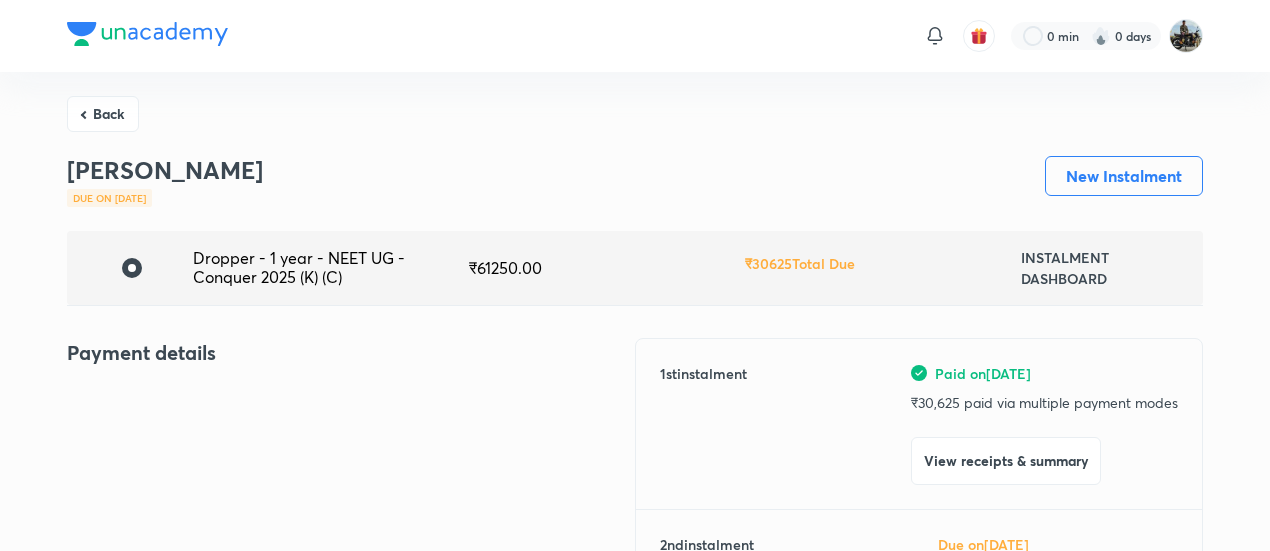 click on "Back" at bounding box center [103, 114] 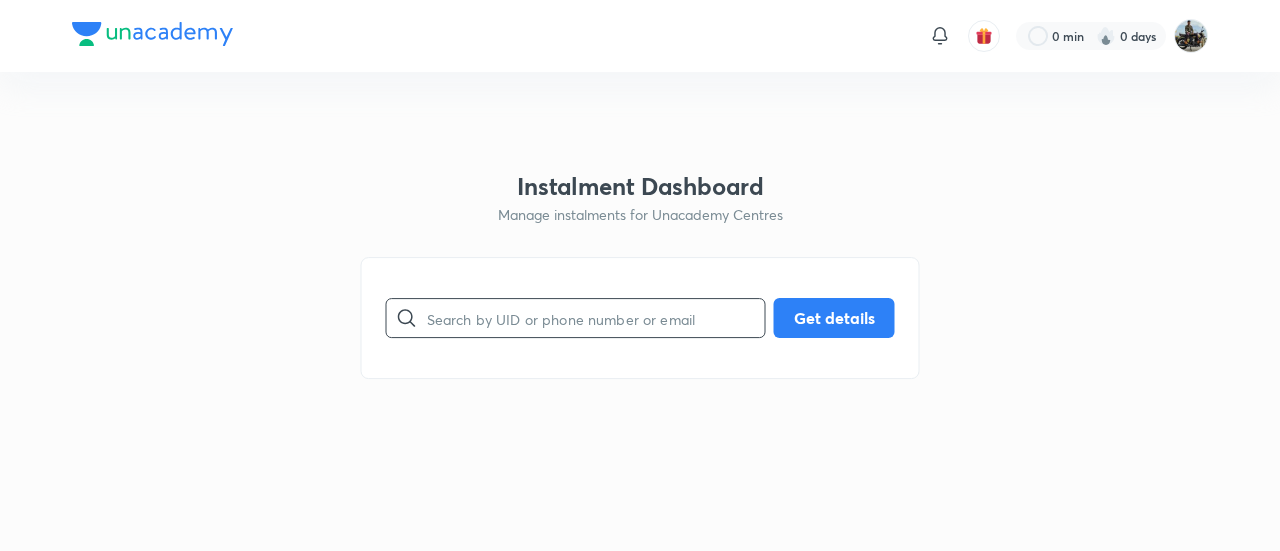 click at bounding box center [596, 318] 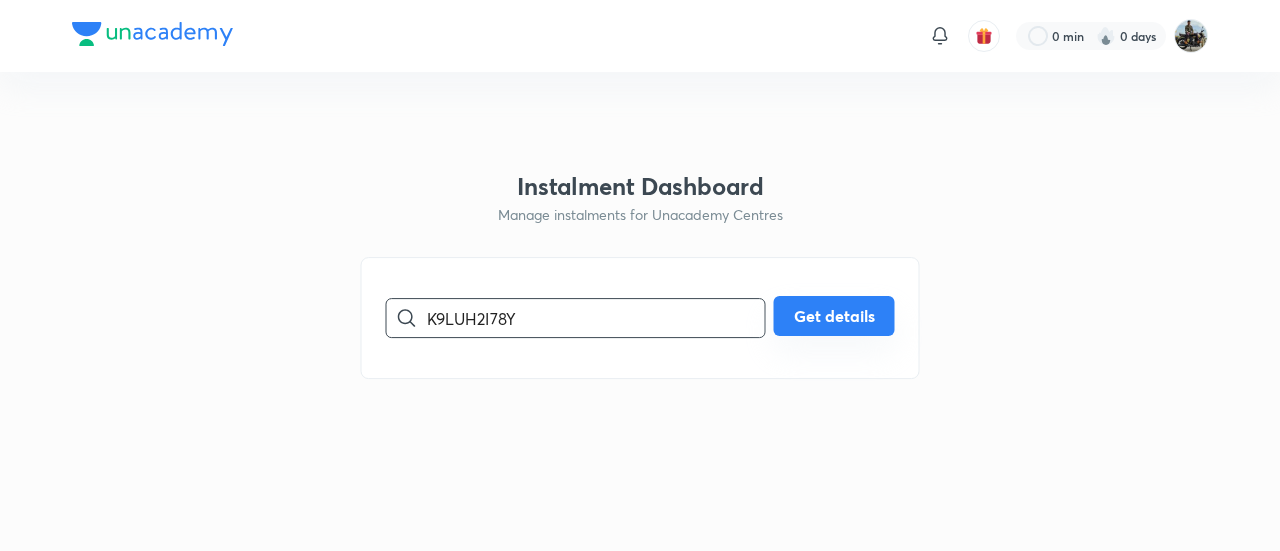 type on "K9LUH2I78Y" 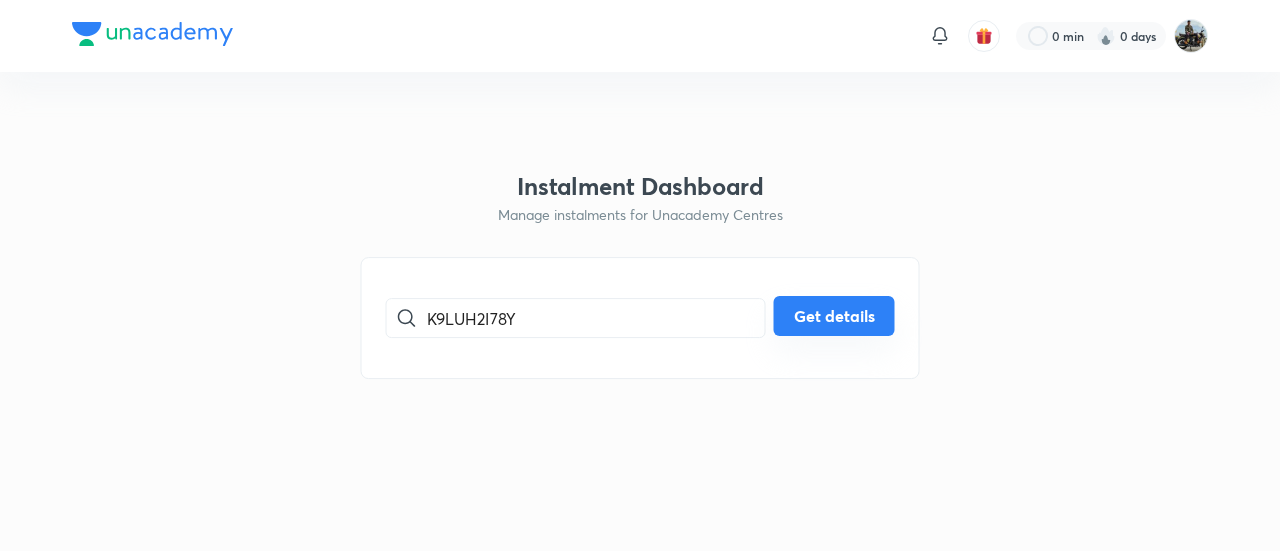 click on "Get details" at bounding box center (834, 316) 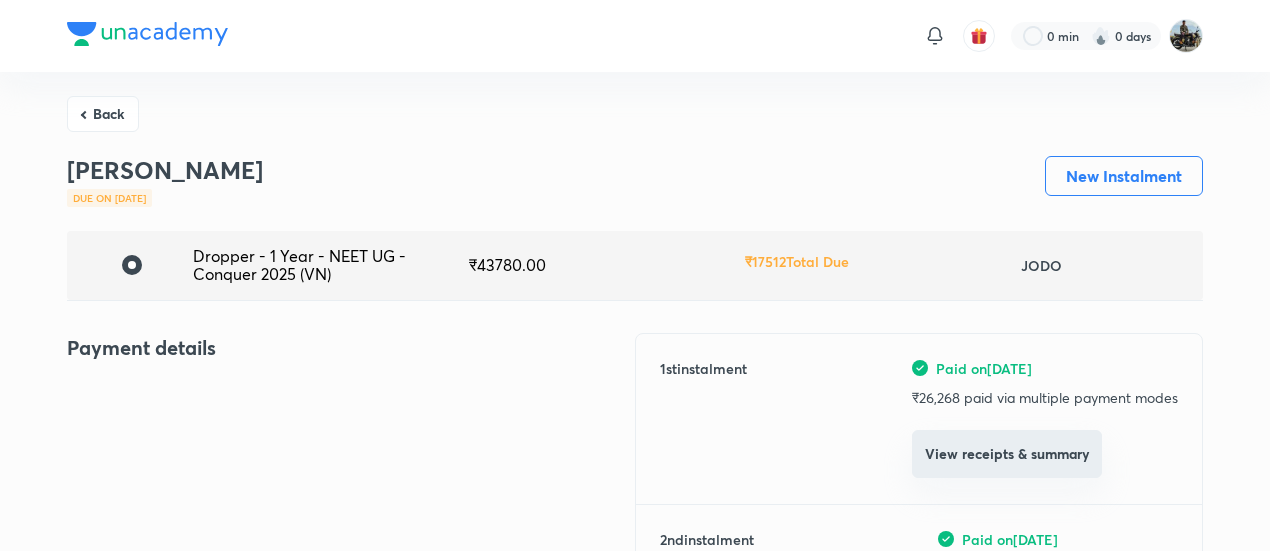 click on "View receipts & summary" at bounding box center (1007, 454) 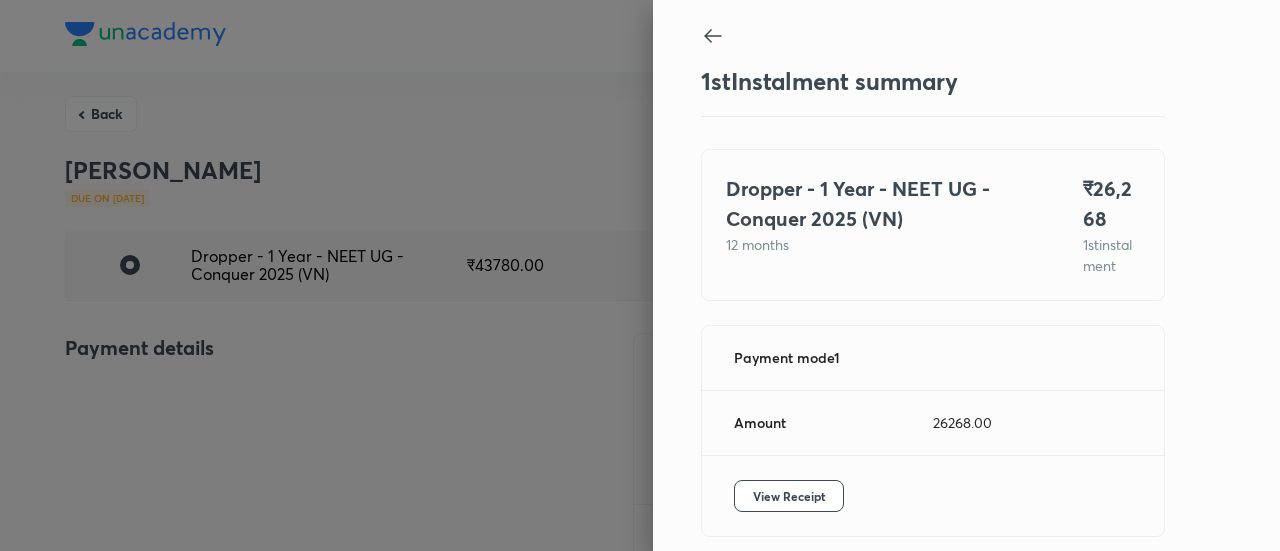 scroll, scrollTop: 109, scrollLeft: 0, axis: vertical 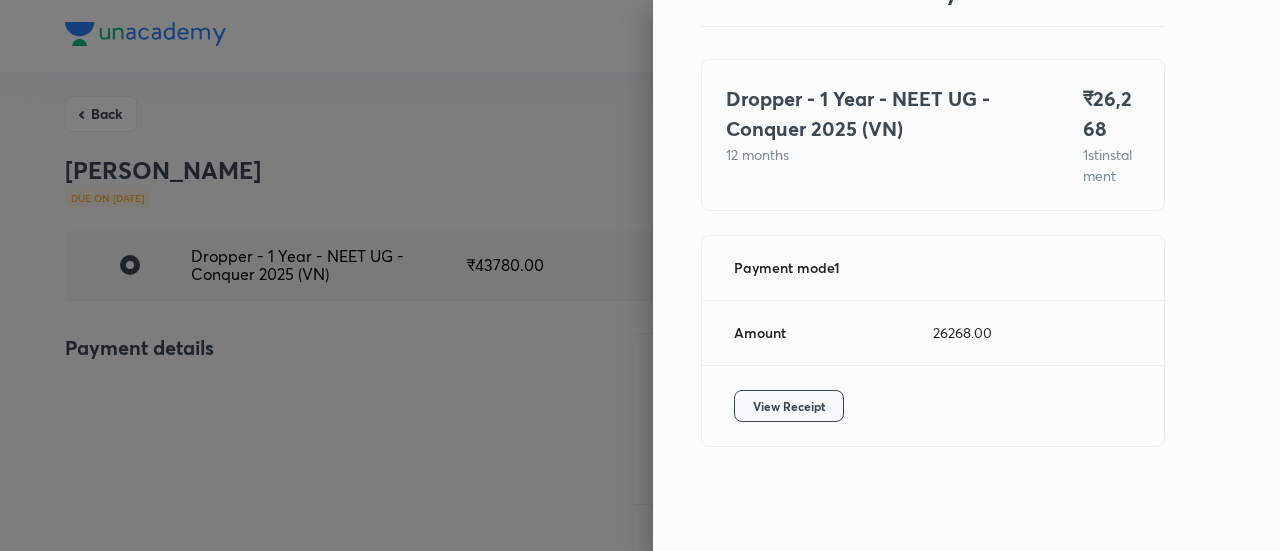 click on "View Receipt" at bounding box center [789, 406] 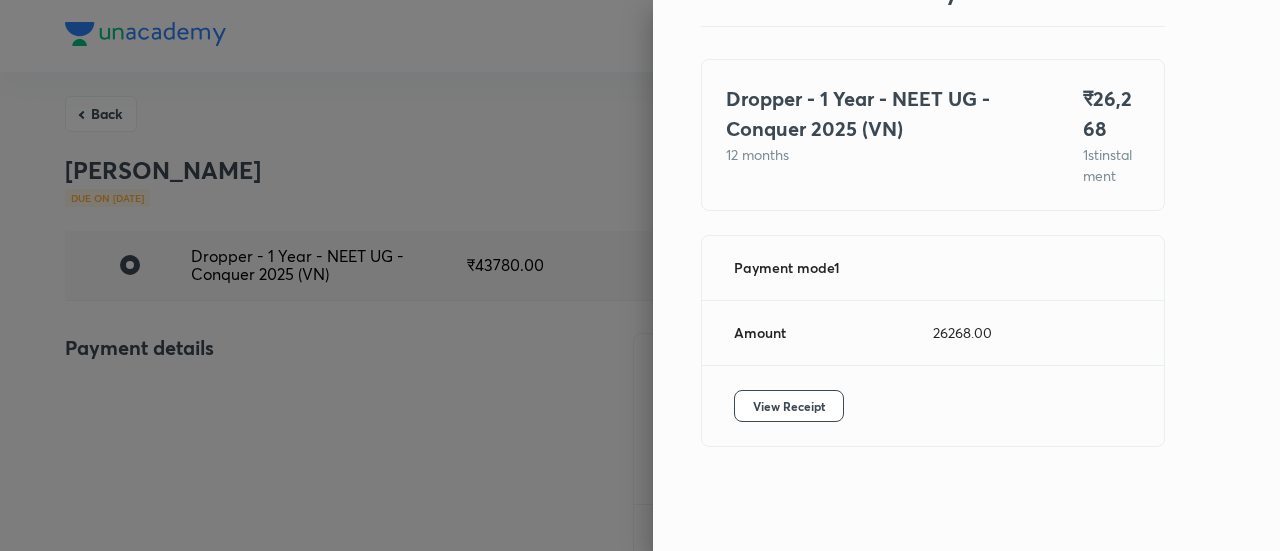 click at bounding box center [640, 275] 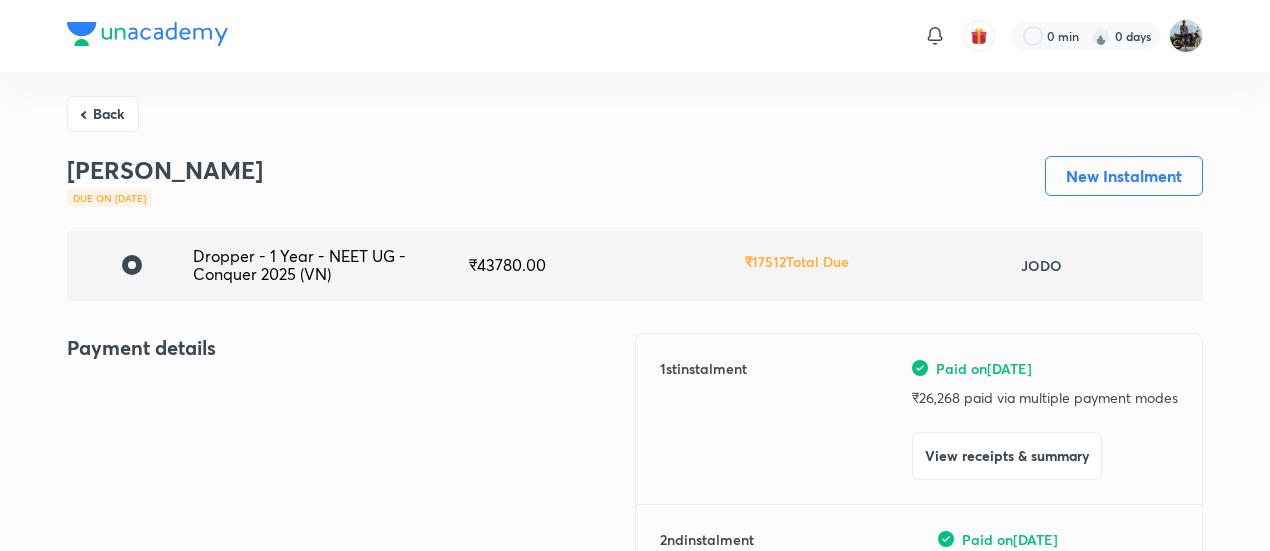 click on "Back" at bounding box center (103, 114) 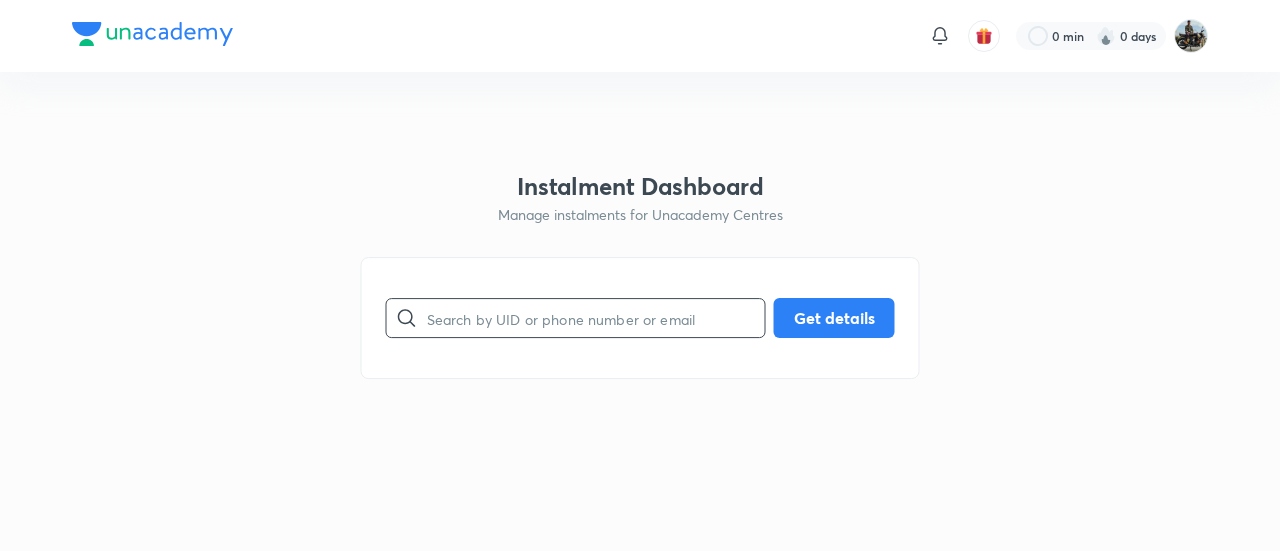 click at bounding box center [596, 318] 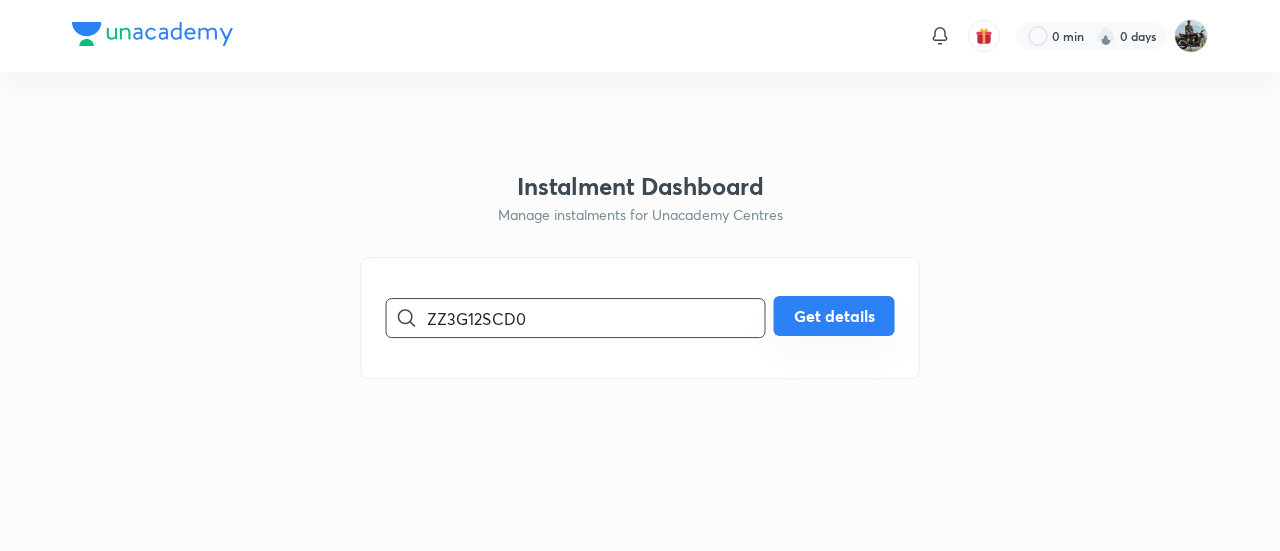 type on "ZZ3G12SCD0" 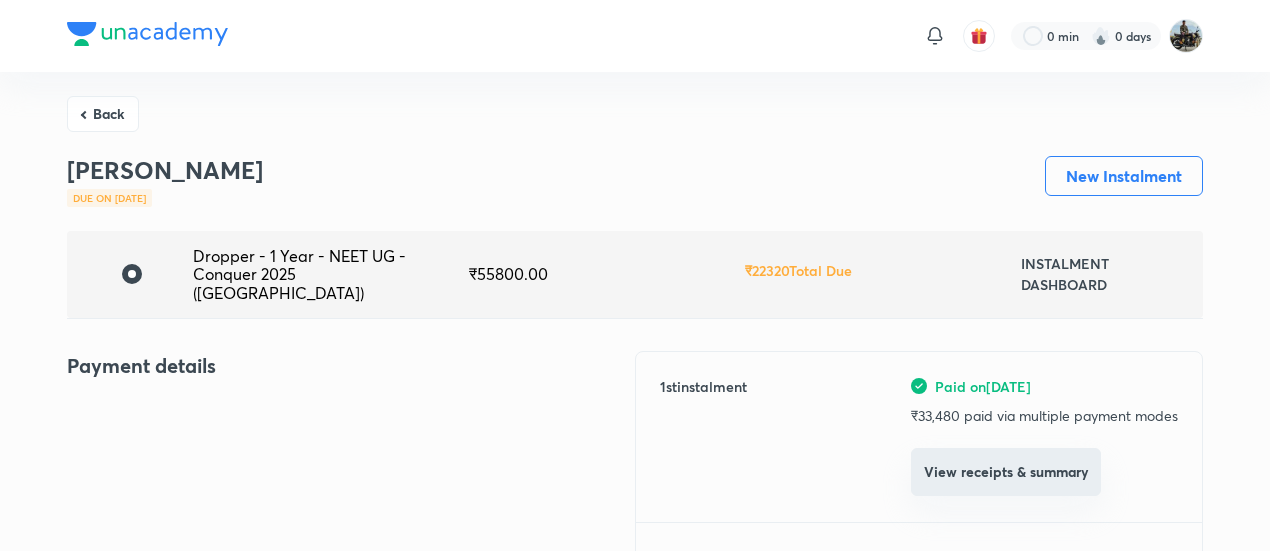 click on "View receipts & summary" at bounding box center [1006, 472] 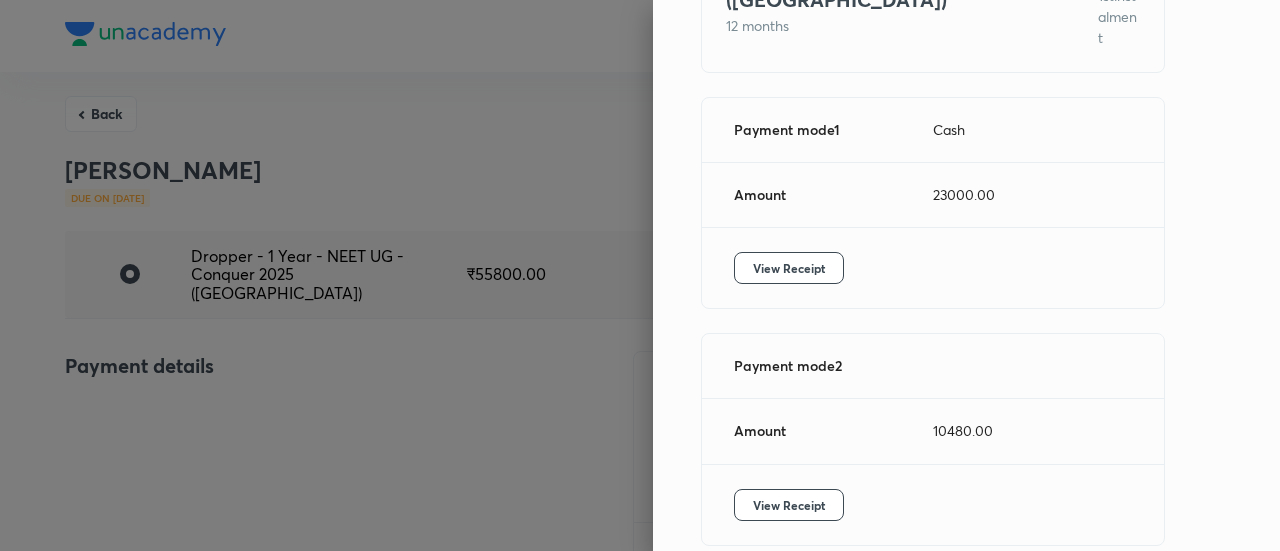 scroll, scrollTop: 326, scrollLeft: 0, axis: vertical 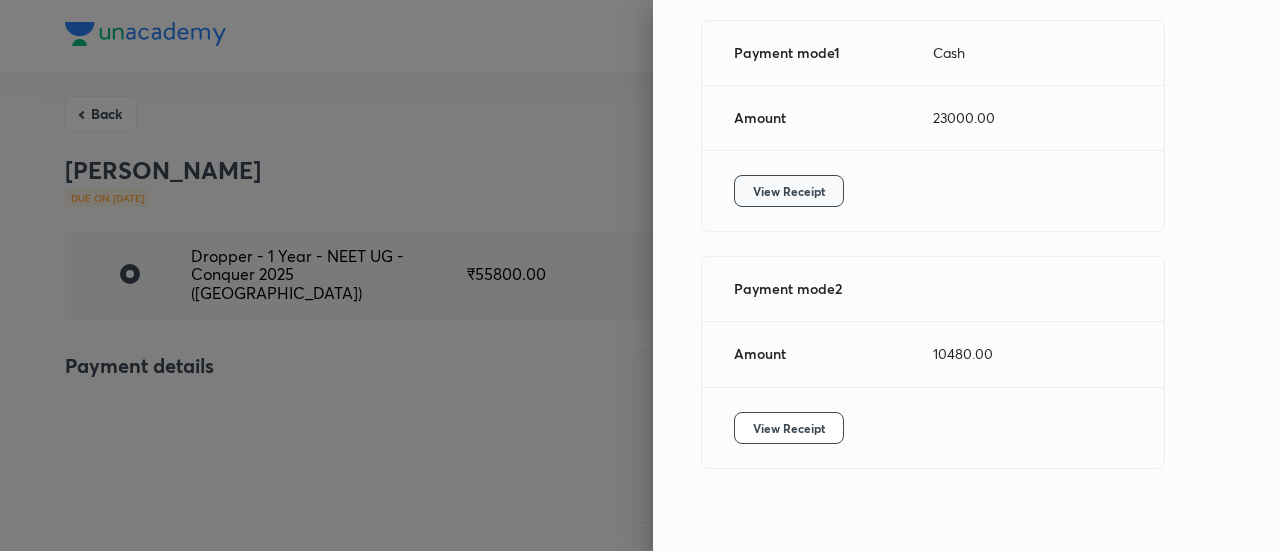 click on "View Receipt" at bounding box center (789, 191) 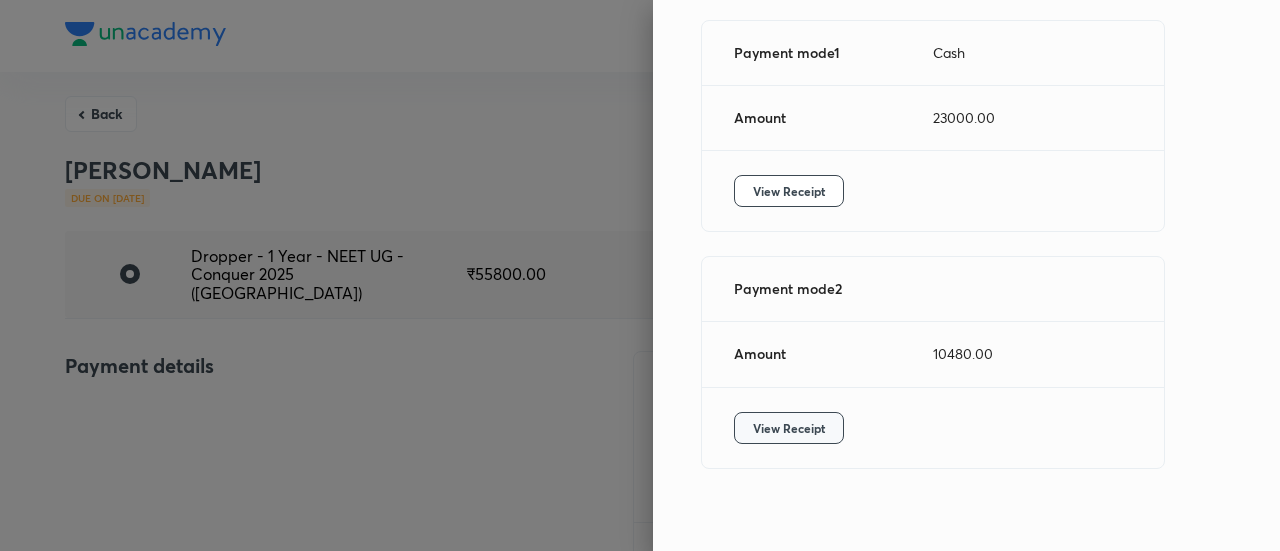click on "View Receipt" at bounding box center [789, 428] 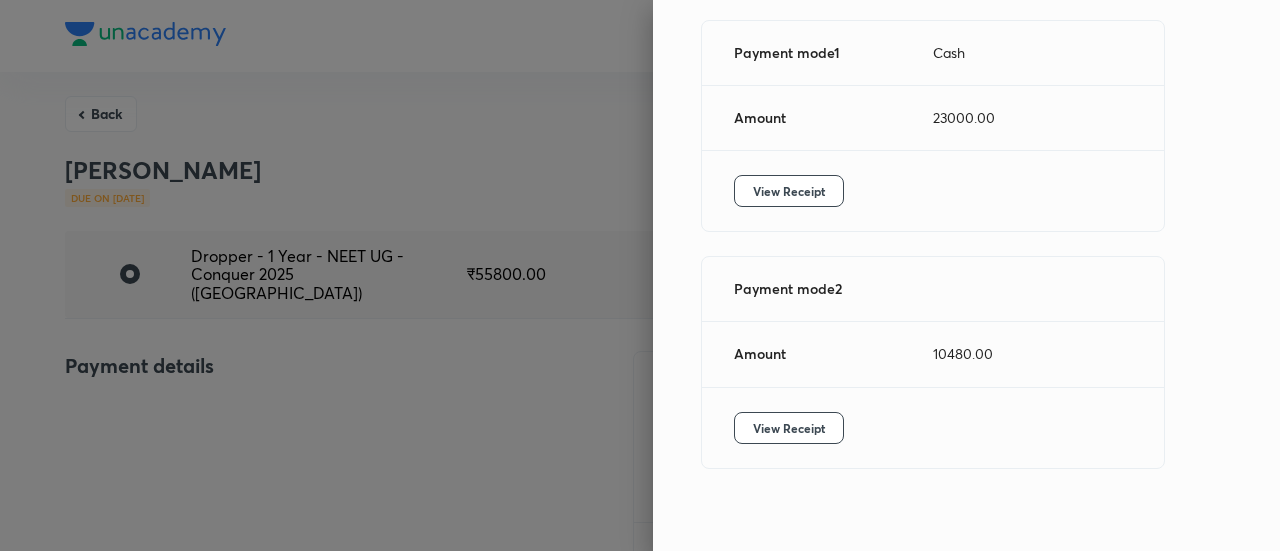 click at bounding box center (640, 275) 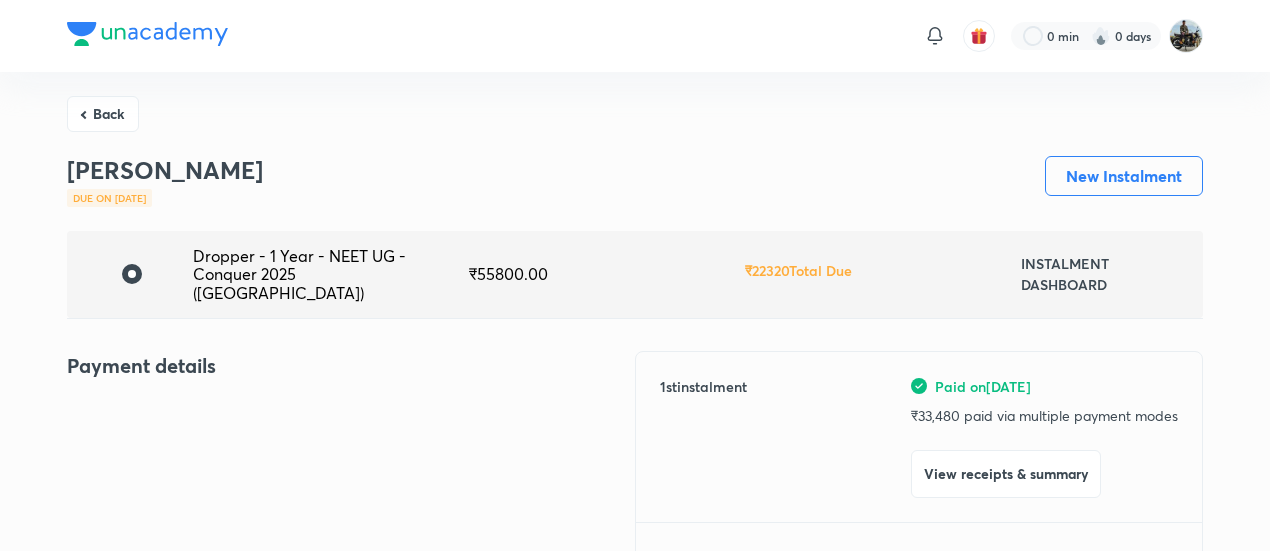 click on "Back" at bounding box center [103, 114] 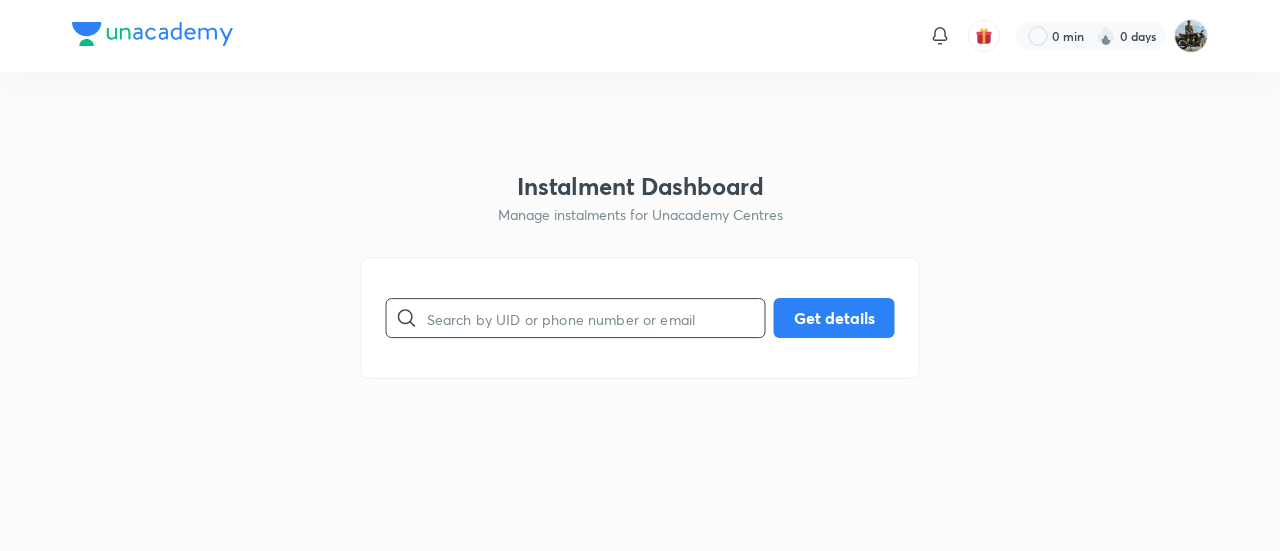 drag, startPoint x: 446, startPoint y: 281, endPoint x: 479, endPoint y: 333, distance: 61.587337 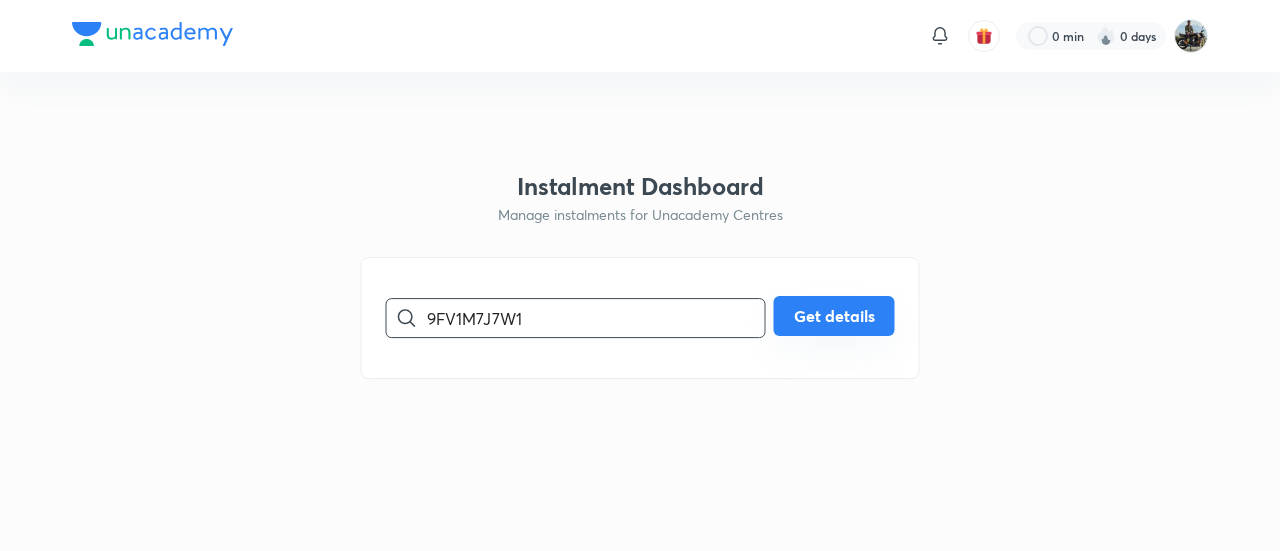 type on "9FV1M7J7W1" 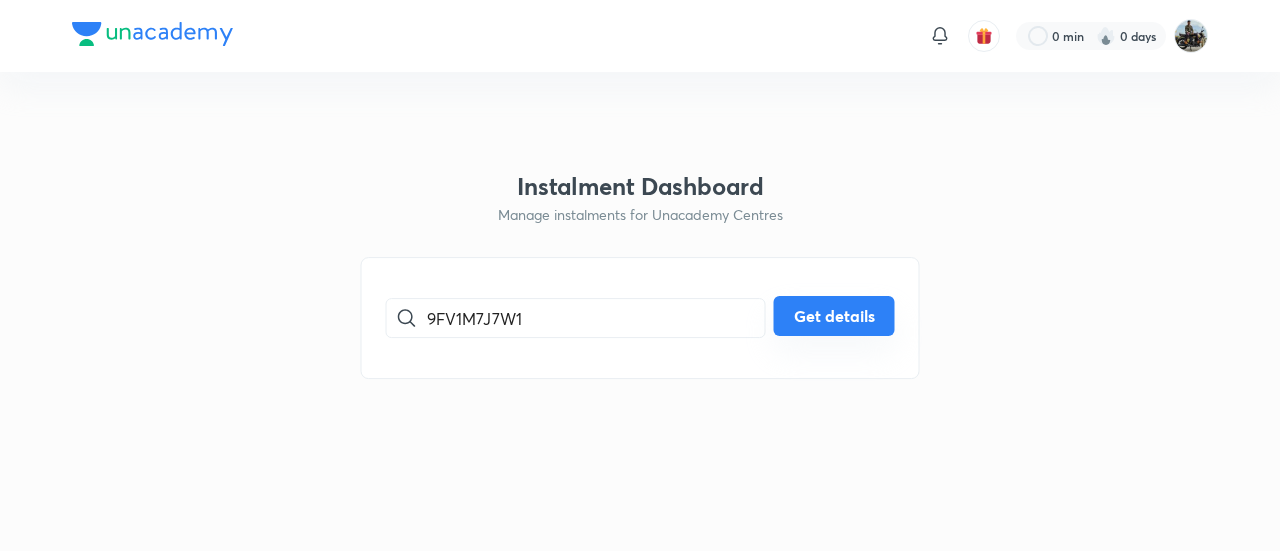 click on "Get details" at bounding box center [834, 316] 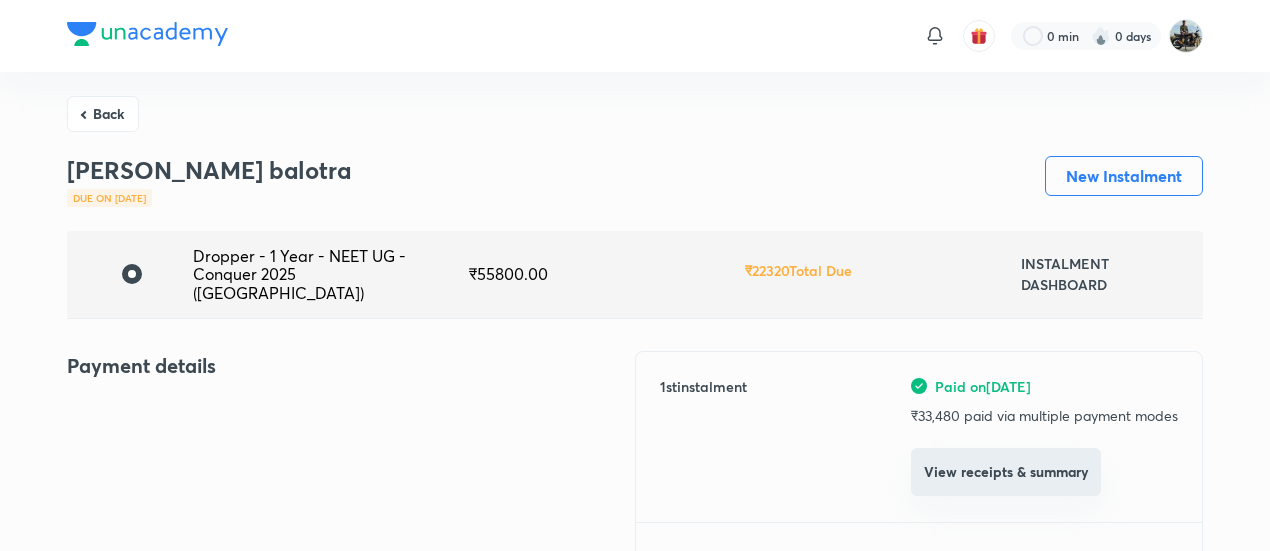 click on "View receipts & summary" at bounding box center [1006, 472] 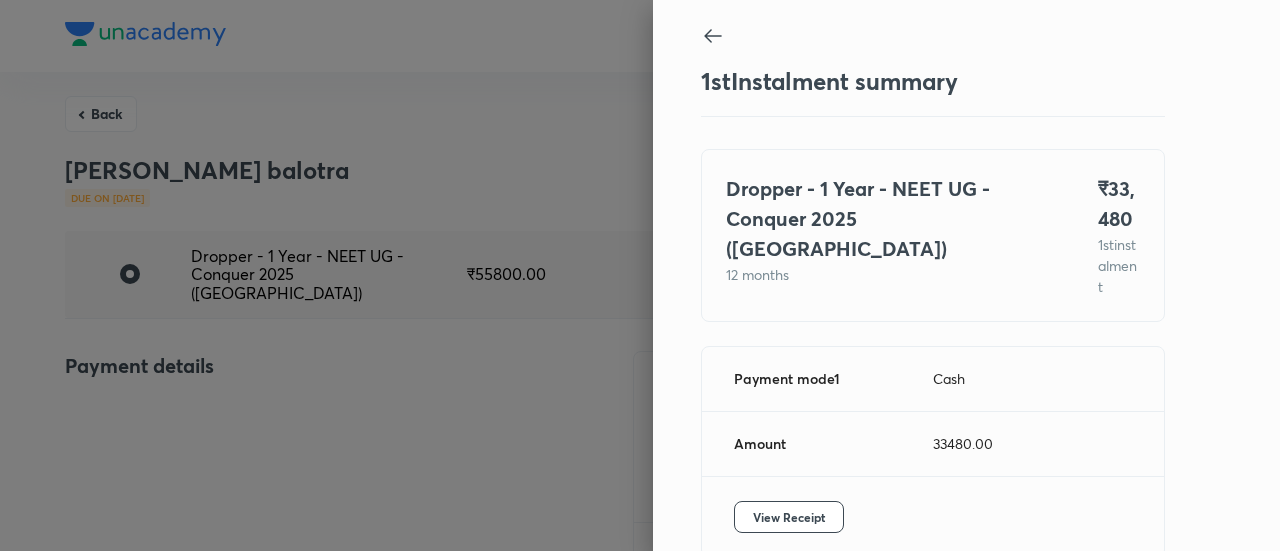 scroll, scrollTop: 109, scrollLeft: 0, axis: vertical 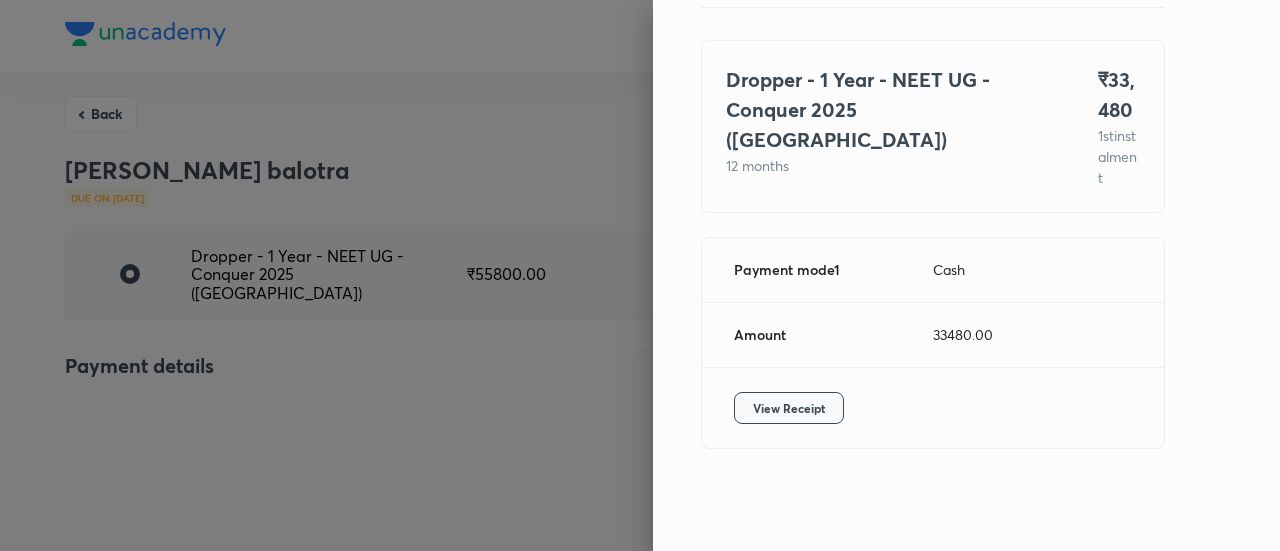 click on "View Receipt" at bounding box center [789, 408] 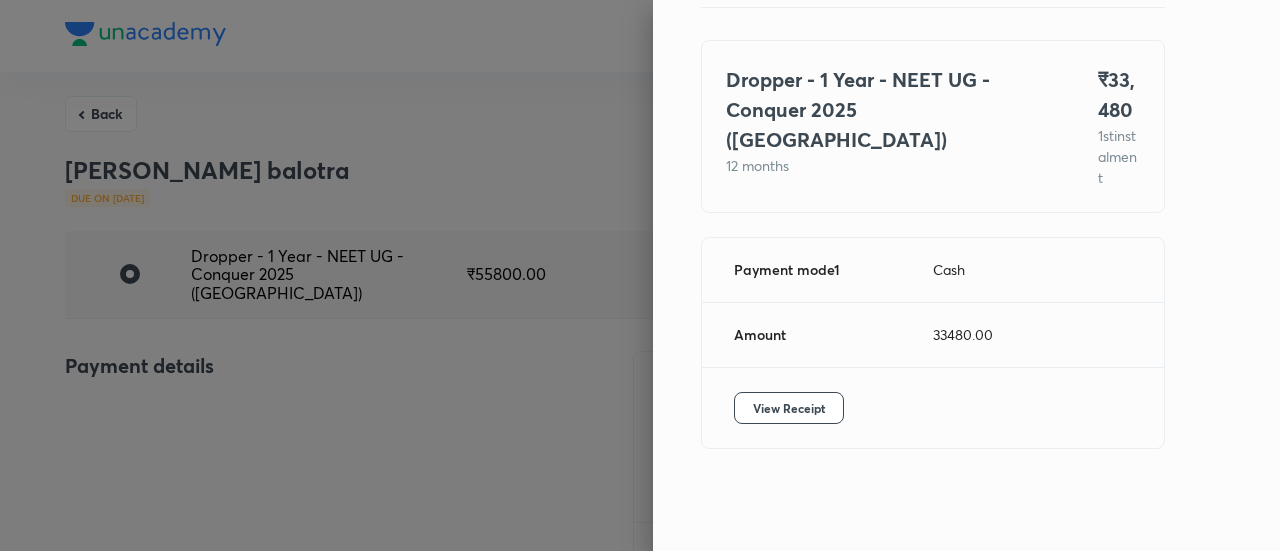 click at bounding box center [640, 275] 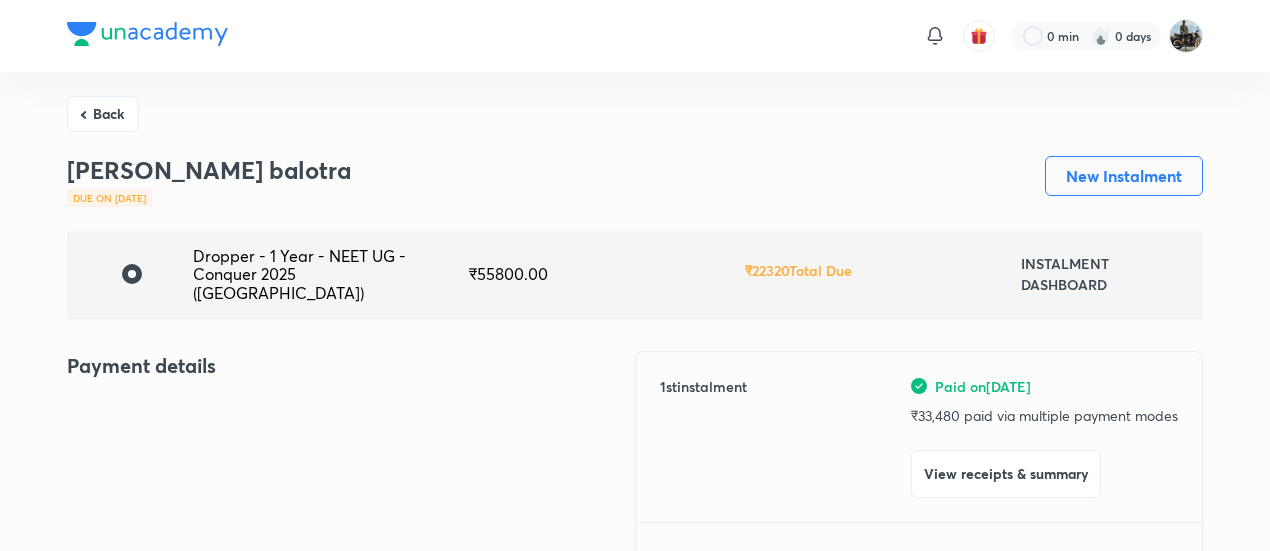 click on "Back" at bounding box center (103, 114) 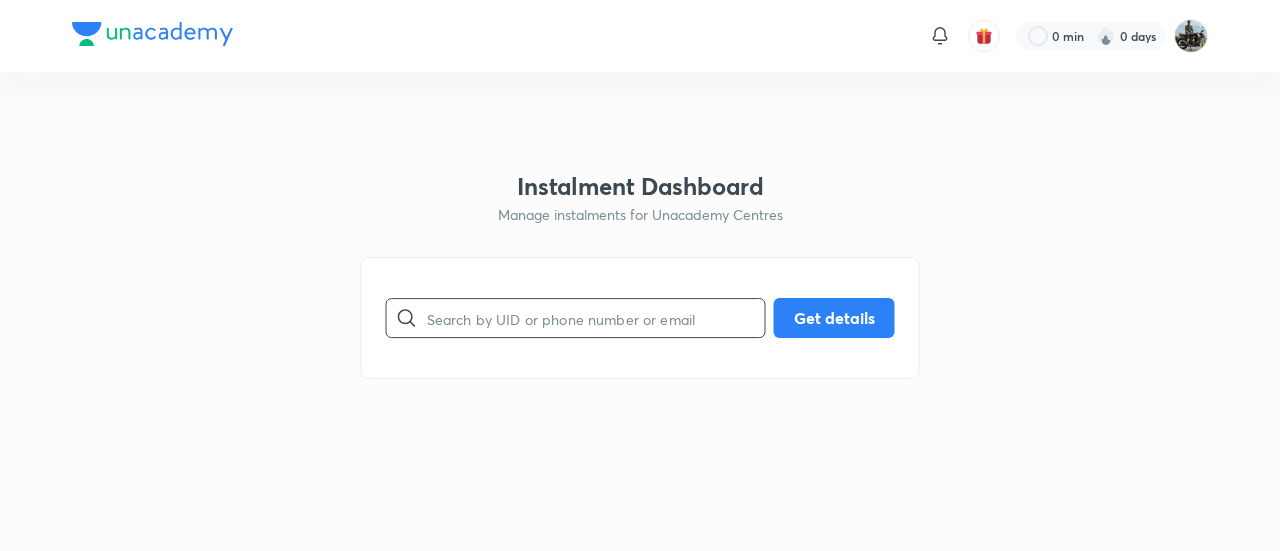 click at bounding box center [596, 318] 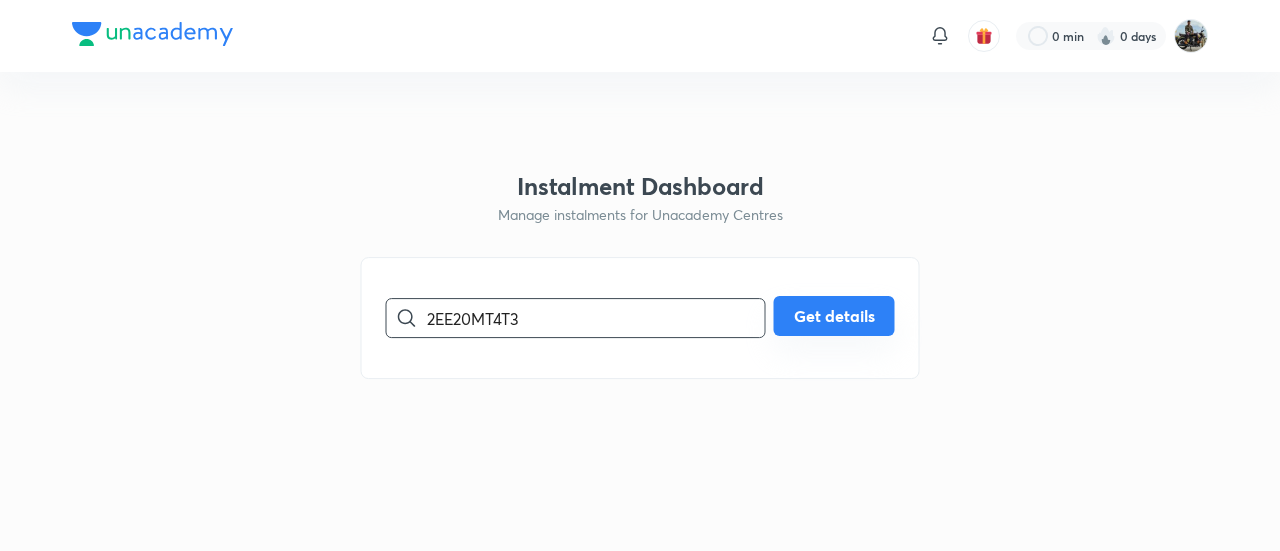 type on "2EE20MT4T3" 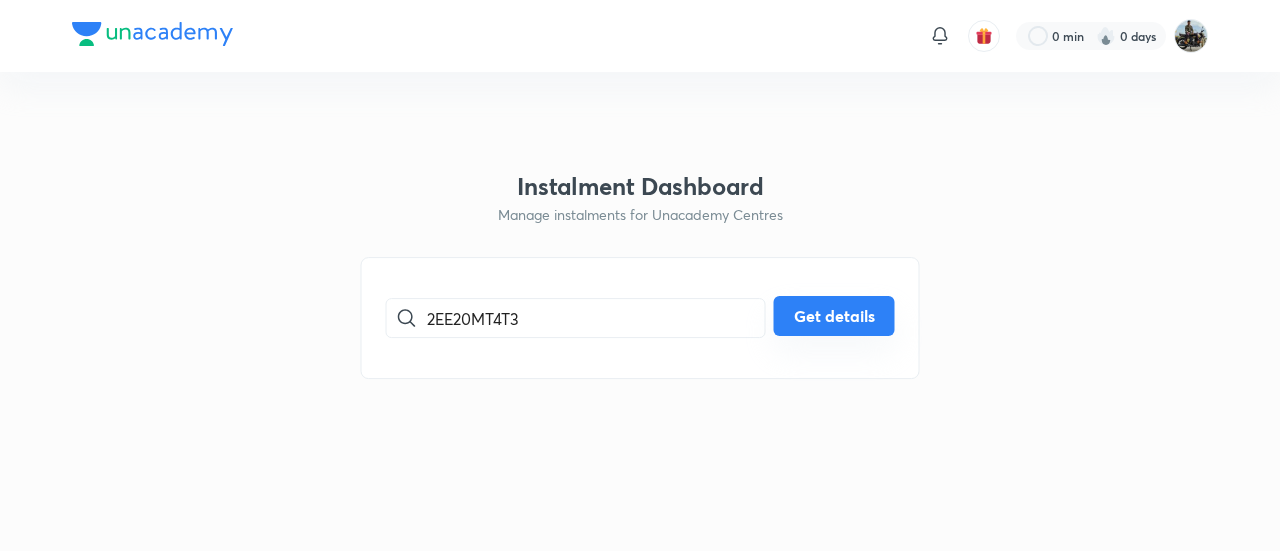 click on "Get details" at bounding box center [834, 316] 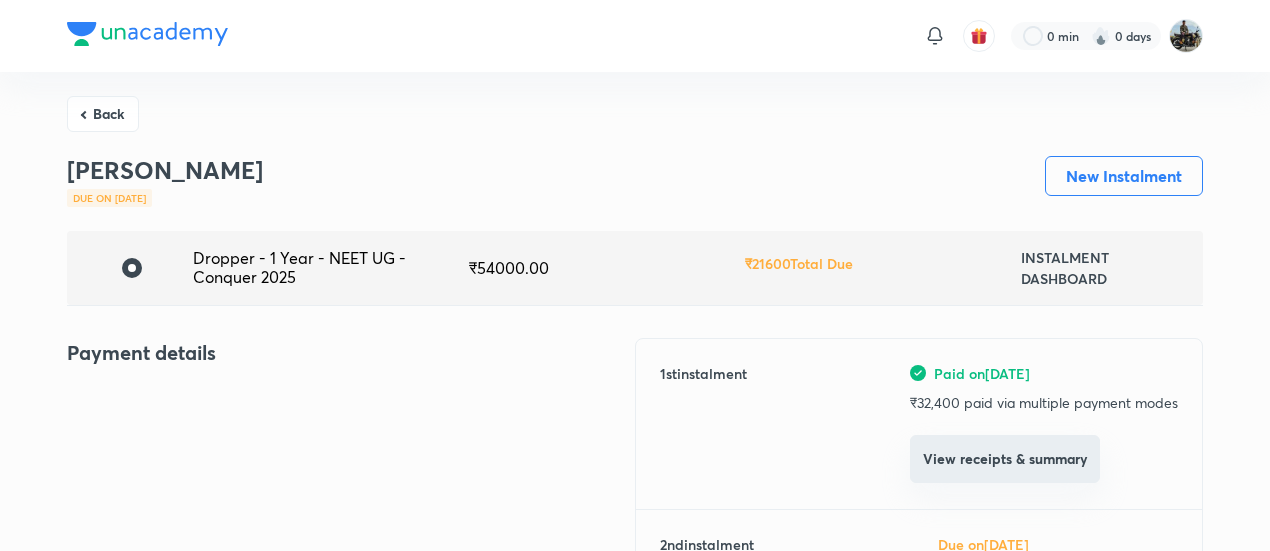 click on "View receipts & summary" at bounding box center (1005, 459) 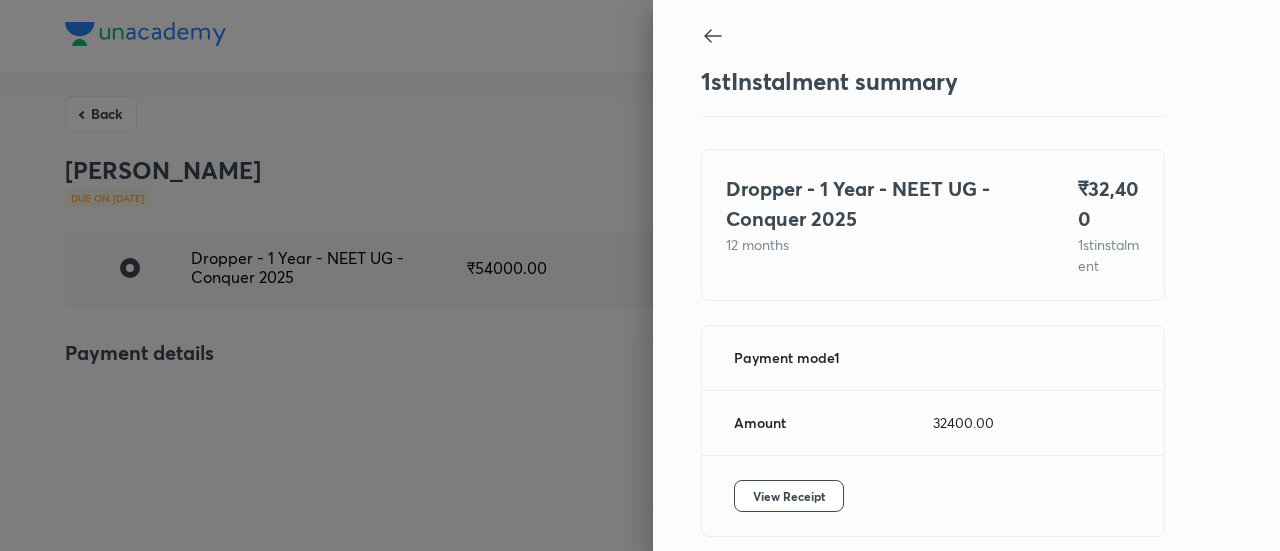 scroll, scrollTop: 109, scrollLeft: 0, axis: vertical 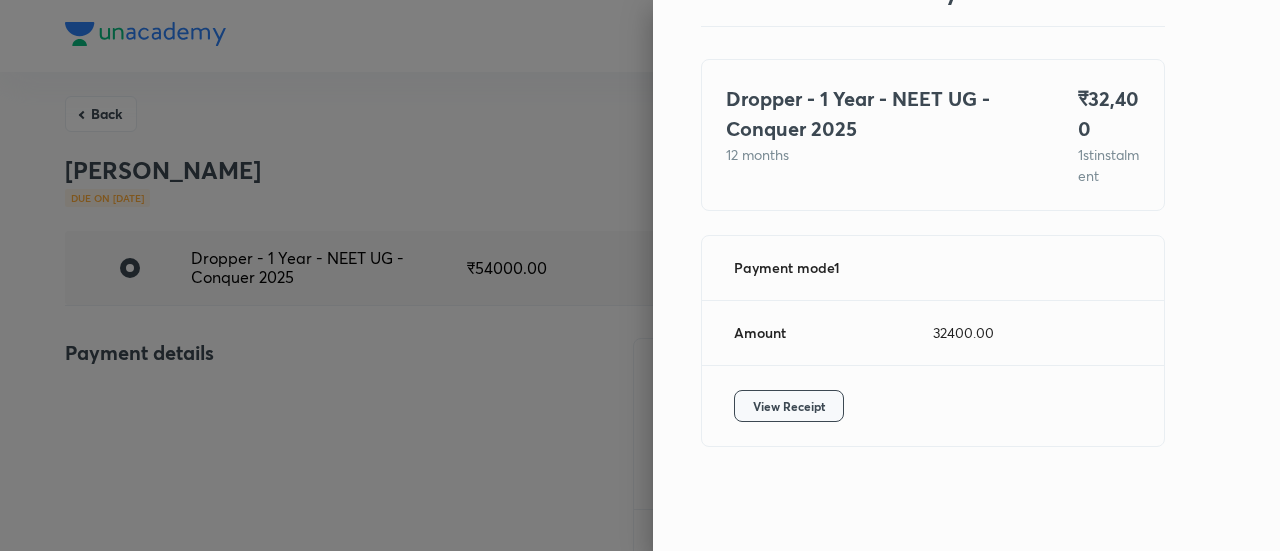 click on "View Receipt" at bounding box center (789, 406) 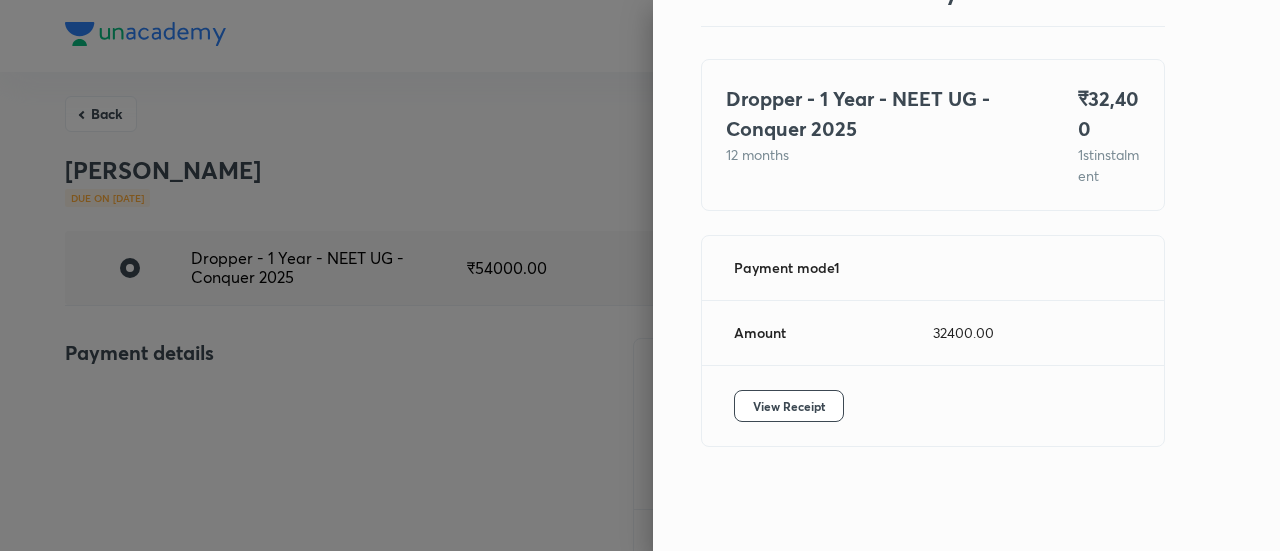 click at bounding box center [640, 275] 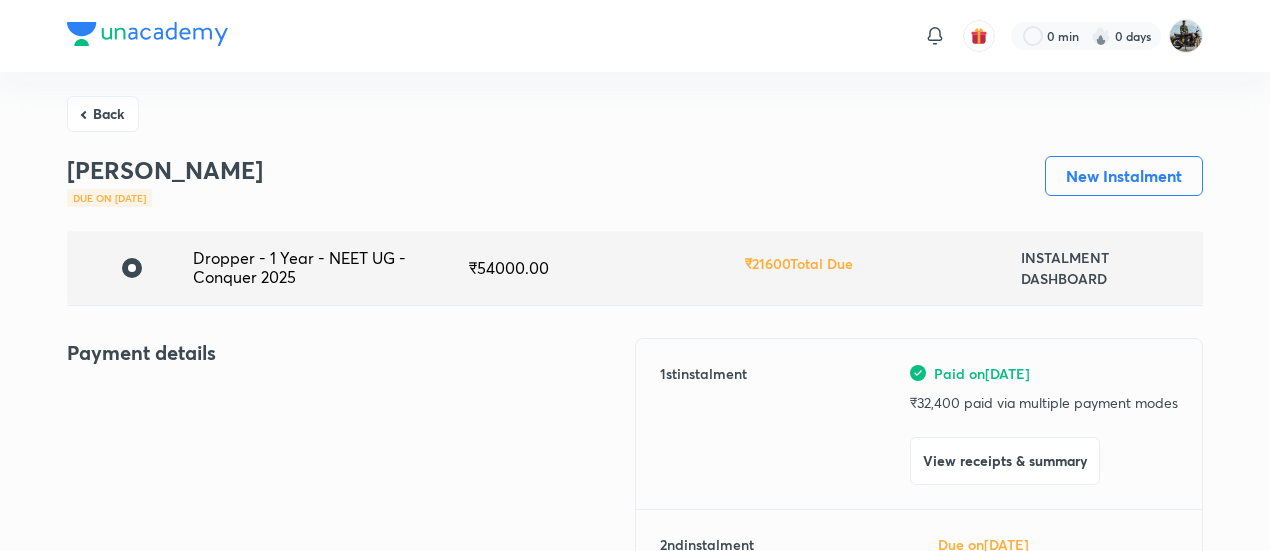 click on "Back" at bounding box center (103, 114) 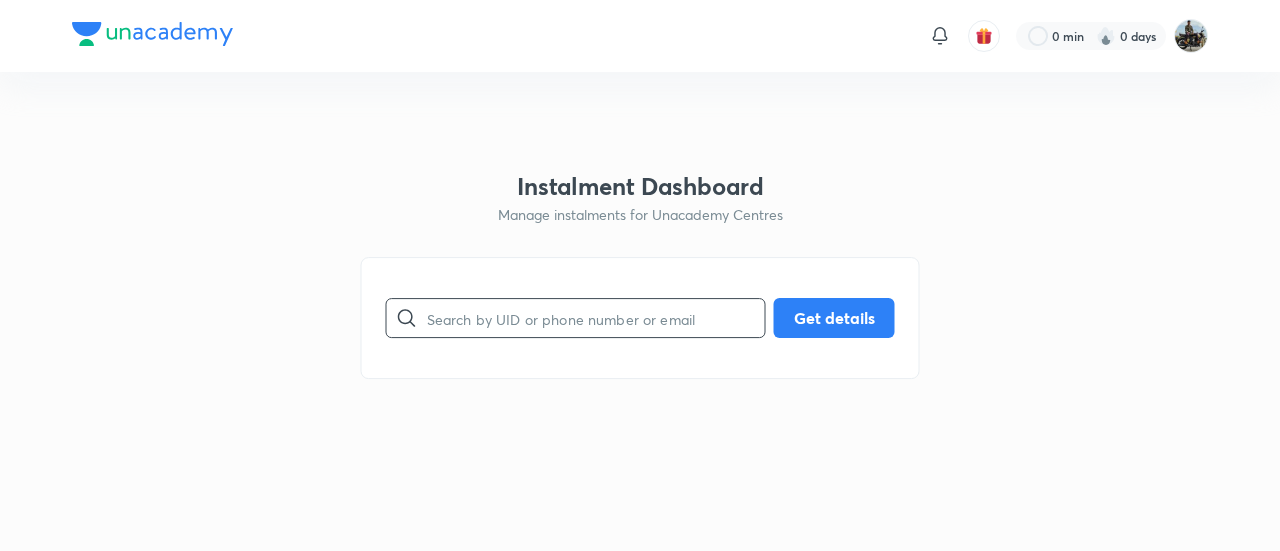 click at bounding box center [596, 318] 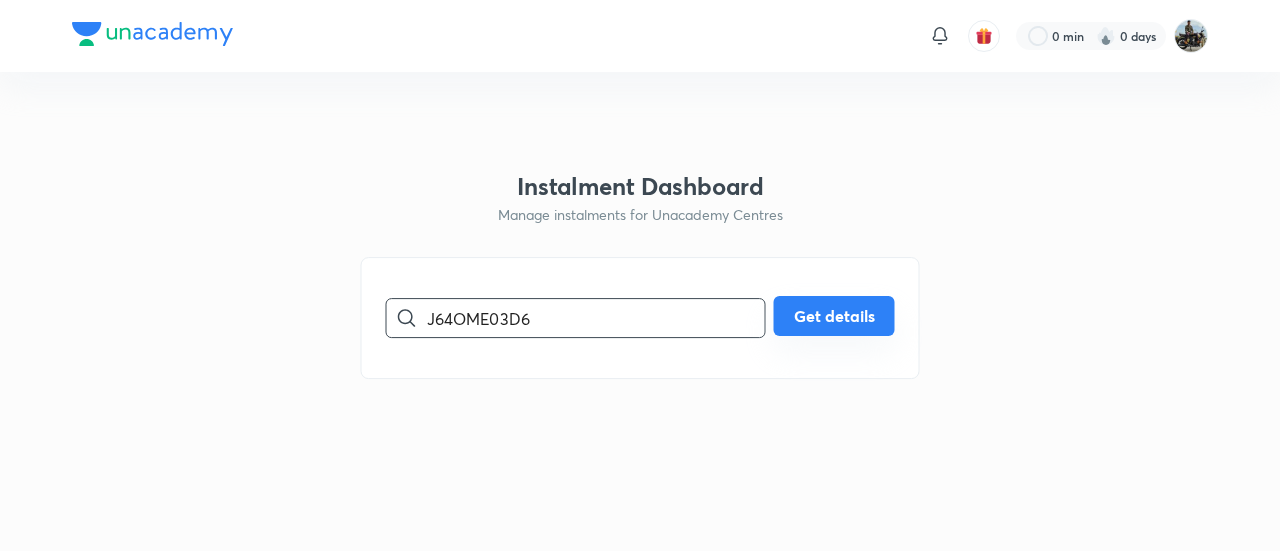 type on "J64OME03D6" 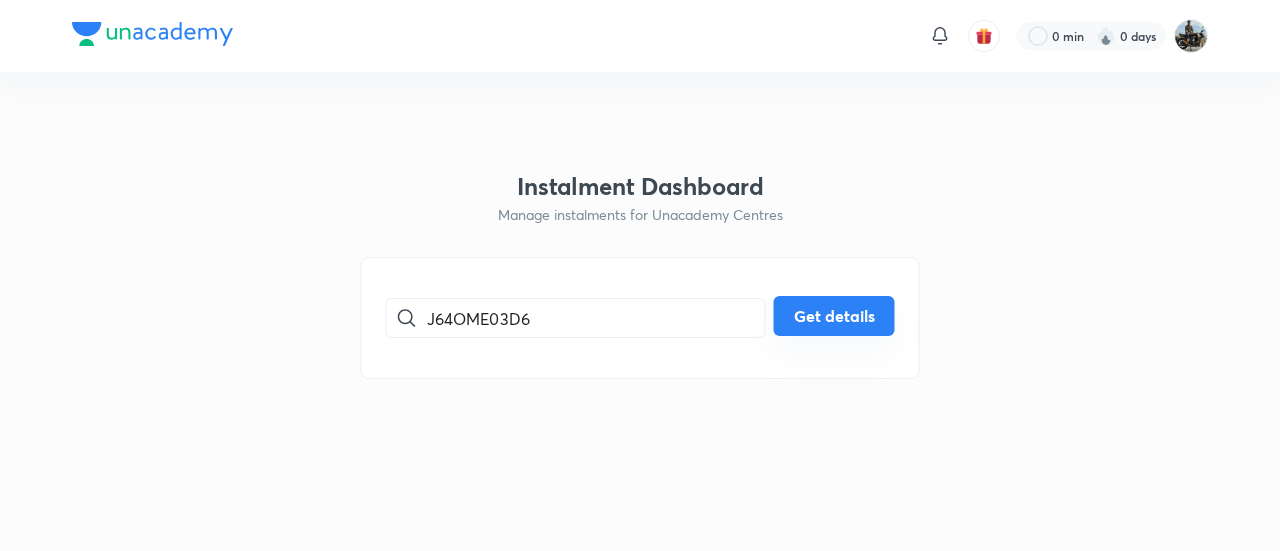 click on "Get details" at bounding box center [834, 316] 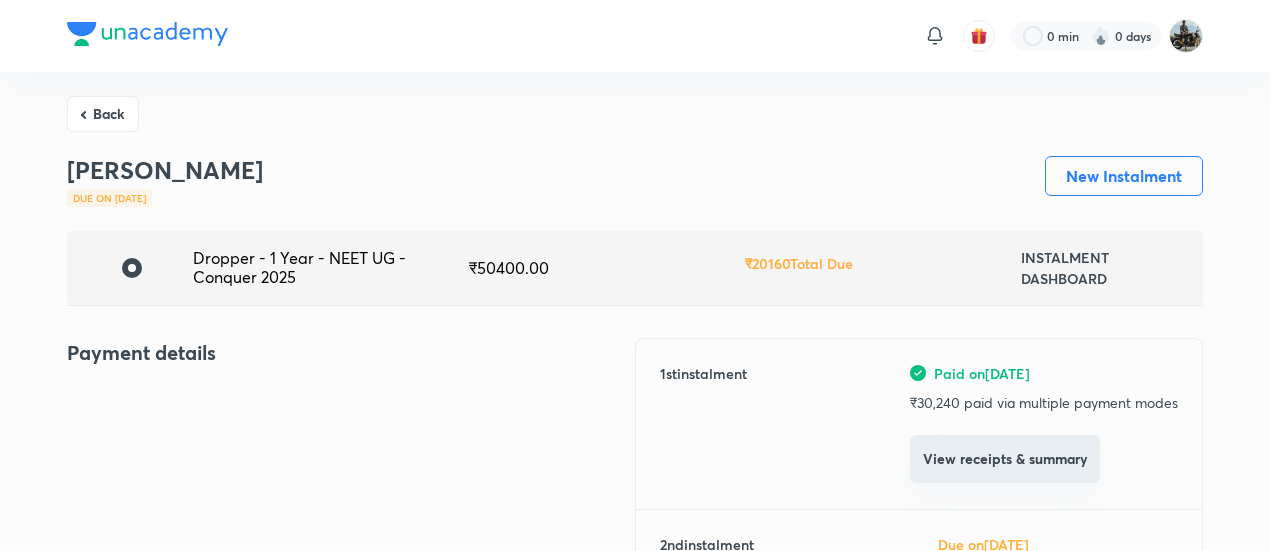 click on "View receipts & summary" at bounding box center [1005, 459] 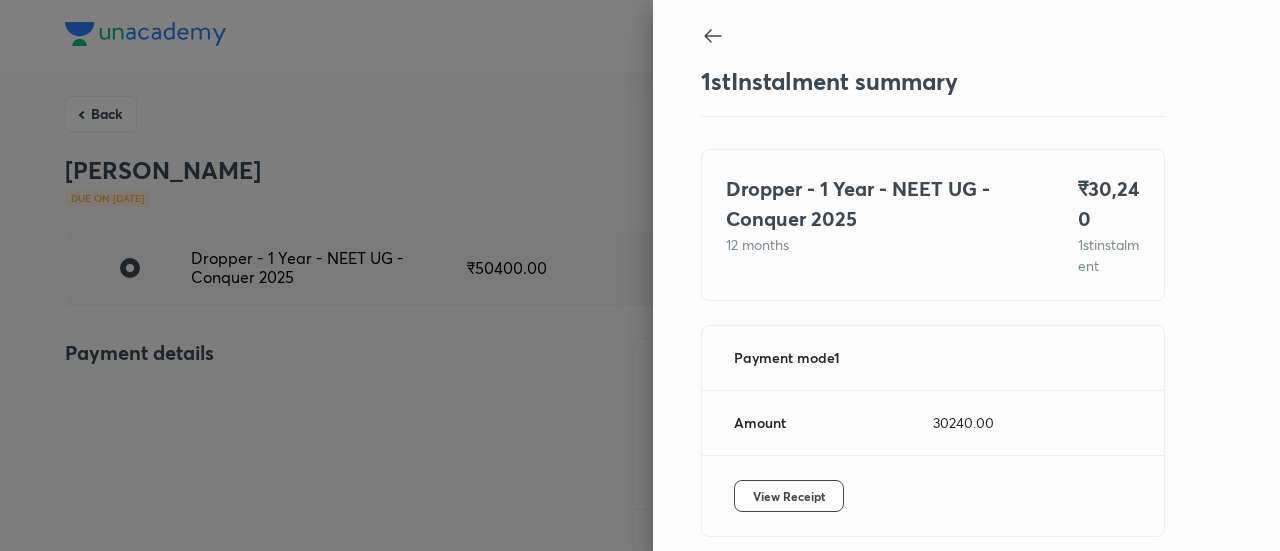 scroll, scrollTop: 109, scrollLeft: 0, axis: vertical 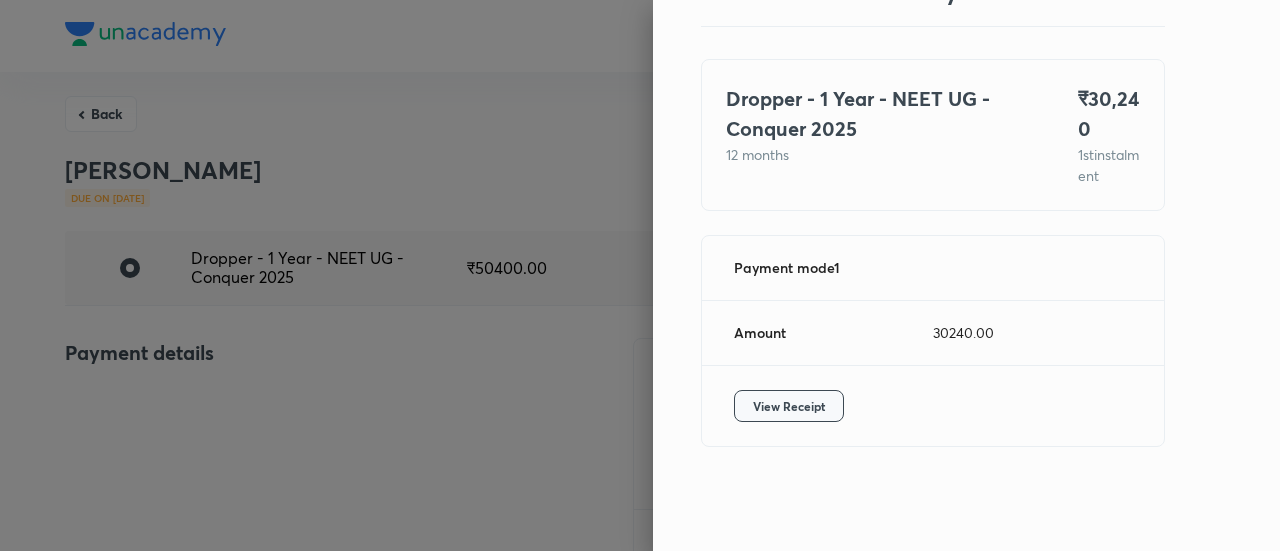 click on "View Receipt" at bounding box center [789, 406] 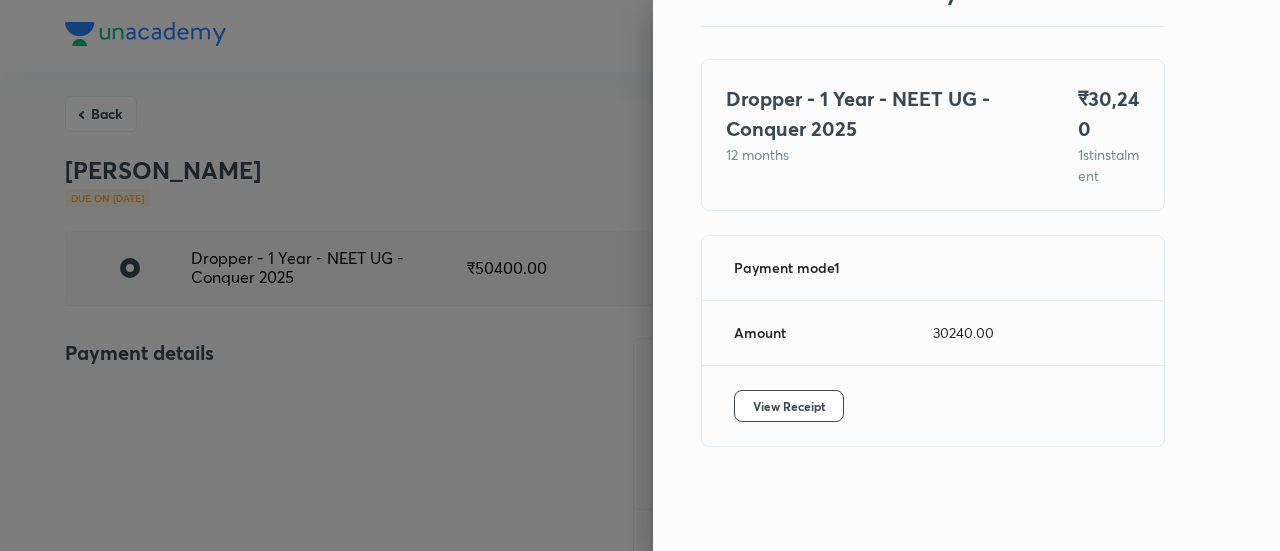 click at bounding box center [640, 275] 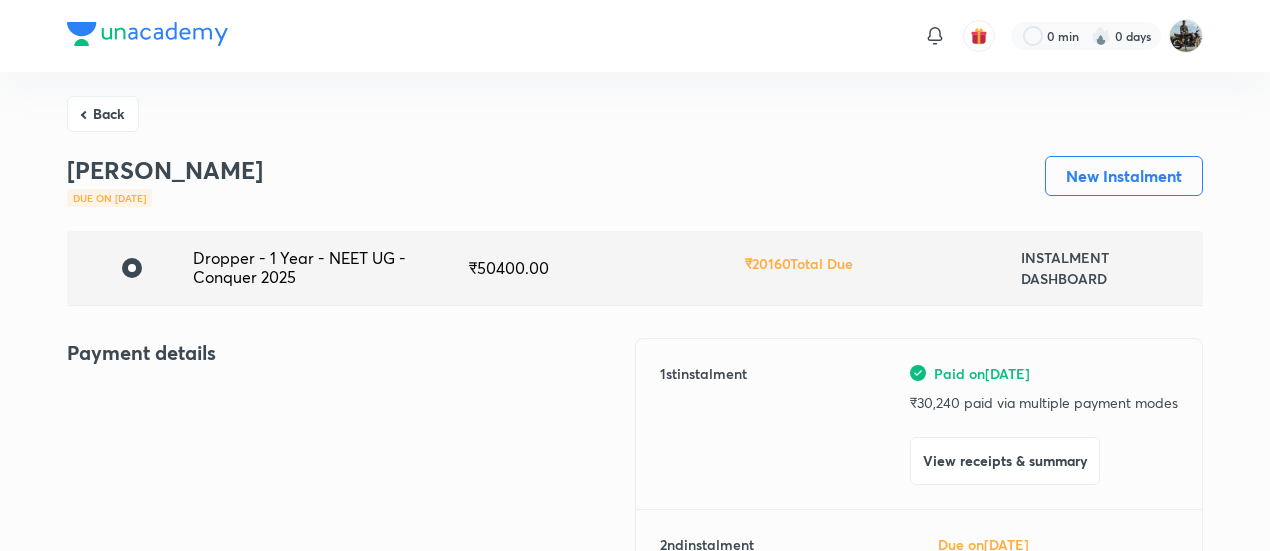 click on "Back" at bounding box center (103, 114) 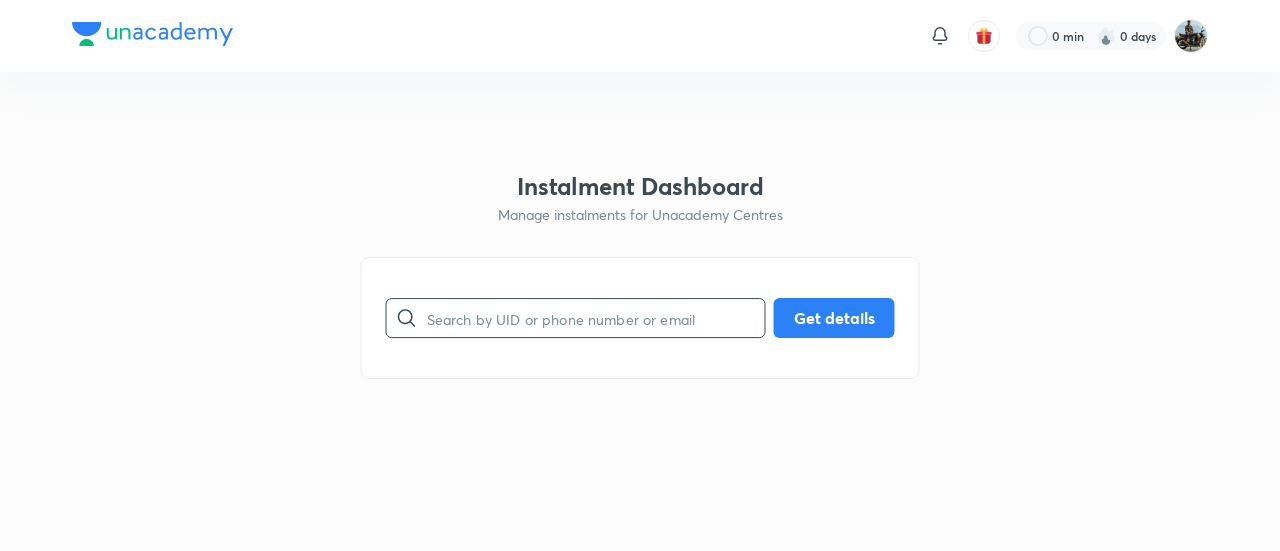 click at bounding box center (596, 318) 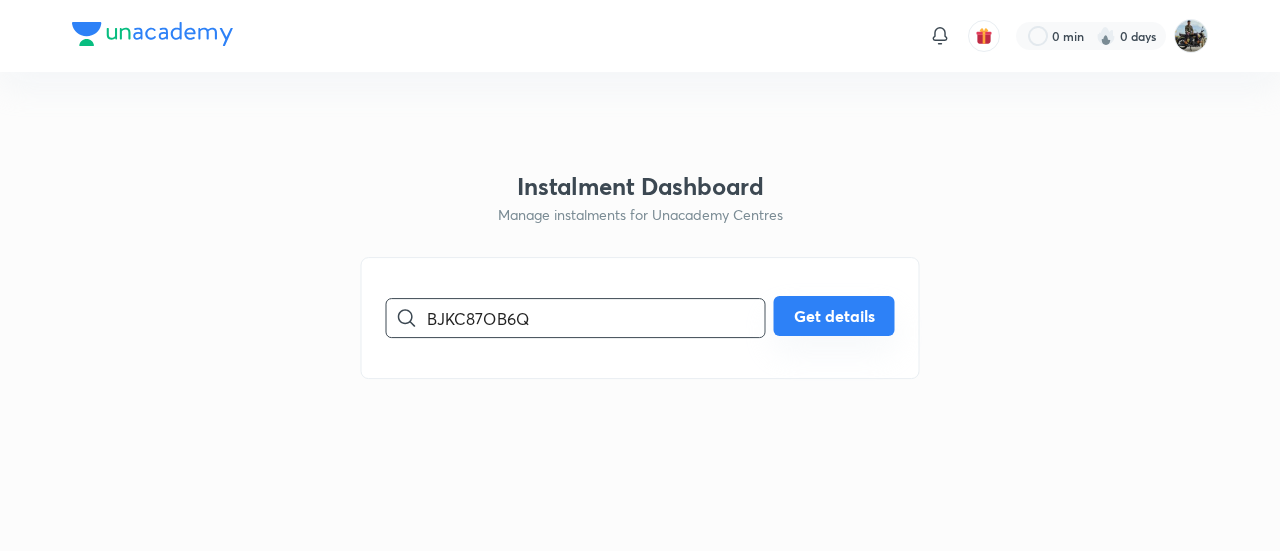 type on "BJKC87OB6Q" 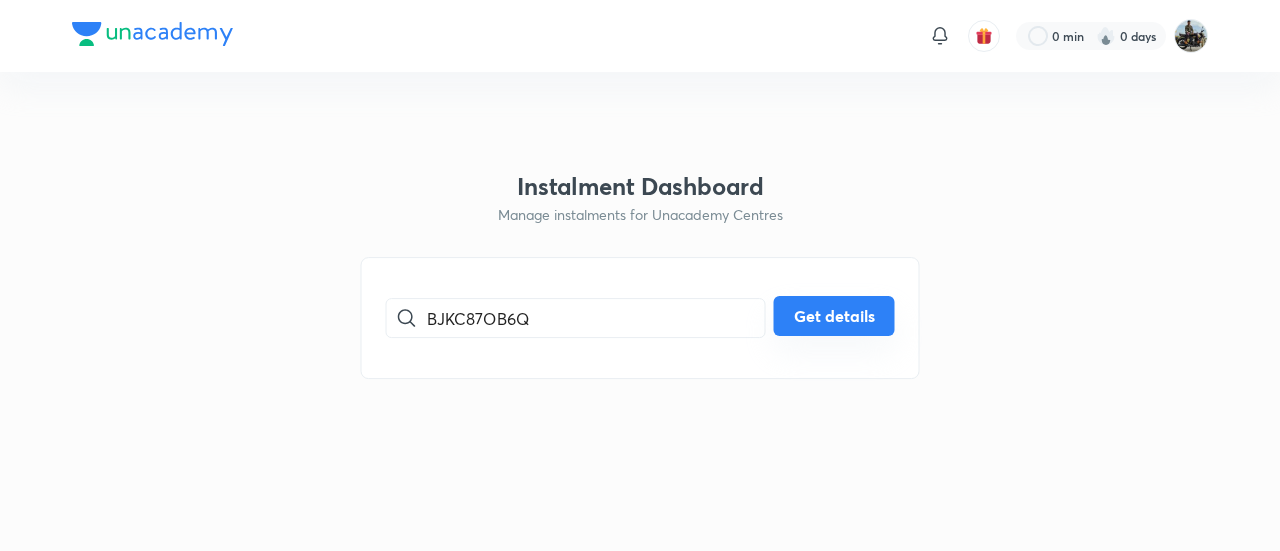 click on "Get details" at bounding box center (834, 316) 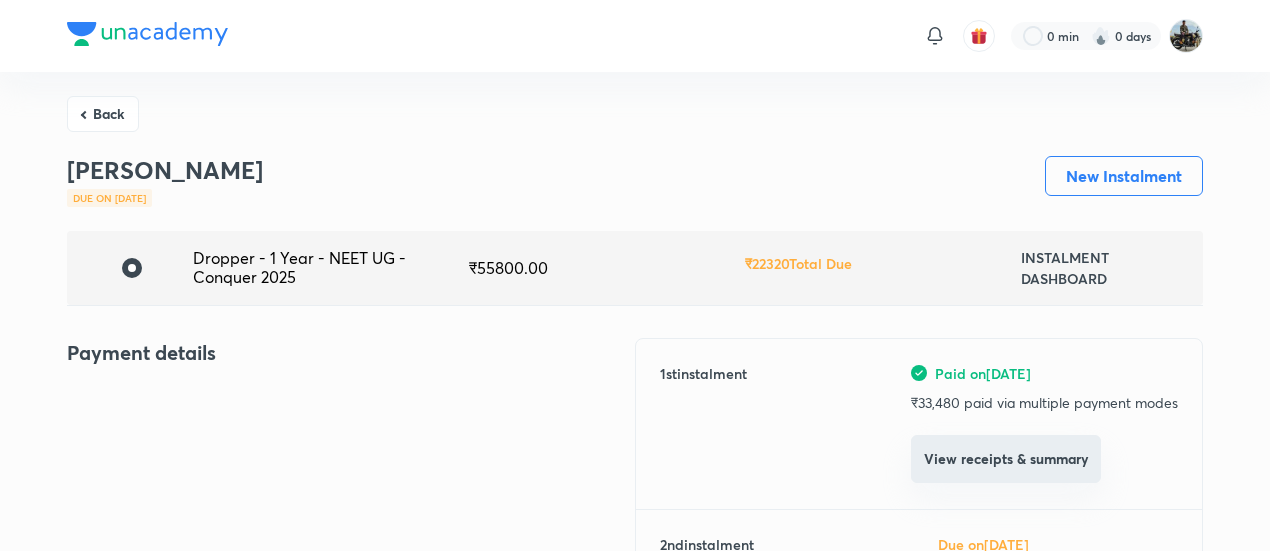 click on "View receipts & summary" at bounding box center (1006, 459) 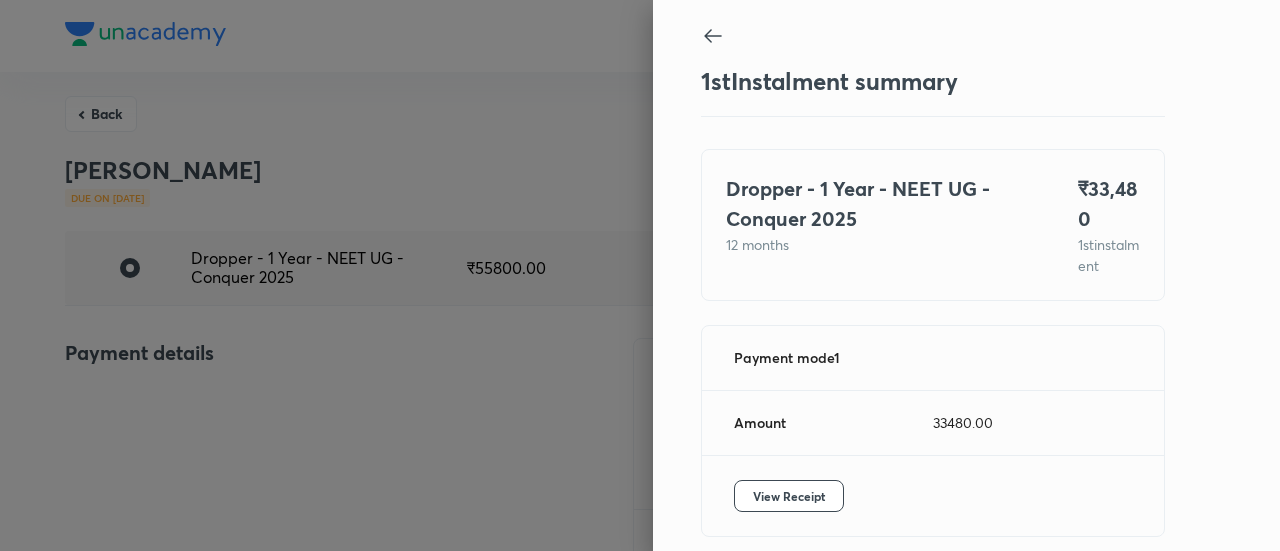 scroll, scrollTop: 109, scrollLeft: 0, axis: vertical 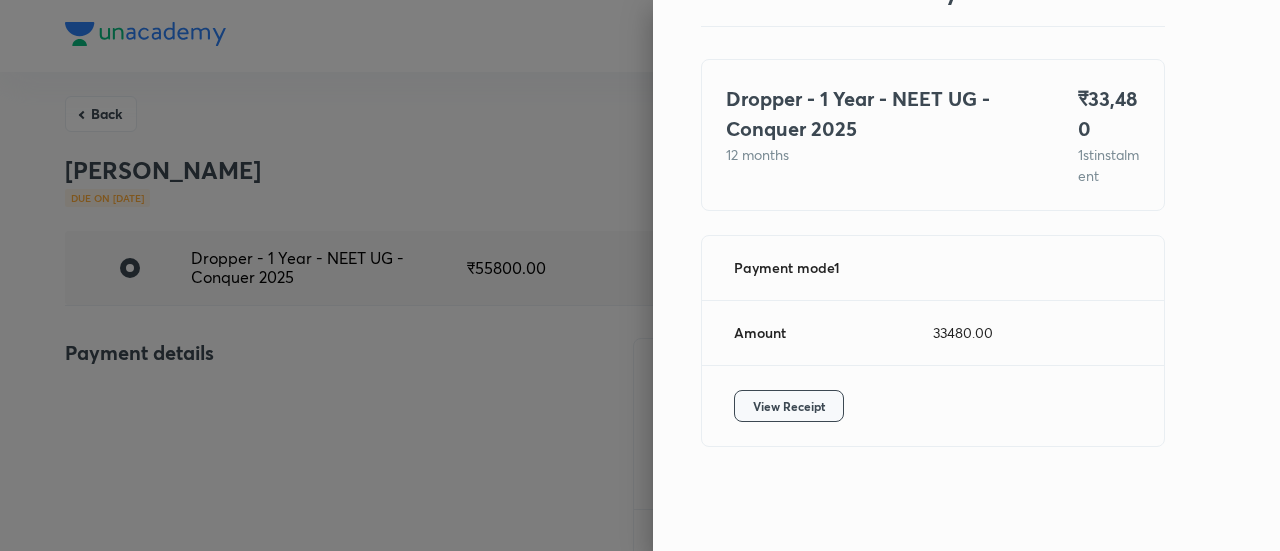 click on "View Receipt" at bounding box center [789, 406] 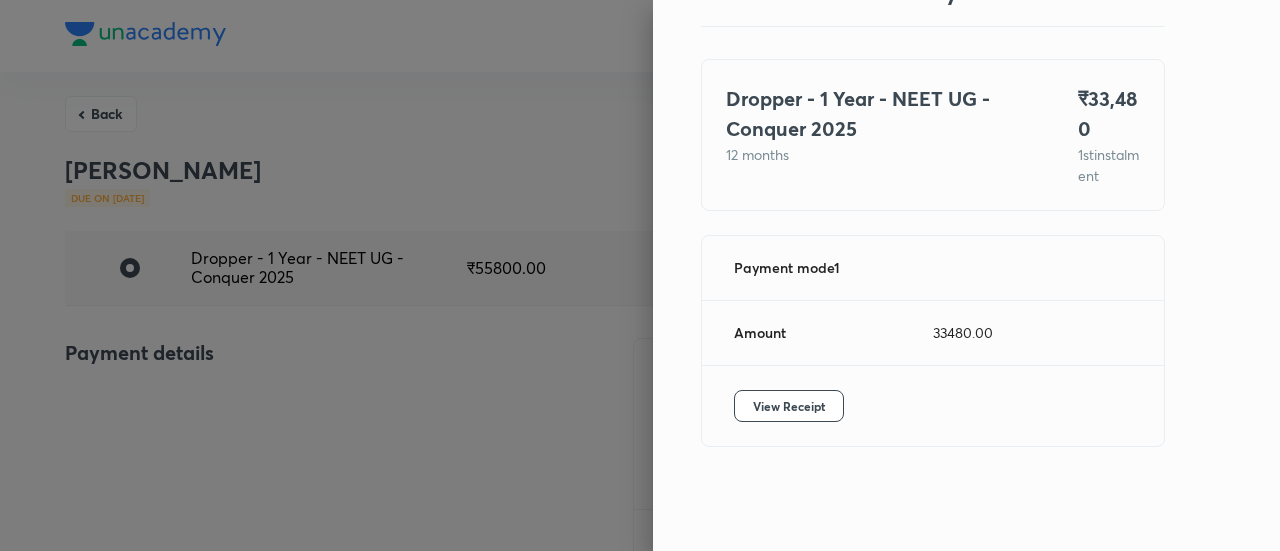 click at bounding box center (640, 275) 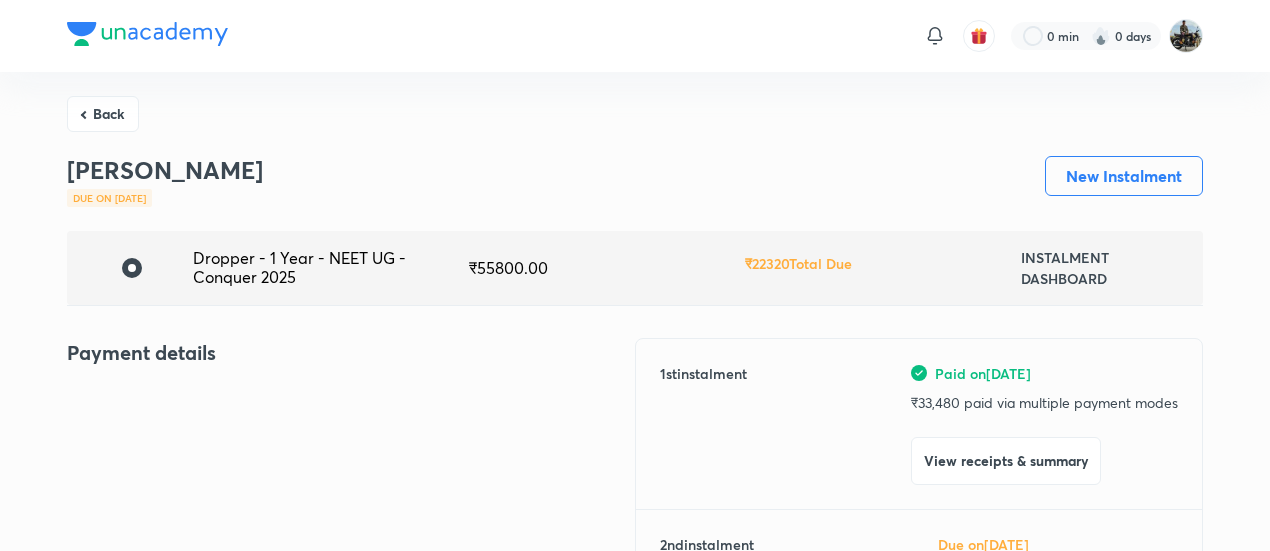 click on "Back" at bounding box center [103, 114] 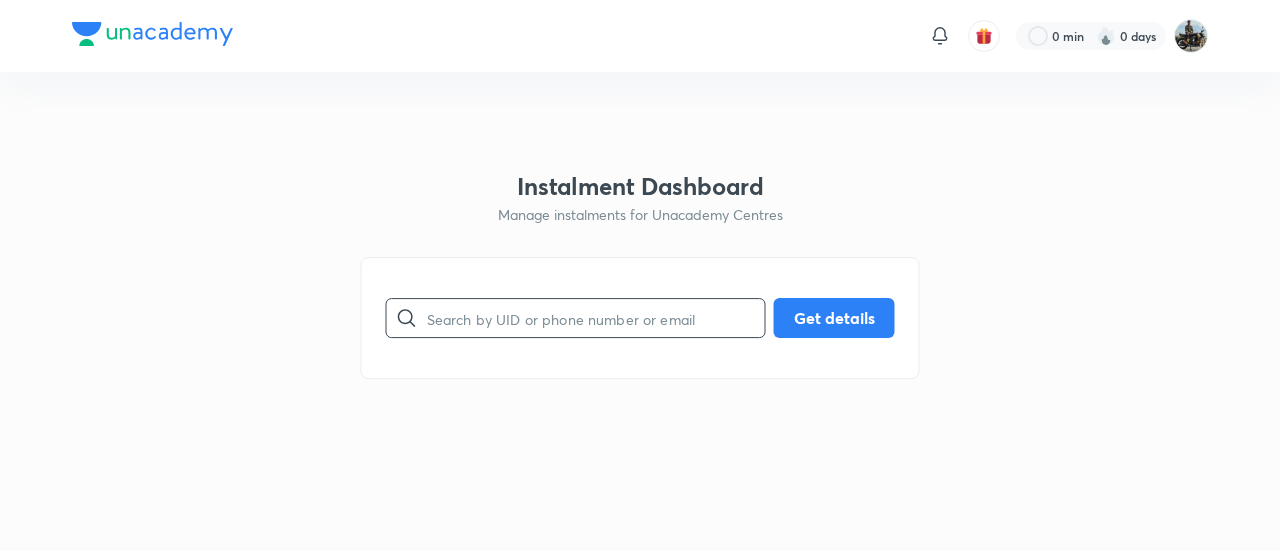 click at bounding box center [596, 318] 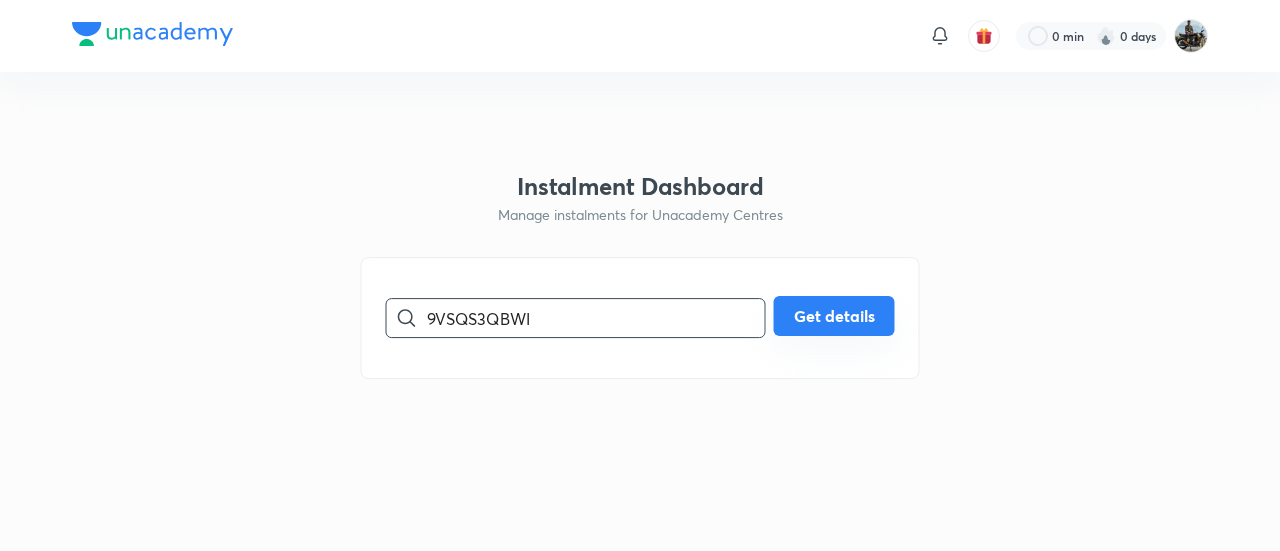 type on "9VSQS3QBWI" 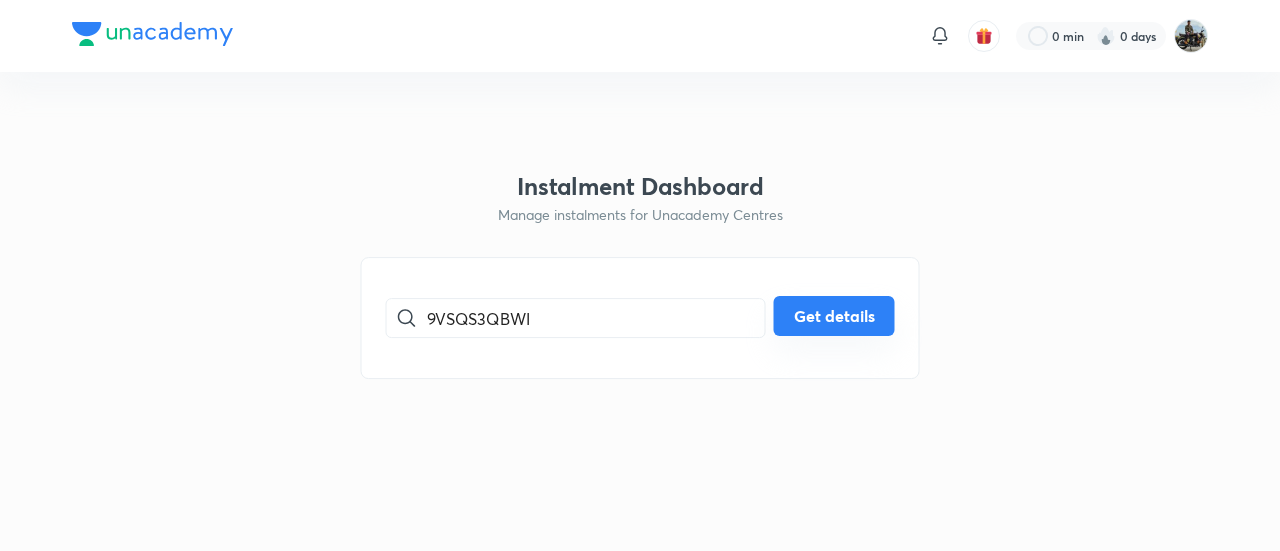 click on "Get details" at bounding box center (834, 316) 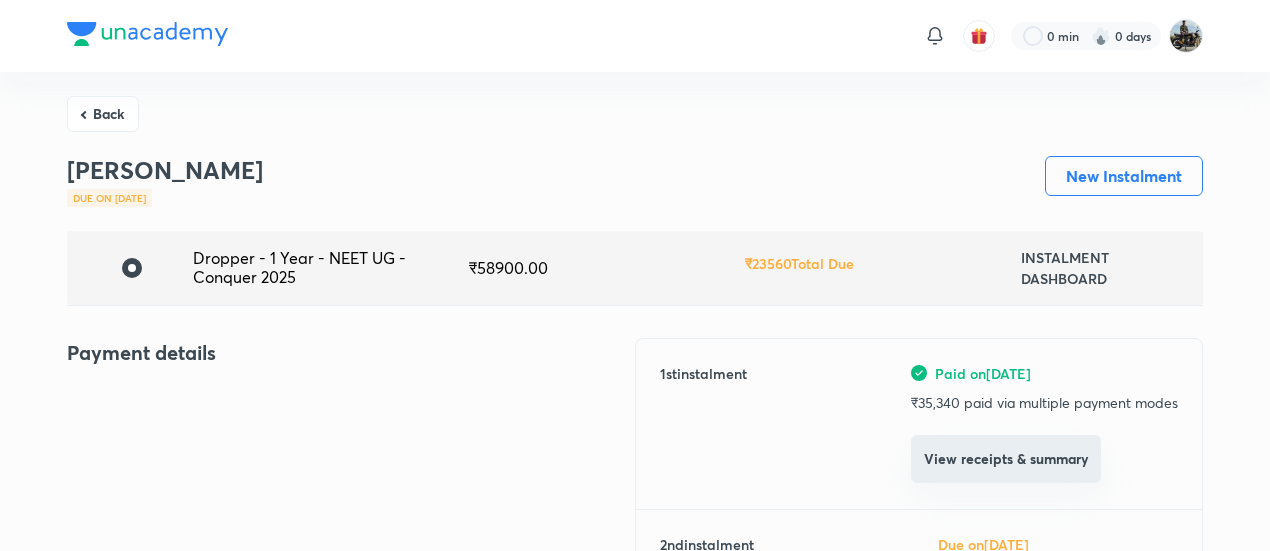 click on "View receipts & summary" at bounding box center [1006, 459] 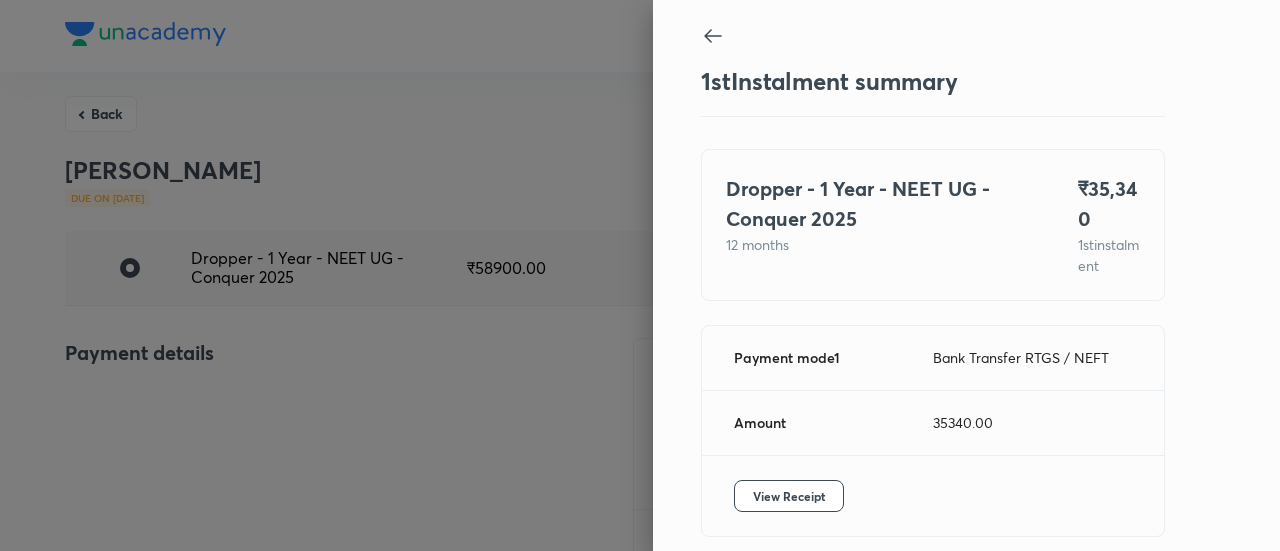 scroll, scrollTop: 109, scrollLeft: 0, axis: vertical 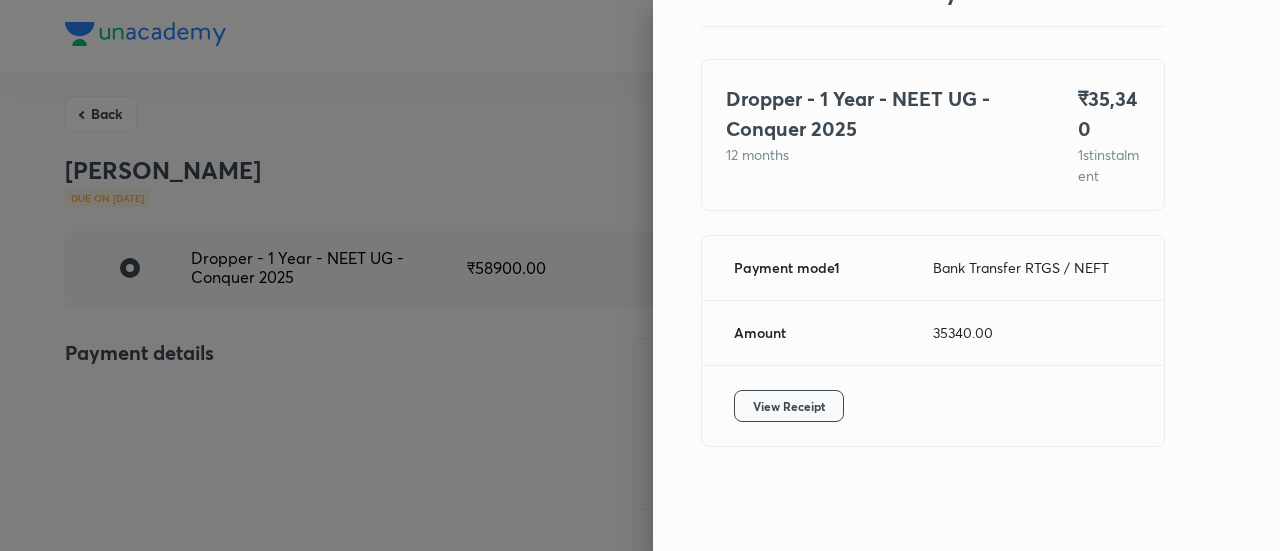 click on "View Receipt" at bounding box center [789, 406] 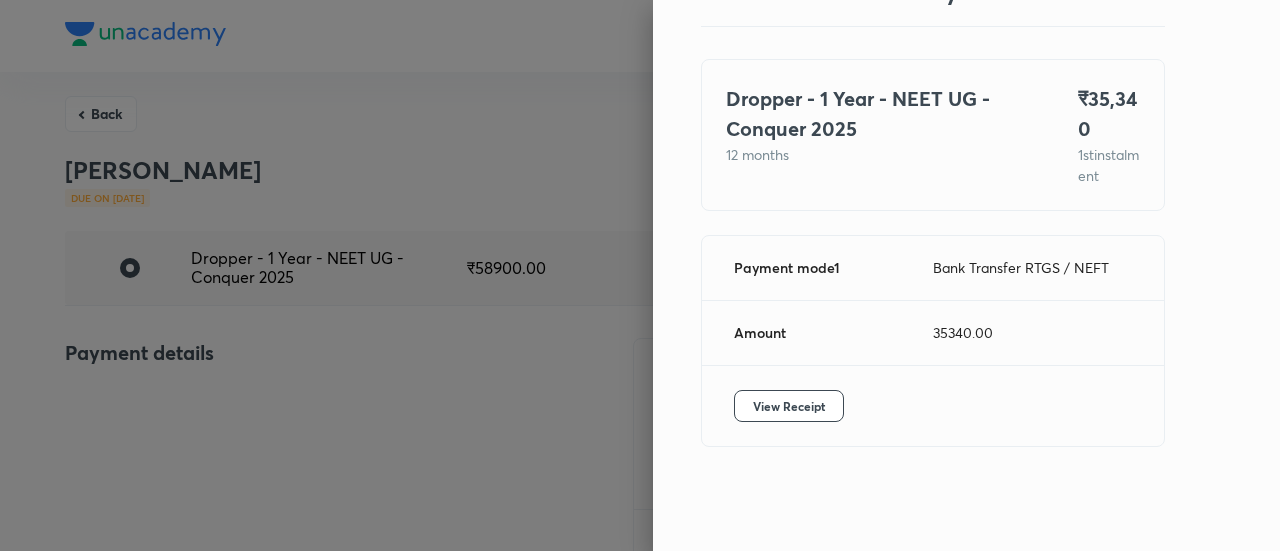 click at bounding box center [640, 275] 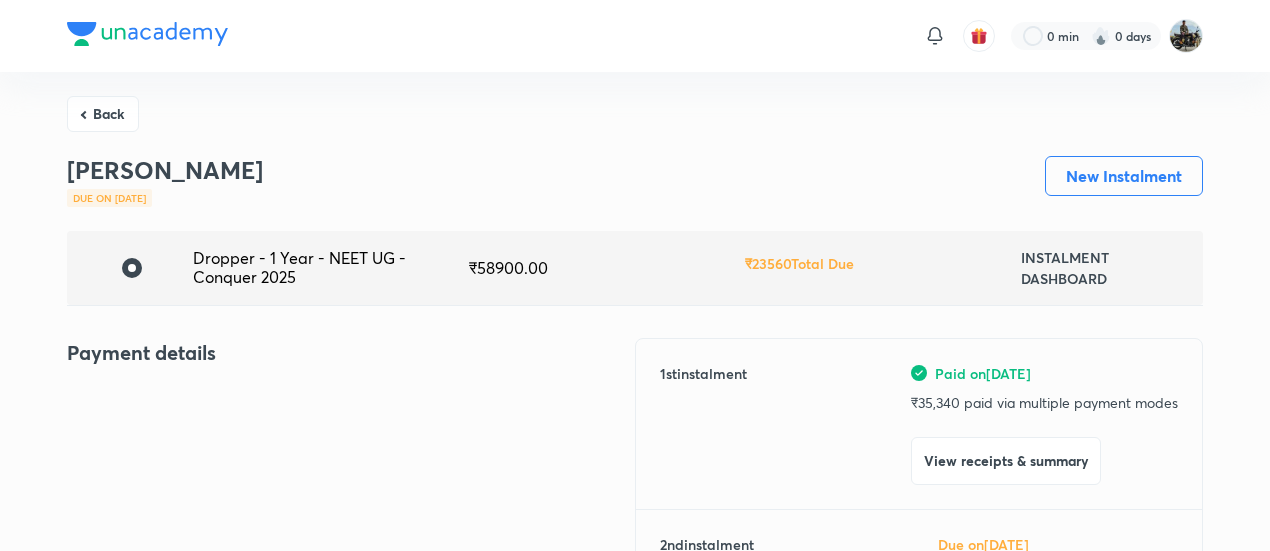 click on "Back" at bounding box center [103, 114] 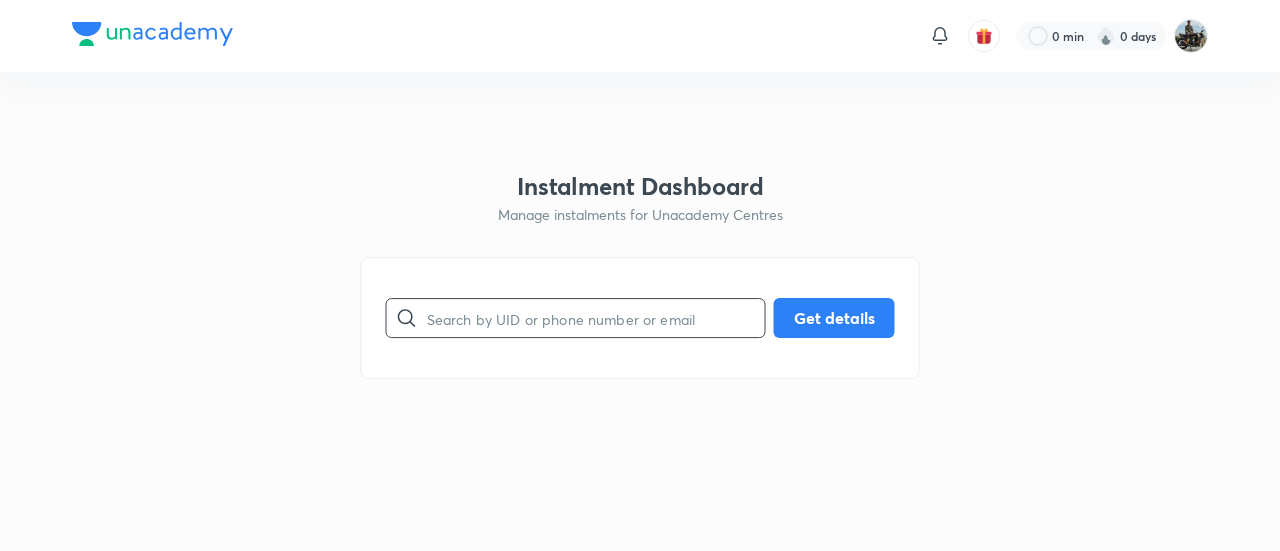 click at bounding box center (596, 318) 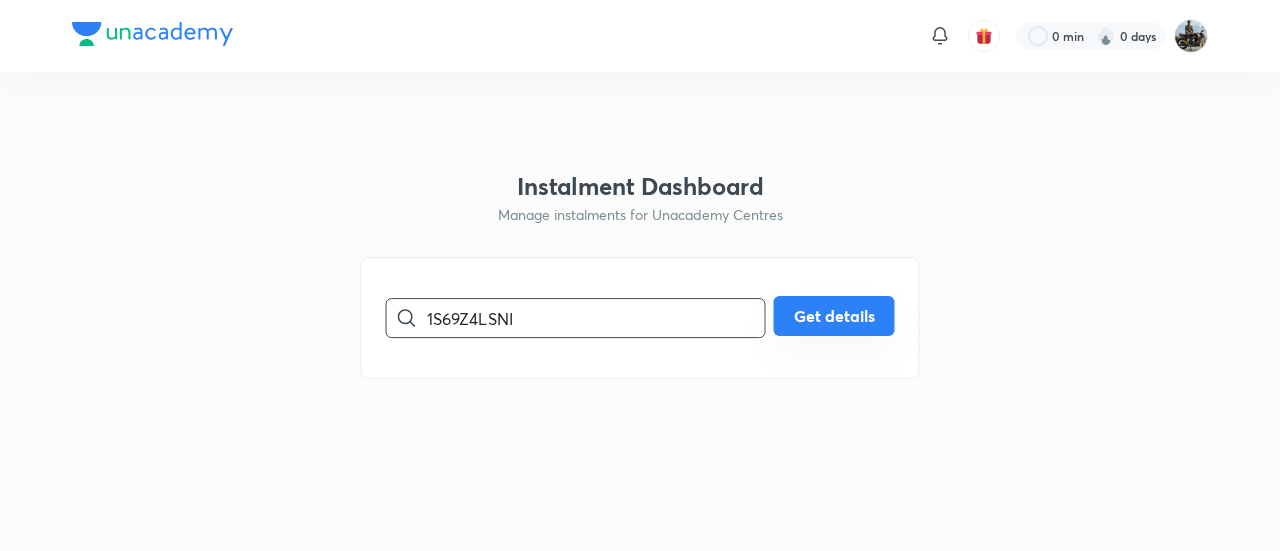 type on "1S69Z4LSNI" 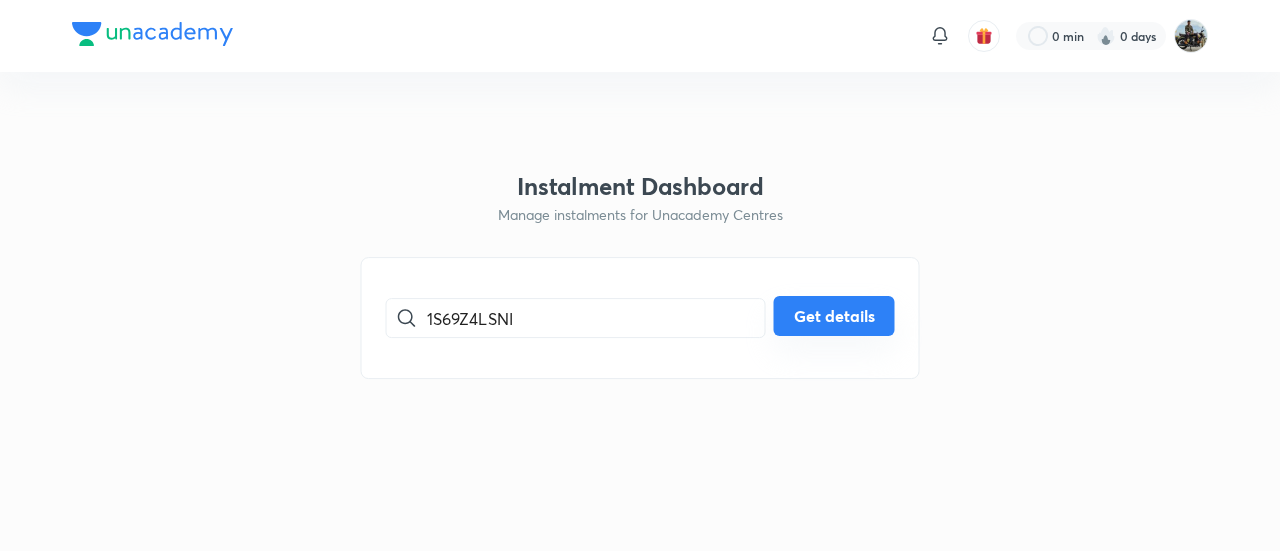 click on "Get details" at bounding box center (834, 316) 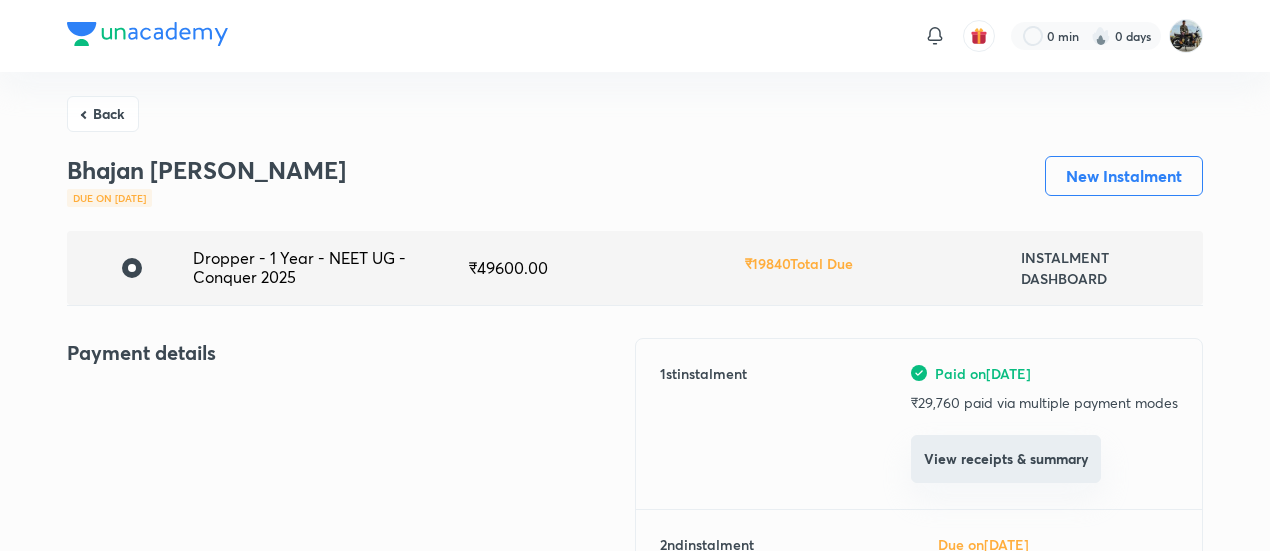 click on "View receipts & summary" at bounding box center [1006, 459] 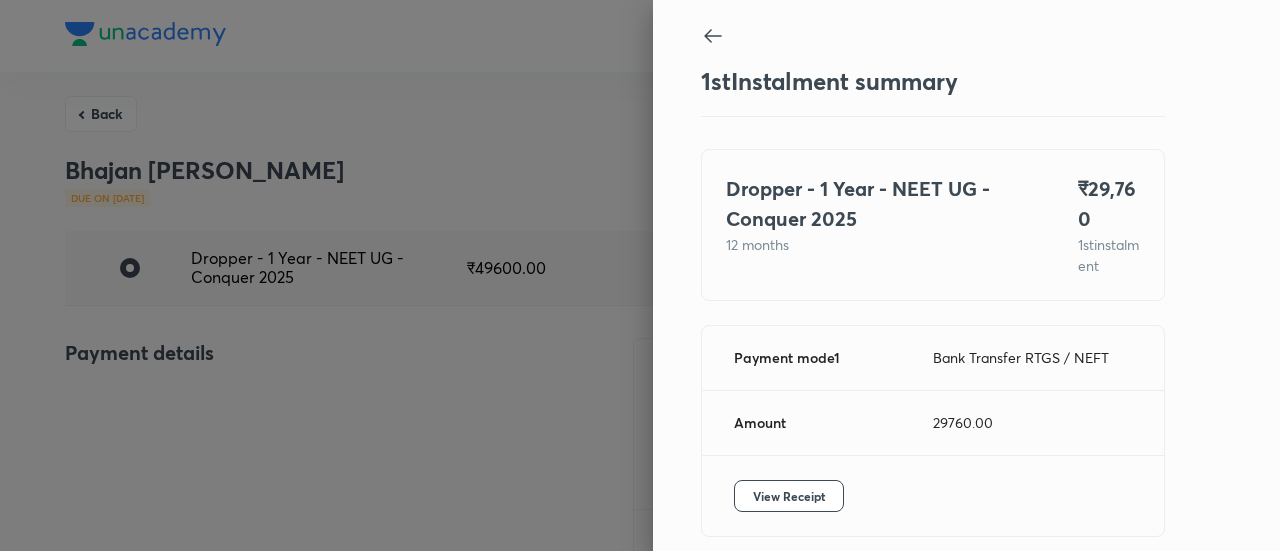 scroll, scrollTop: 109, scrollLeft: 0, axis: vertical 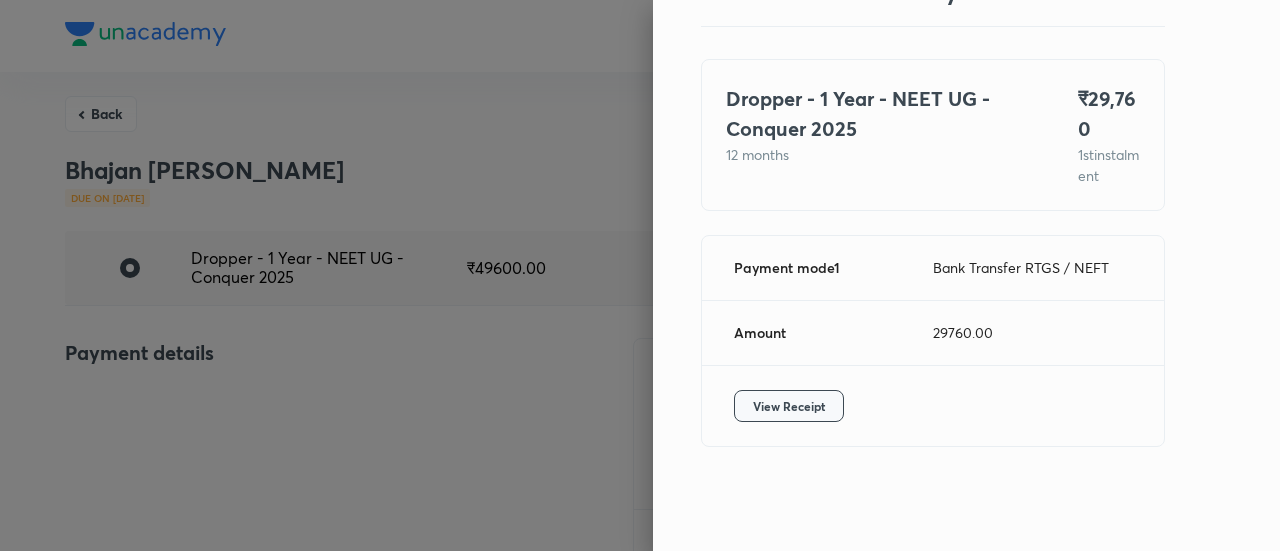 click on "View Receipt" at bounding box center [789, 406] 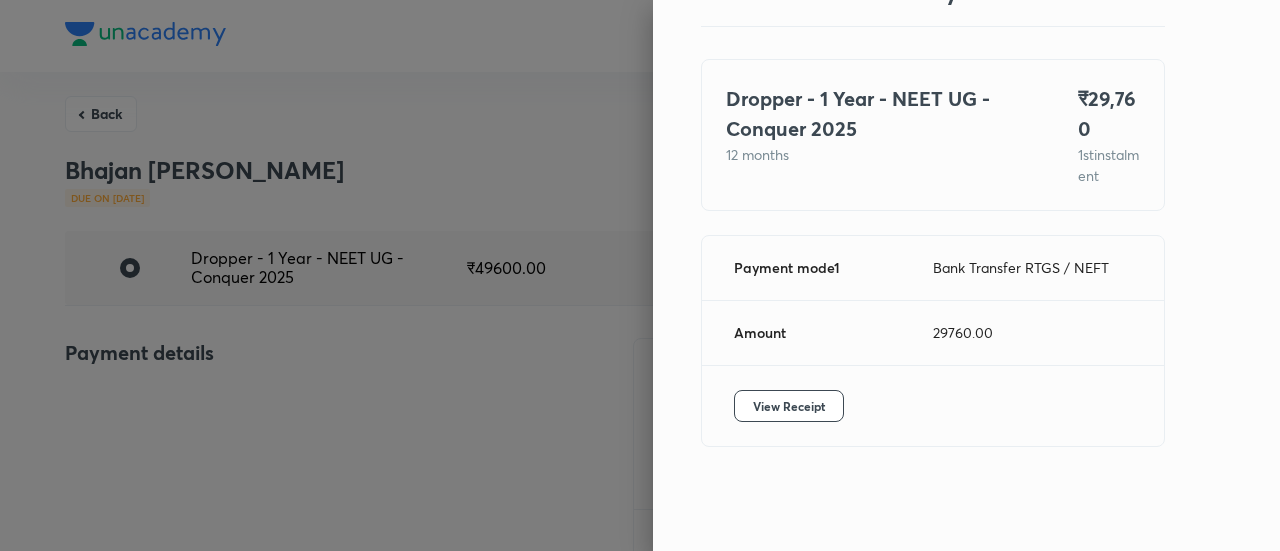 click at bounding box center (640, 275) 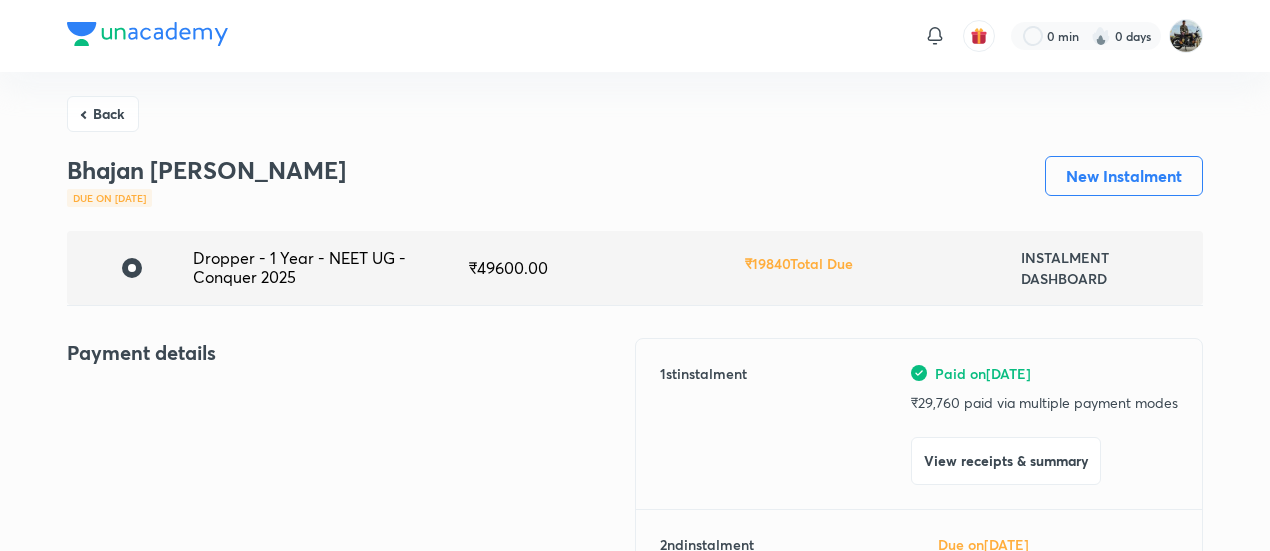 click on "Back" at bounding box center (103, 114) 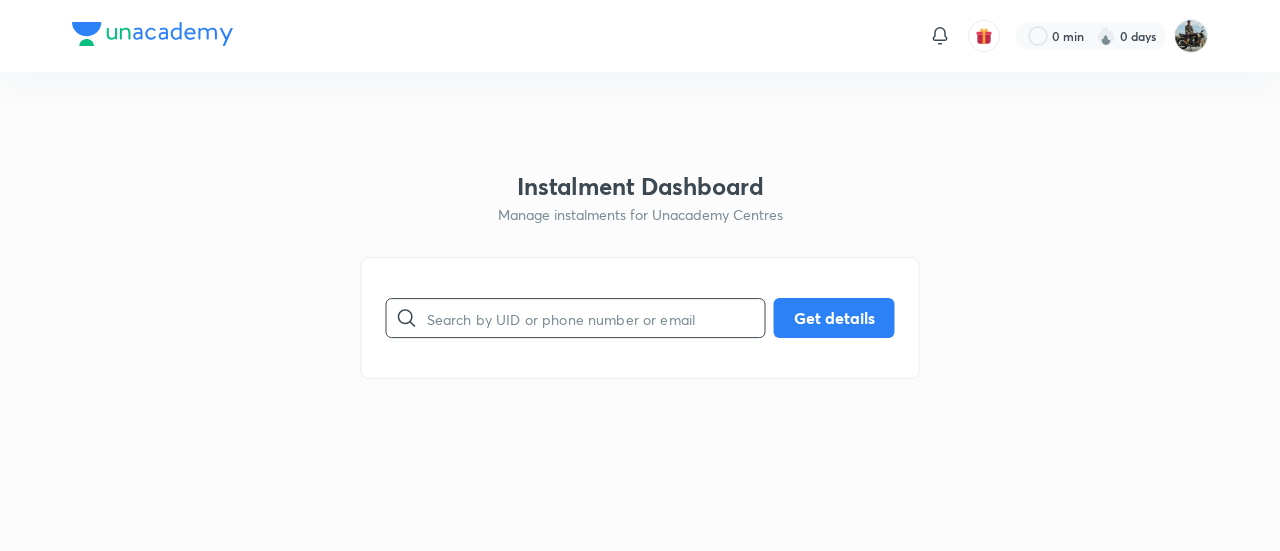 click at bounding box center (596, 318) 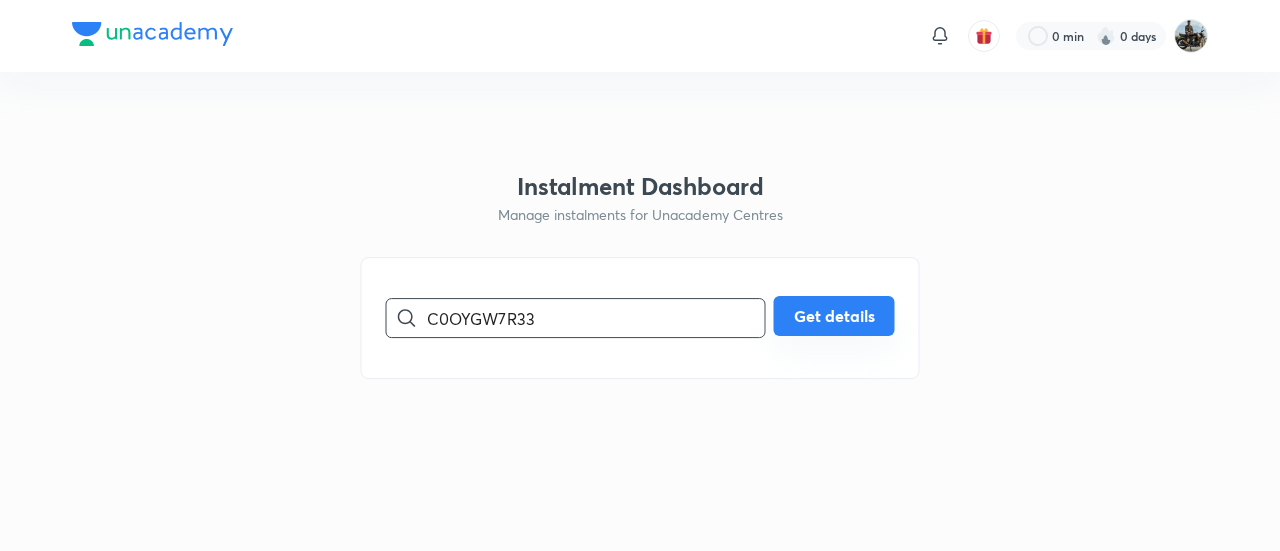 type on "C0OYGW7R33" 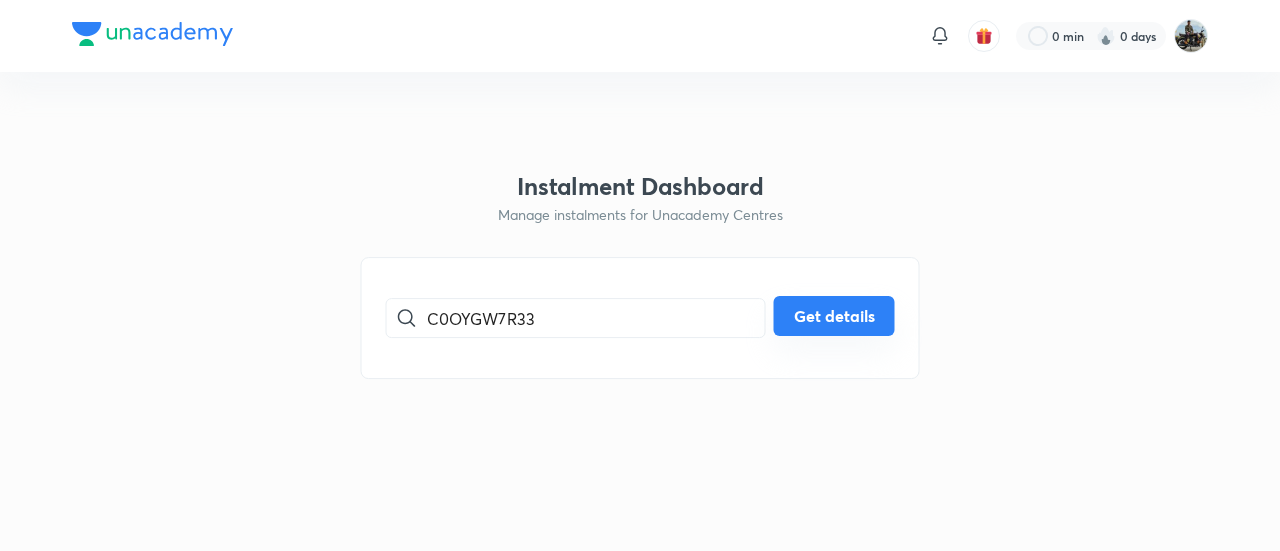 click on "Get details" at bounding box center [834, 316] 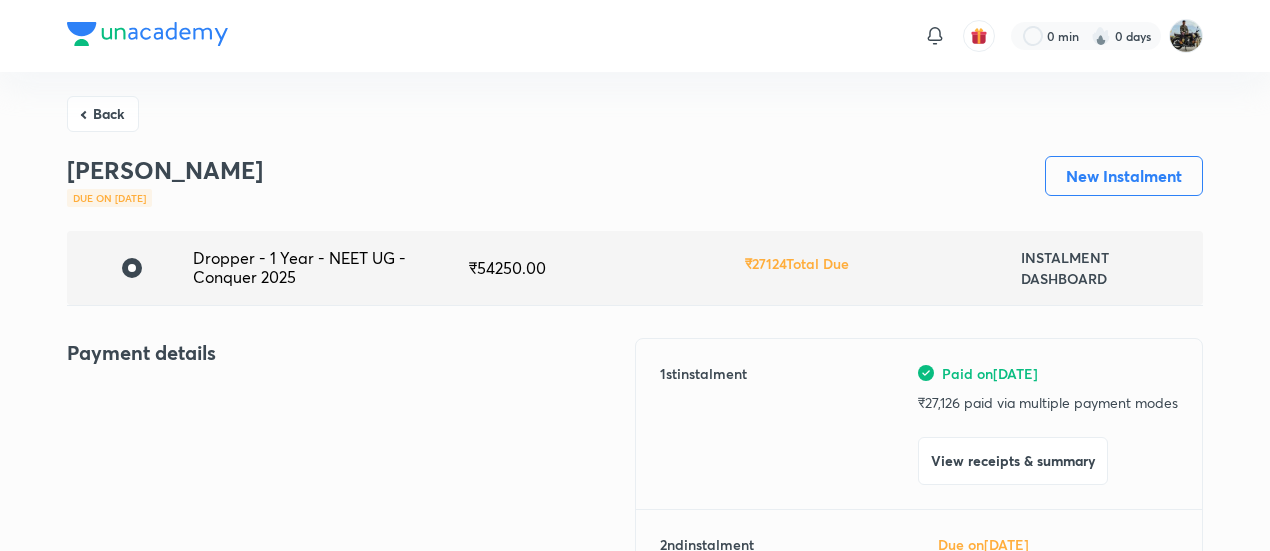 click on "Paid on  [DATE] ₹ 27,126   paid via multiple payment modes View receipts & summary" at bounding box center (1048, 424) 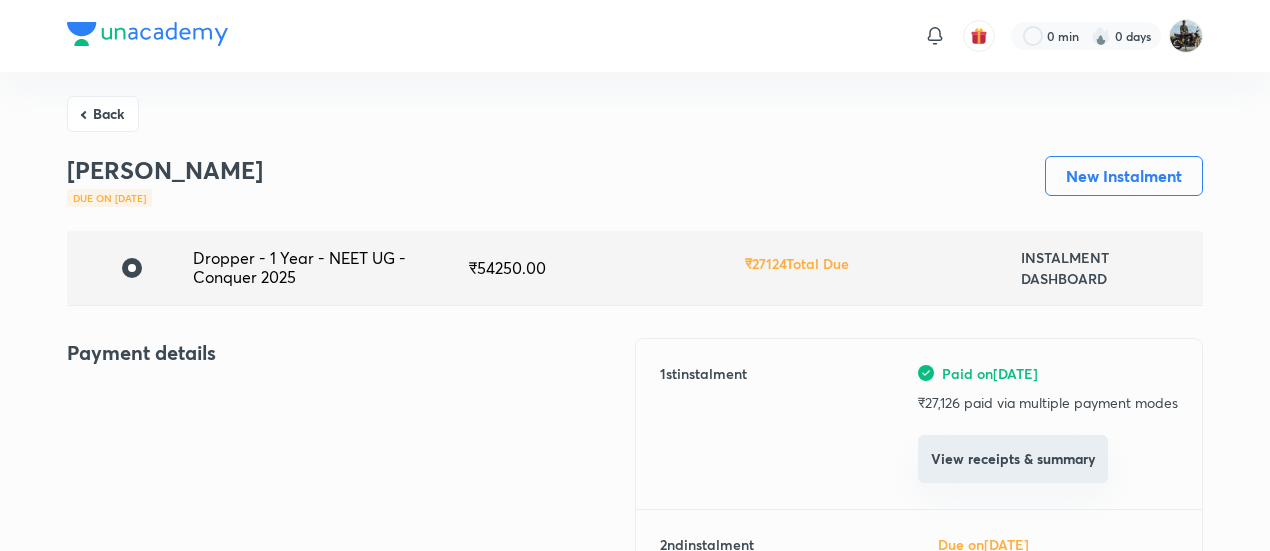 click on "View receipts & summary" at bounding box center (1013, 459) 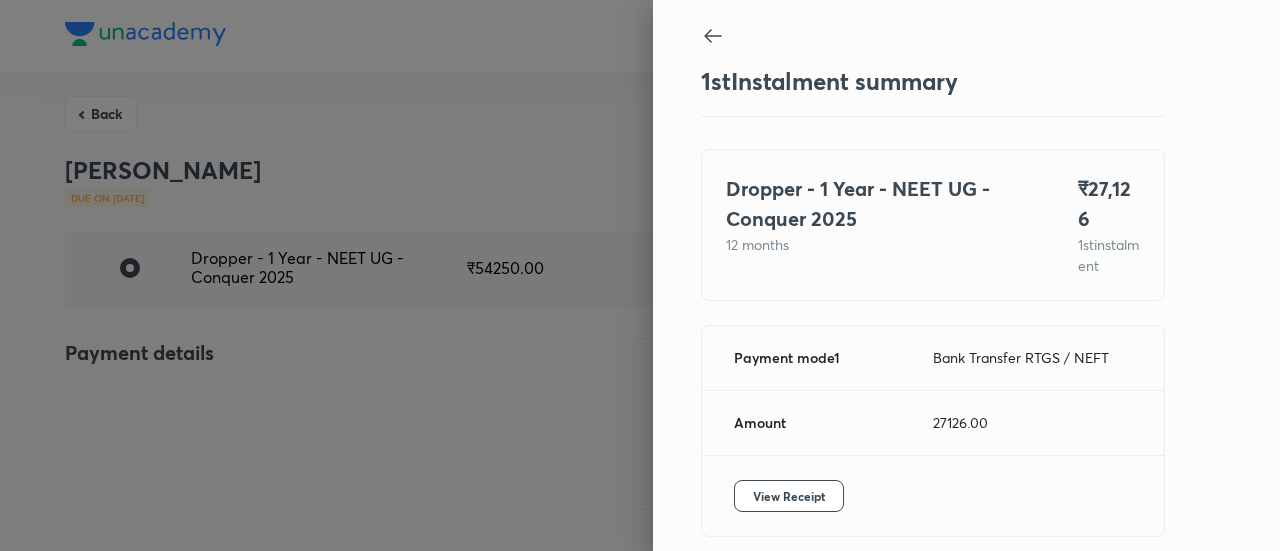 scroll, scrollTop: 79, scrollLeft: 0, axis: vertical 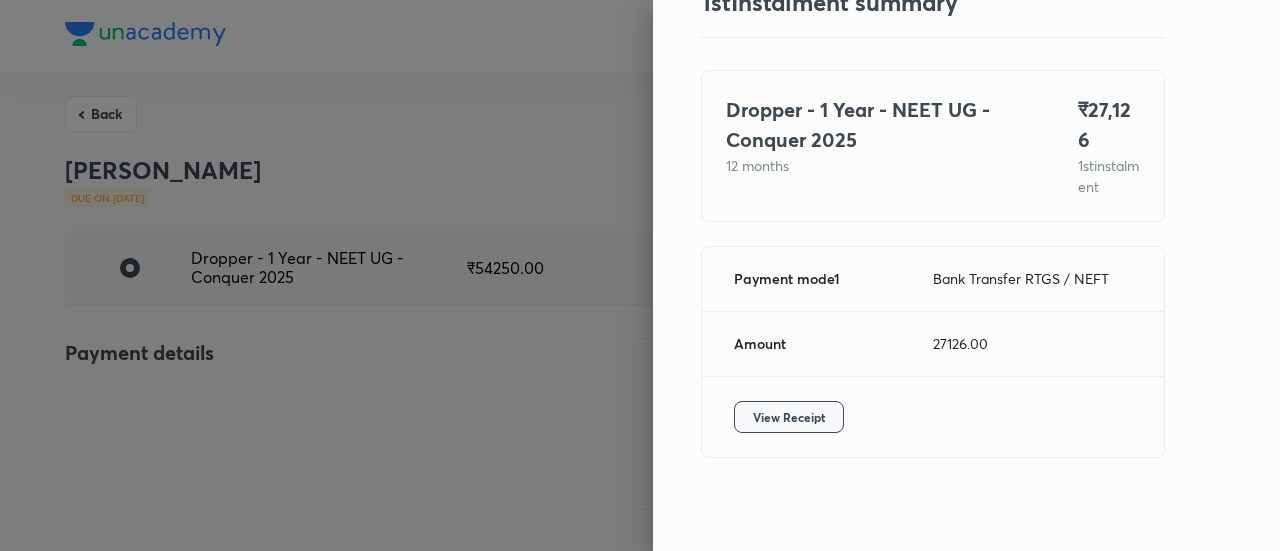 click on "View Receipt" at bounding box center [789, 417] 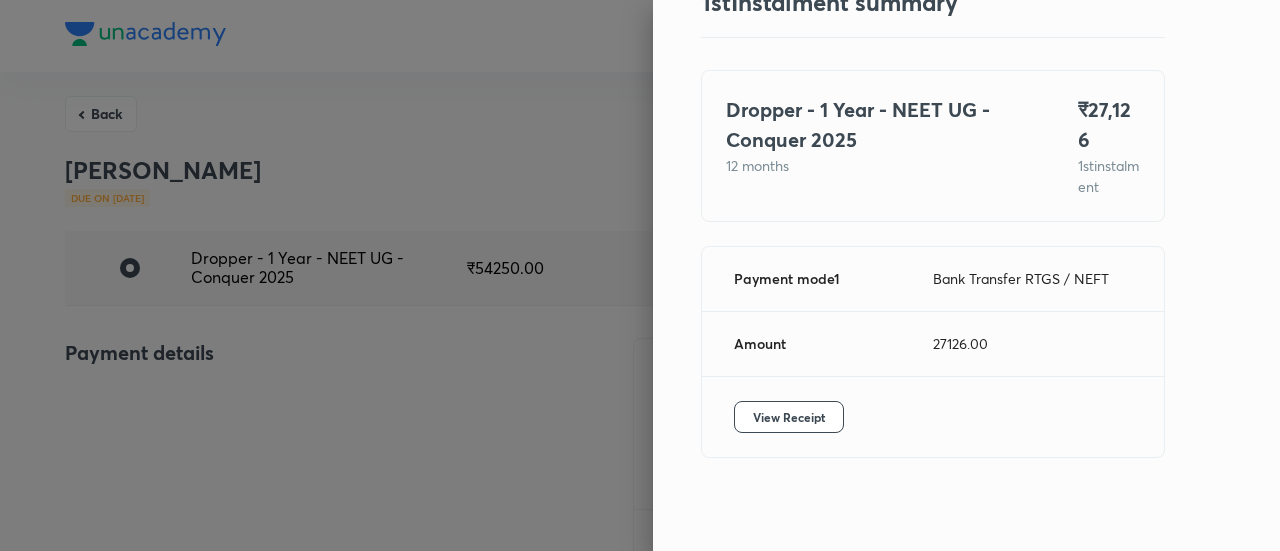 click at bounding box center [640, 275] 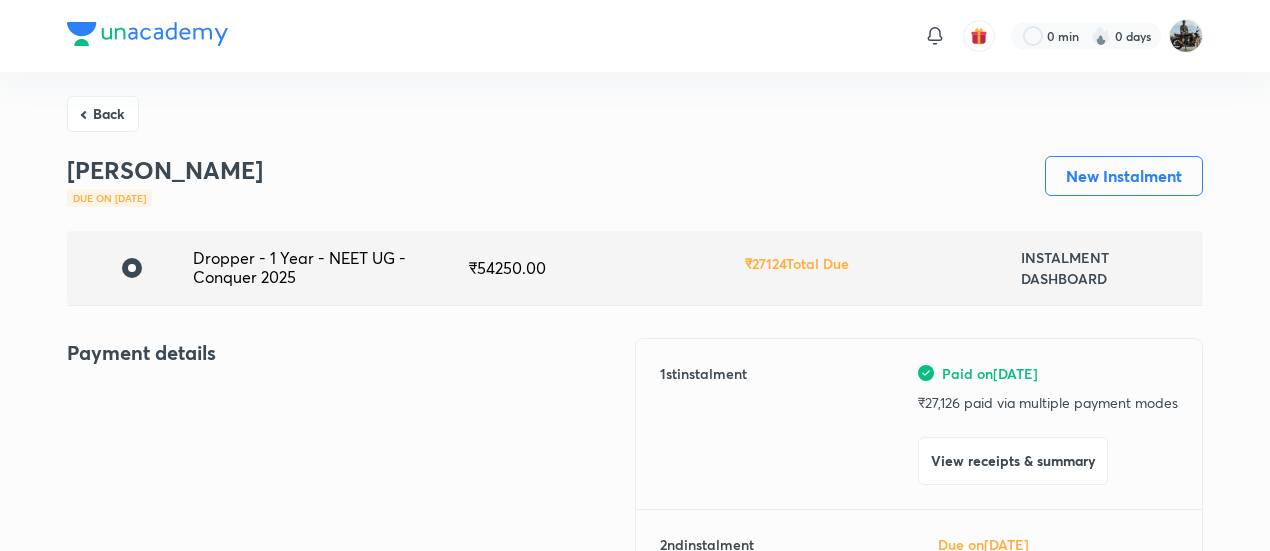 click on "Back" at bounding box center [103, 114] 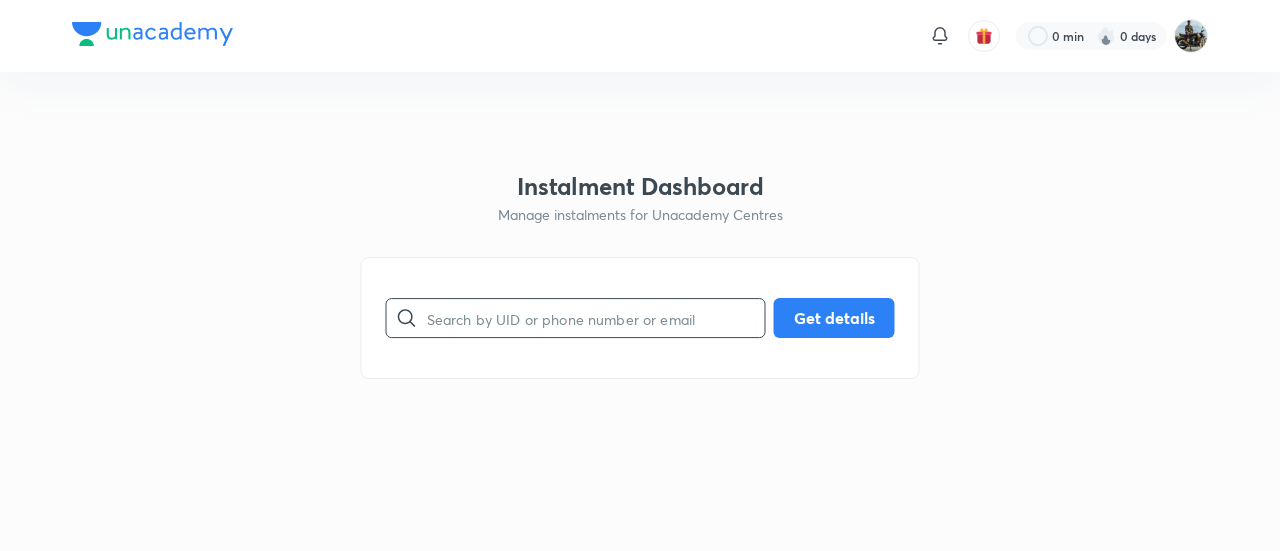 click at bounding box center [596, 318] 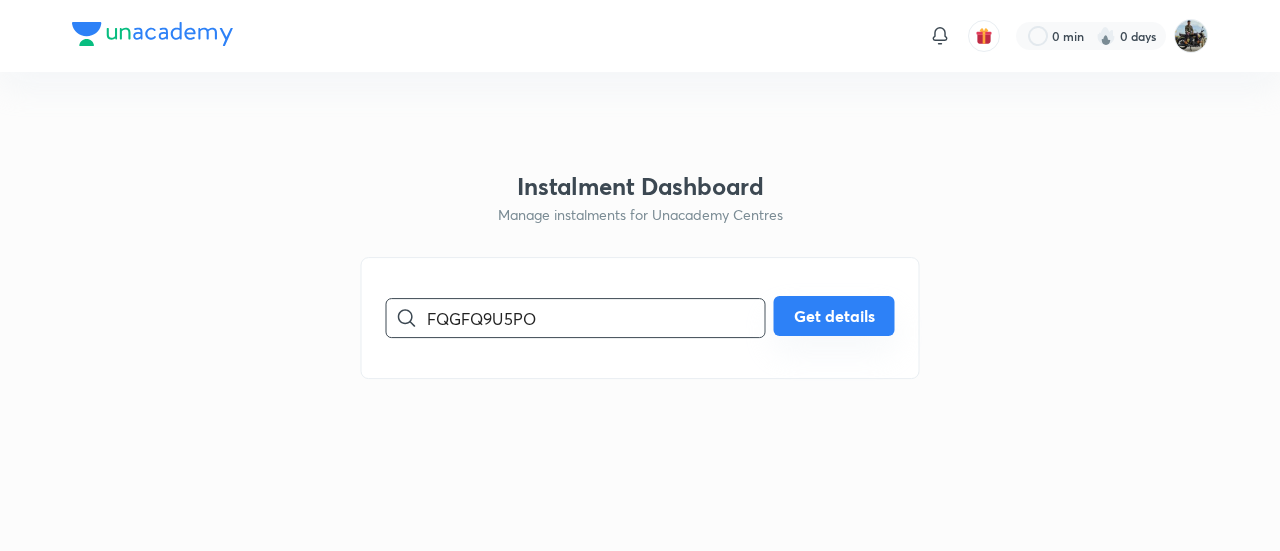 type on "FQGFQ9U5PO" 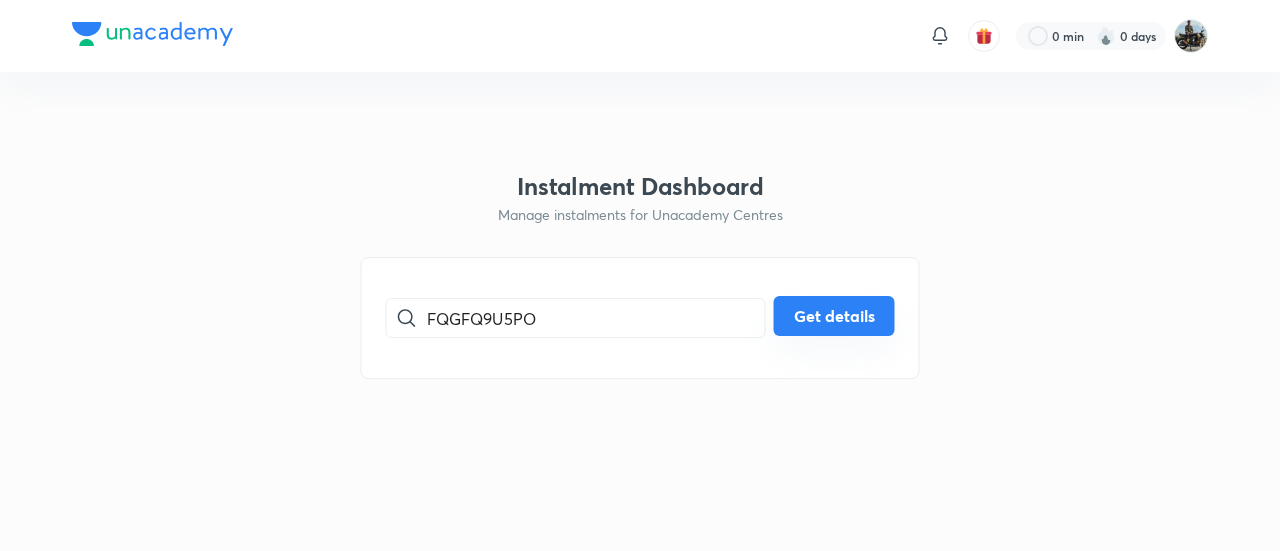 click on "Get details" at bounding box center [834, 316] 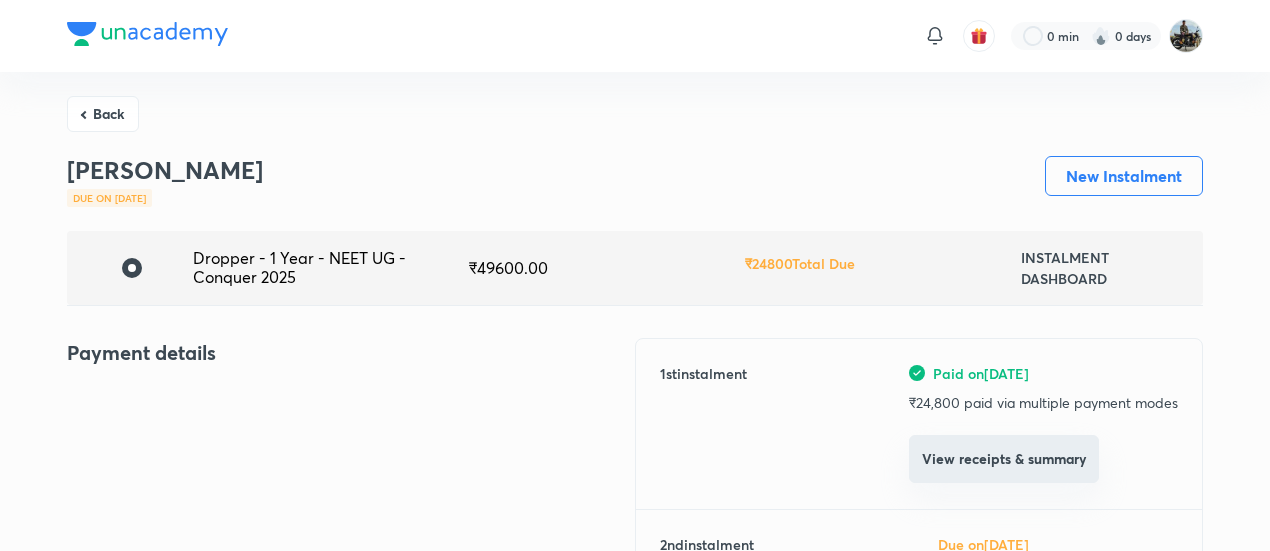 click on "View receipts & summary" at bounding box center [1004, 459] 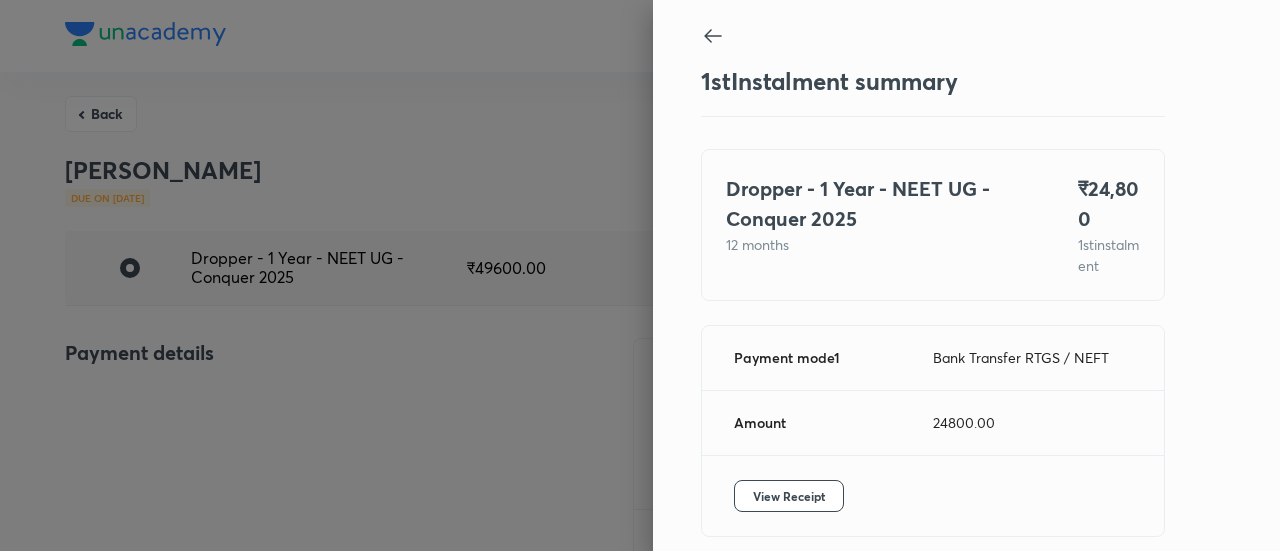 scroll, scrollTop: 109, scrollLeft: 0, axis: vertical 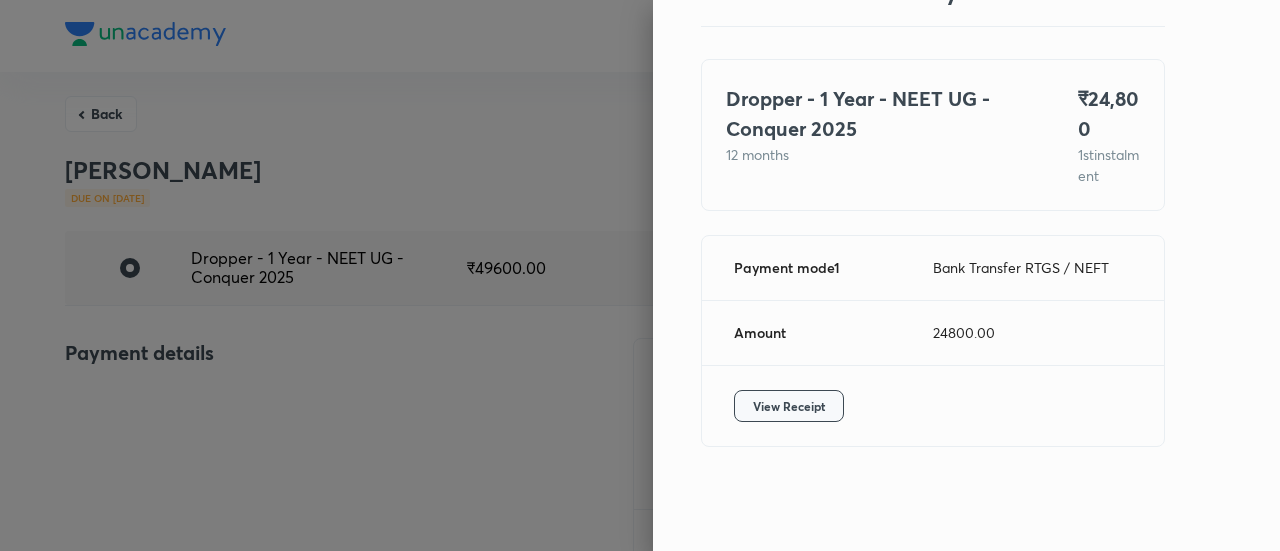 click on "View Receipt" at bounding box center (789, 406) 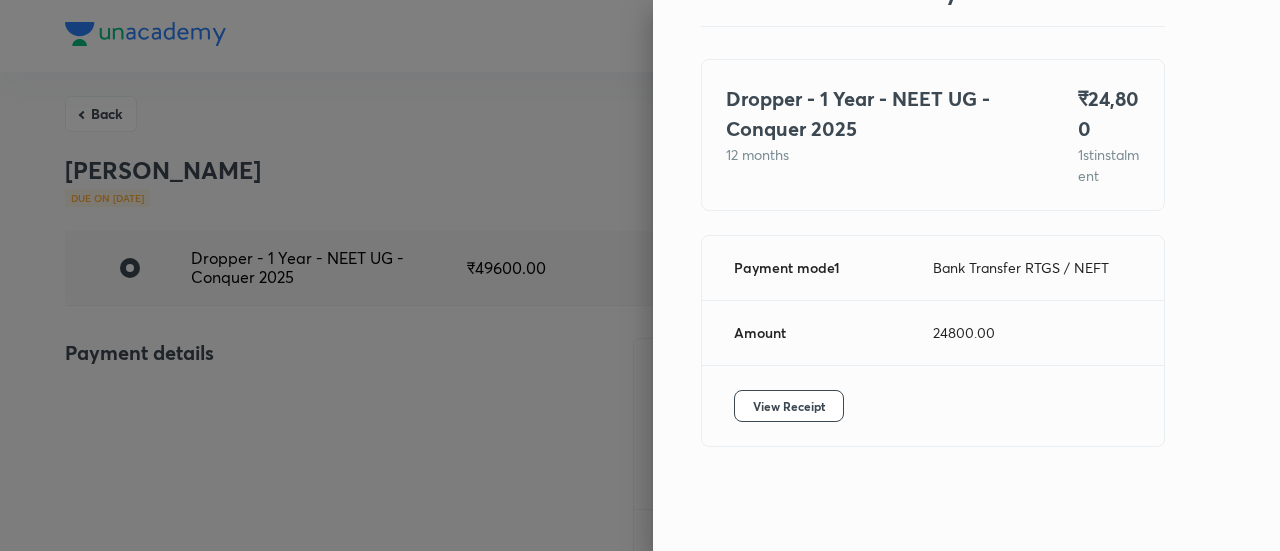 click at bounding box center [640, 275] 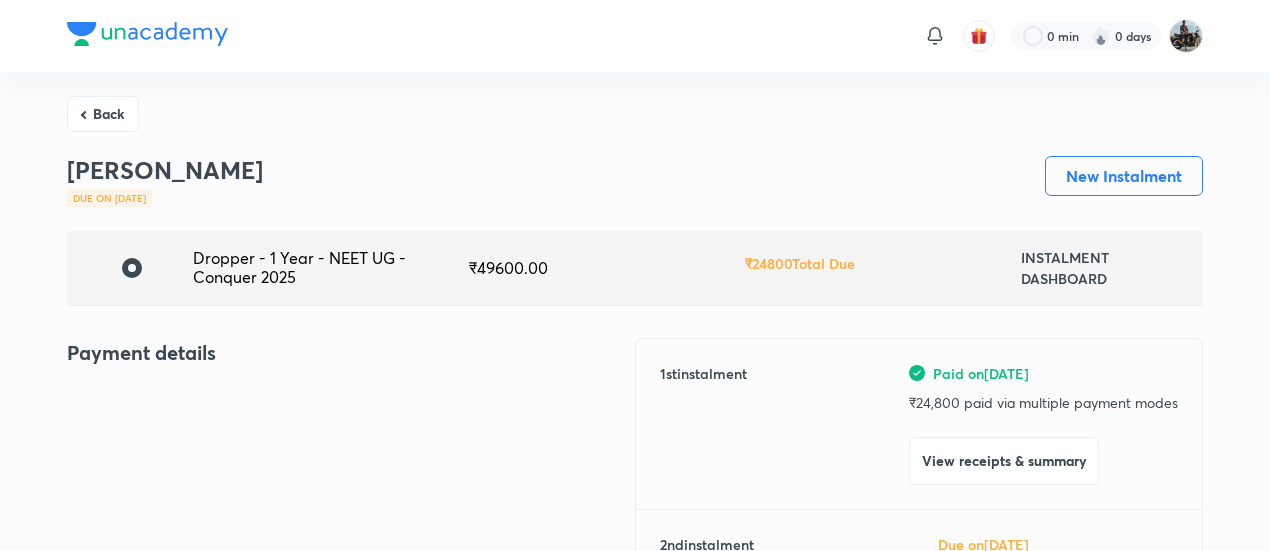 click on "Back" at bounding box center (103, 114) 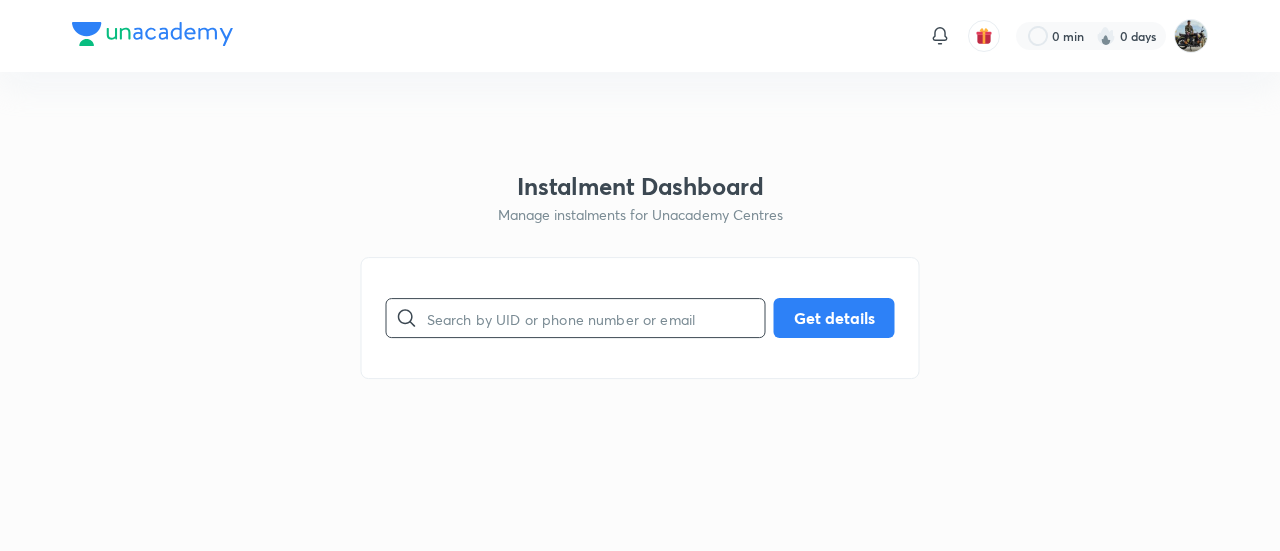 click at bounding box center [596, 318] 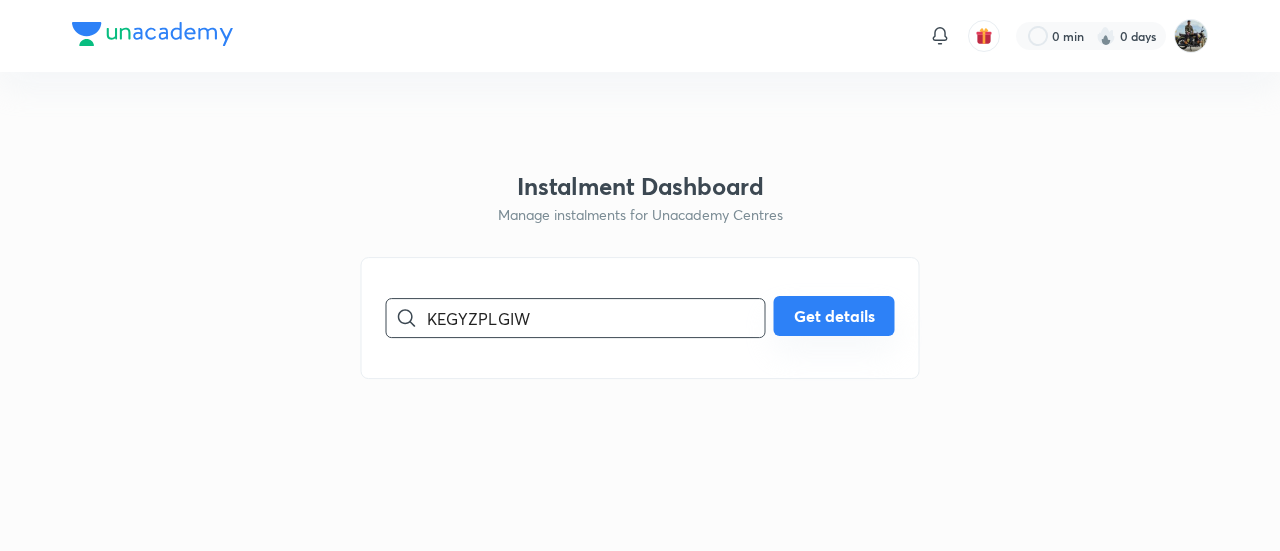 type on "KEGYZPLGIW" 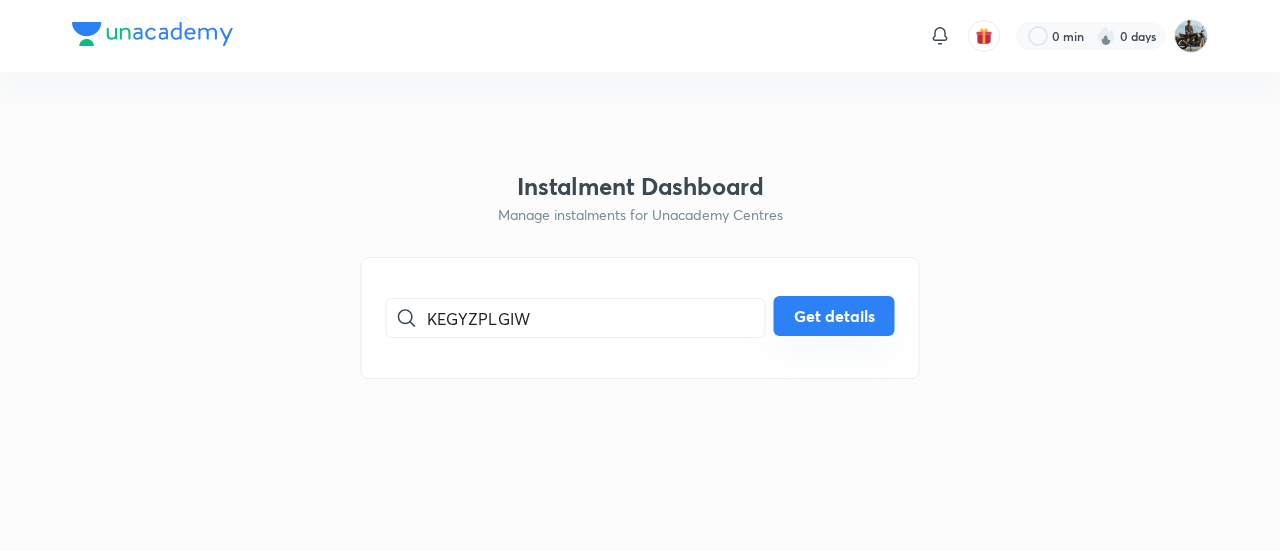click on "Get details" at bounding box center (834, 316) 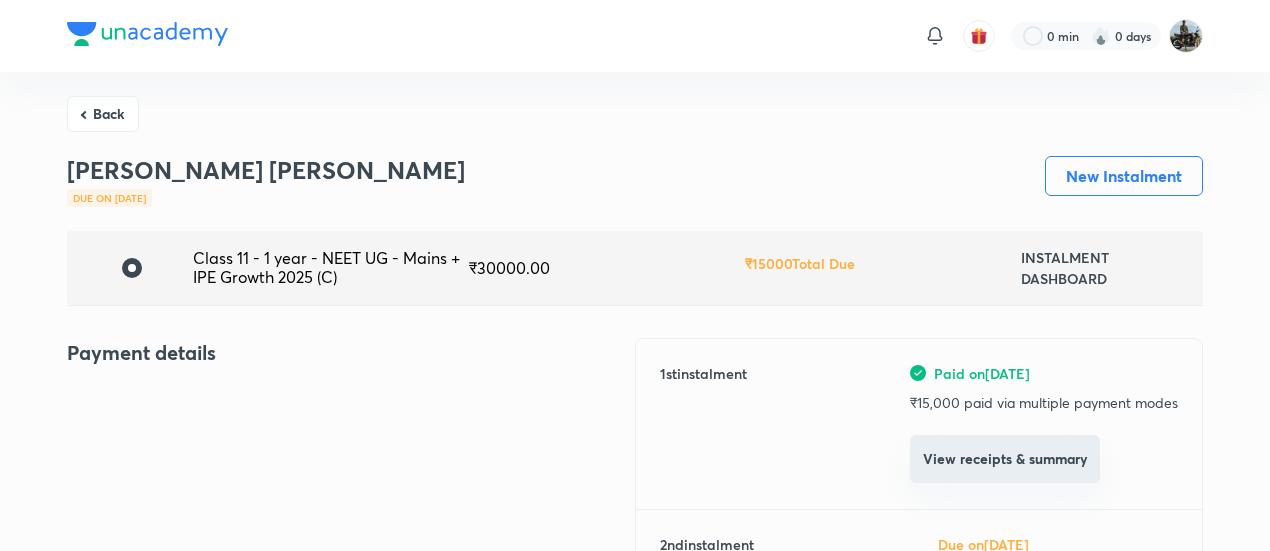 click on "View receipts & summary" at bounding box center [1005, 459] 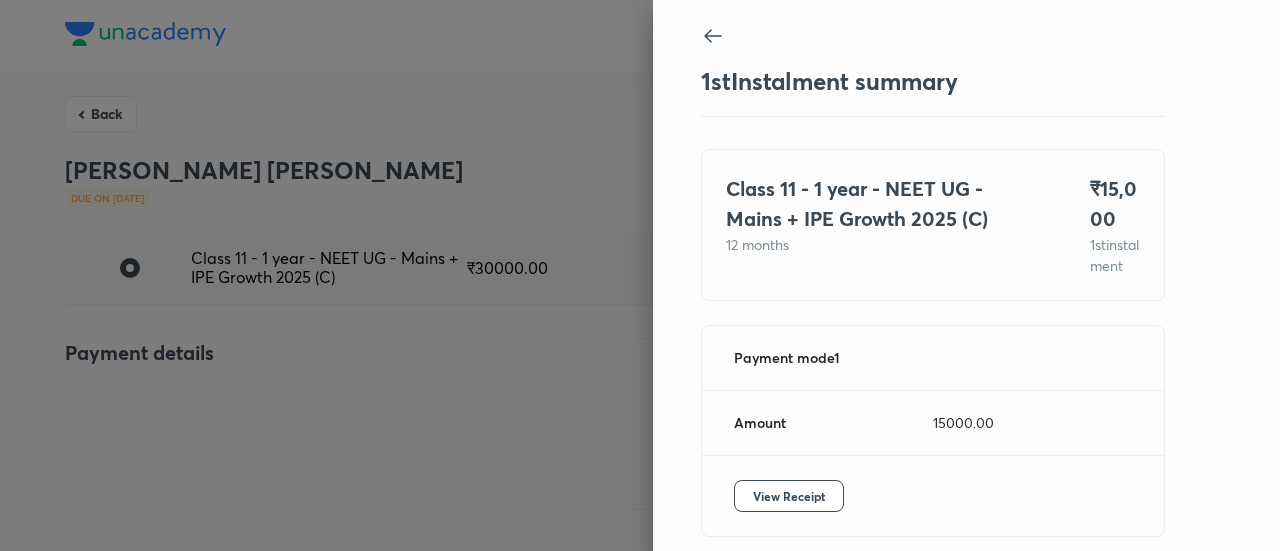 scroll, scrollTop: 109, scrollLeft: 0, axis: vertical 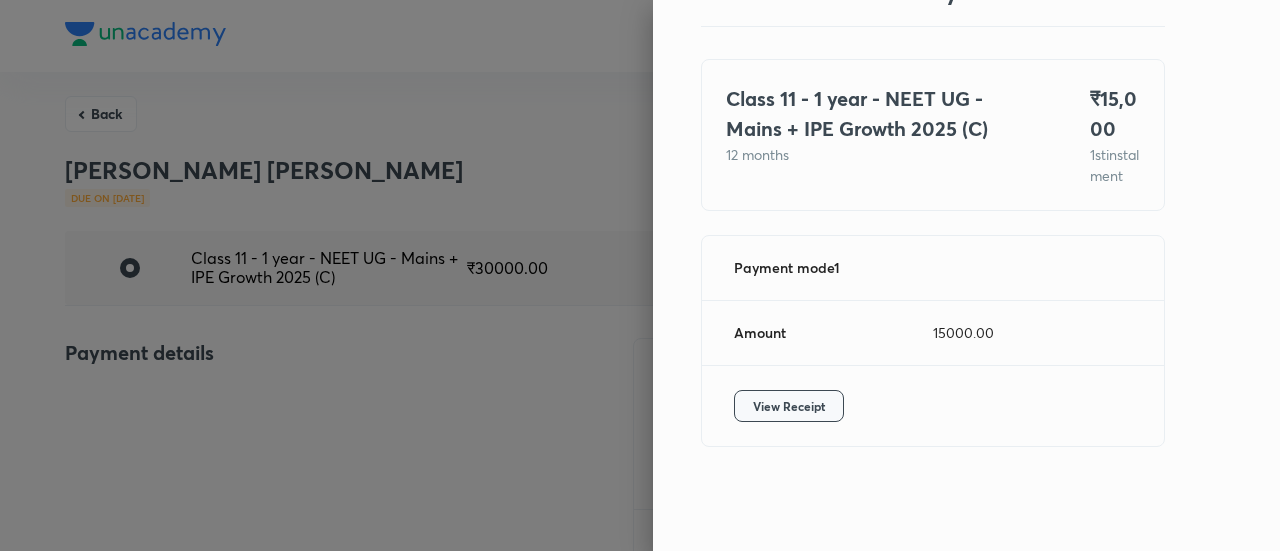 click on "View Receipt" at bounding box center [789, 406] 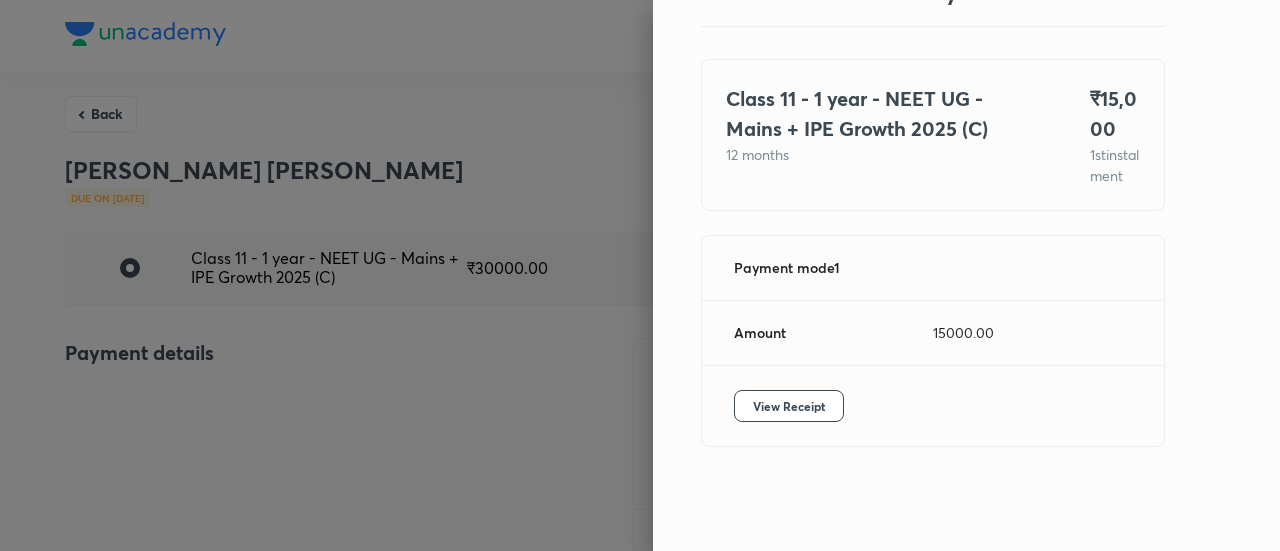 click at bounding box center (640, 275) 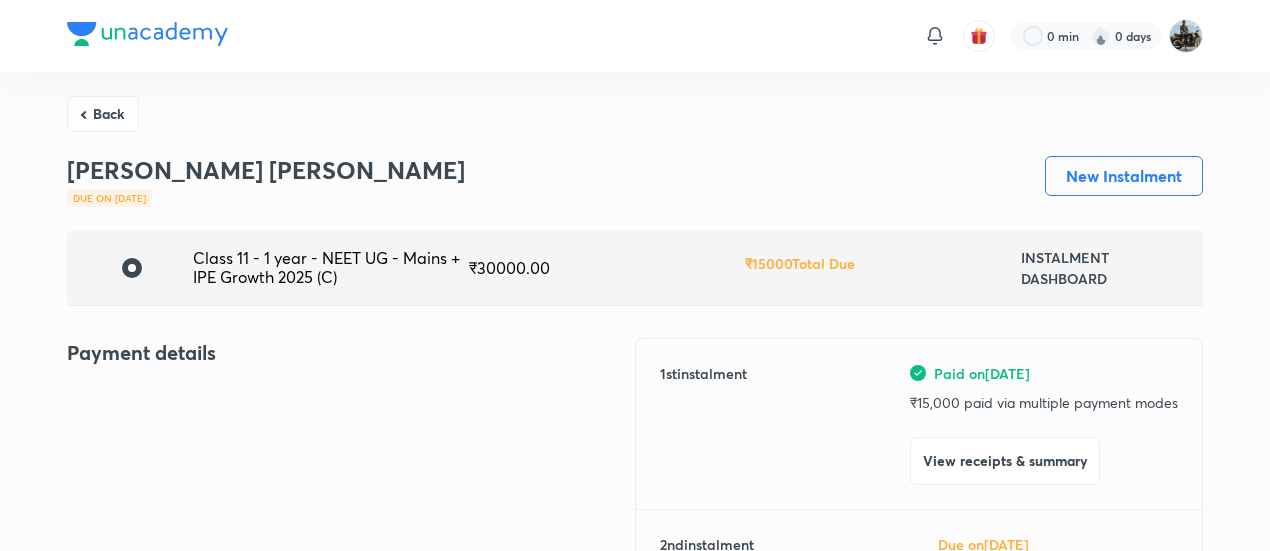 click on "Back" at bounding box center [103, 114] 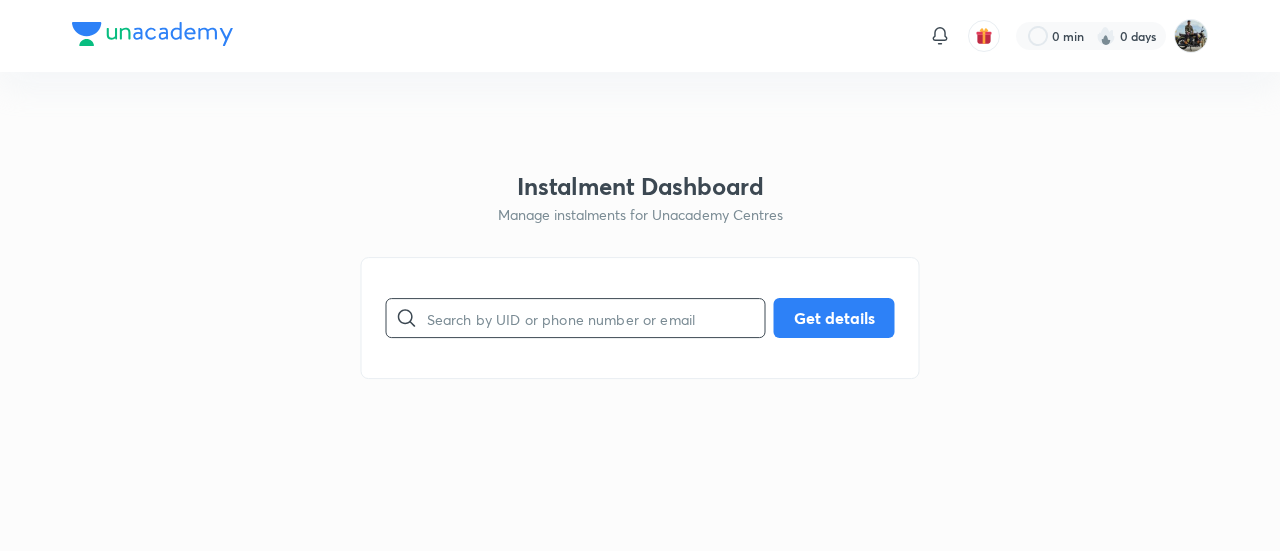 click at bounding box center (596, 318) 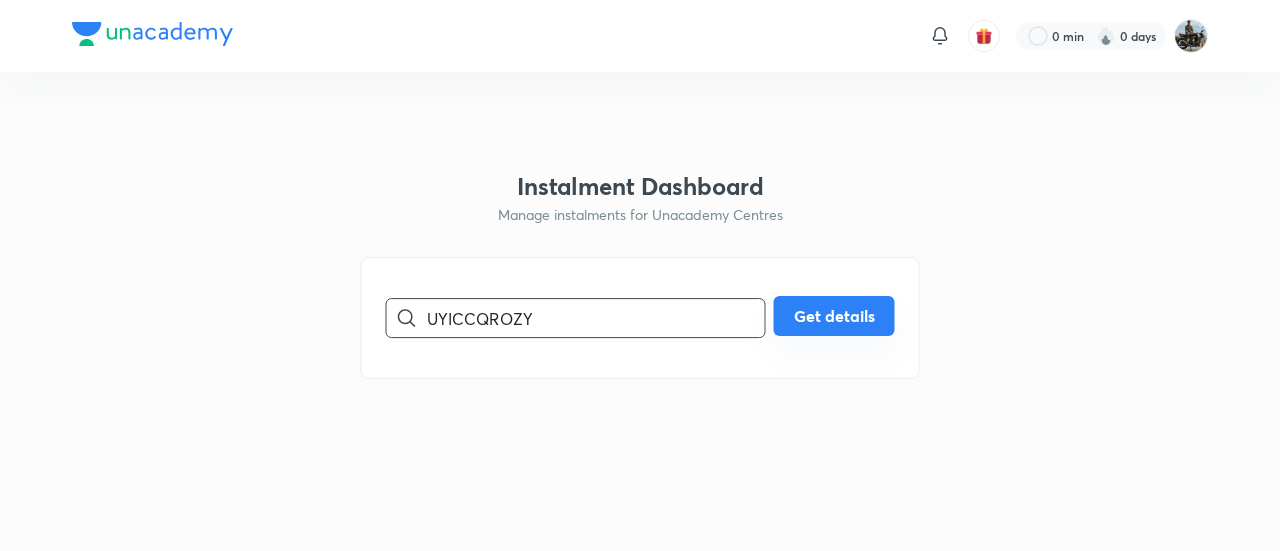 type on "UYICCQROZY" 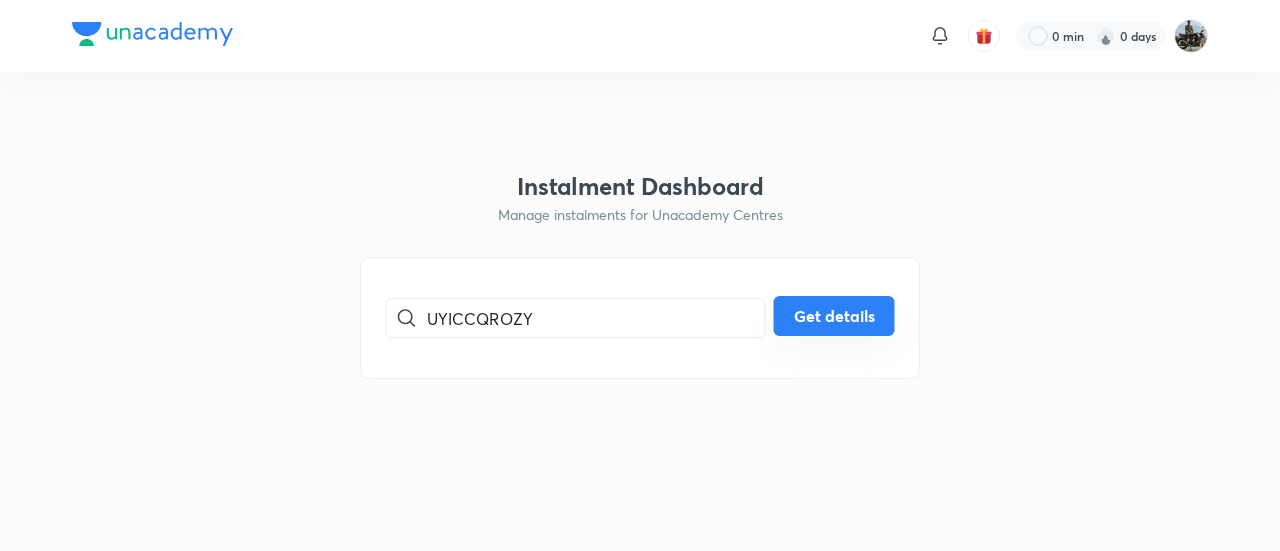 click on "Get details" at bounding box center [834, 316] 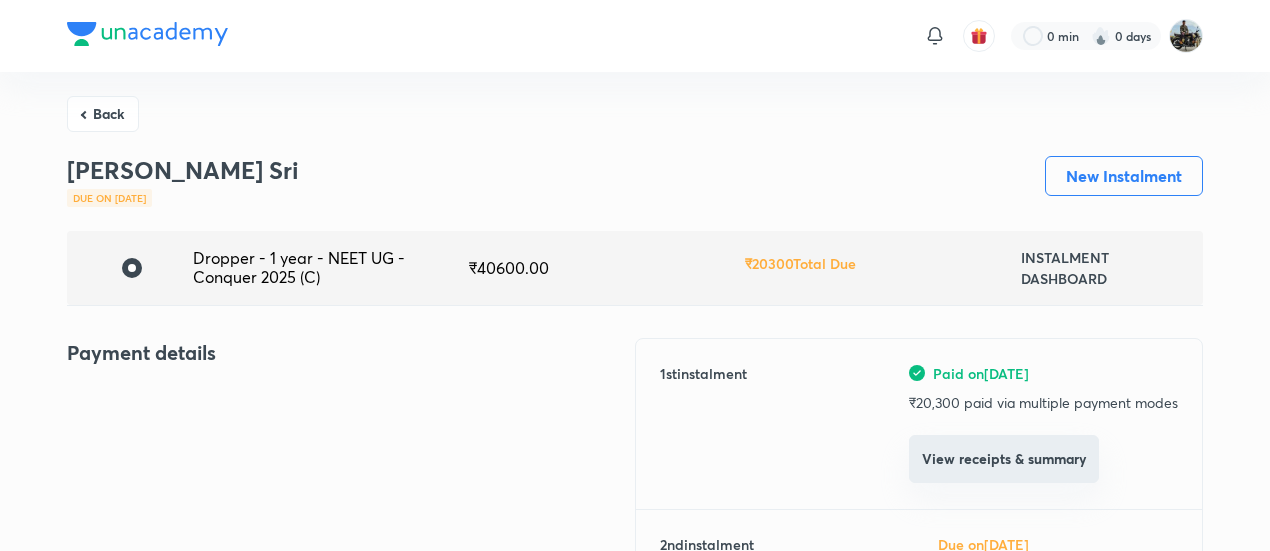 click on "View receipts & summary" at bounding box center [1004, 459] 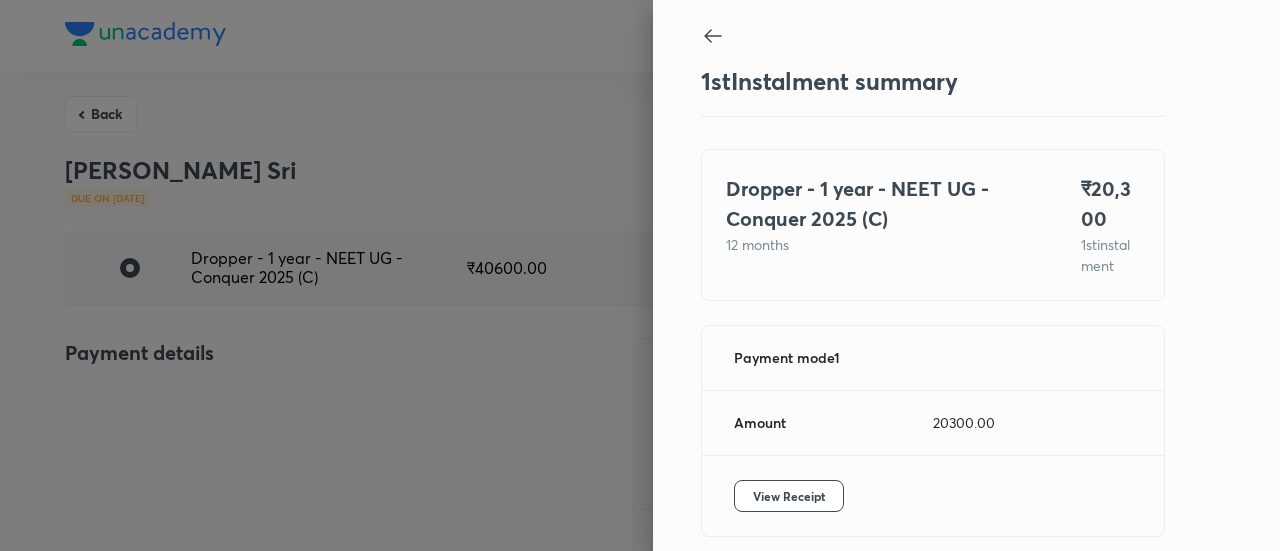scroll, scrollTop: 109, scrollLeft: 0, axis: vertical 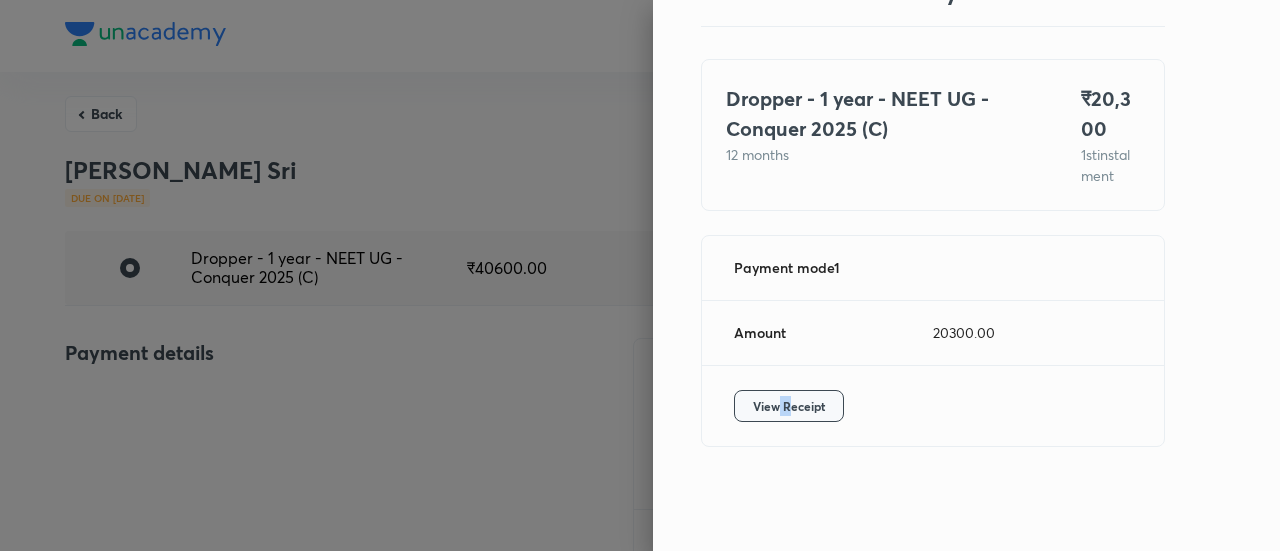 drag, startPoint x: 777, startPoint y: 388, endPoint x: 756, endPoint y: 401, distance: 24.698177 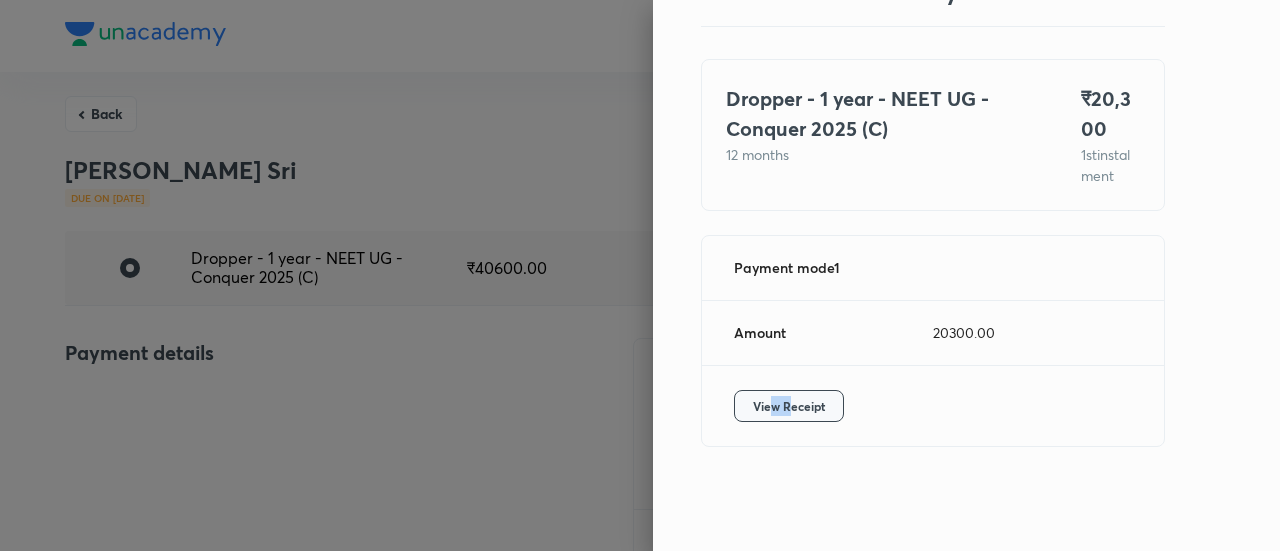 click on "View Receipt" at bounding box center [789, 406] 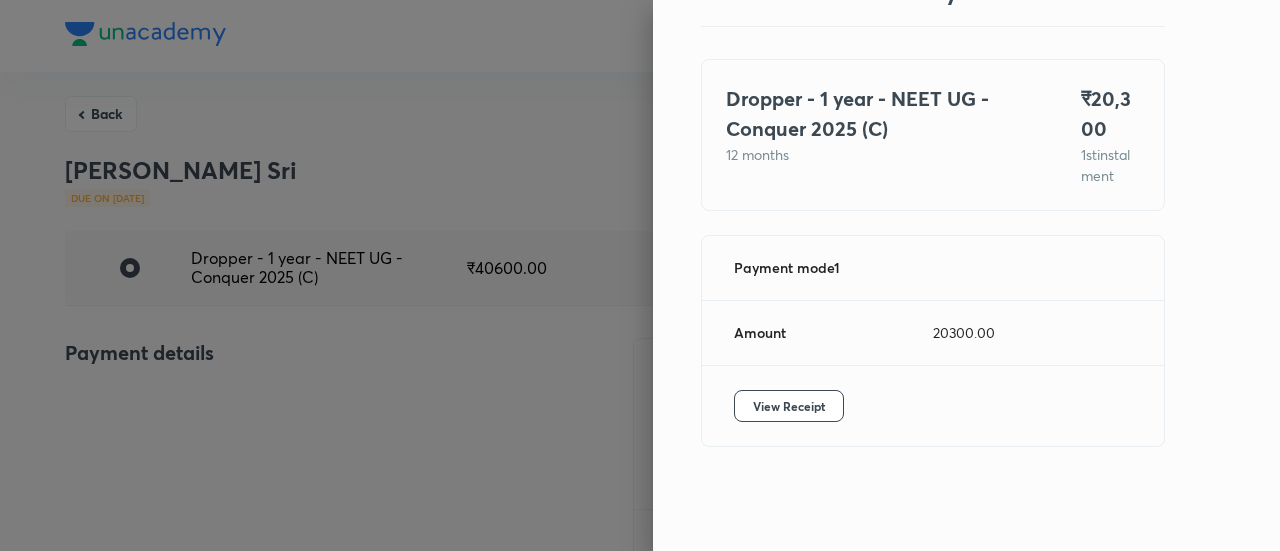 click at bounding box center (640, 275) 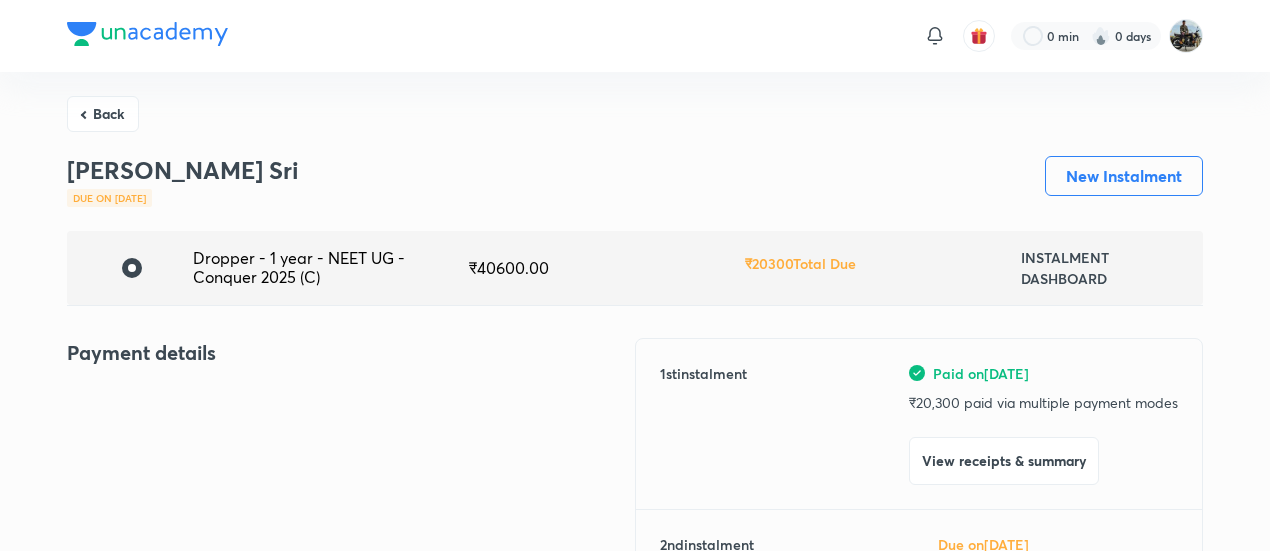click on "Back" at bounding box center [103, 114] 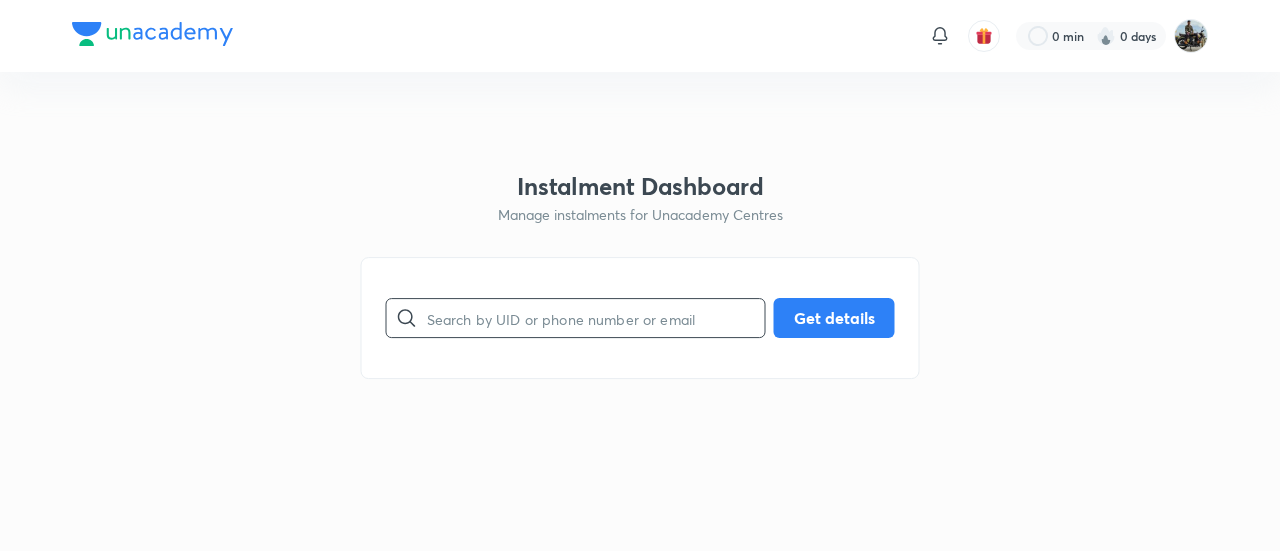 click at bounding box center (596, 318) 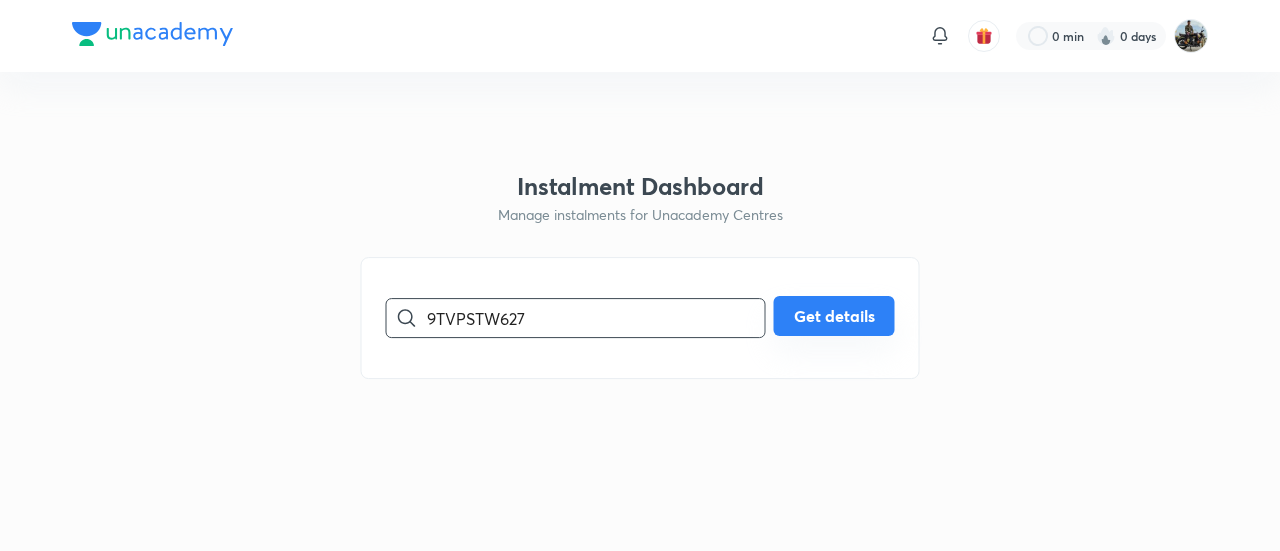 type on "9TVPSTW627" 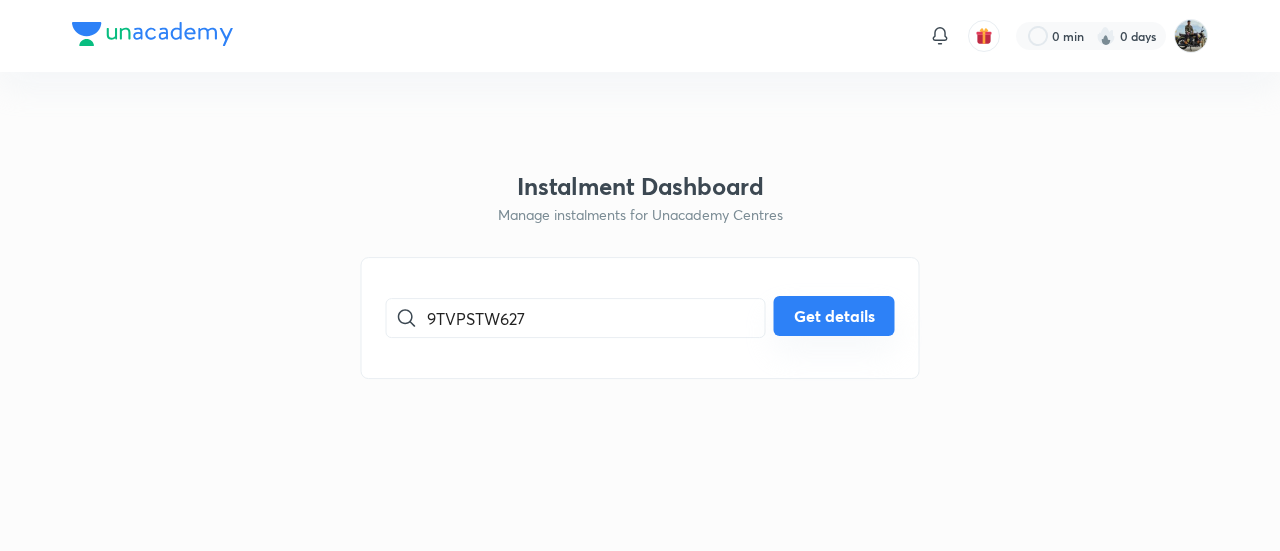 click on "Get details" at bounding box center [834, 316] 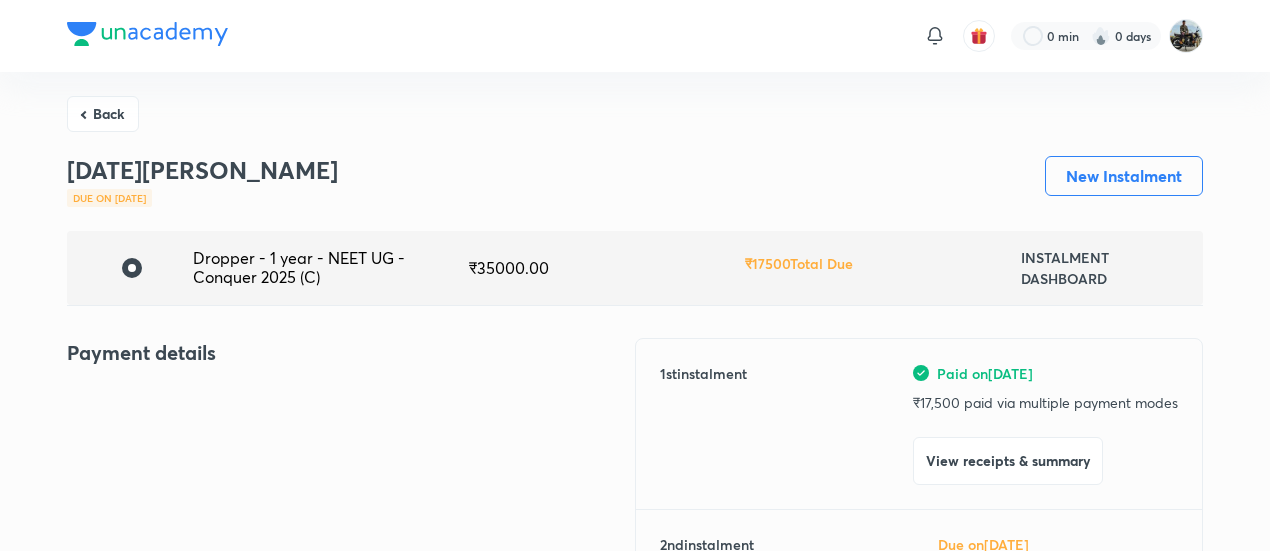 click on "View receipts & summary" at bounding box center (1008, 461) 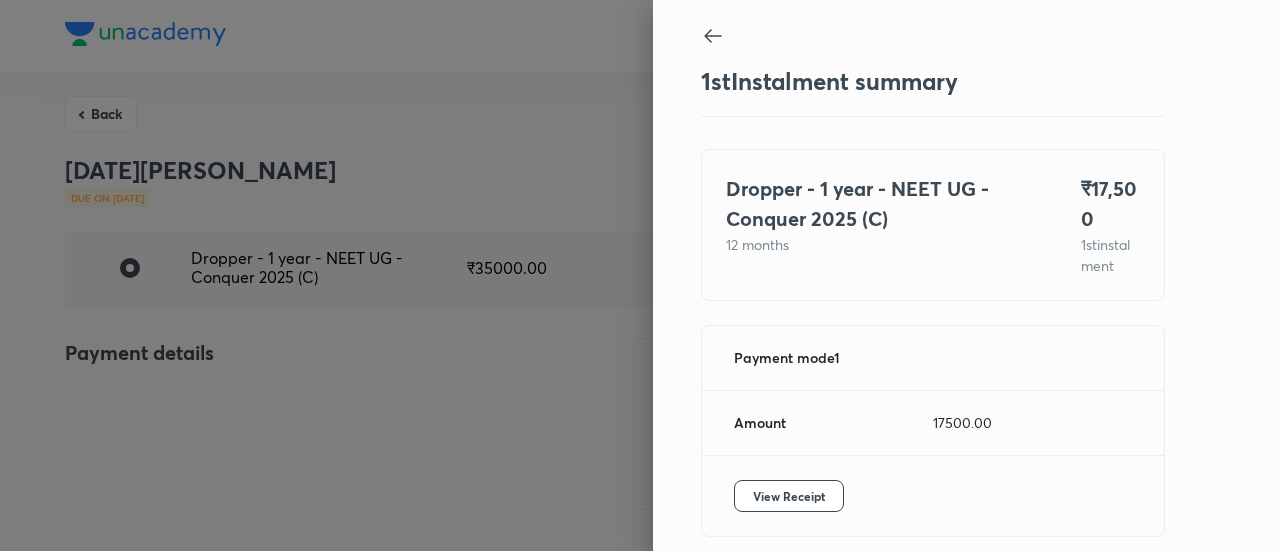 scroll, scrollTop: 109, scrollLeft: 0, axis: vertical 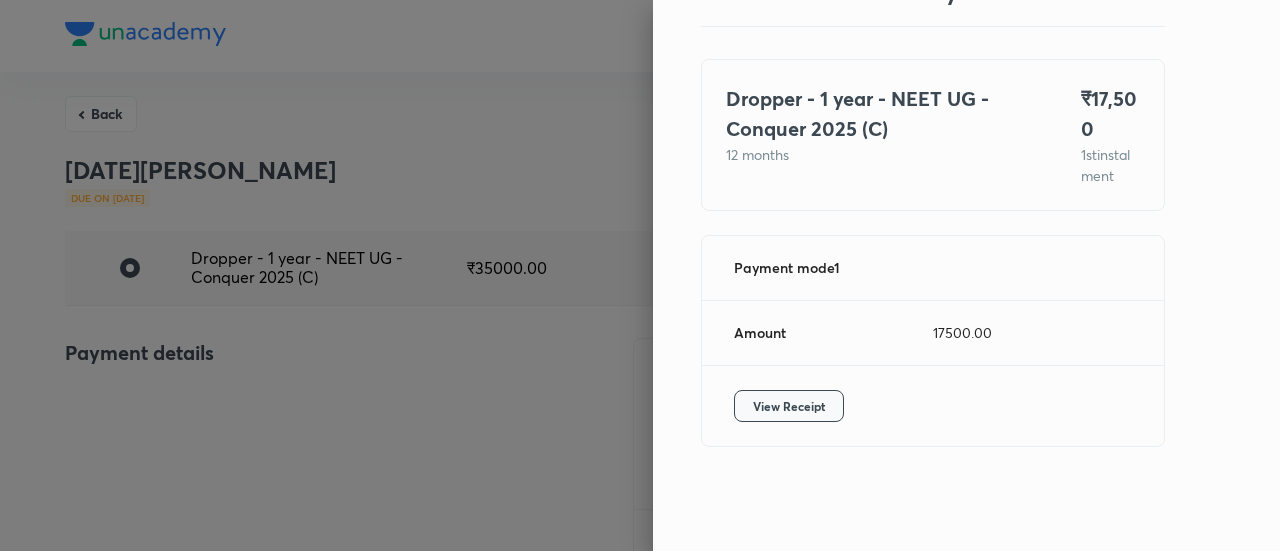click on "View Receipt" at bounding box center [789, 406] 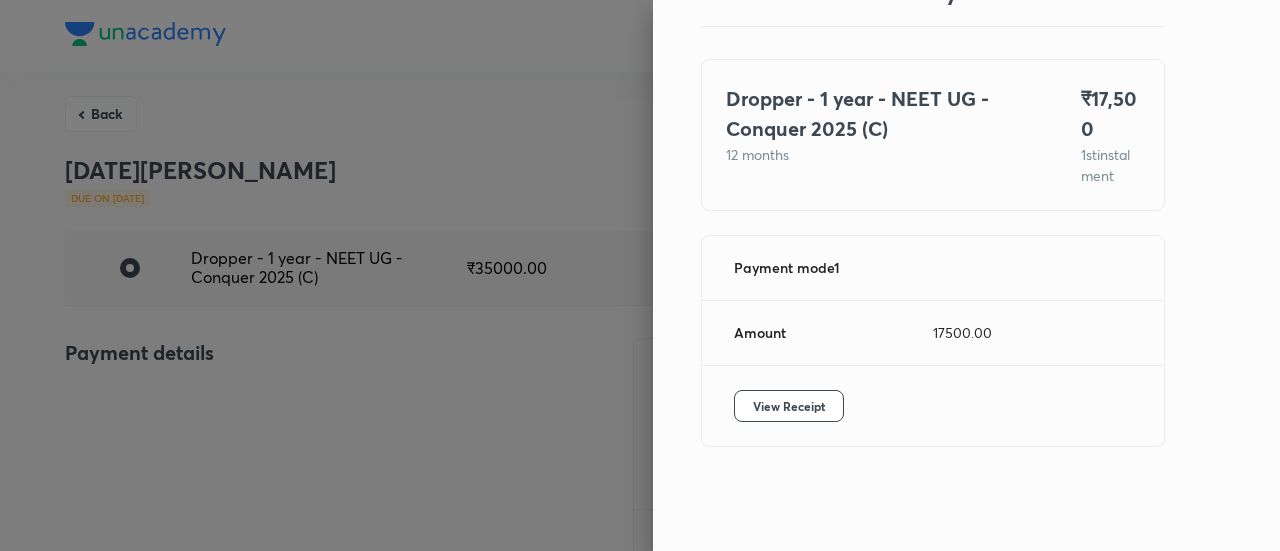 click at bounding box center [640, 275] 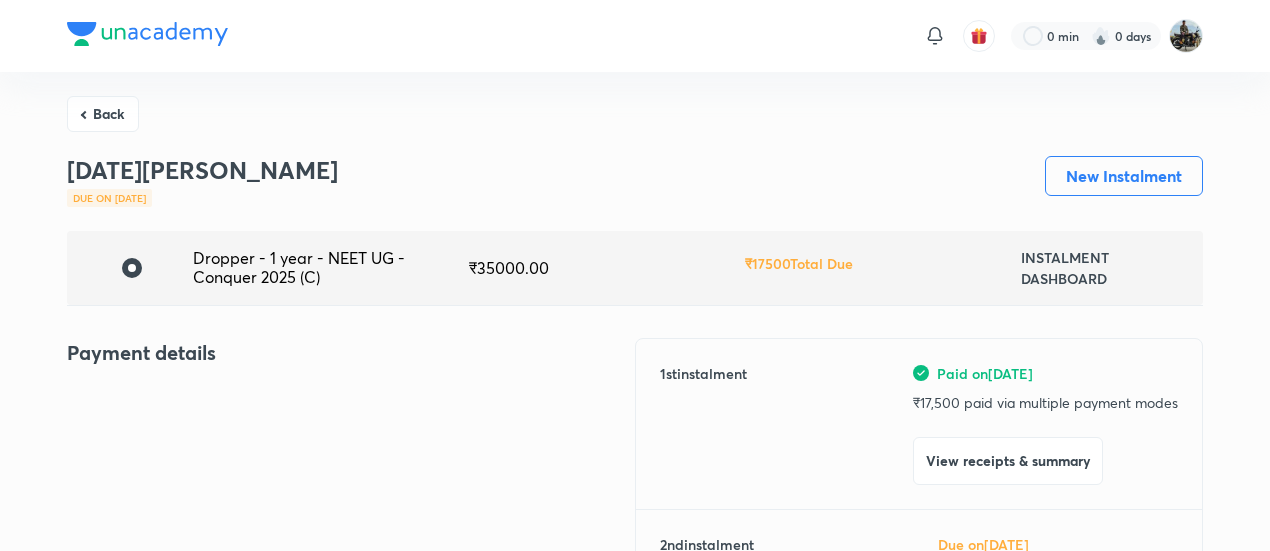 click on "Back" at bounding box center [103, 114] 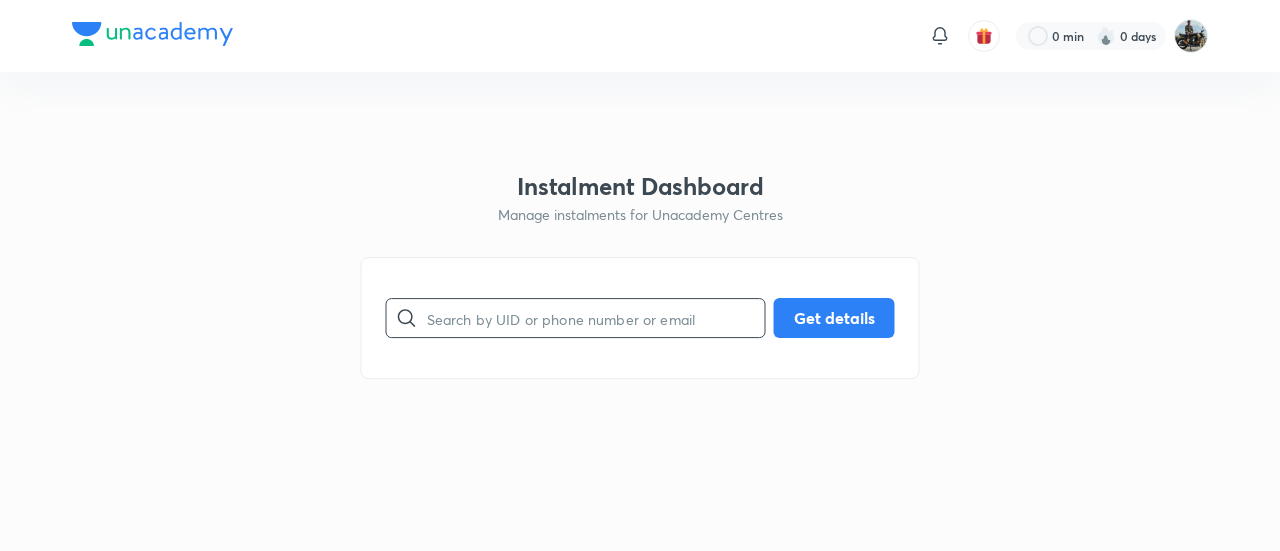 click at bounding box center [596, 318] 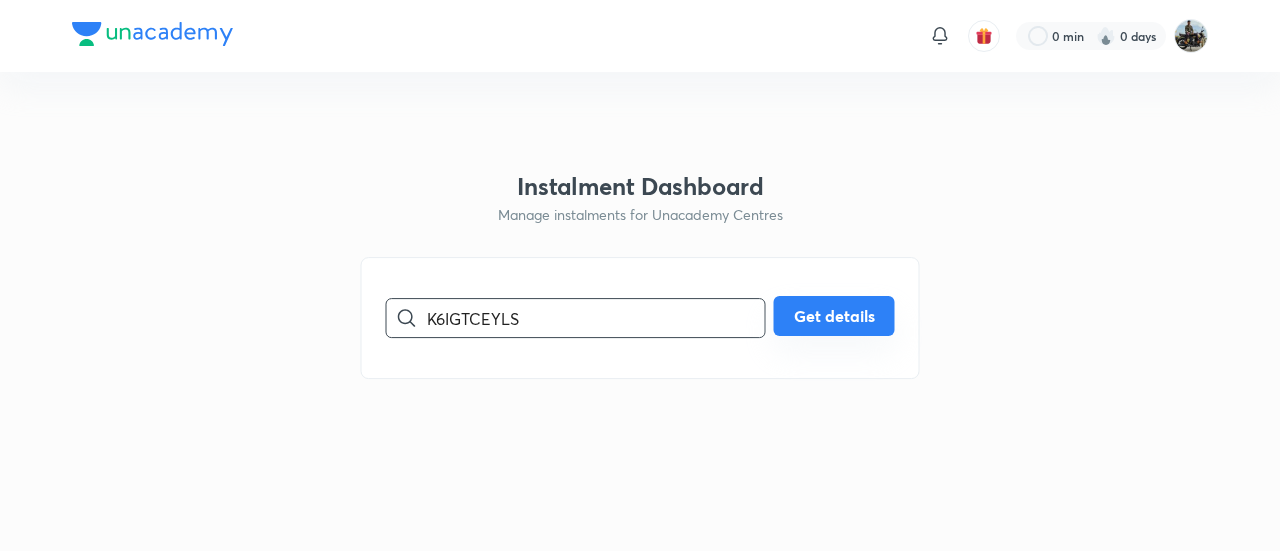 type on "K6IGTCEYLS" 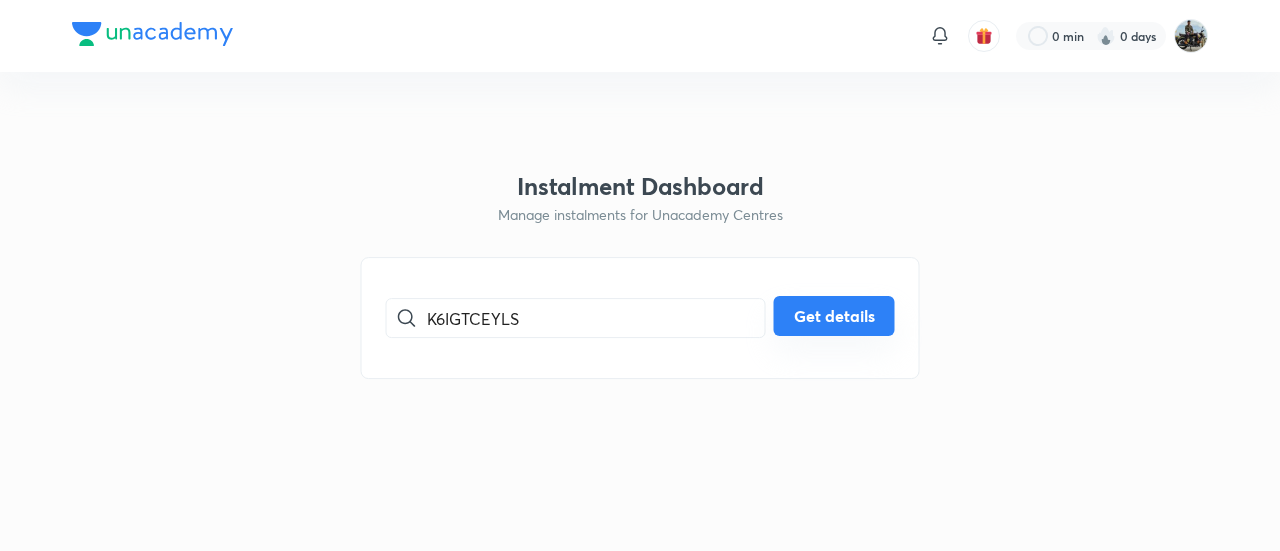 click on "Get details" at bounding box center [834, 316] 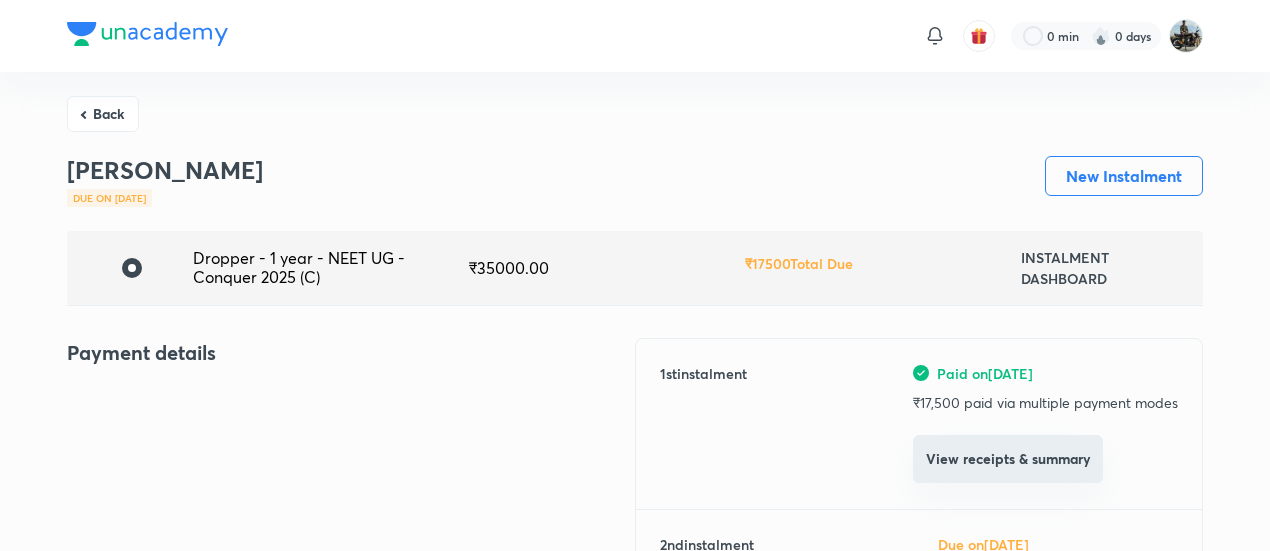 click on "View receipts & summary" at bounding box center (1008, 459) 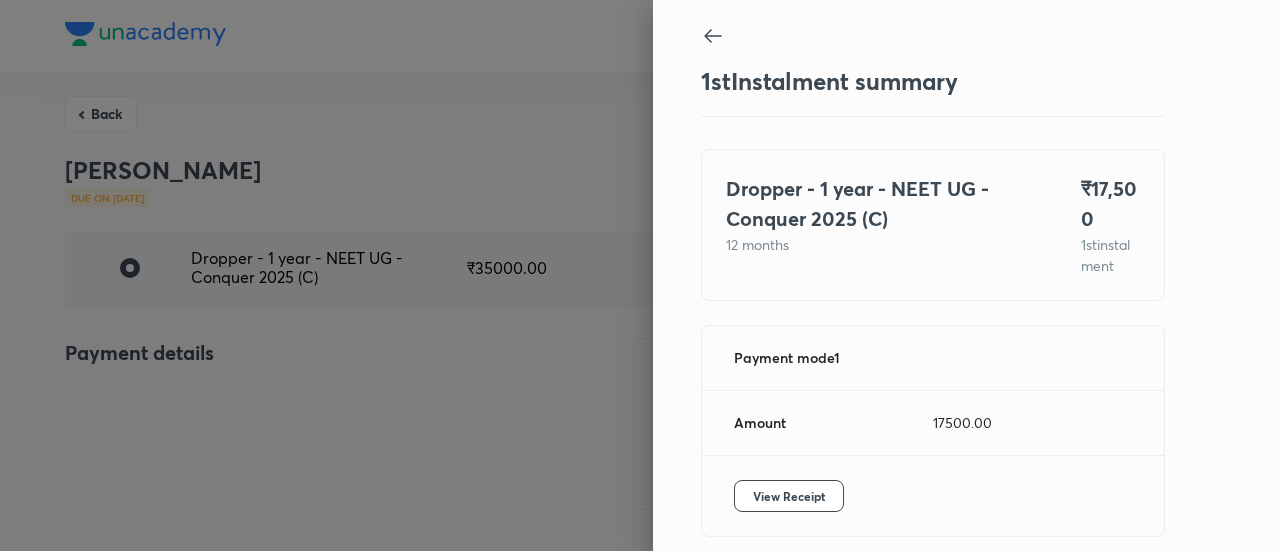 scroll, scrollTop: 109, scrollLeft: 0, axis: vertical 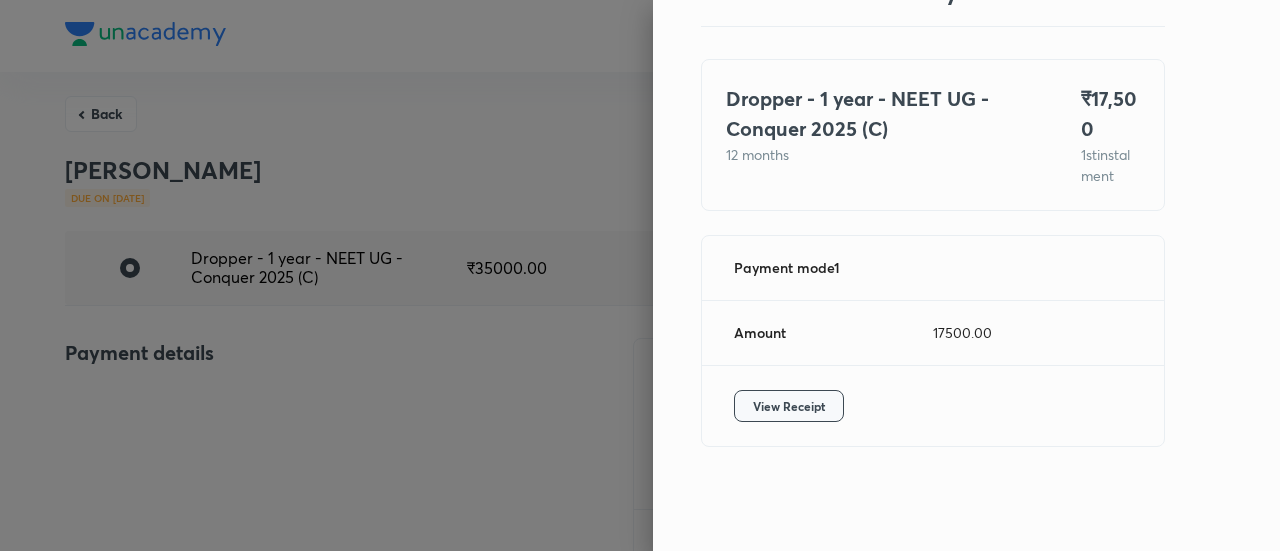 click on "View Receipt" at bounding box center (789, 406) 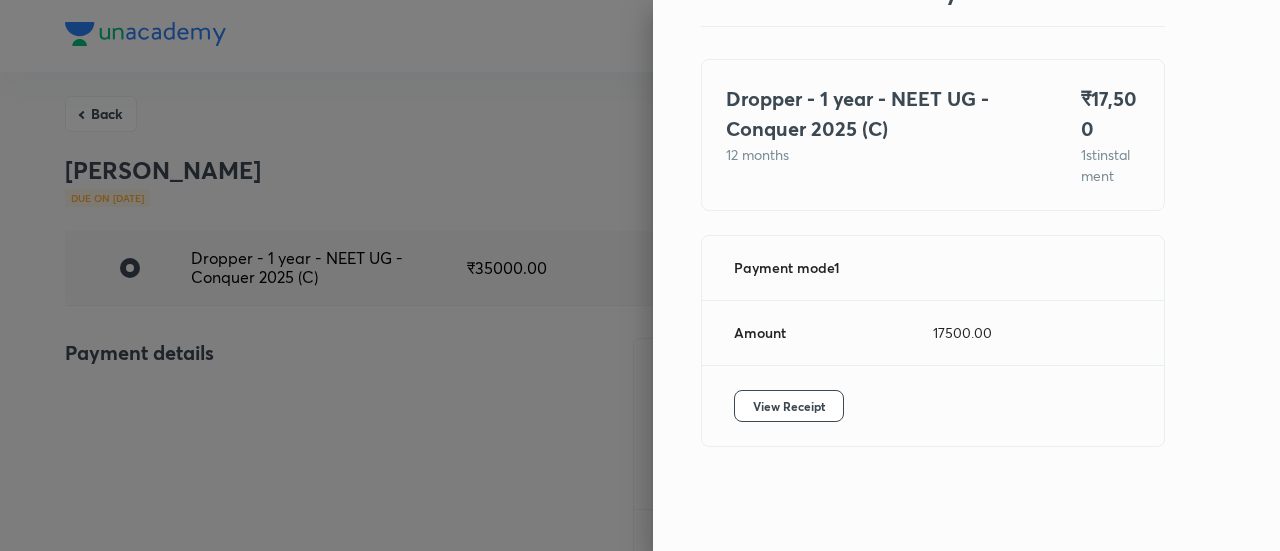 click at bounding box center [640, 275] 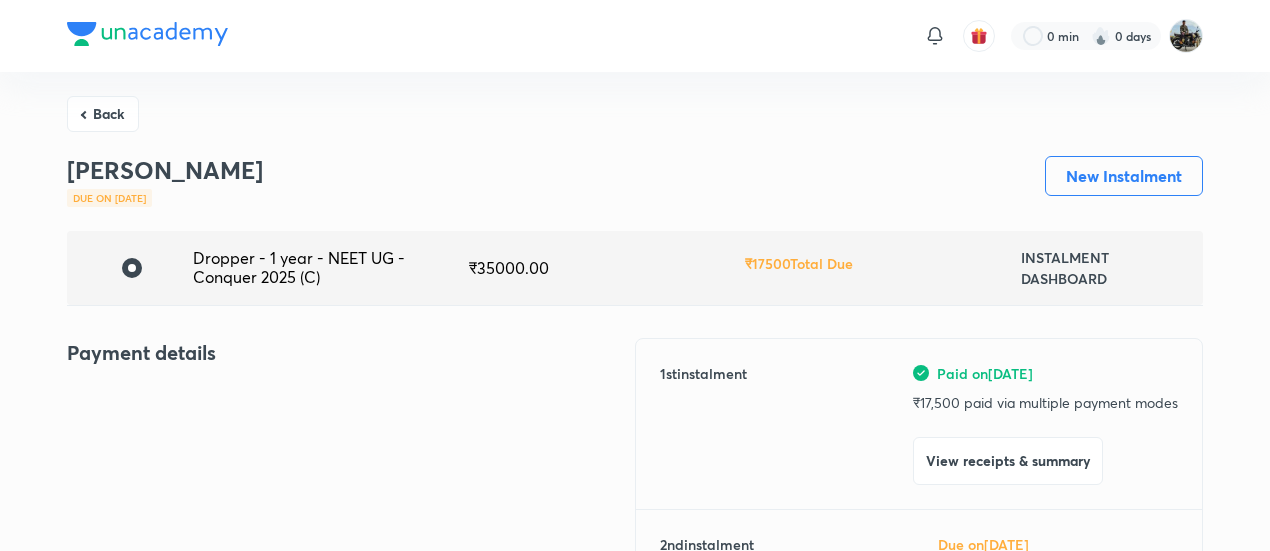 click on "Back" at bounding box center (103, 114) 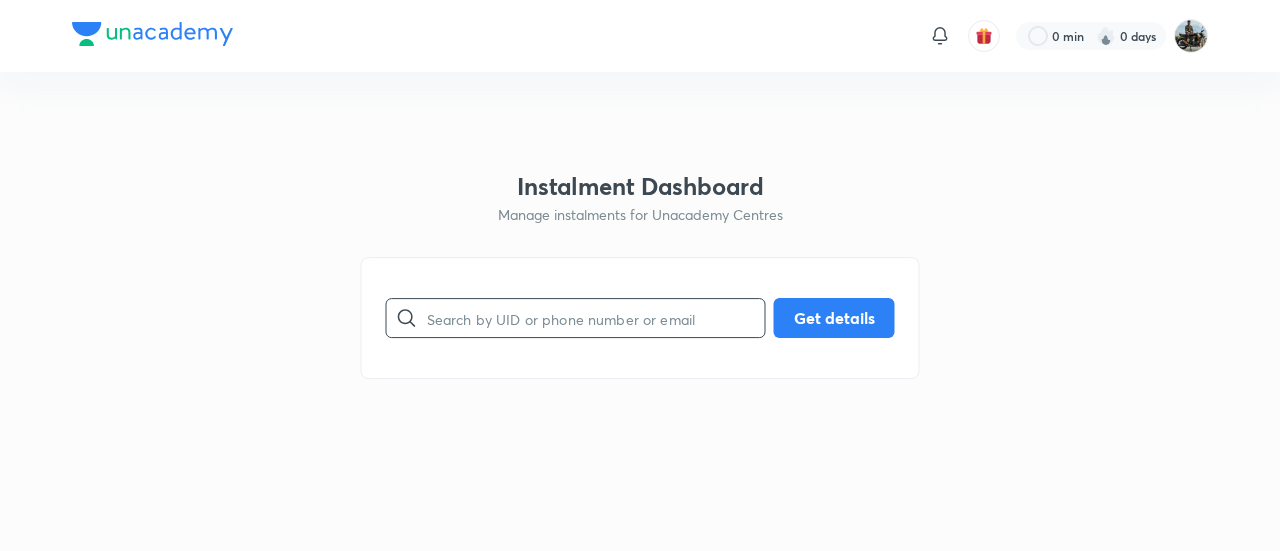 click at bounding box center [596, 318] 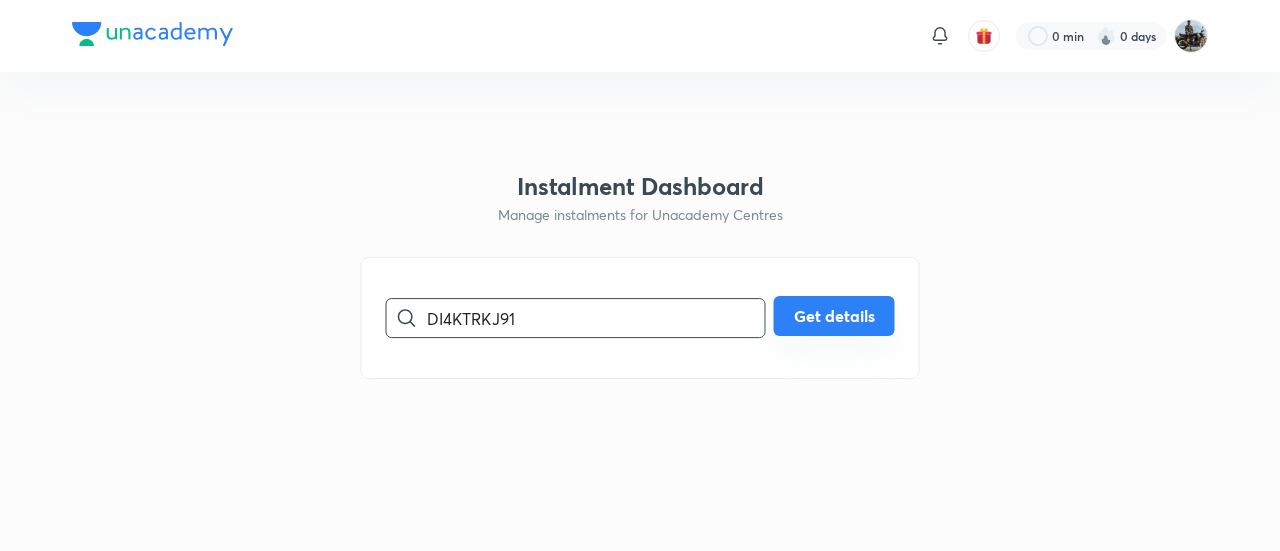 type on "DI4KTRKJ91" 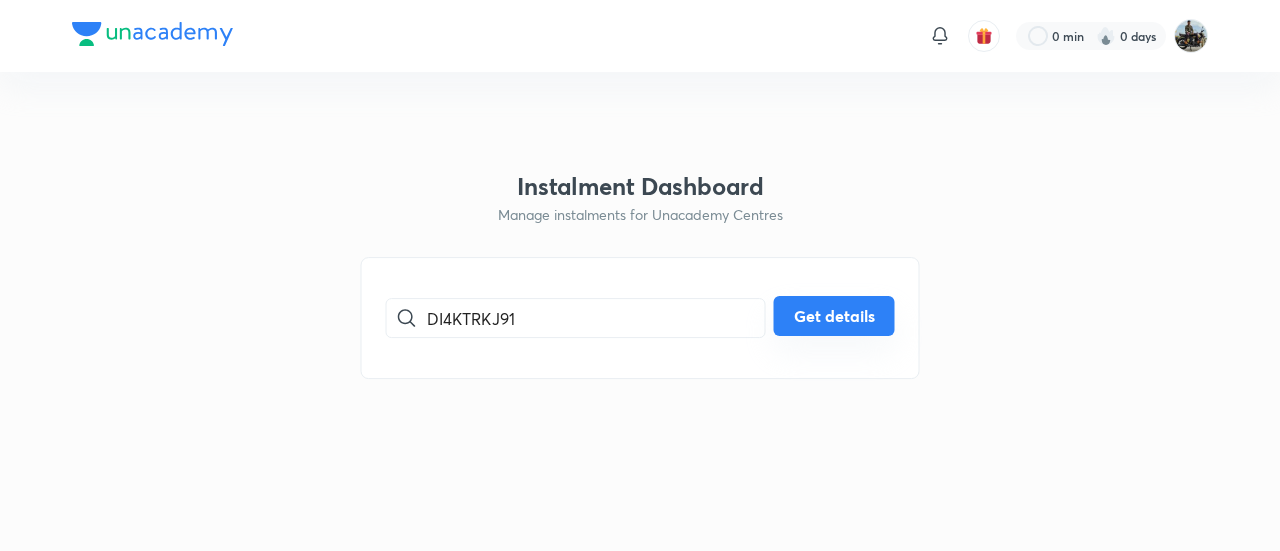 click on "Get details" at bounding box center [834, 316] 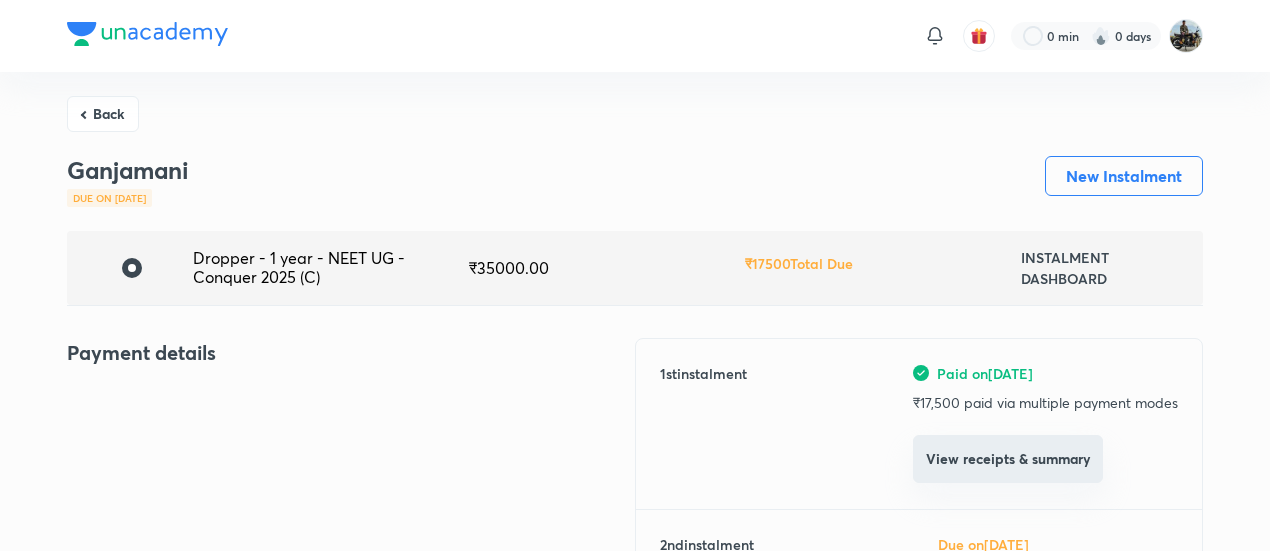 click on "View receipts & summary" at bounding box center [1008, 459] 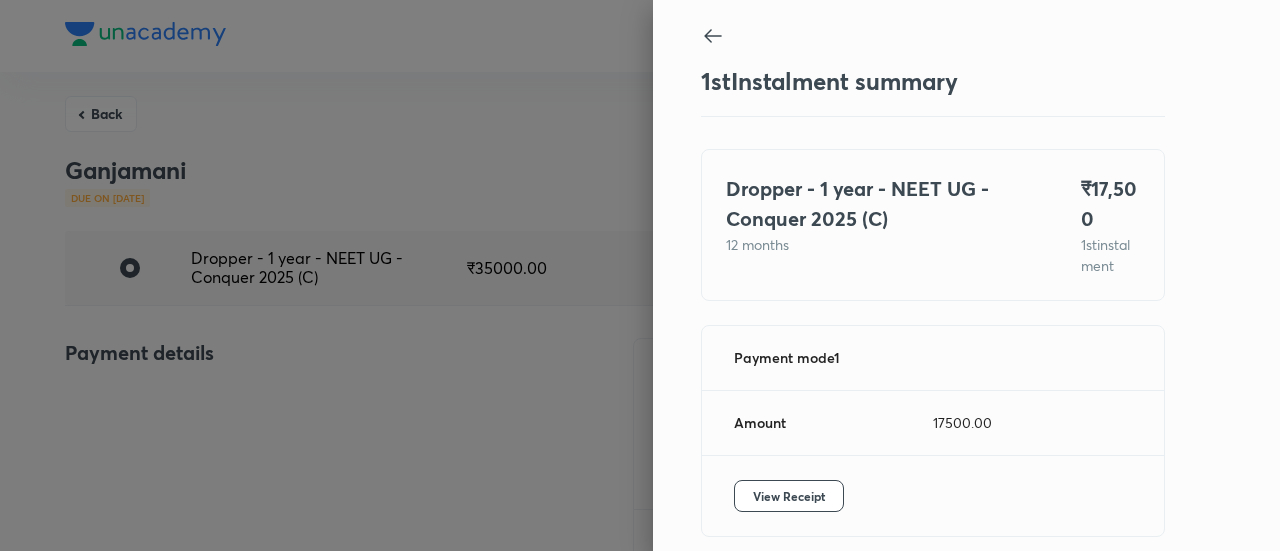 scroll, scrollTop: 109, scrollLeft: 0, axis: vertical 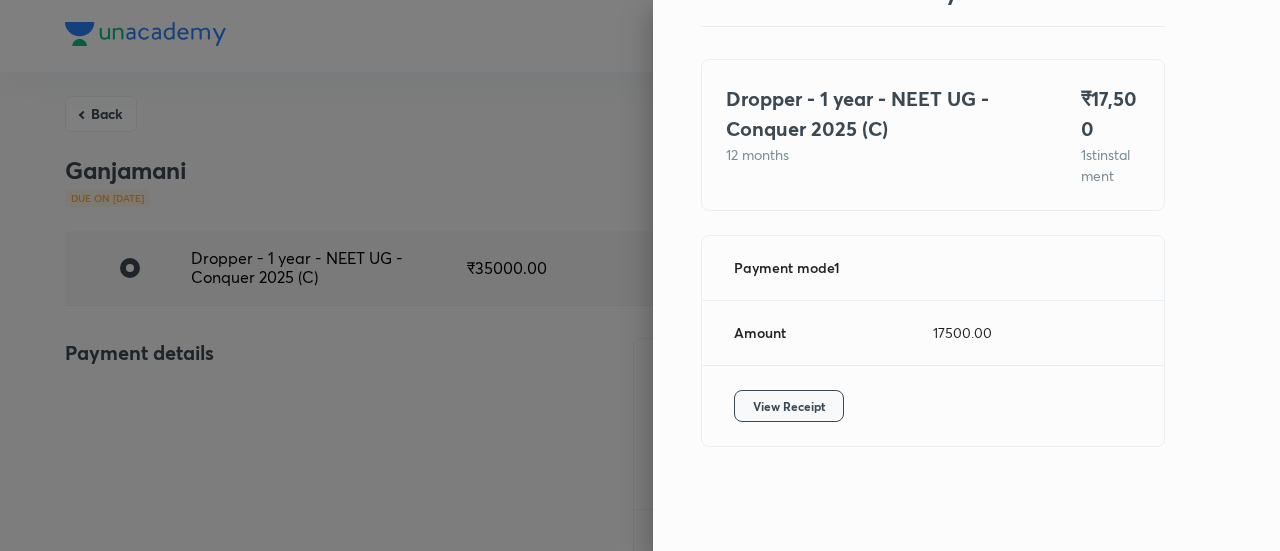 click on "View Receipt" at bounding box center [789, 406] 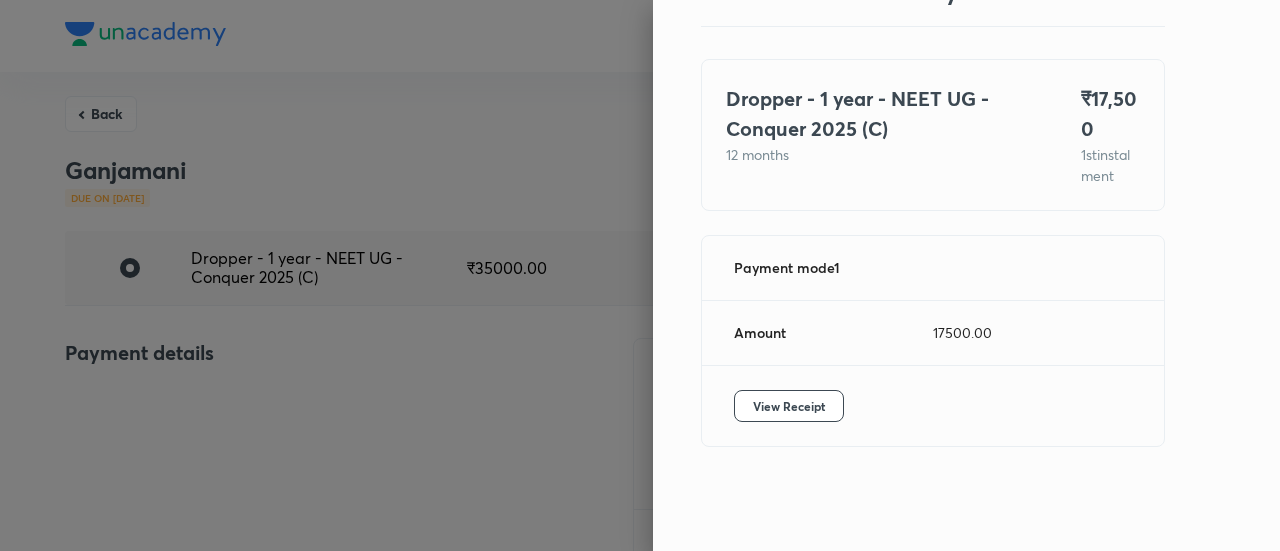 click at bounding box center [640, 275] 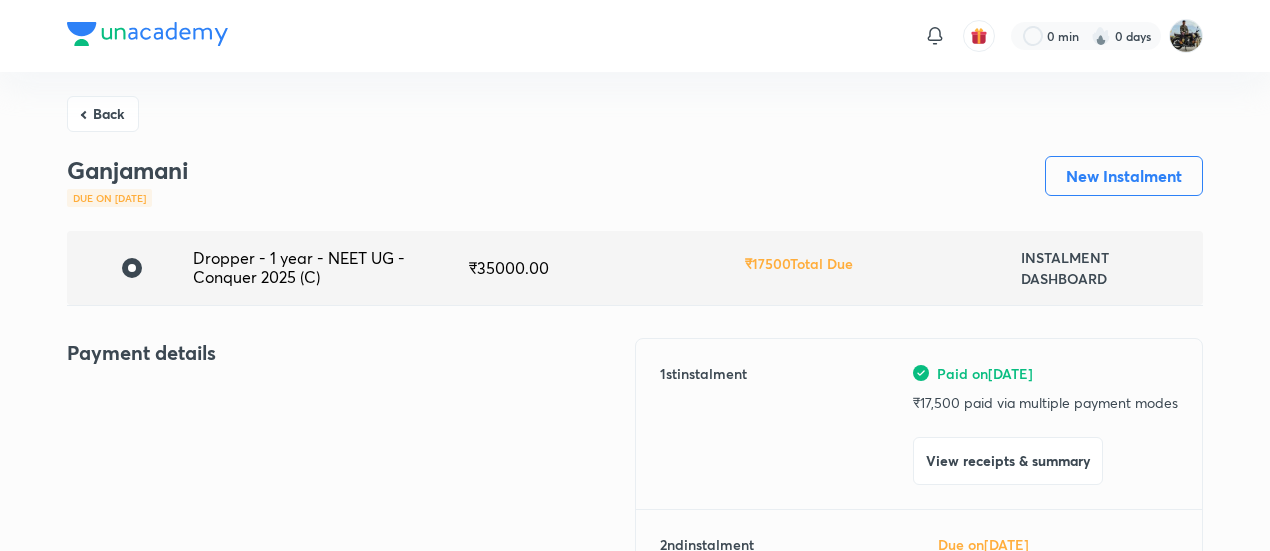 click on "Back" at bounding box center (103, 114) 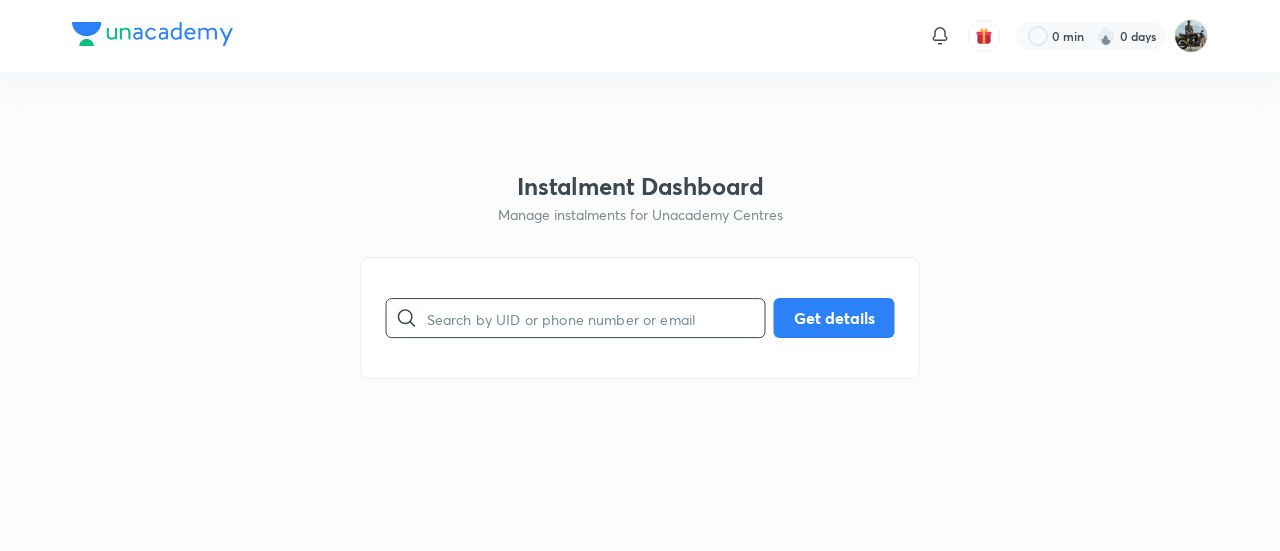 click at bounding box center (596, 318) 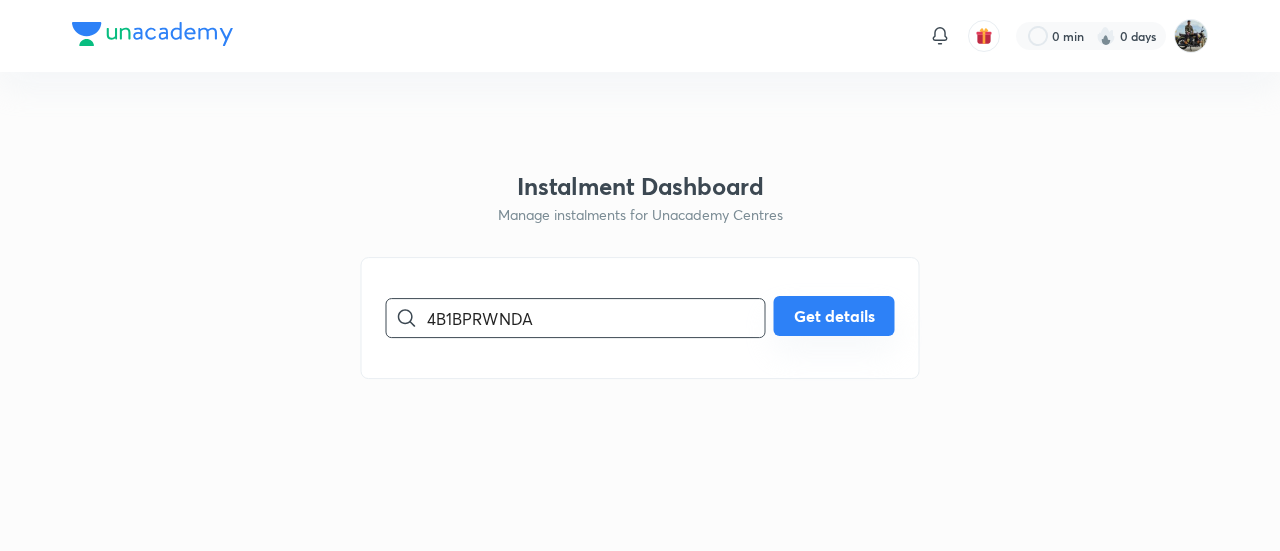 type on "4B1BPRWNDA" 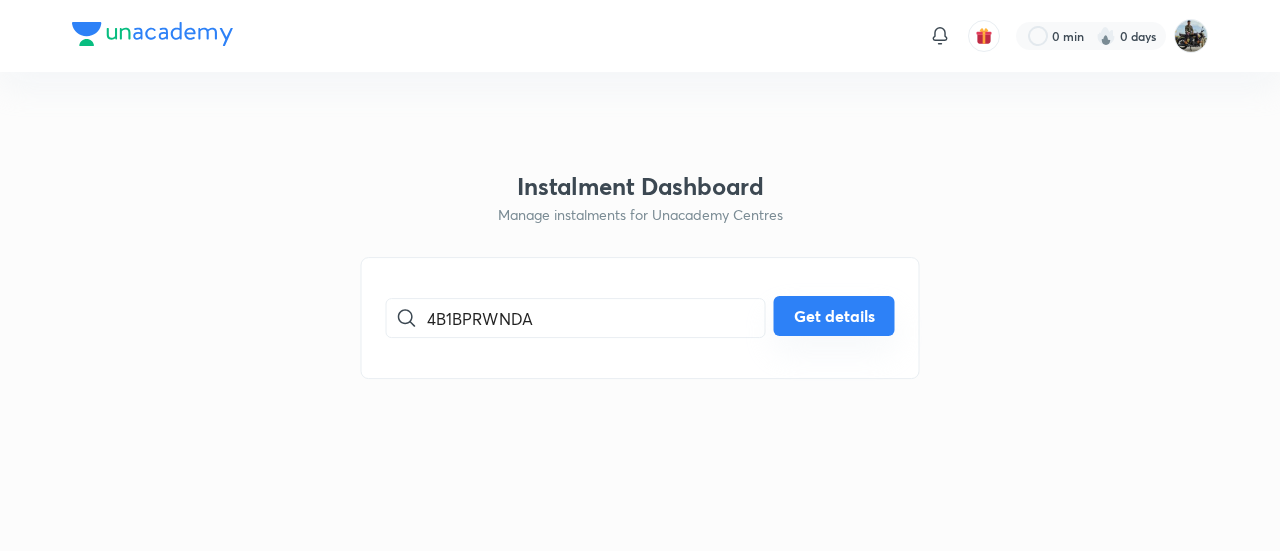click on "Get details" at bounding box center (834, 316) 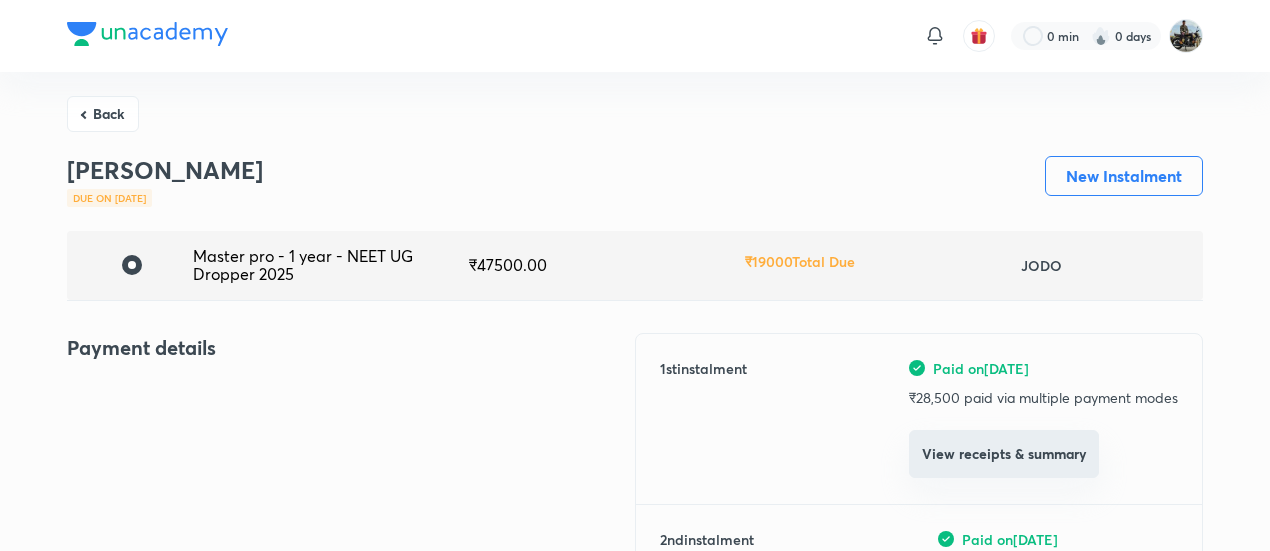 click on "View receipts & summary" at bounding box center [1004, 454] 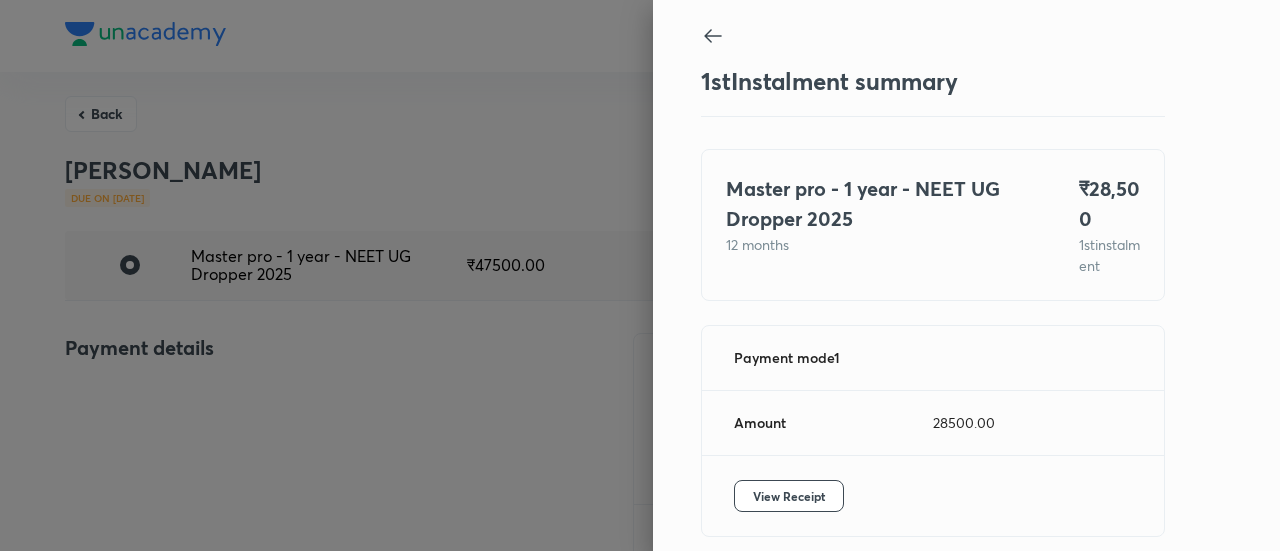 scroll, scrollTop: 109, scrollLeft: 0, axis: vertical 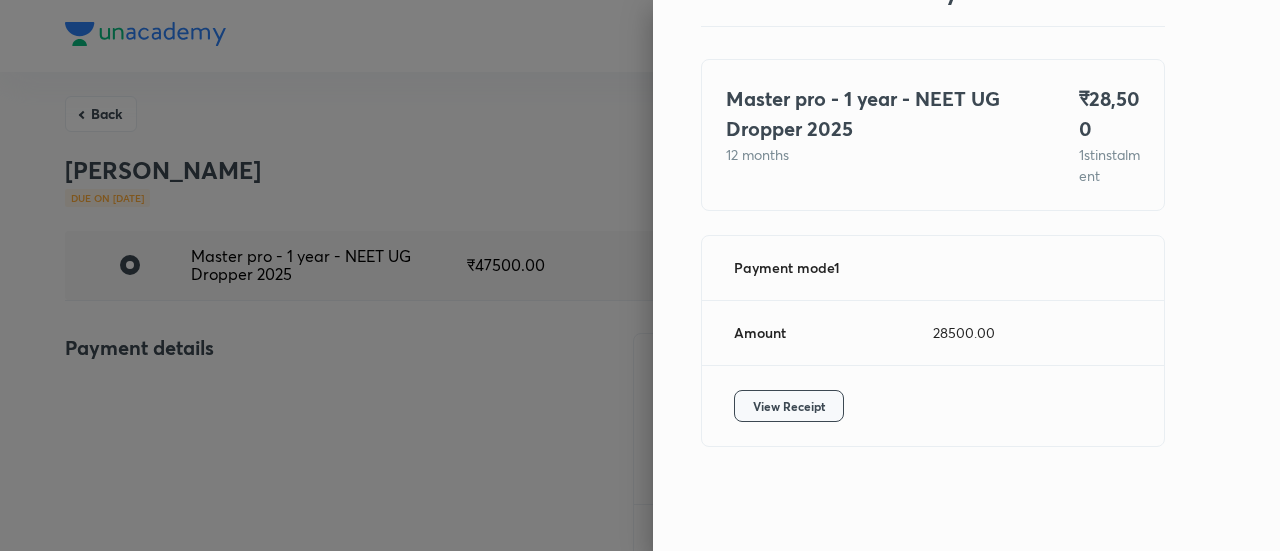 click on "View Receipt" at bounding box center (789, 406) 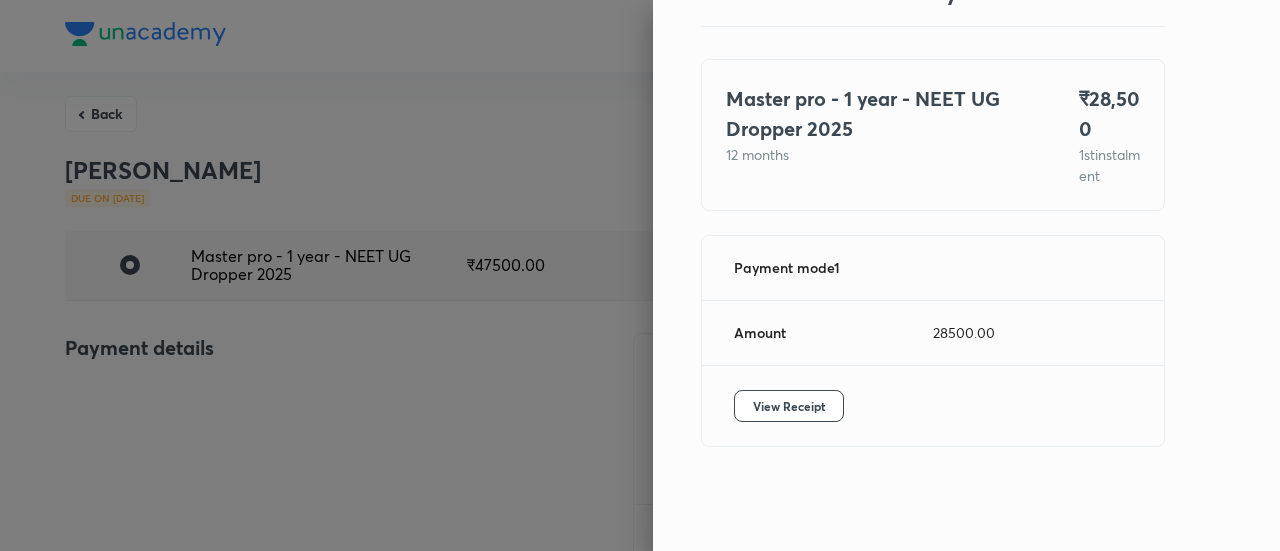 click at bounding box center (640, 275) 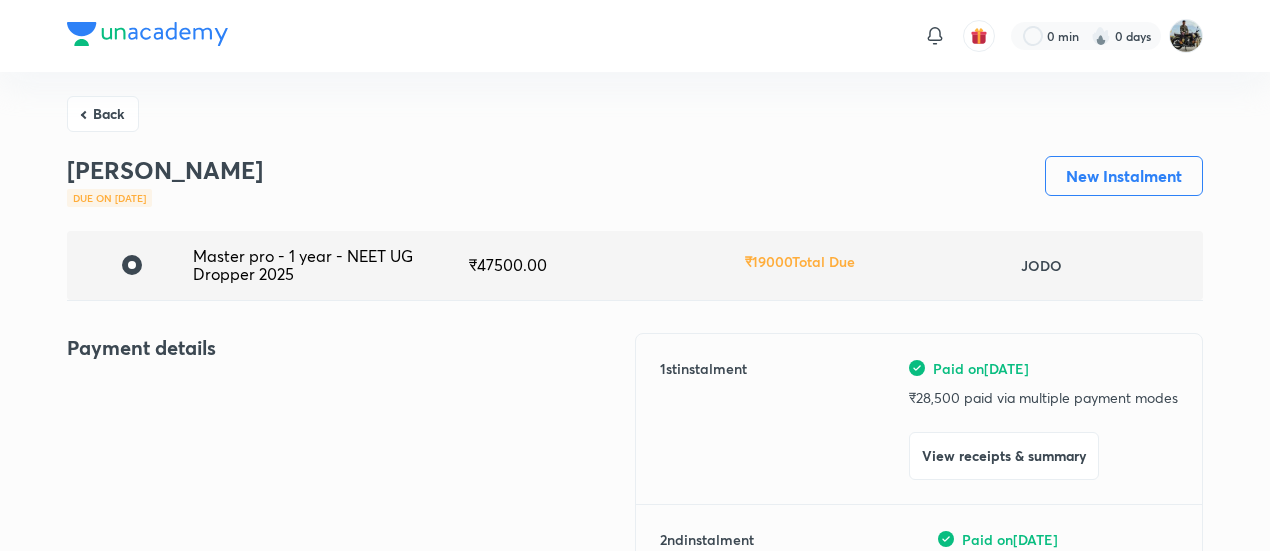 click on "Back" at bounding box center [103, 114] 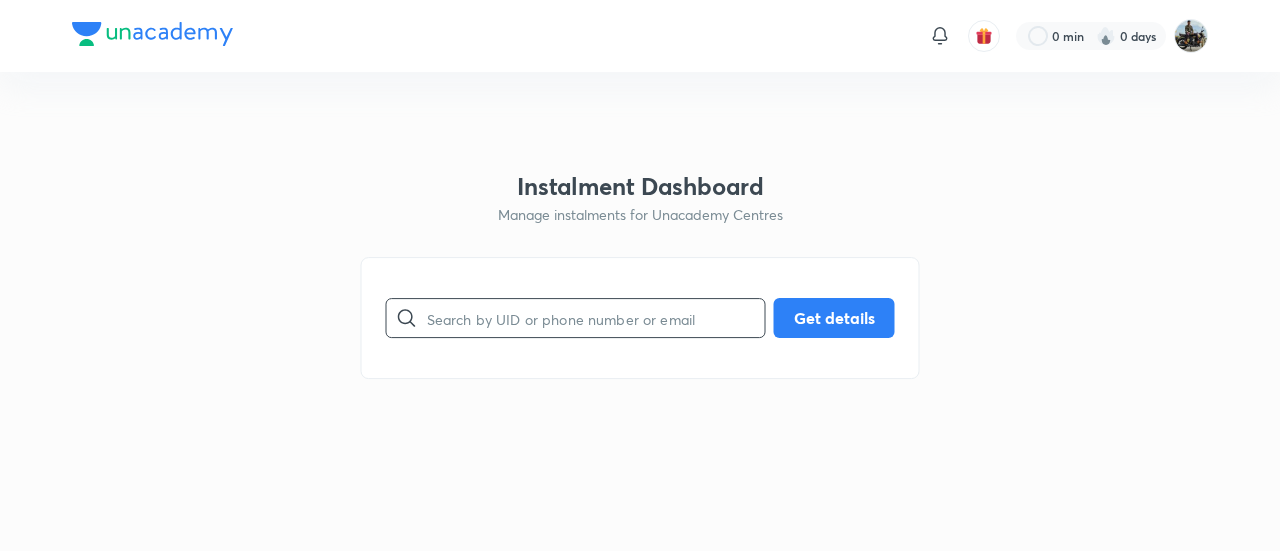 click at bounding box center (596, 318) 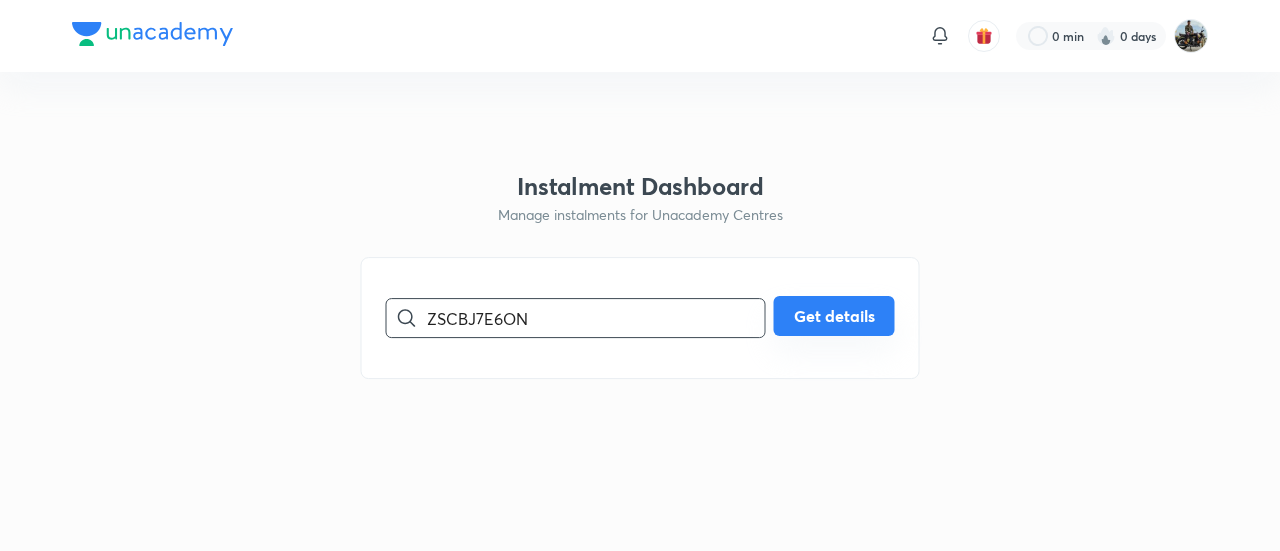 type on "ZSCBJ7E6ON" 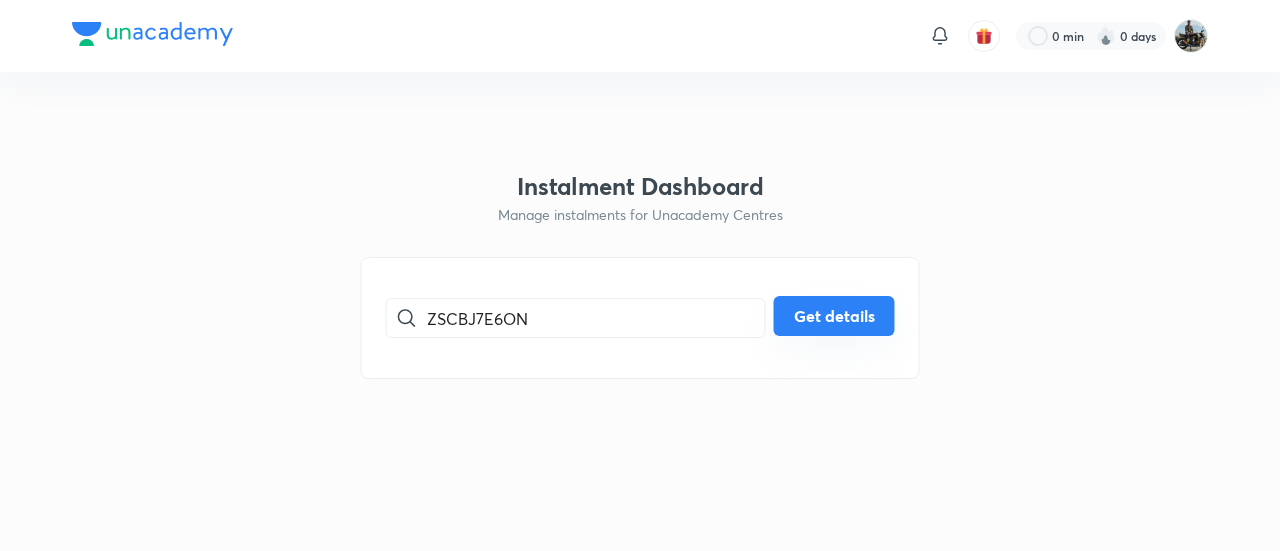 click on "Get details" at bounding box center (834, 316) 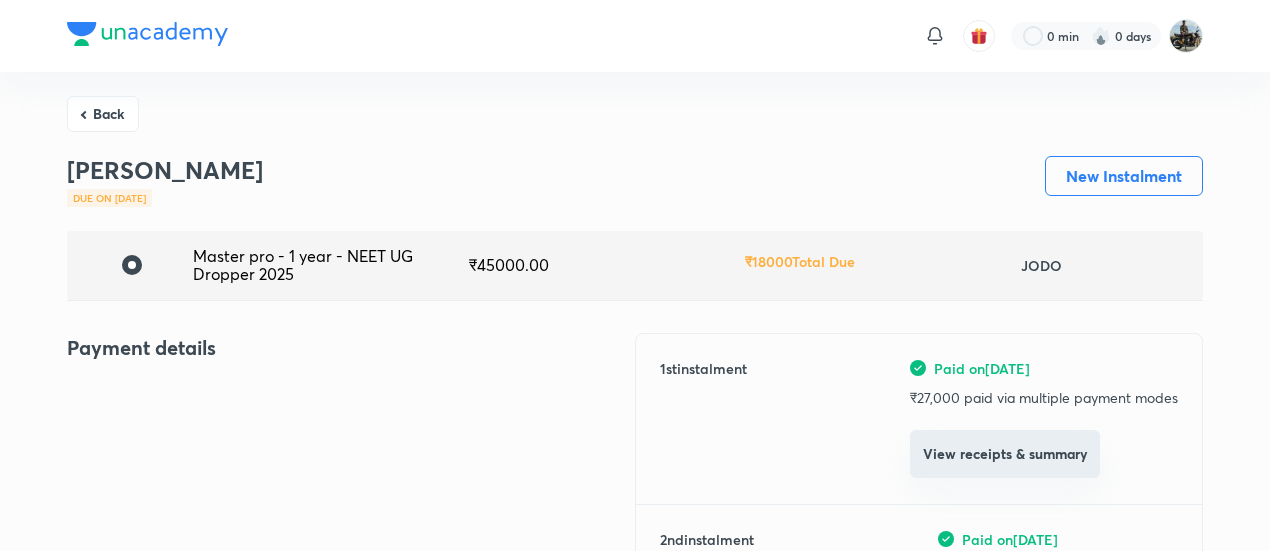 click on "View receipts & summary" at bounding box center (1005, 454) 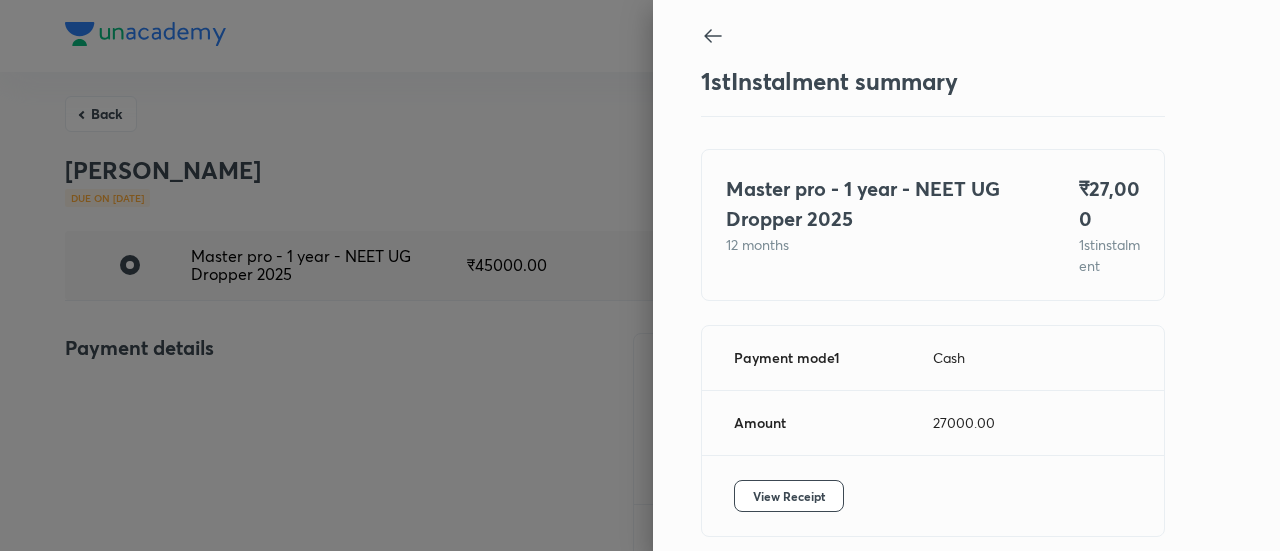 scroll, scrollTop: 109, scrollLeft: 0, axis: vertical 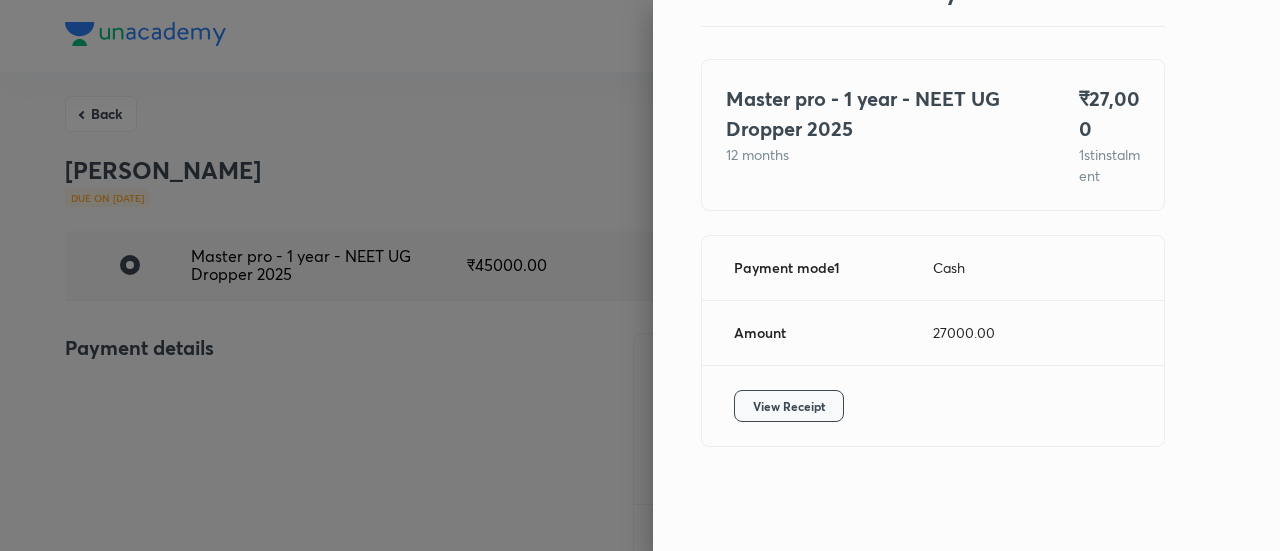 click on "View Receipt" at bounding box center (789, 406) 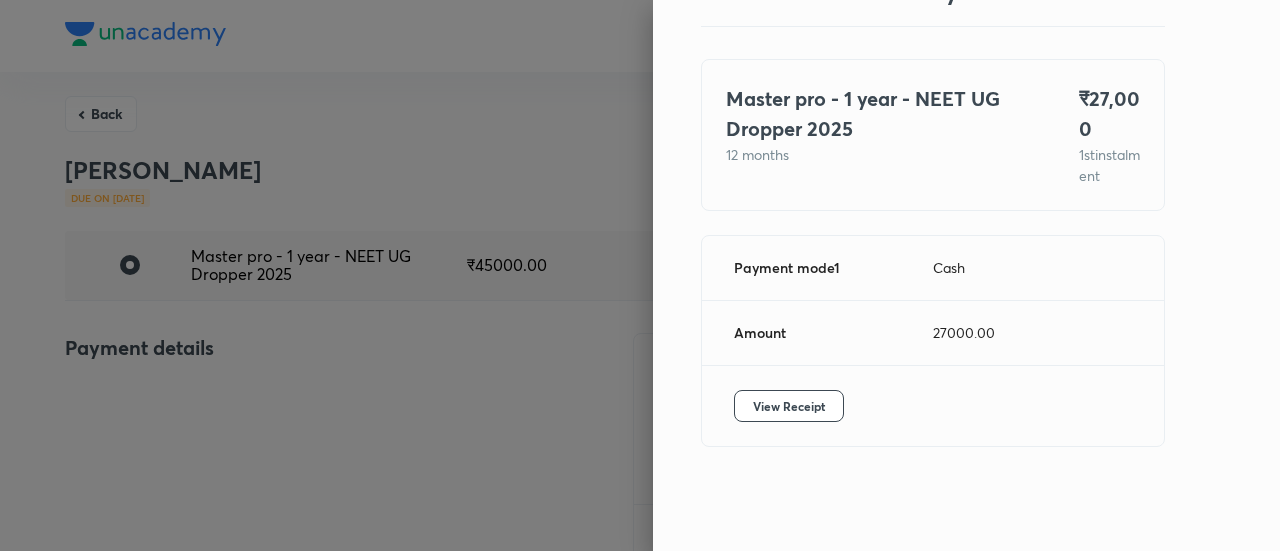 click at bounding box center (640, 275) 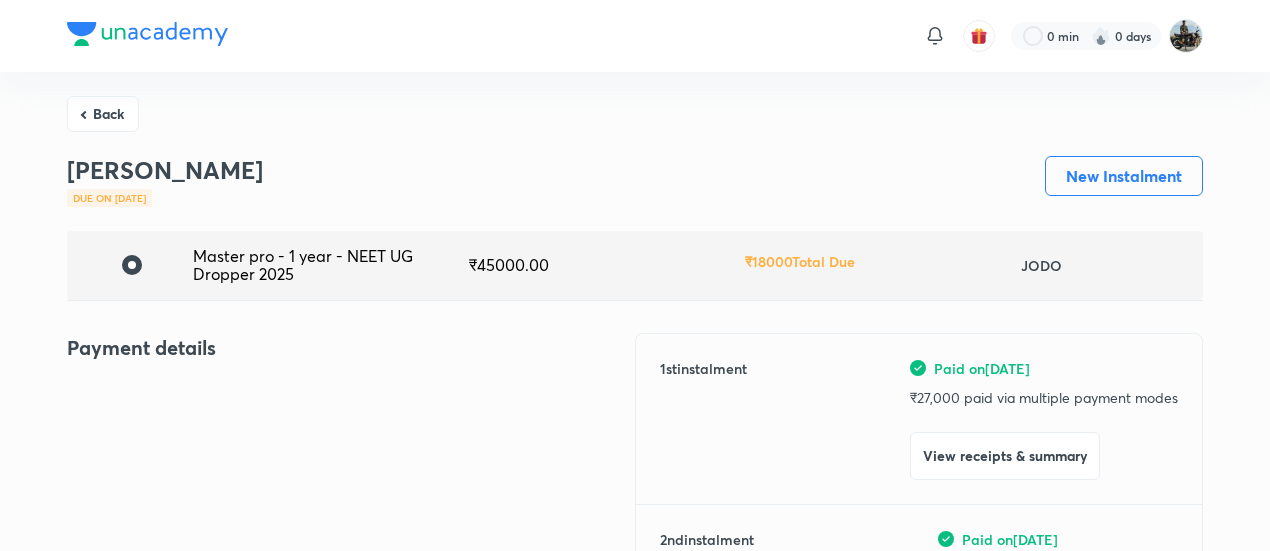click on "Back" at bounding box center (103, 114) 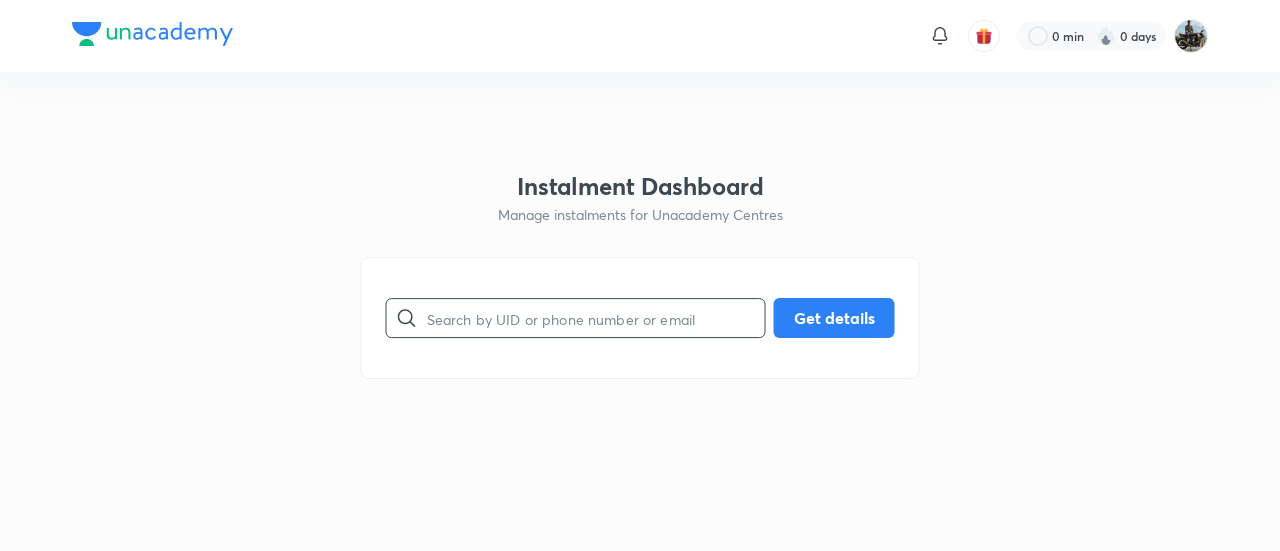 click at bounding box center (596, 318) 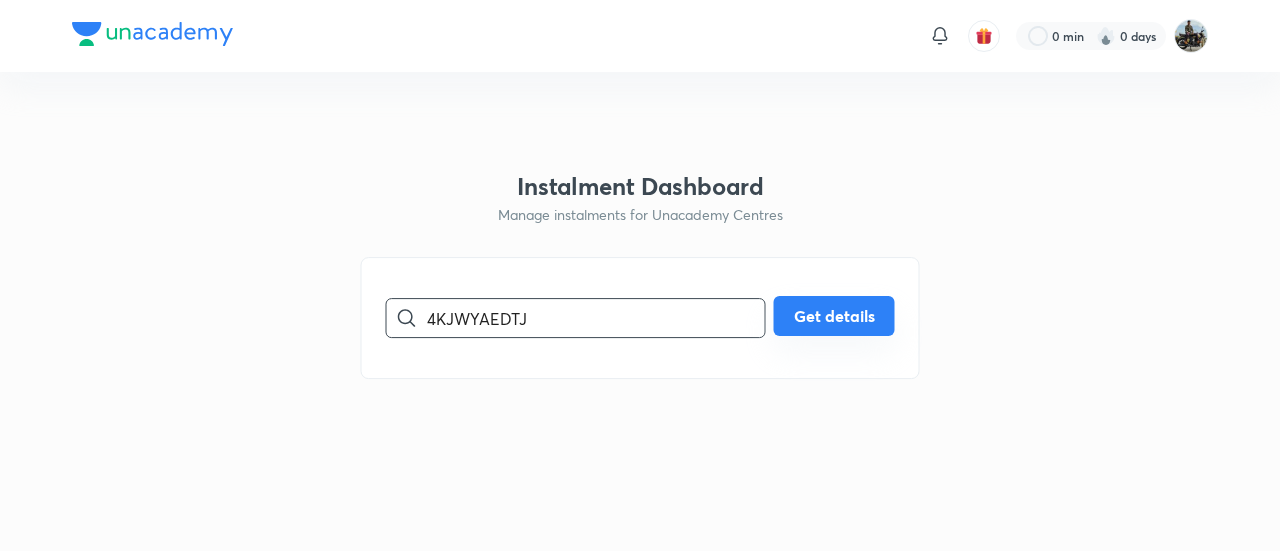 type on "4KJWYAEDTJ" 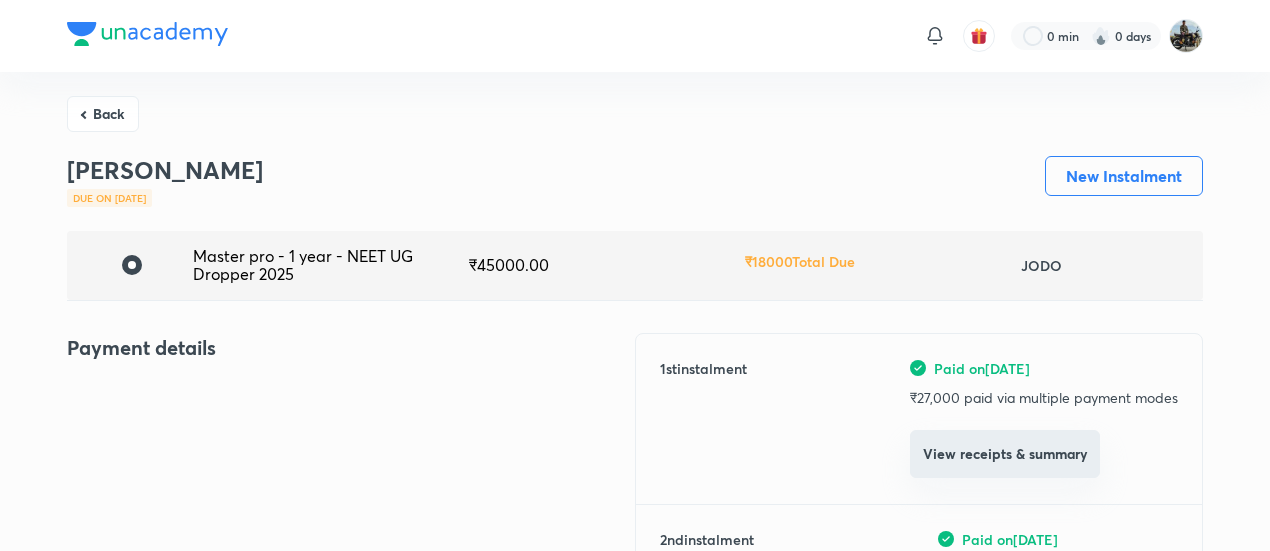 click on "View receipts & summary" at bounding box center [1005, 454] 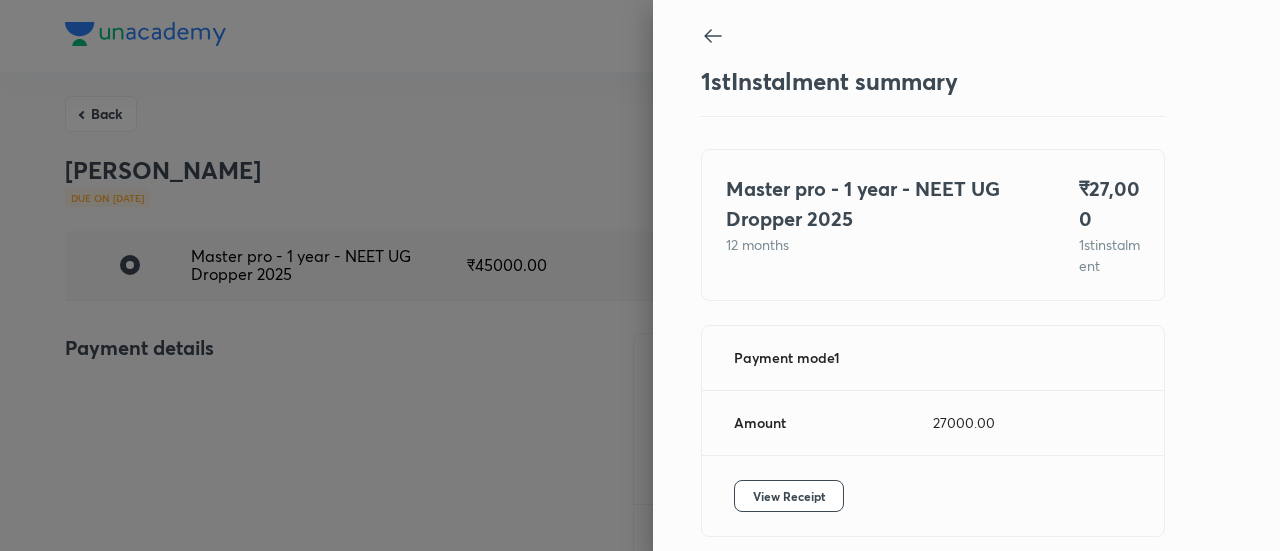scroll, scrollTop: 109, scrollLeft: 0, axis: vertical 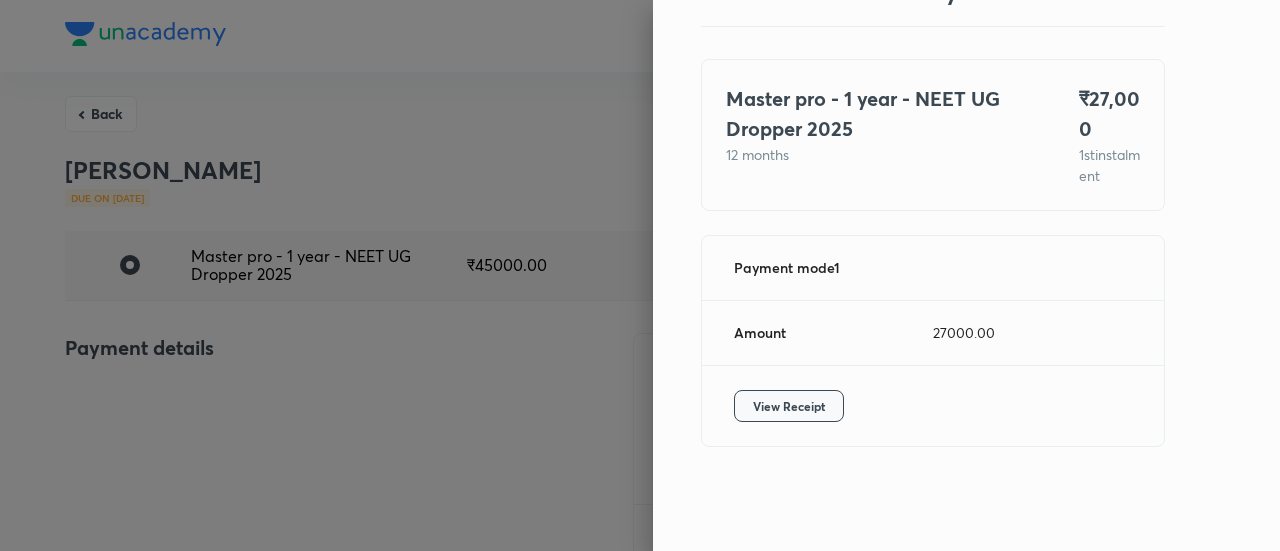 click on "View Receipt" at bounding box center (789, 406) 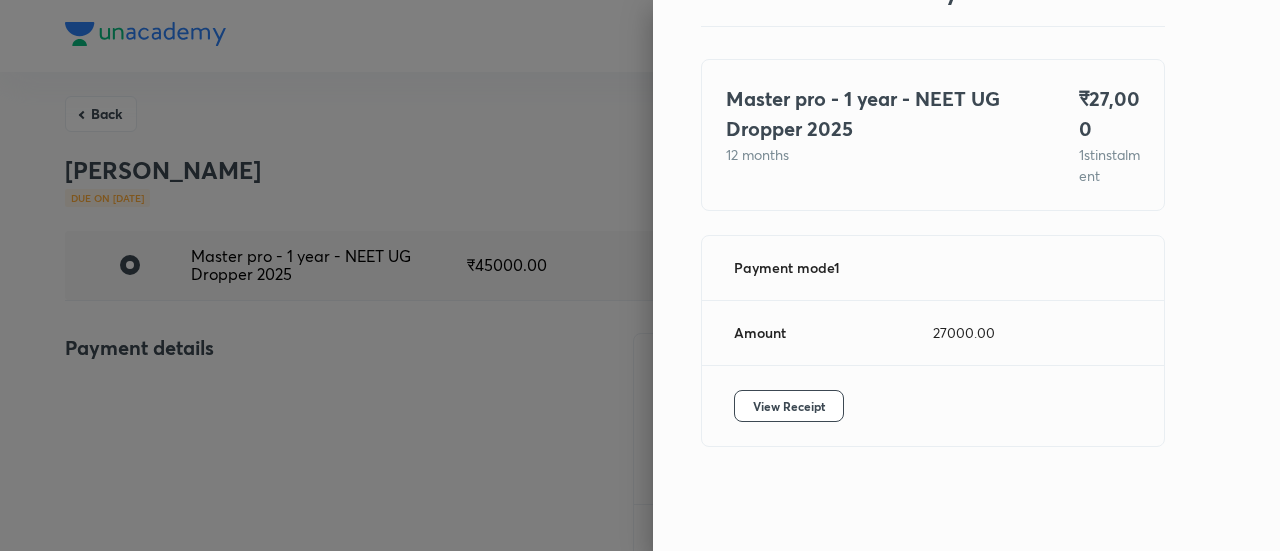 click at bounding box center (640, 275) 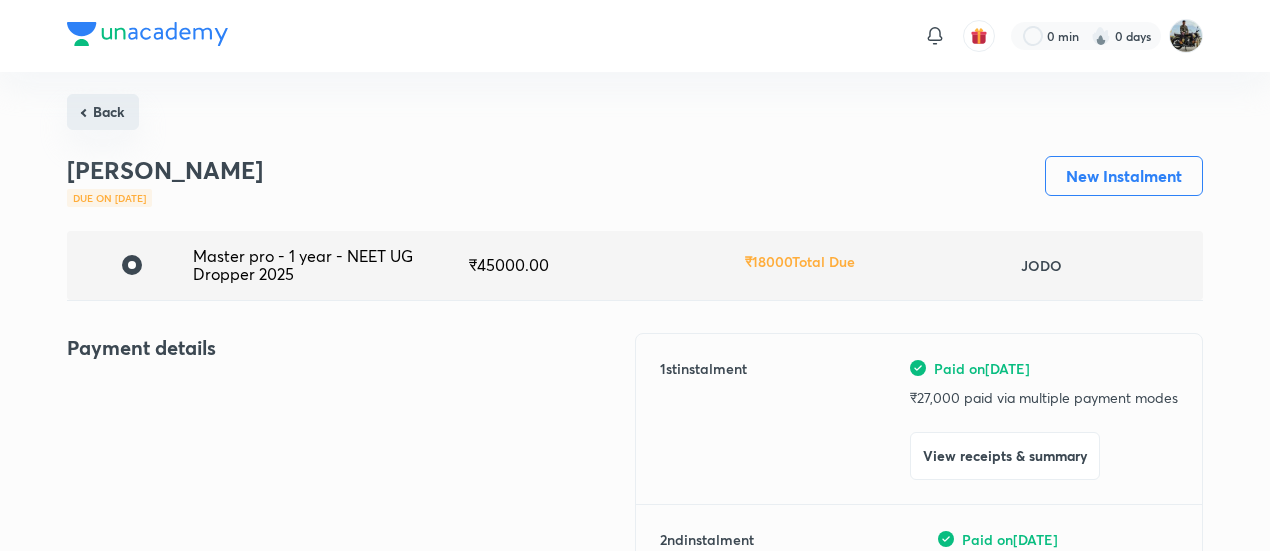 click on "Back" at bounding box center [103, 112] 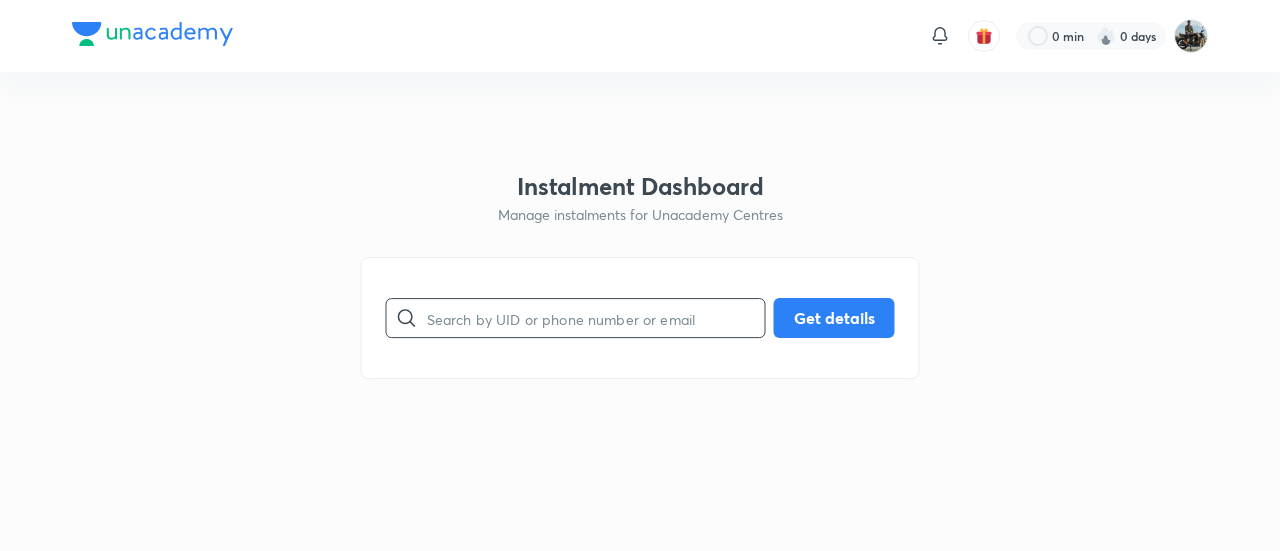 click at bounding box center [596, 318] 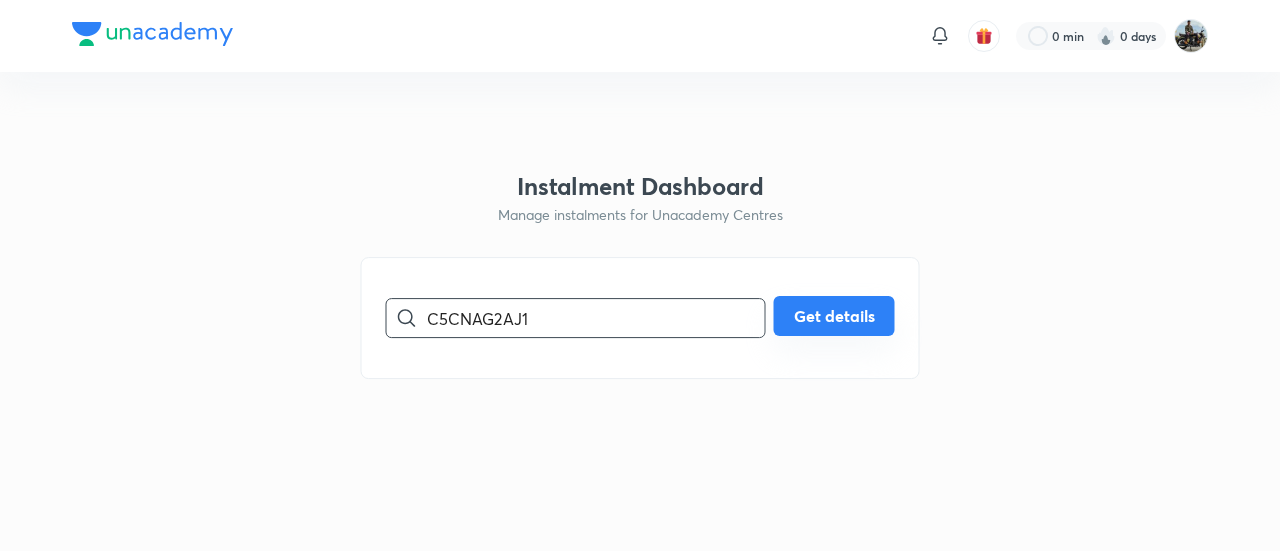 type on "C5CNAG2AJ1" 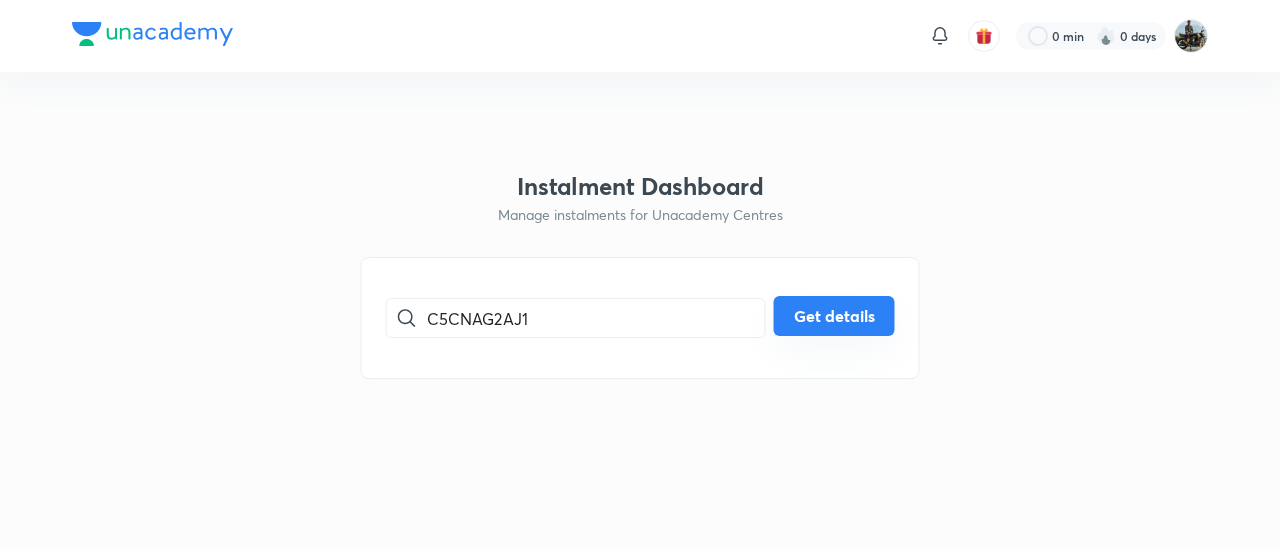 click on "Get details" at bounding box center (834, 316) 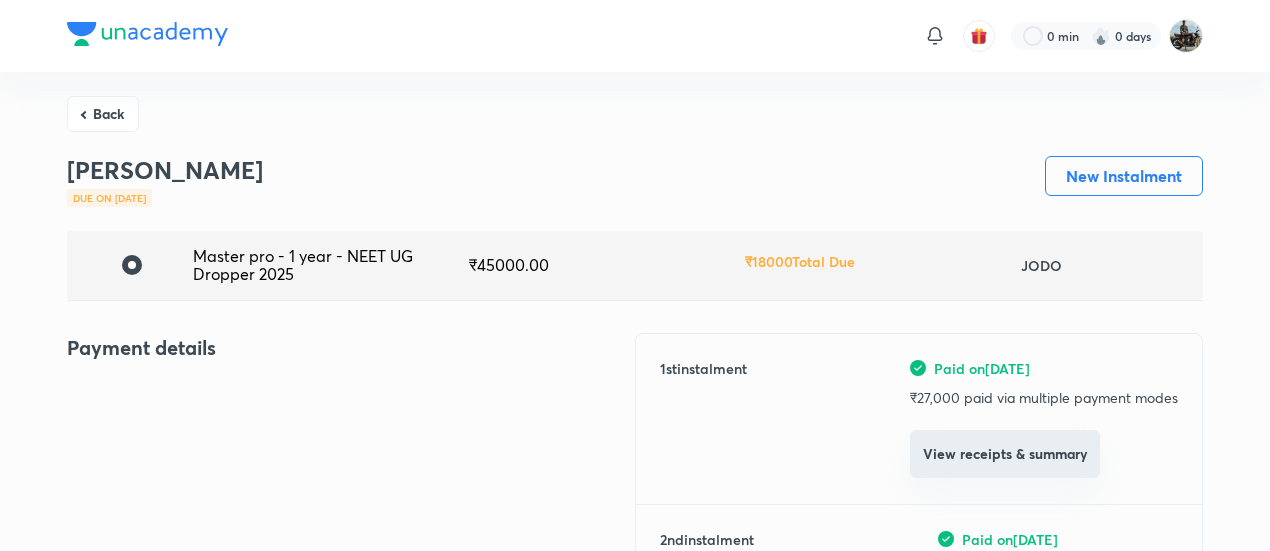 click on "View receipts & summary" at bounding box center [1005, 454] 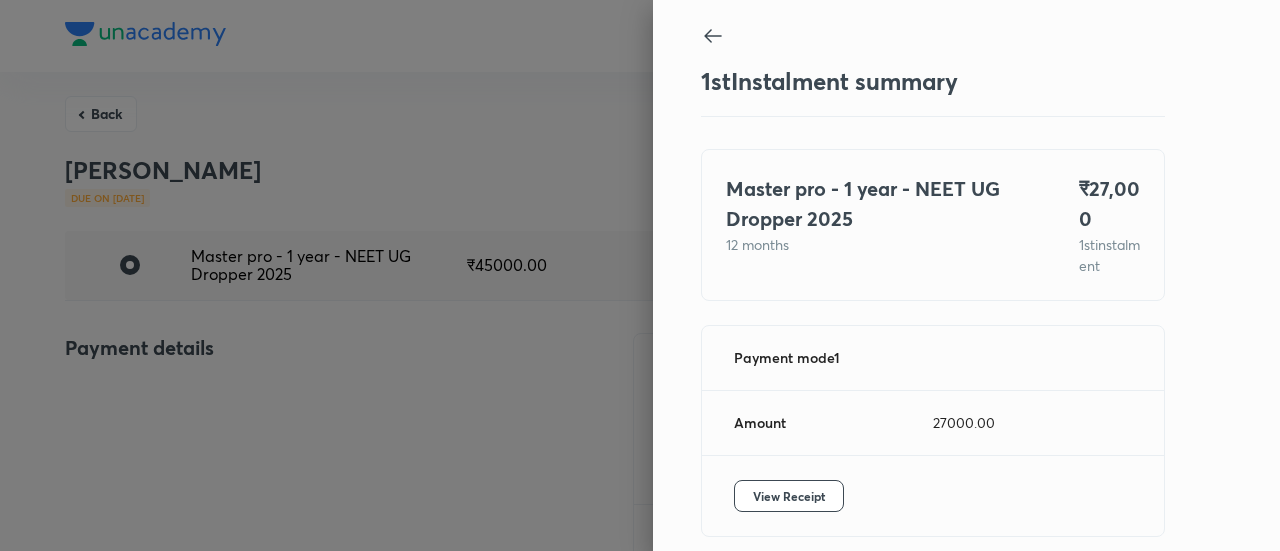 scroll, scrollTop: 109, scrollLeft: 0, axis: vertical 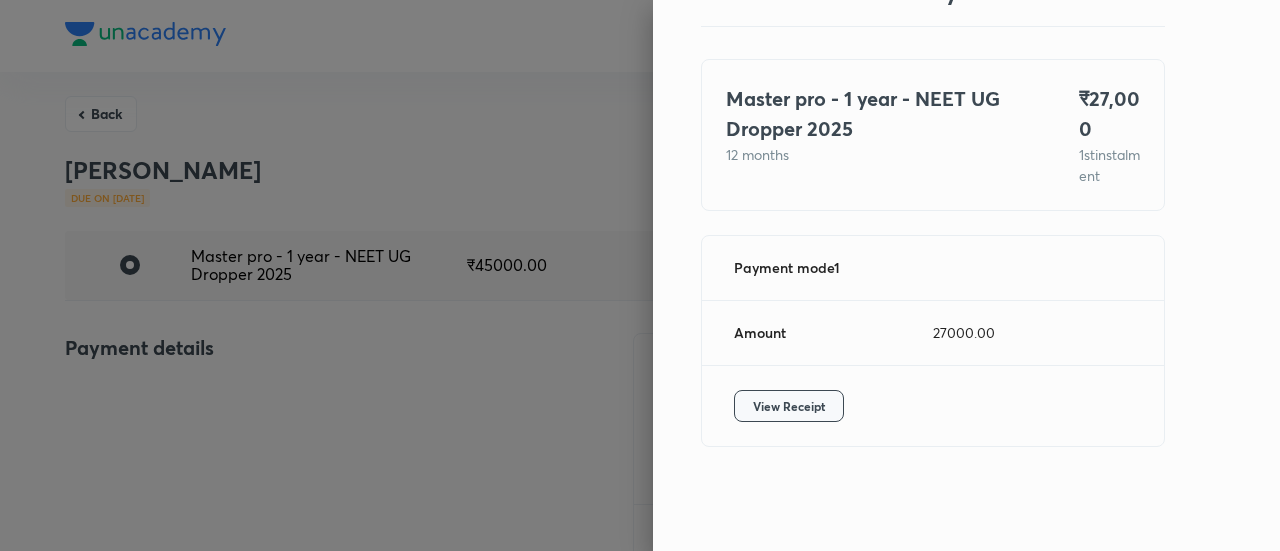 click on "View Receipt" at bounding box center (789, 406) 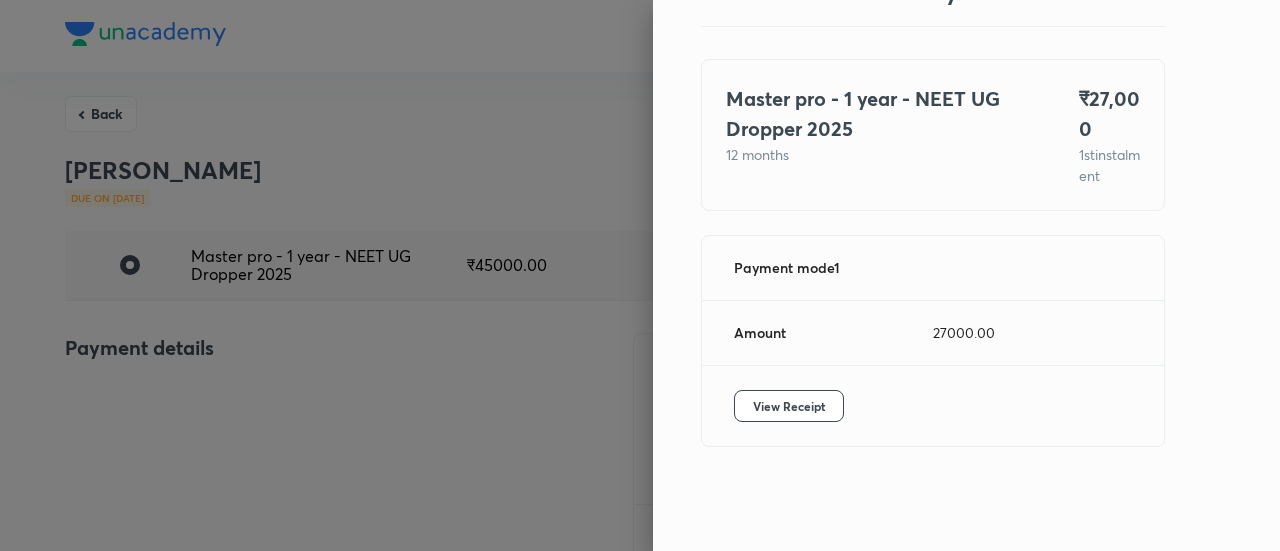 click at bounding box center (640, 275) 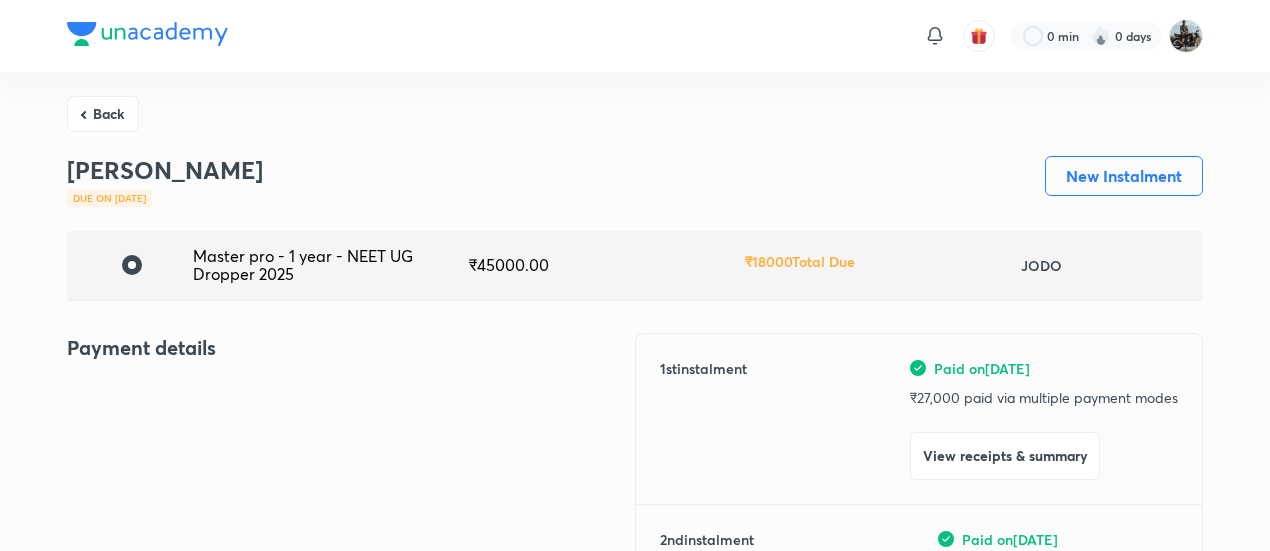 click on "Back" at bounding box center (103, 114) 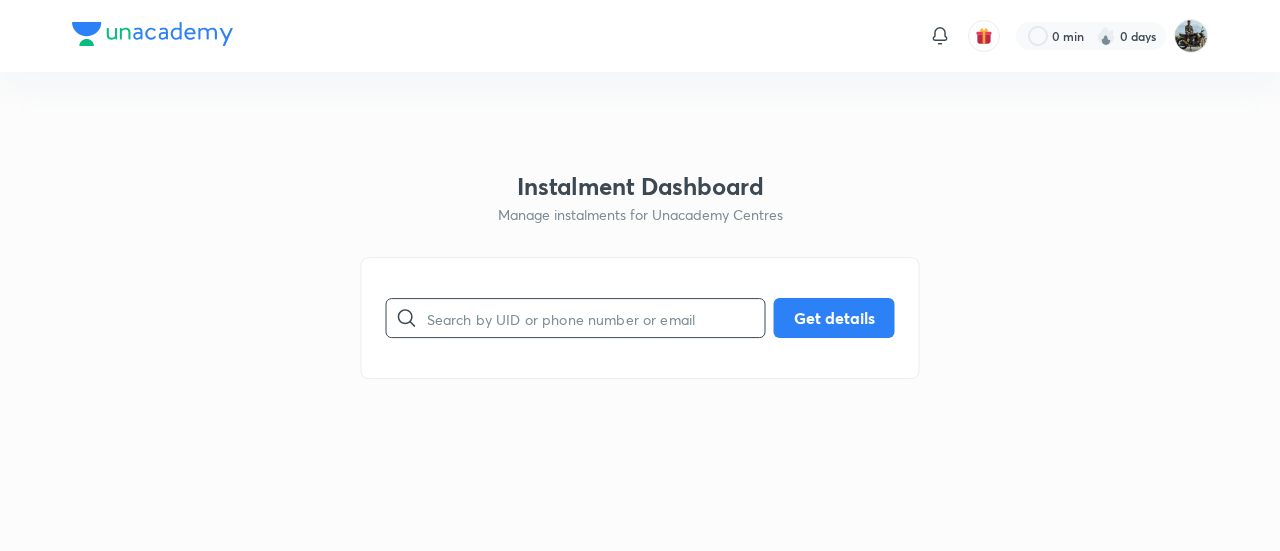 click at bounding box center [596, 318] 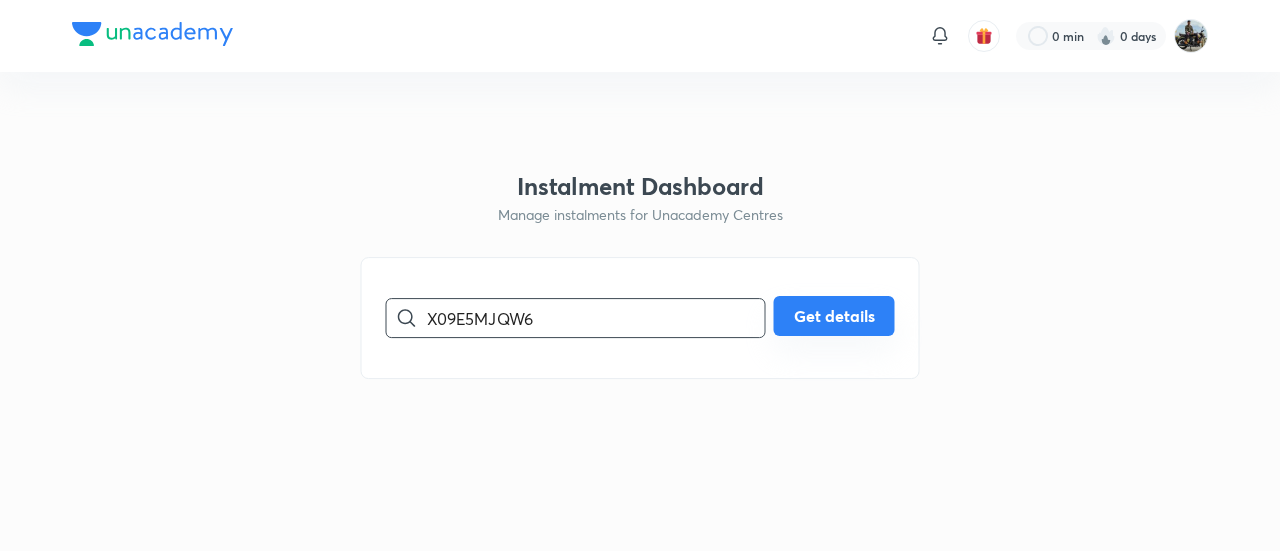 type on "X09E5MJQW6" 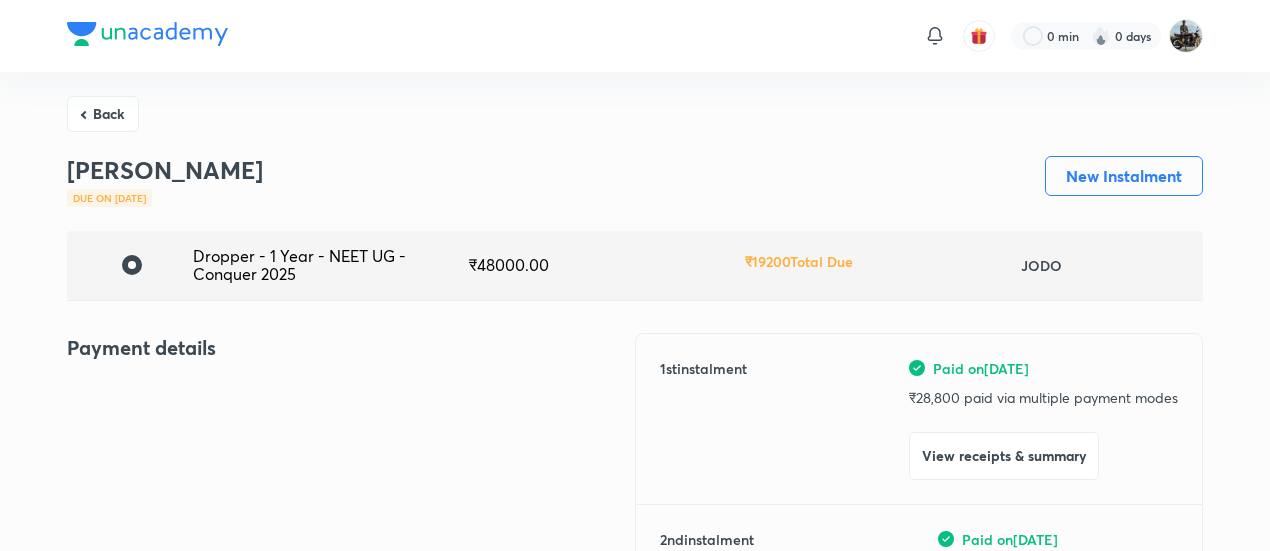 click on "View receipts & summary" at bounding box center (1004, 456) 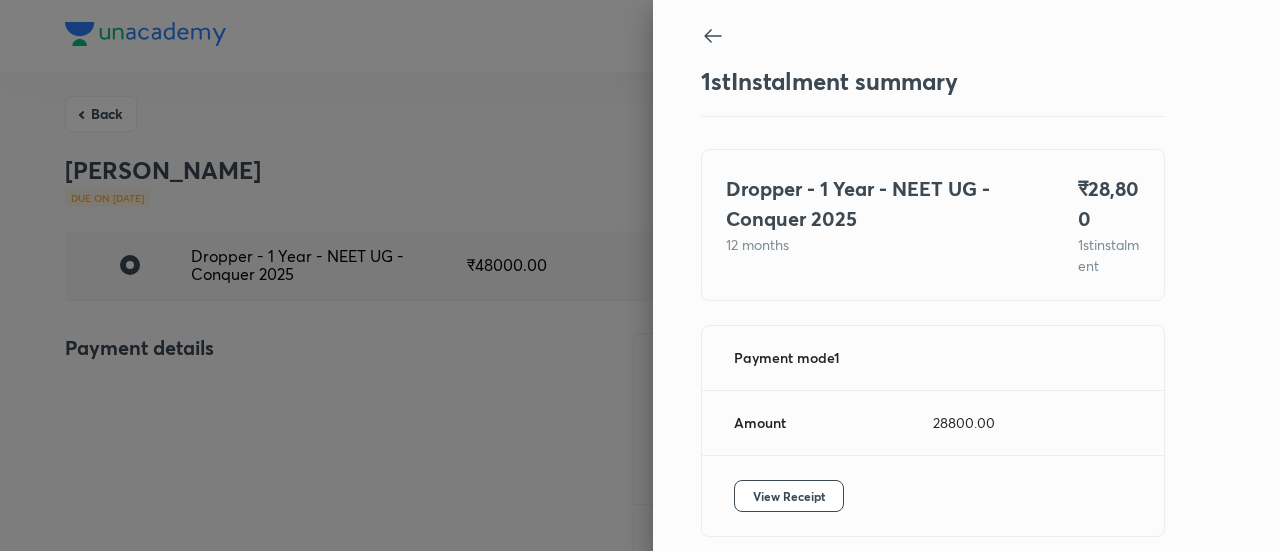 scroll, scrollTop: 109, scrollLeft: 0, axis: vertical 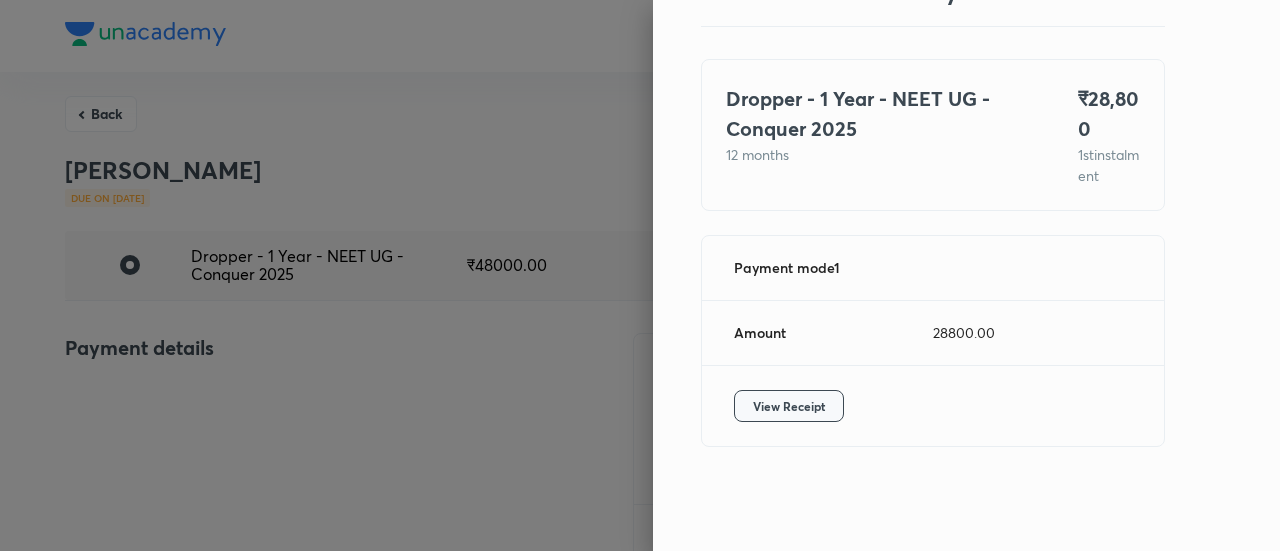 click on "View Receipt" at bounding box center (789, 406) 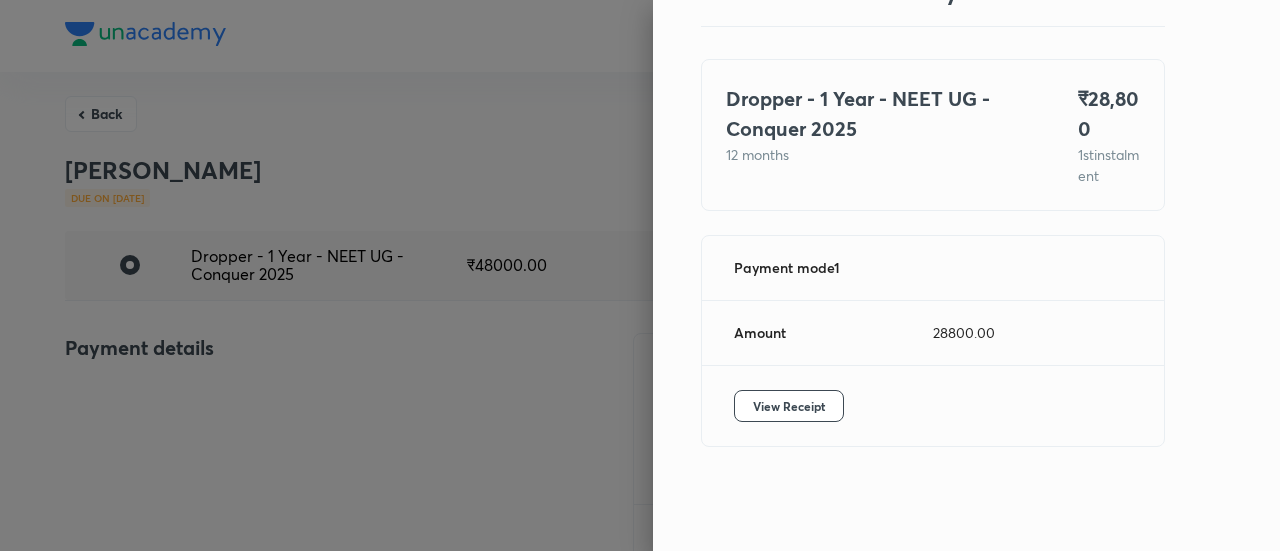 click at bounding box center [640, 275] 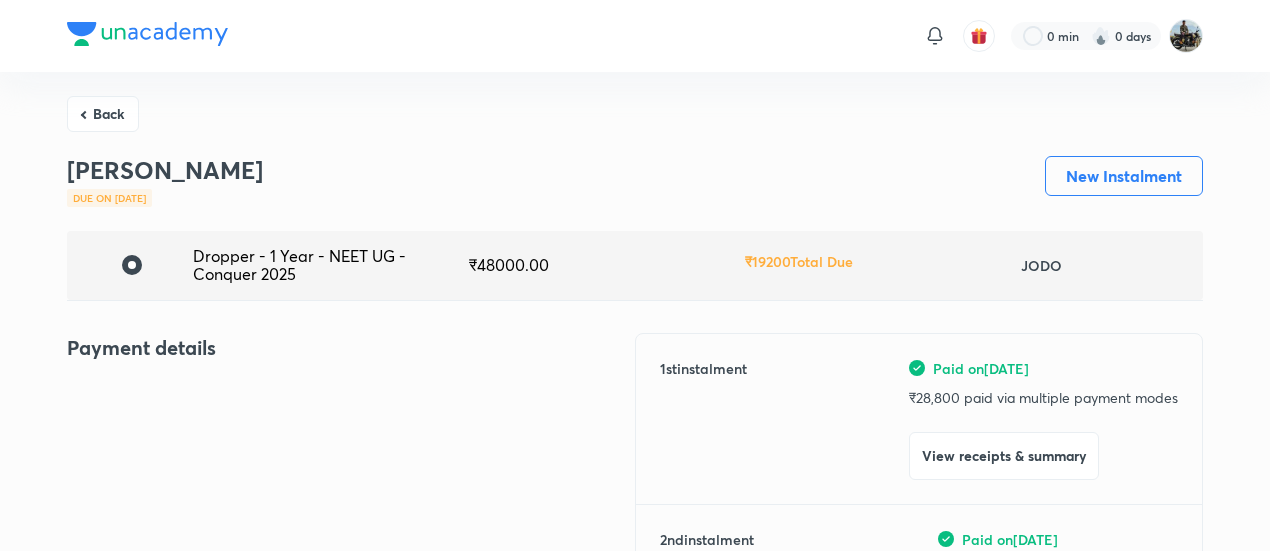 click on "Back" at bounding box center (103, 114) 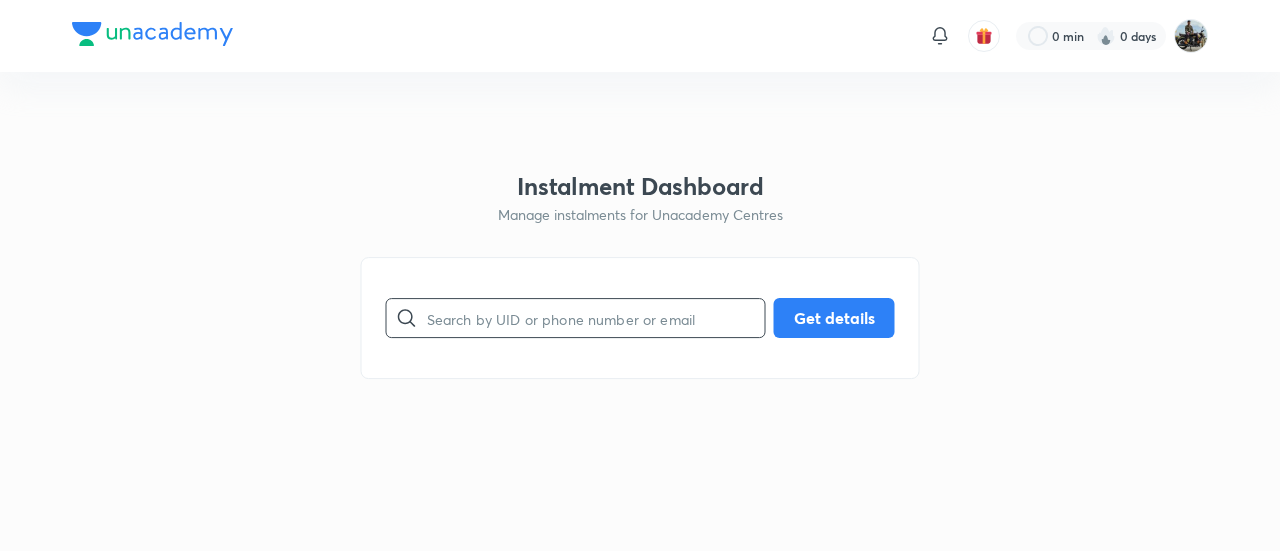 click at bounding box center [596, 318] 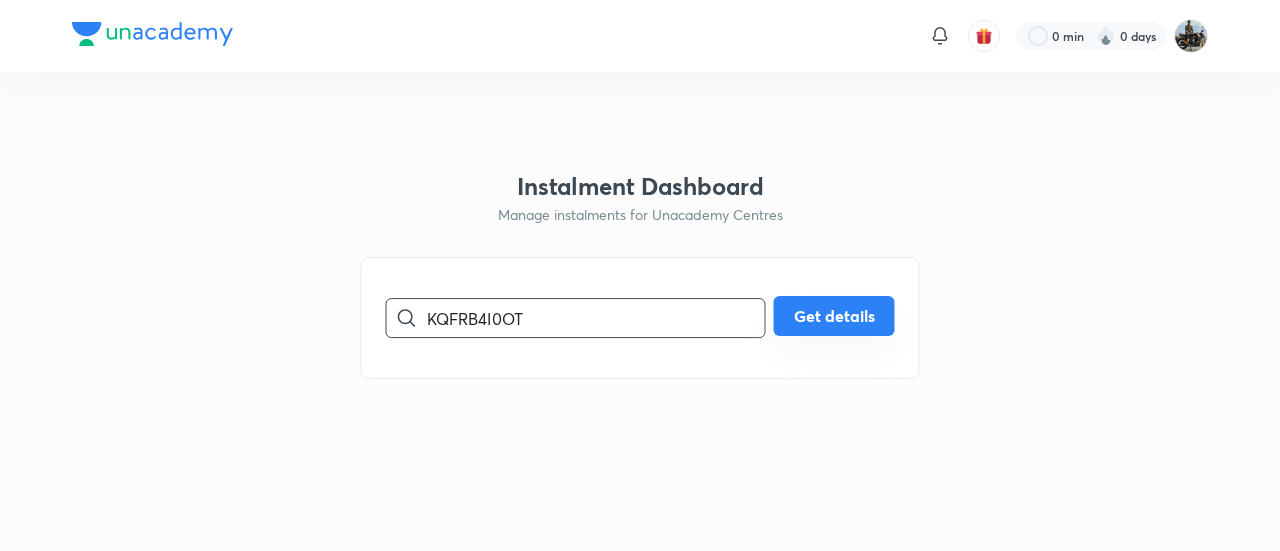 type on "KQFRB4I0OT" 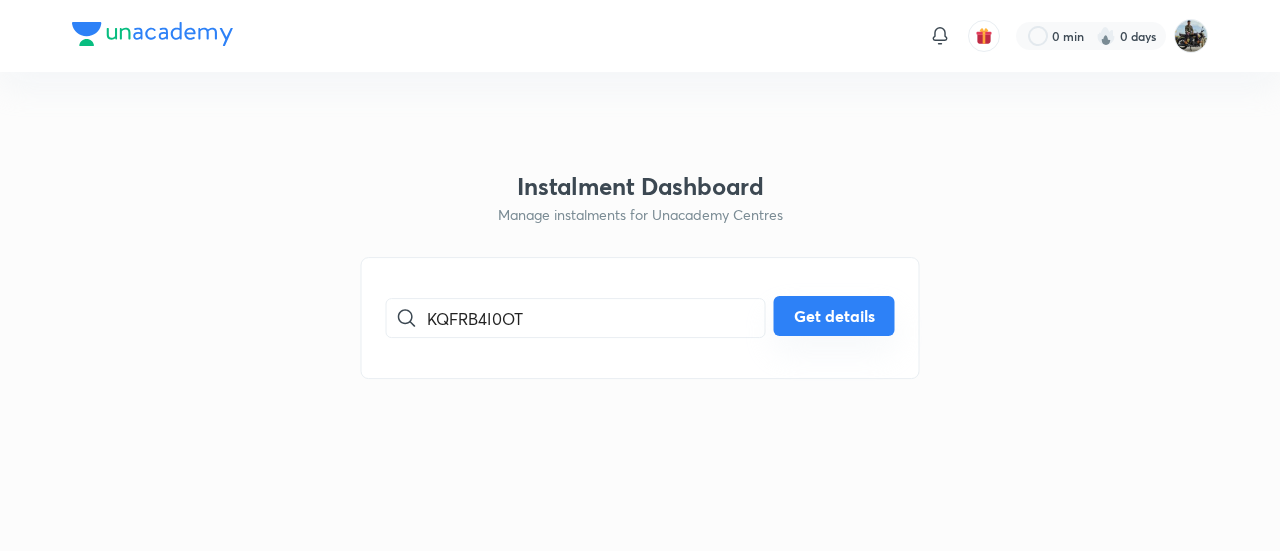 click on "Get details" at bounding box center [834, 316] 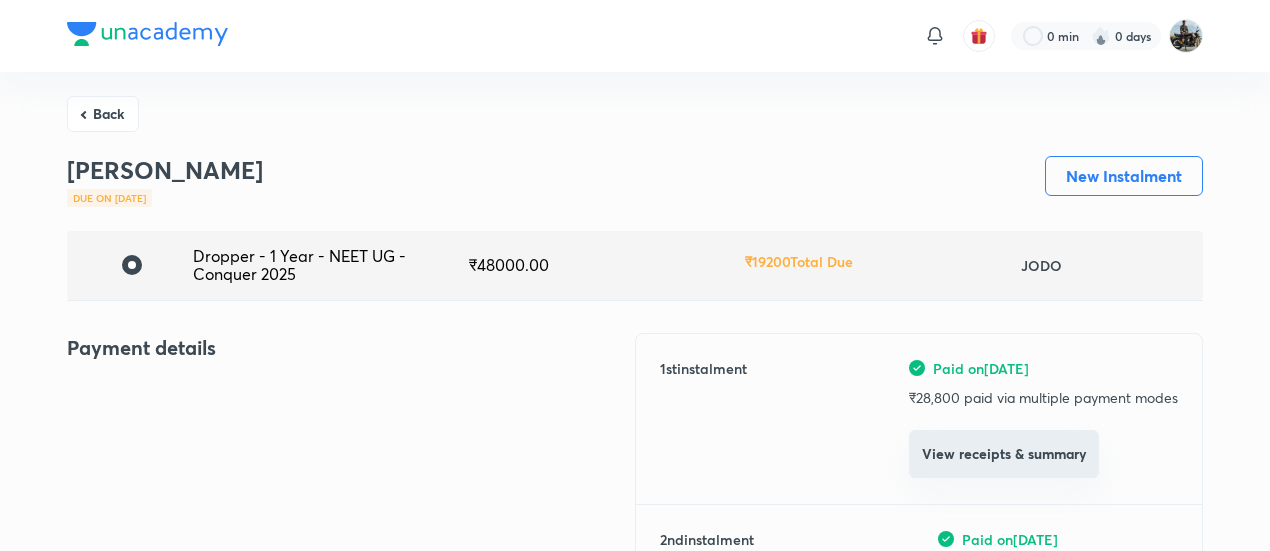 click on "View receipts & summary" at bounding box center (1004, 454) 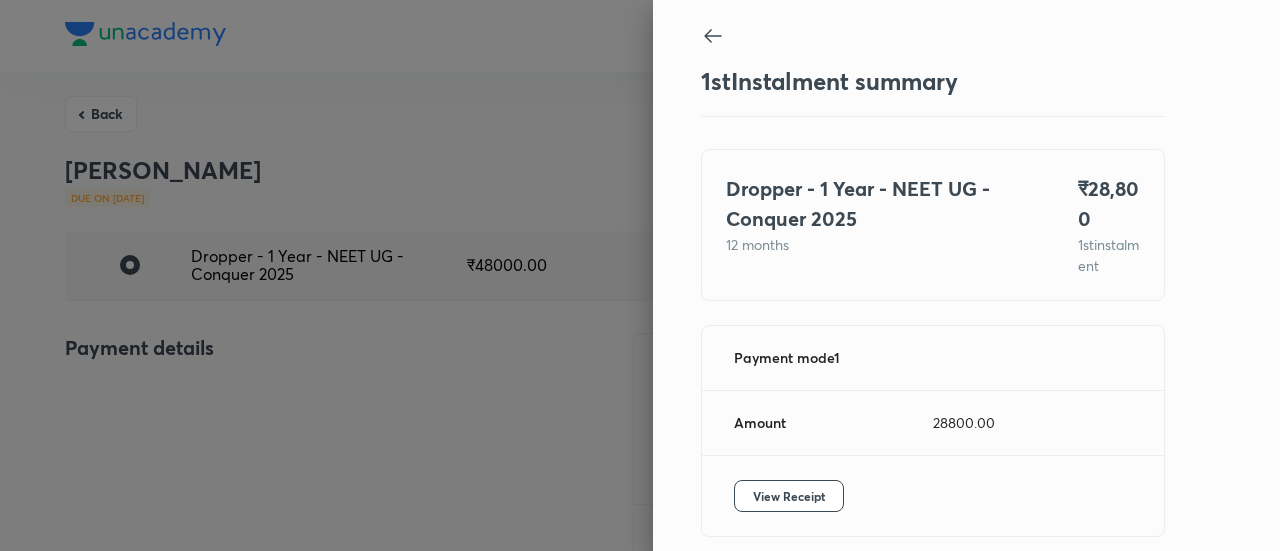 scroll, scrollTop: 109, scrollLeft: 0, axis: vertical 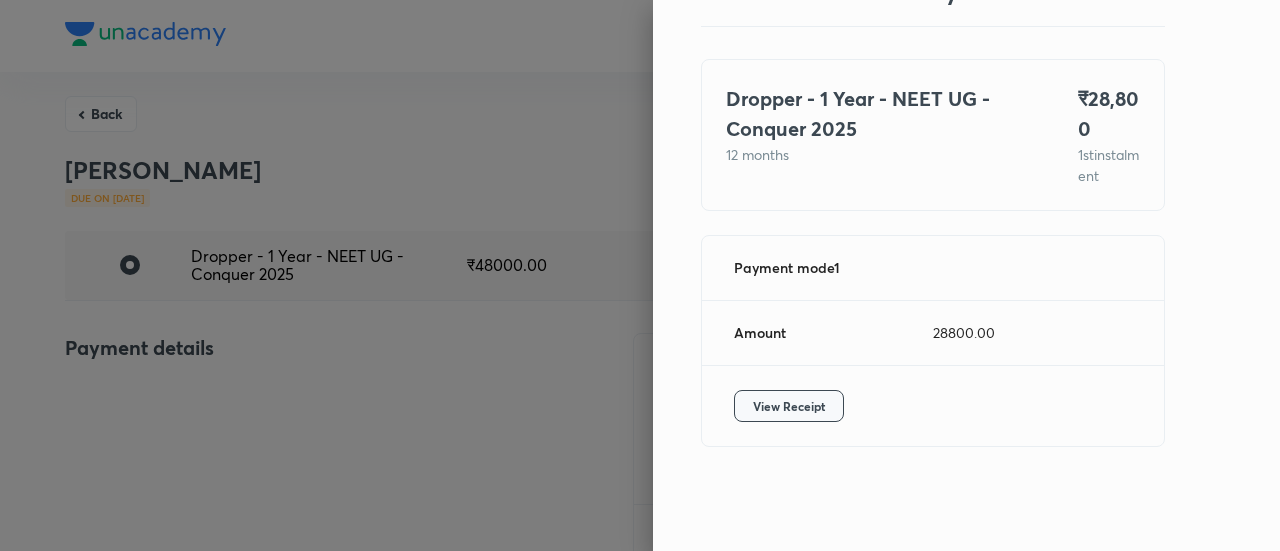 click on "View Receipt" at bounding box center (789, 406) 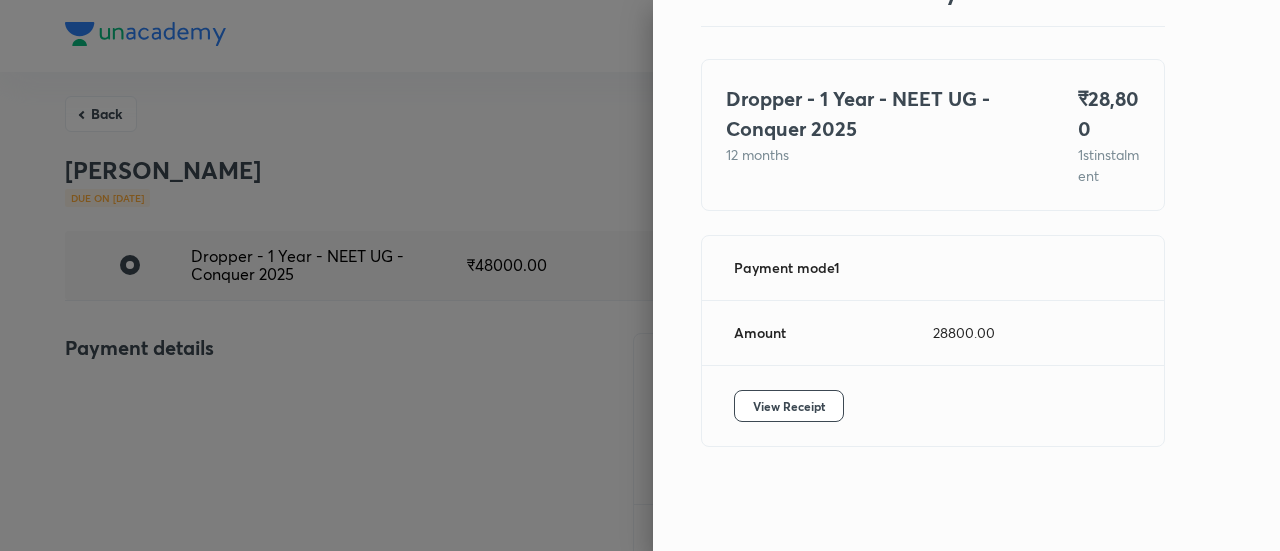 click at bounding box center [640, 275] 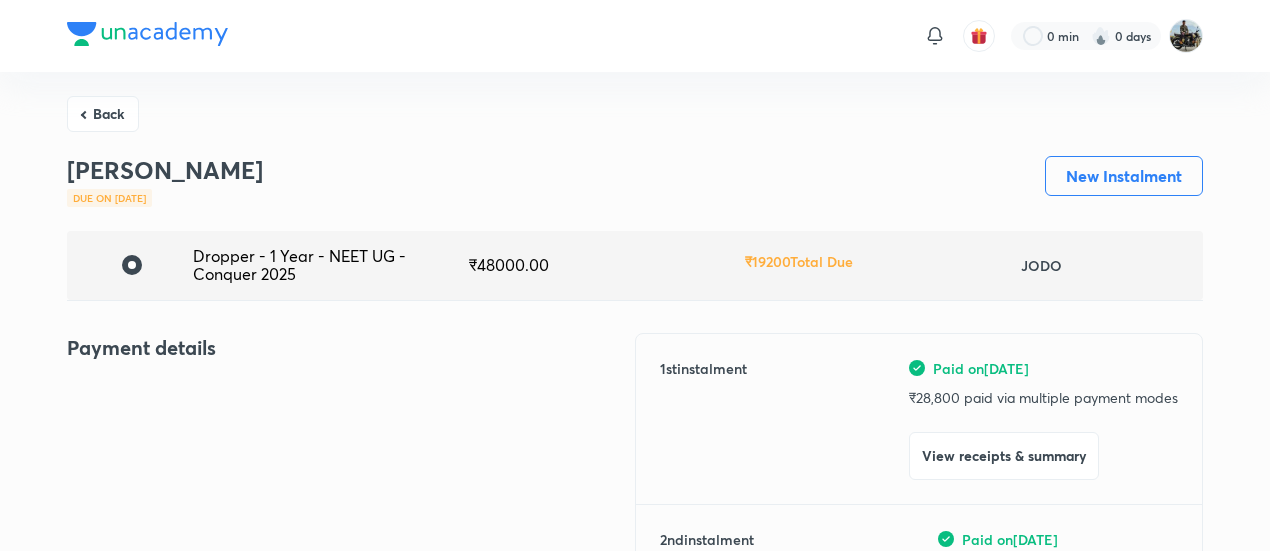 click on "Back" at bounding box center [103, 114] 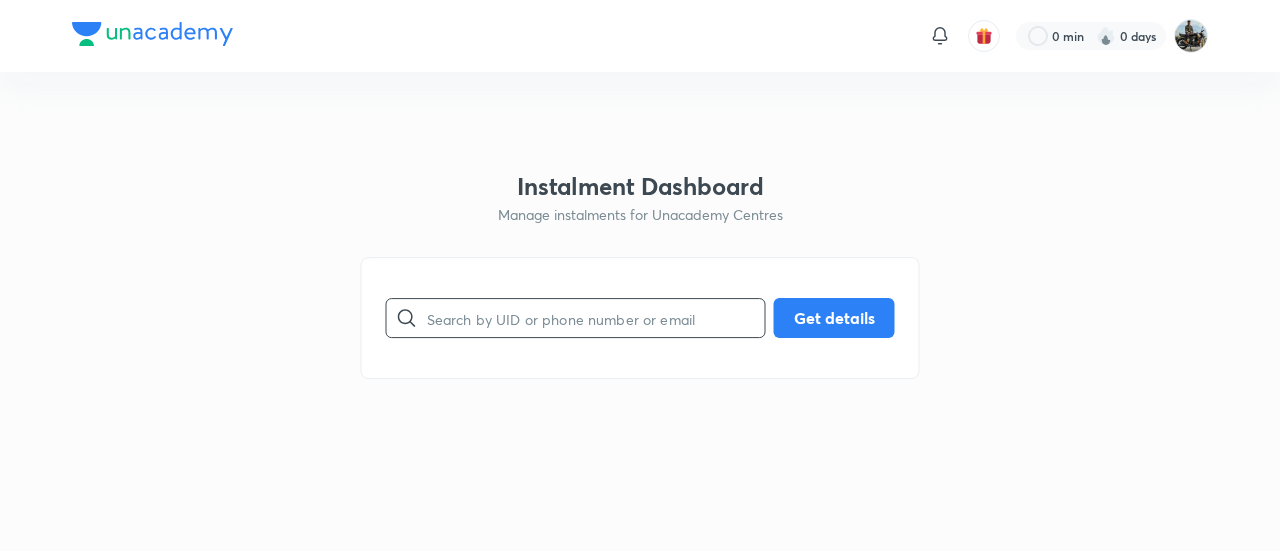click at bounding box center (596, 318) 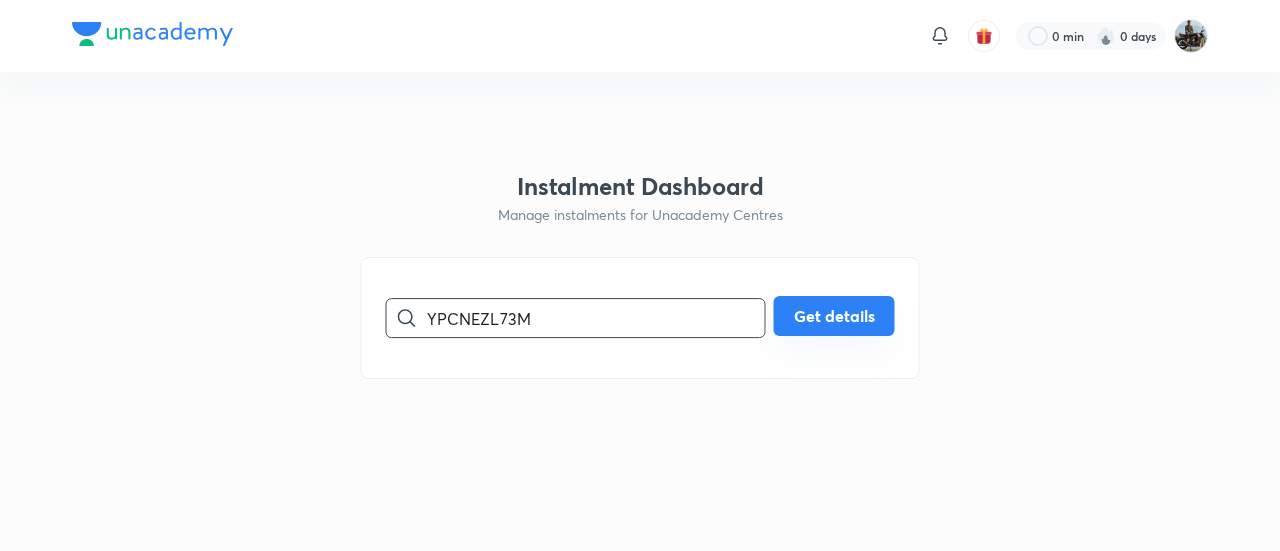 type on "YPCNEZL73M" 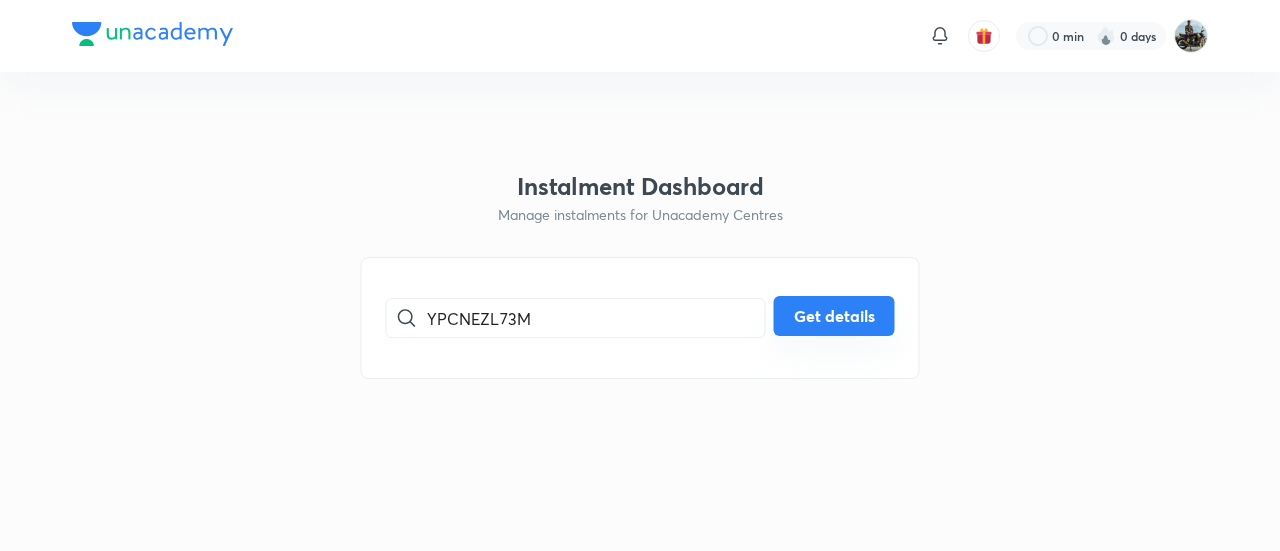 click on "Get details" at bounding box center (834, 316) 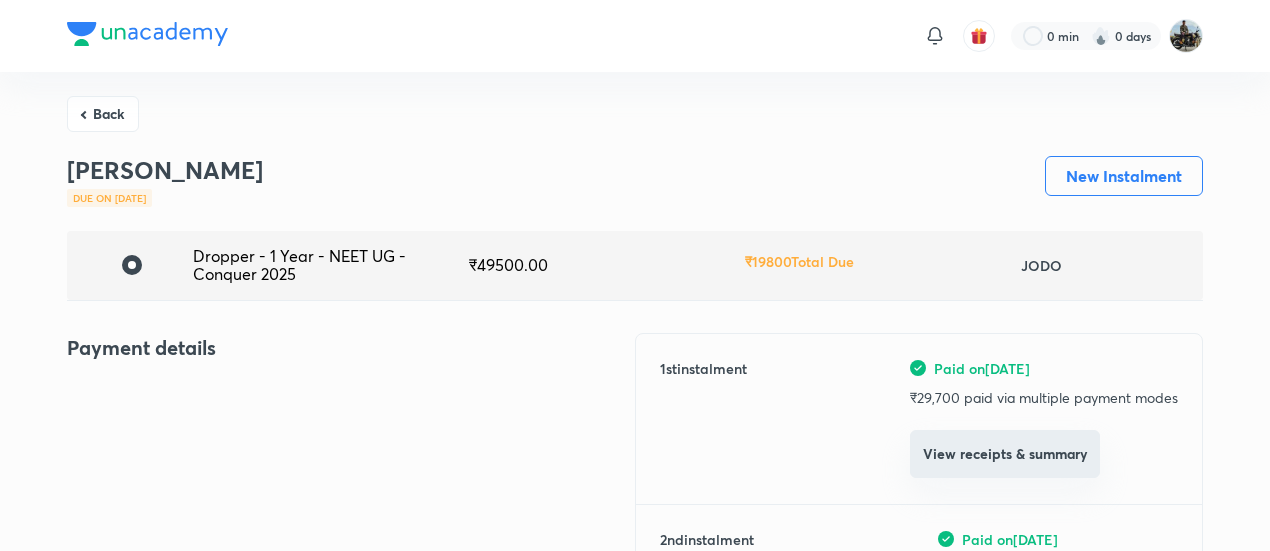 click on "View receipts & summary" at bounding box center [1005, 454] 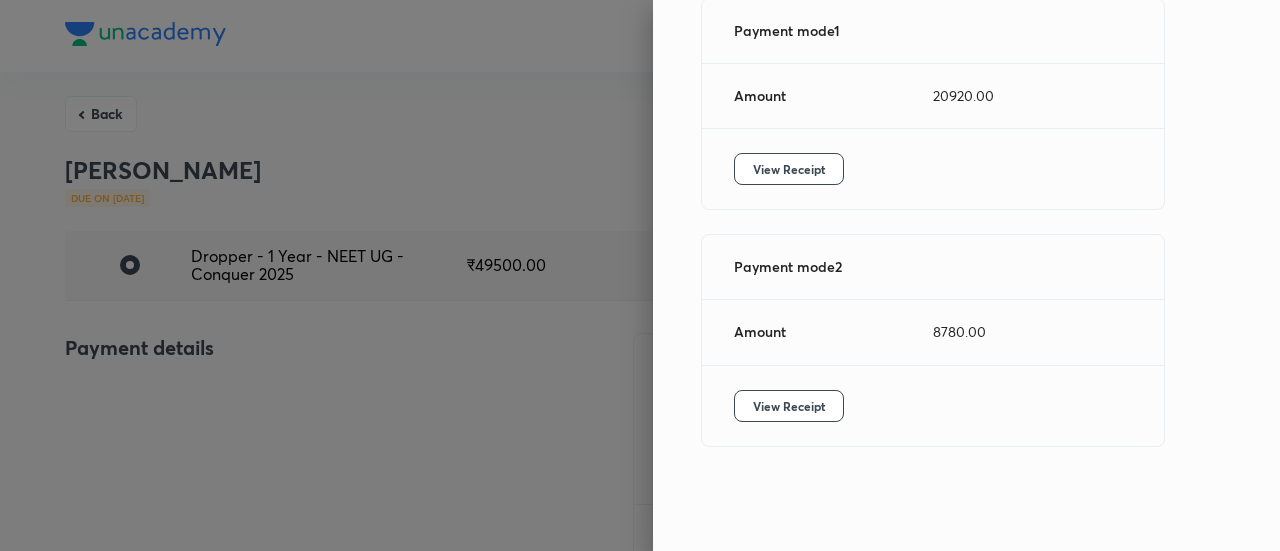 scroll, scrollTop: 340, scrollLeft: 0, axis: vertical 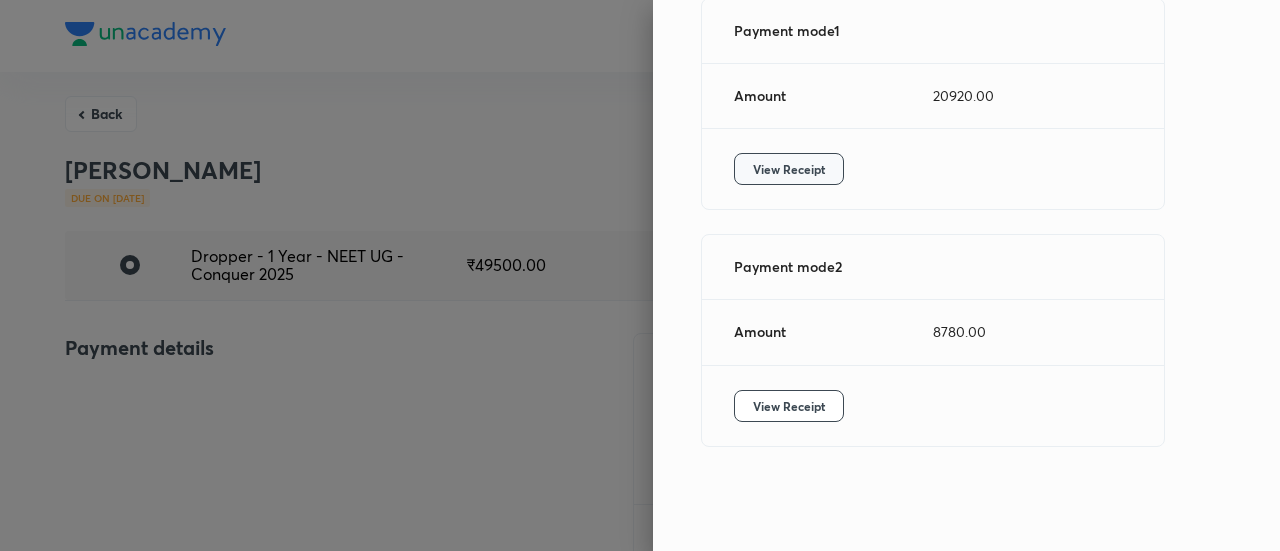 click on "View Receipt" at bounding box center [789, 169] 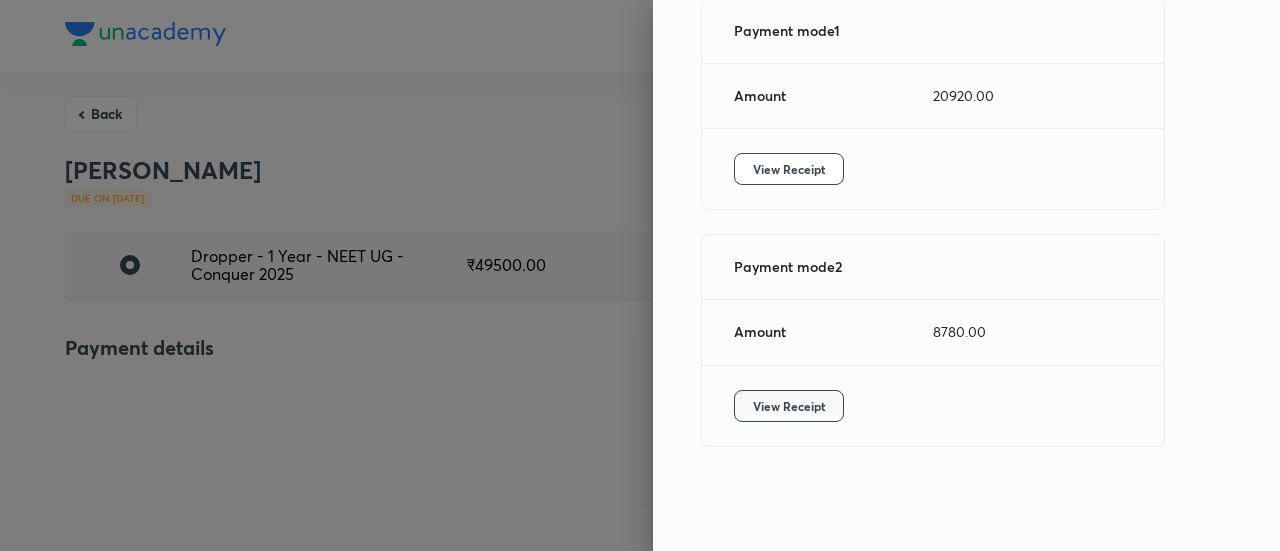 click on "View Receipt" at bounding box center [789, 406] 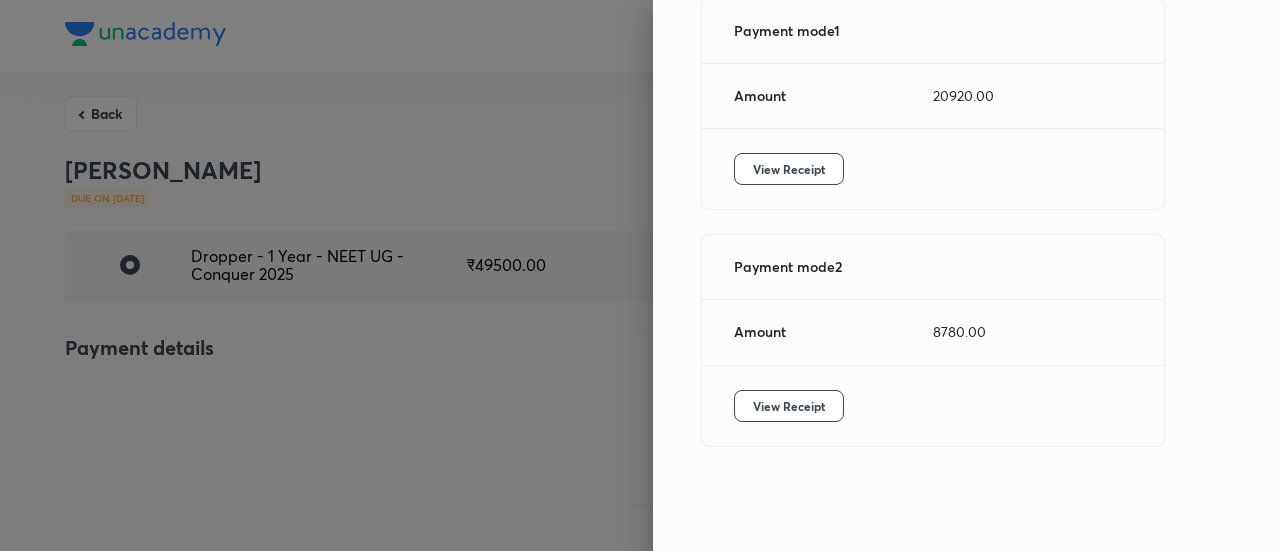 click at bounding box center [640, 275] 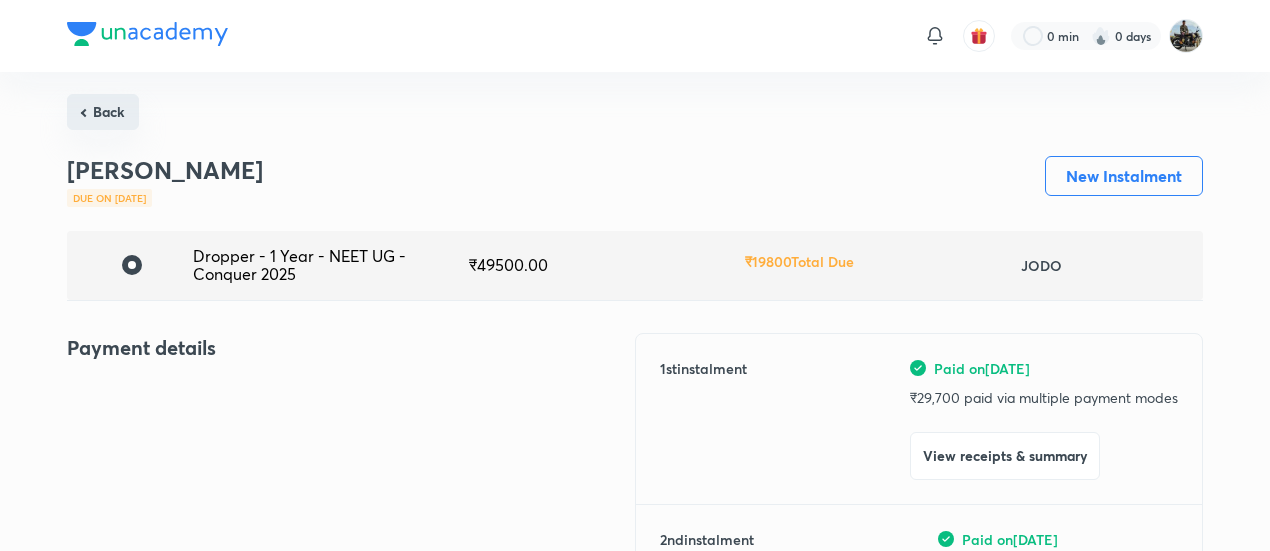click on "Back" at bounding box center (103, 112) 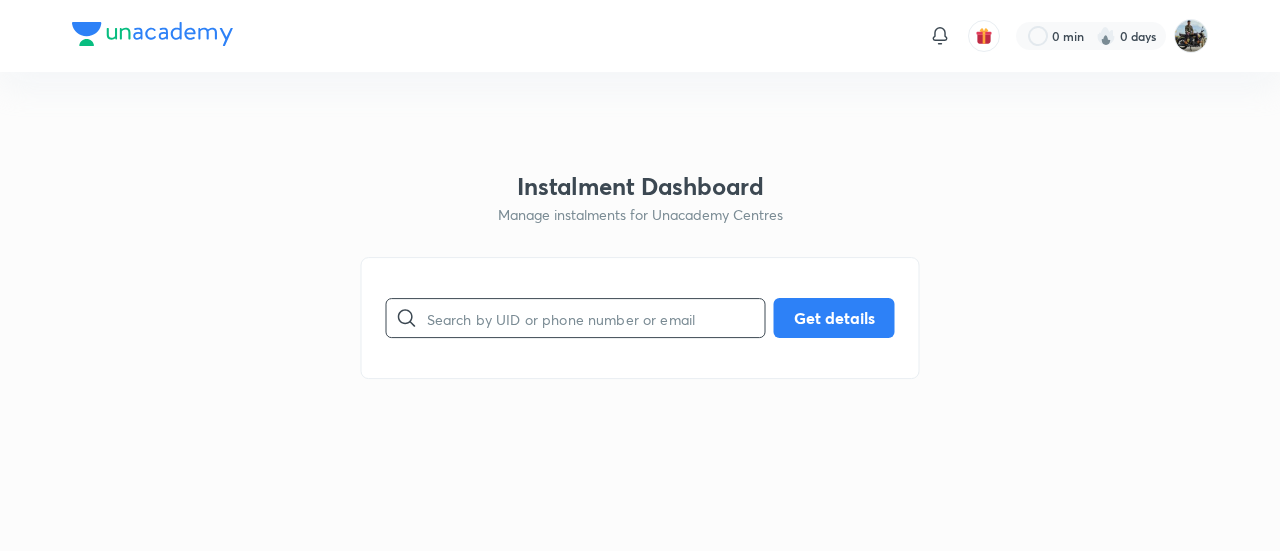 click at bounding box center (596, 318) 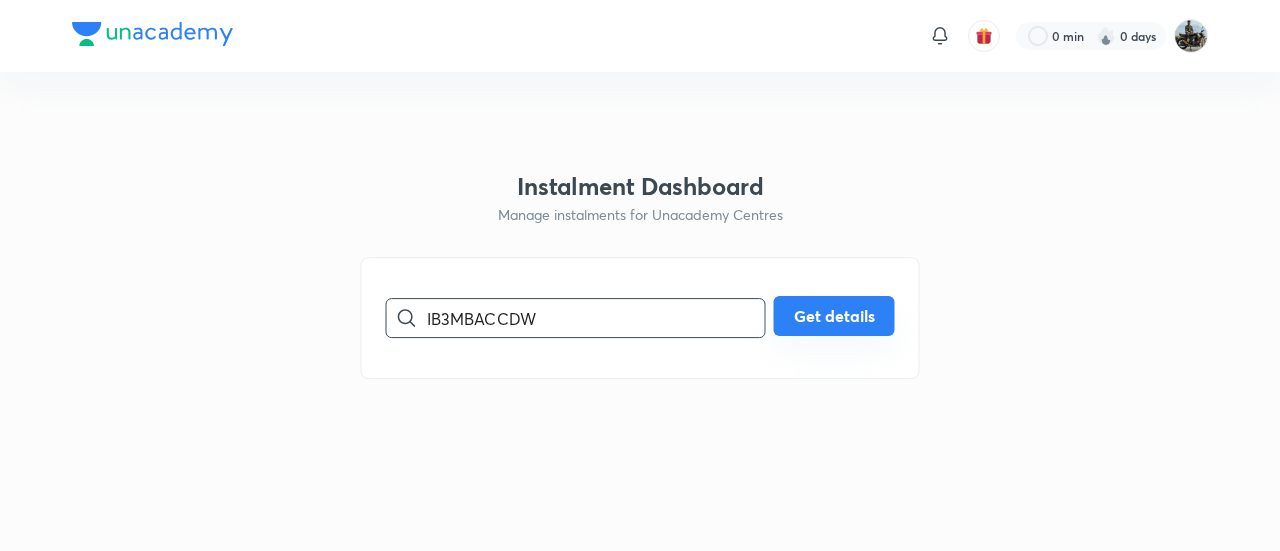 type on "IB3MBACCDW" 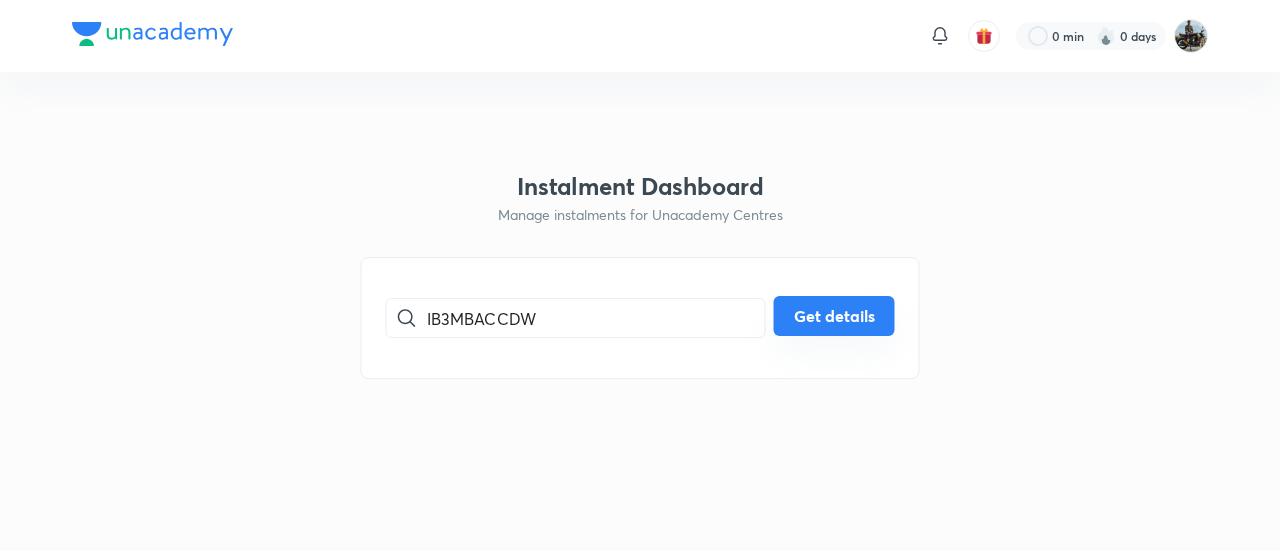 click on "Get details" at bounding box center (834, 316) 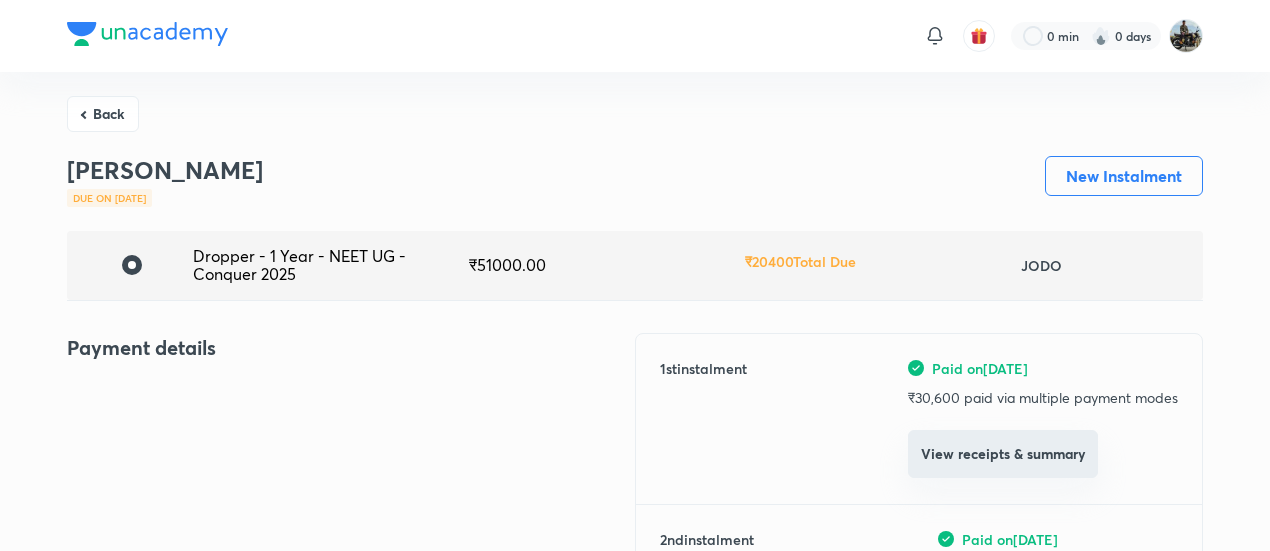 click on "View receipts & summary" at bounding box center (1003, 454) 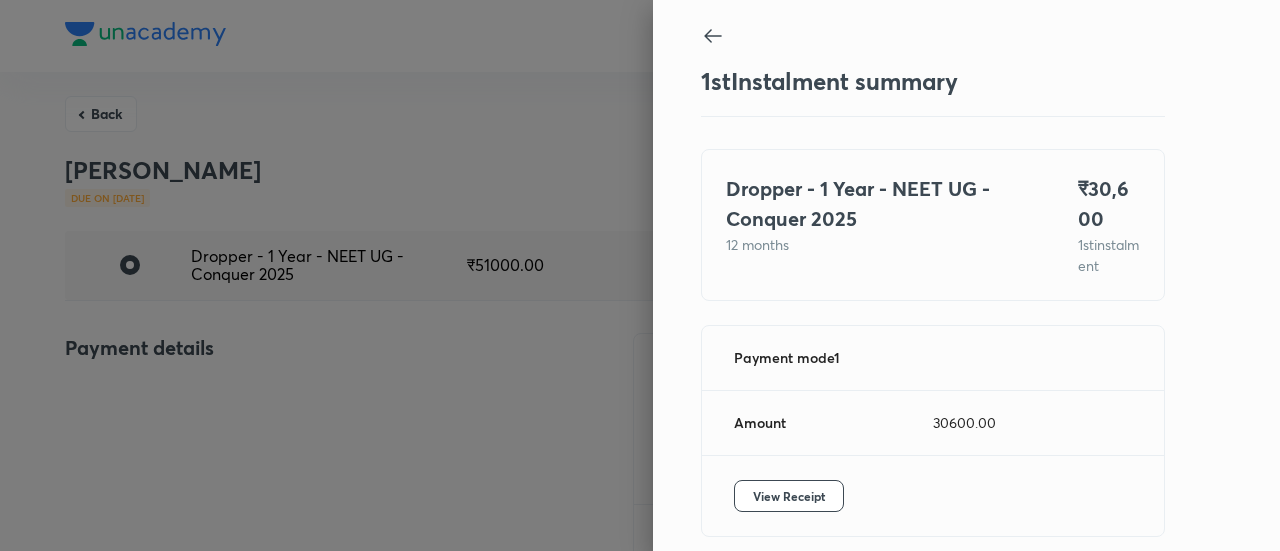 scroll, scrollTop: 109, scrollLeft: 0, axis: vertical 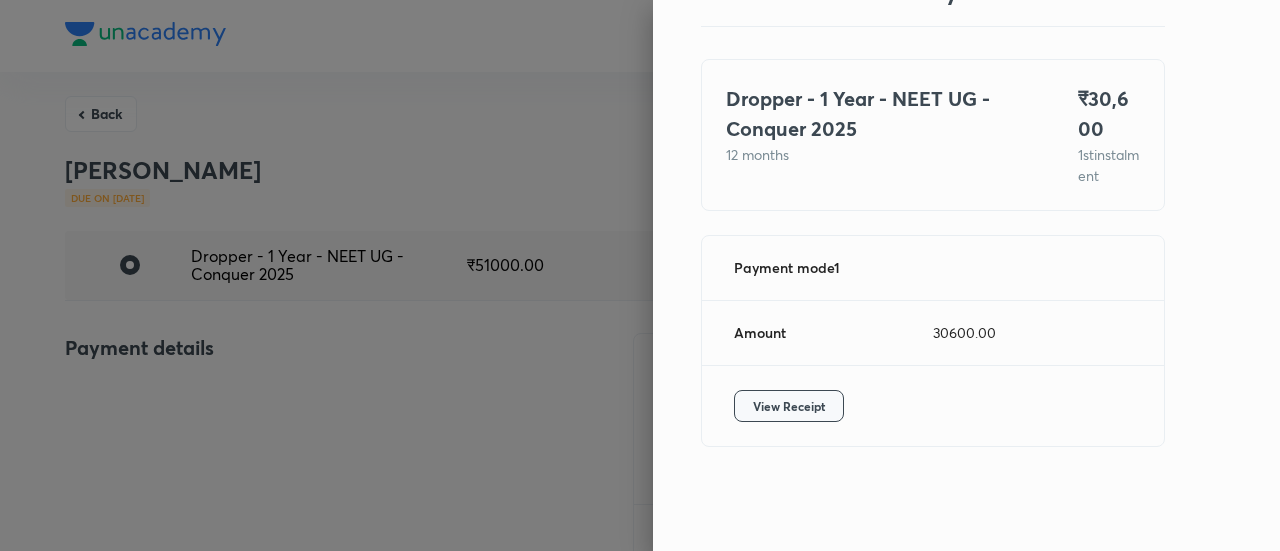 click on "View Receipt" at bounding box center [789, 406] 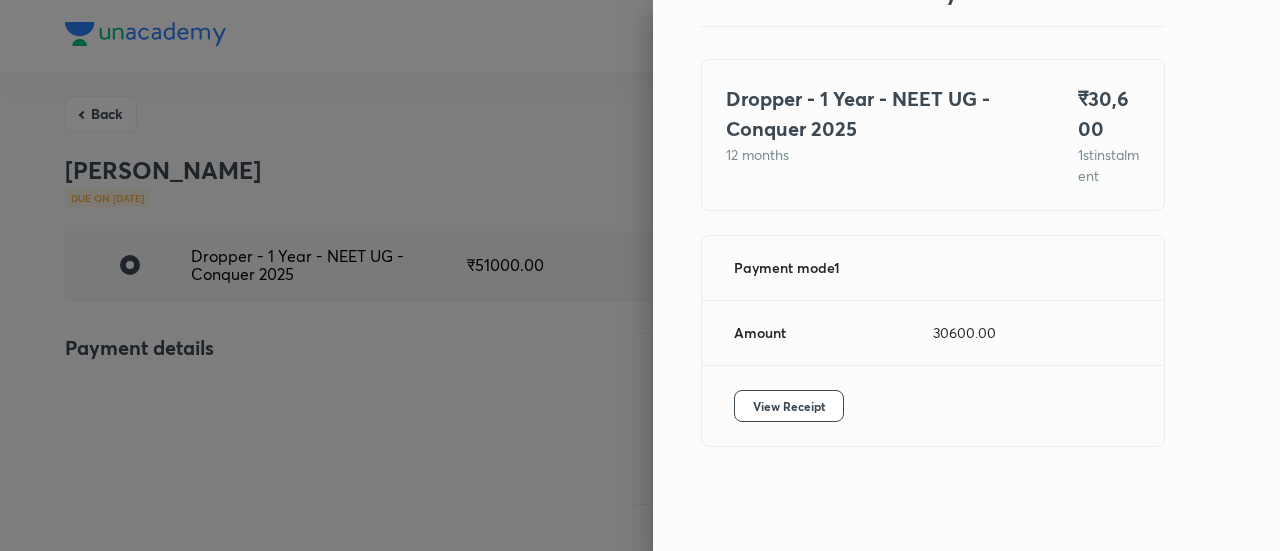 click at bounding box center (640, 275) 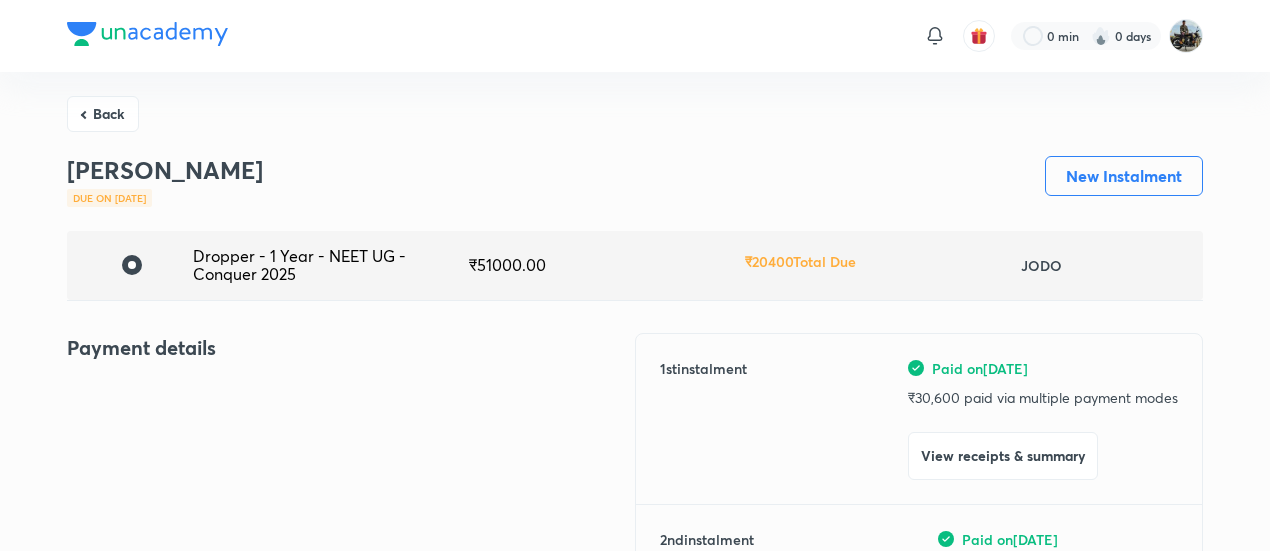 click on "Back" at bounding box center [103, 114] 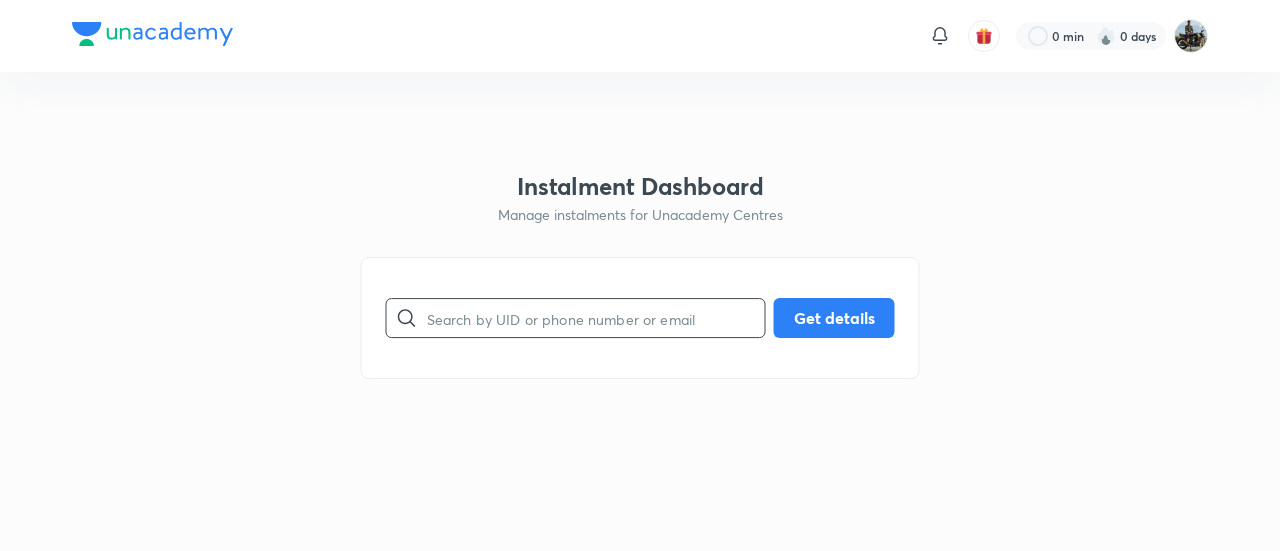 click at bounding box center (596, 318) 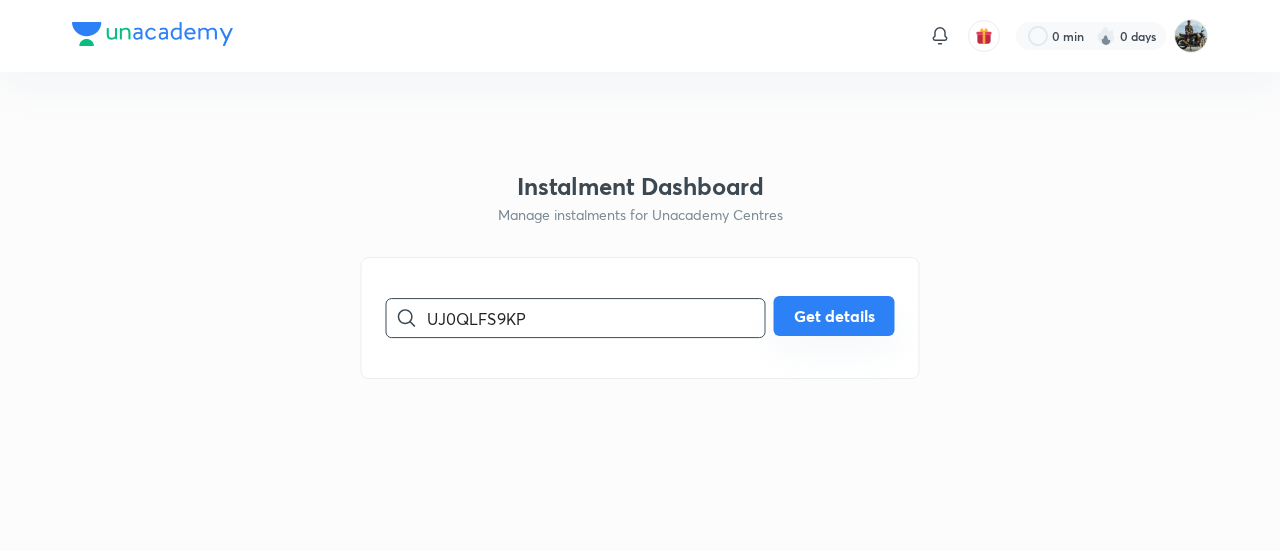 type on "UJ0QLFS9KP" 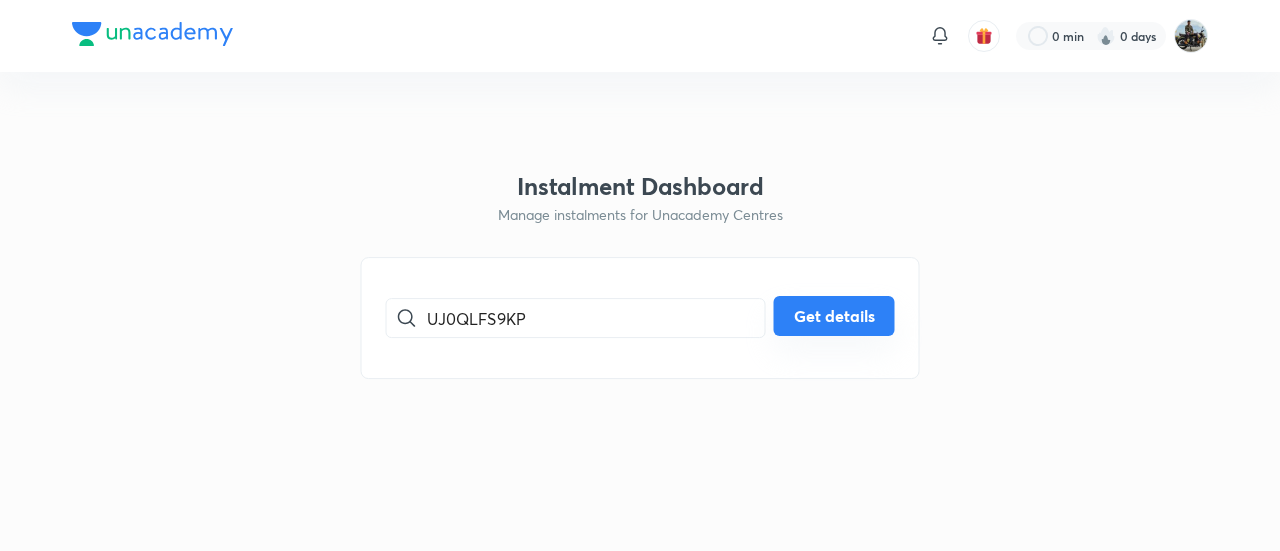 click on "Get details" at bounding box center [834, 316] 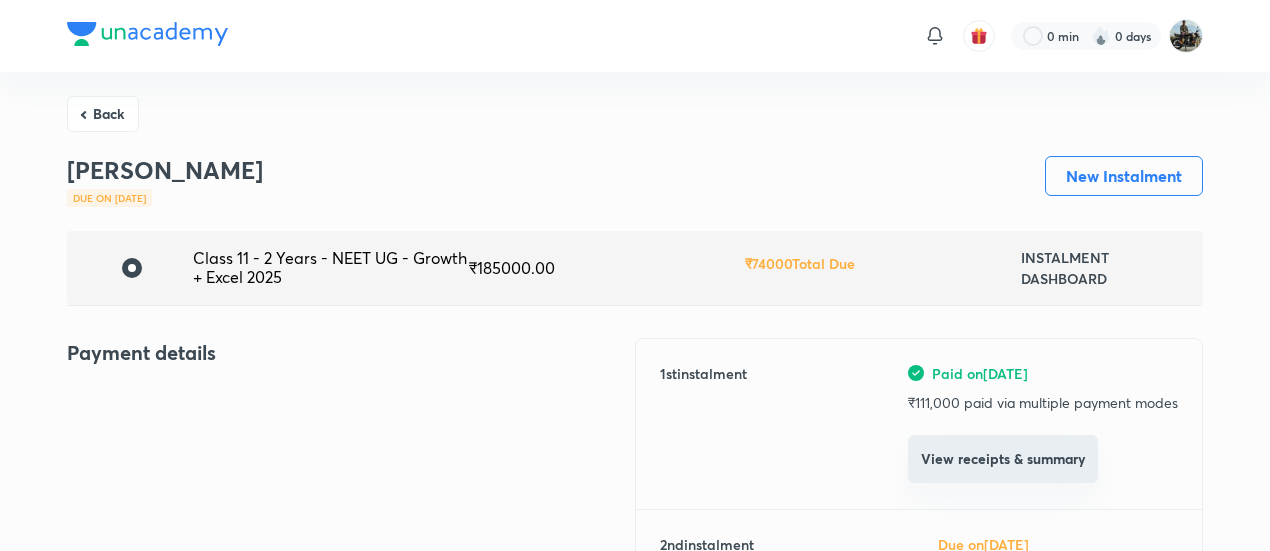 click on "View receipts & summary" at bounding box center (1003, 459) 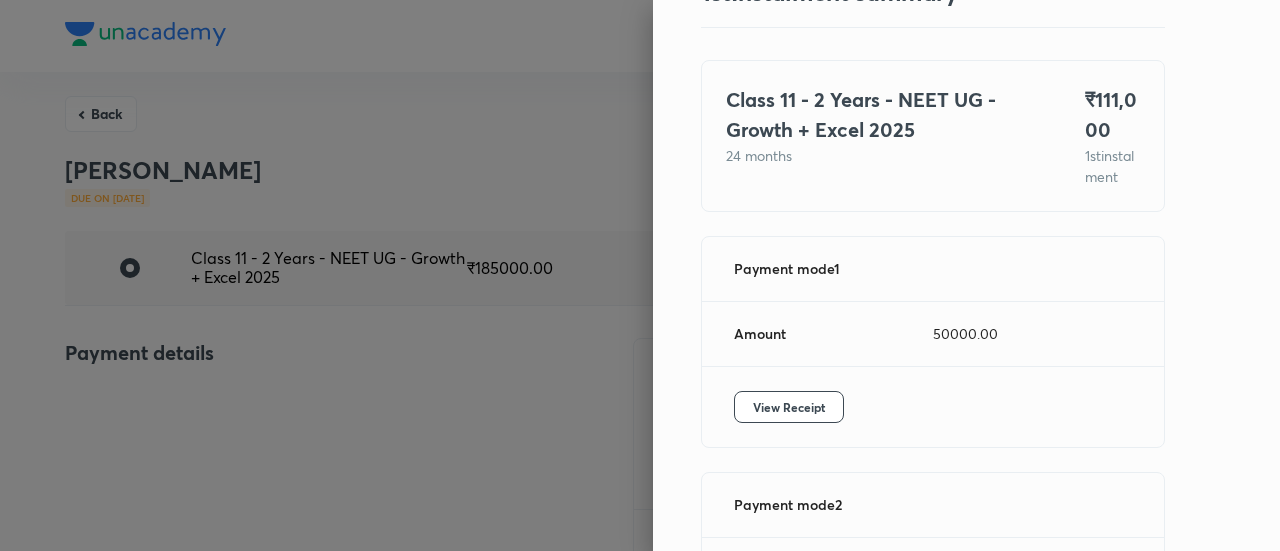 scroll, scrollTop: 90, scrollLeft: 0, axis: vertical 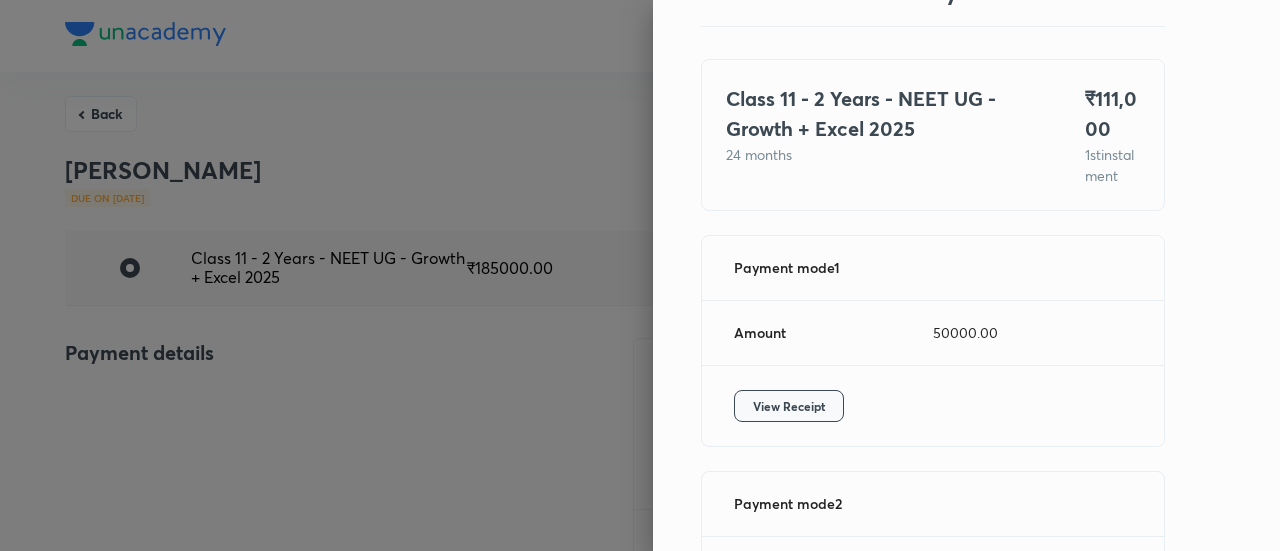 click on "View Receipt" at bounding box center (789, 406) 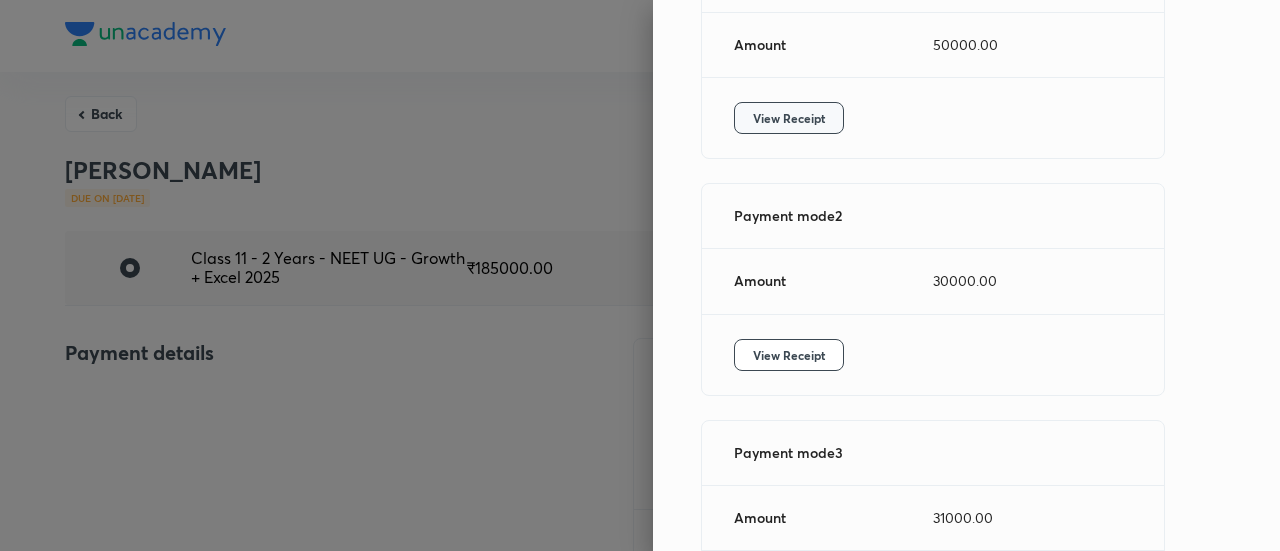 scroll, scrollTop: 390, scrollLeft: 0, axis: vertical 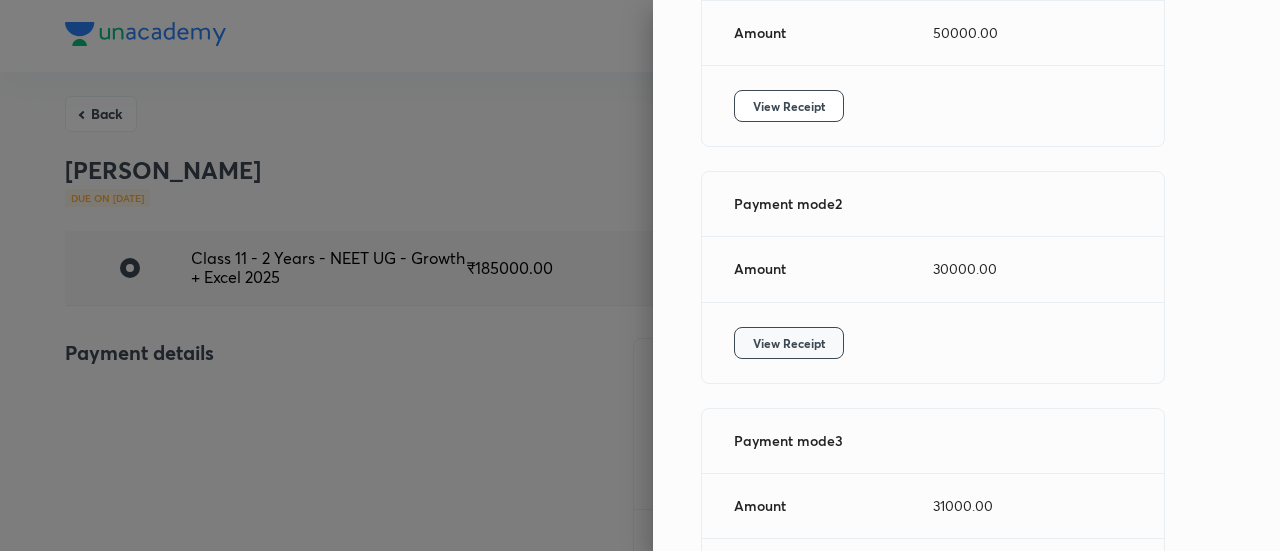 click on "View Receipt" at bounding box center (789, 343) 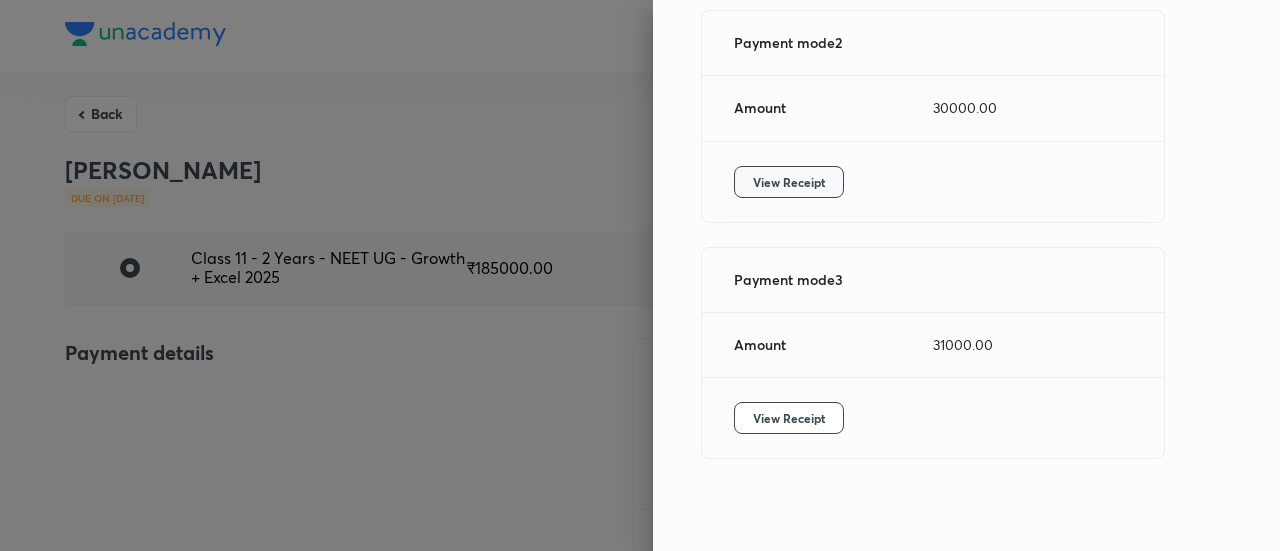 scroll, scrollTop: 579, scrollLeft: 0, axis: vertical 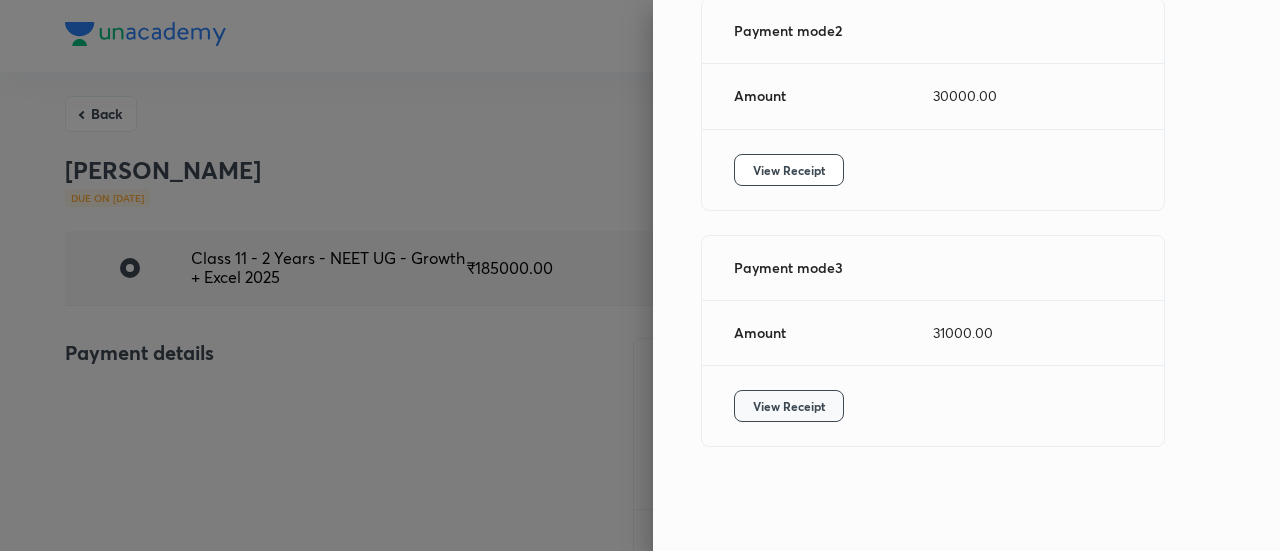 click on "View Receipt" at bounding box center (789, 406) 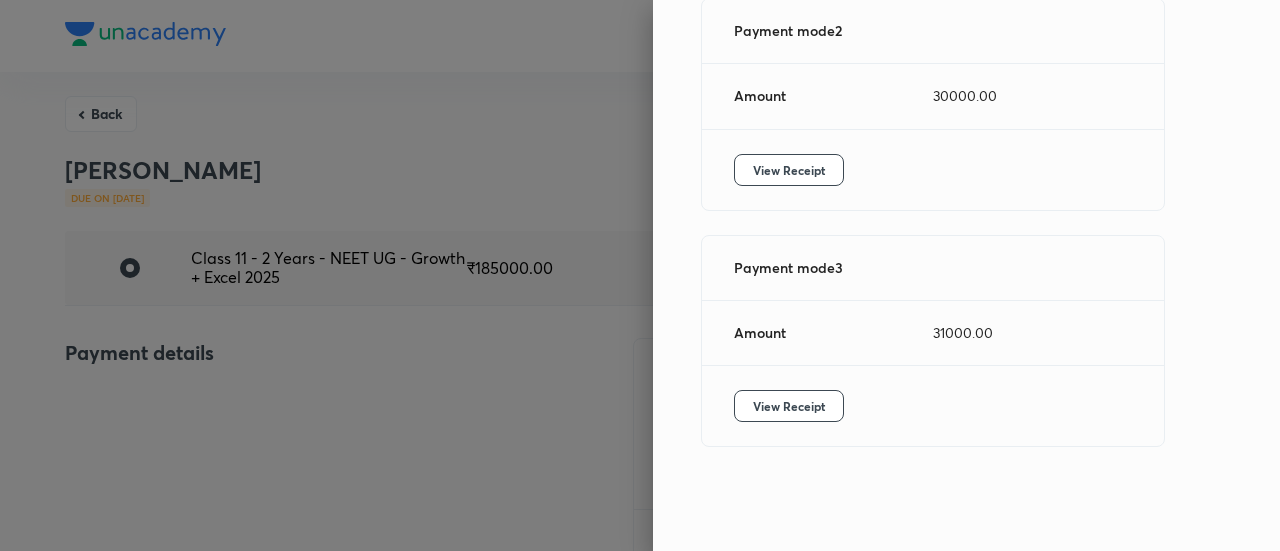 click at bounding box center [640, 275] 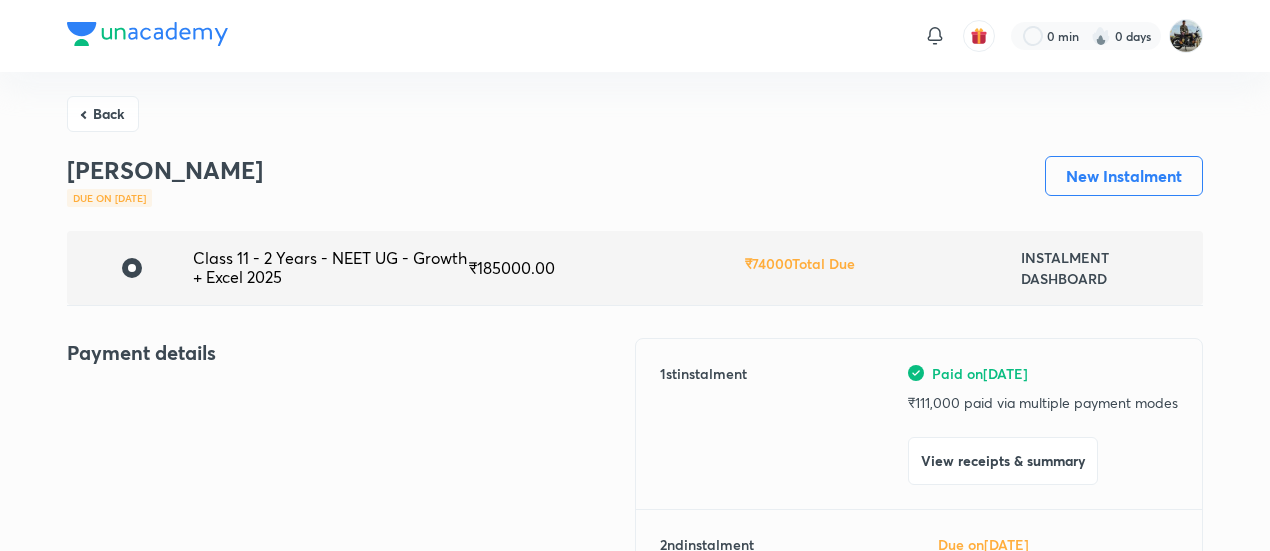 click on "Back" at bounding box center [103, 114] 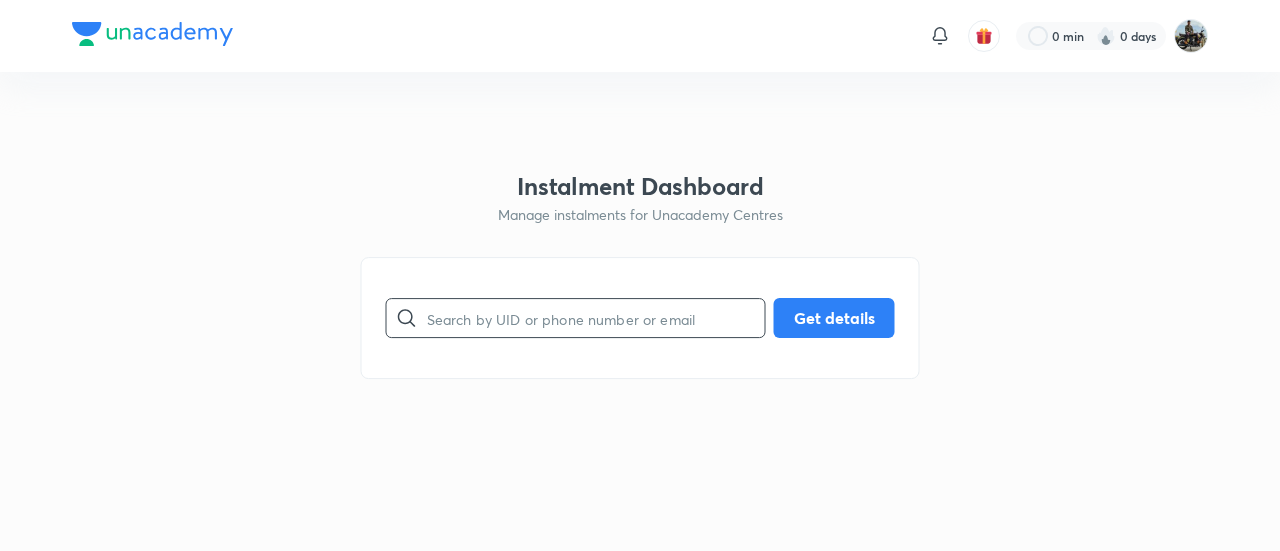 click at bounding box center (596, 318) 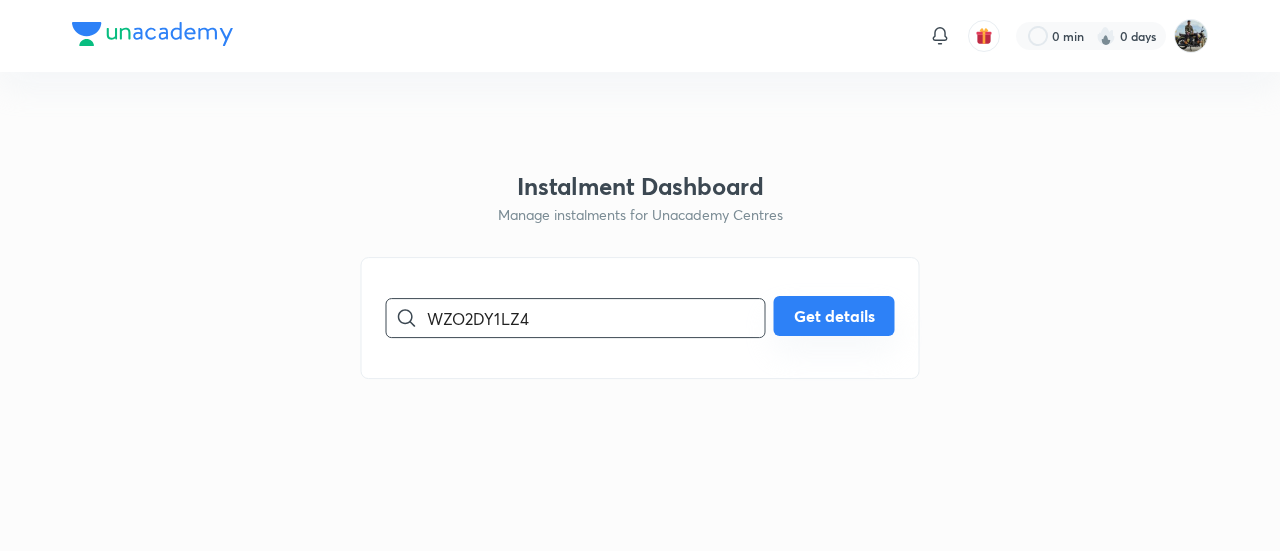 type on "WZO2DY1LZ4" 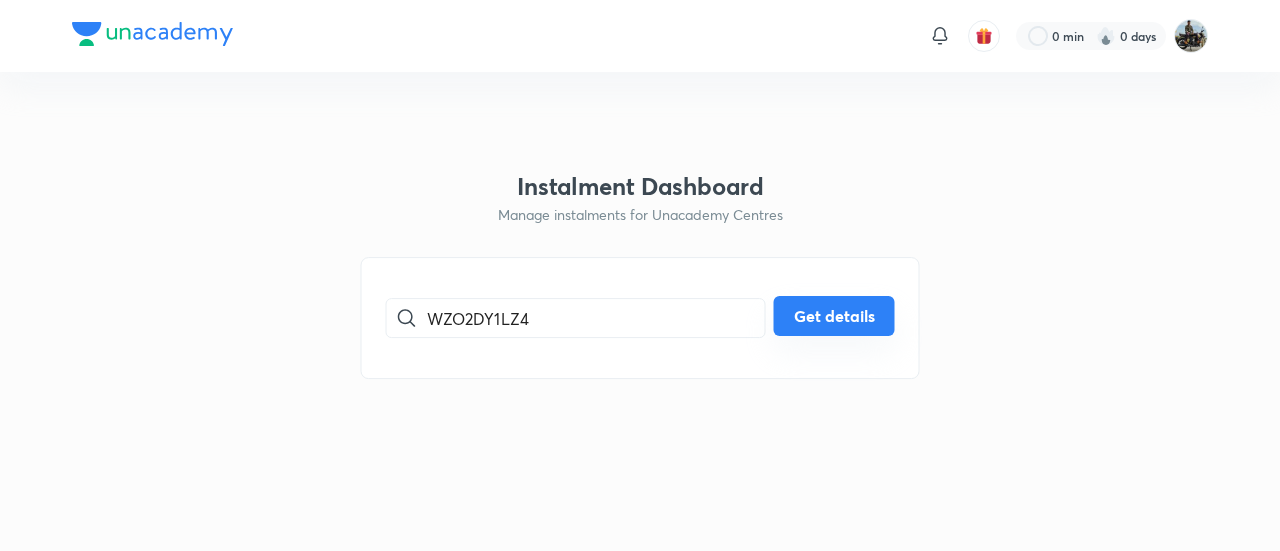 click on "Get details" at bounding box center [834, 316] 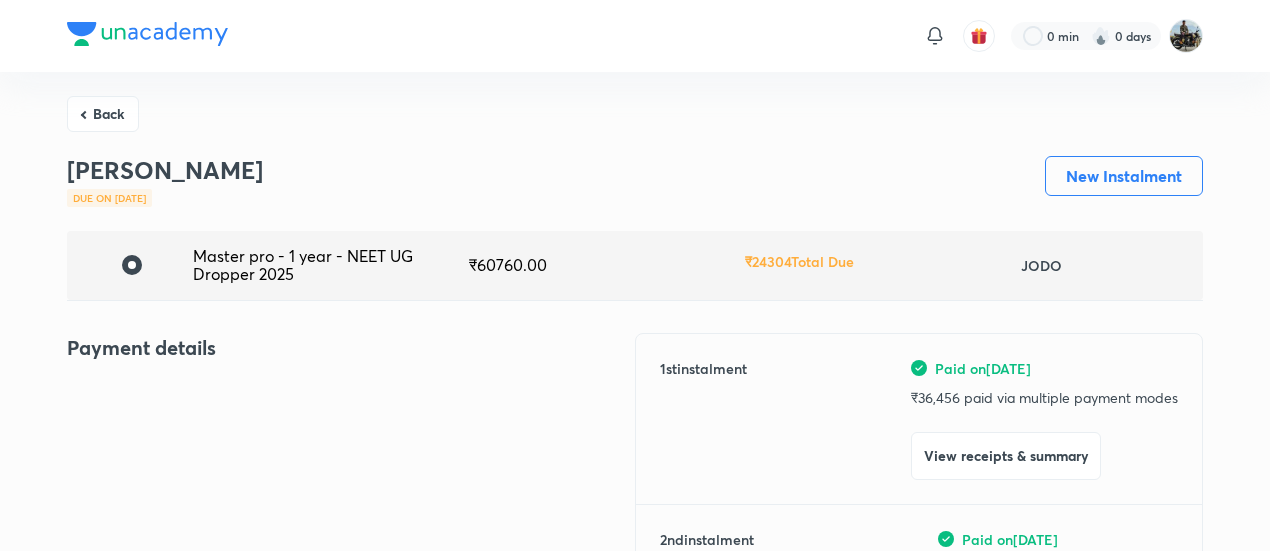 click on "View receipts & summary" at bounding box center [1006, 456] 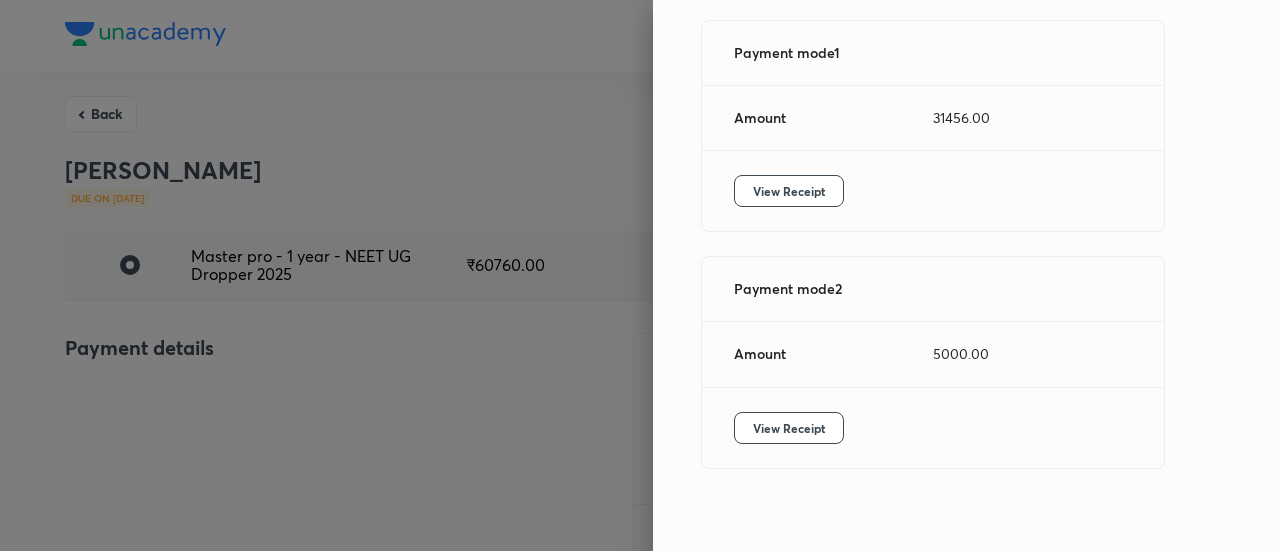 scroll, scrollTop: 306, scrollLeft: 0, axis: vertical 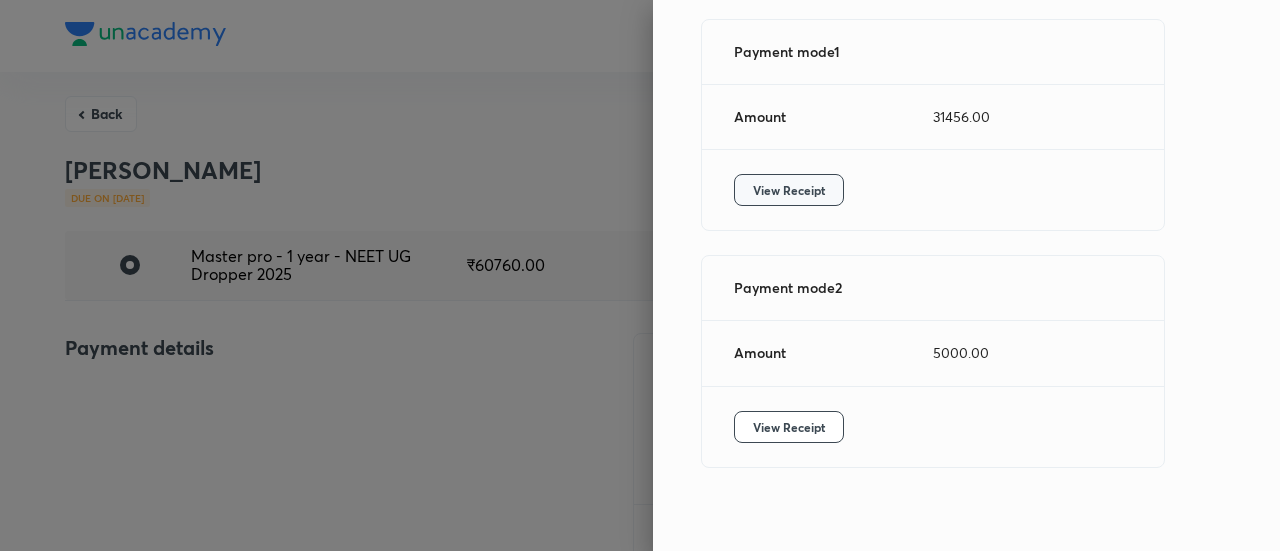 click on "View Receipt" at bounding box center (789, 190) 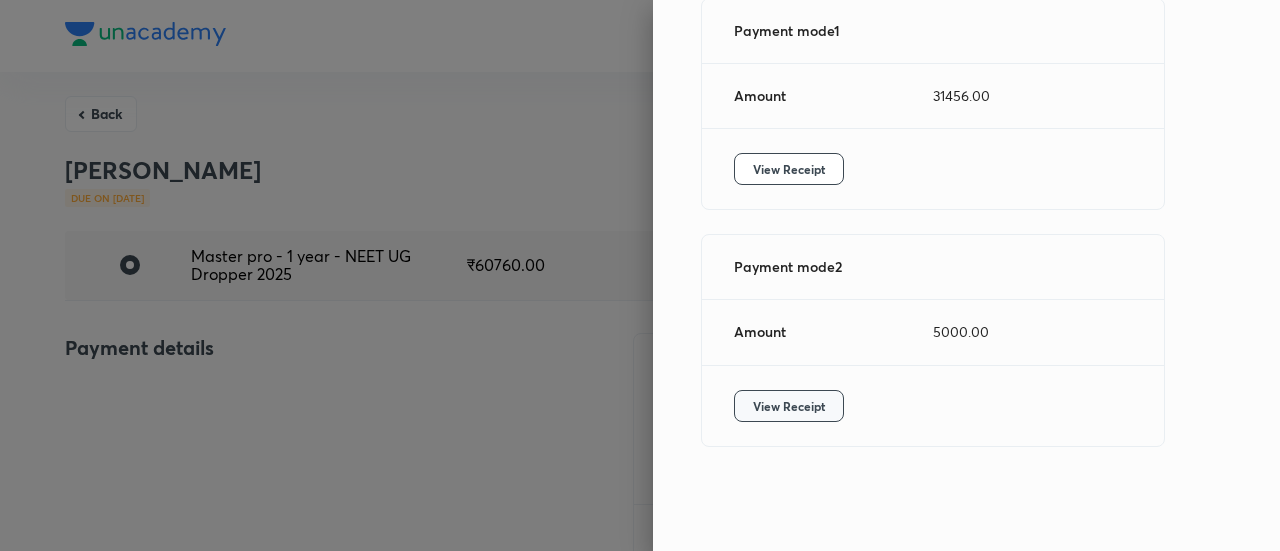 click on "View Receipt" at bounding box center [789, 406] 